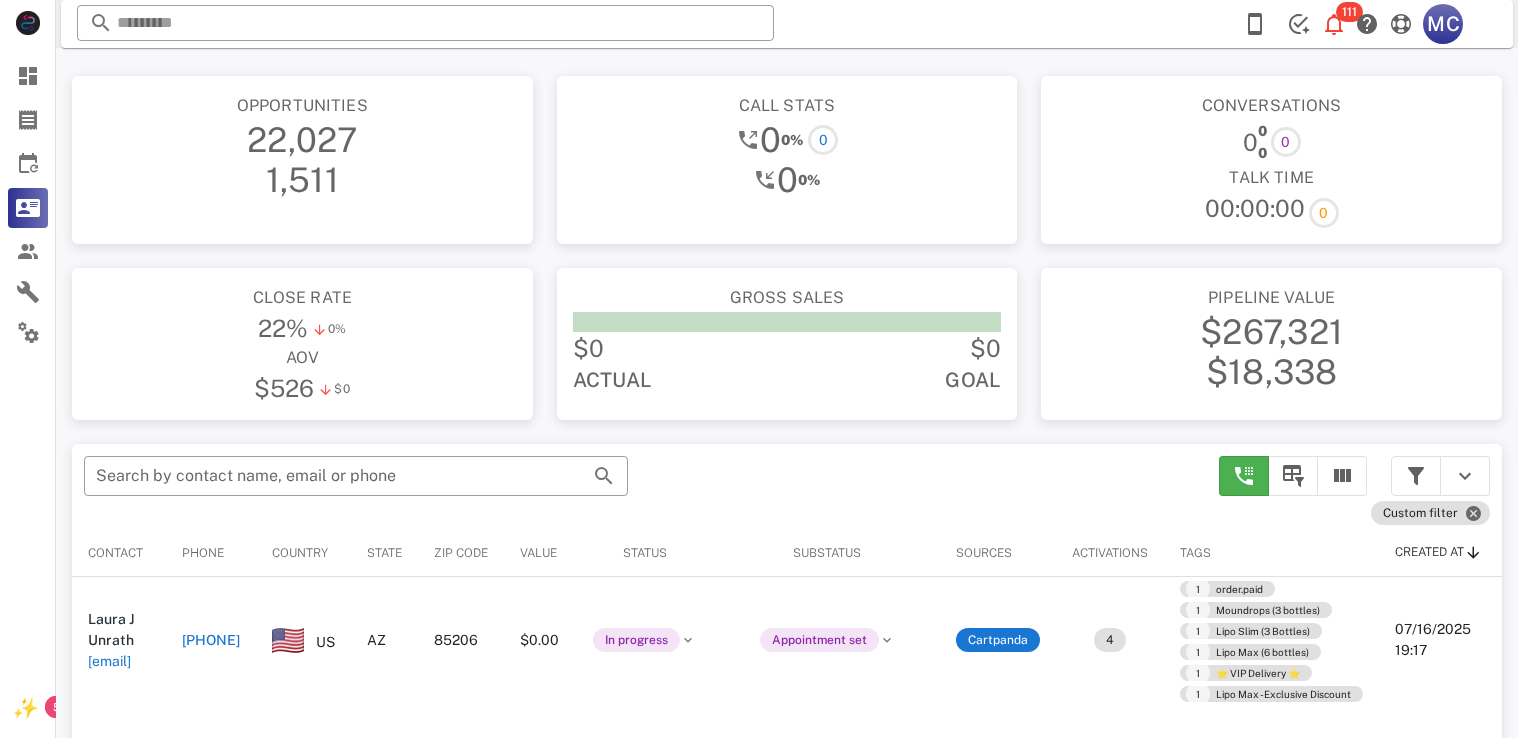 scroll, scrollTop: 309, scrollLeft: 0, axis: vertical 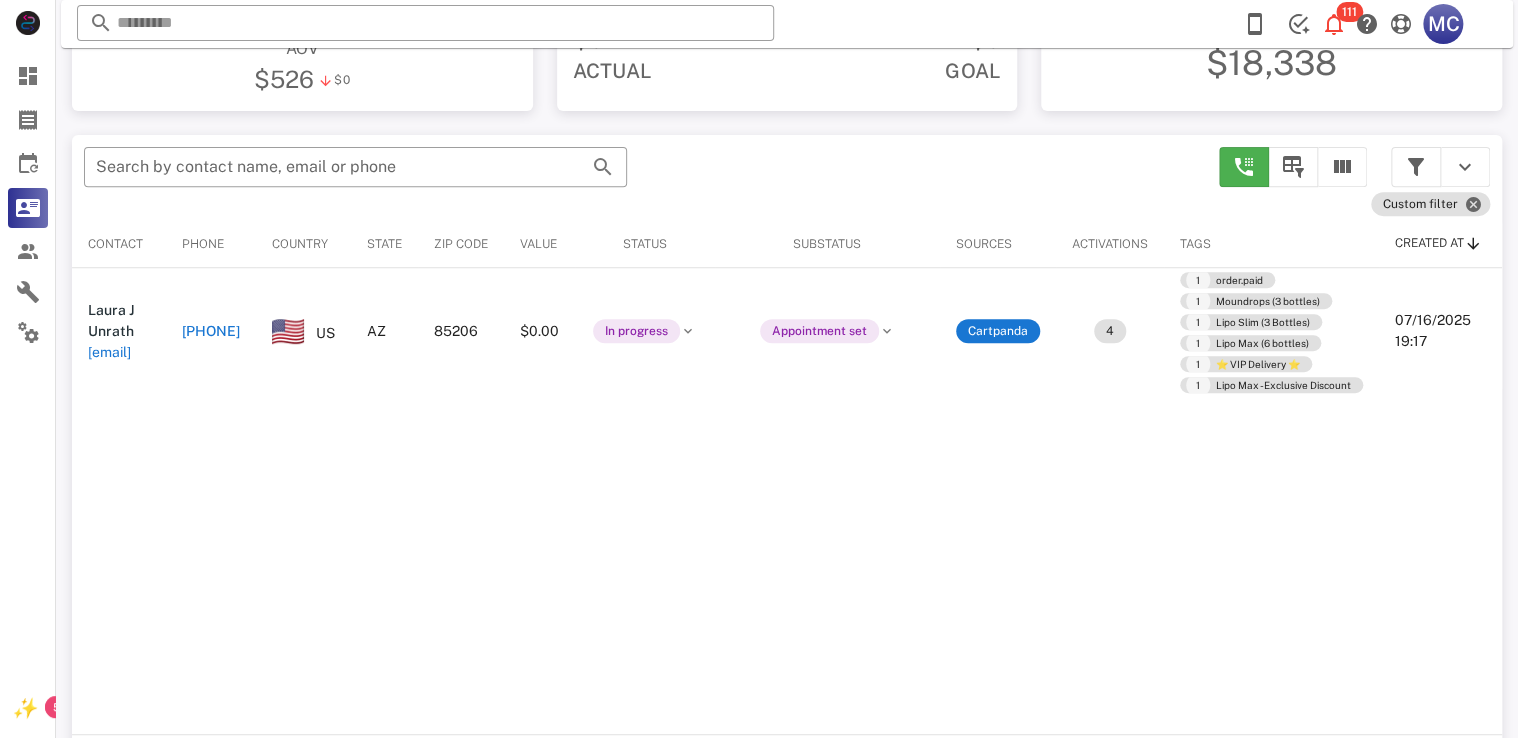 click on "​ Search by contact name, email or phone" at bounding box center [639, 177] 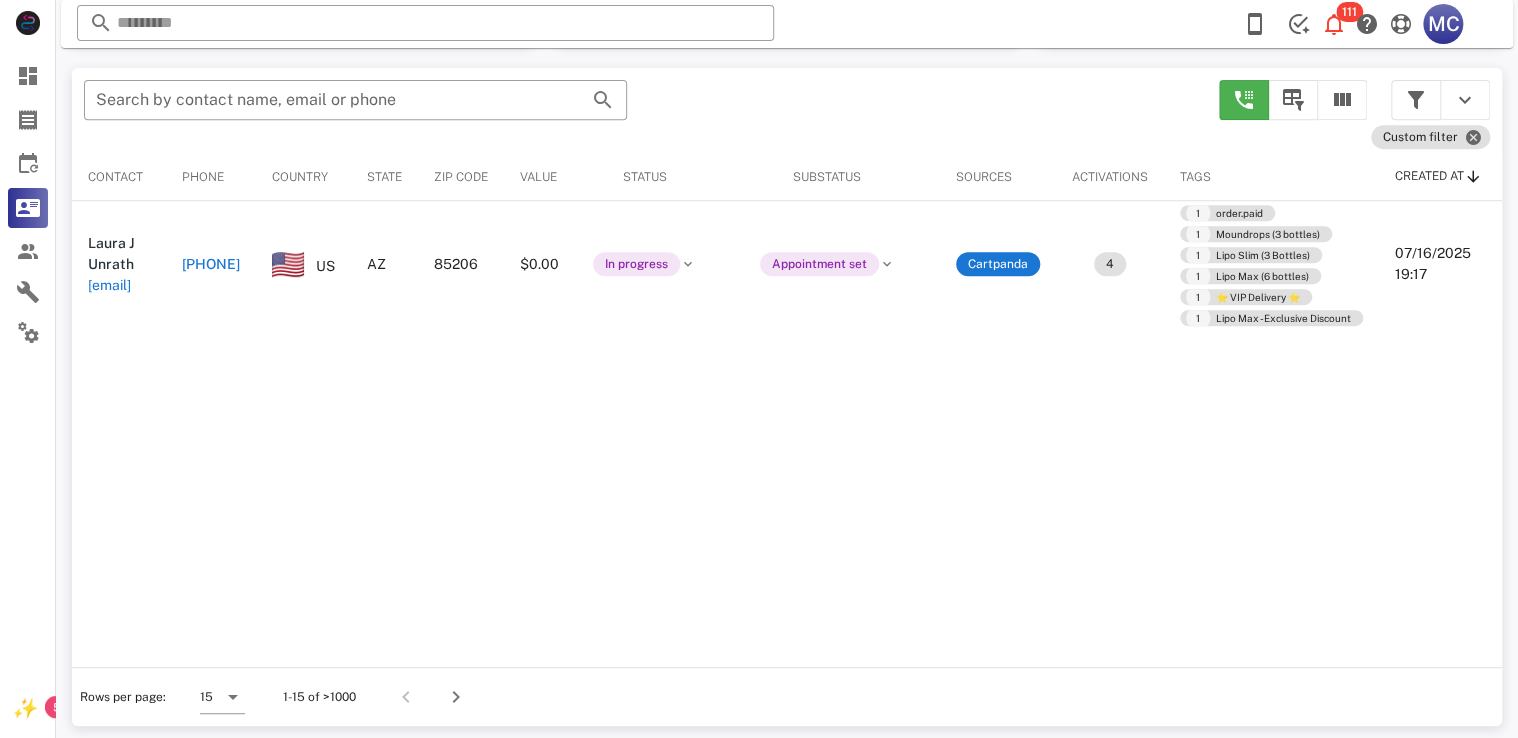 scroll, scrollTop: 380, scrollLeft: 0, axis: vertical 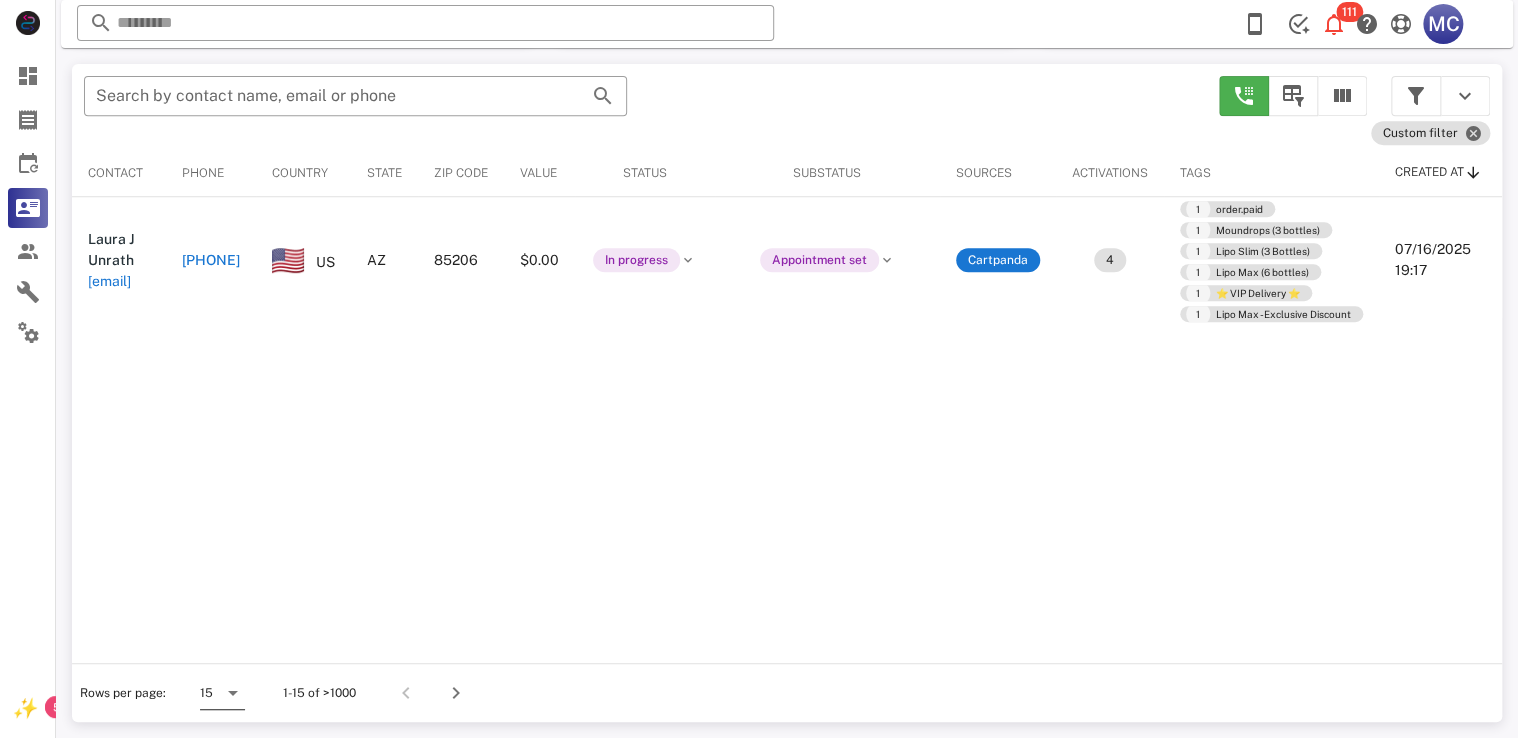 click at bounding box center [233, 693] 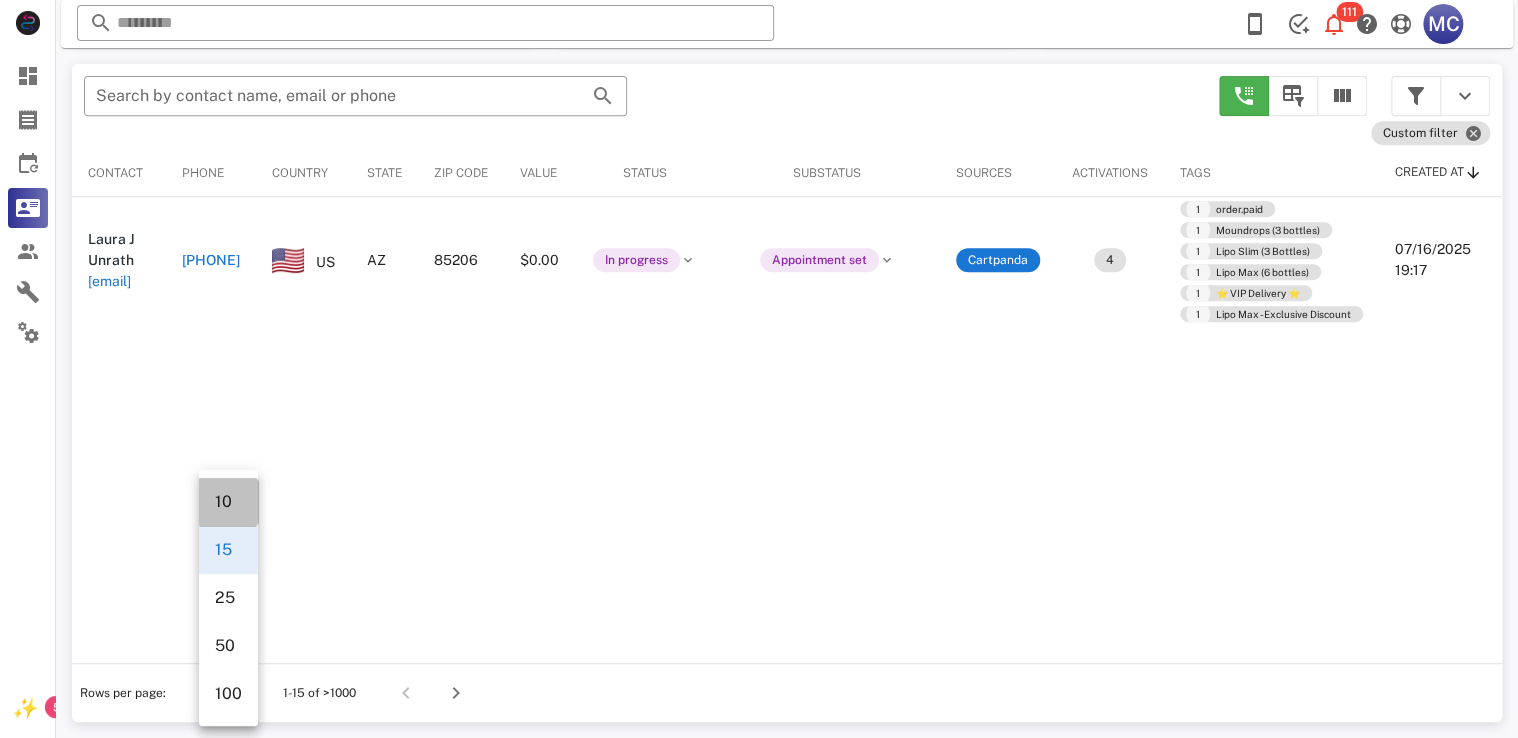 click on "10" at bounding box center (228, 501) 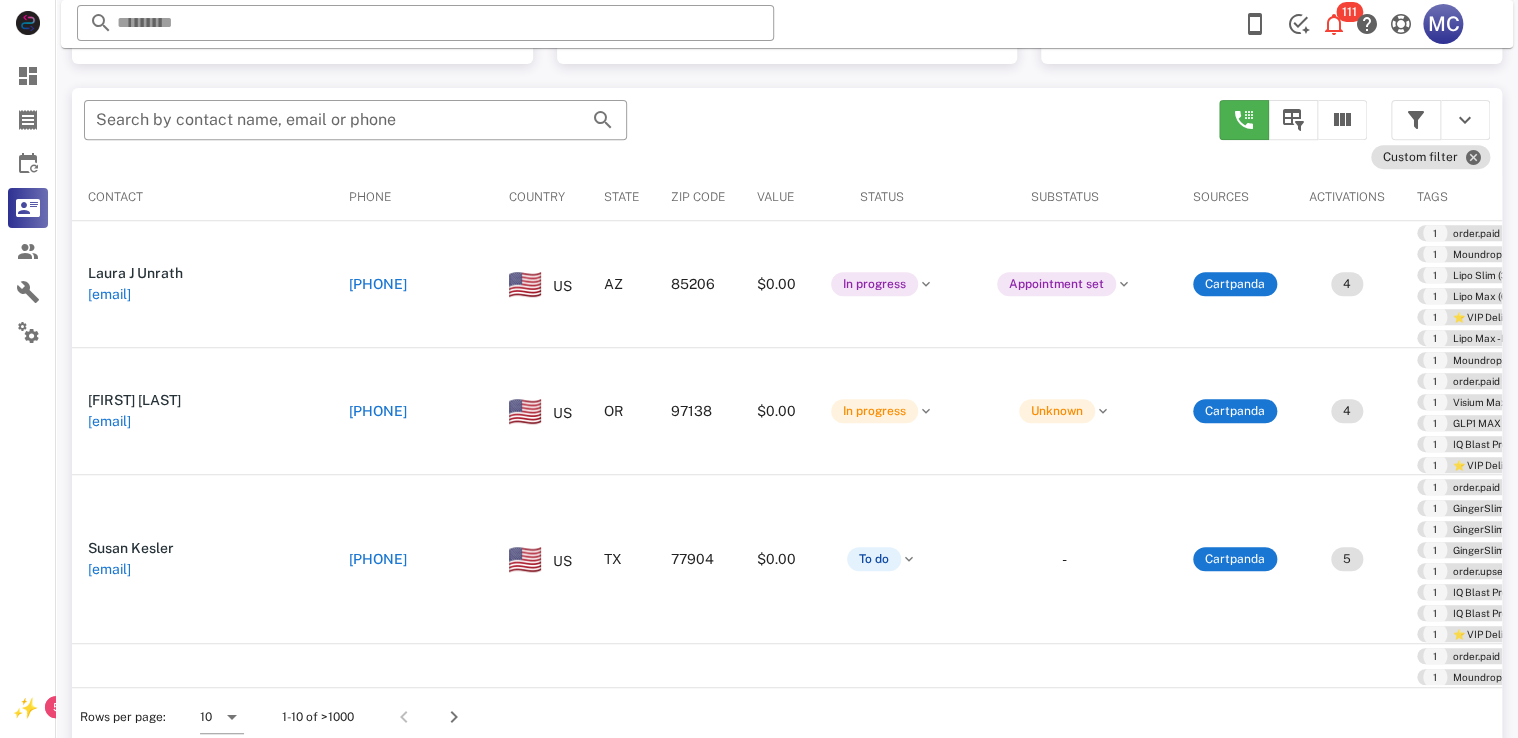 scroll, scrollTop: 380, scrollLeft: 0, axis: vertical 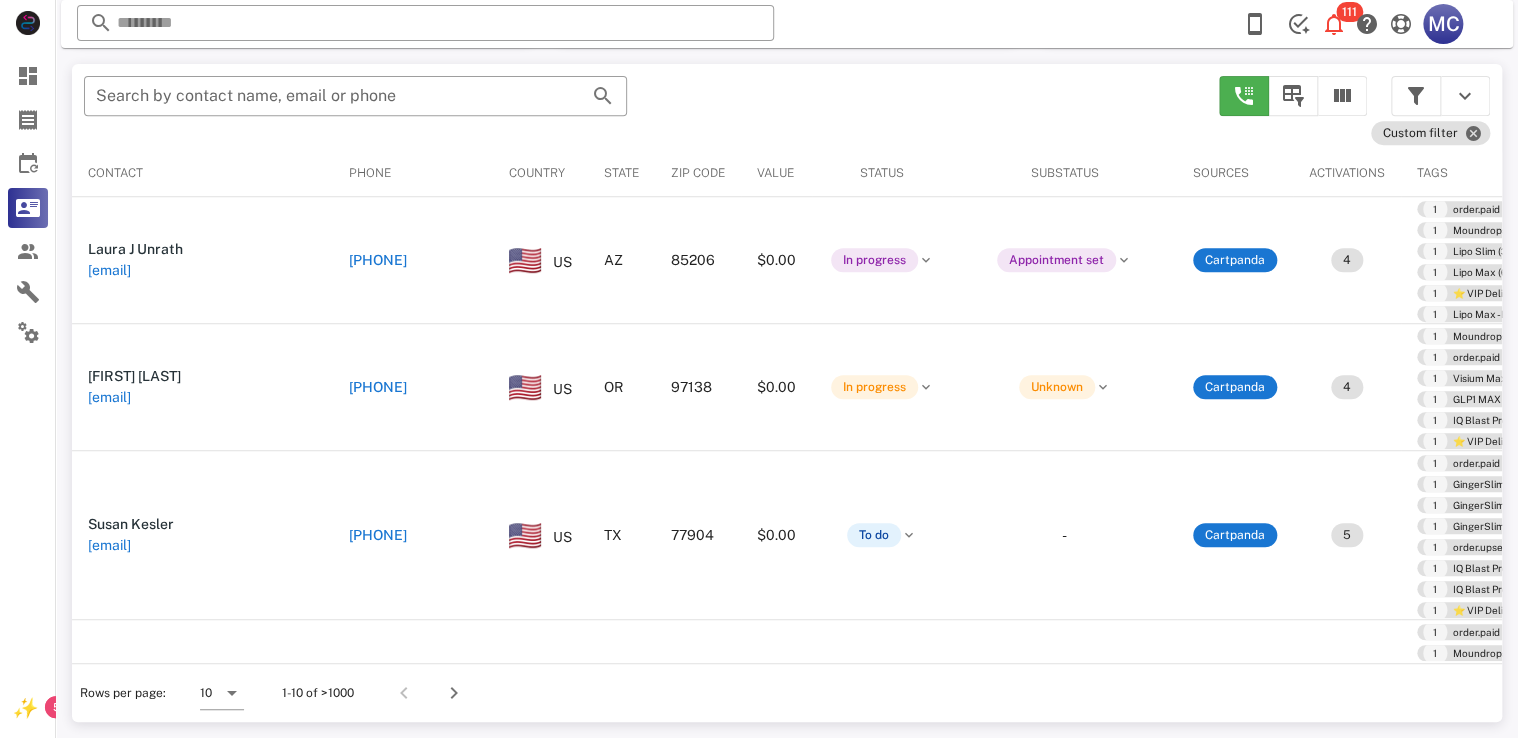 click on "Susan Kesler  grprbluesky@gmail.com" at bounding box center (202, 535) 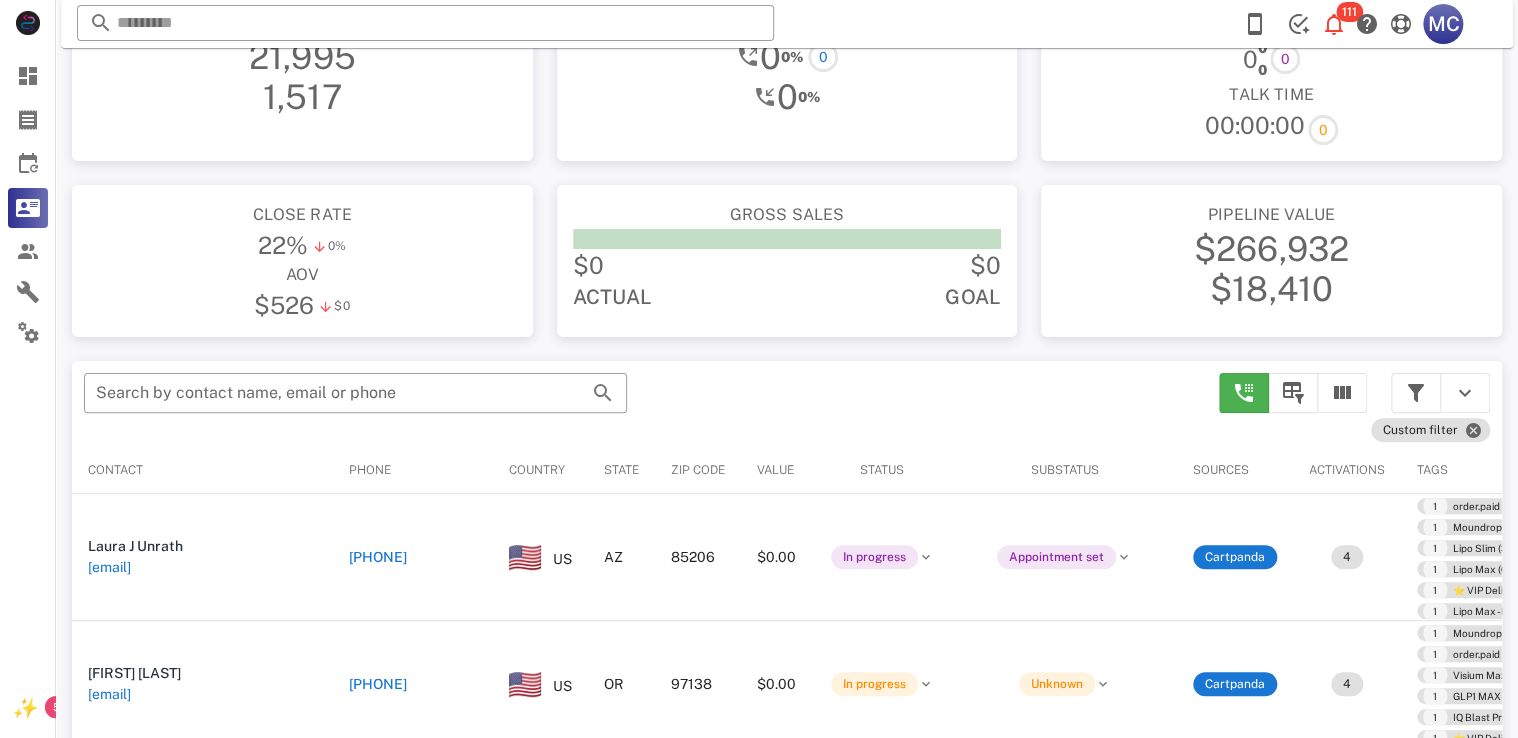 scroll, scrollTop: 0, scrollLeft: 0, axis: both 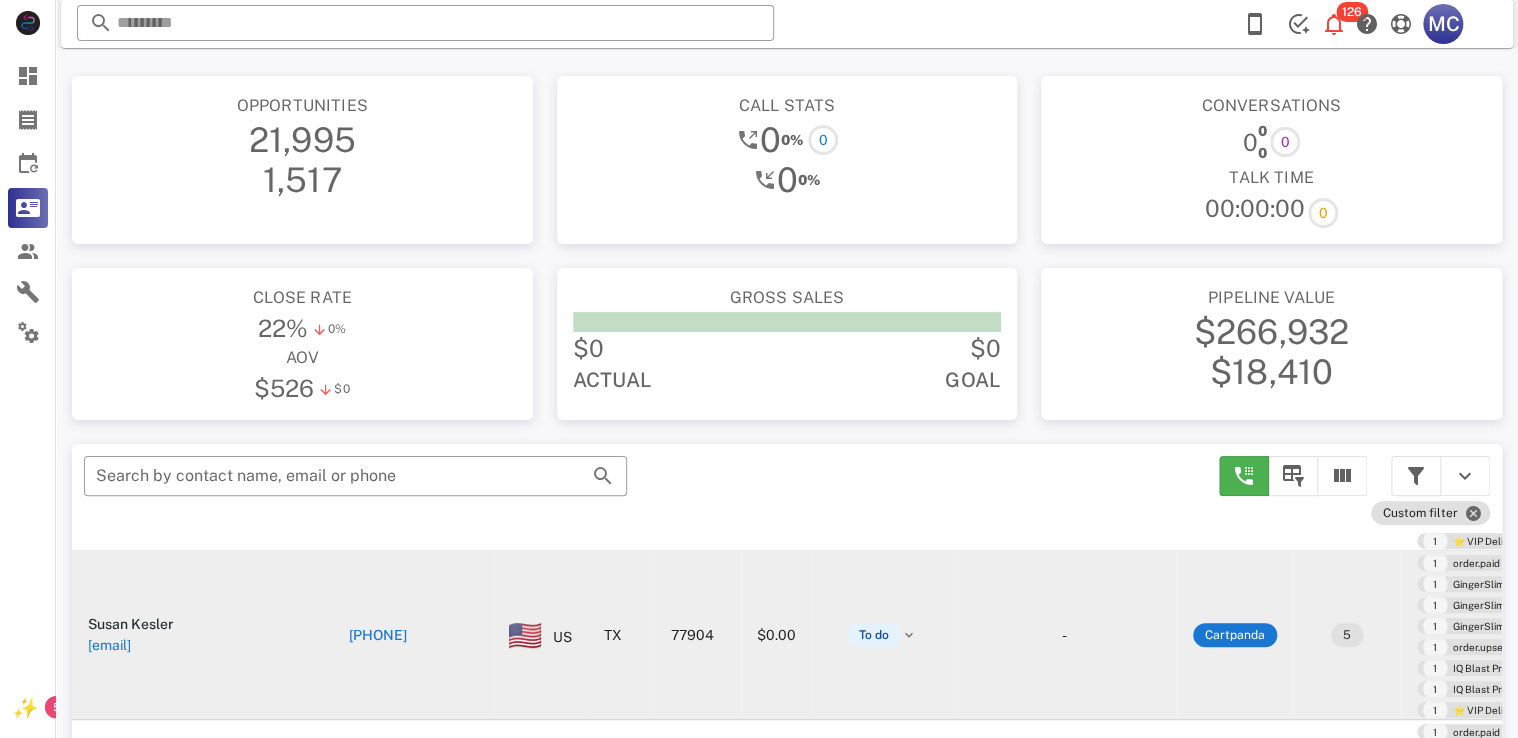 click on "+13614521146" at bounding box center (378, 635) 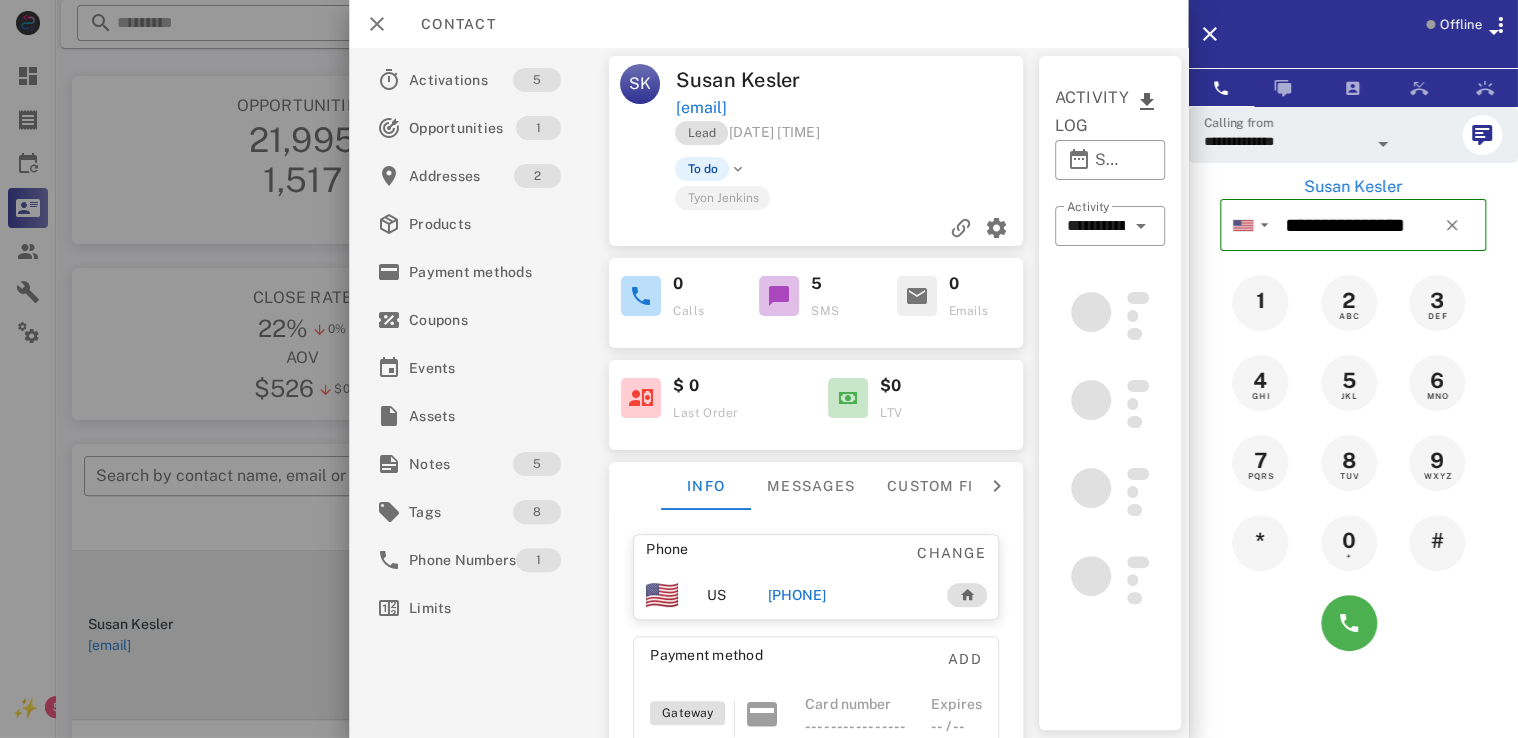click on "Offline" at bounding box center [1455, 38] 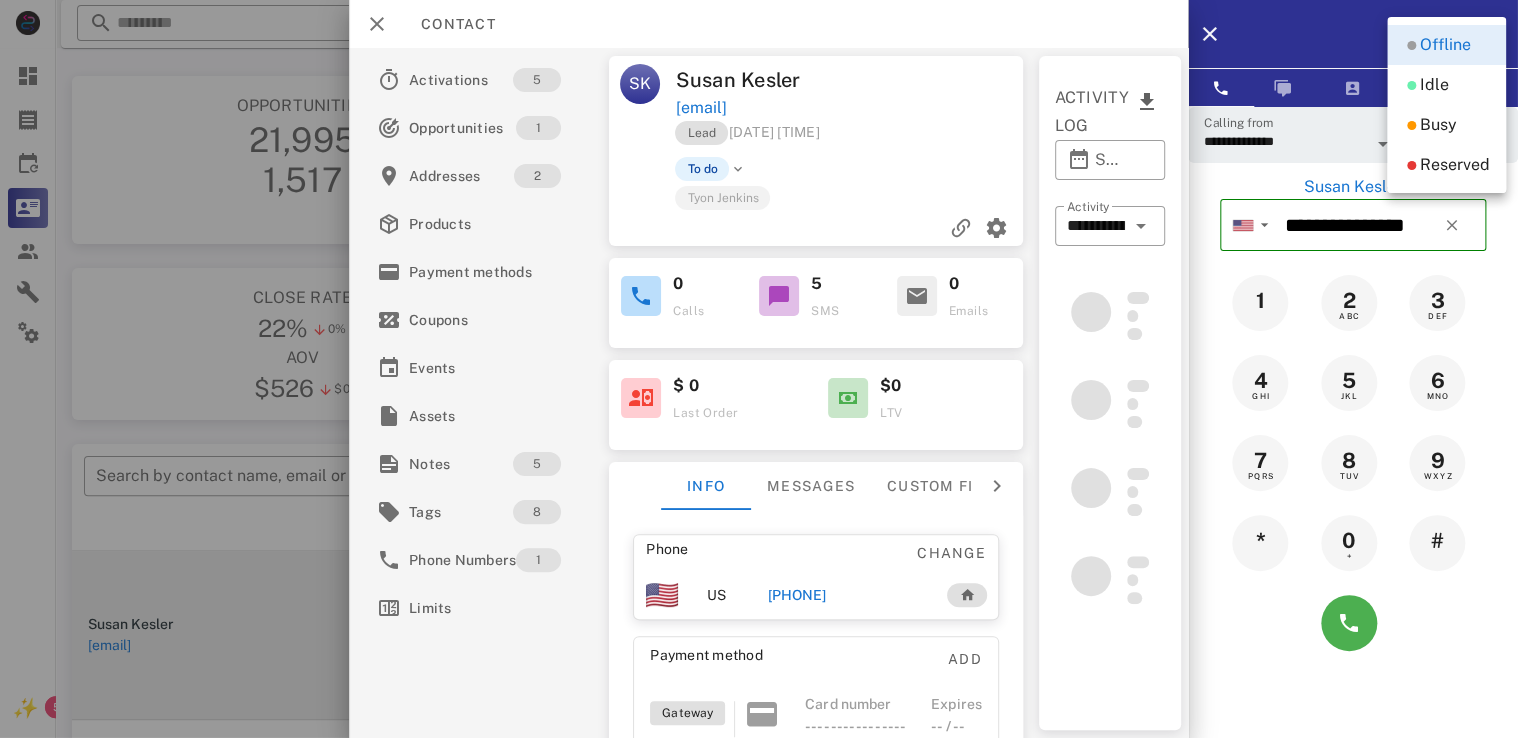 click on "Offline" at bounding box center [1379, 34] 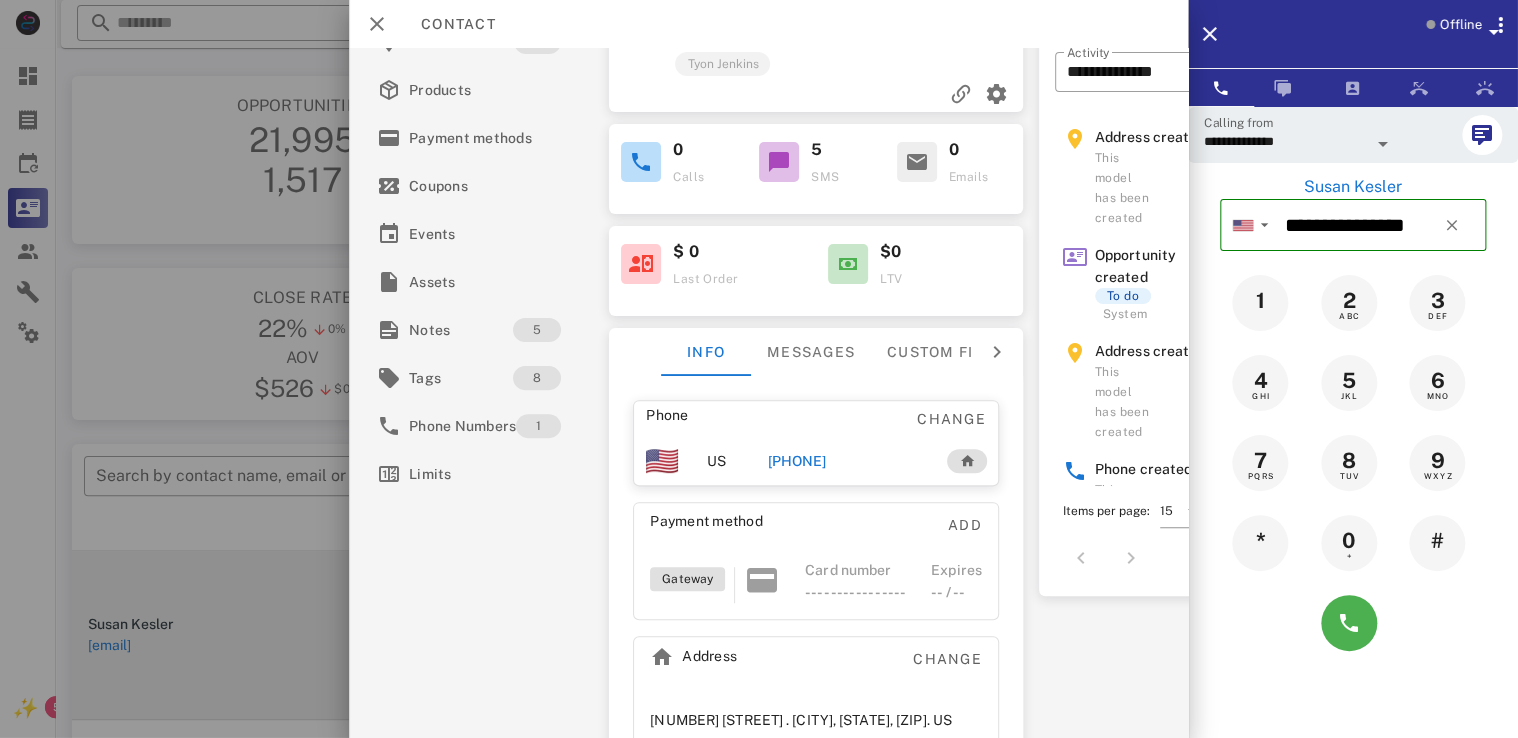 scroll, scrollTop: 194, scrollLeft: 0, axis: vertical 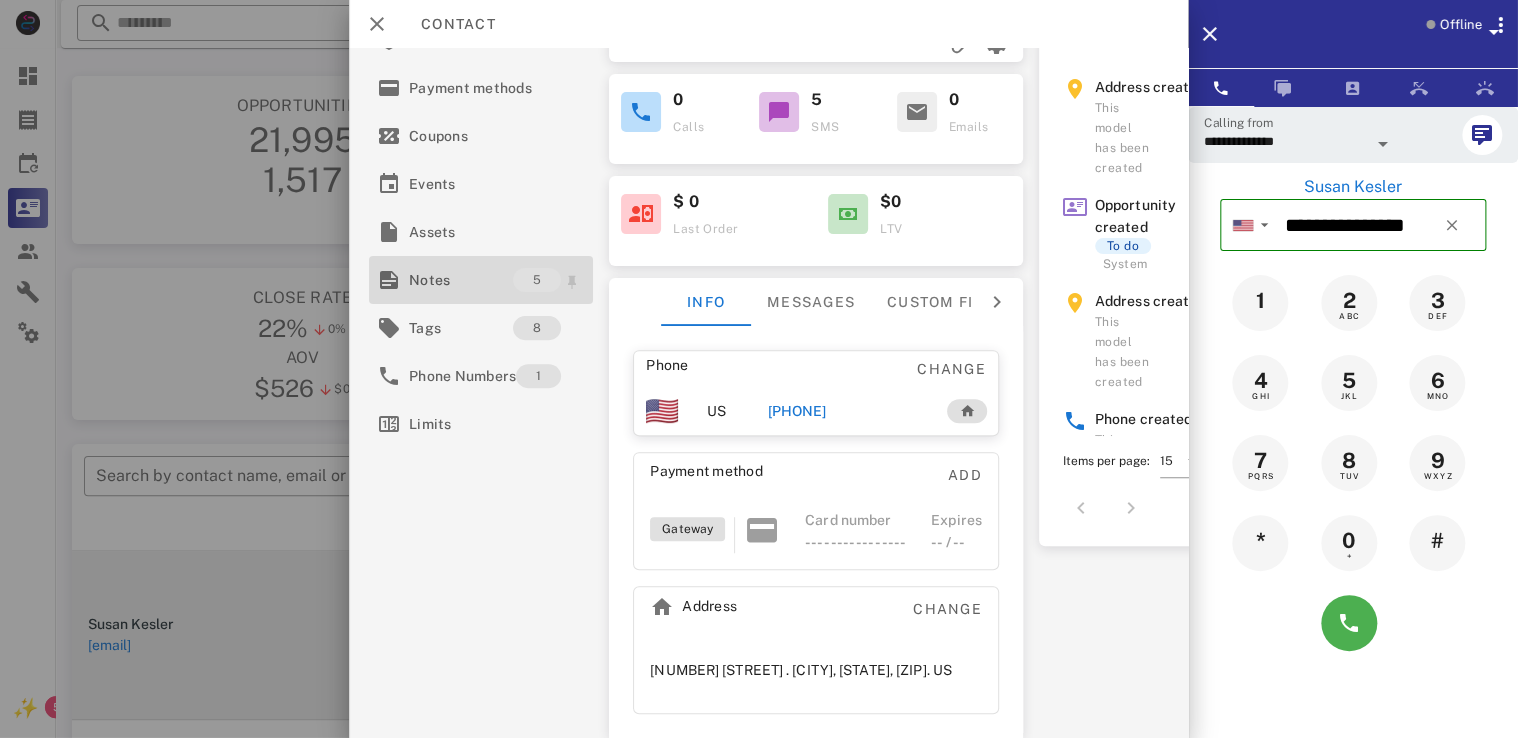 click on "Notes" at bounding box center (461, 280) 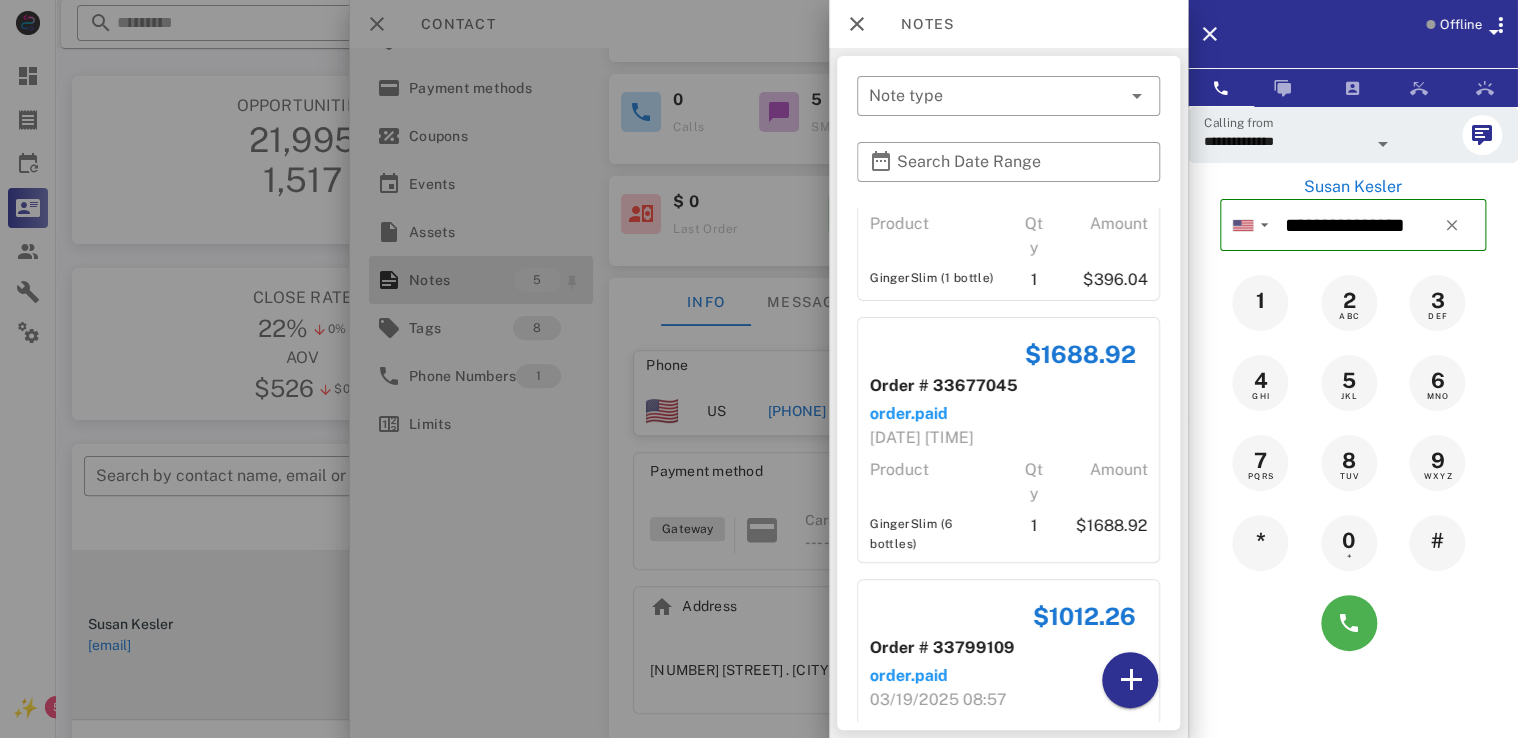 scroll, scrollTop: 68, scrollLeft: 0, axis: vertical 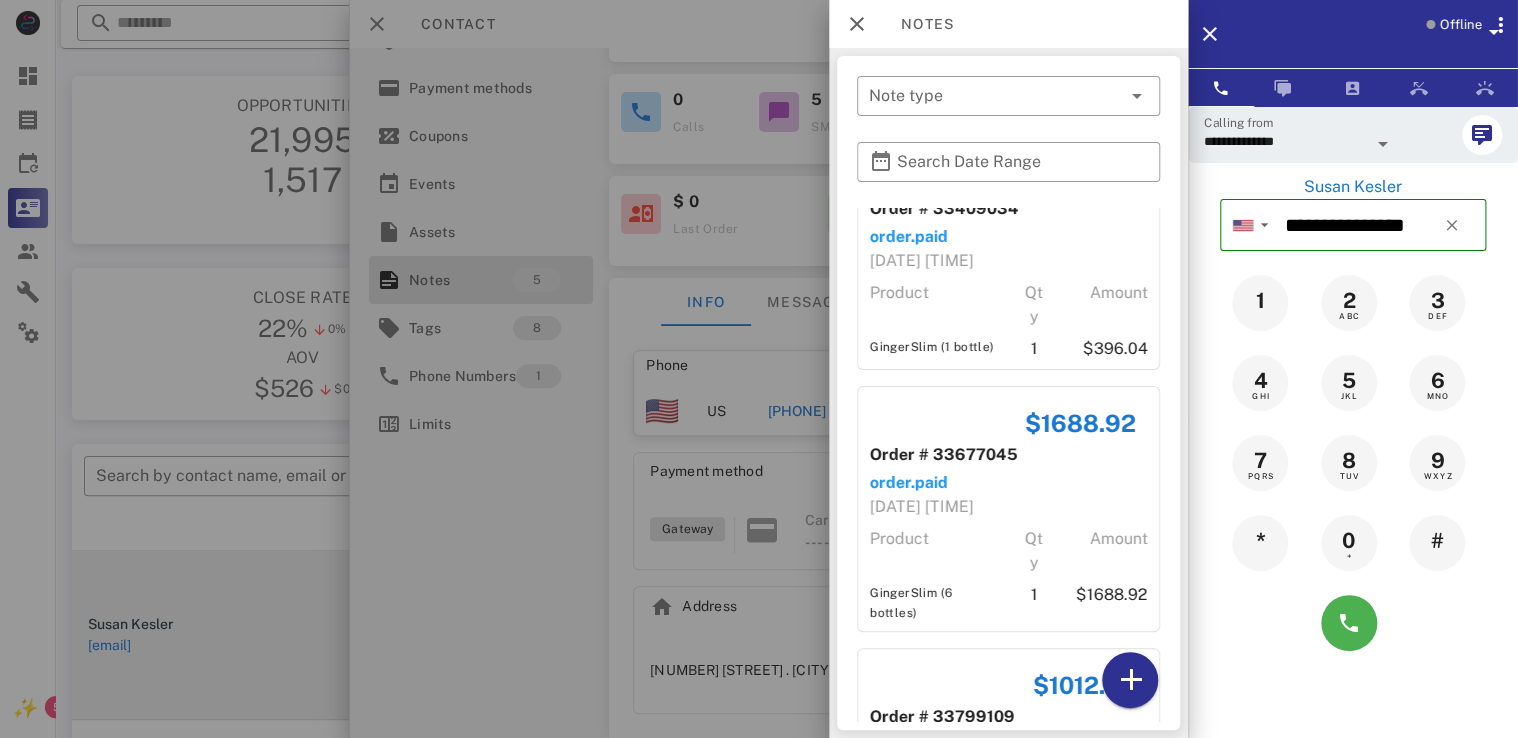 click on "Qty" at bounding box center (1033, 551) 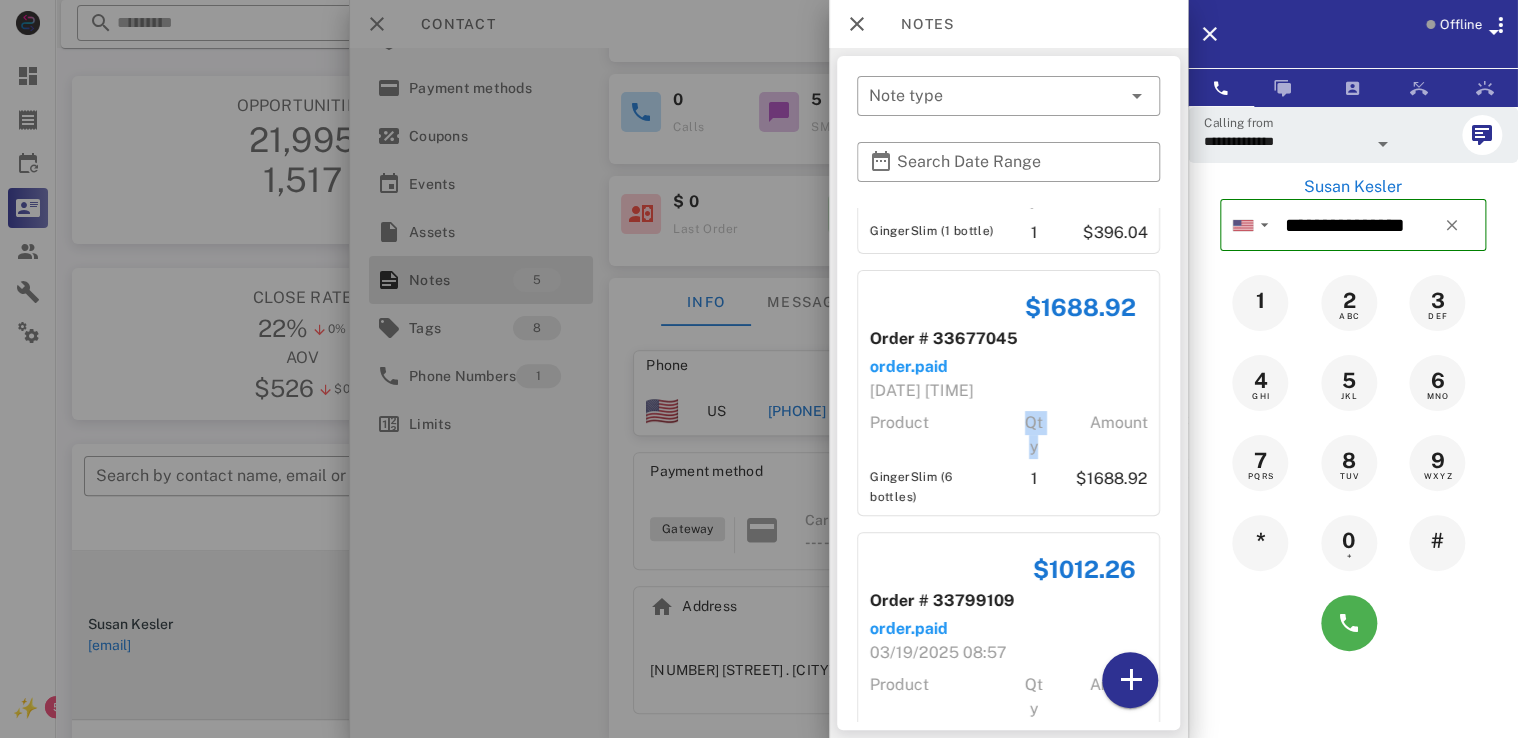scroll, scrollTop: 157, scrollLeft: 0, axis: vertical 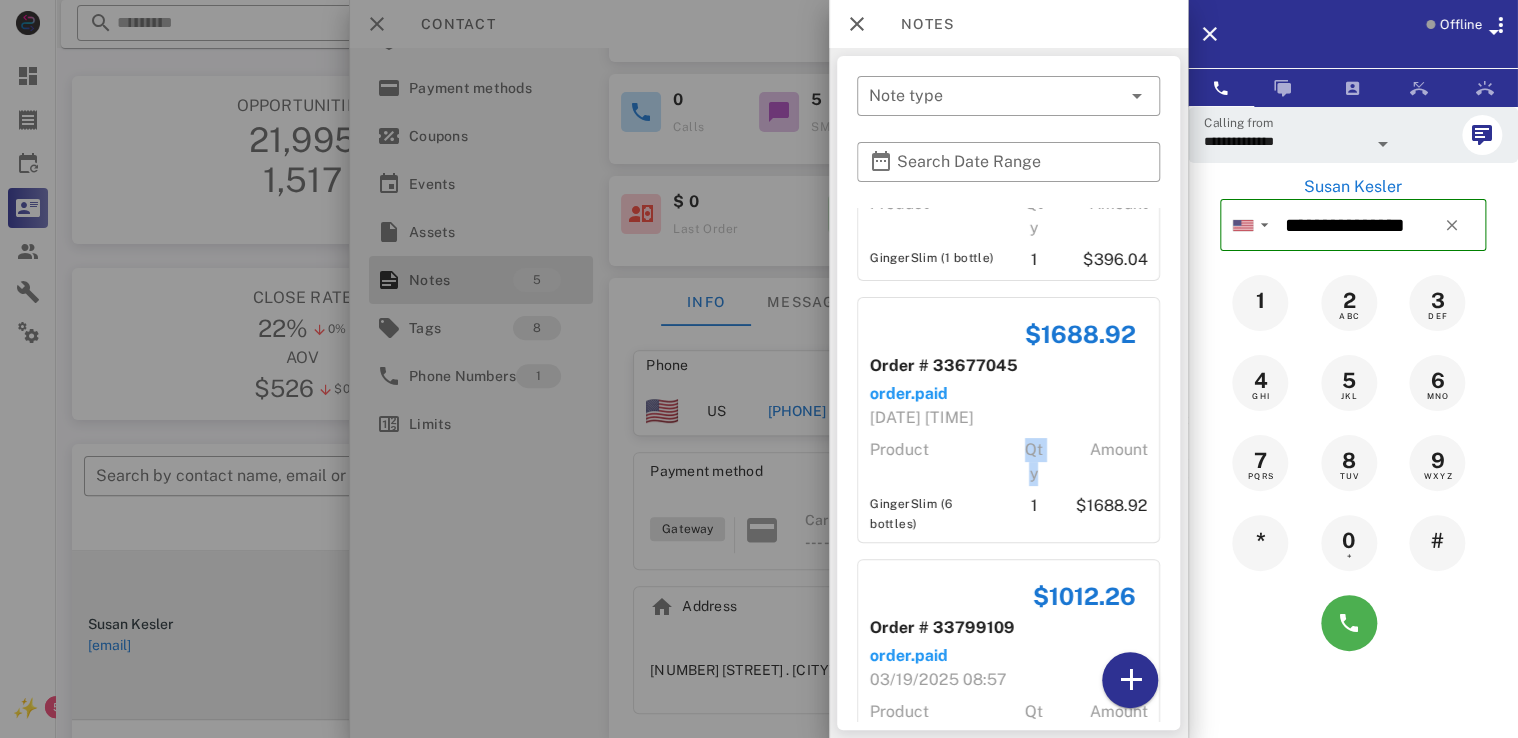 click at bounding box center [759, 369] 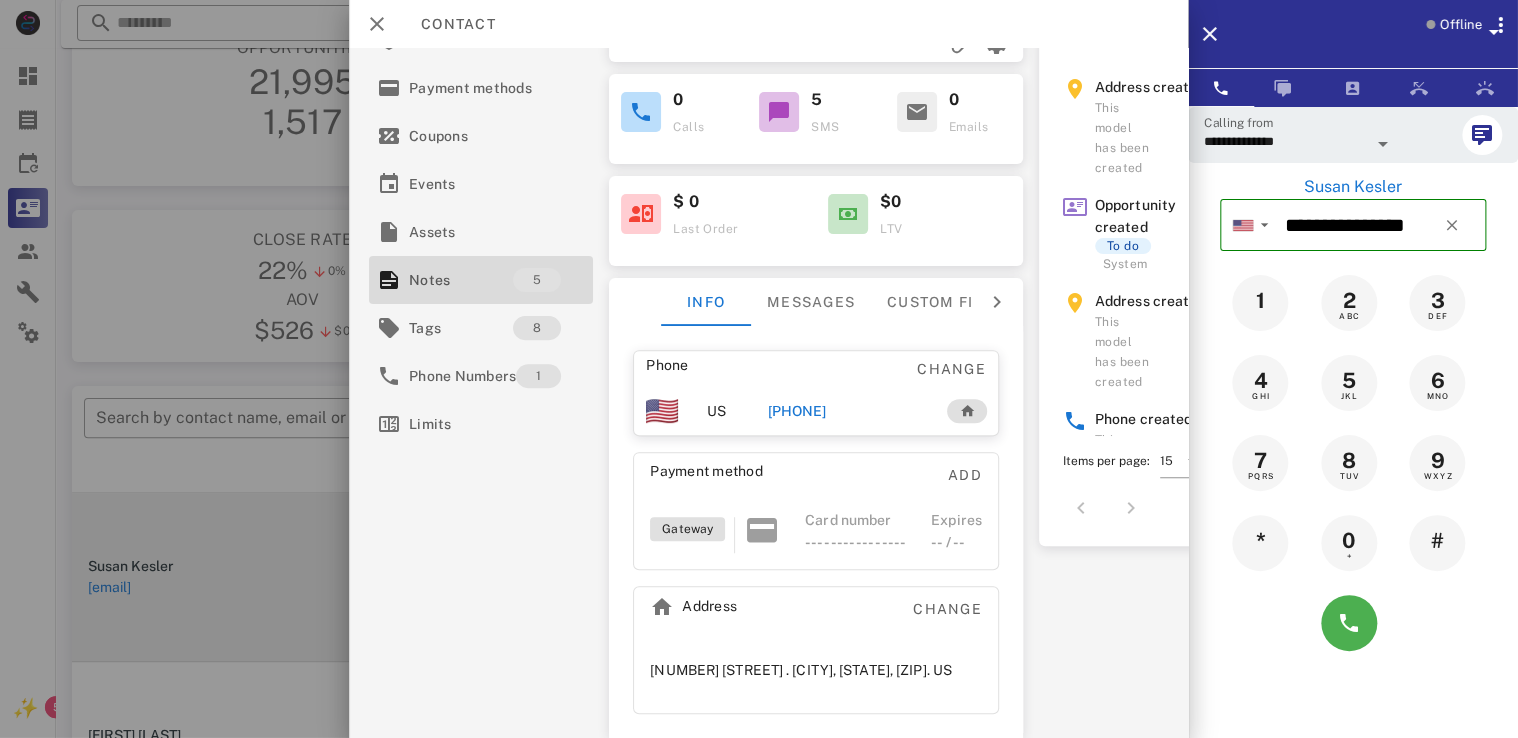 scroll, scrollTop: 59, scrollLeft: 0, axis: vertical 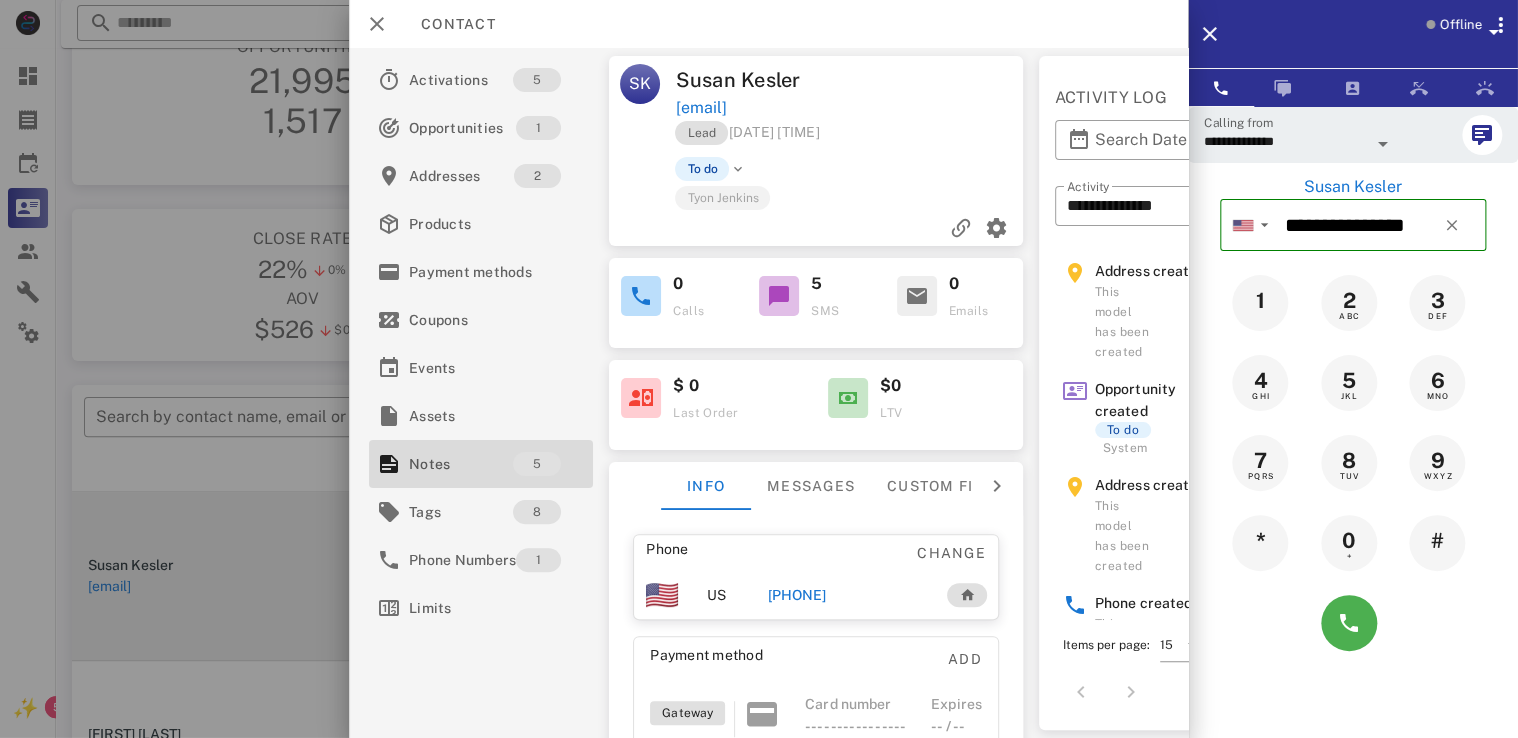 click at bounding box center (738, 169) 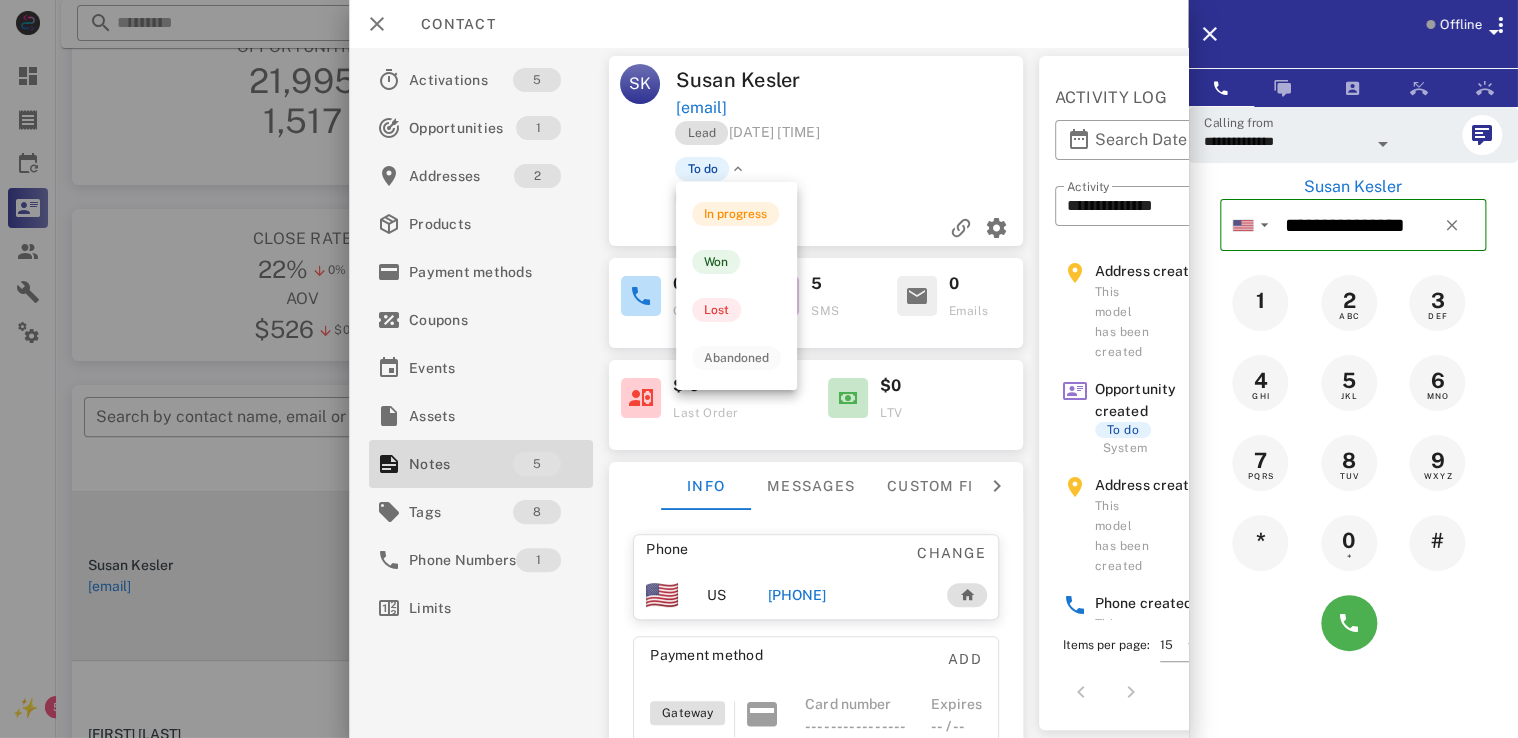 click at bounding box center [817, 228] 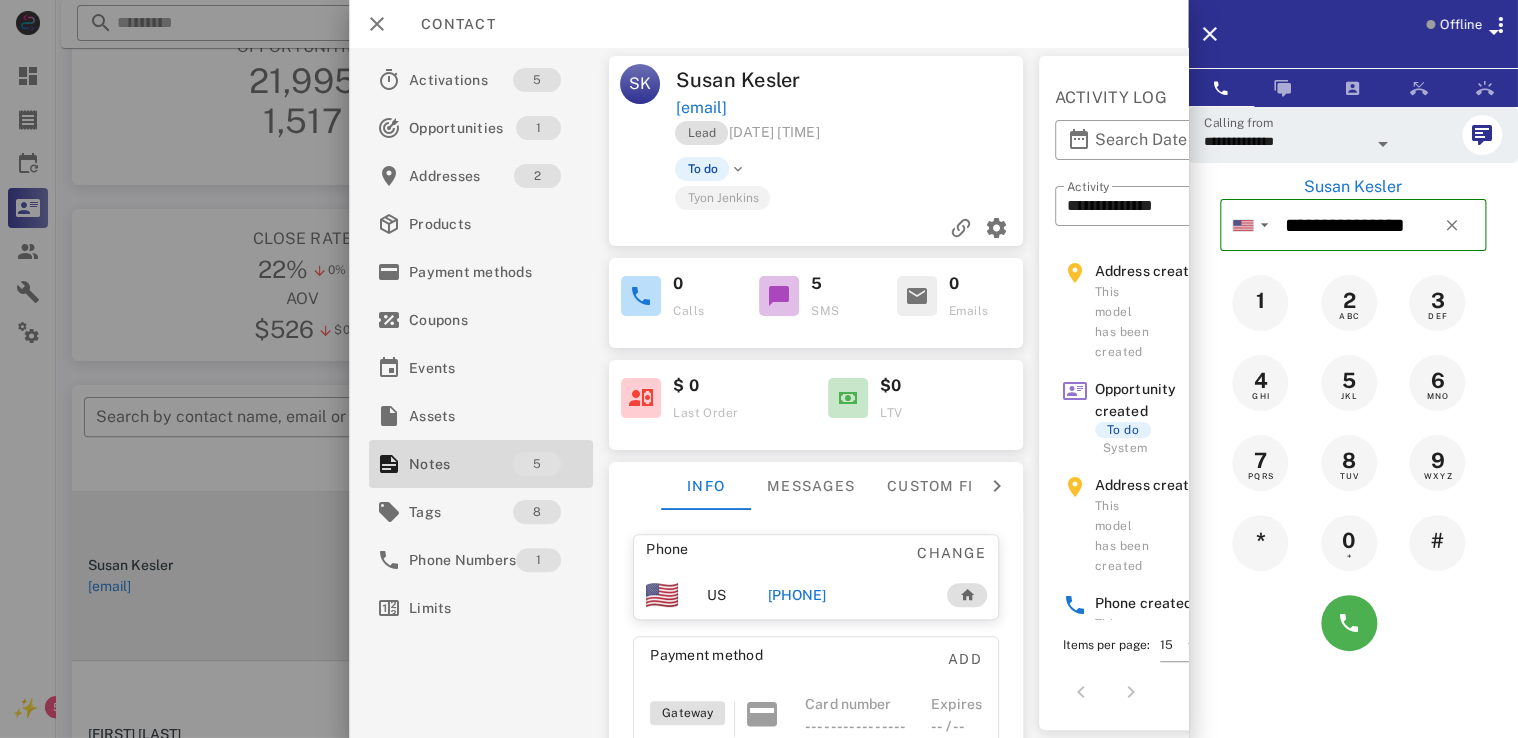 click on "grprbluesky@gmail.com" at bounding box center (701, 108) 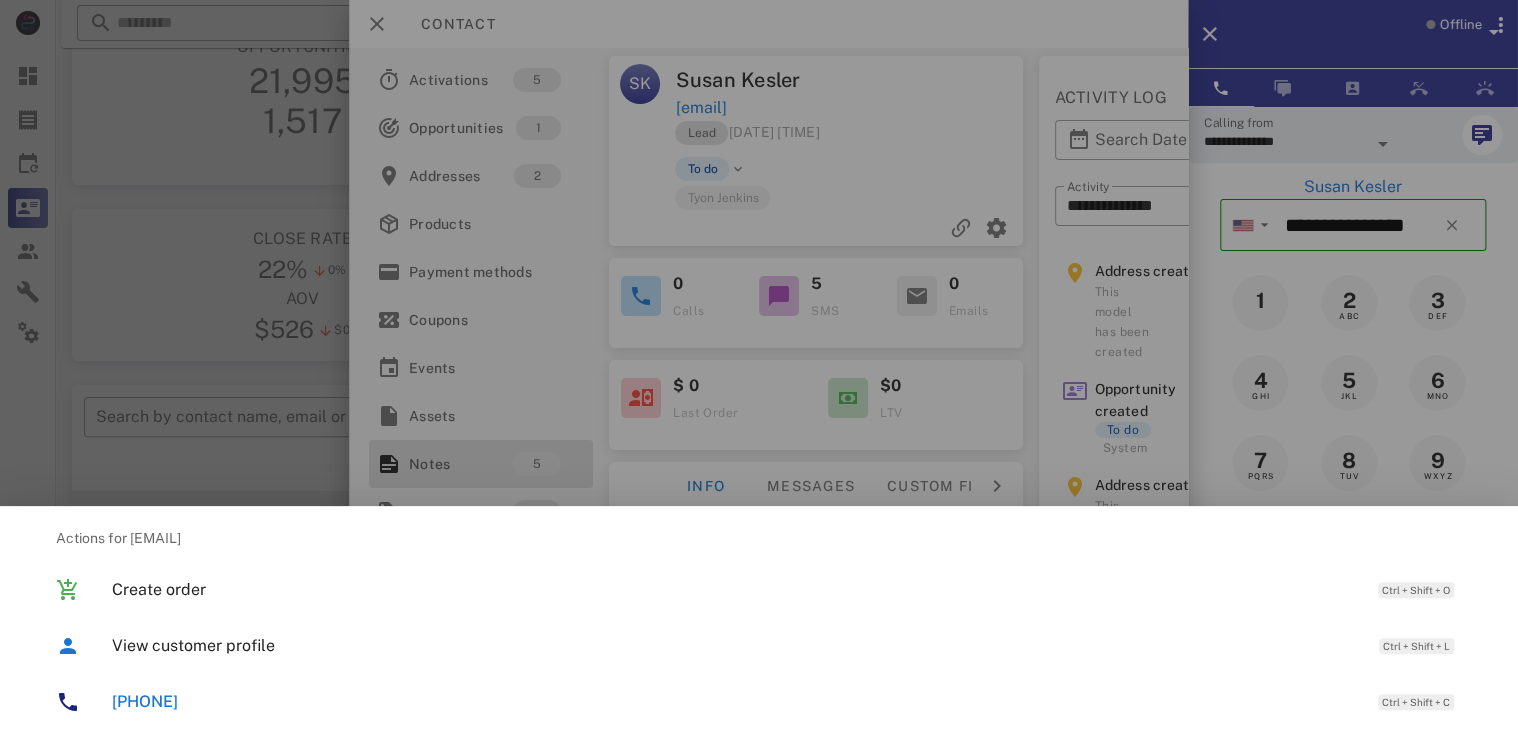 click at bounding box center [759, 369] 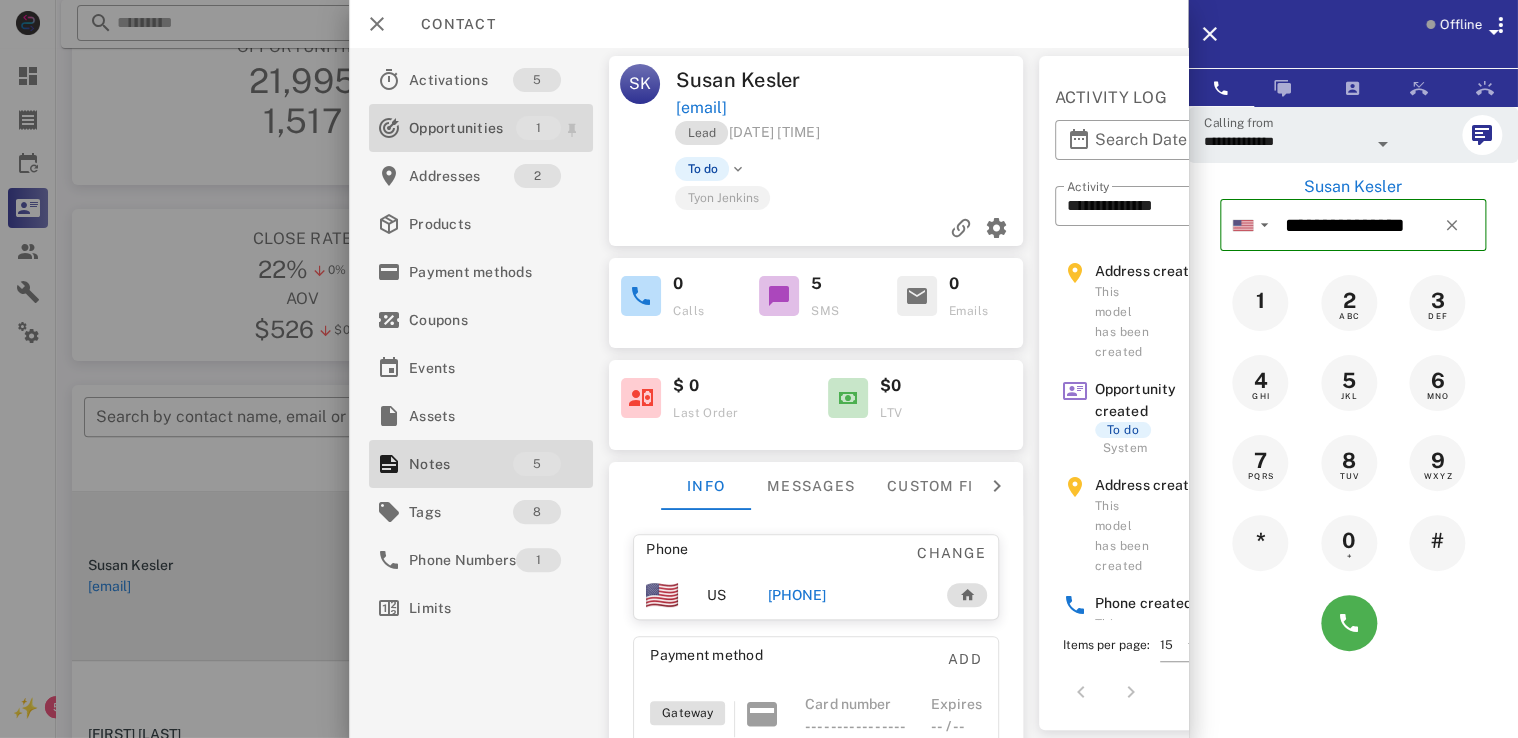 click on "Opportunities" at bounding box center (462, 128) 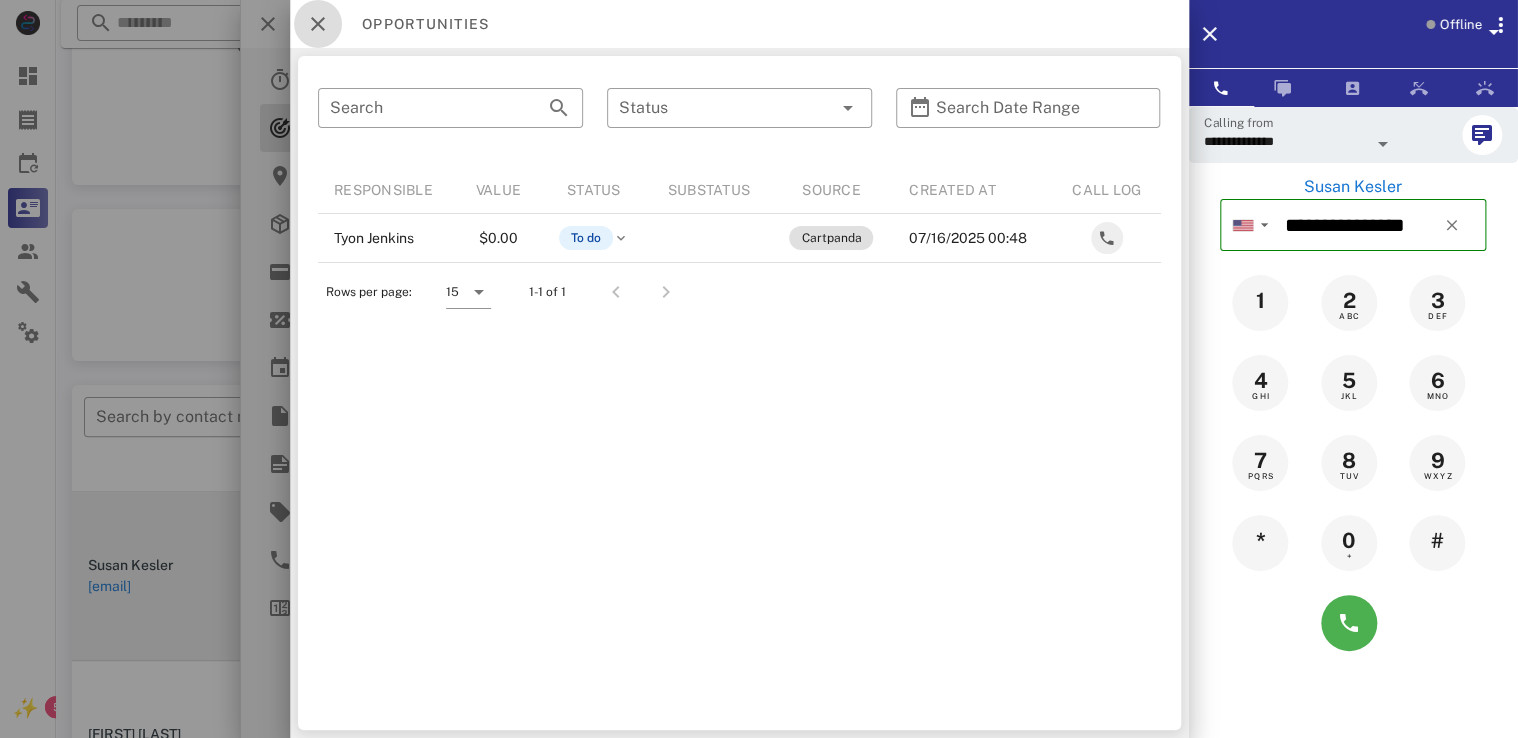 click at bounding box center [318, 24] 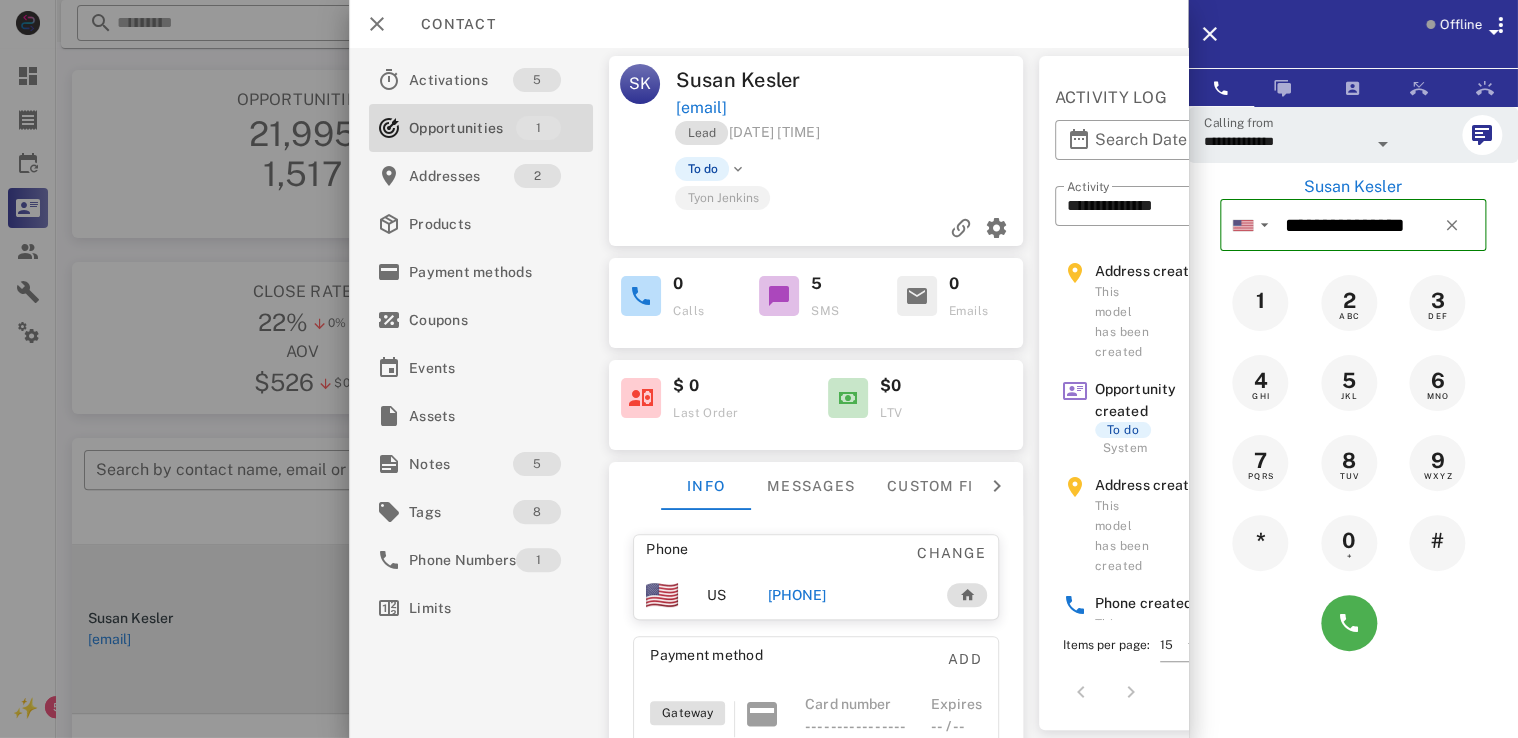 scroll, scrollTop: 0, scrollLeft: 0, axis: both 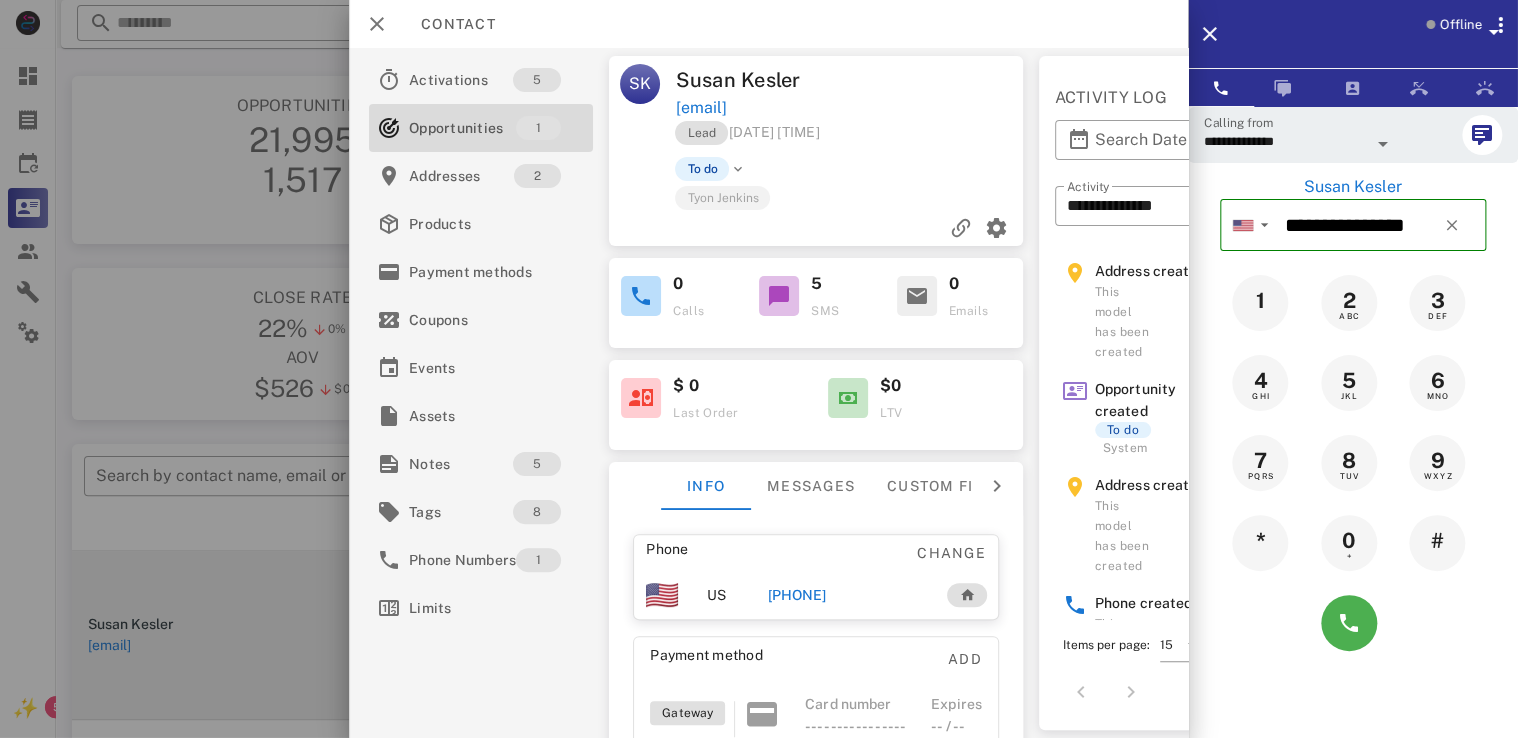 click on "Offline" at bounding box center (1460, 25) 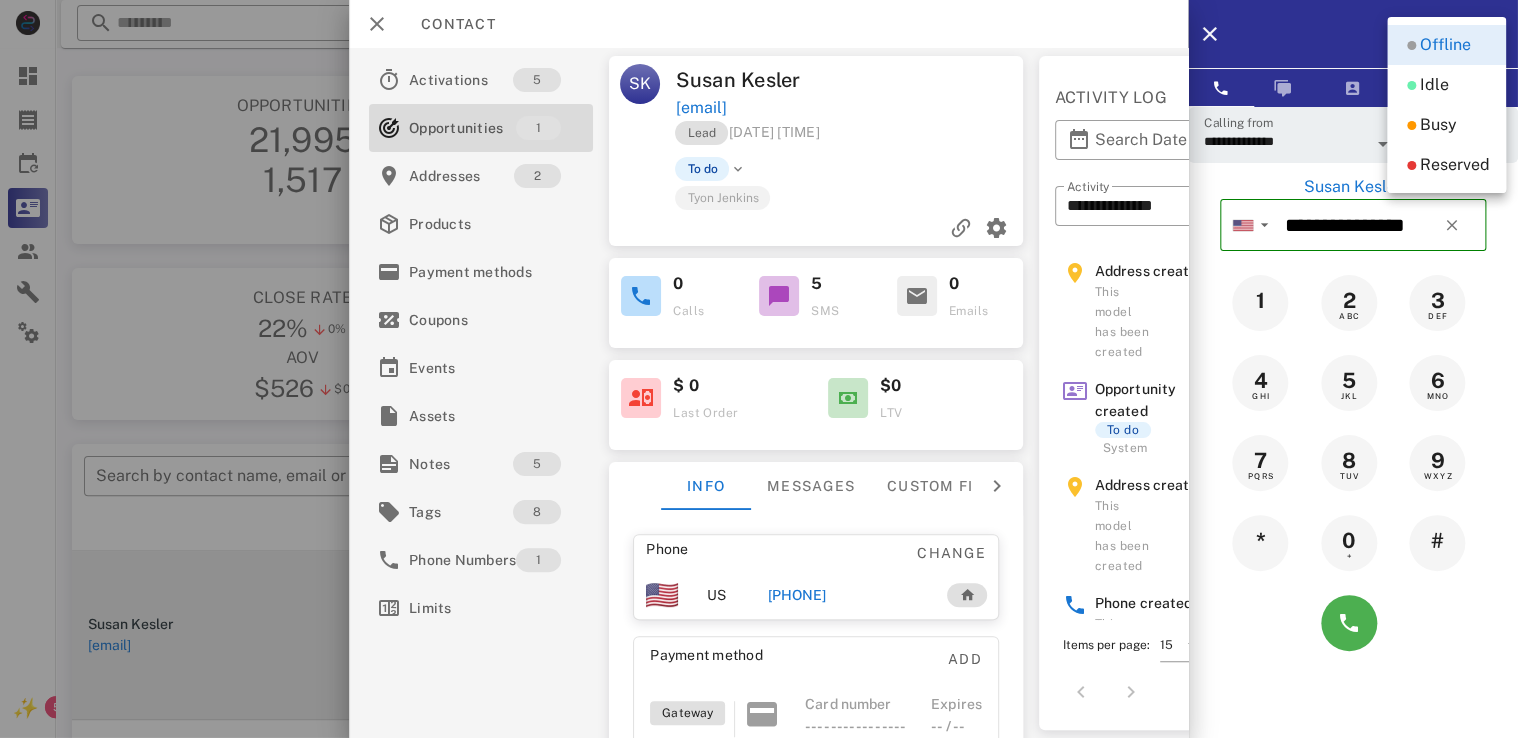 click on "Offline" at bounding box center (1379, 34) 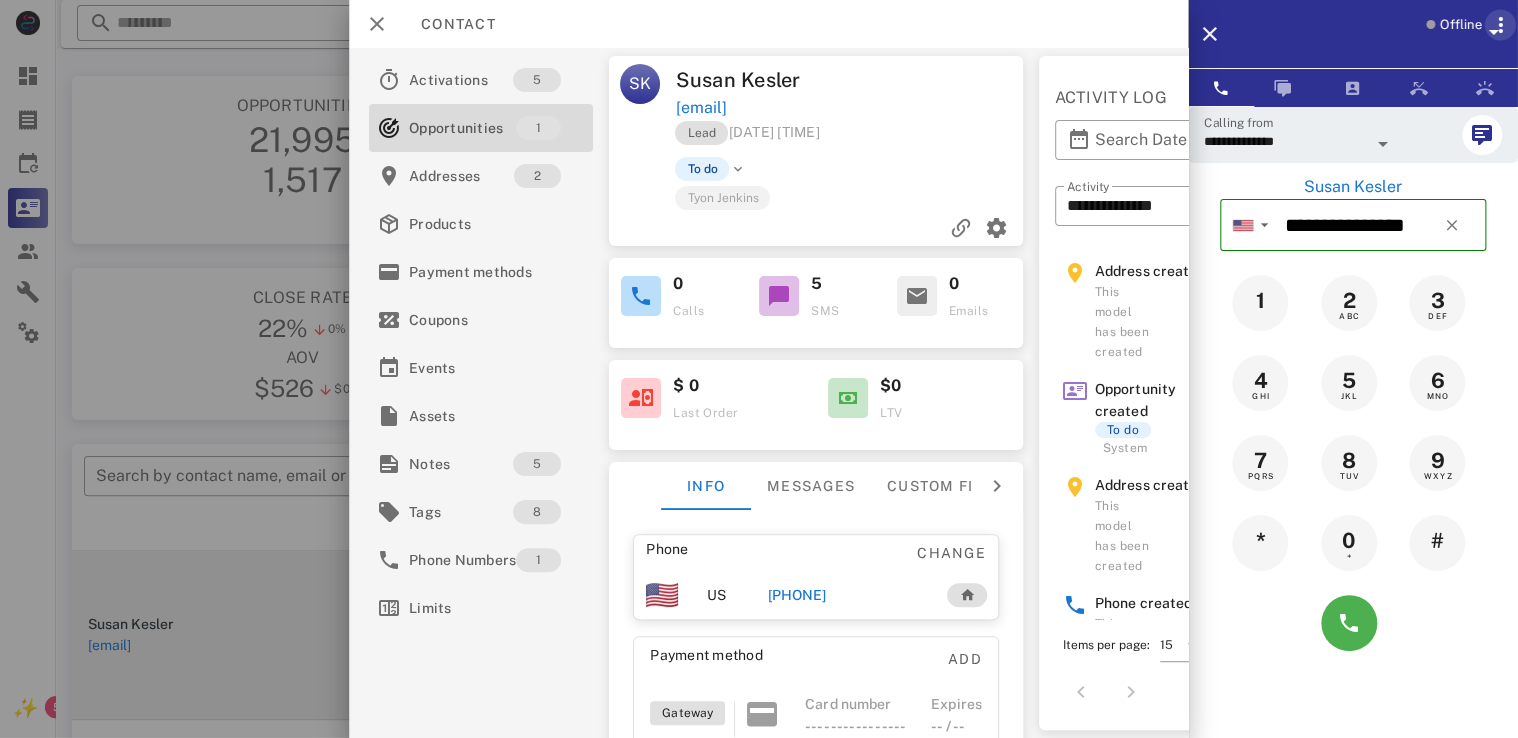 click at bounding box center [1500, 25] 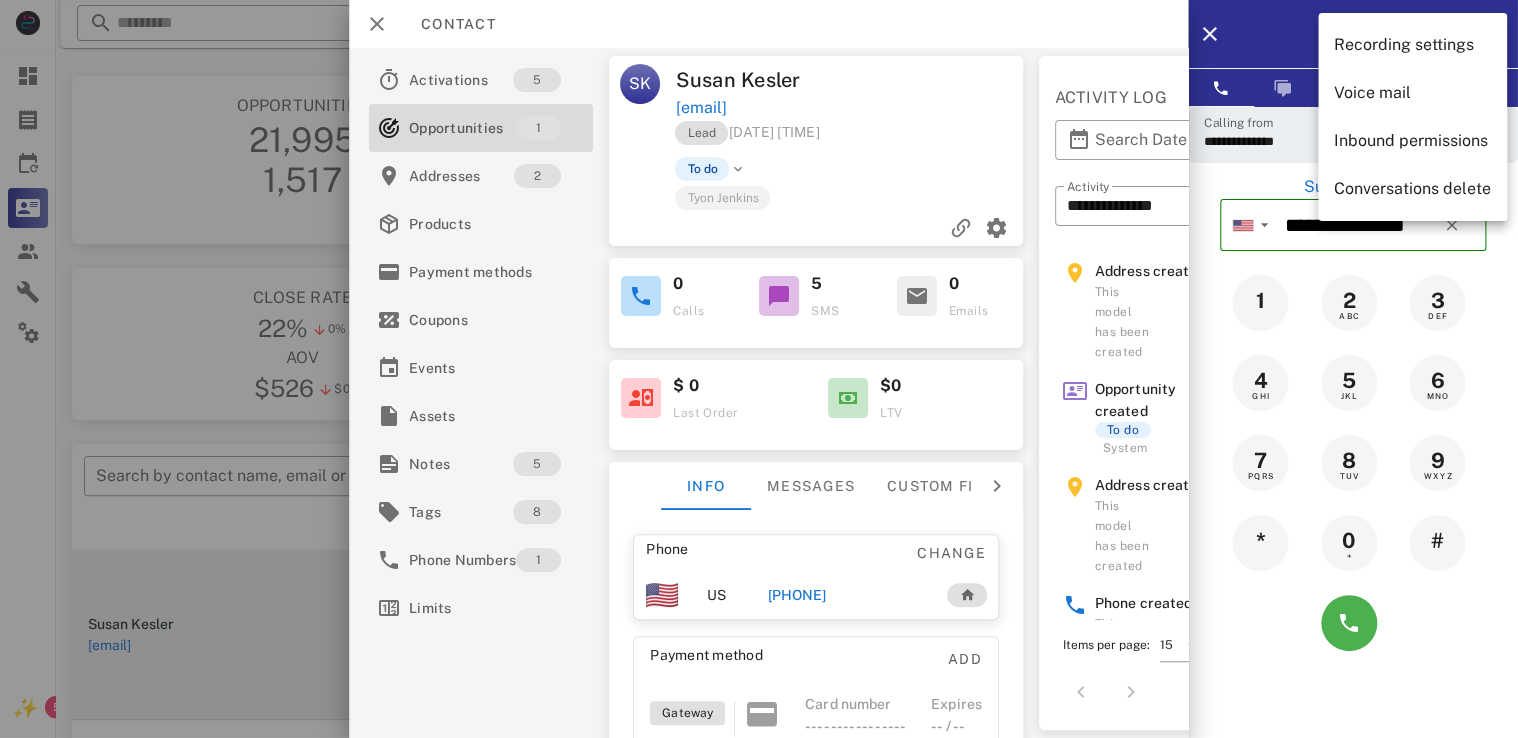 click on "Offline" at bounding box center [1379, 34] 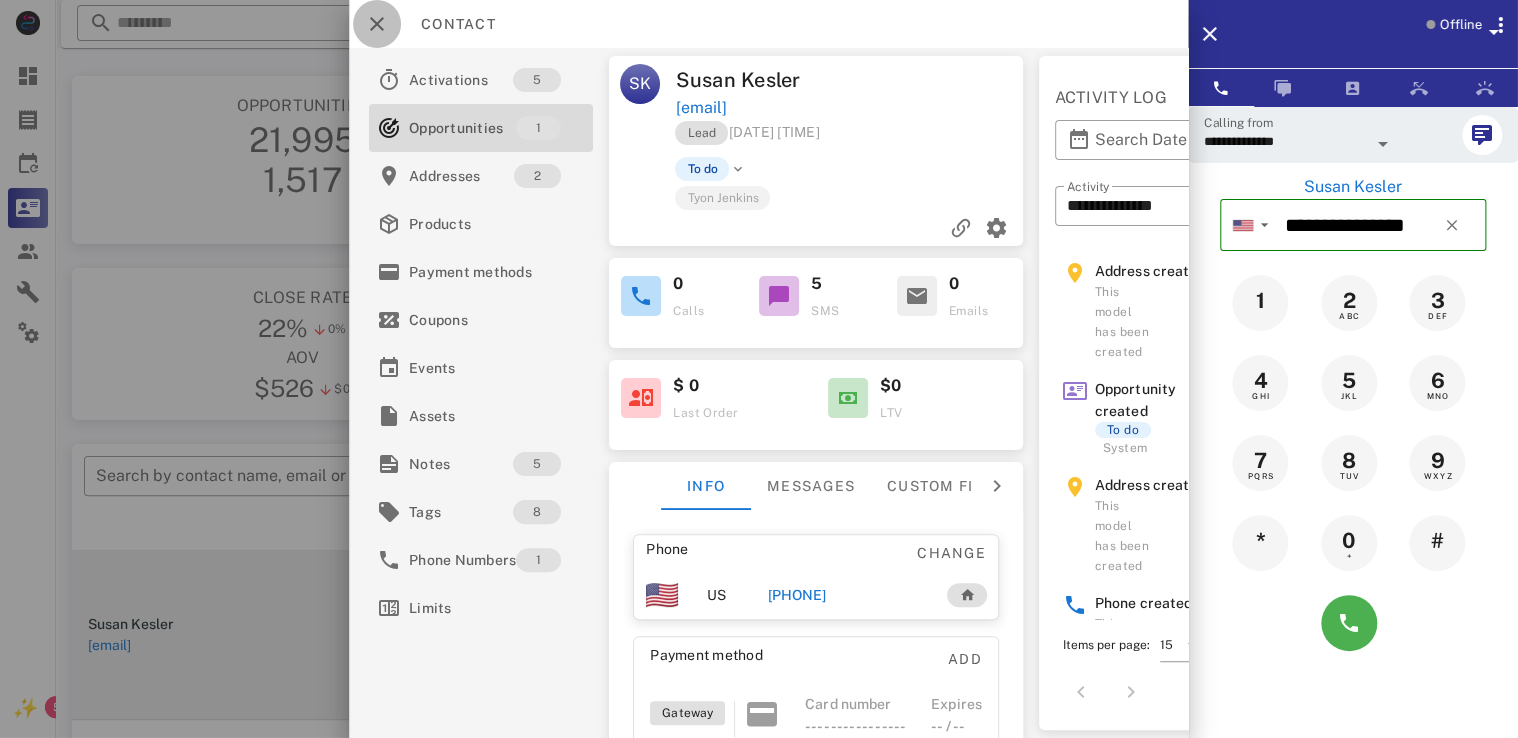 click at bounding box center [377, 24] 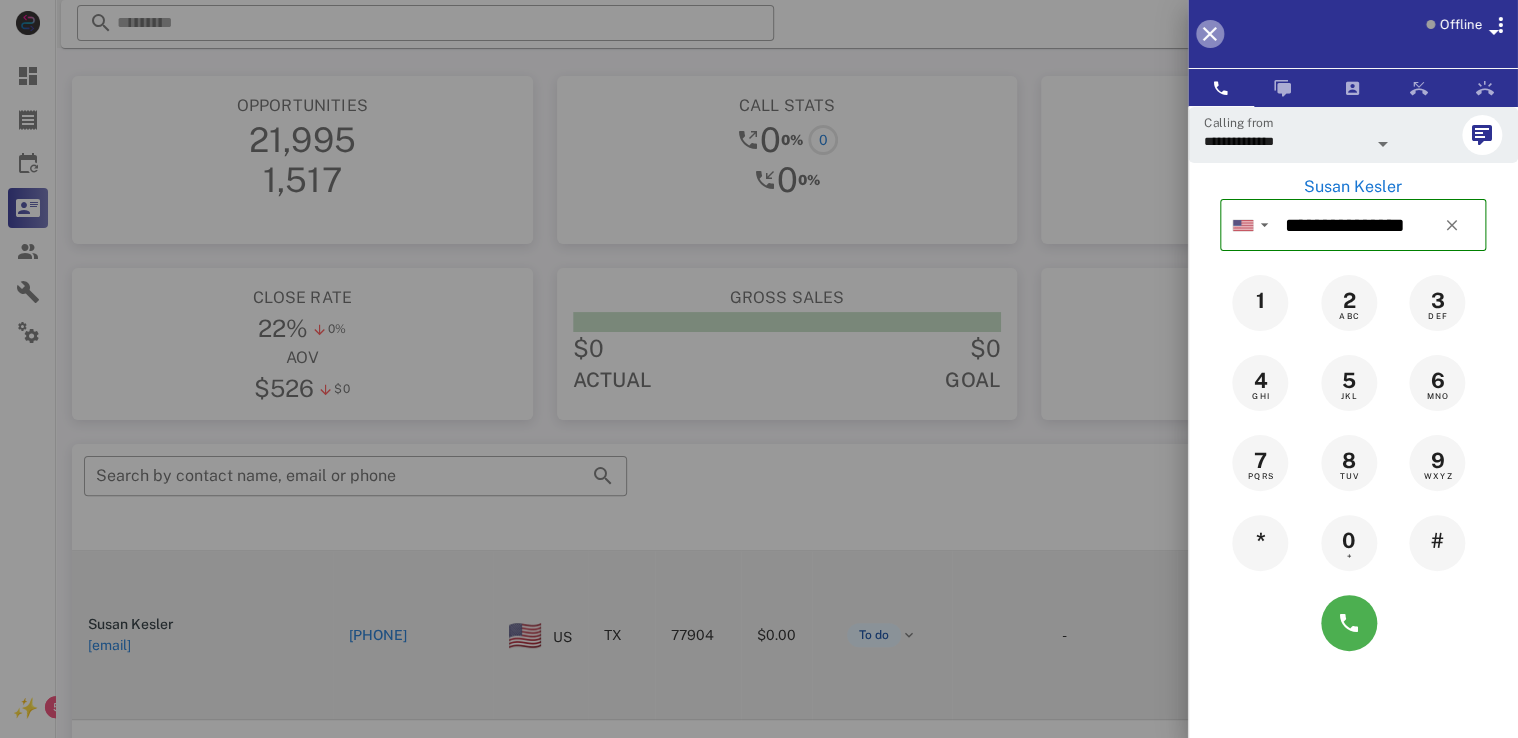 click at bounding box center [1210, 34] 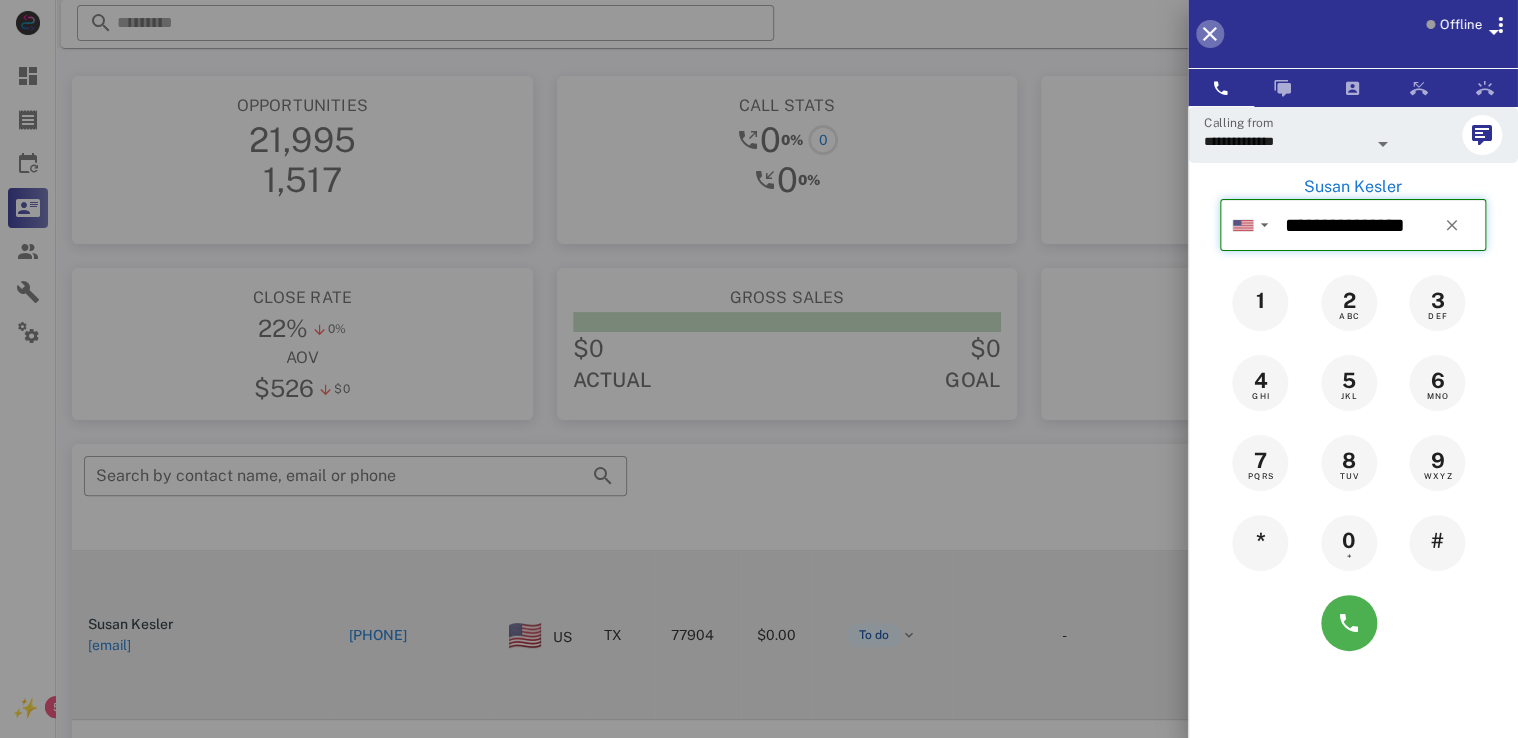 type 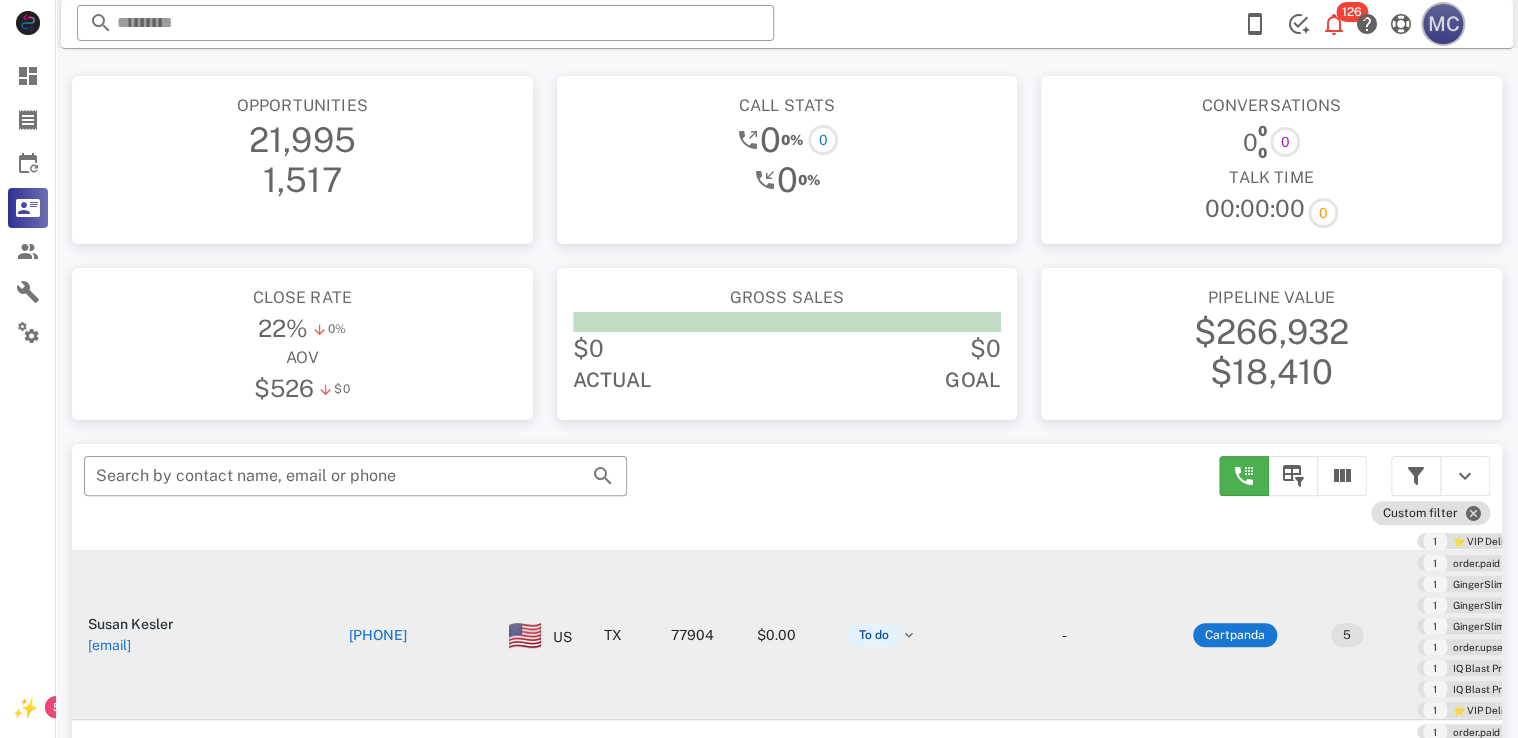 click on "MC" at bounding box center (1443, 24) 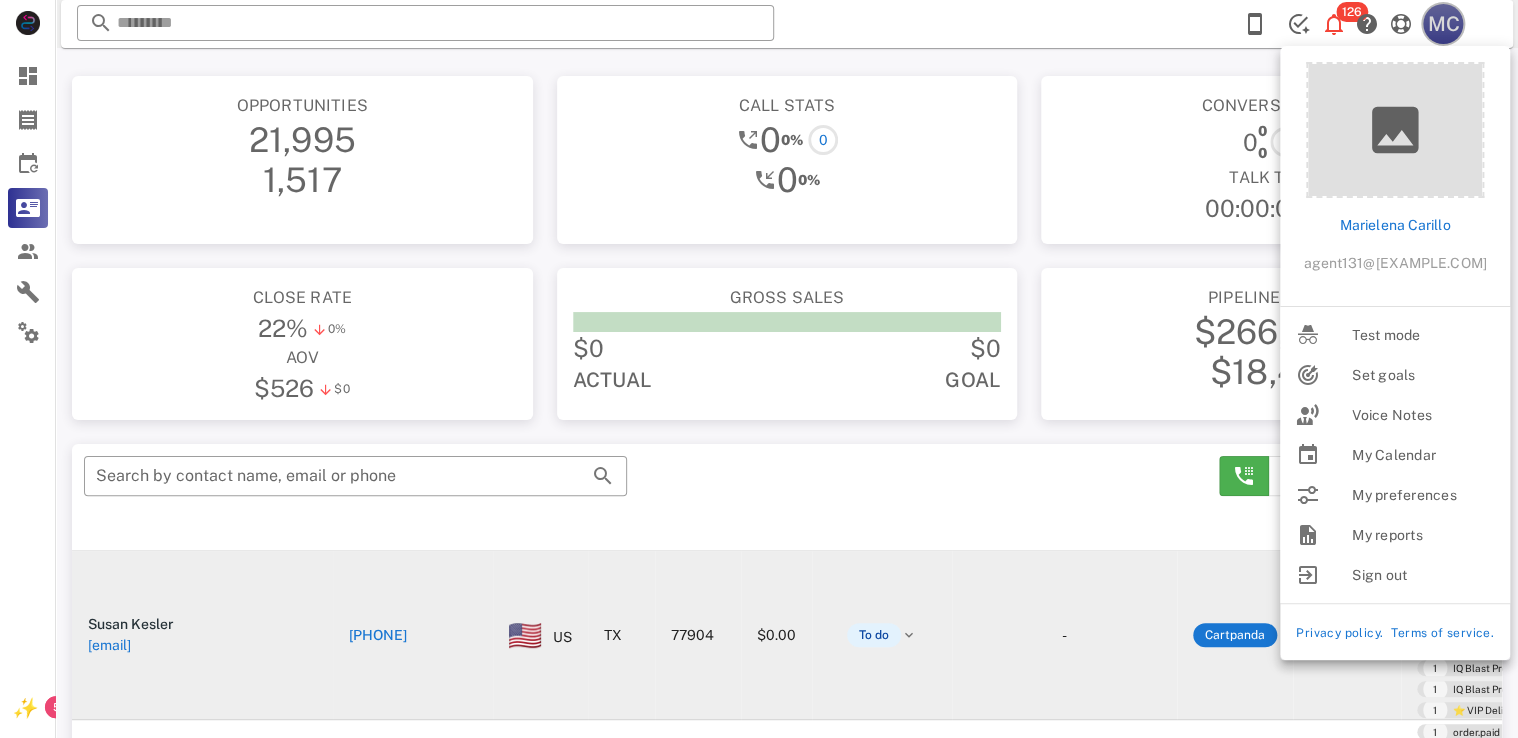 click on "MC" at bounding box center (1443, 24) 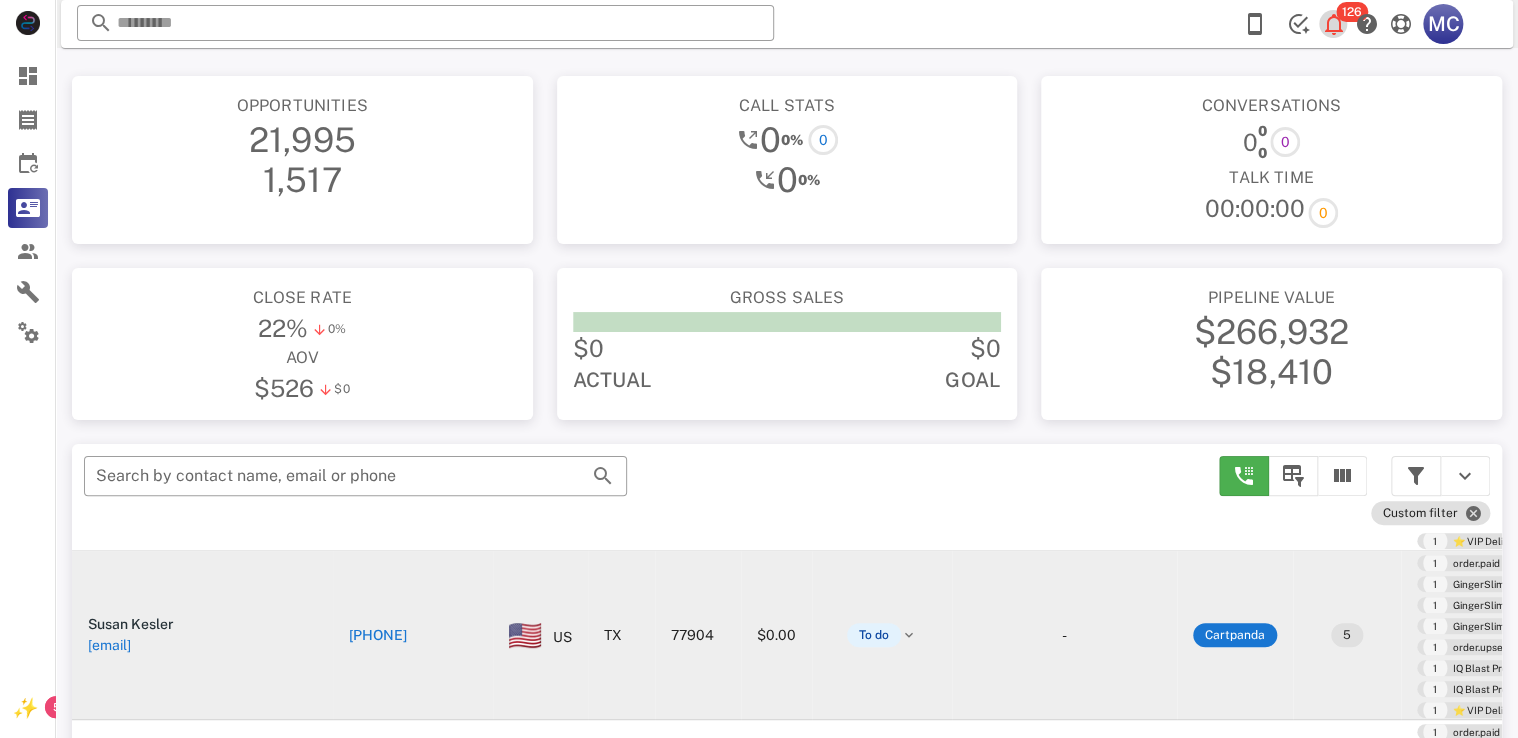 click at bounding box center [1334, 24] 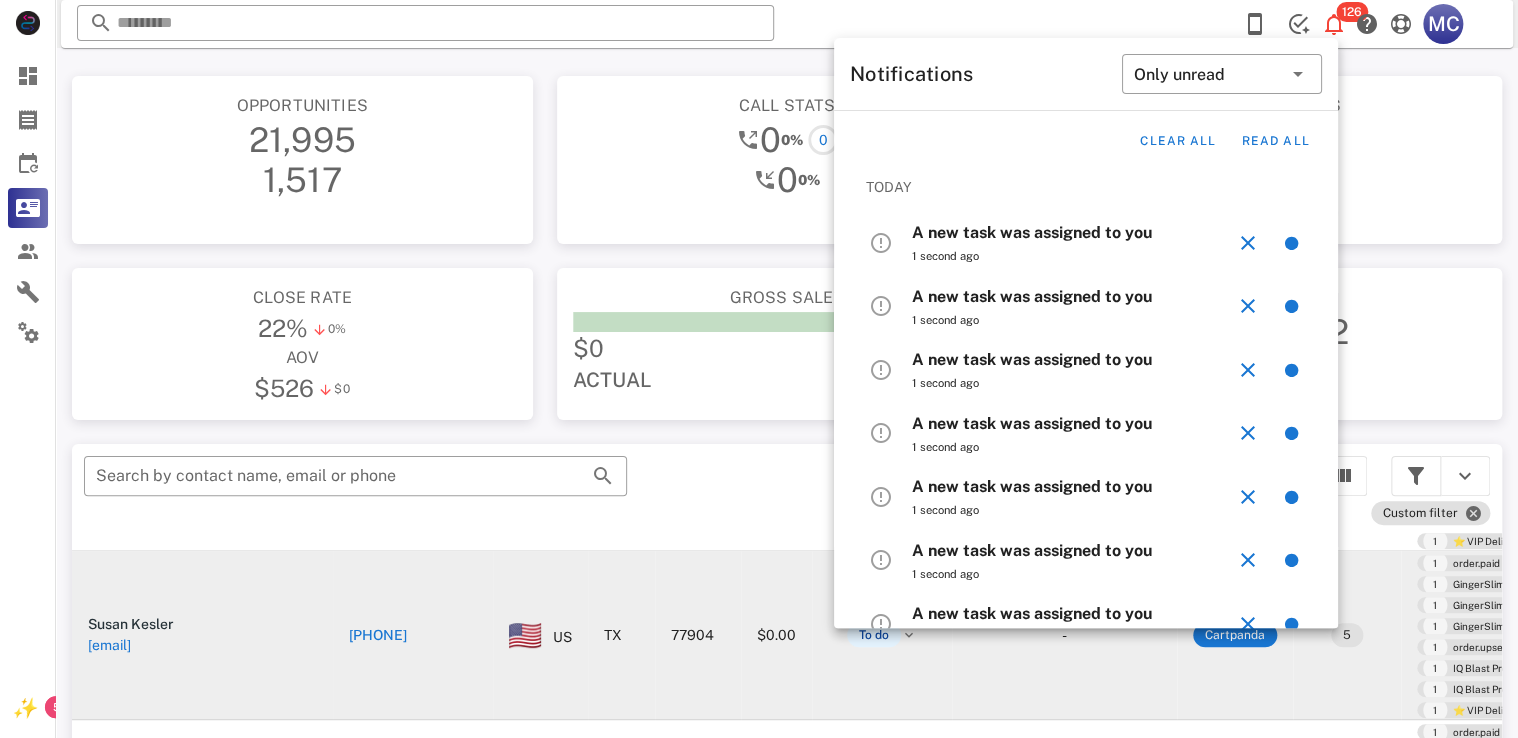 click on "1 second ago" at bounding box center [1073, 256] 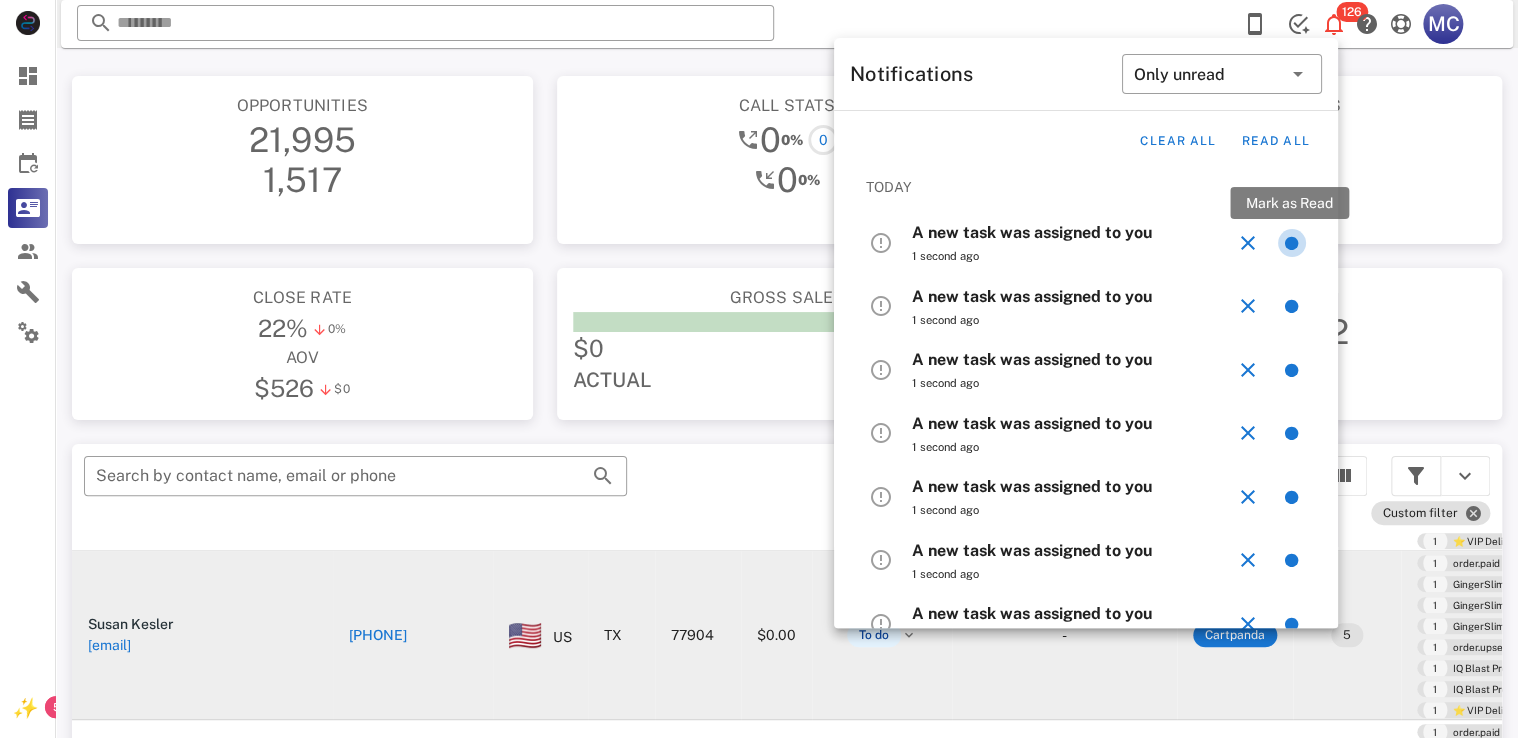 click at bounding box center (1292, 243) 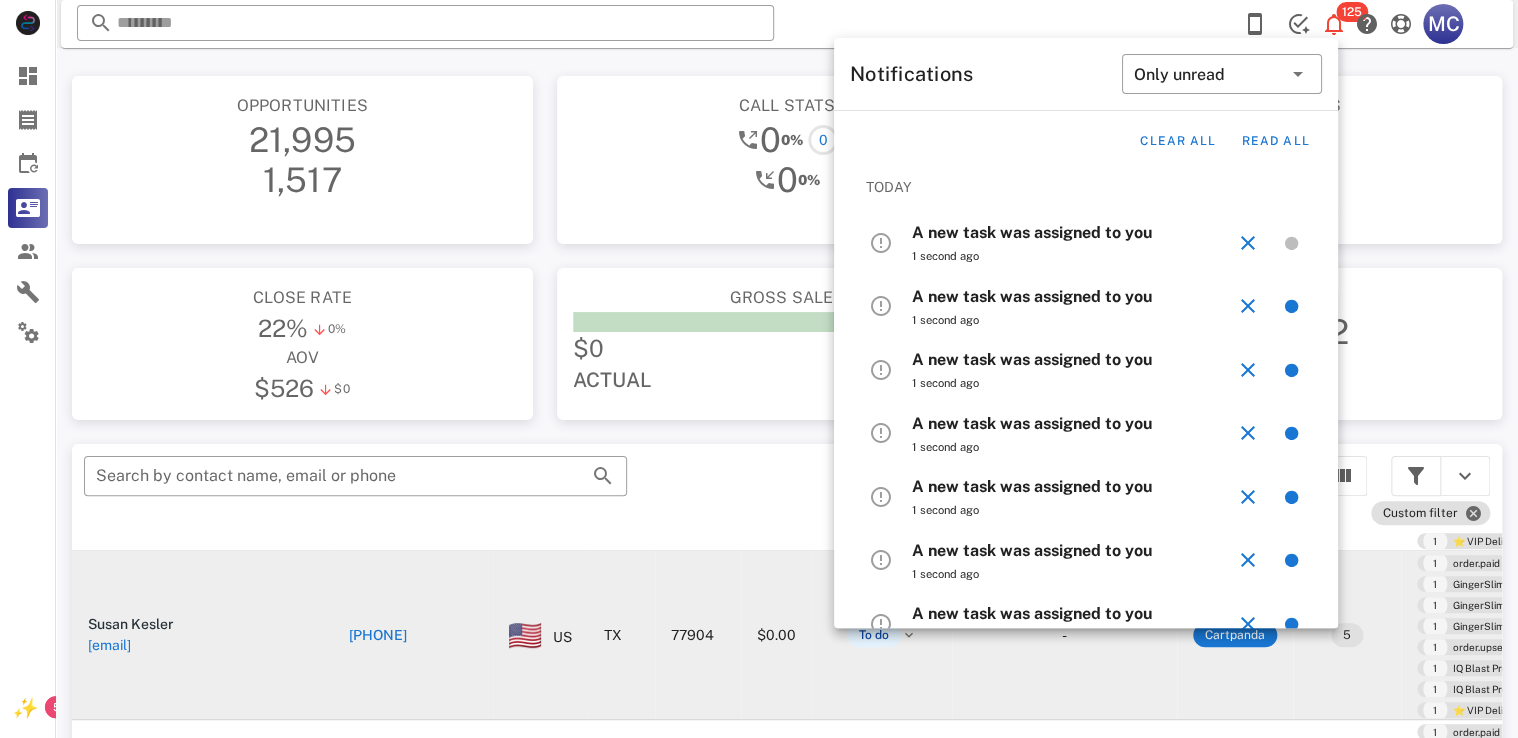 click at bounding box center [1292, 243] 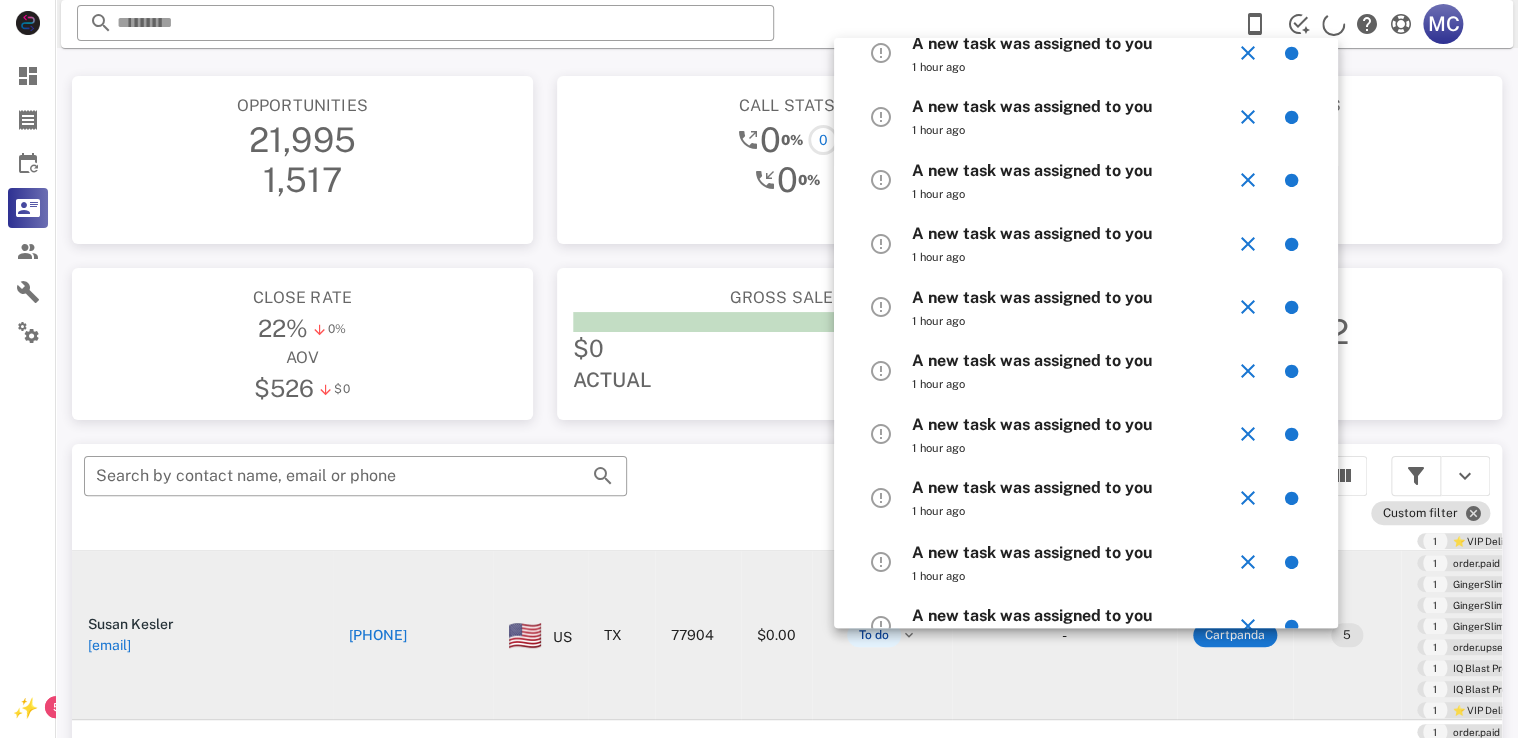 scroll, scrollTop: 5438, scrollLeft: 0, axis: vertical 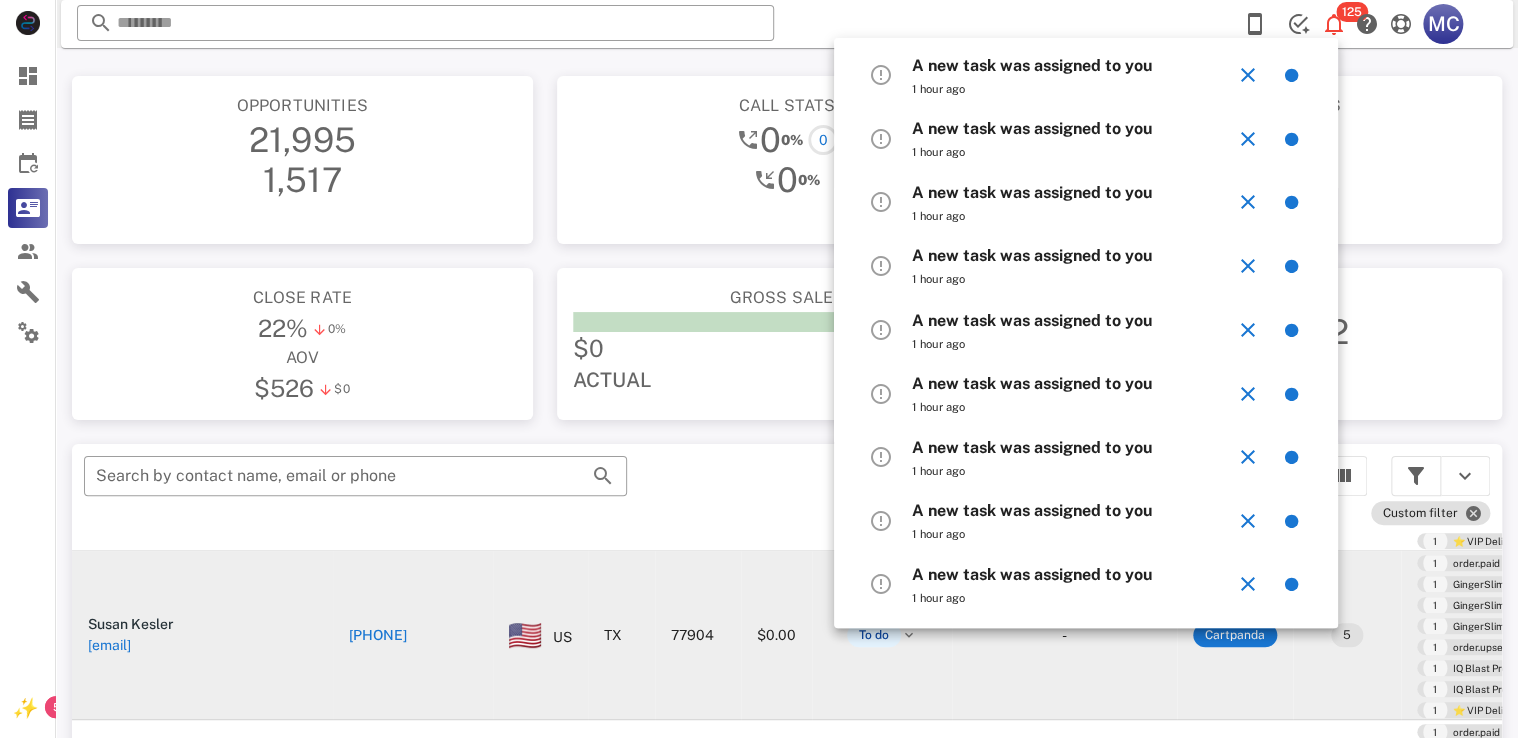 click on "A new task was assigned to you 1 hour ago" at bounding box center [1073, -2020] 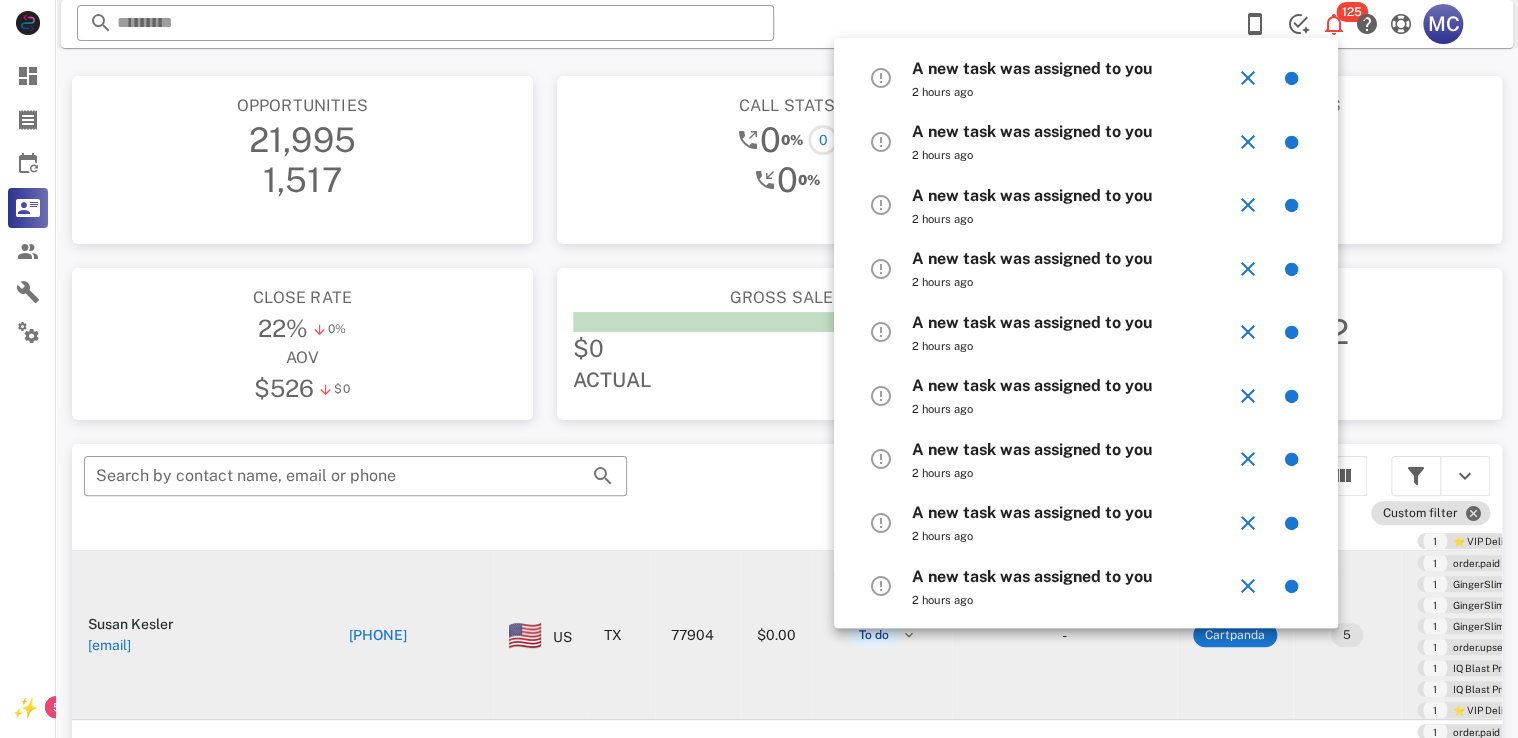 scroll, scrollTop: 7025, scrollLeft: 0, axis: vertical 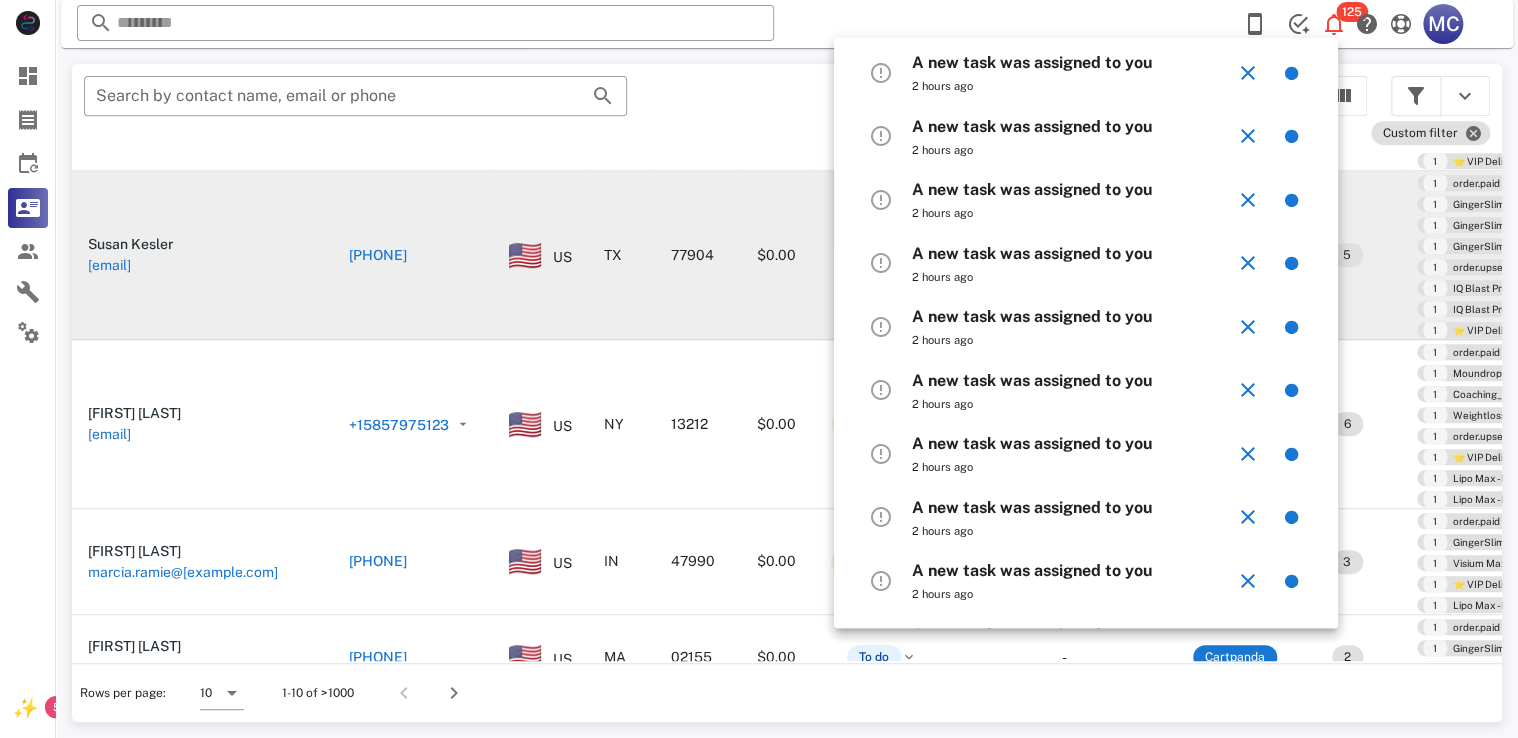 click on "A new task was assigned to you" at bounding box center (1032, 570) 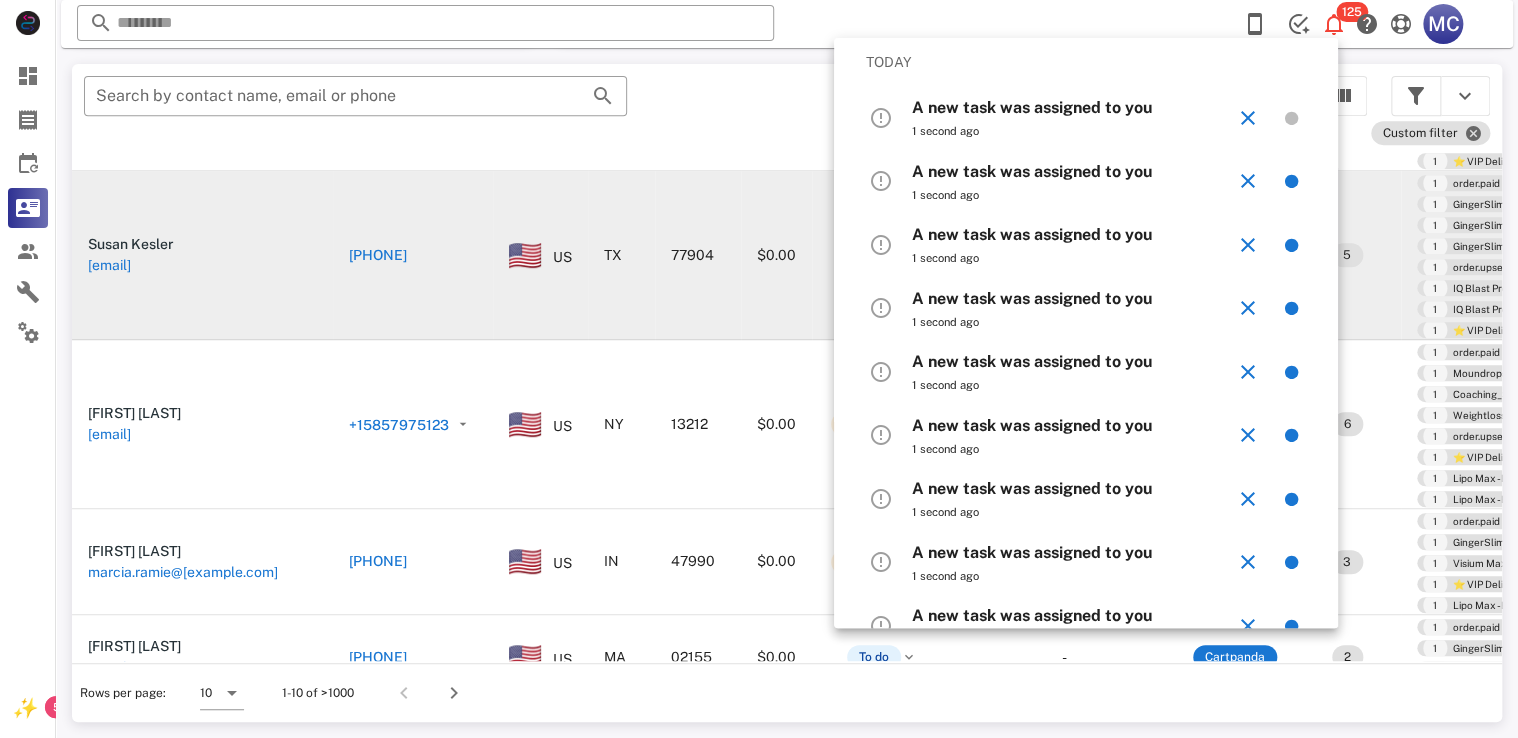 scroll, scrollTop: 0, scrollLeft: 0, axis: both 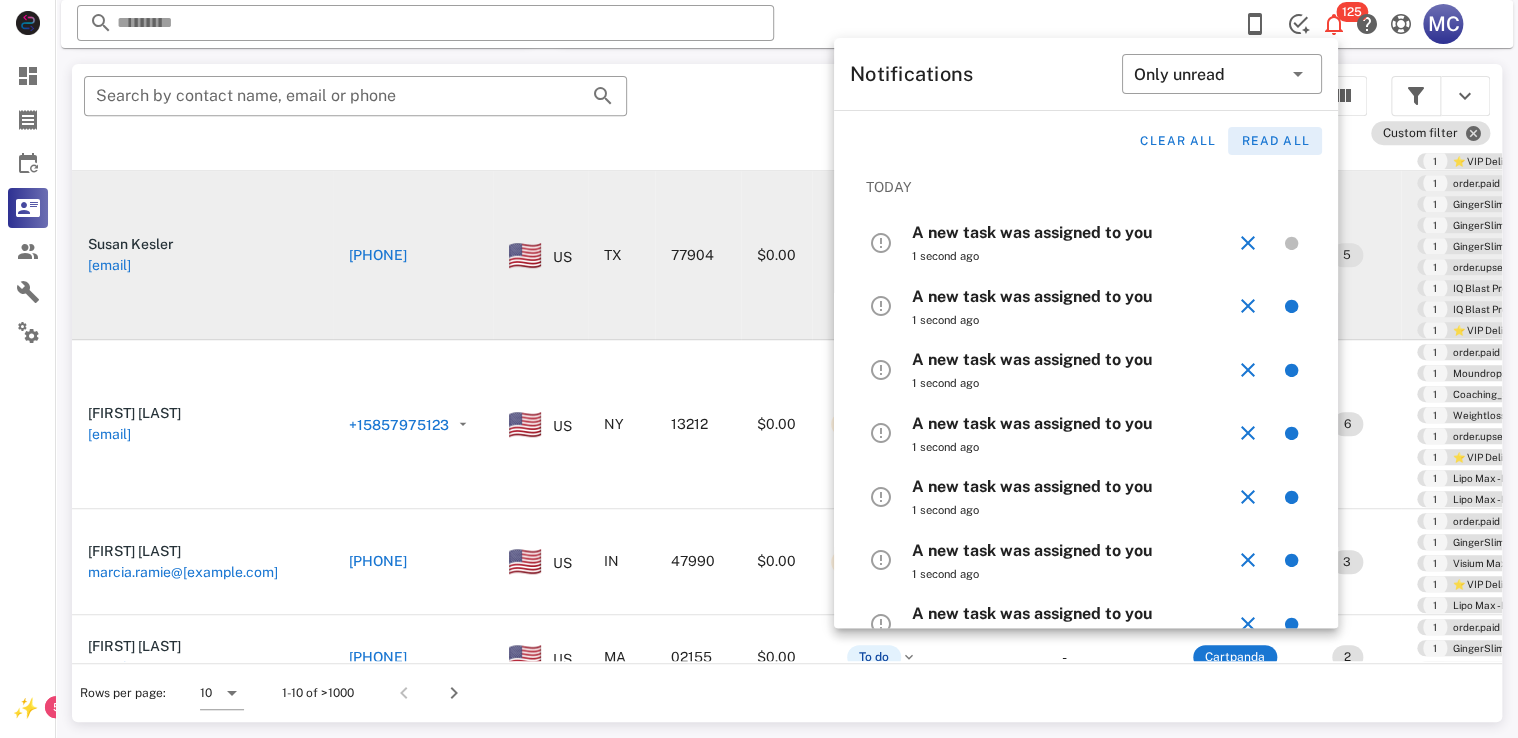 click on "Read all" at bounding box center [1275, 141] 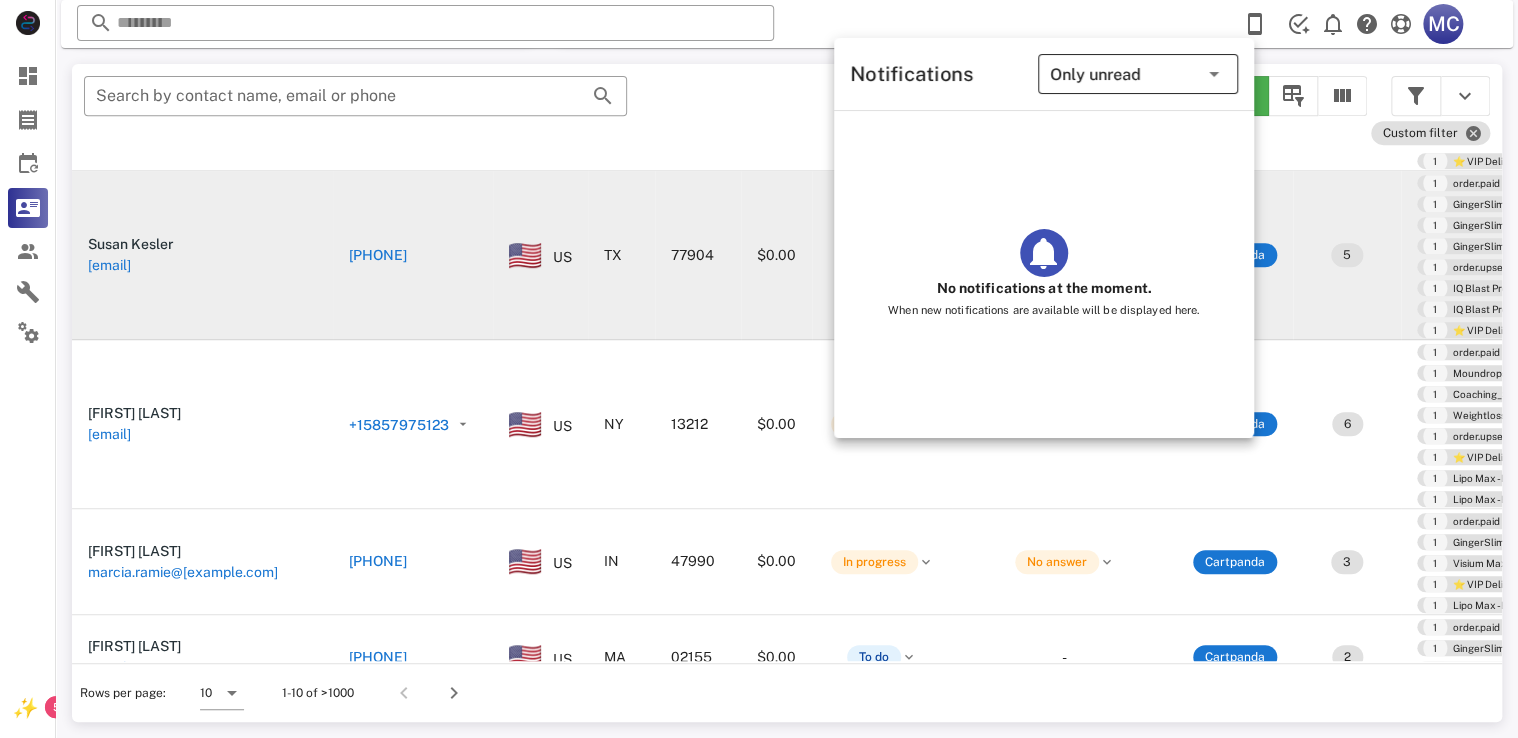 click at bounding box center [1214, 74] 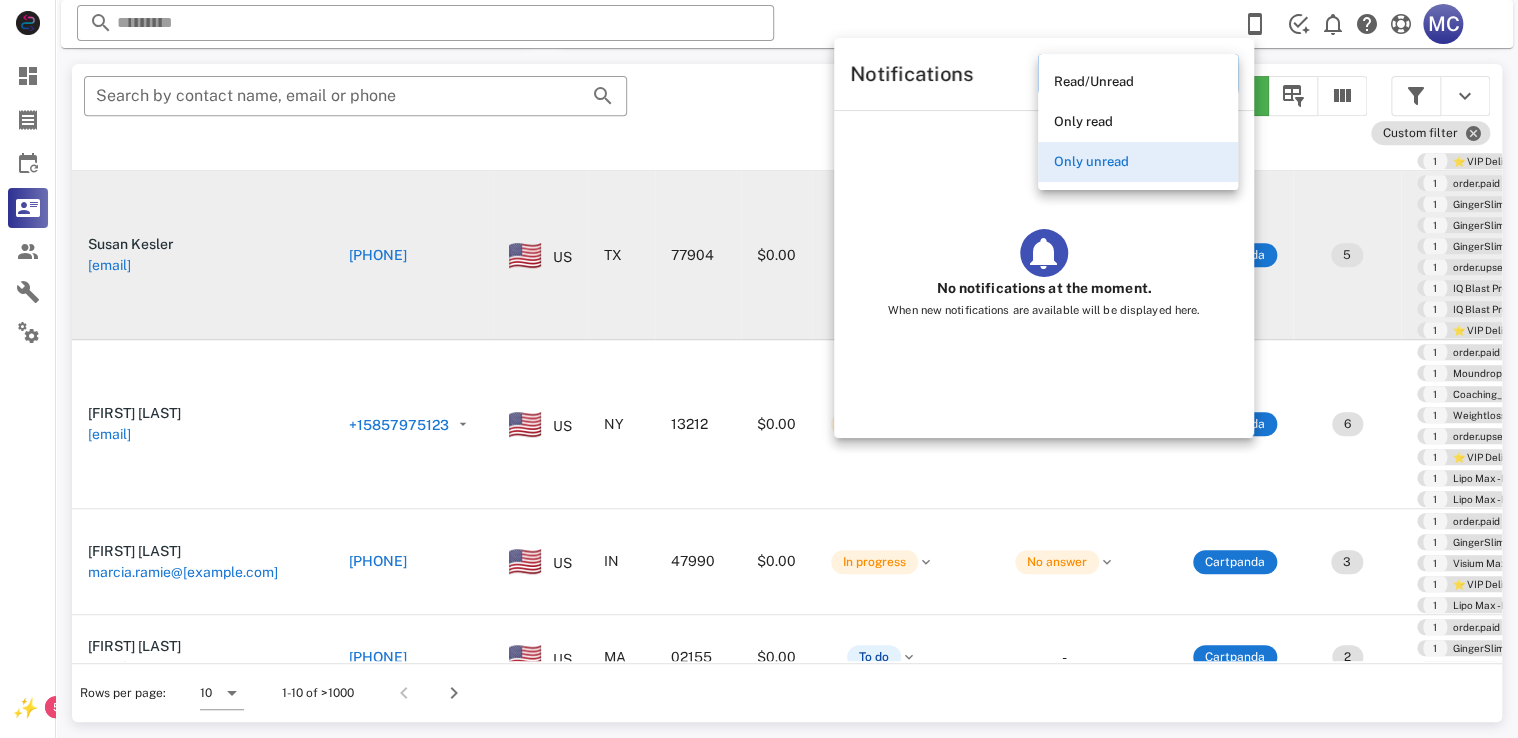 click on "Read/Unread" at bounding box center [1138, 82] 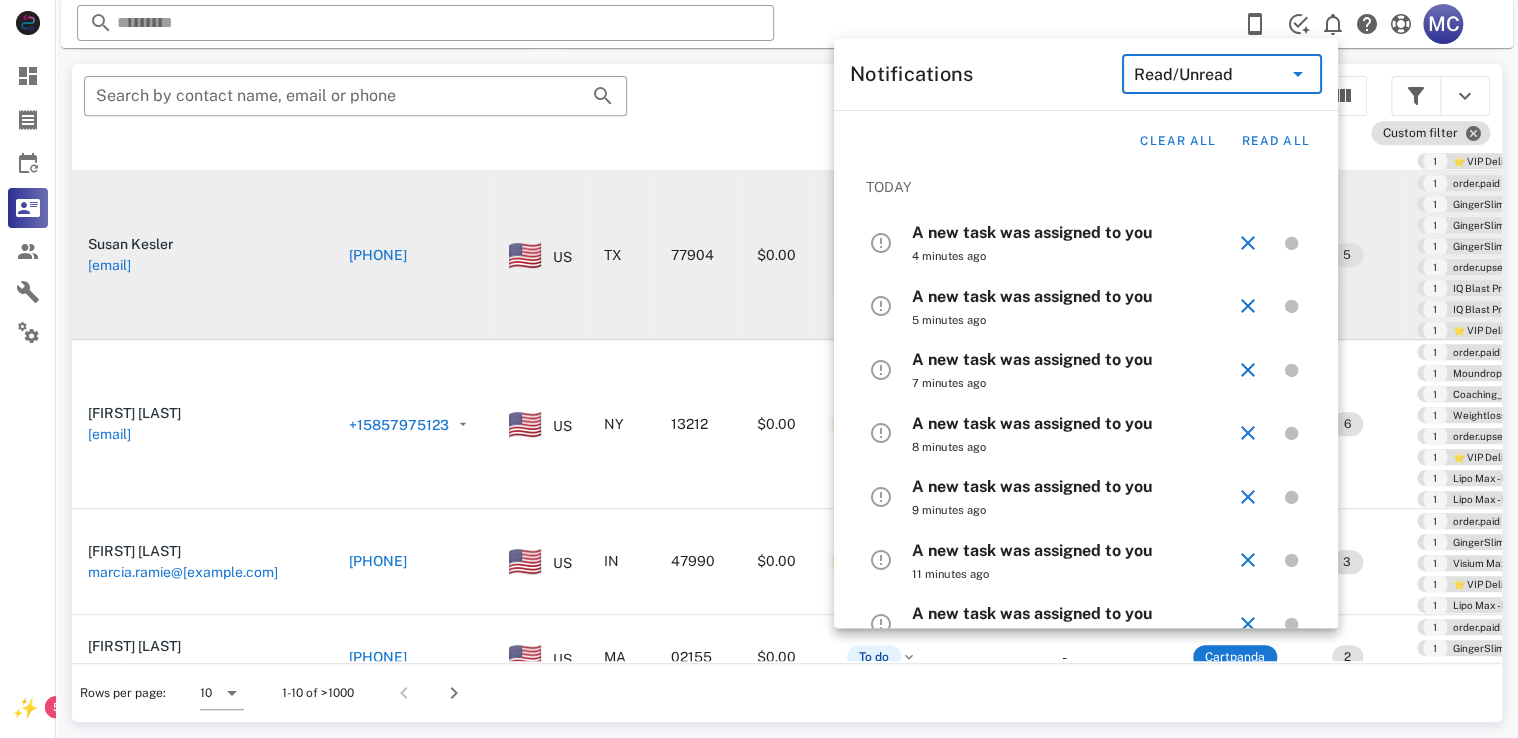 click on "A new task was assigned to you 4 minutes ago" at bounding box center (1073, 243) 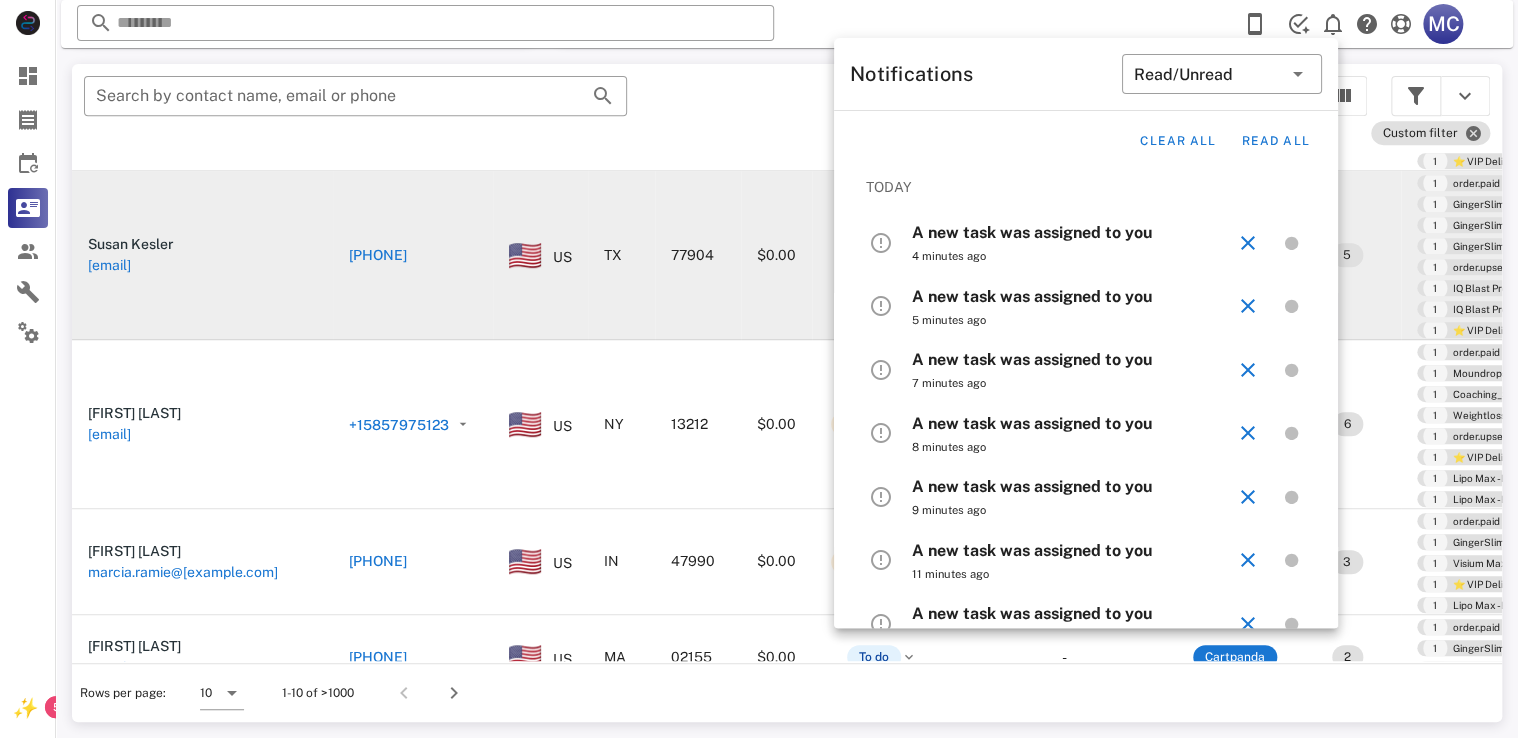 click on "4 minutes ago" at bounding box center [1073, 256] 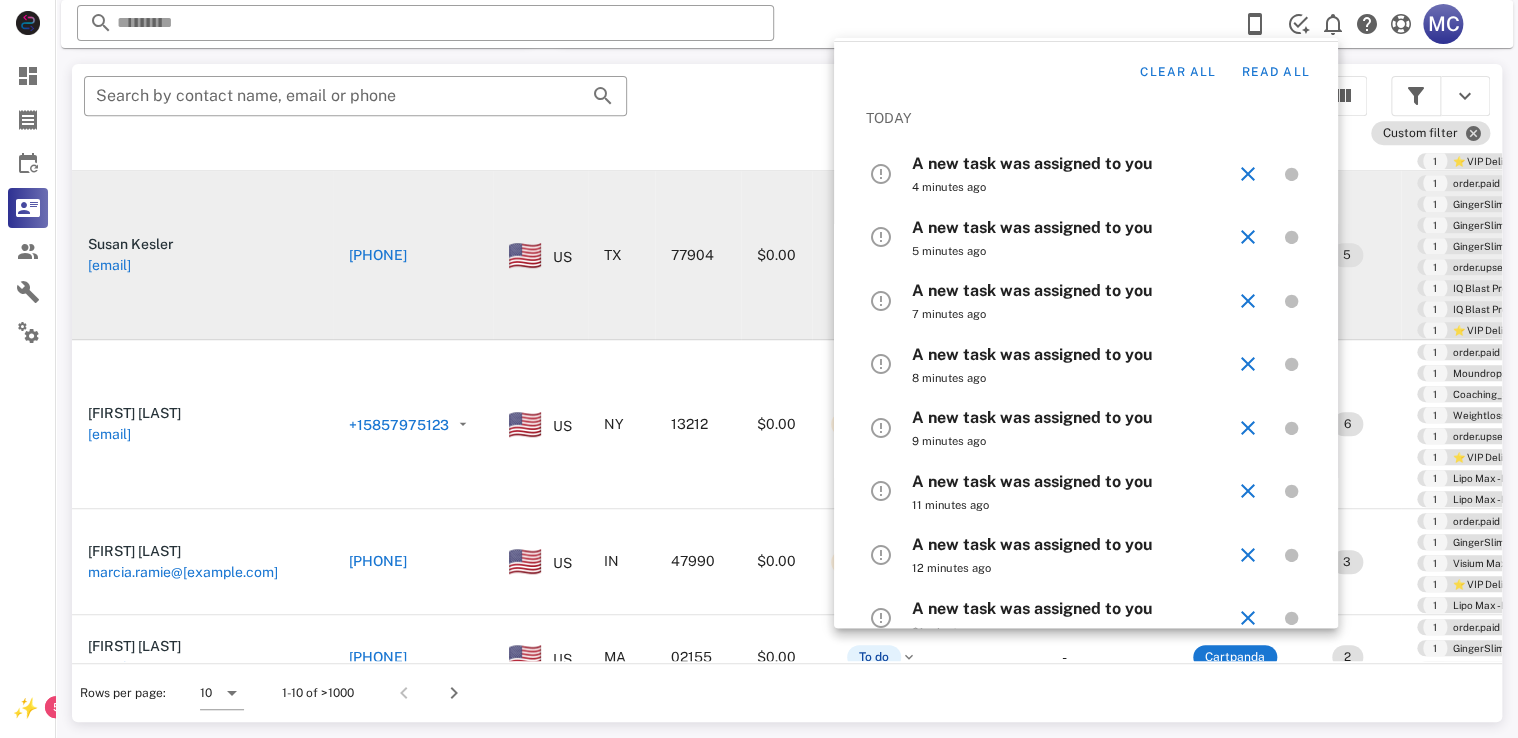 scroll, scrollTop: 0, scrollLeft: 0, axis: both 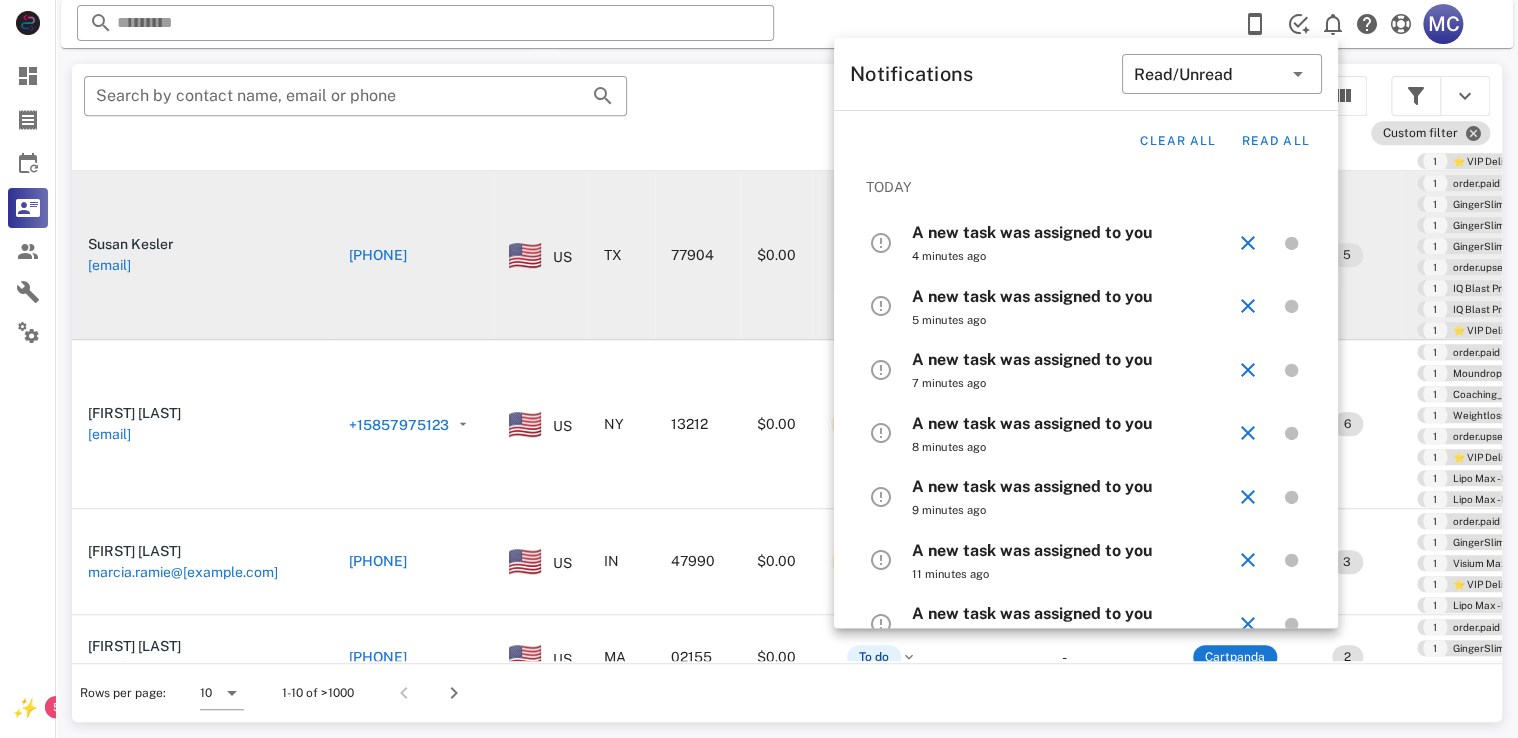 click on "A new task was assigned to you" at bounding box center [1032, 232] 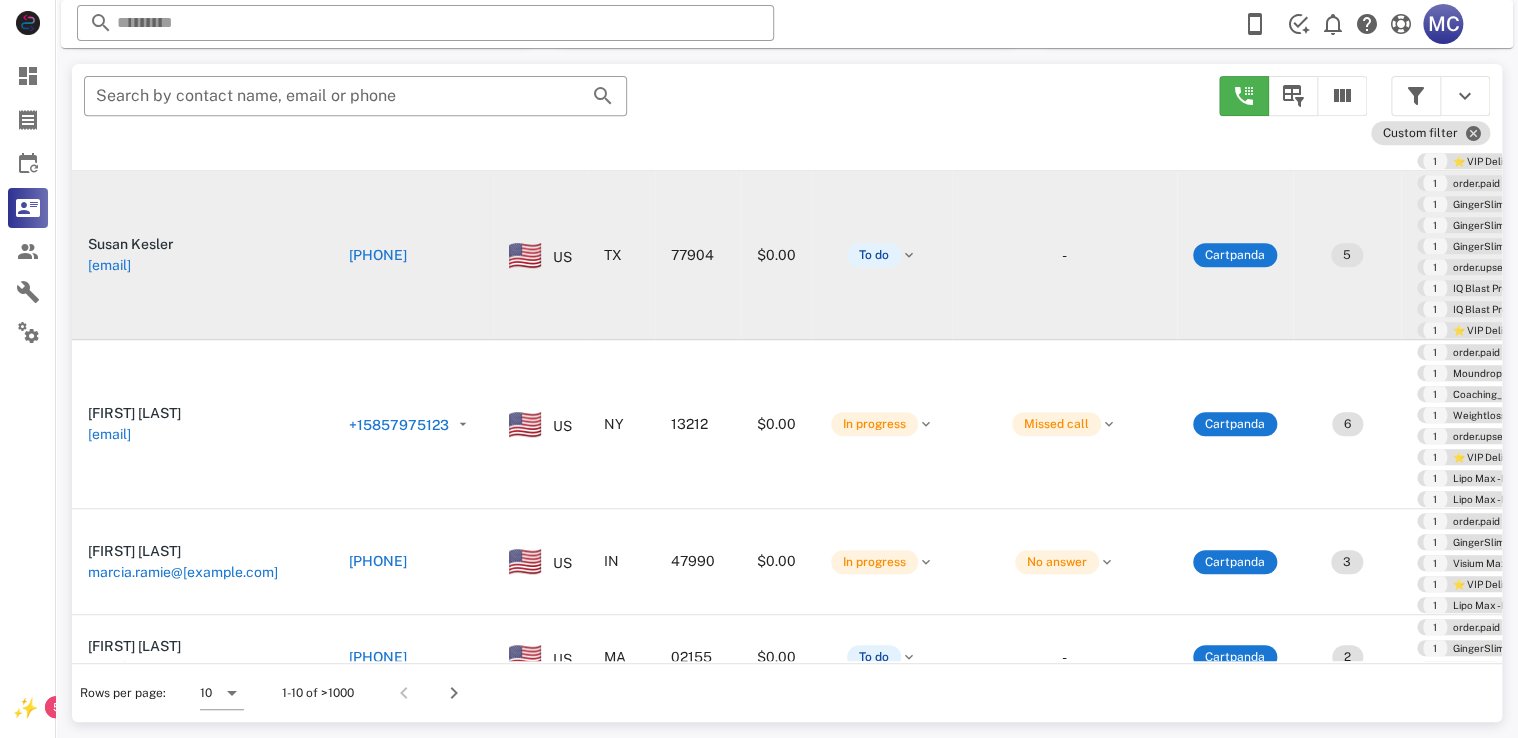 click on "​ Search by contact name, email or phone" at bounding box center (639, 106) 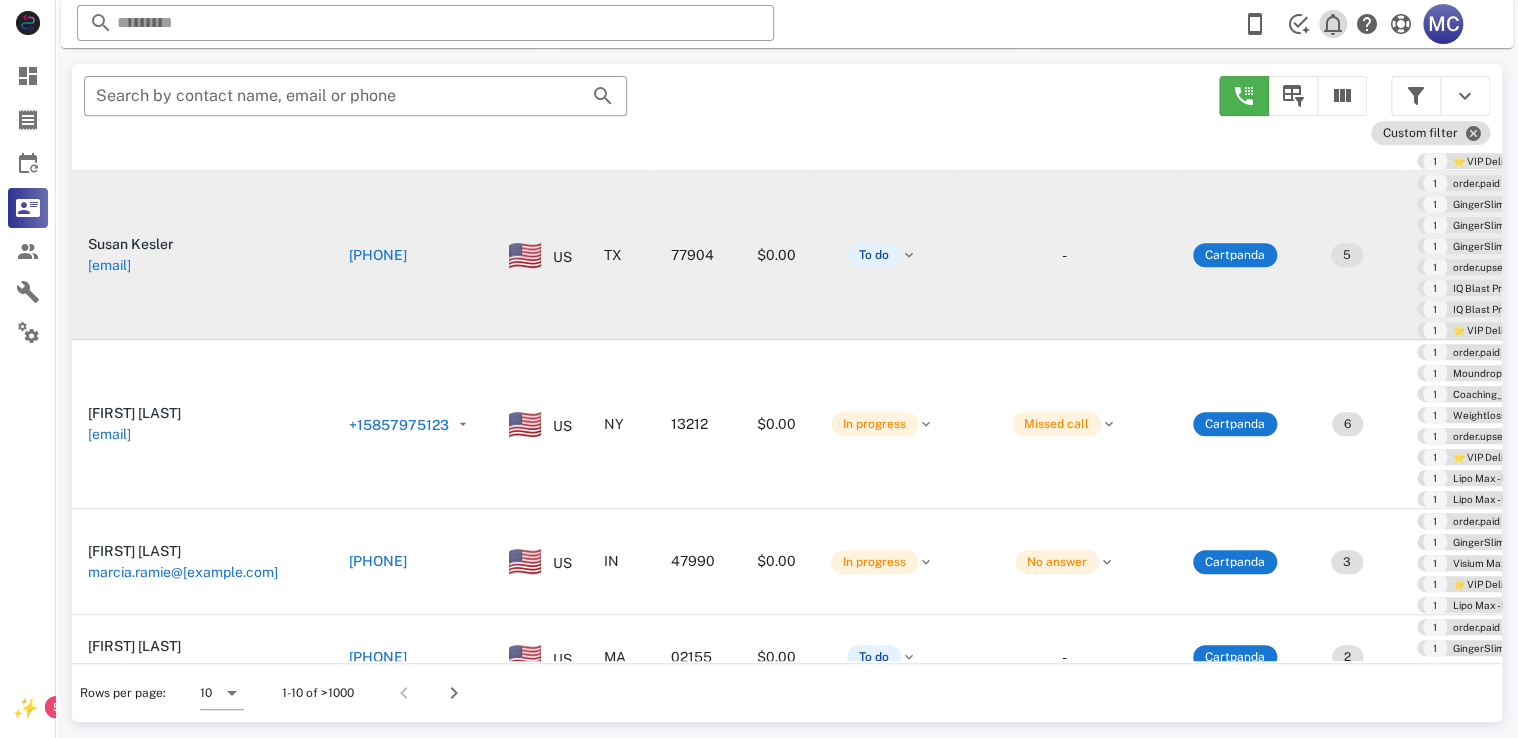 click at bounding box center (1333, 24) 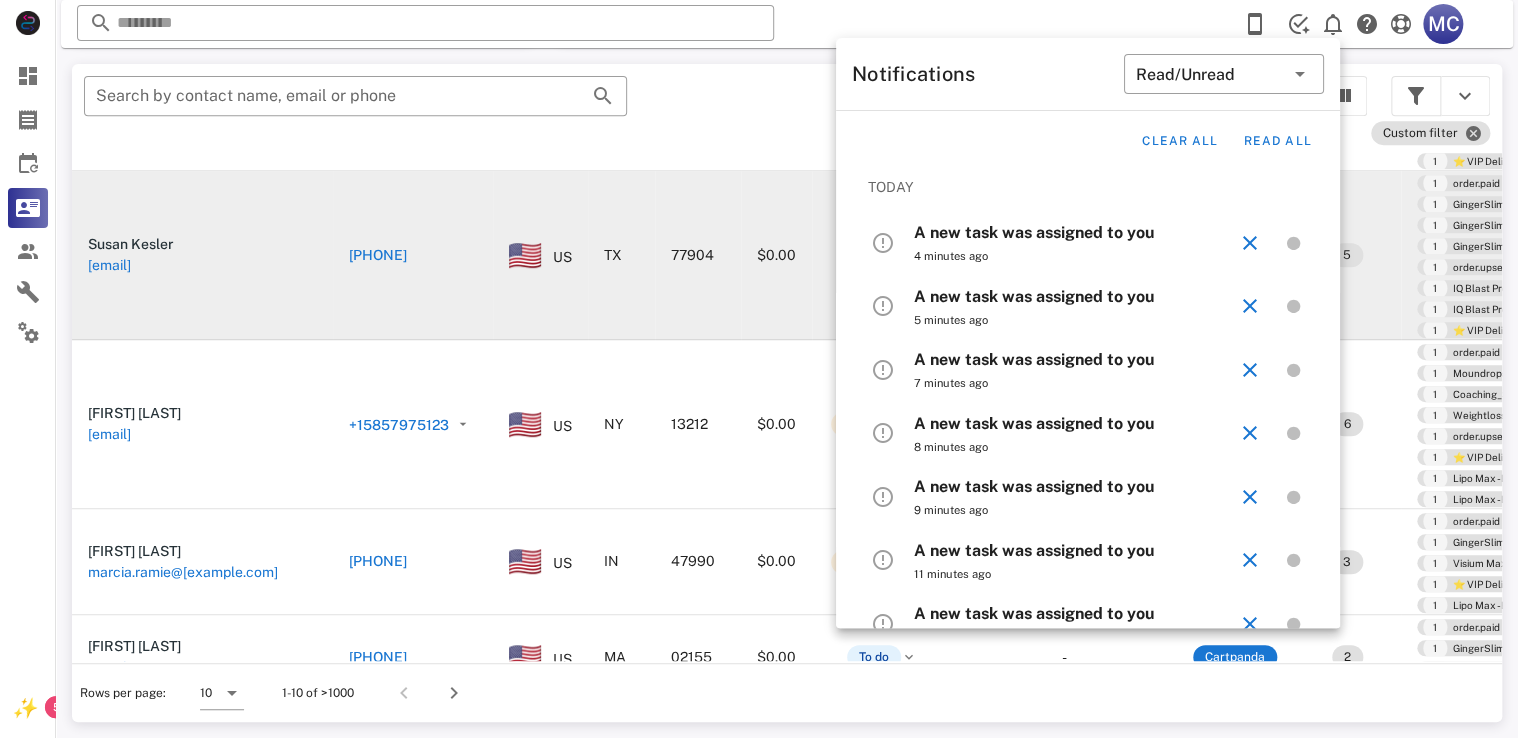 click on "A new task was assigned to you" at bounding box center [1034, 232] 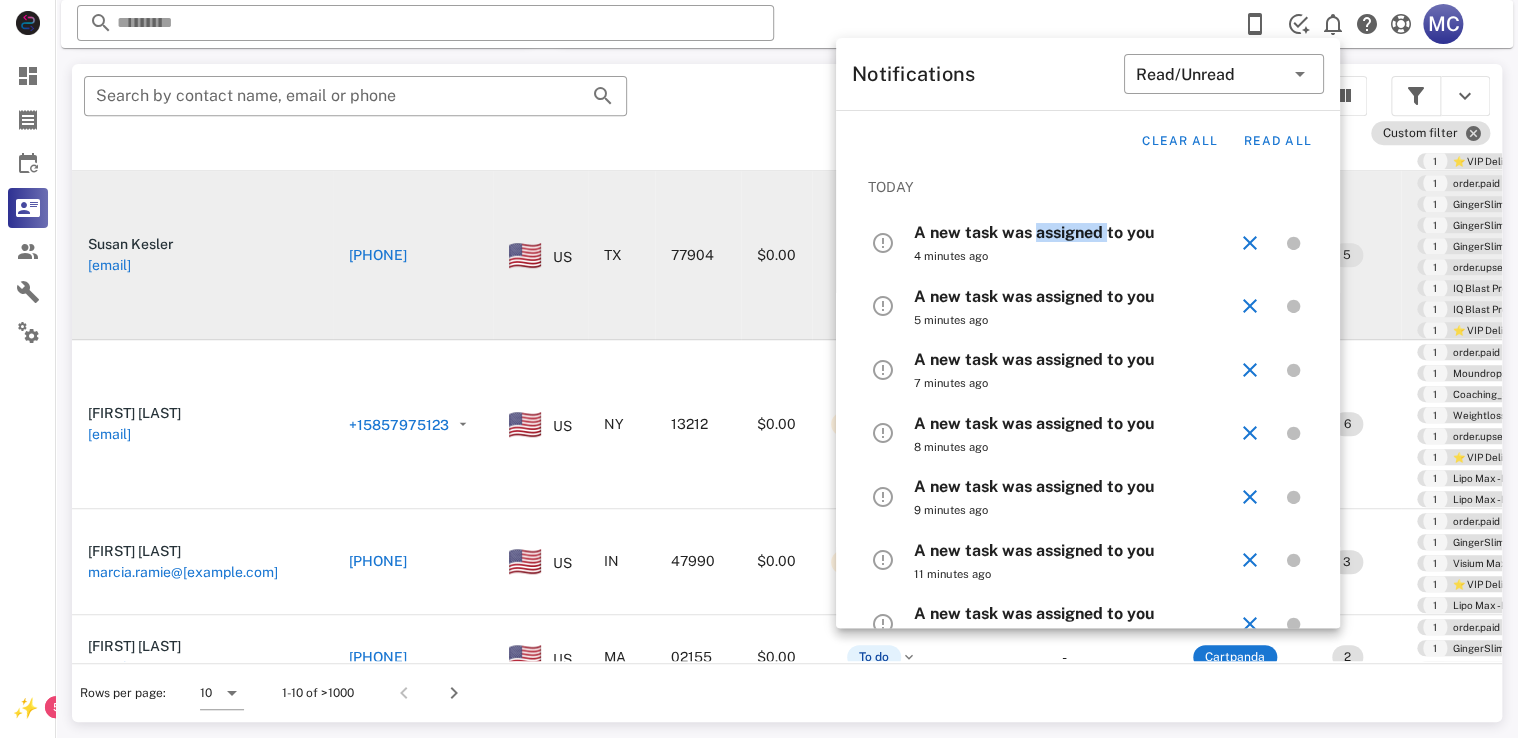 click on "A new task was assigned to you" at bounding box center [1034, 232] 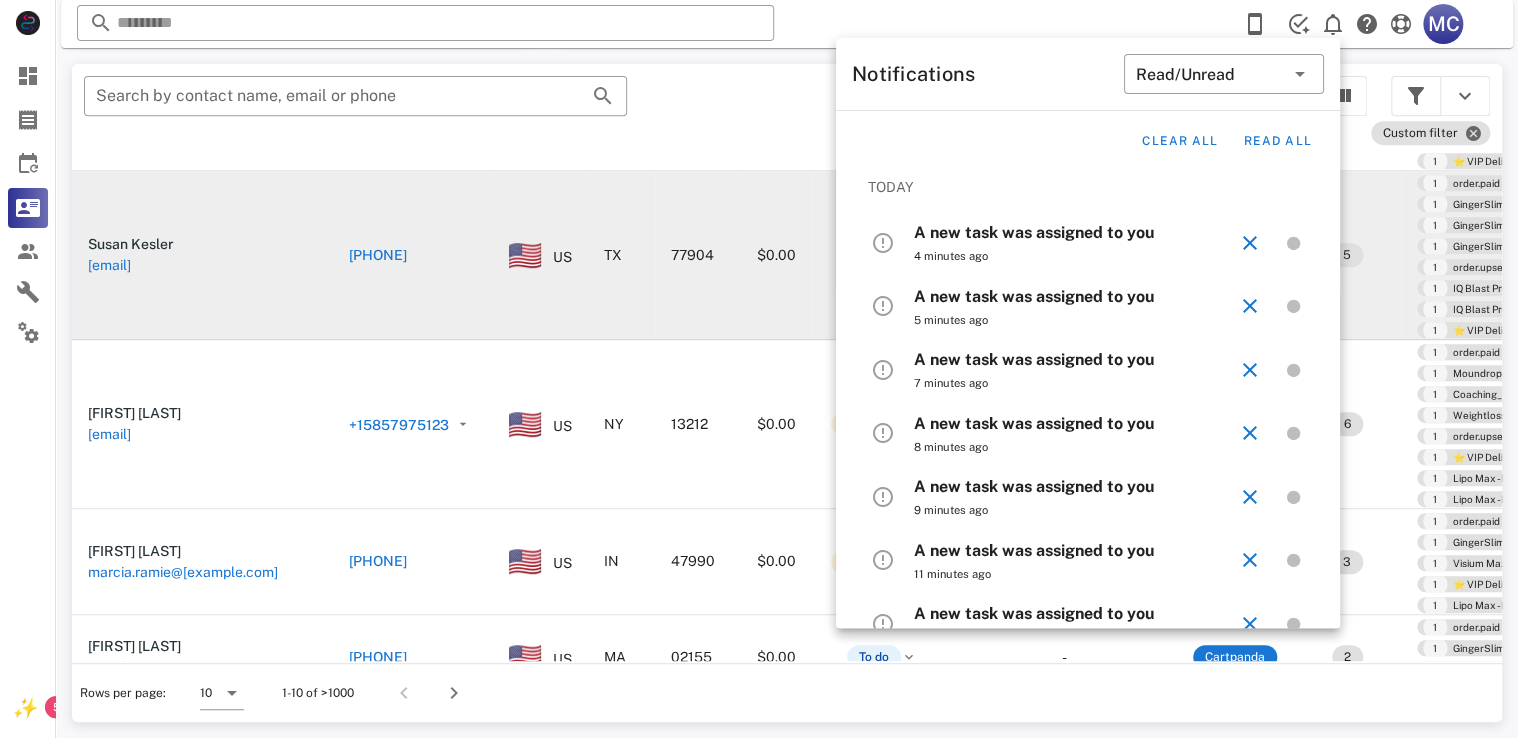 drag, startPoint x: 1059, startPoint y: 234, endPoint x: 977, endPoint y: 242, distance: 82.38932 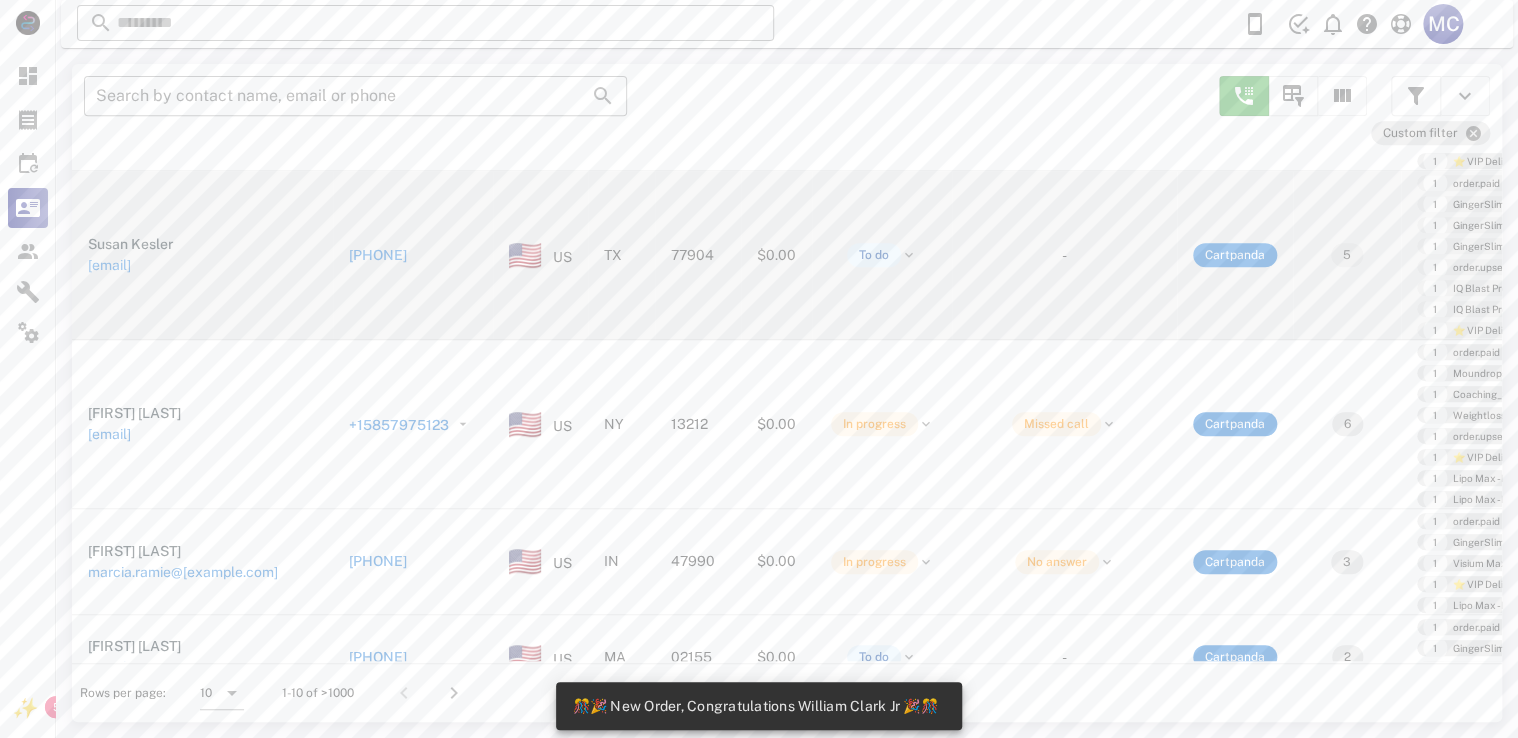 click on "🎊🎉 New Order, Congratulations William Clark Jr 🎉🎊" at bounding box center [754, 706] 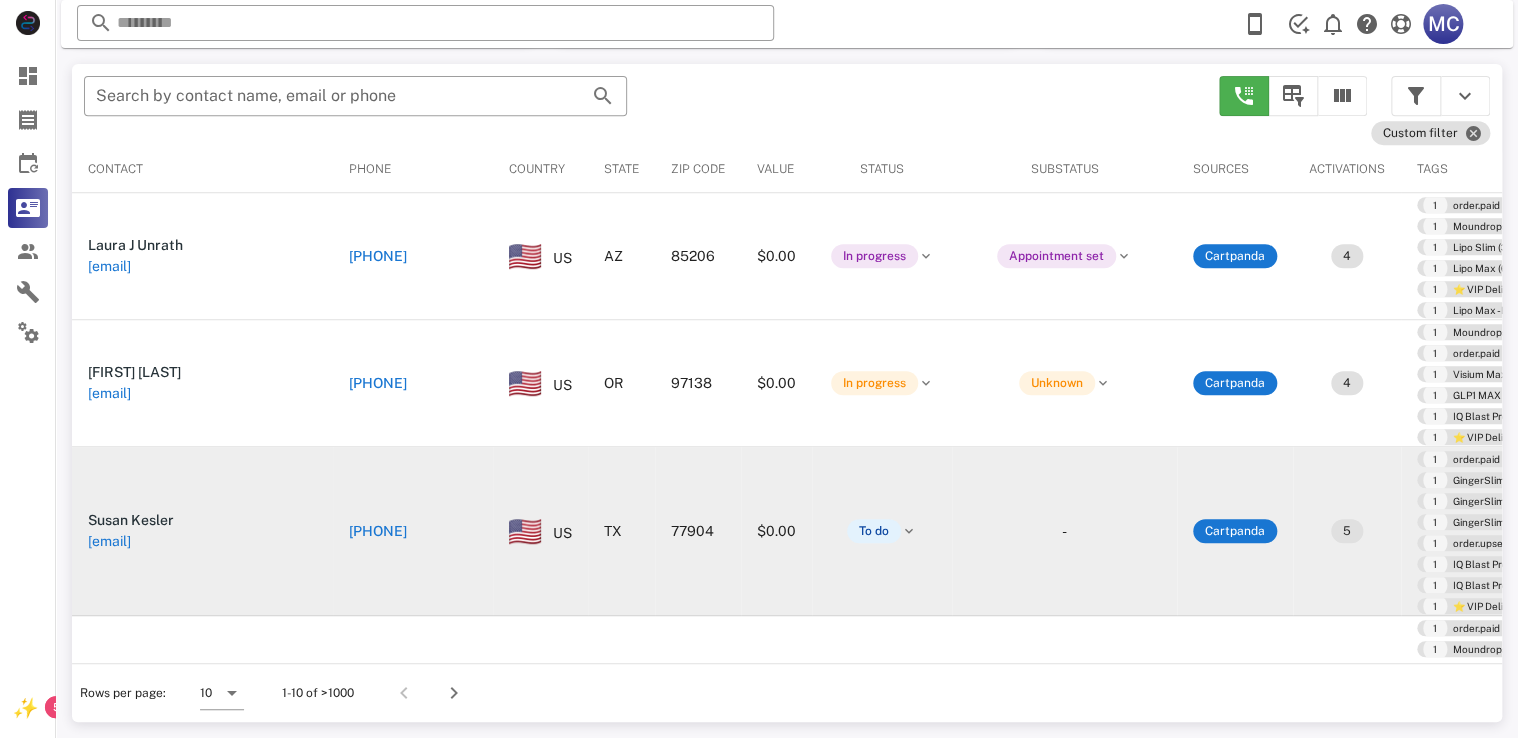 scroll, scrollTop: 0, scrollLeft: 0, axis: both 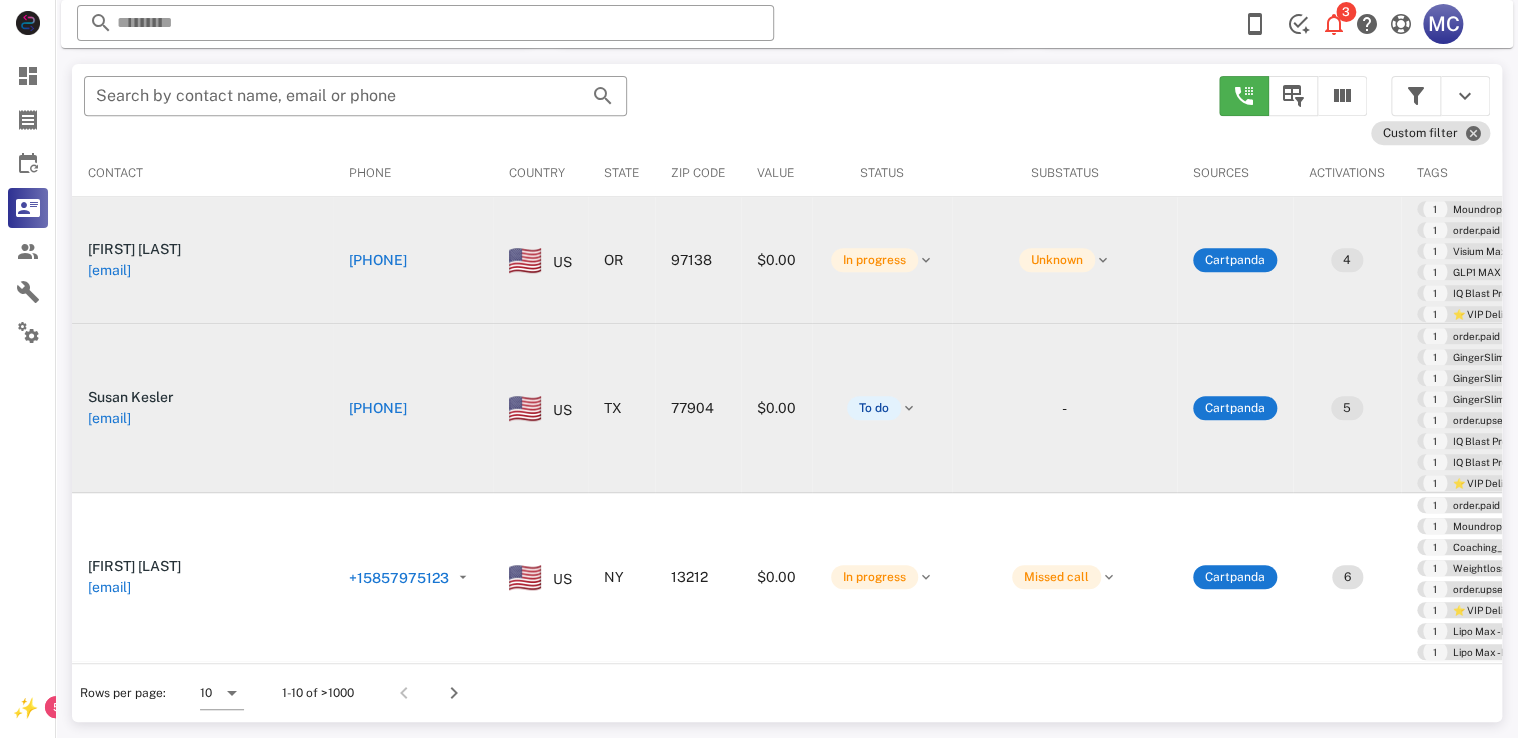 click on "+15037384027" at bounding box center [378, 260] 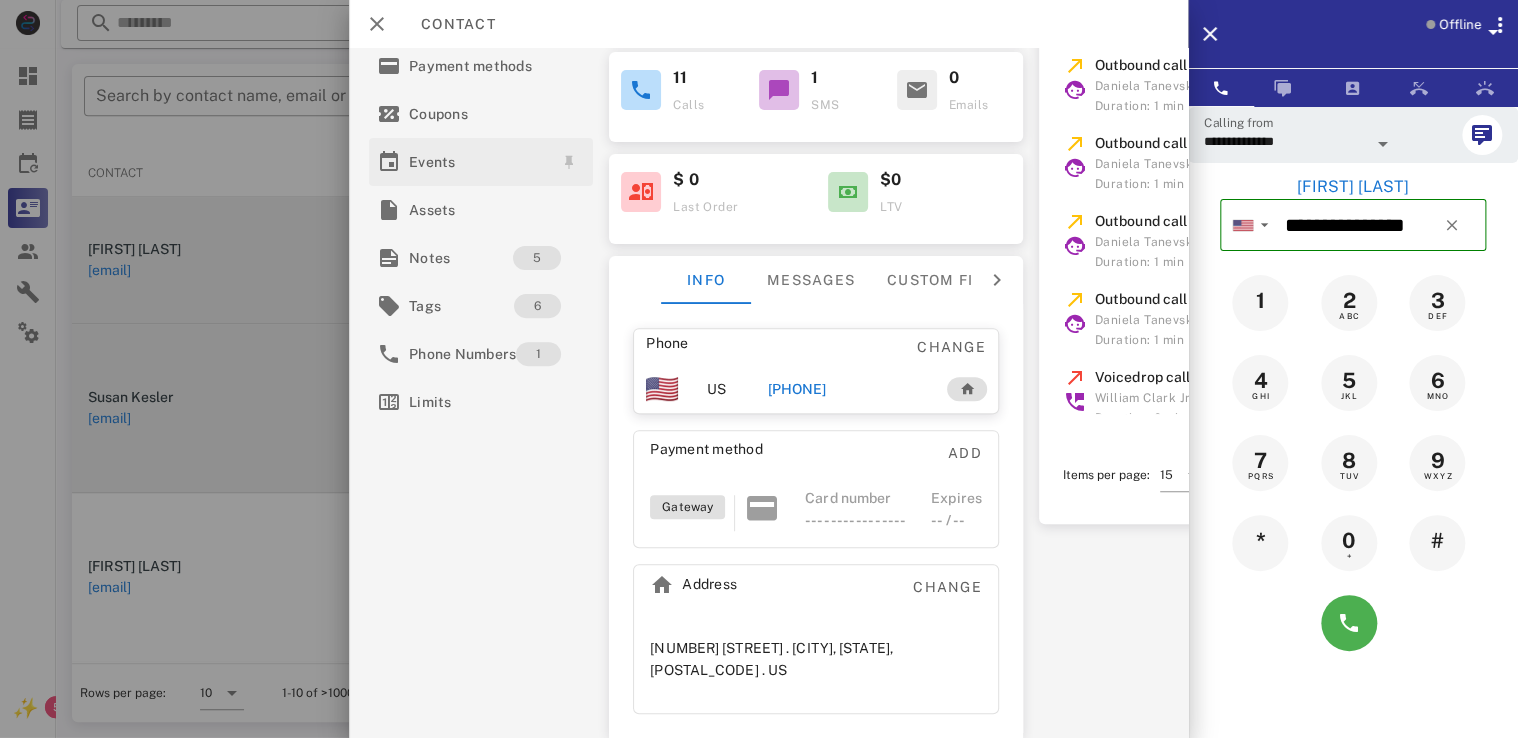 scroll, scrollTop: 0, scrollLeft: 0, axis: both 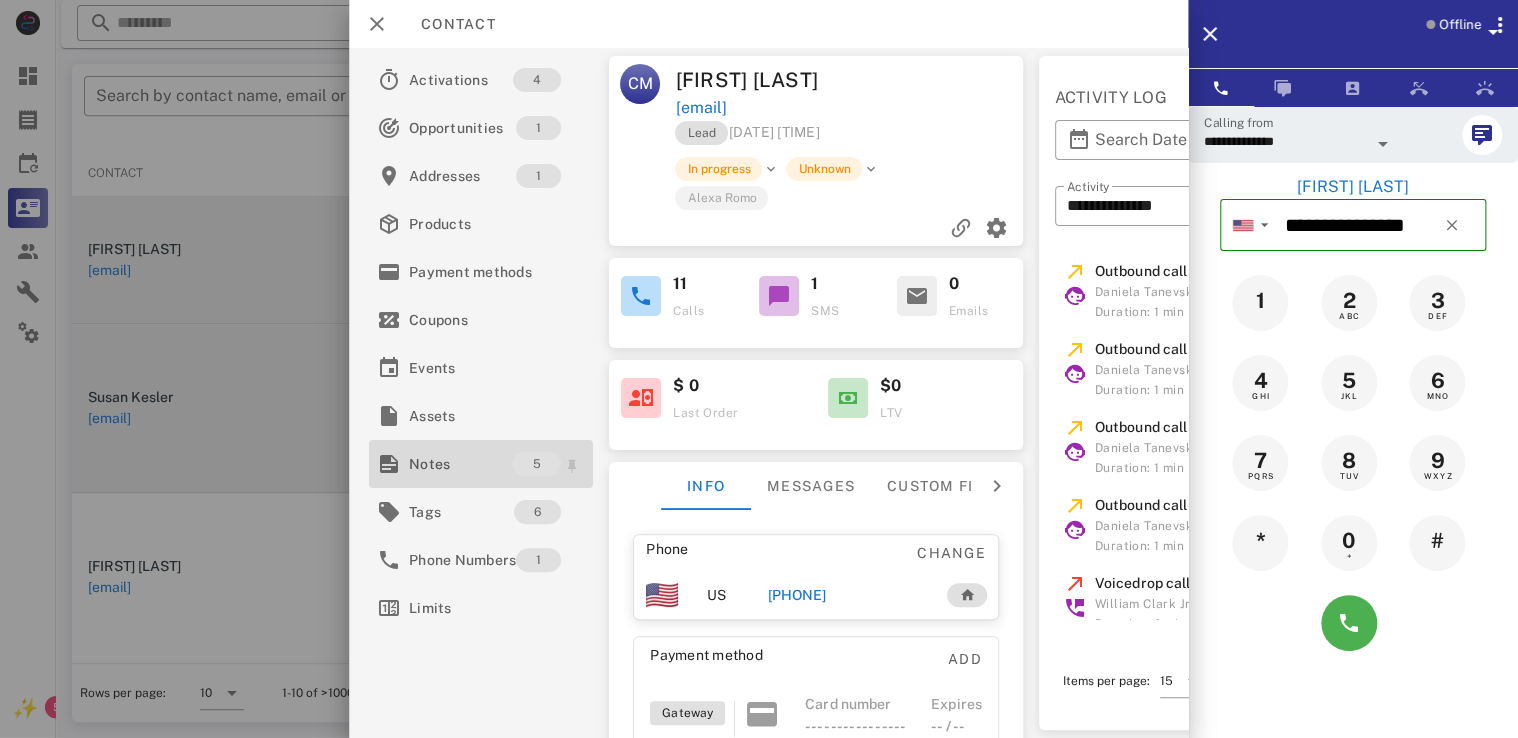 click on "Notes" at bounding box center [461, 464] 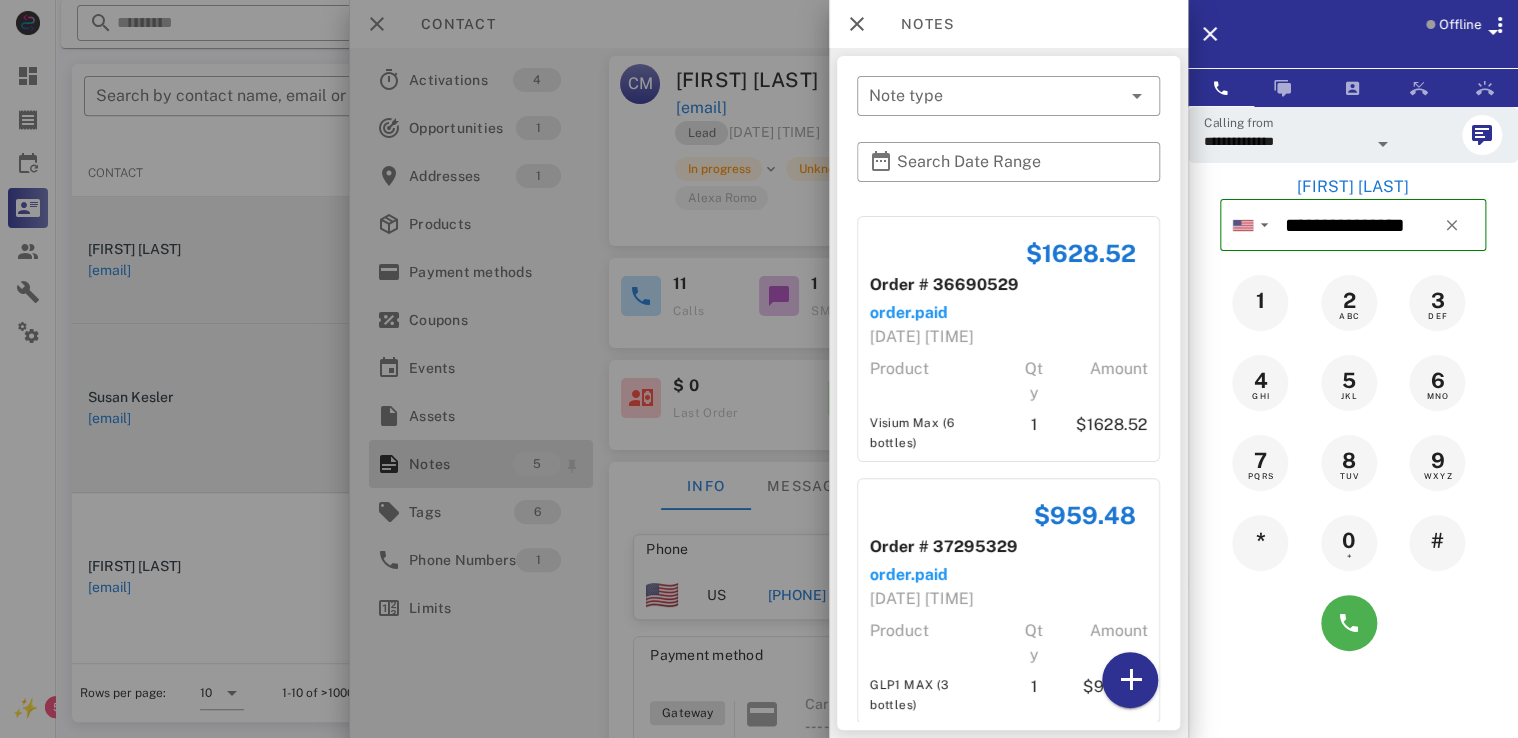 scroll, scrollTop: 0, scrollLeft: 0, axis: both 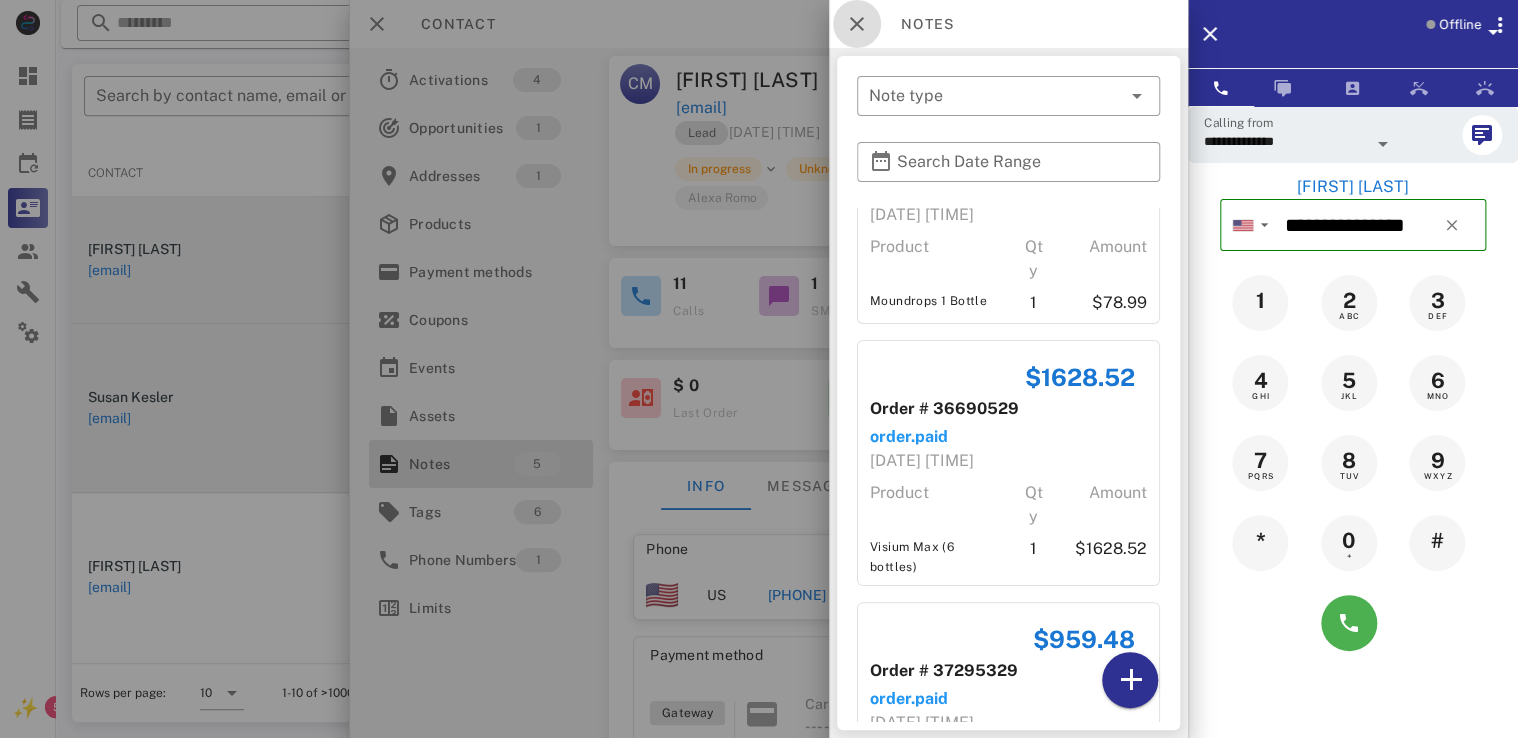 click at bounding box center (857, 24) 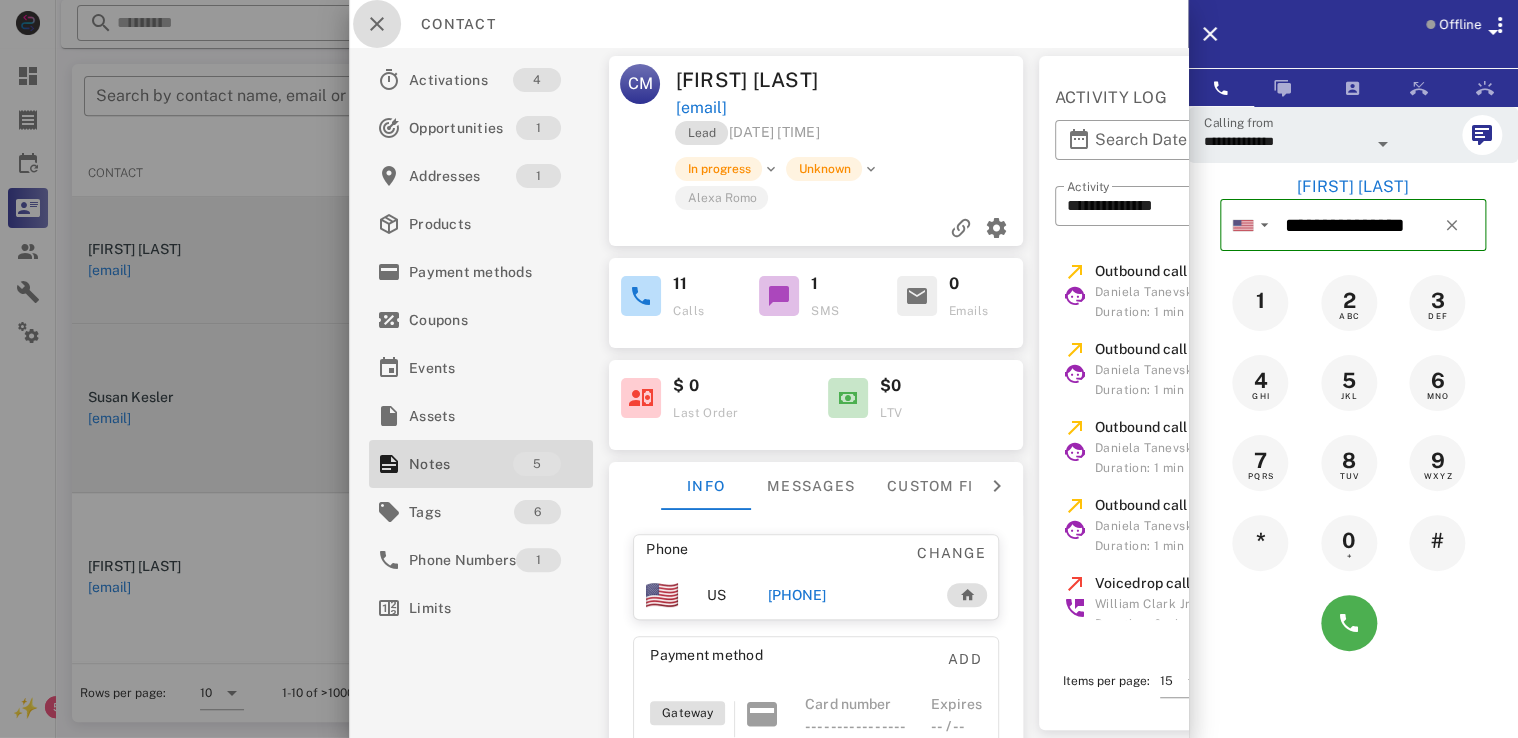 click at bounding box center (377, 24) 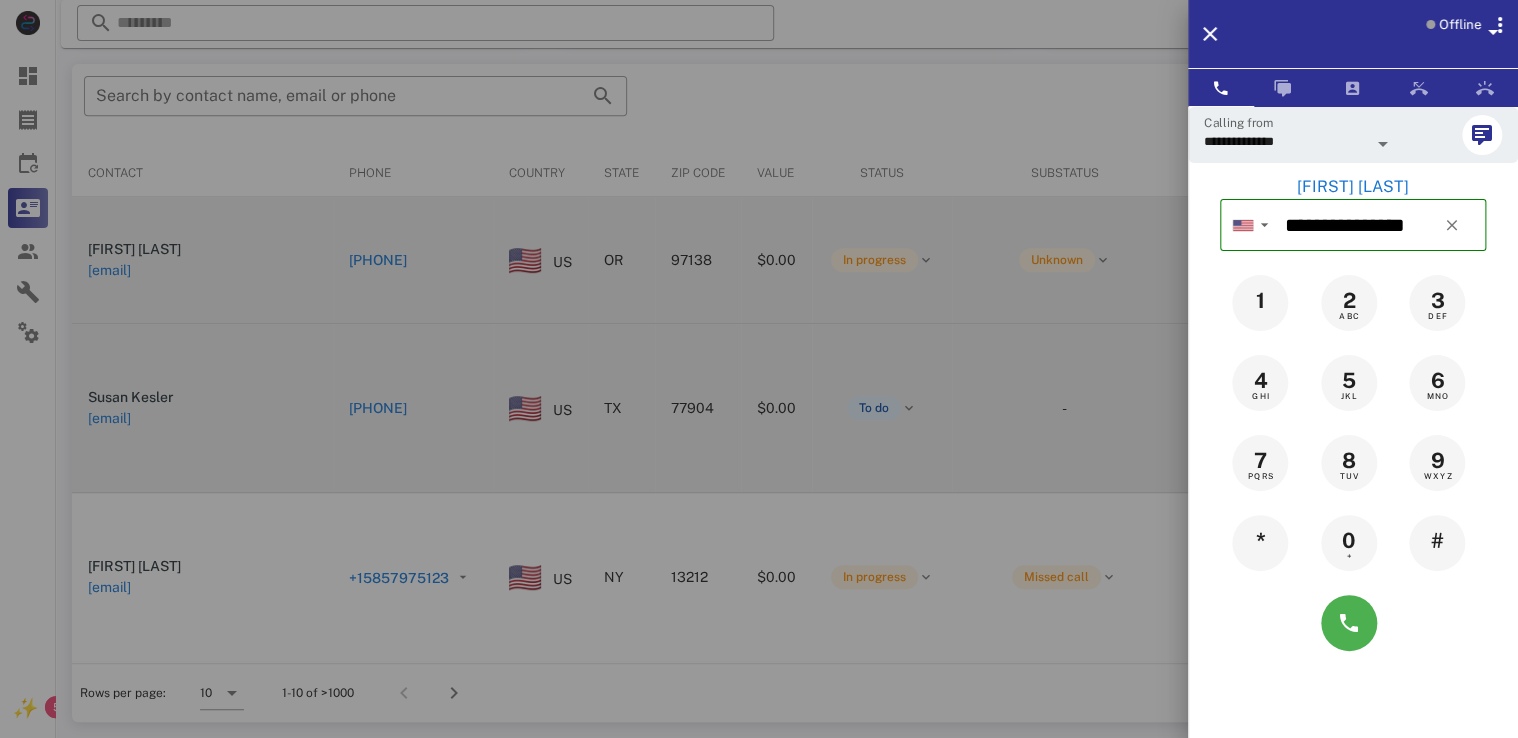 click at bounding box center (759, 369) 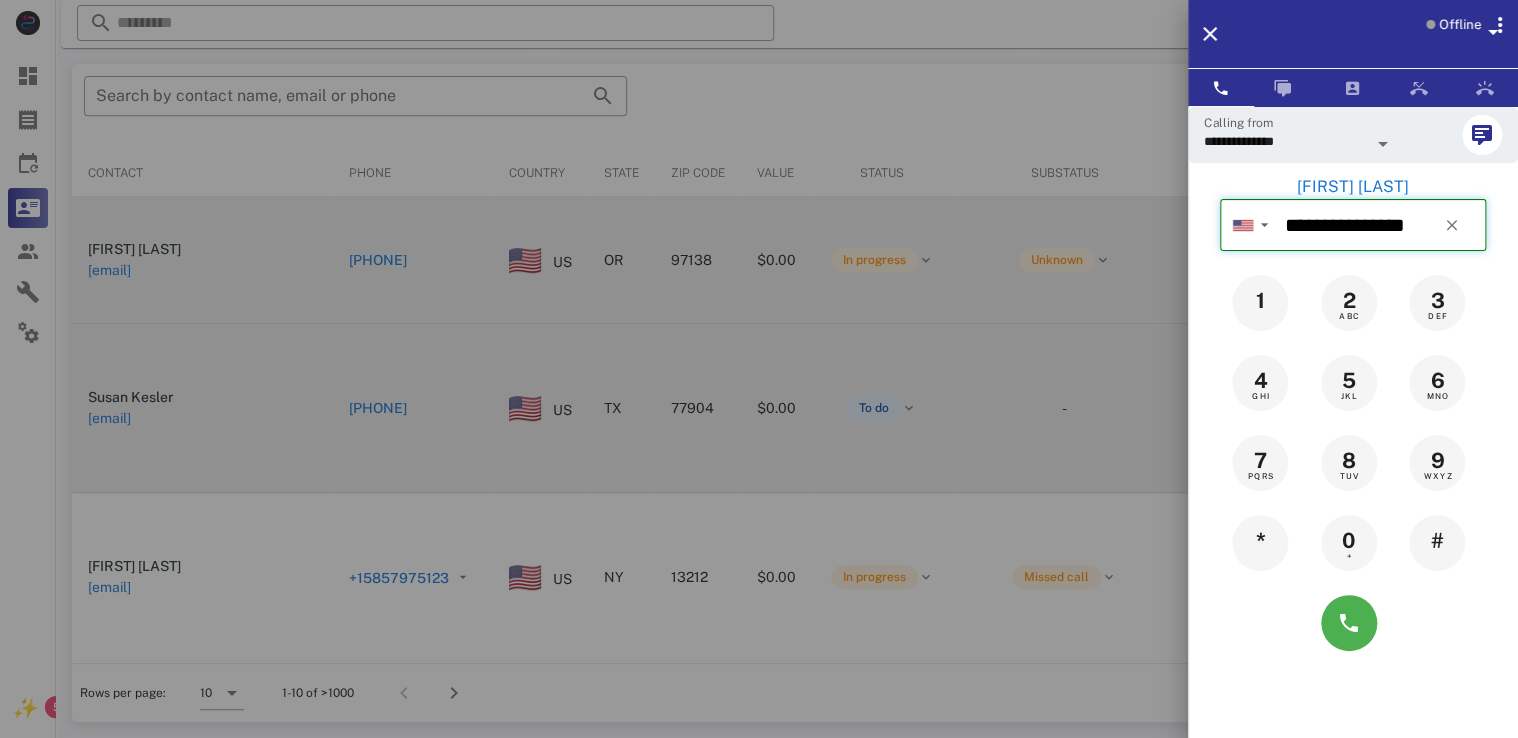 type 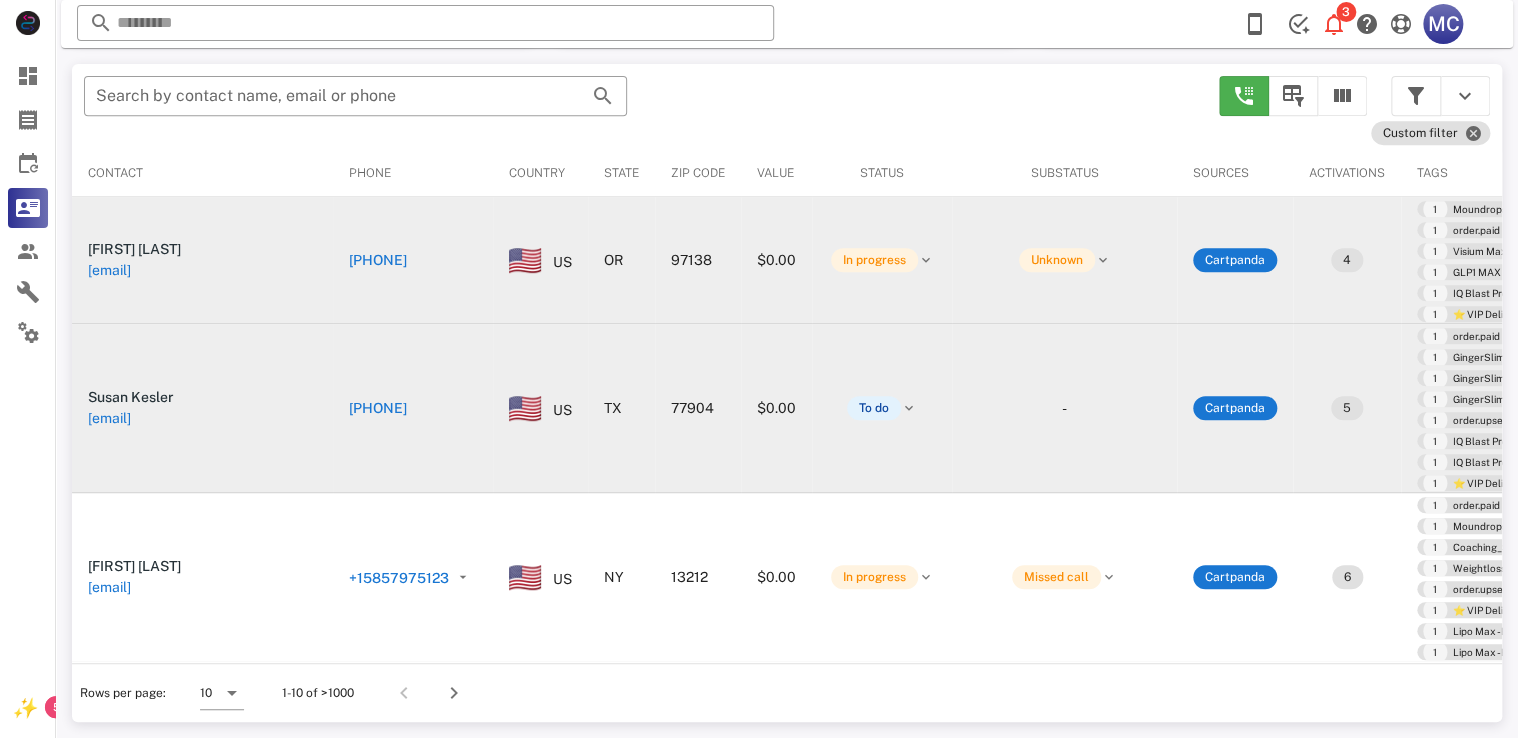 click on "+13614521146" at bounding box center [378, 408] 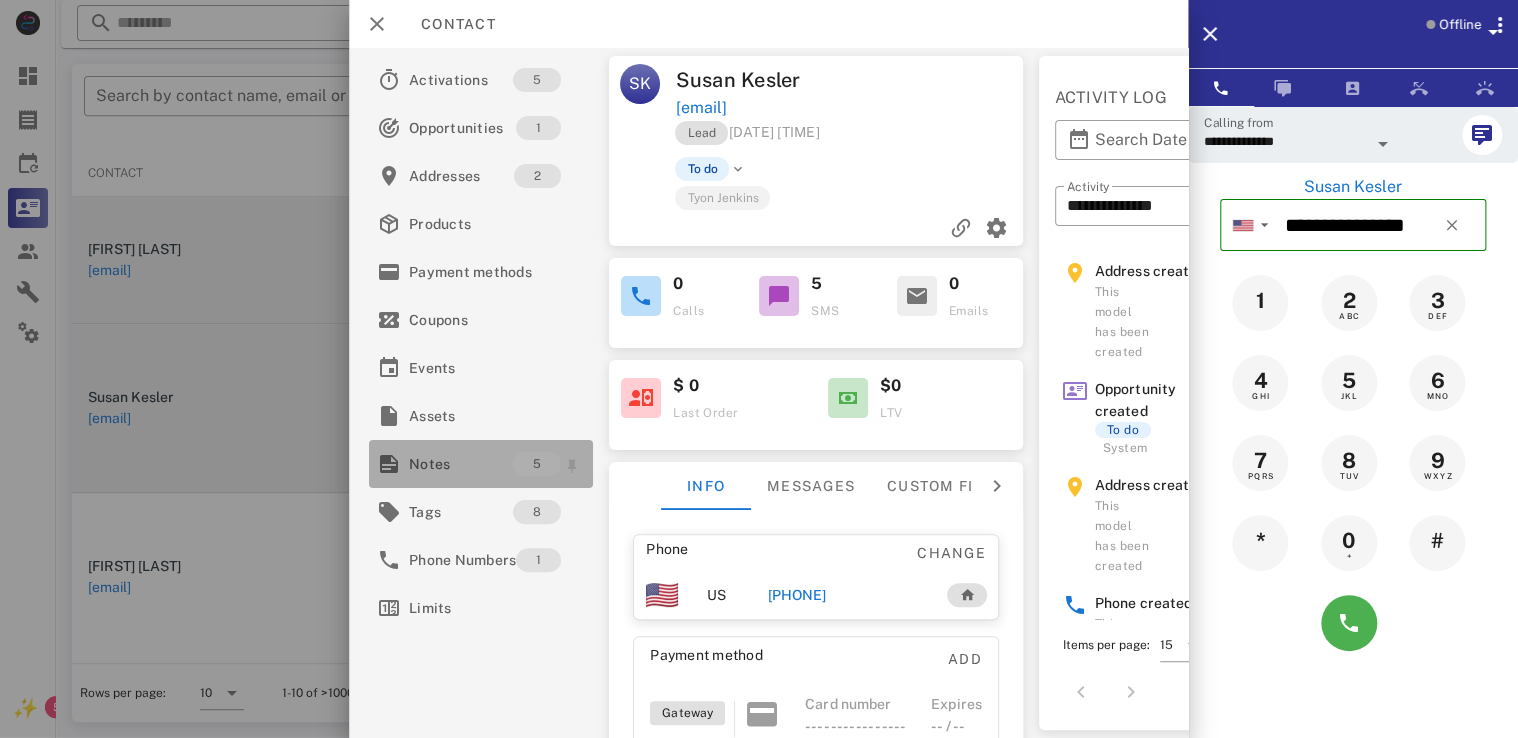 click on "Notes" at bounding box center [461, 464] 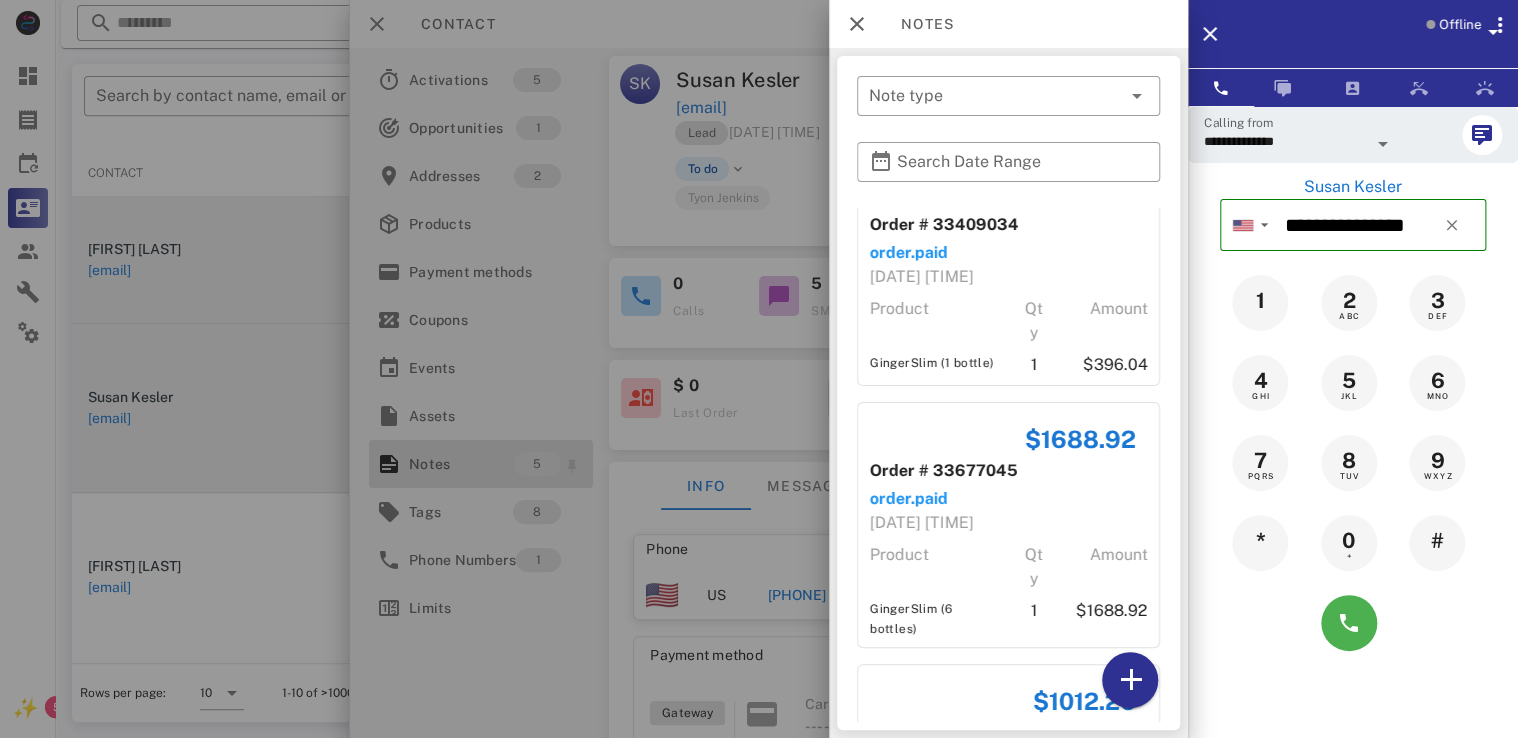 scroll, scrollTop: 0, scrollLeft: 0, axis: both 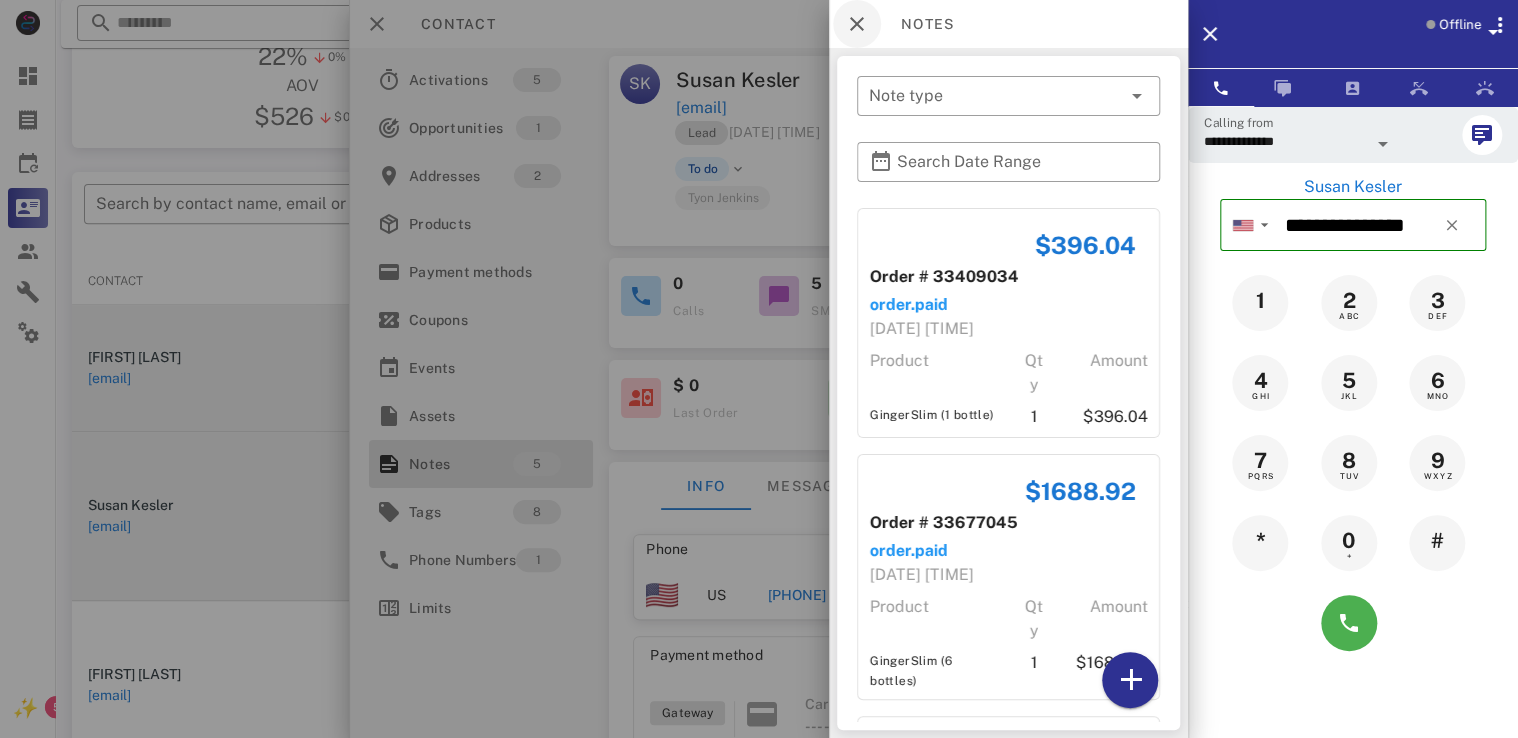 click at bounding box center (857, 24) 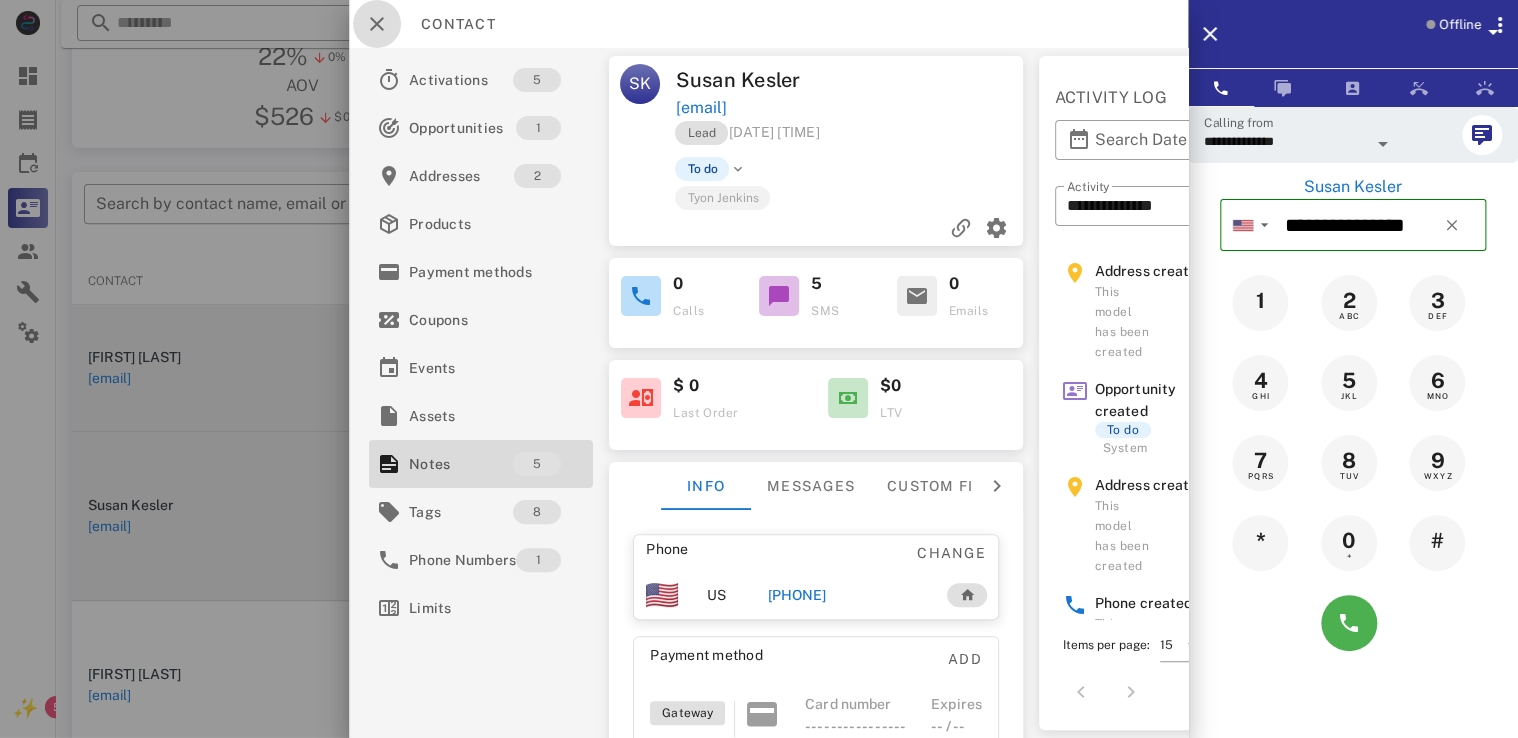 click at bounding box center (377, 24) 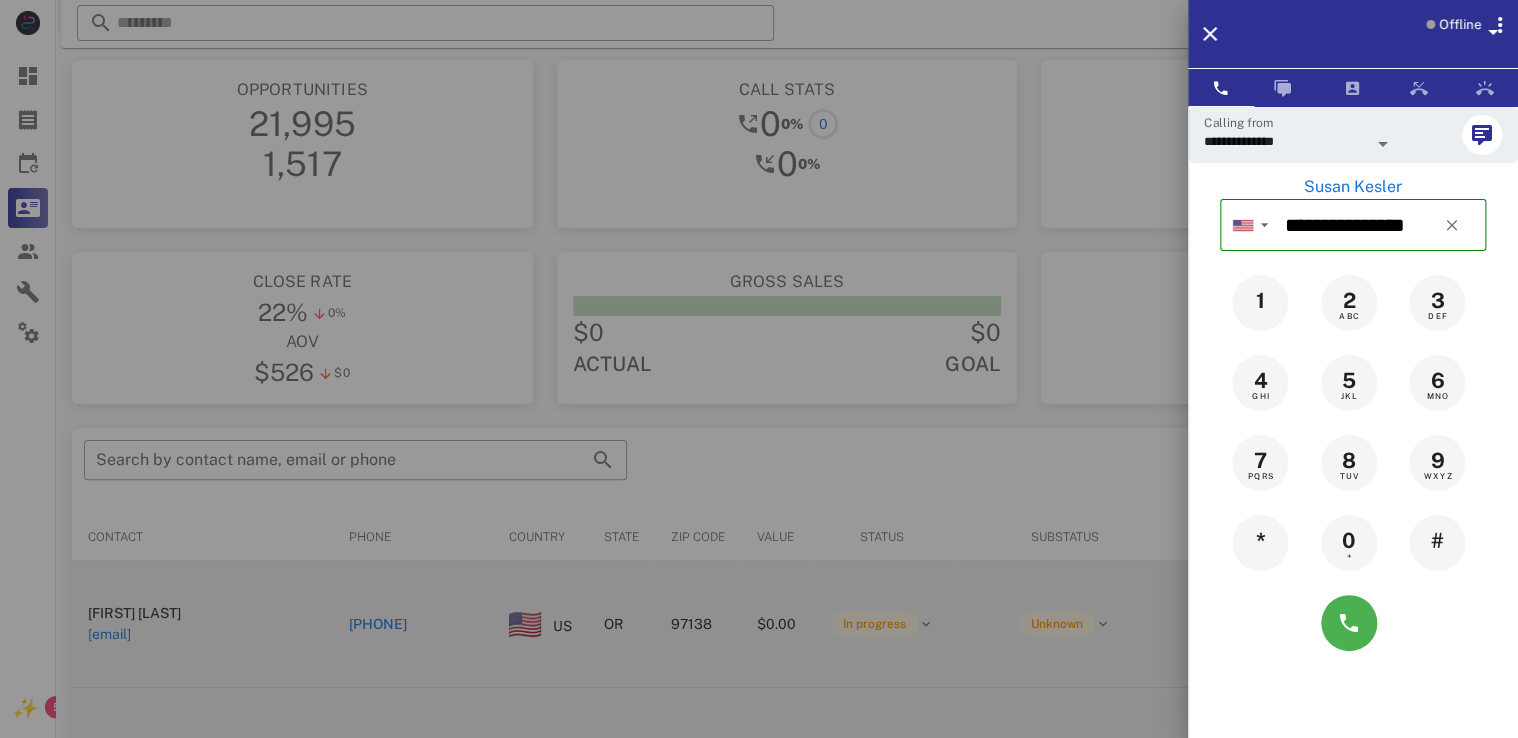 scroll, scrollTop: 0, scrollLeft: 0, axis: both 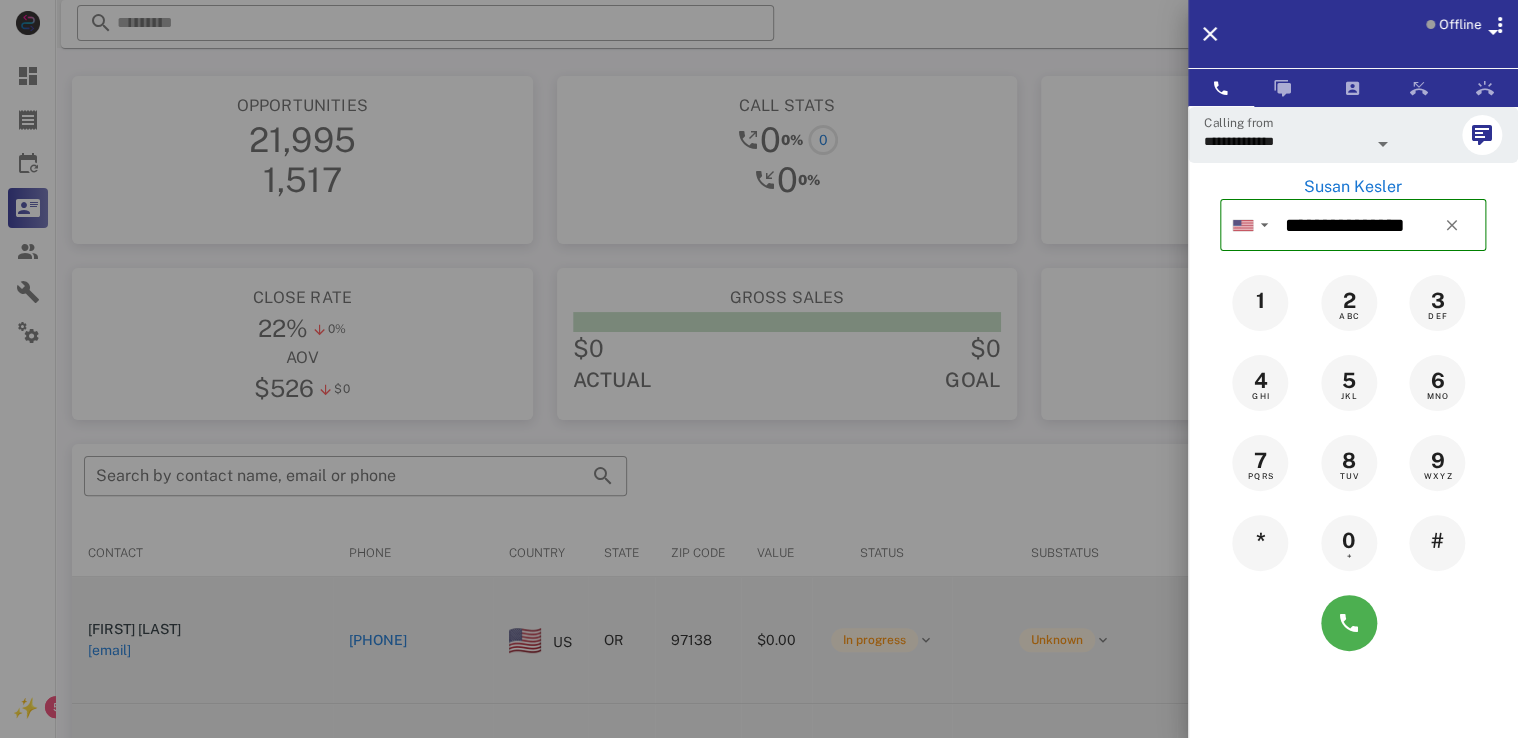click on "Offline" at bounding box center (1353, 34) 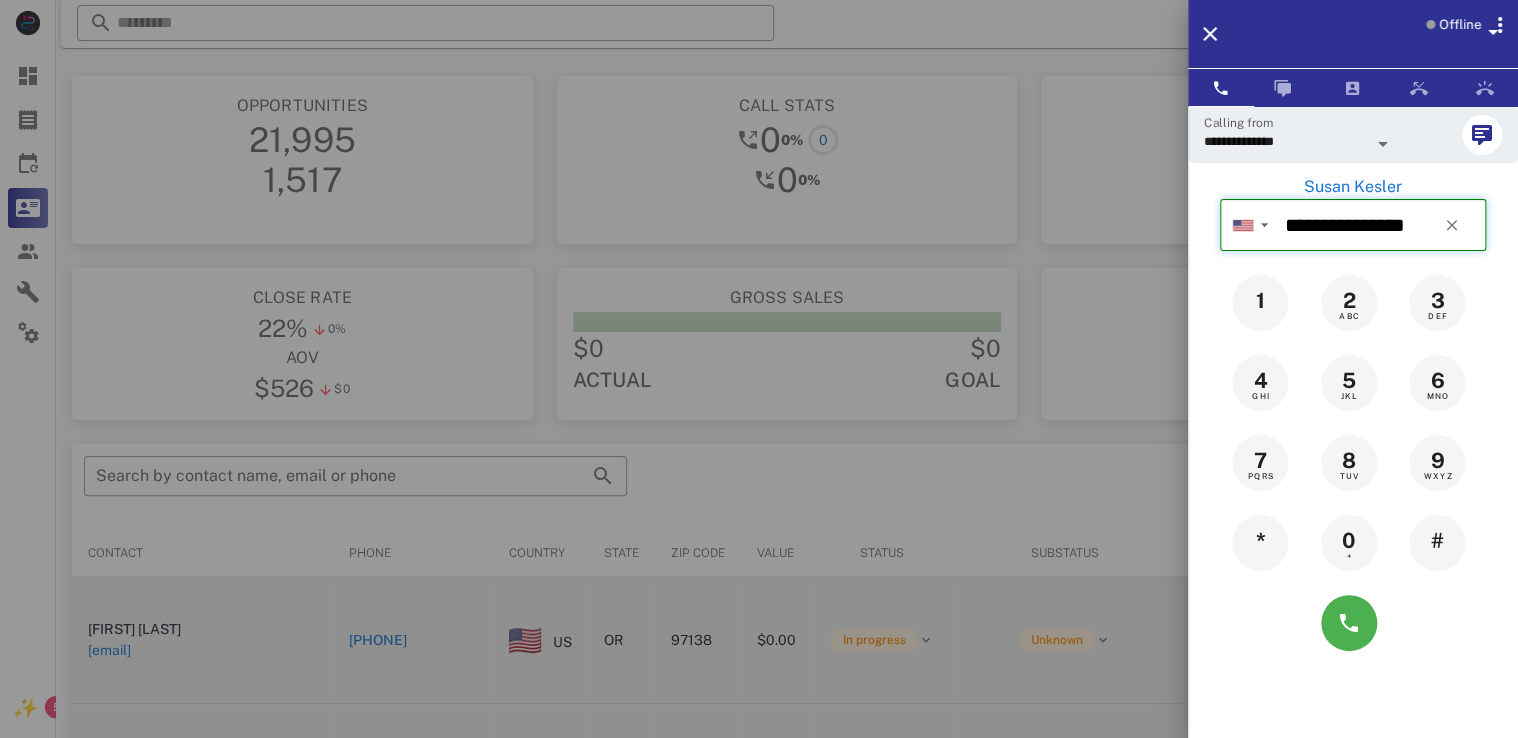 type 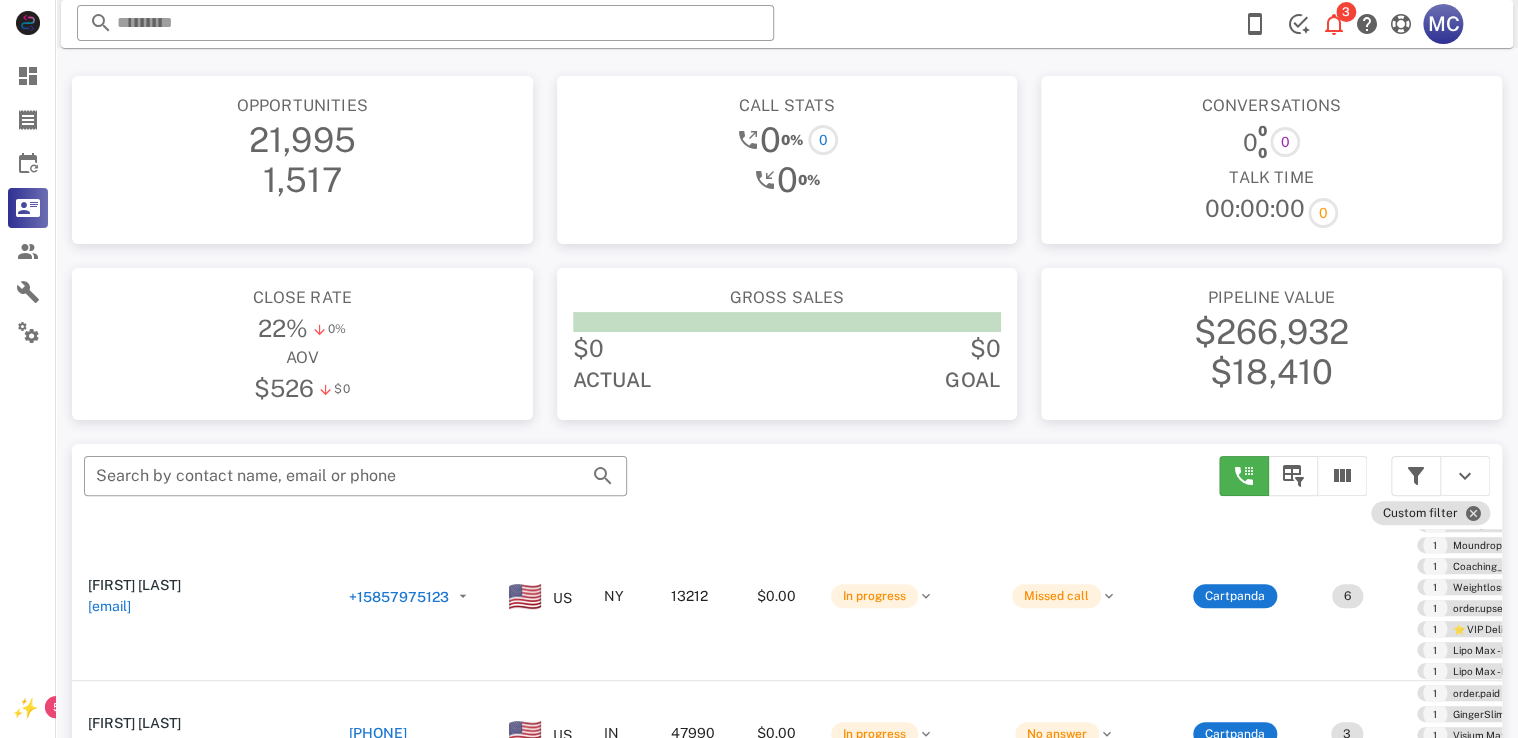 scroll, scrollTop: 370, scrollLeft: 0, axis: vertical 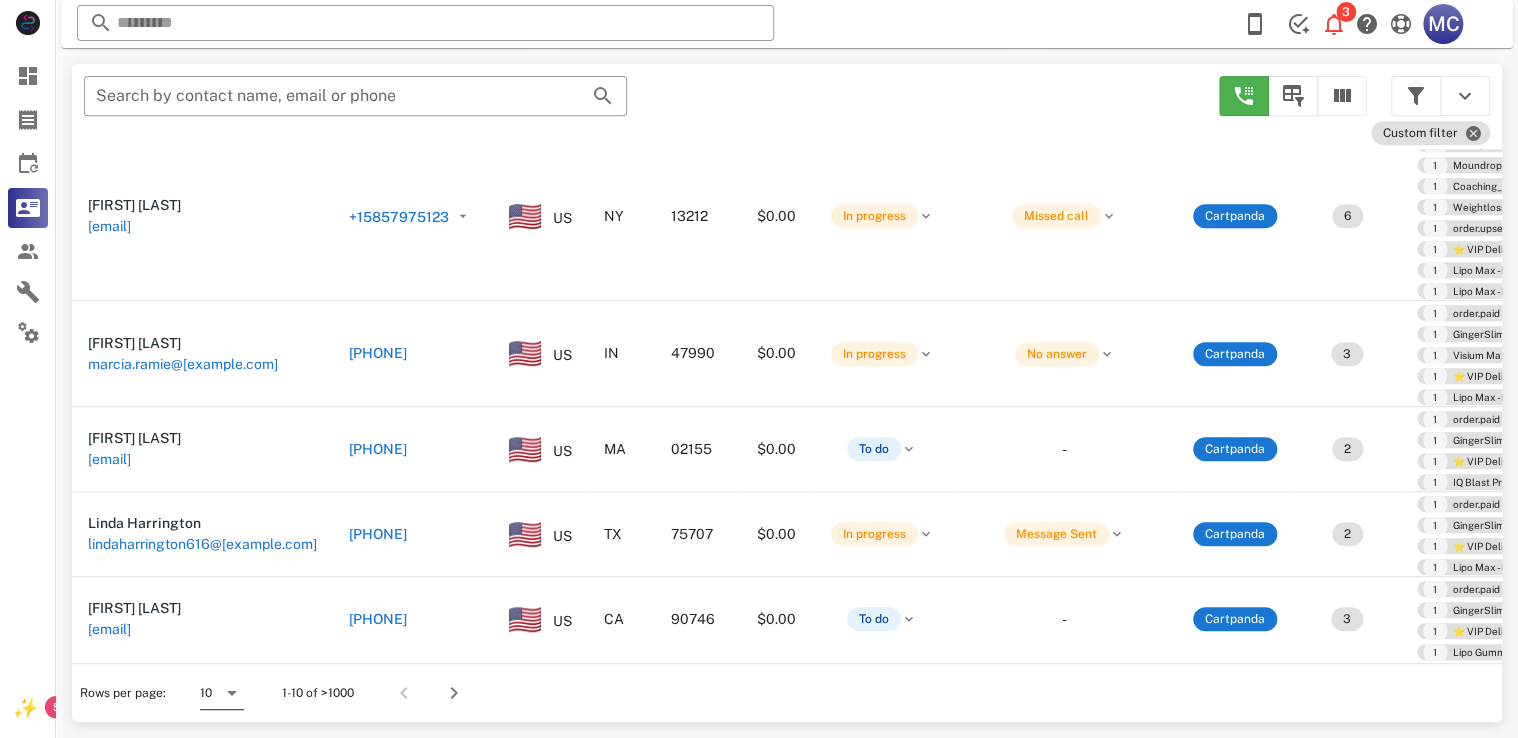 click at bounding box center [232, 693] 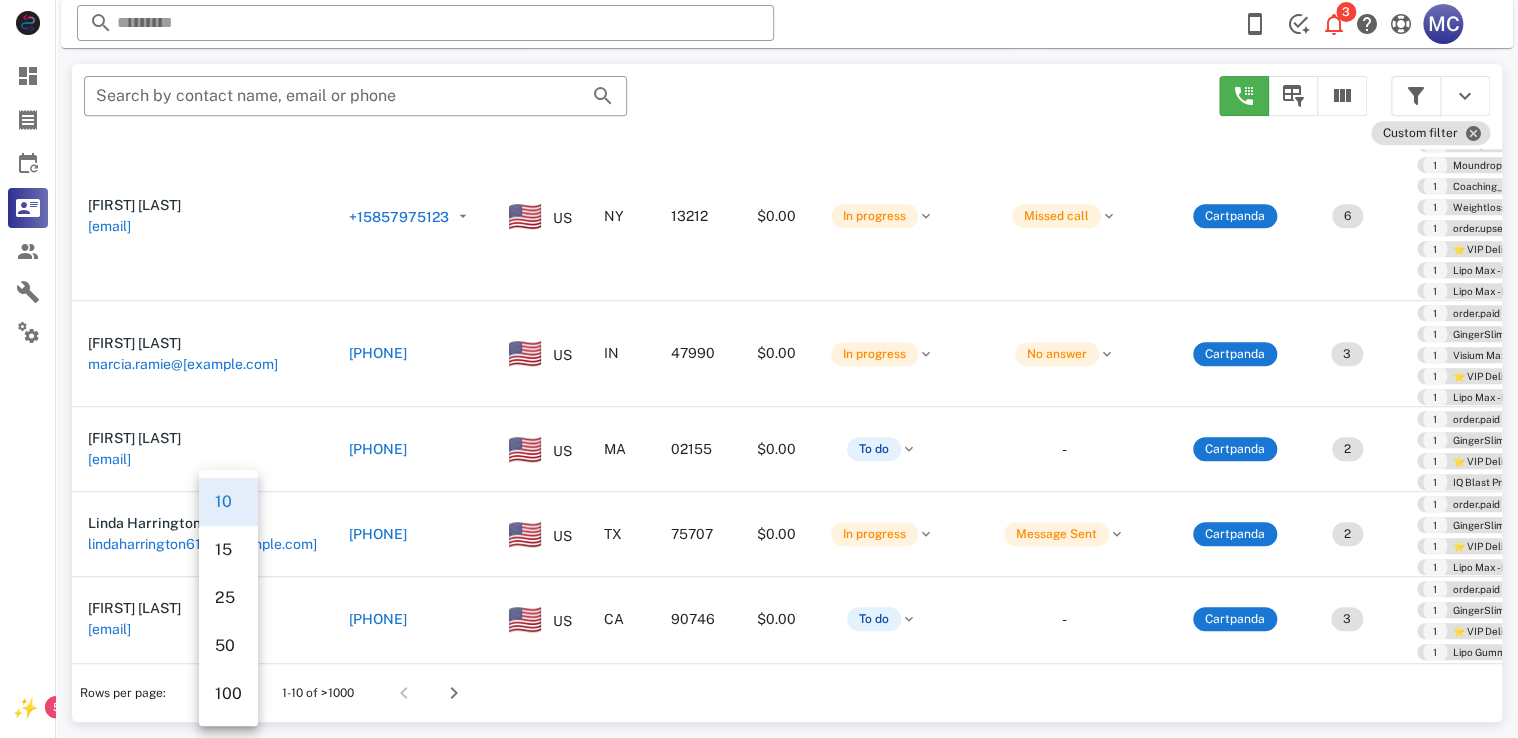 click on "100" at bounding box center (228, 693) 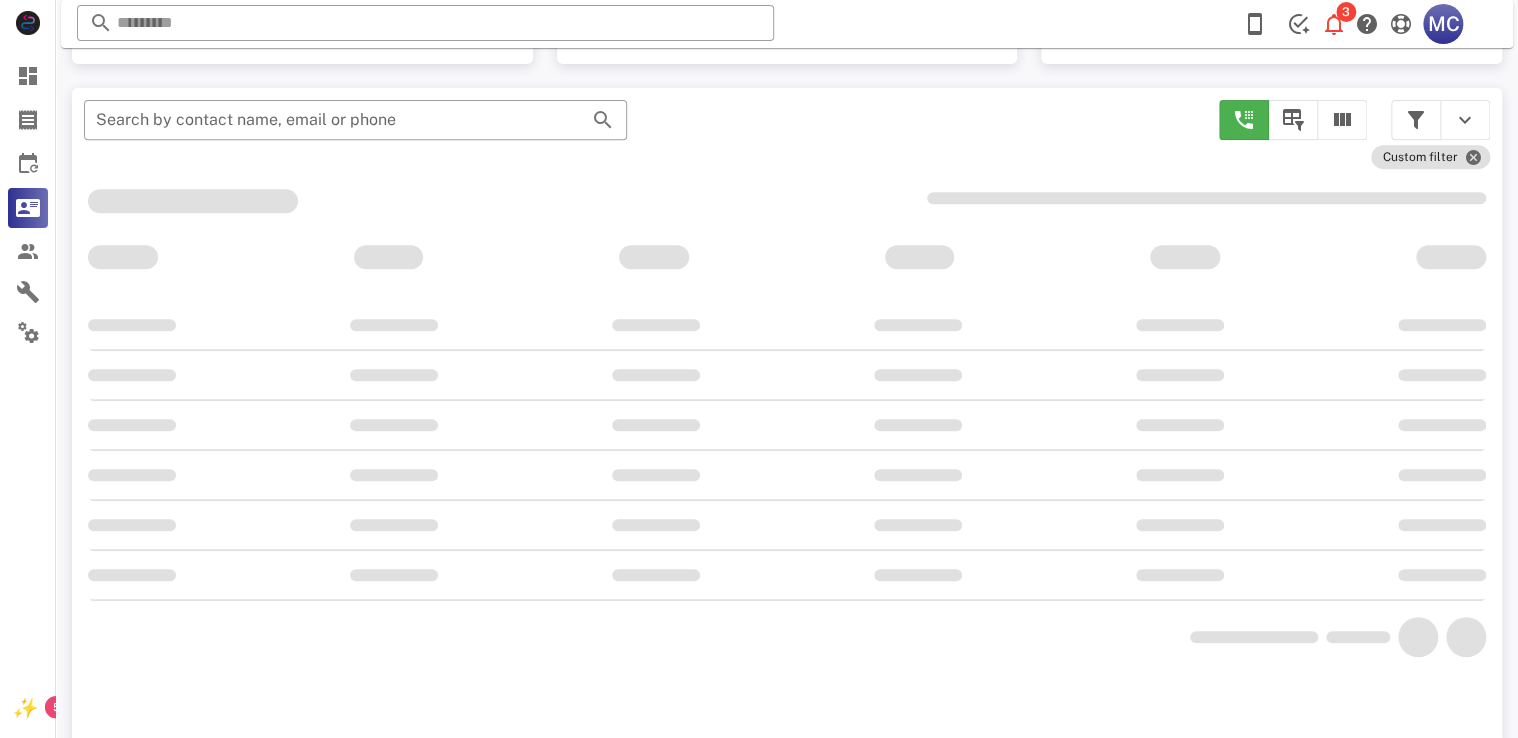 scroll, scrollTop: 380, scrollLeft: 0, axis: vertical 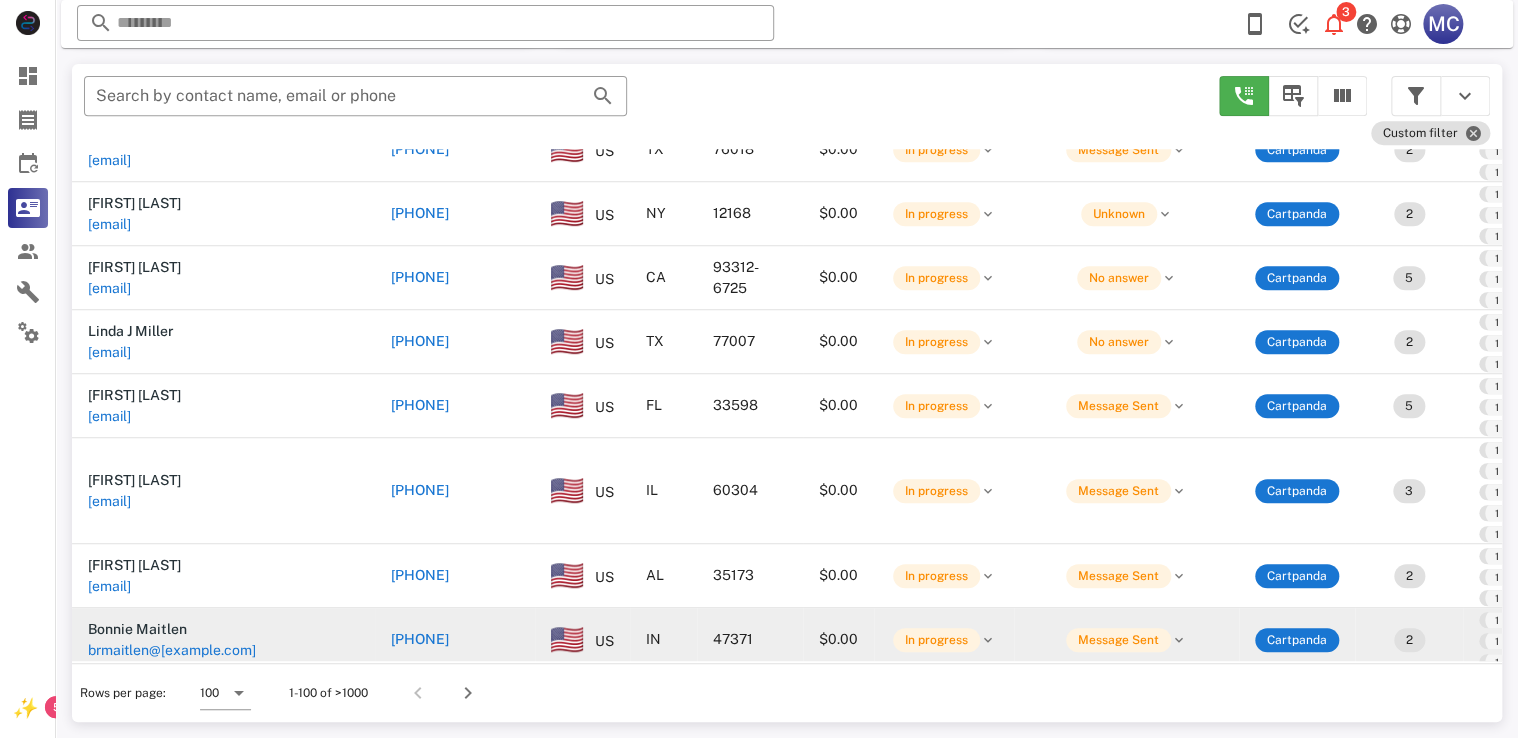 click on "+12607265433" at bounding box center [420, 639] 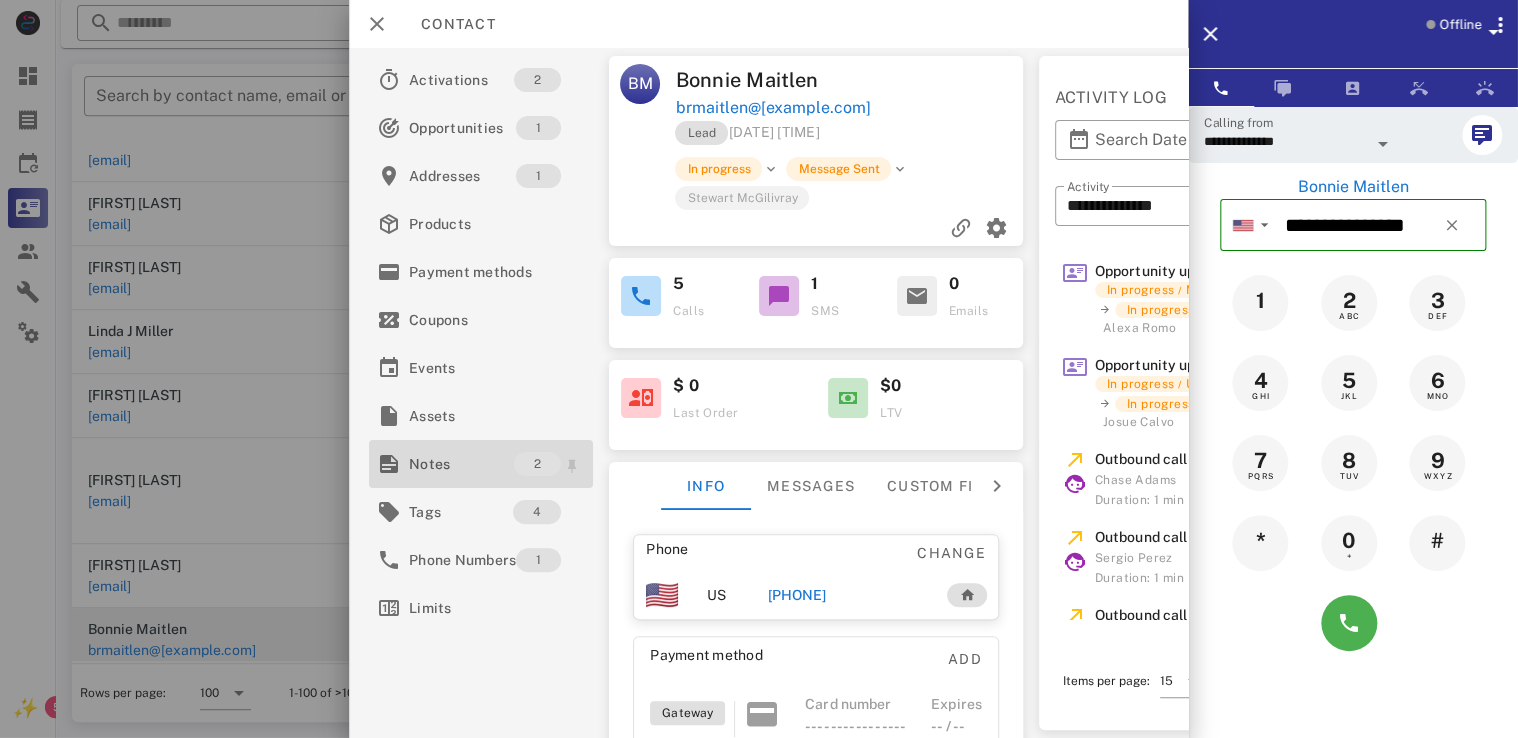 click on "Notes" at bounding box center [461, 464] 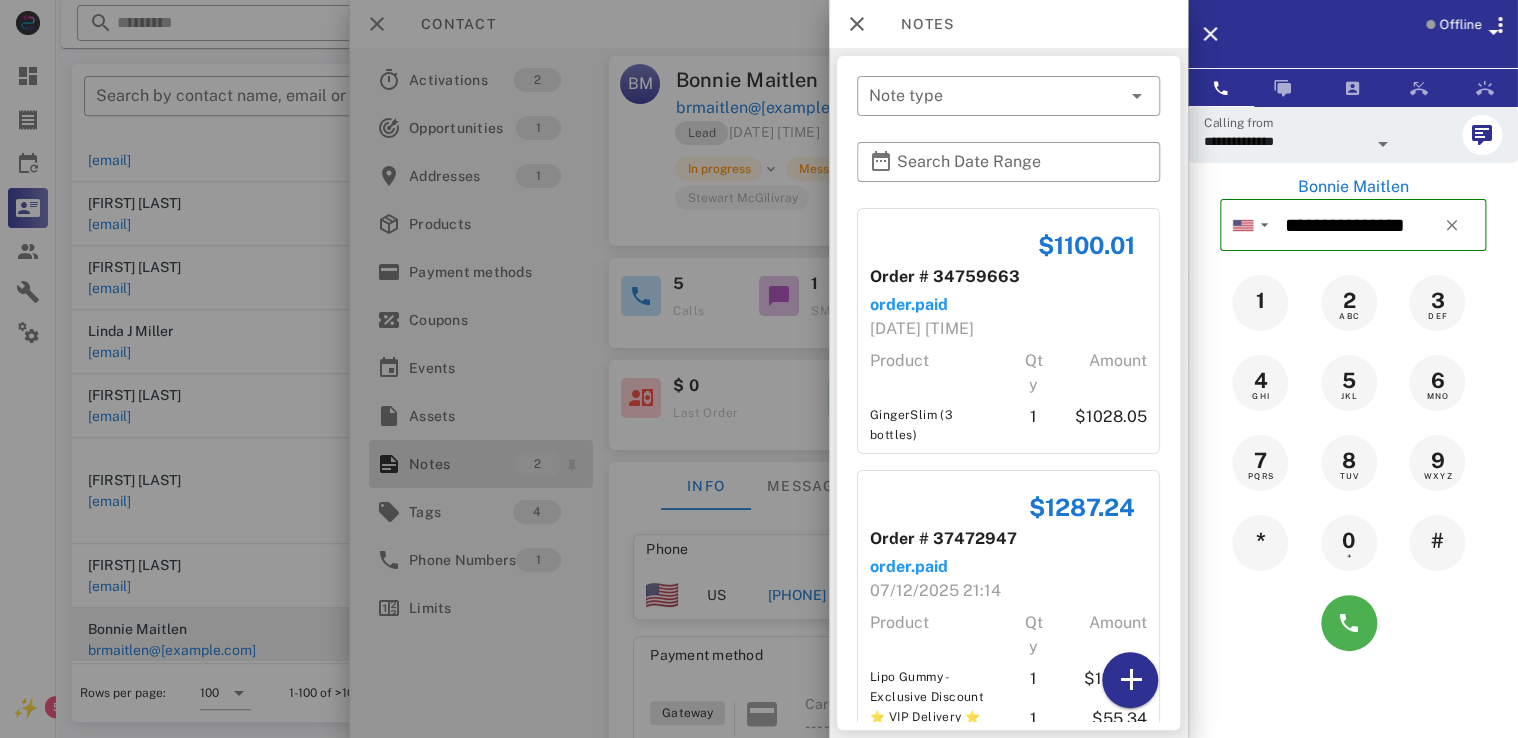 scroll, scrollTop: 45, scrollLeft: 0, axis: vertical 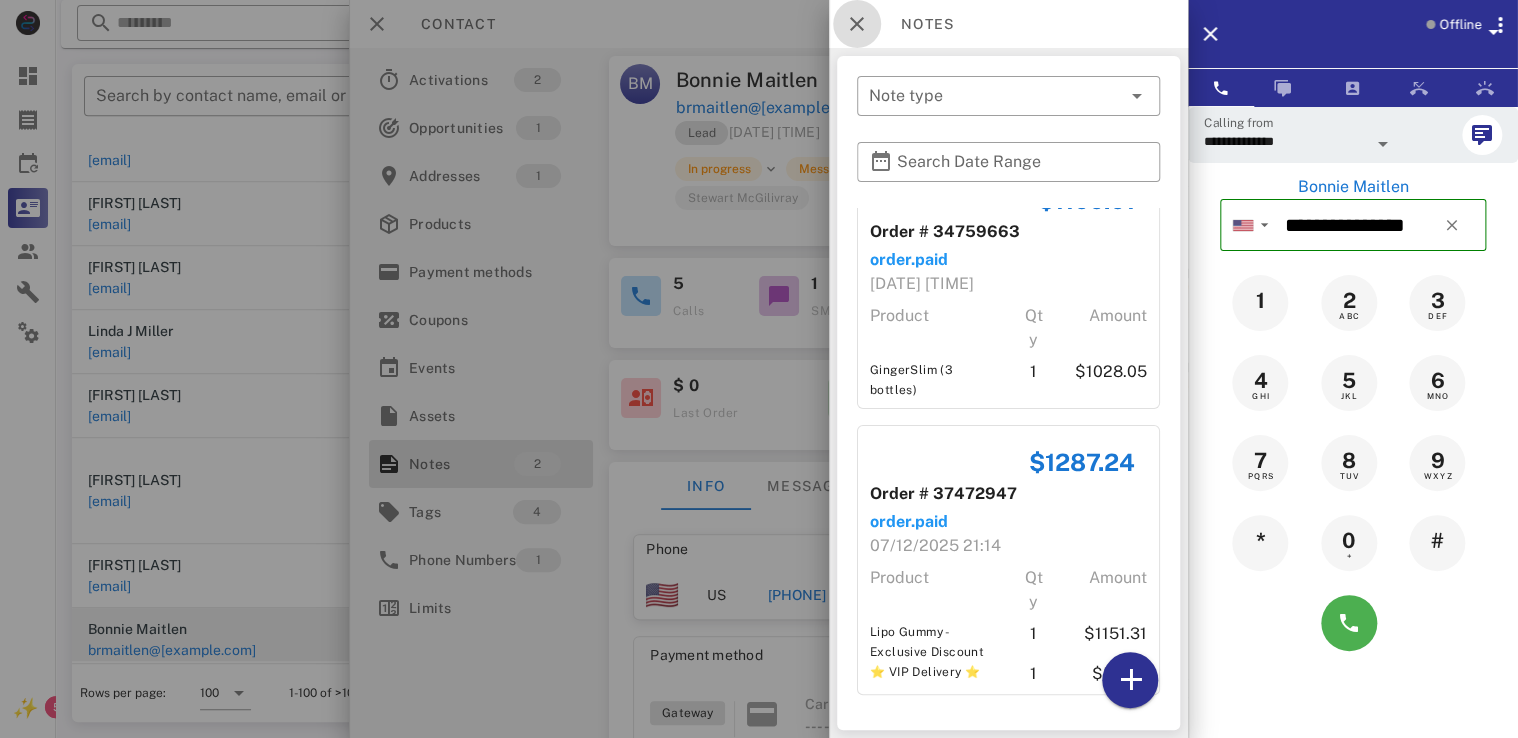 click at bounding box center (857, 24) 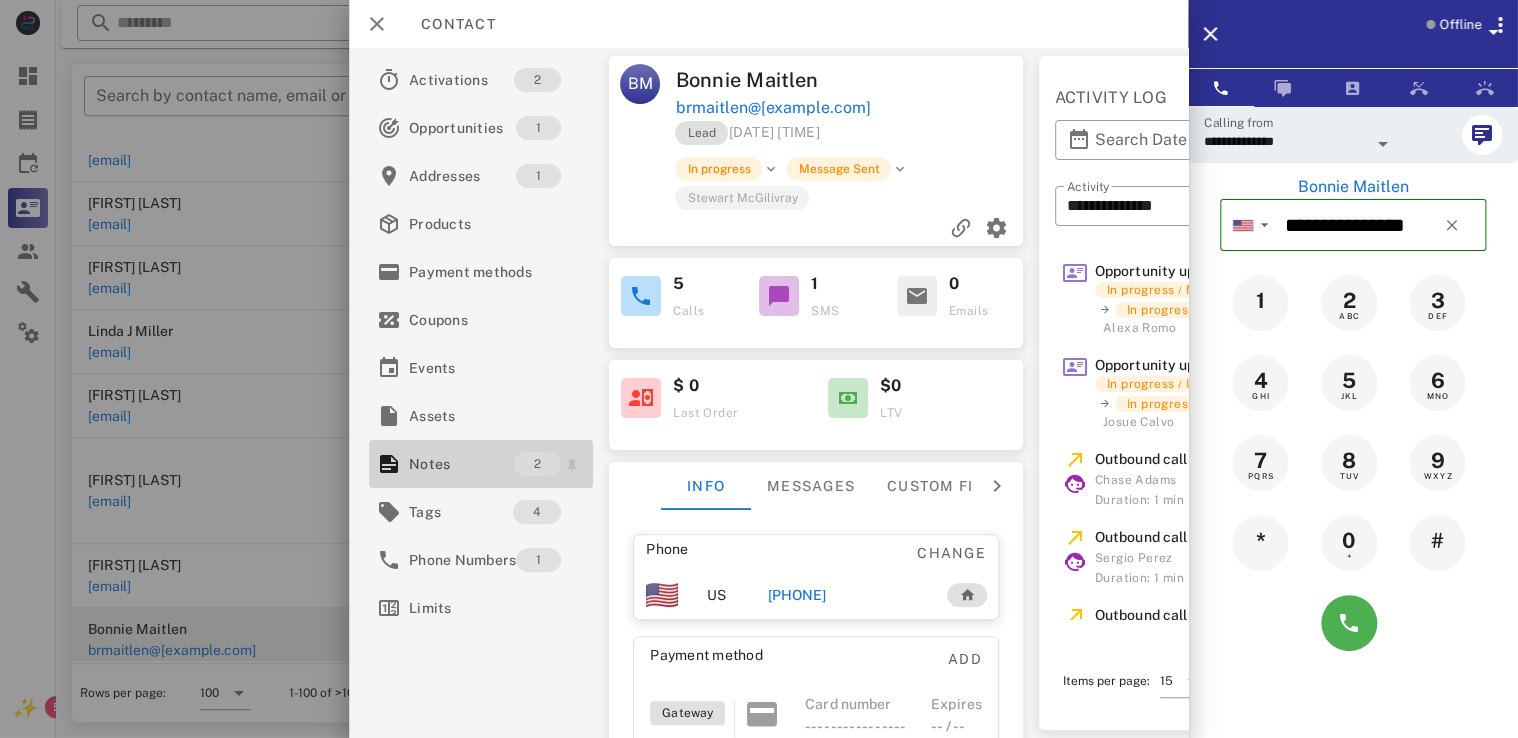 click on "2" at bounding box center [538, 464] 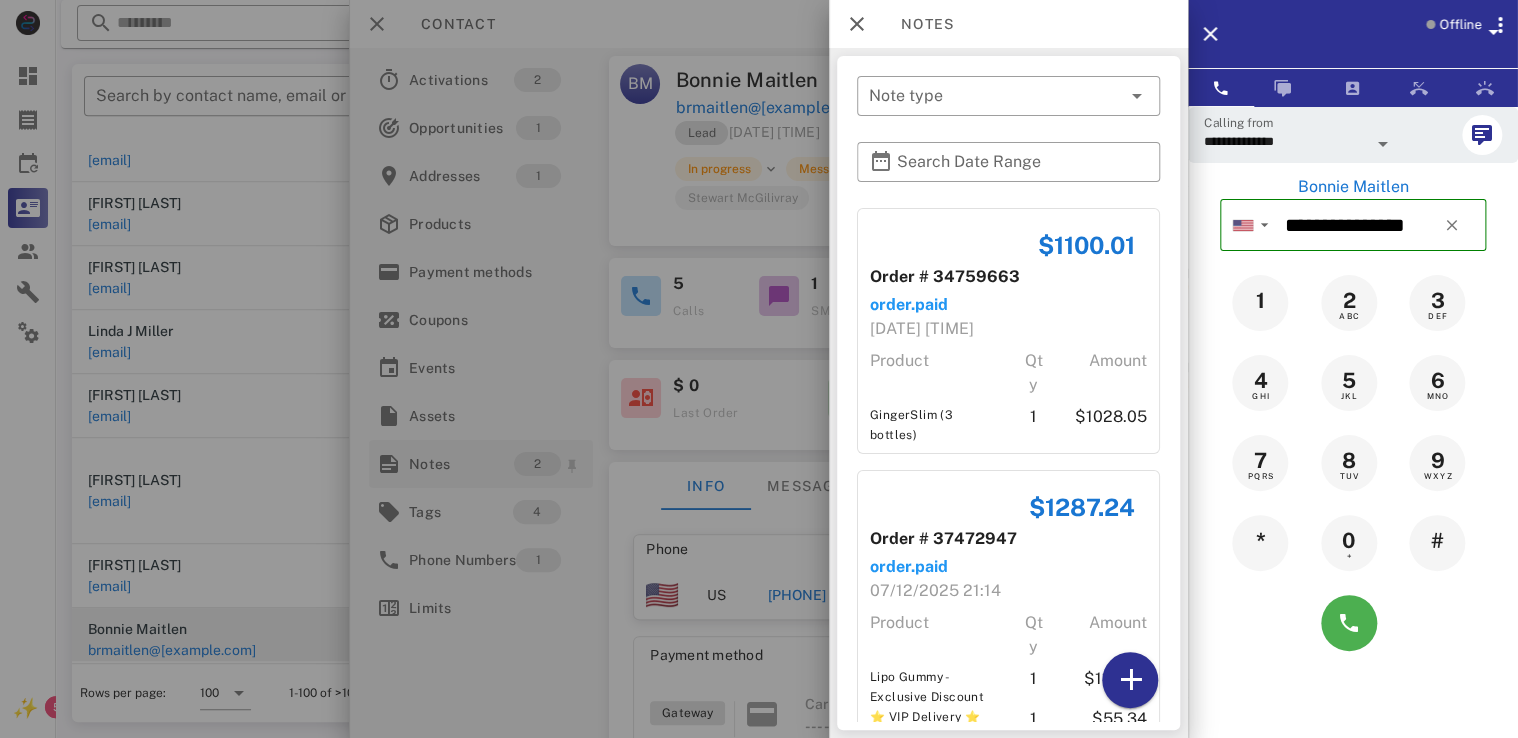 scroll, scrollTop: 45, scrollLeft: 0, axis: vertical 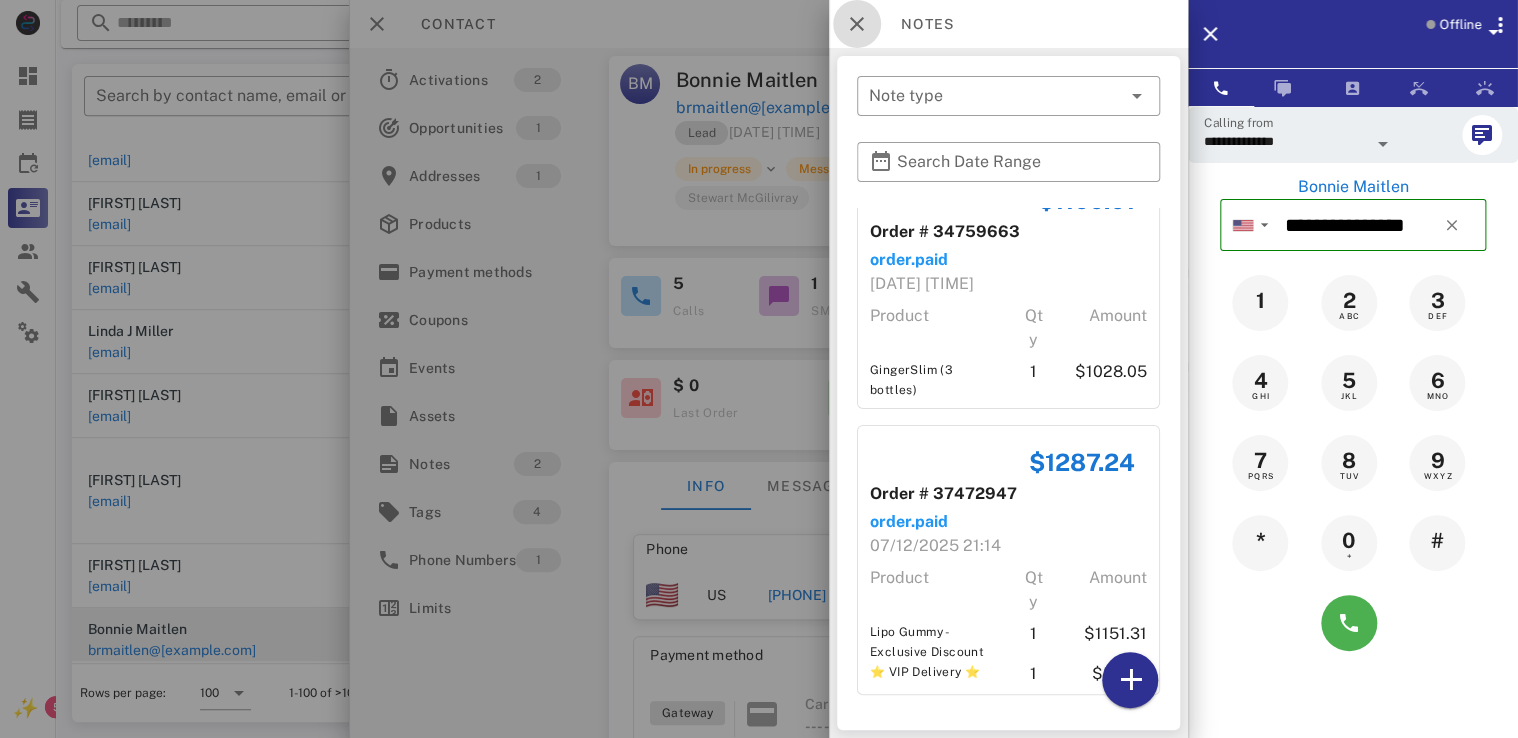 click at bounding box center [857, 24] 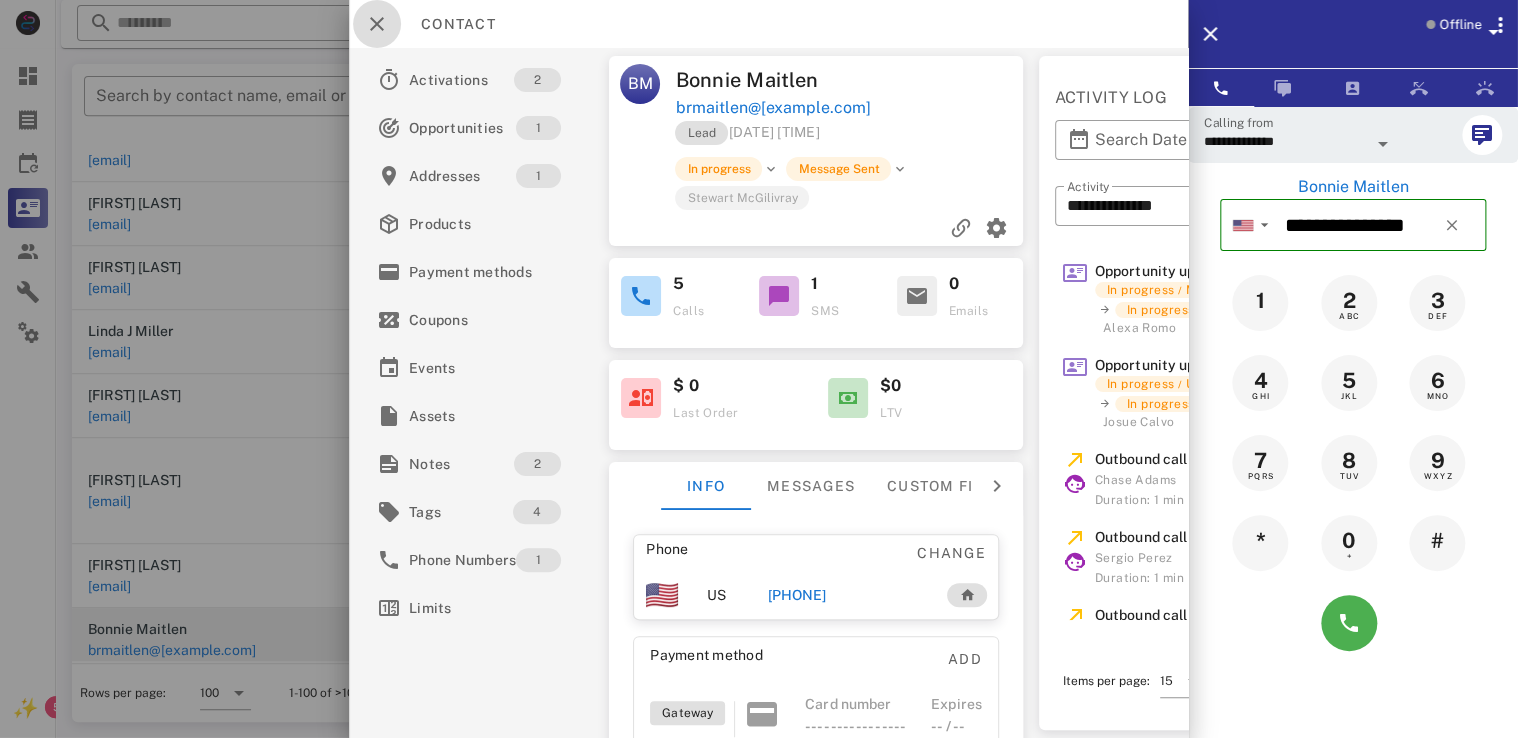click at bounding box center [377, 24] 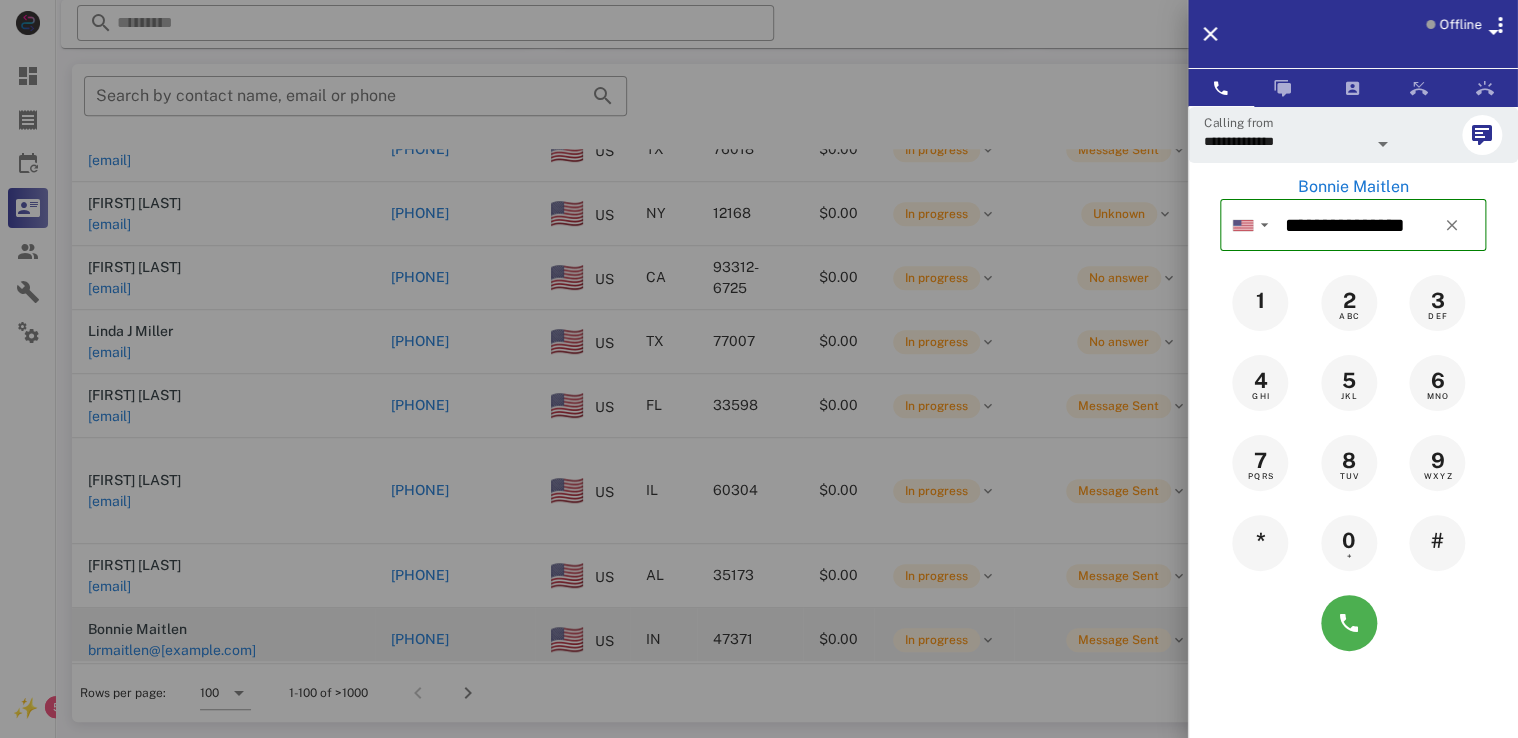 click at bounding box center [759, 369] 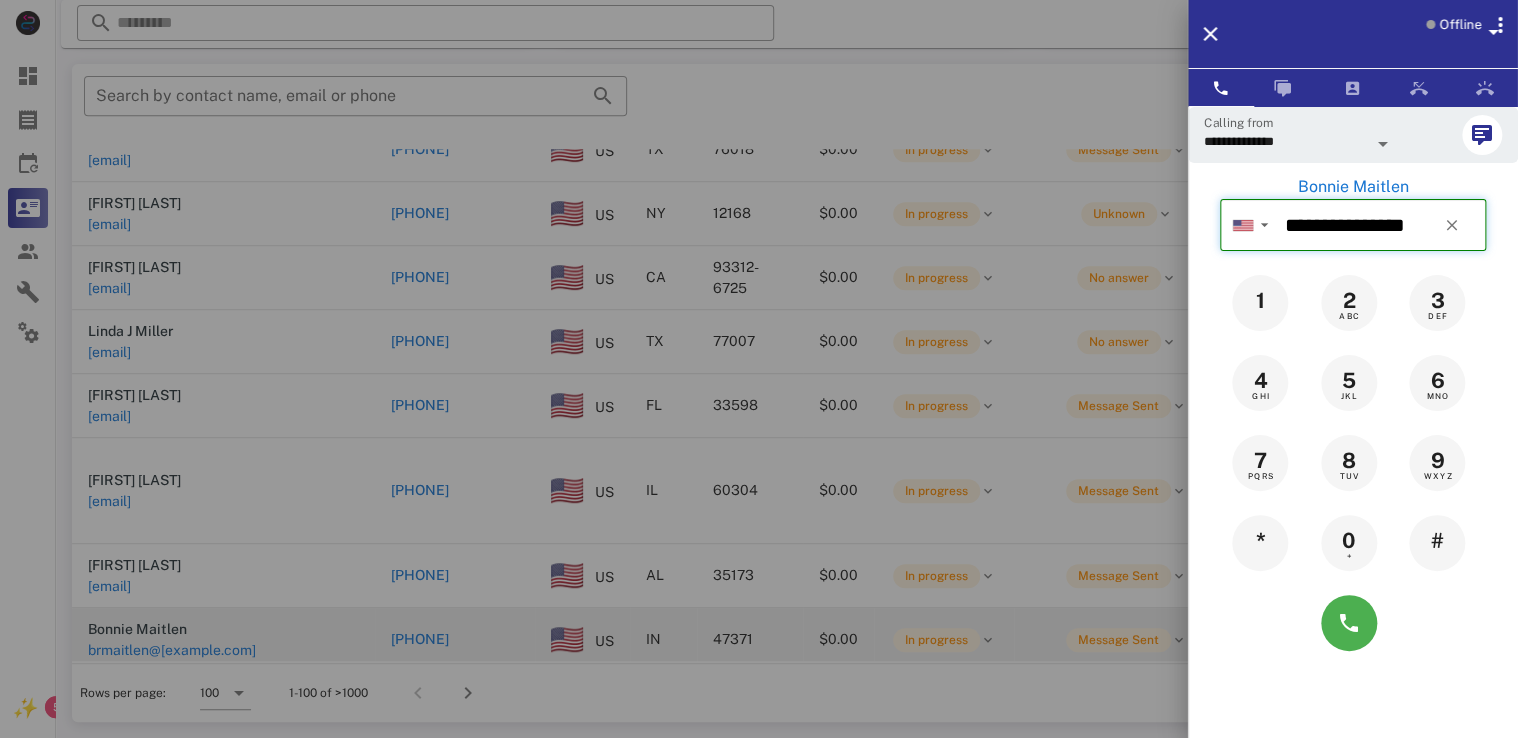 type 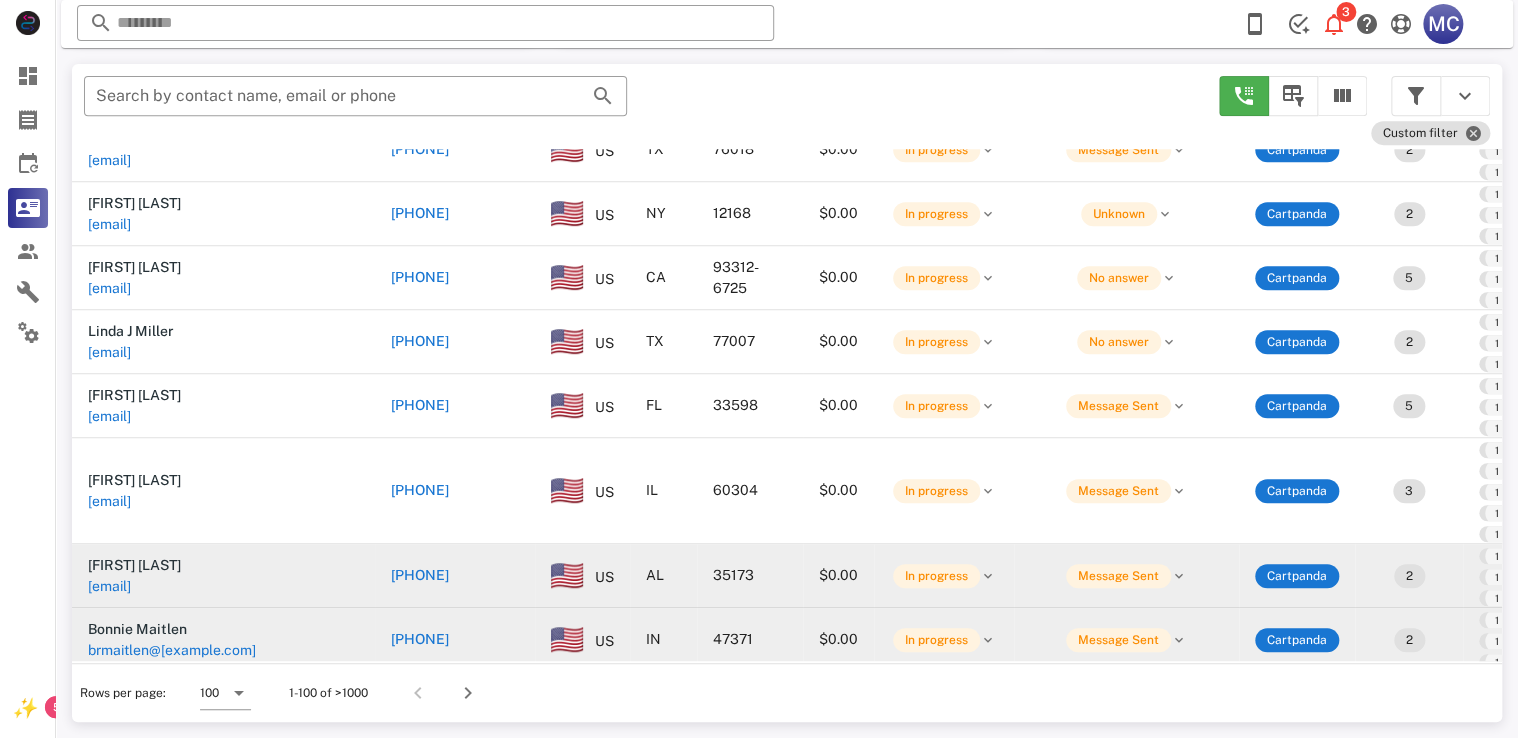 click on "+12056019173" at bounding box center [420, 575] 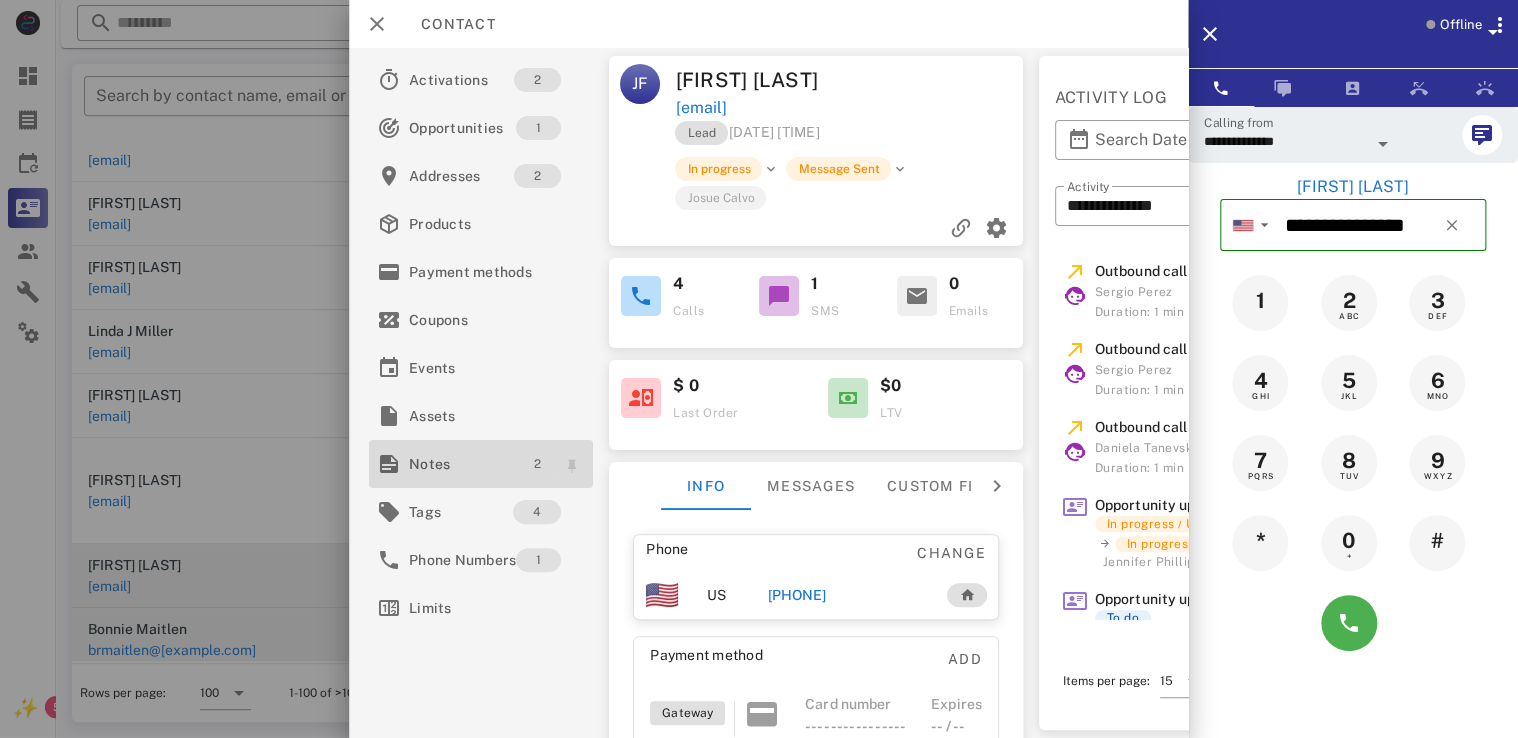 click on "2" at bounding box center [538, 464] 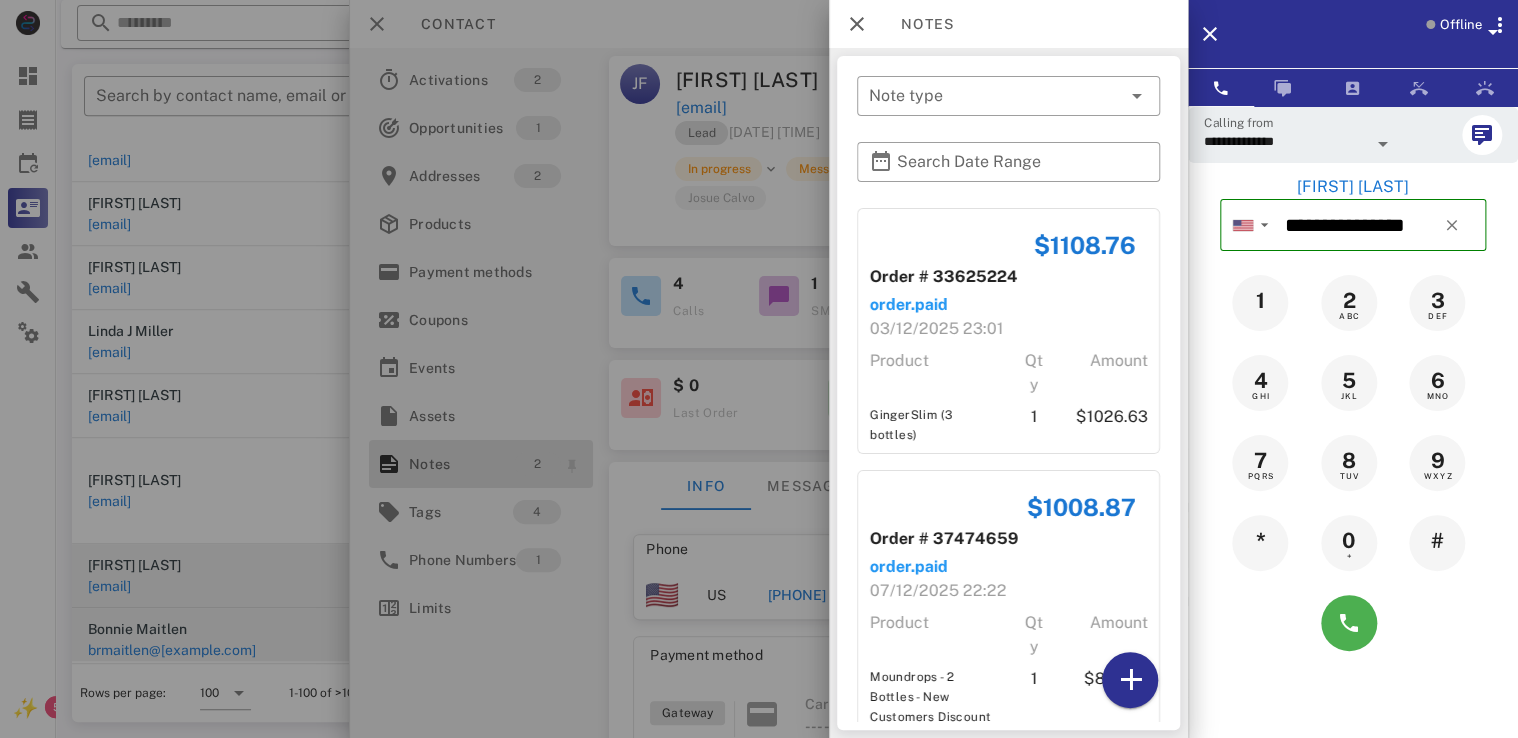 scroll, scrollTop: 65, scrollLeft: 0, axis: vertical 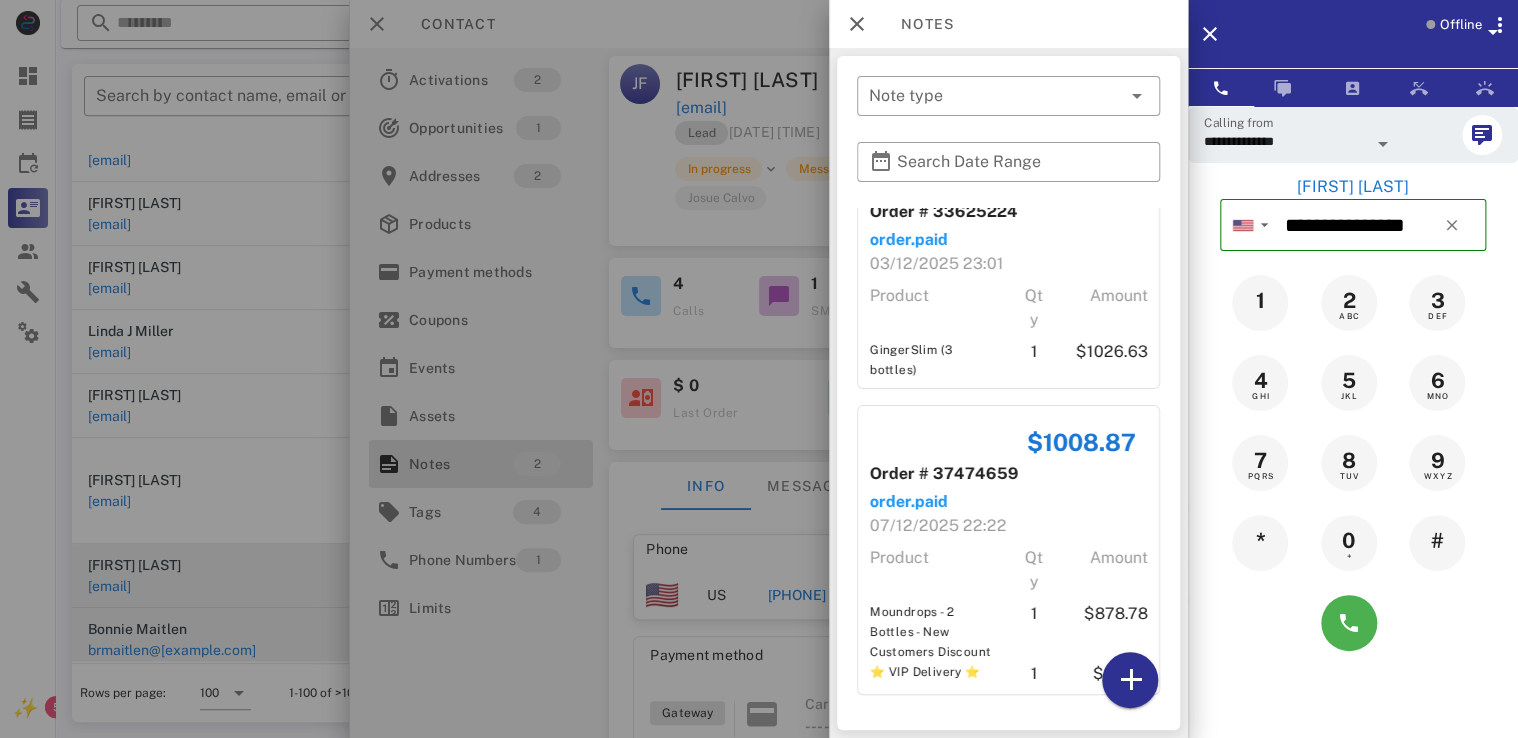click on "order.paid" at bounding box center (1008, 502) 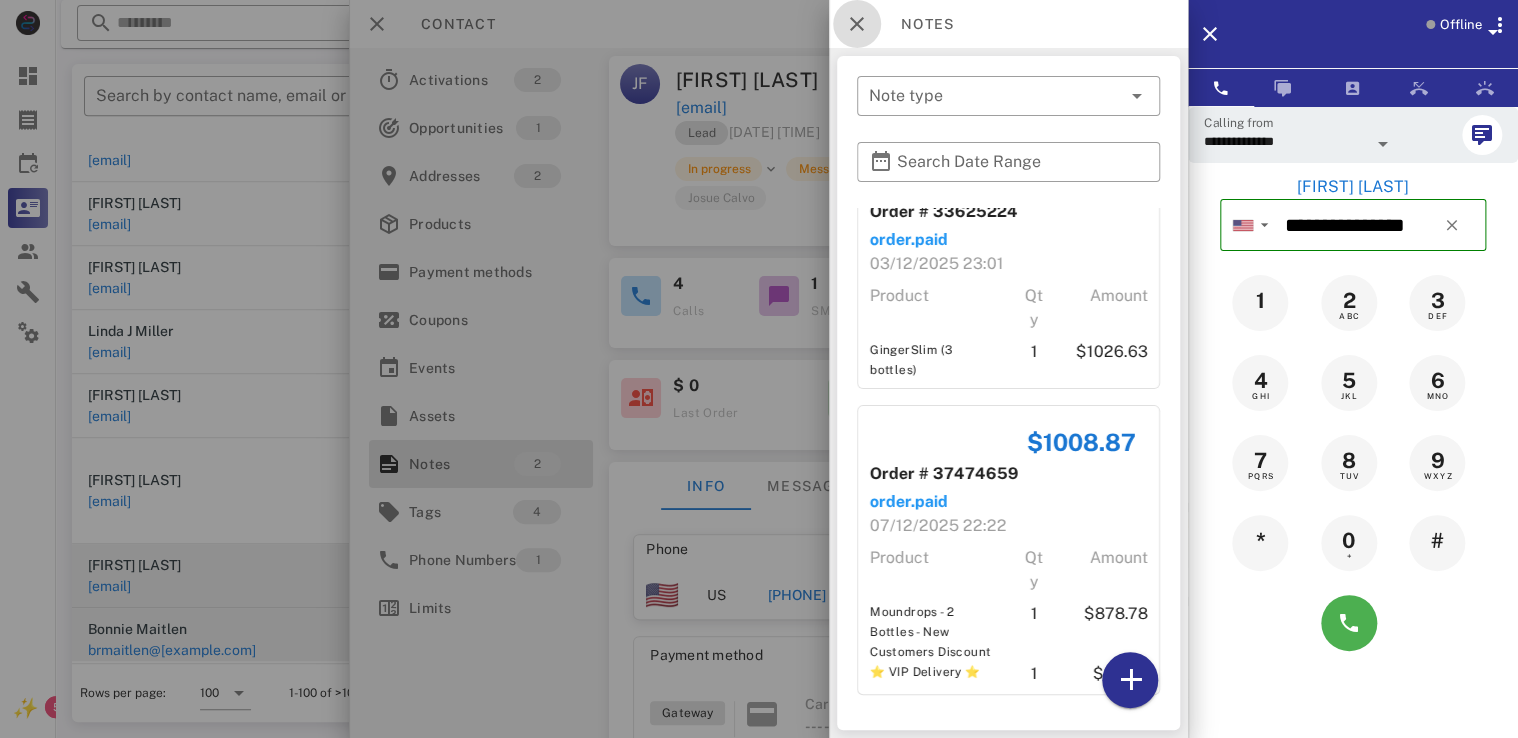 click at bounding box center (857, 24) 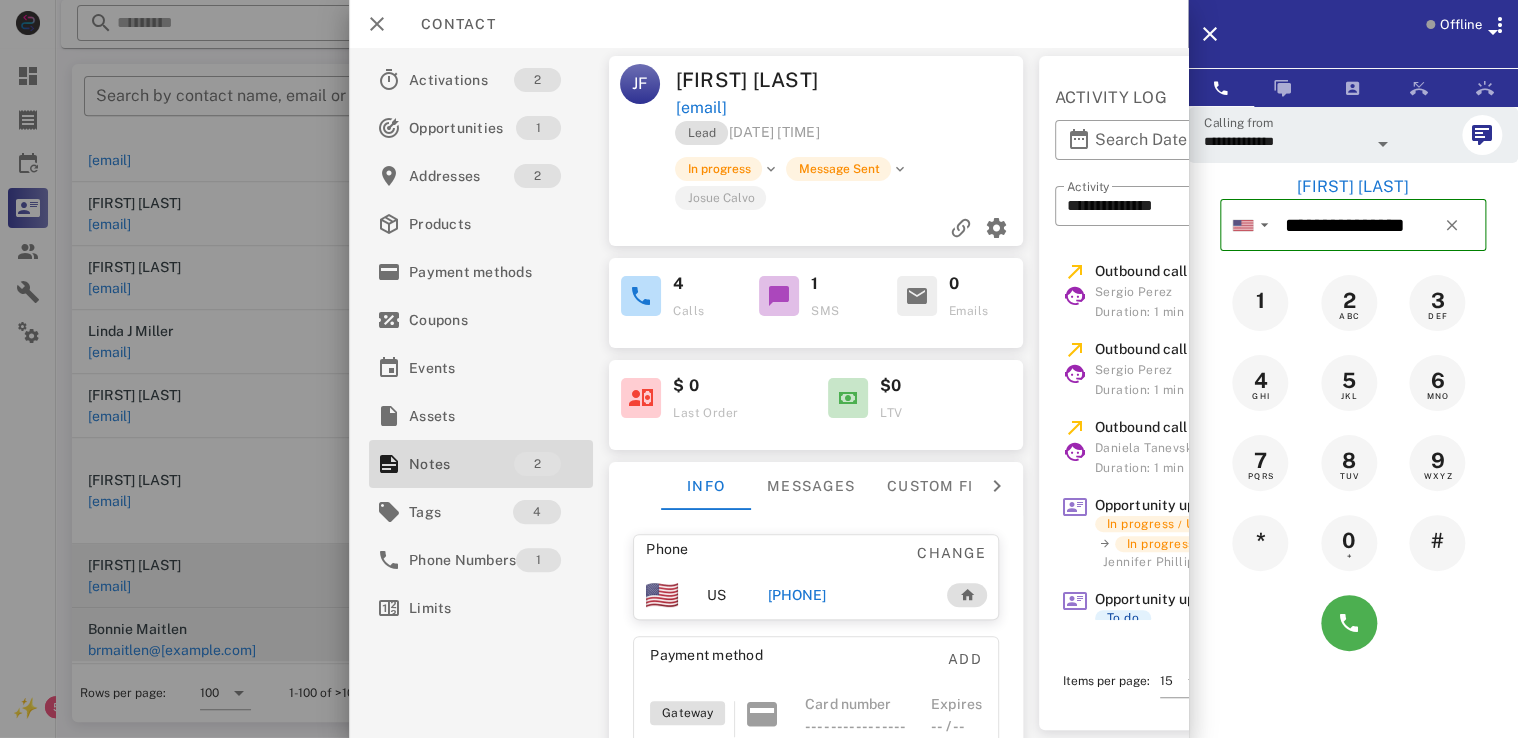 click on "Contact" at bounding box center (768, 24) 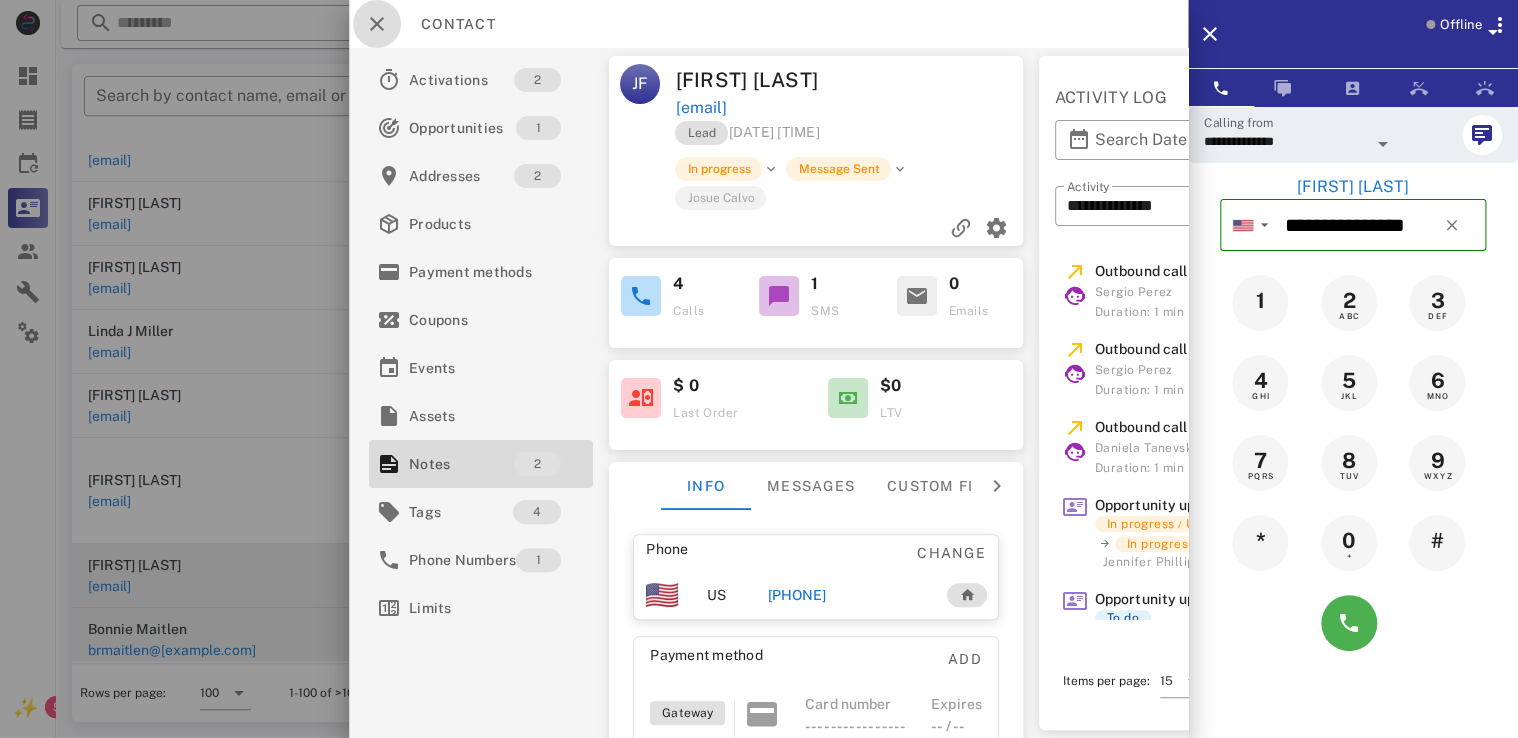 click at bounding box center [377, 24] 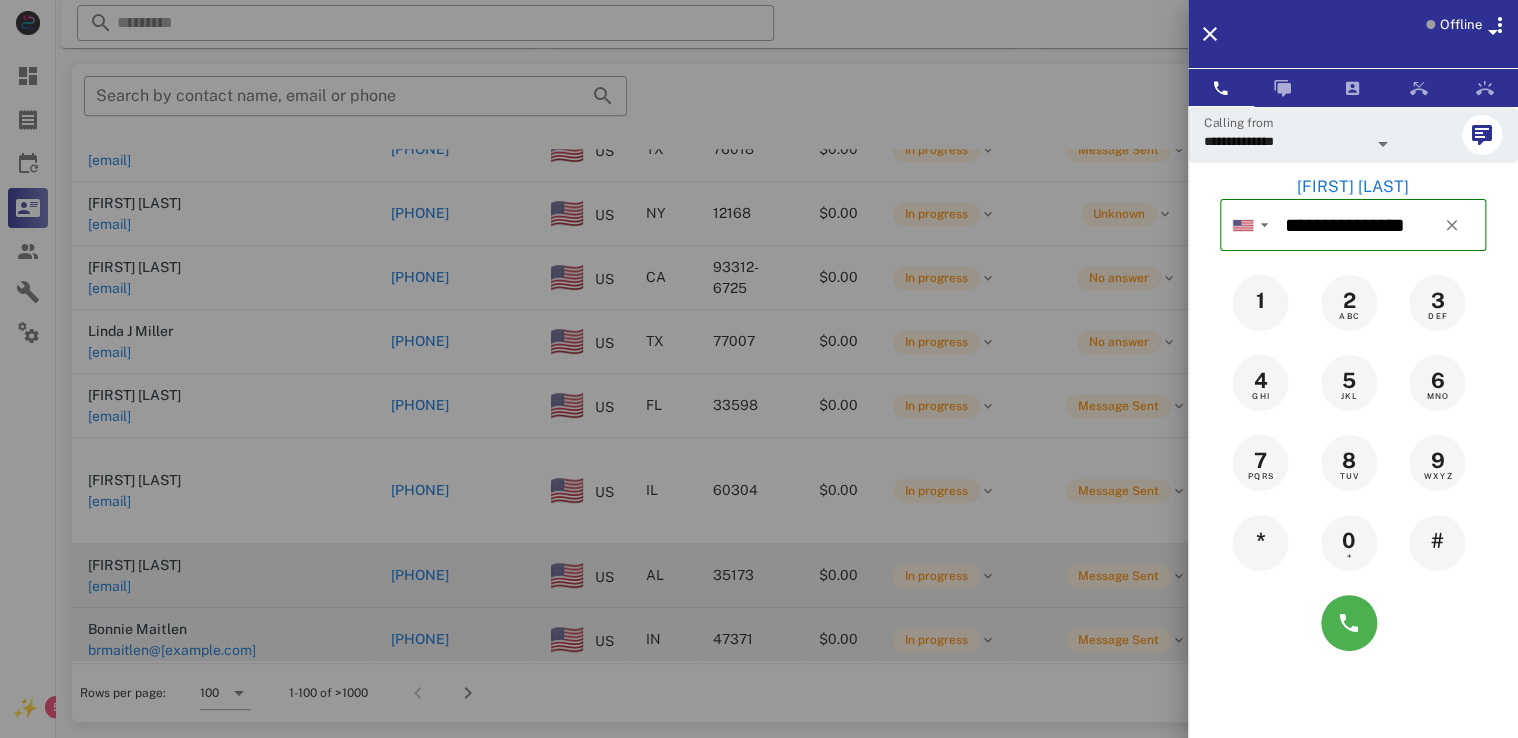 click at bounding box center (759, 369) 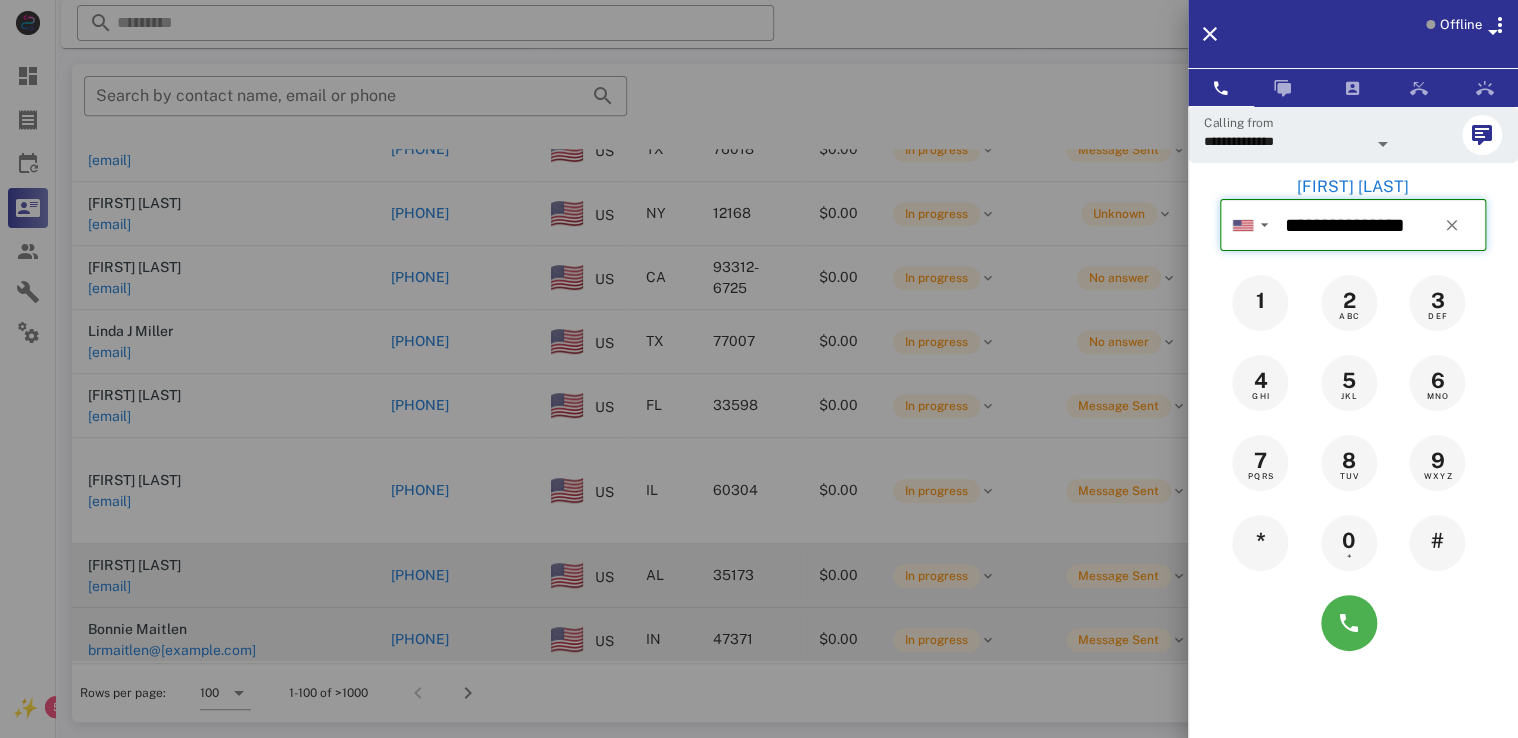 type 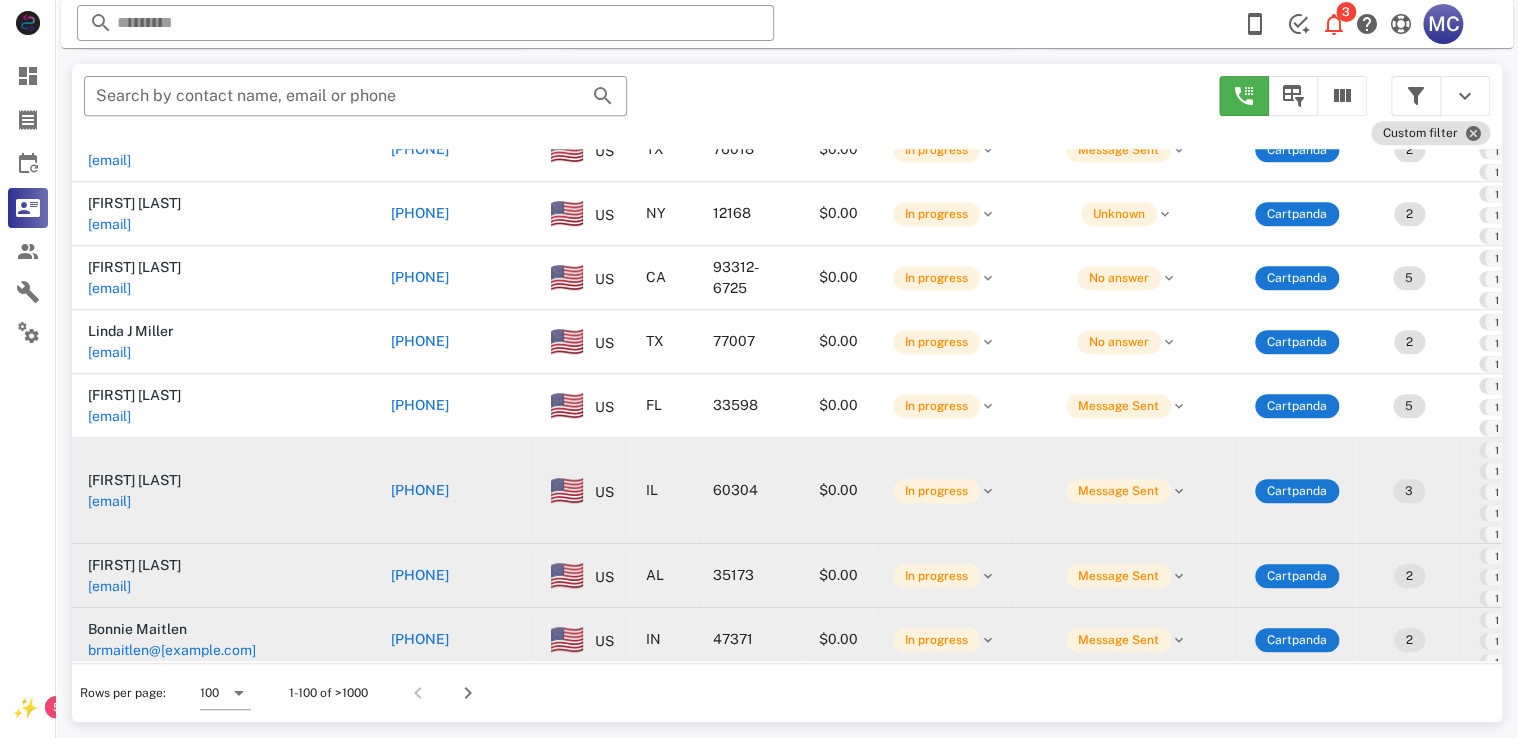 click on "+17083832448" at bounding box center [420, 490] 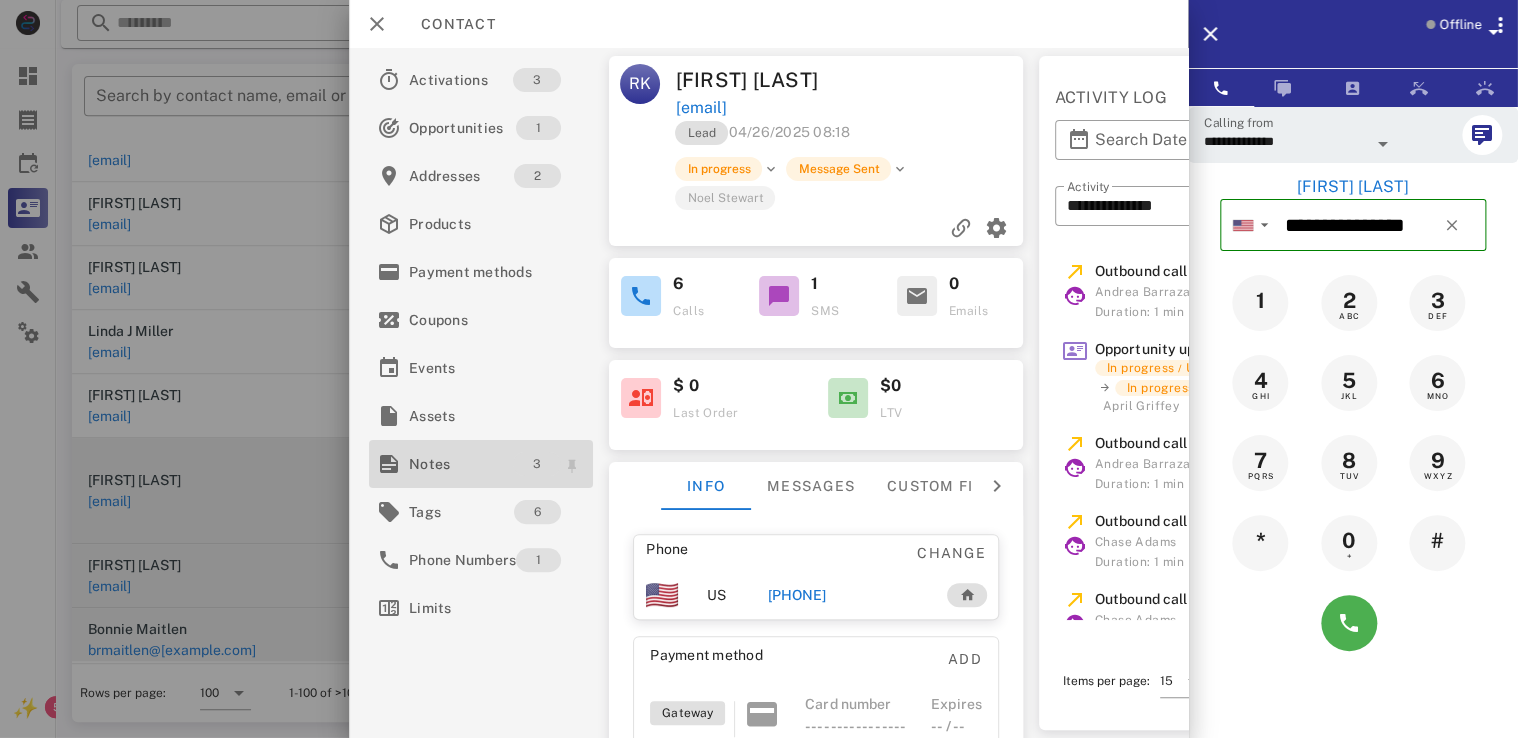 click on "3" at bounding box center [538, 464] 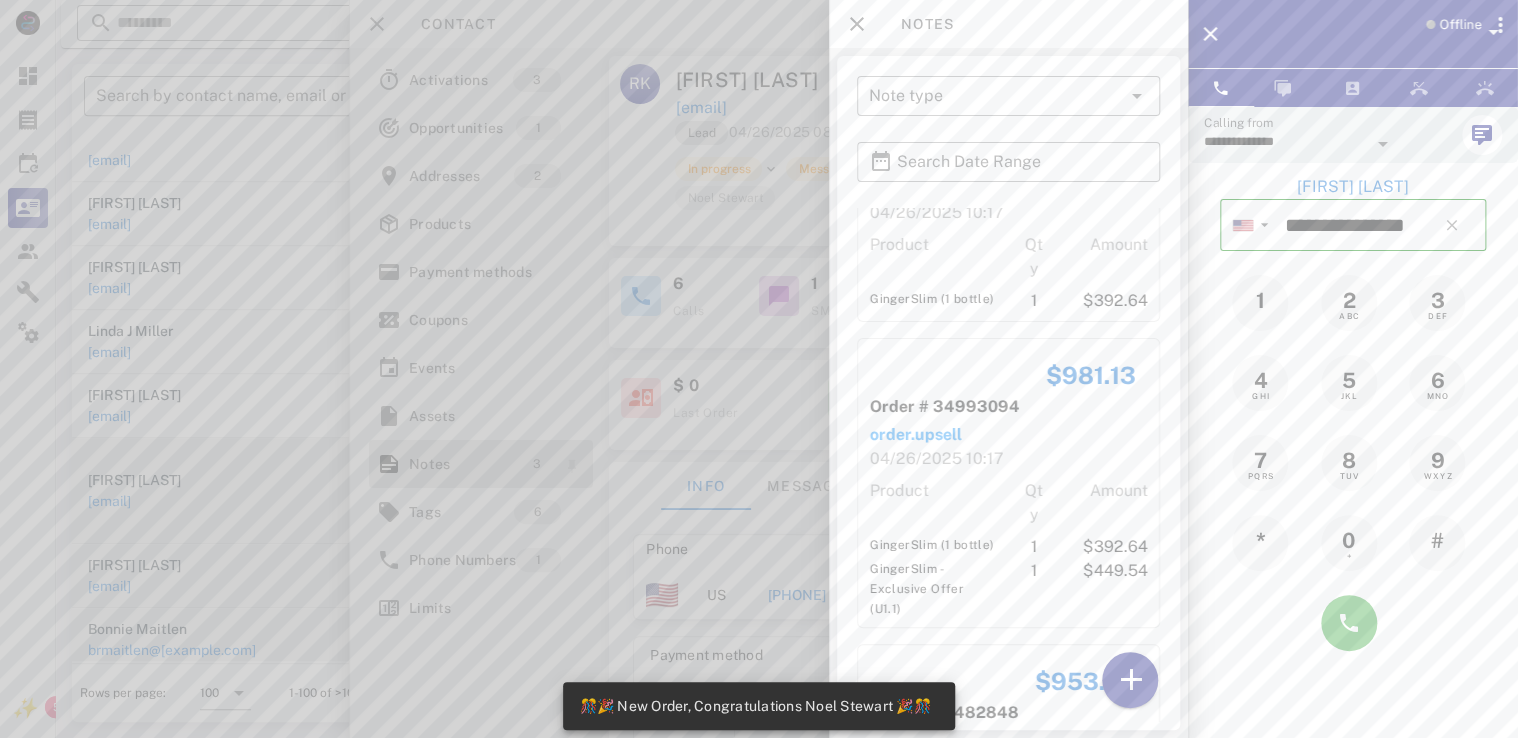scroll, scrollTop: 0, scrollLeft: 0, axis: both 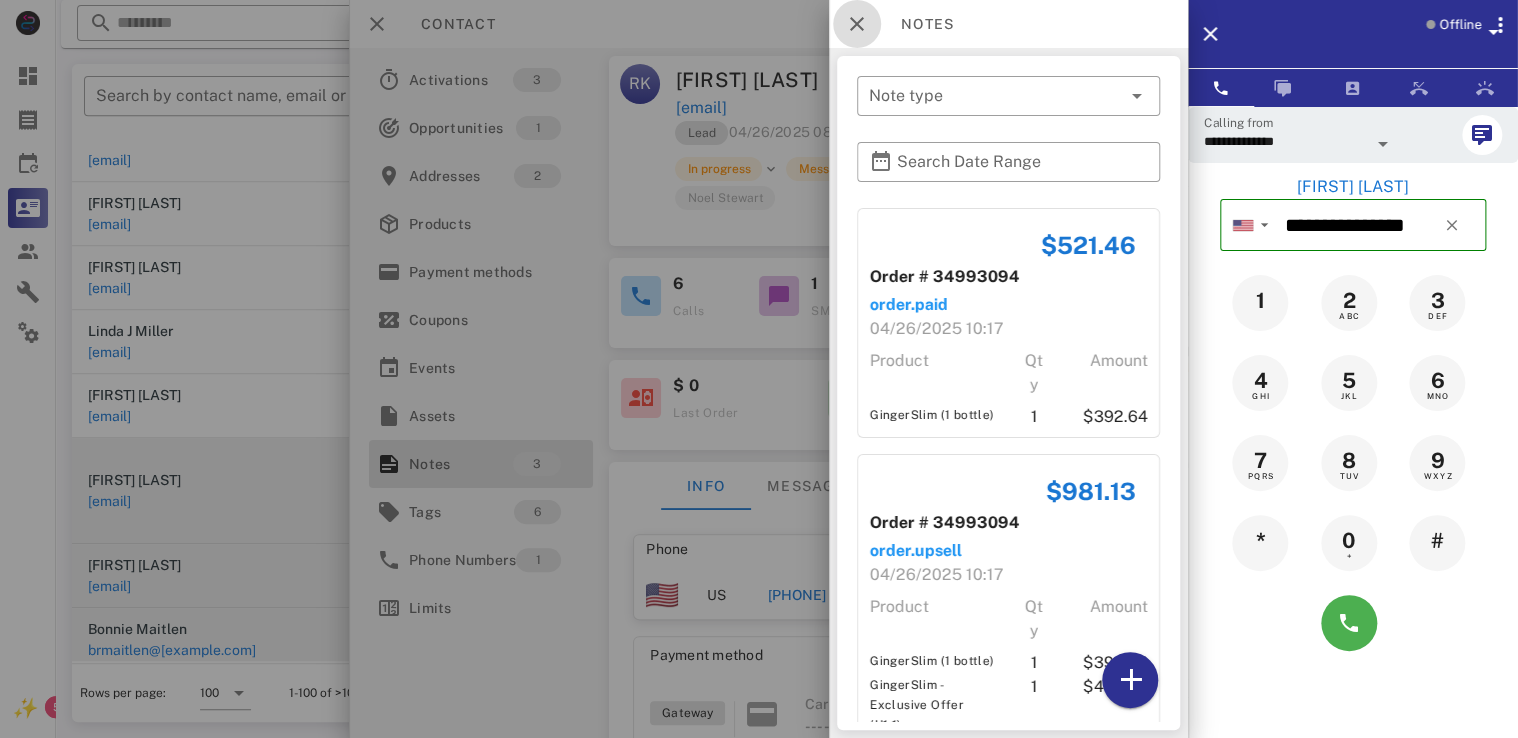 click at bounding box center (857, 24) 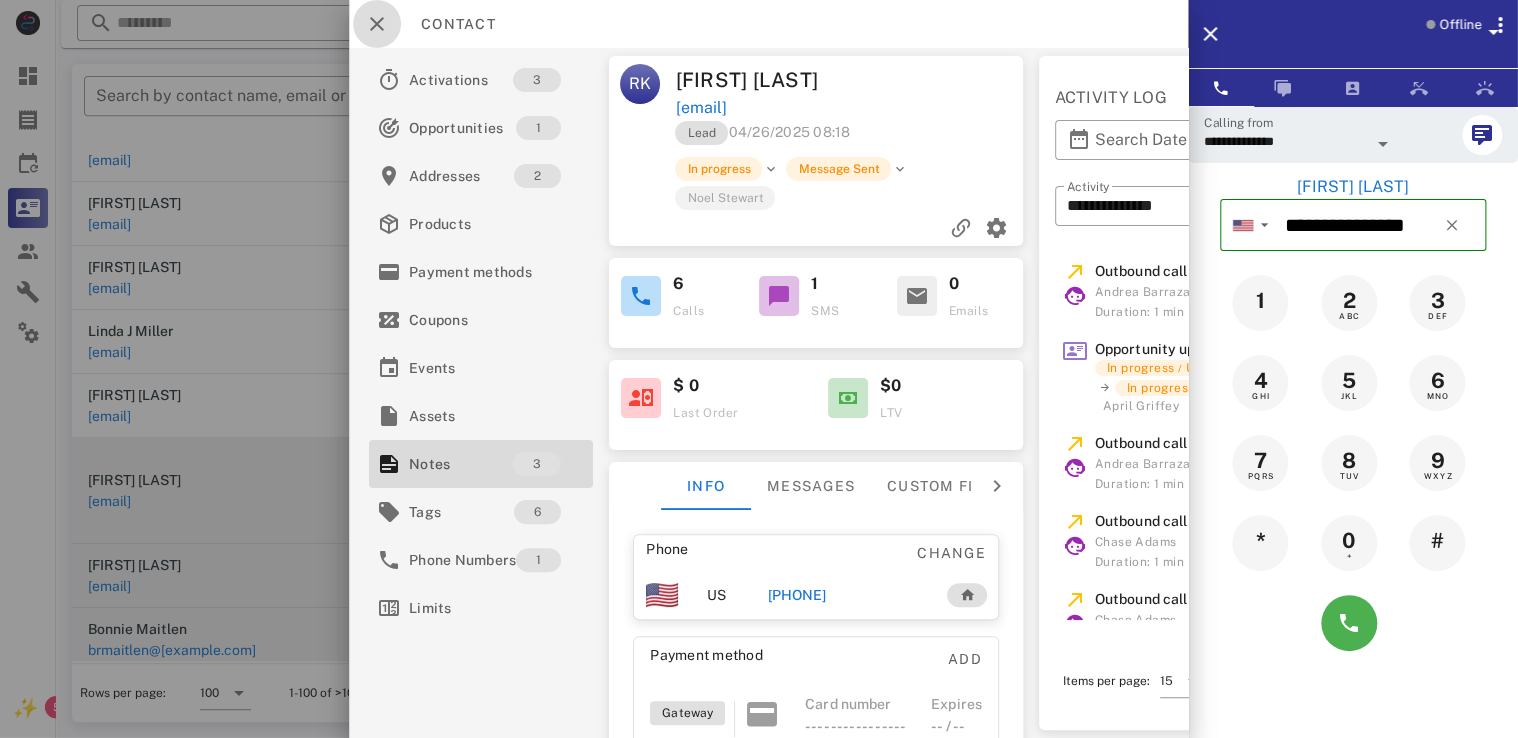 click at bounding box center [377, 24] 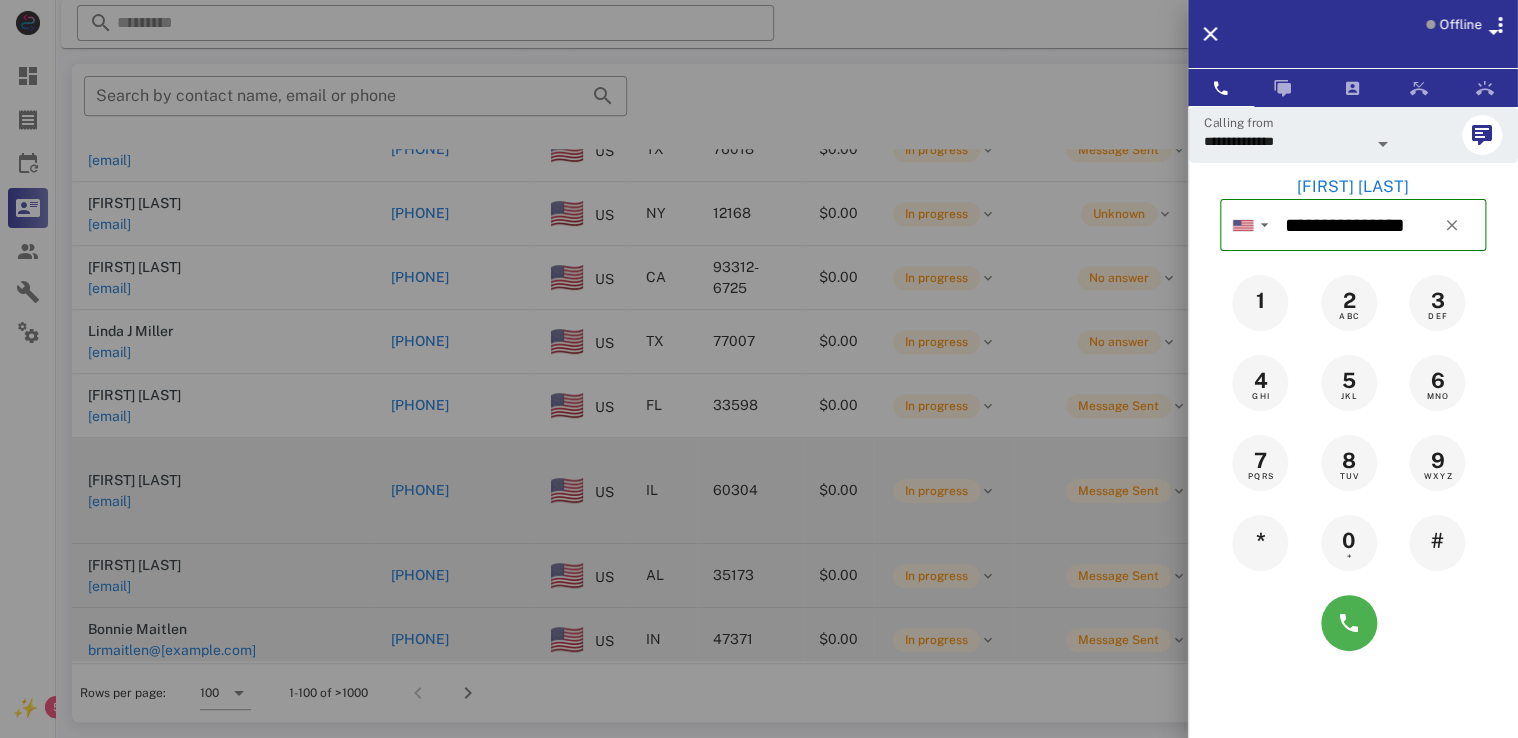 click at bounding box center [759, 369] 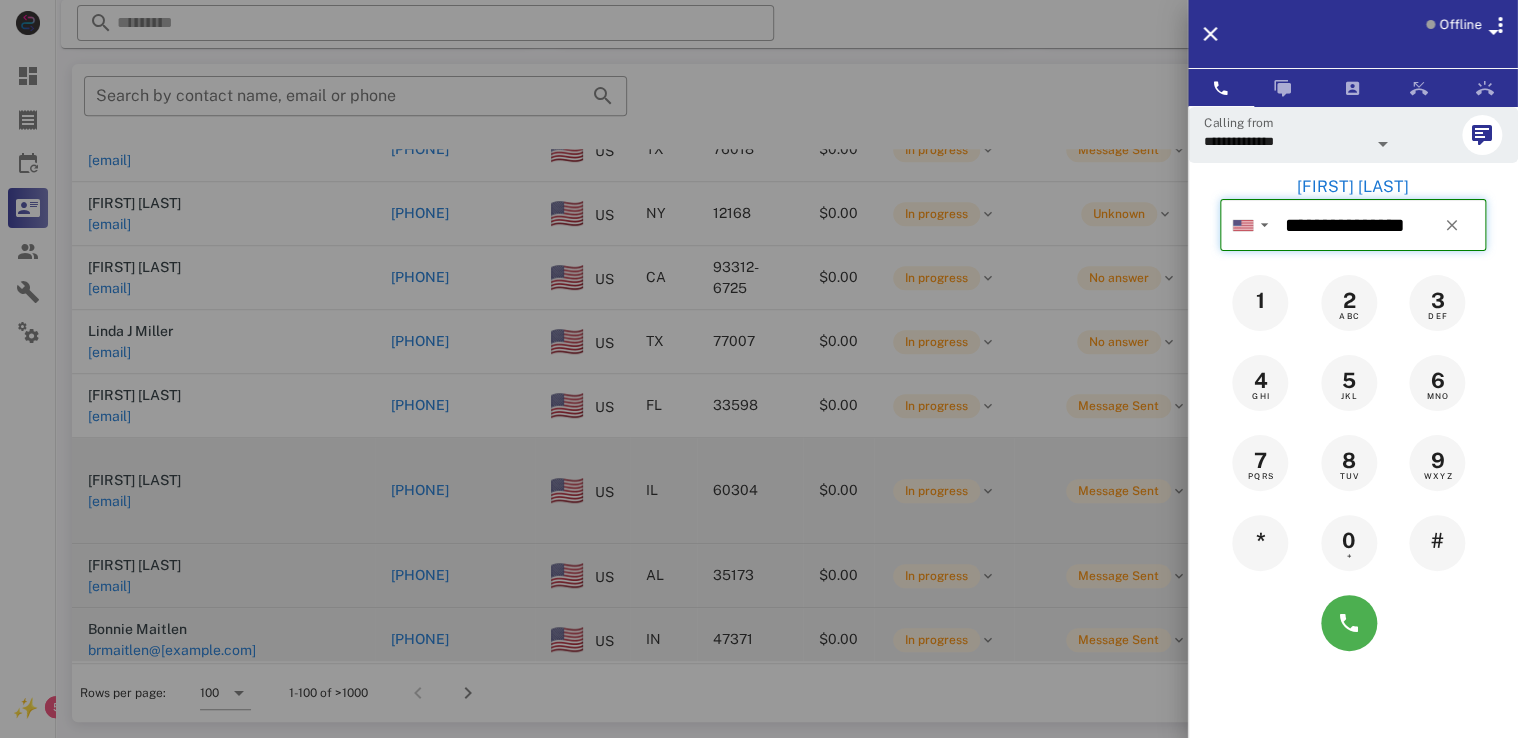 type 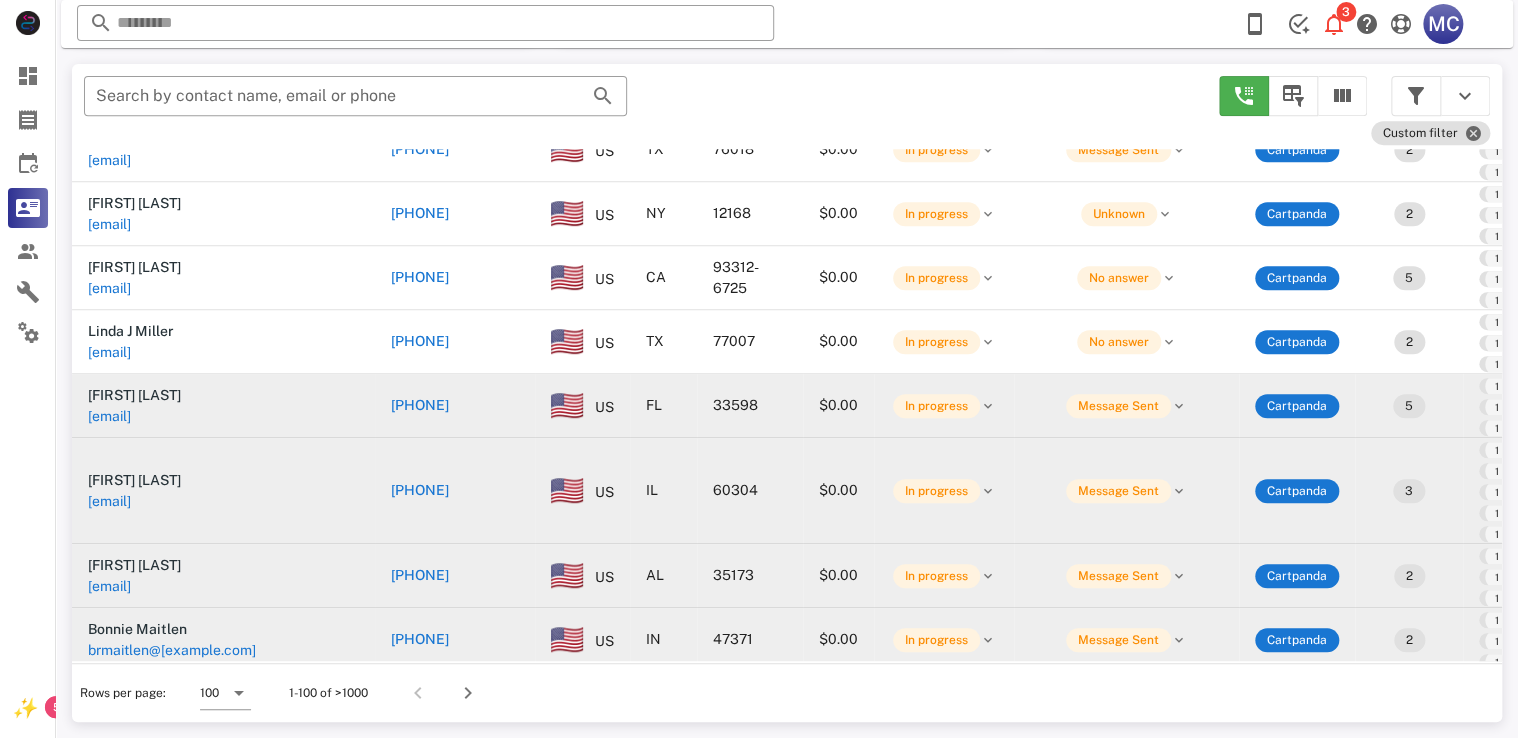 click on "+13522141951" at bounding box center (420, 405) 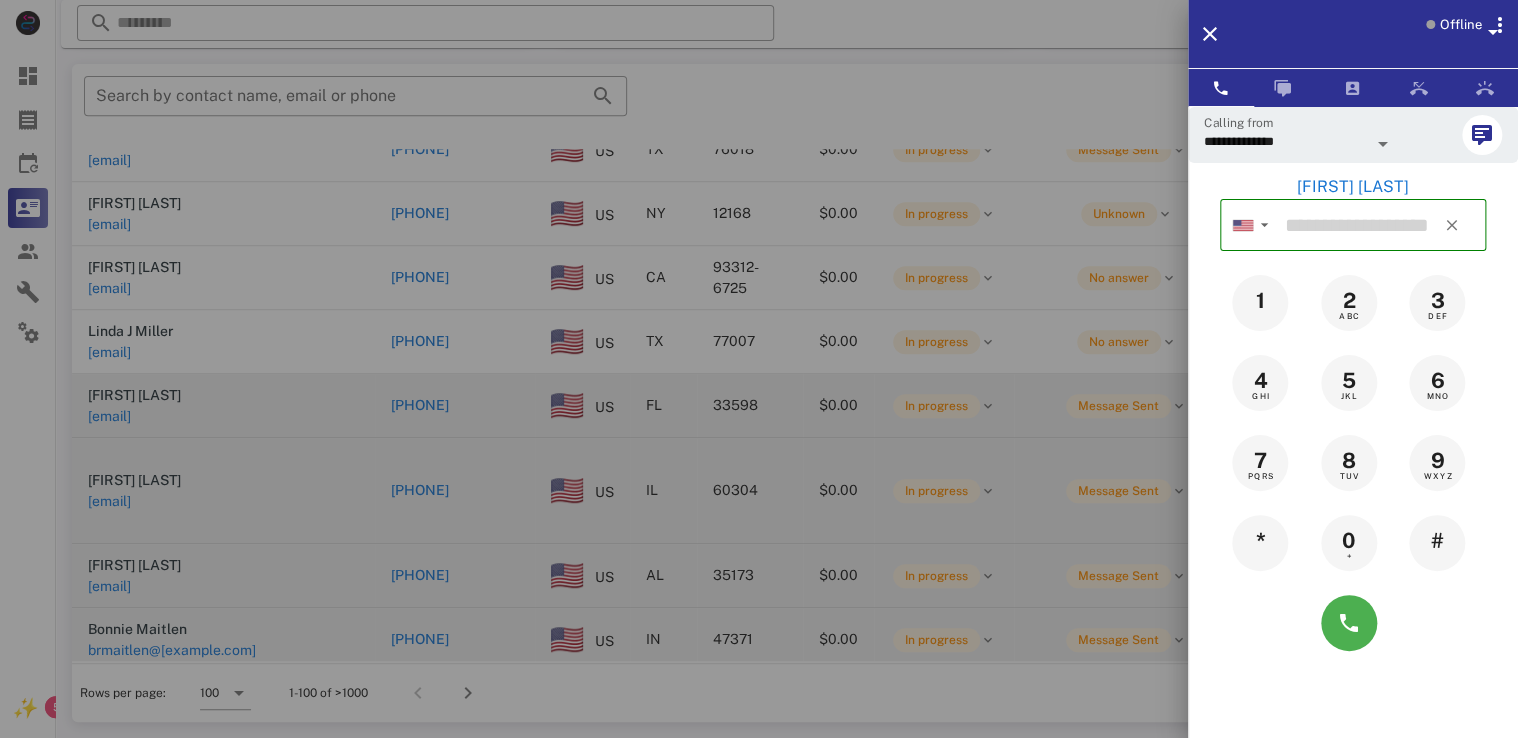 type on "**********" 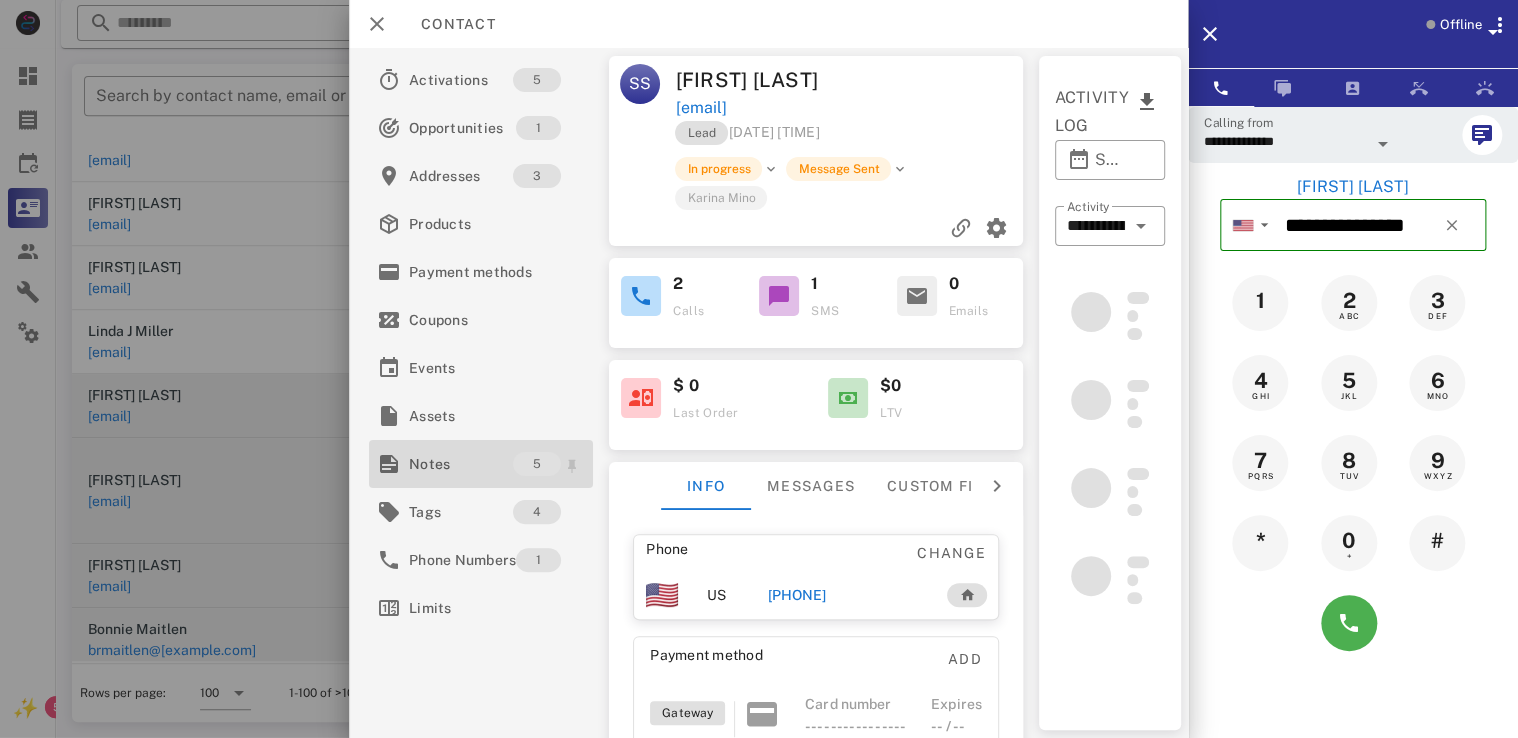 click on "Notes" at bounding box center (461, 464) 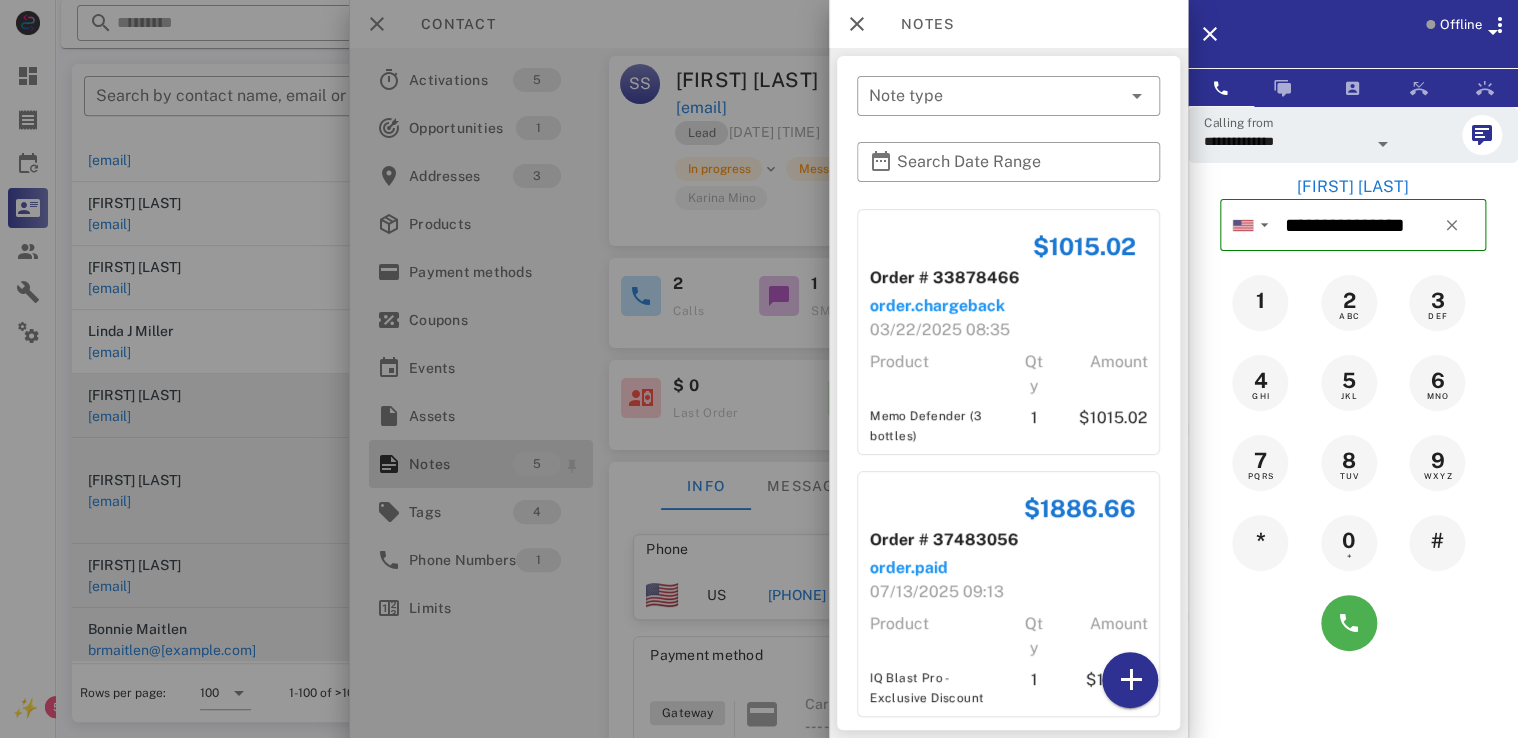 scroll, scrollTop: 806, scrollLeft: 0, axis: vertical 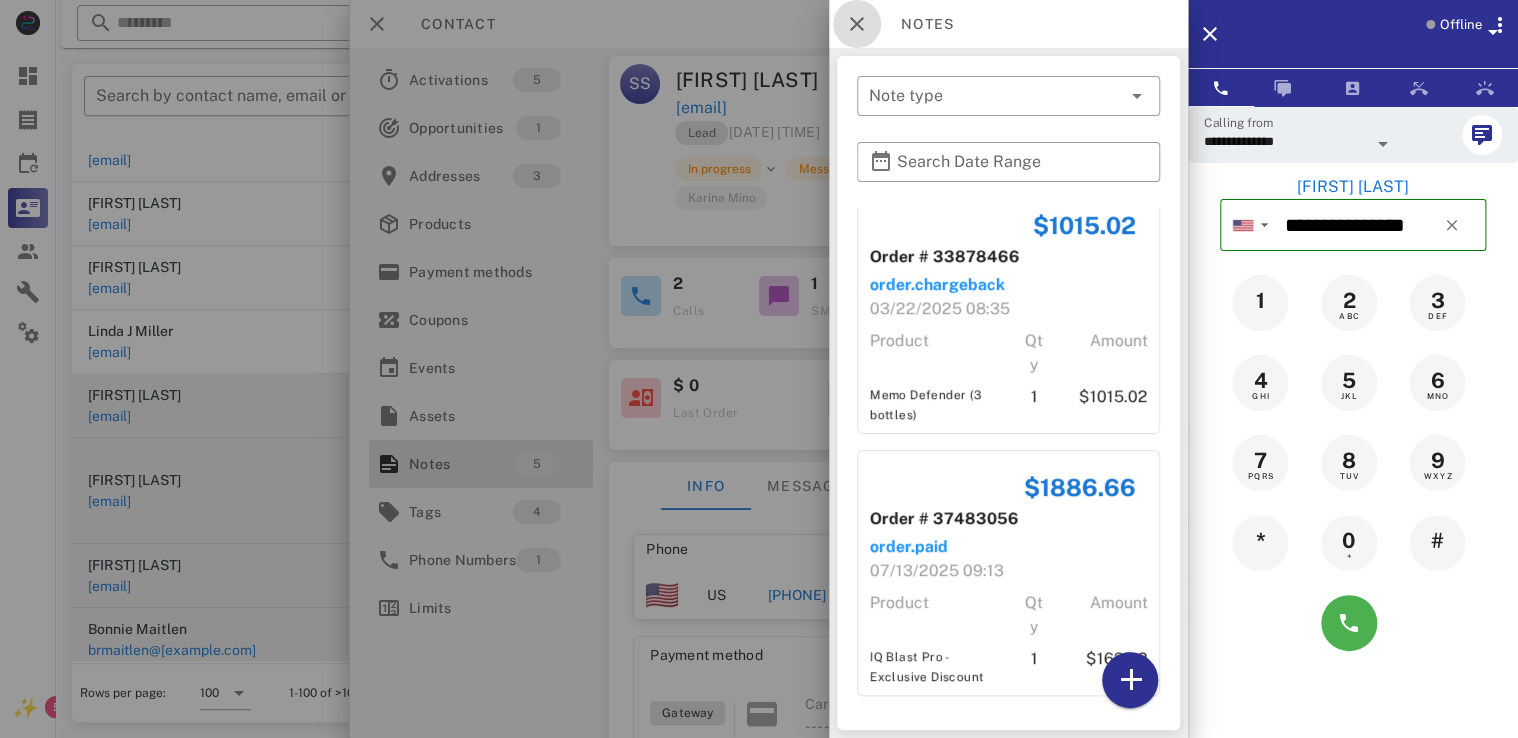 click at bounding box center [857, 24] 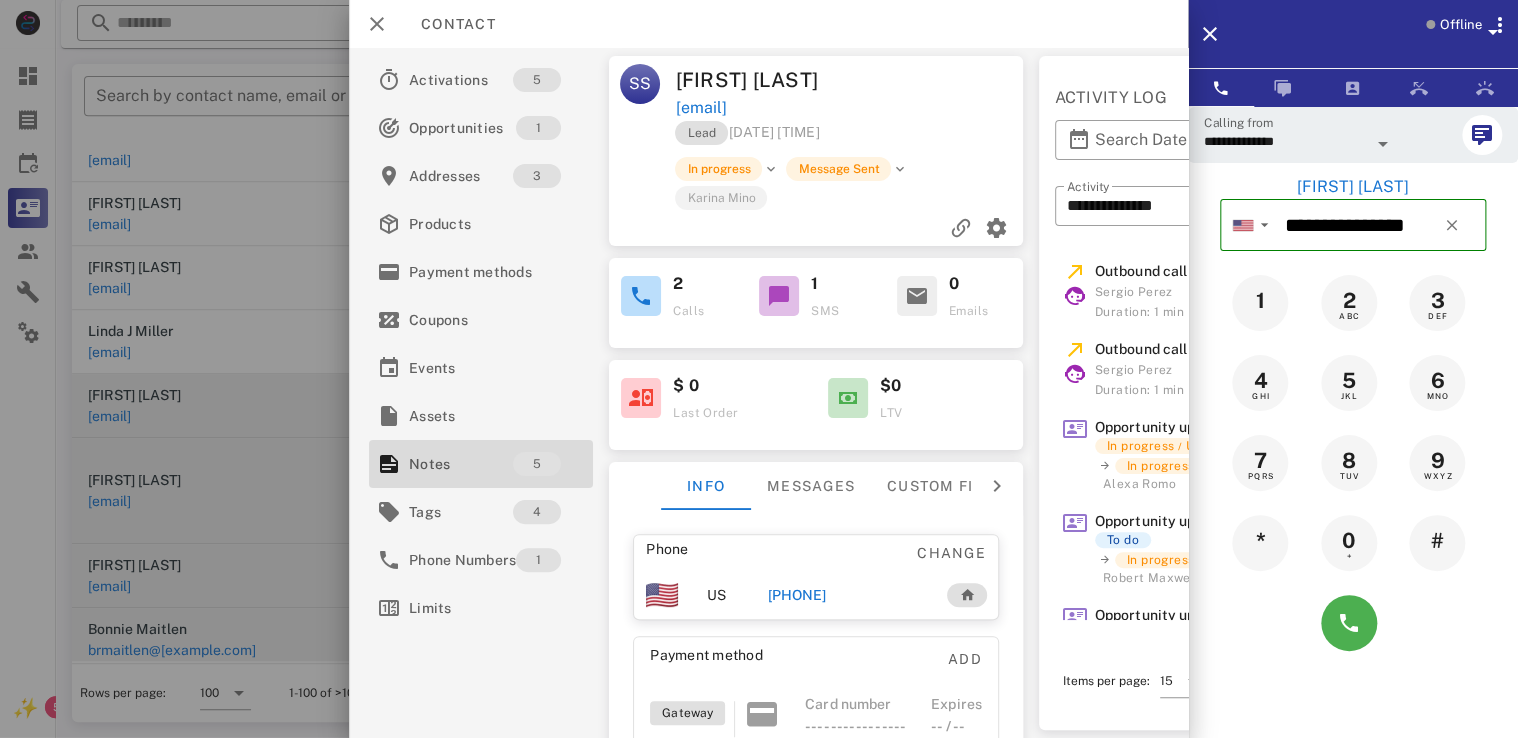 click at bounding box center [779, 296] 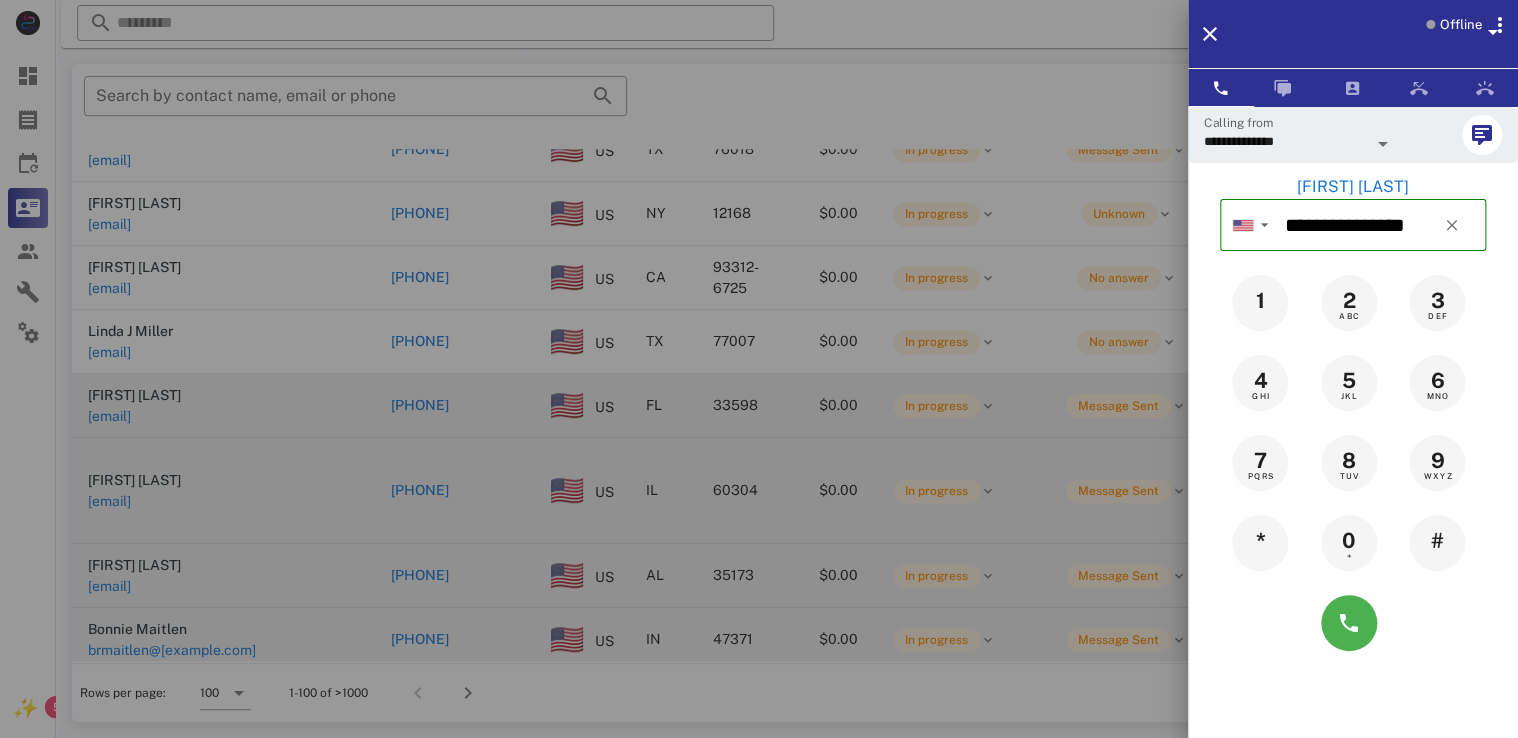 click at bounding box center (759, 369) 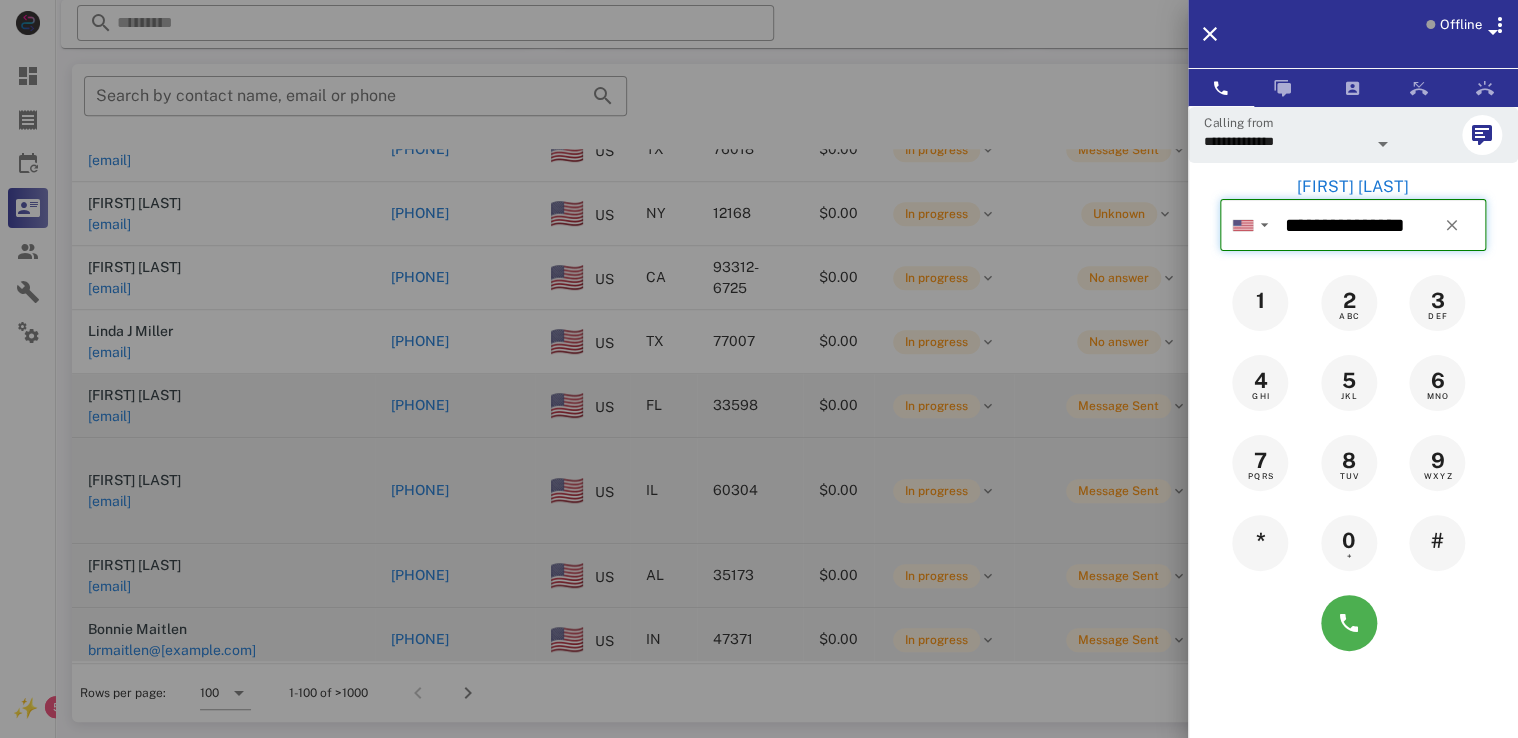 type 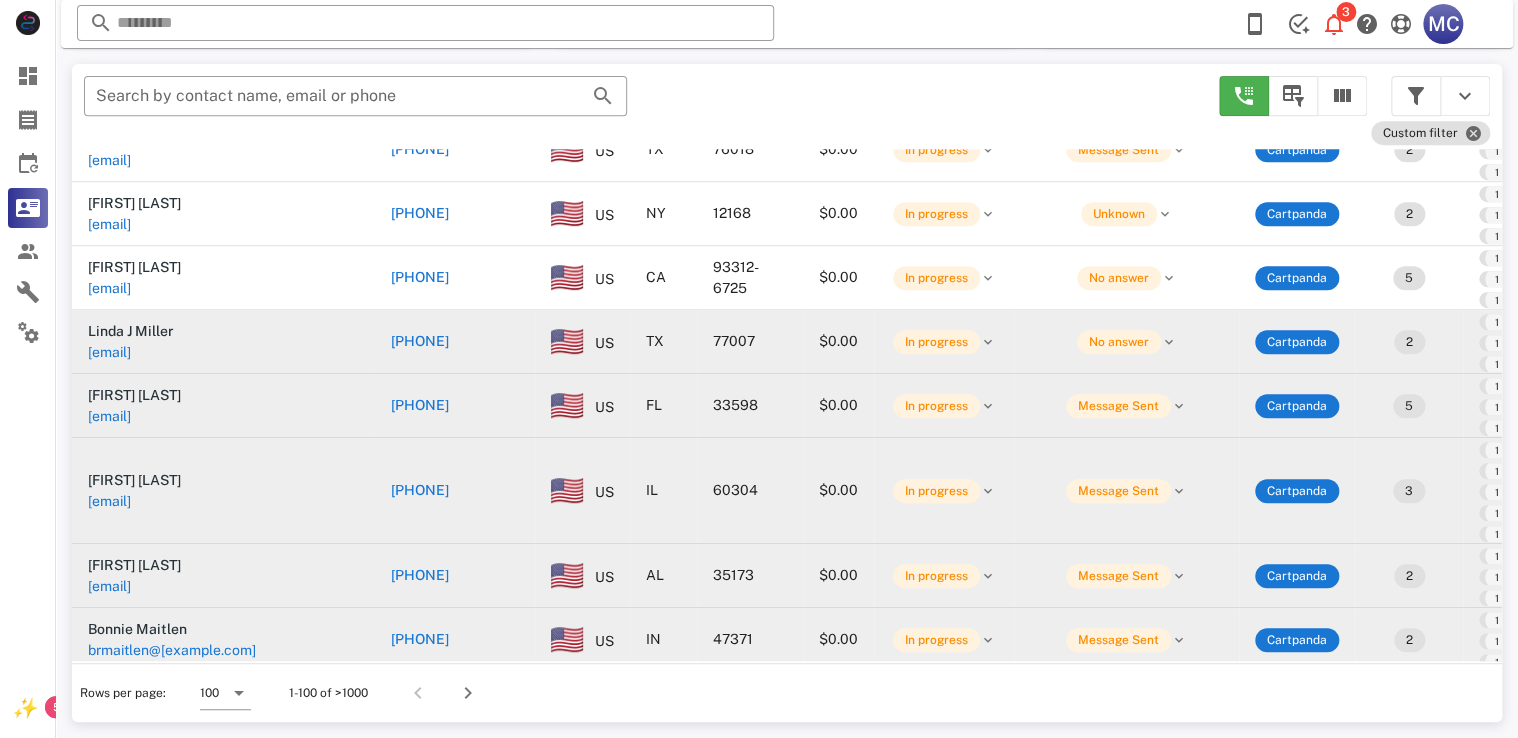 click on "+12818519557" at bounding box center [455, 342] 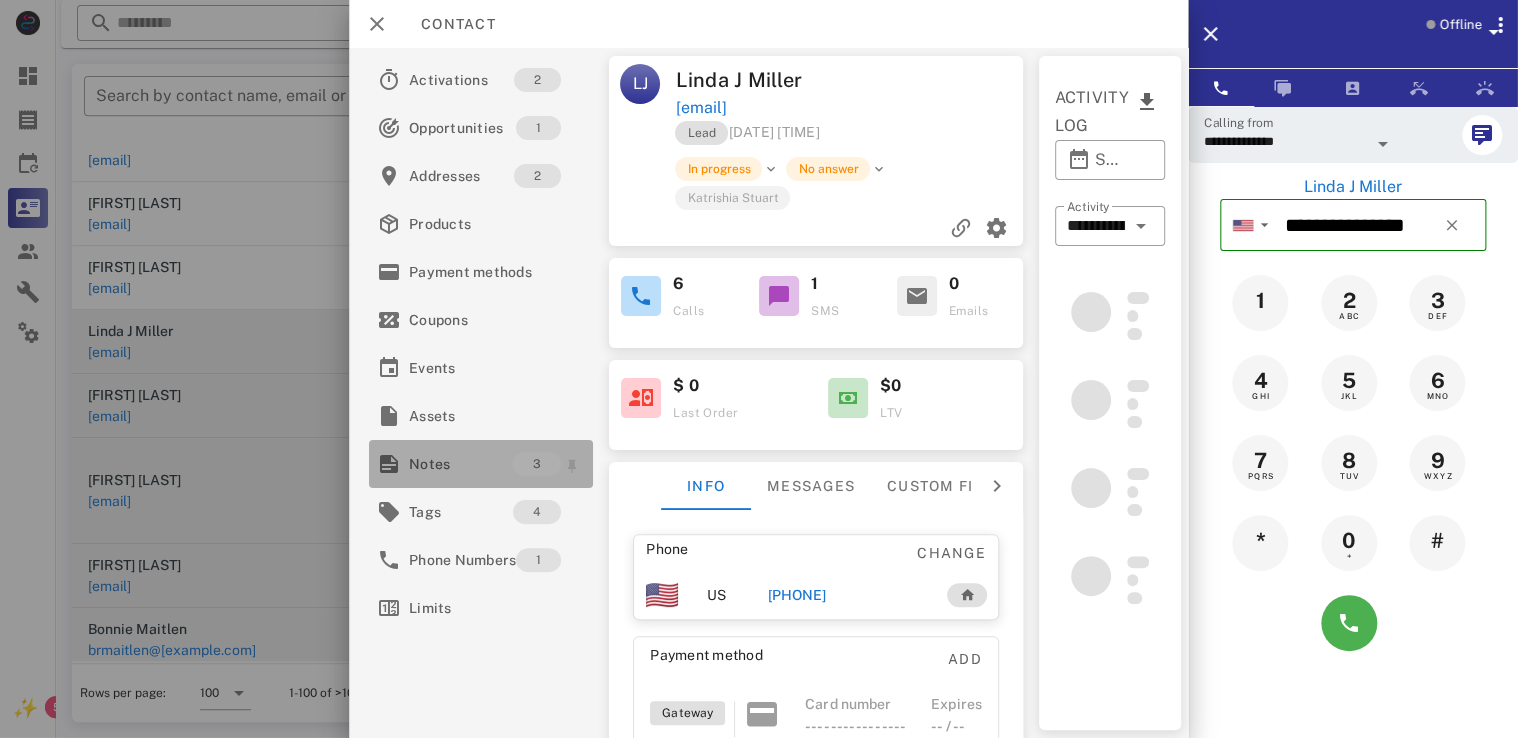 click on "Notes" at bounding box center [461, 464] 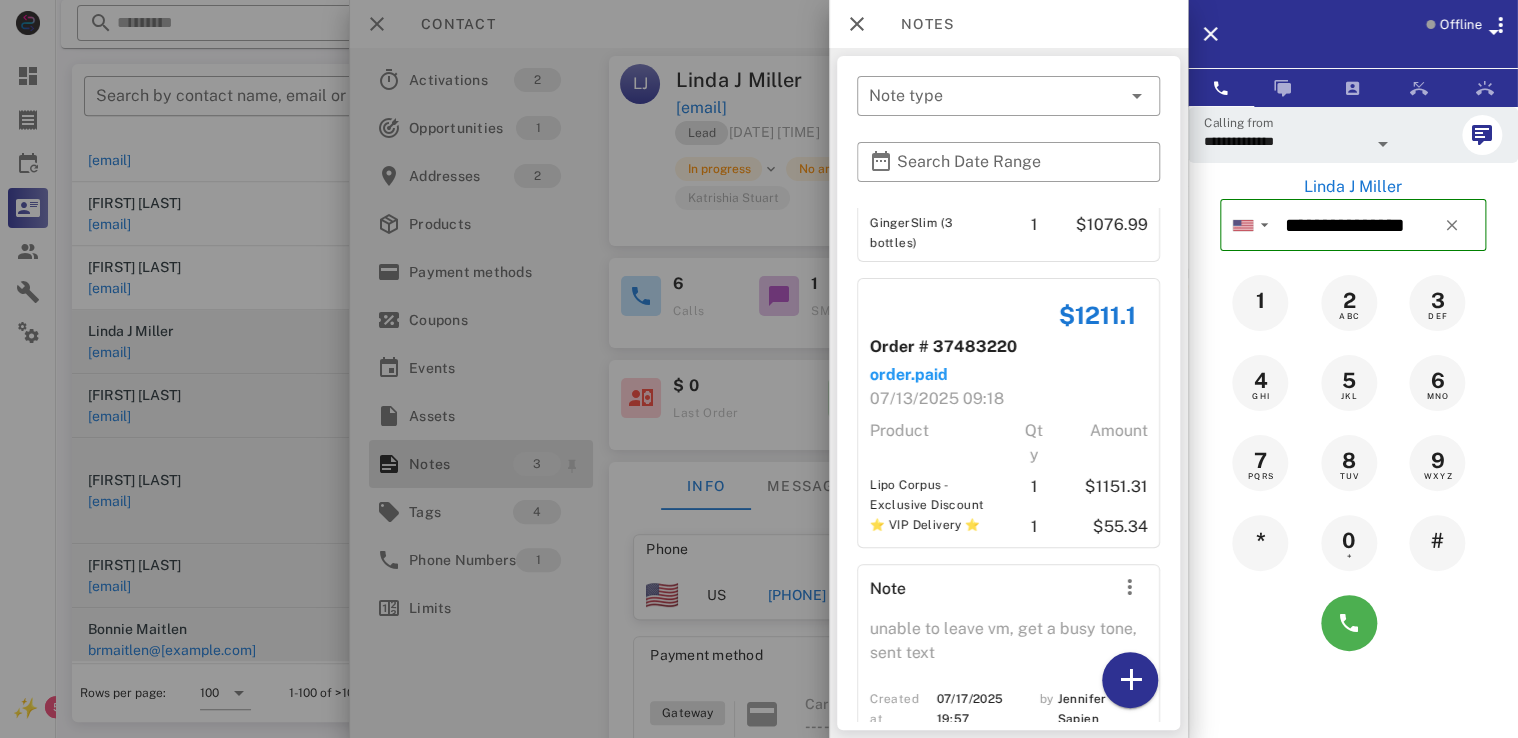 scroll, scrollTop: 235, scrollLeft: 0, axis: vertical 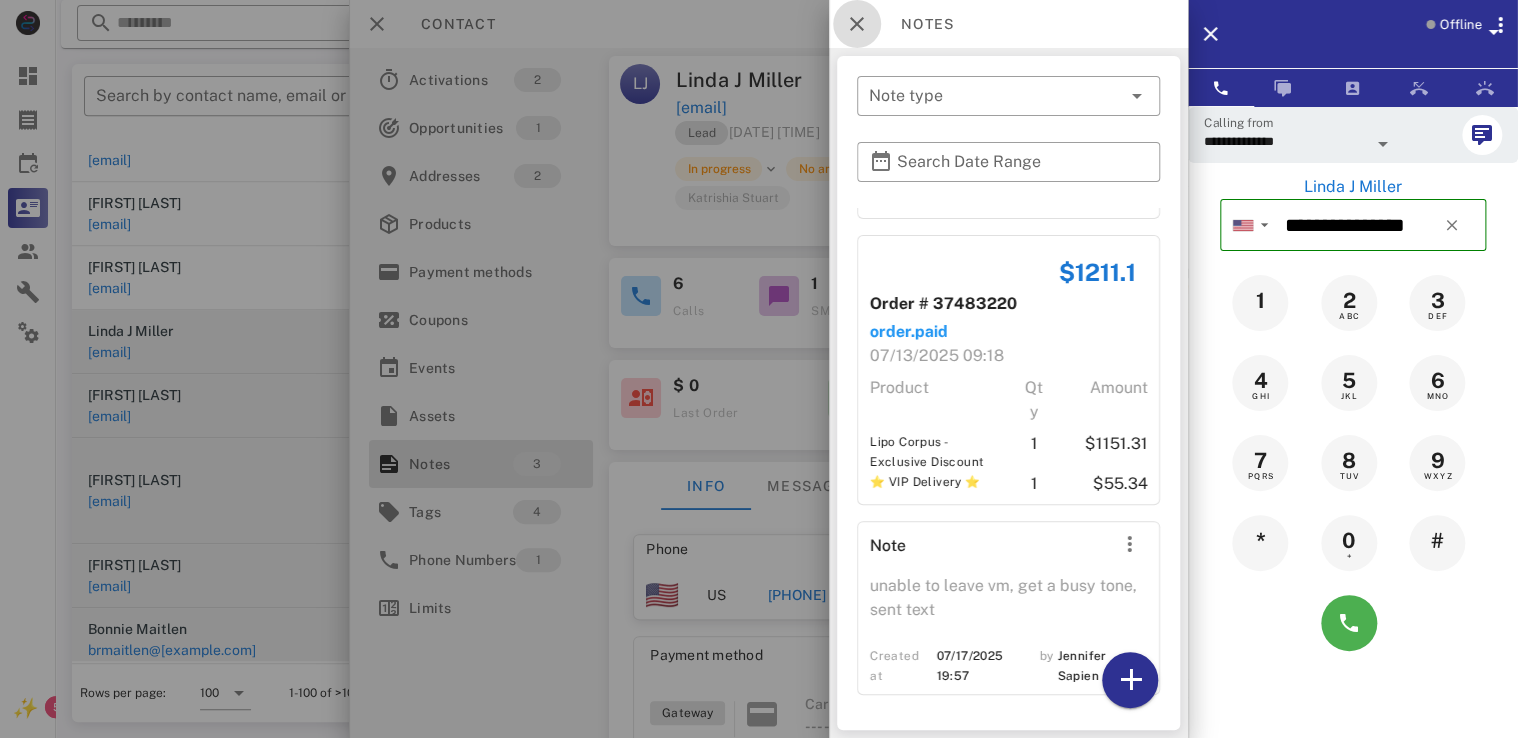 click at bounding box center [857, 24] 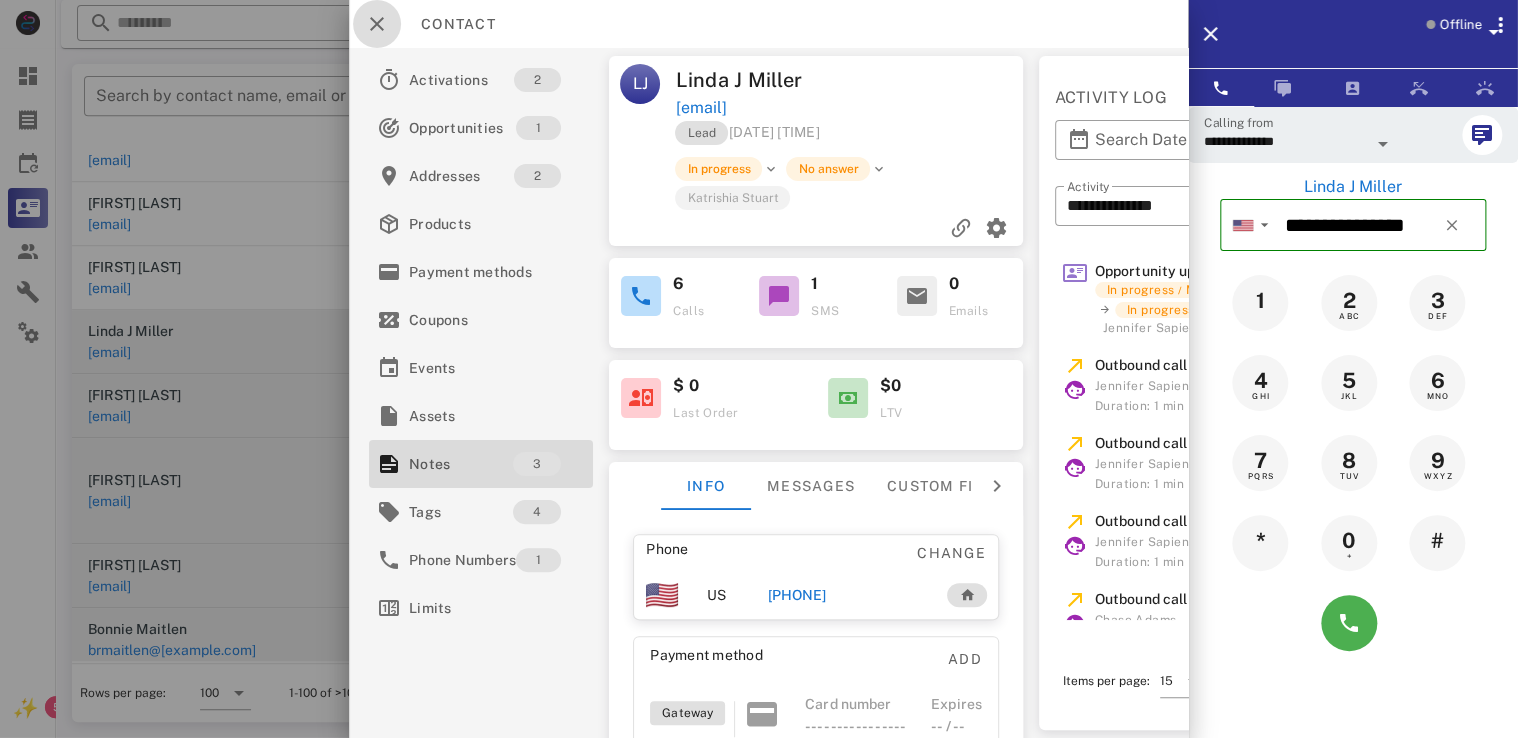click at bounding box center [377, 24] 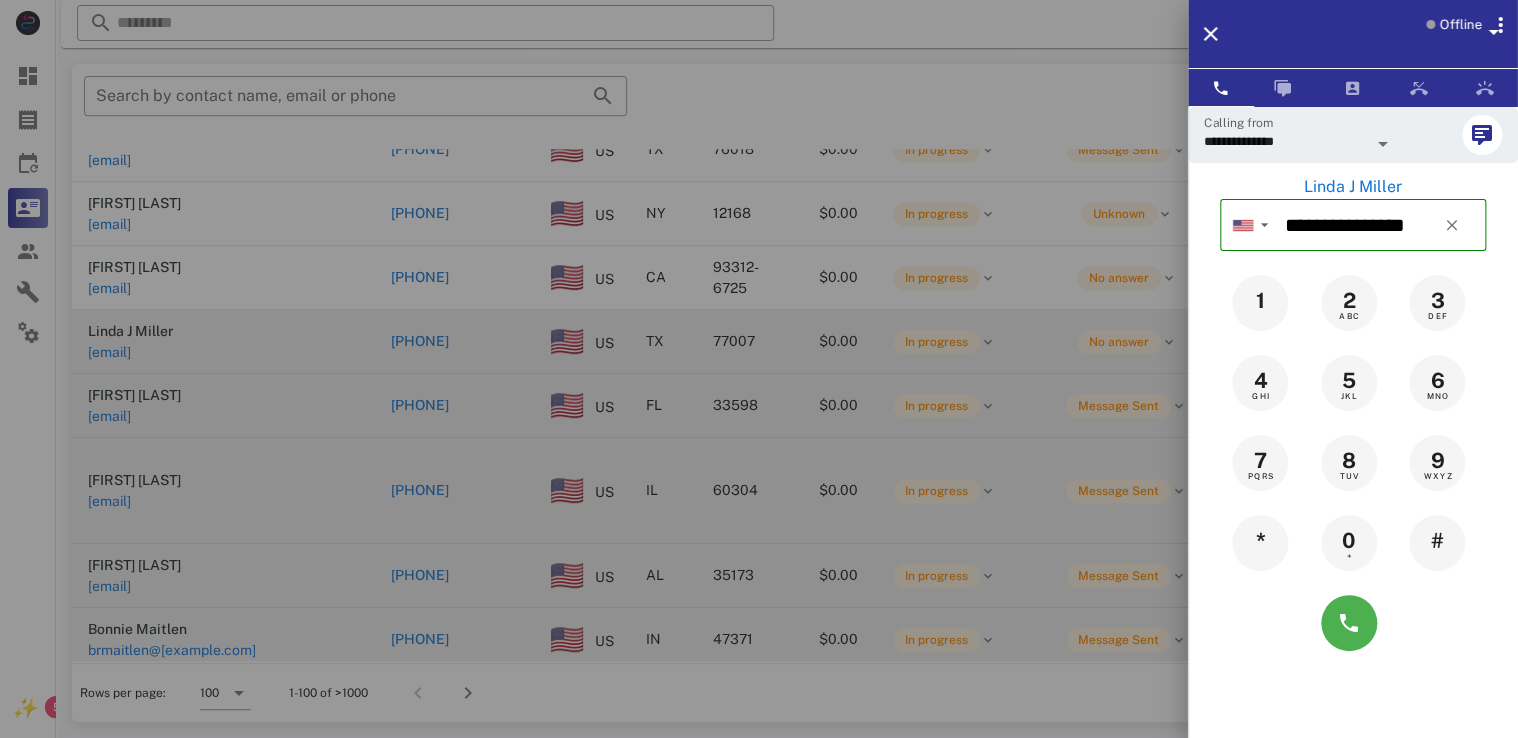 click at bounding box center (759, 369) 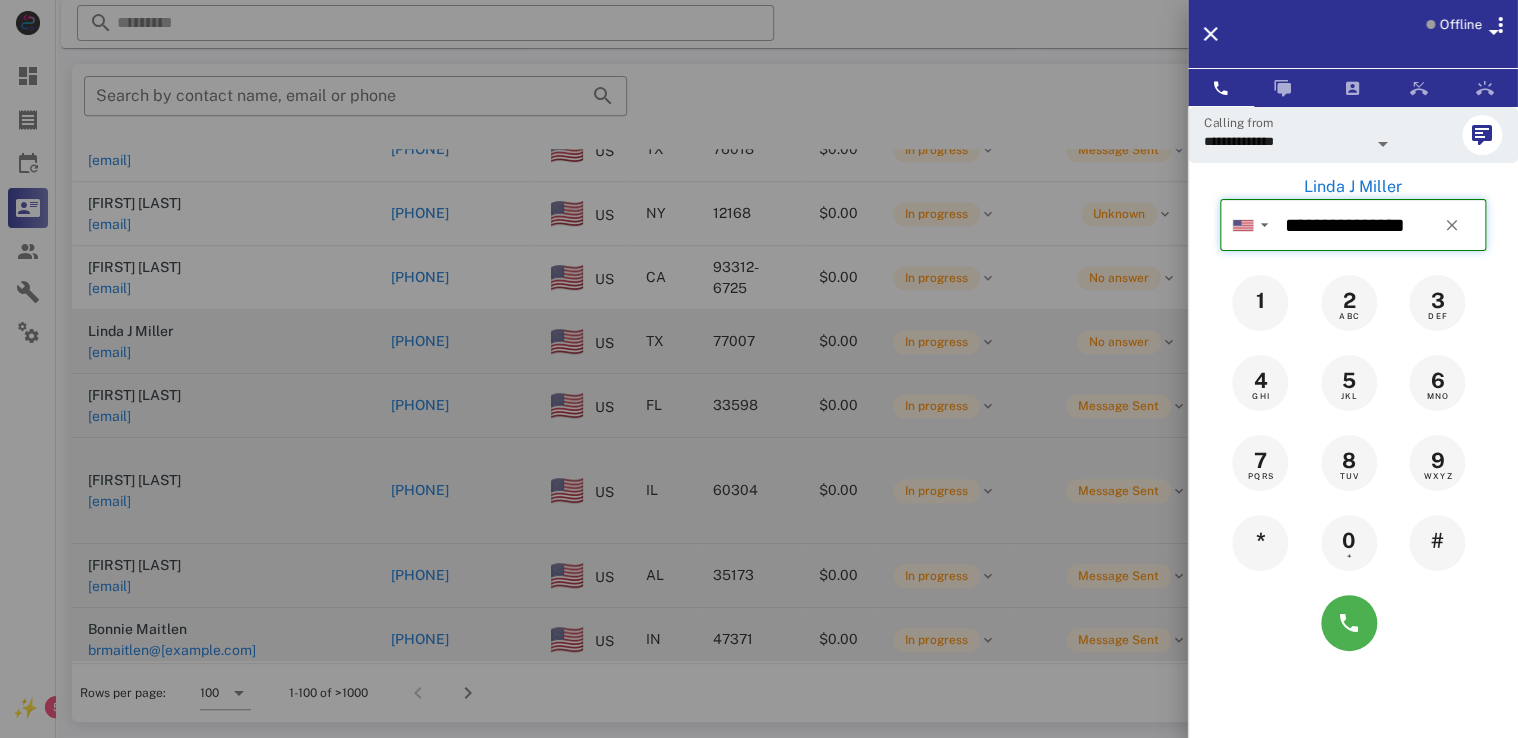 type 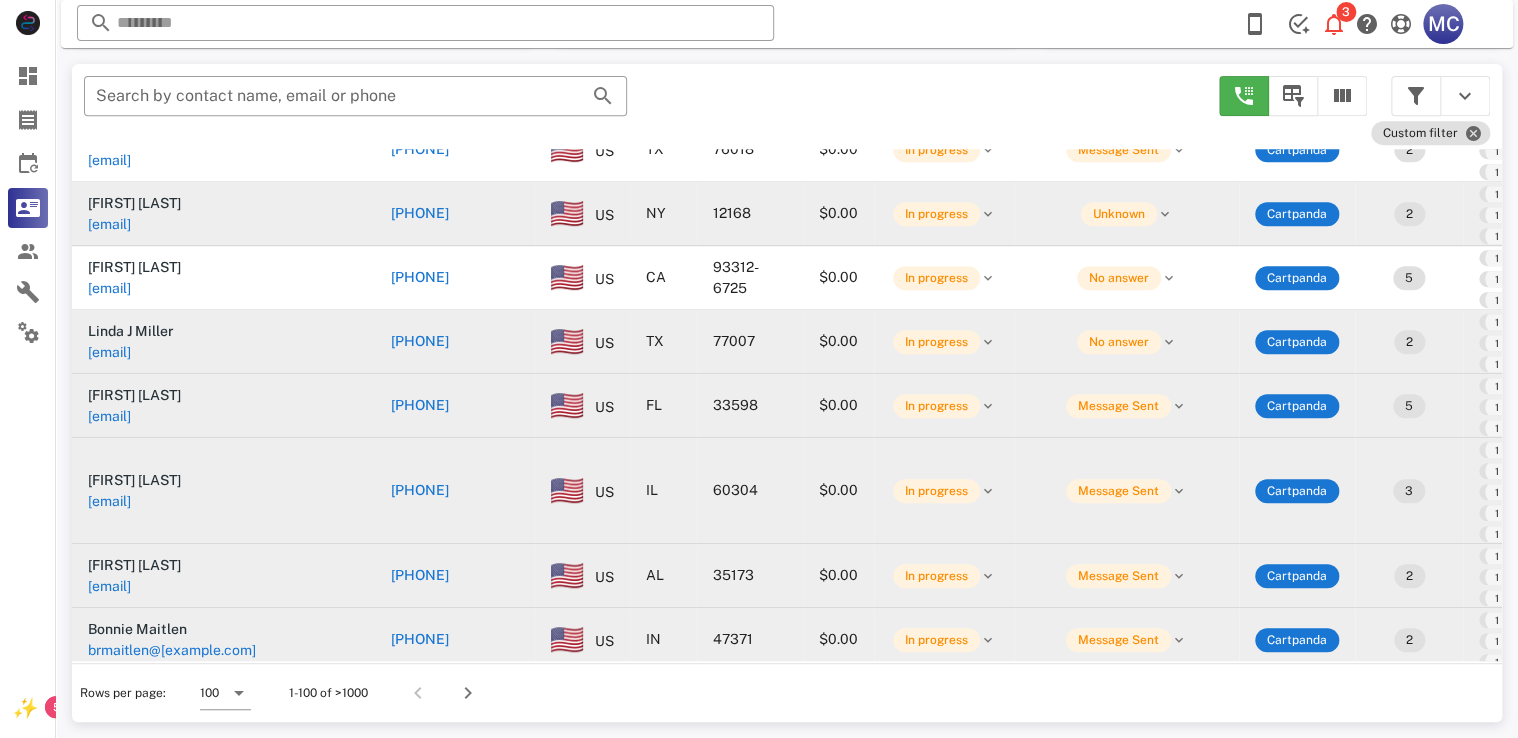 click on "+15187940298" at bounding box center [420, 213] 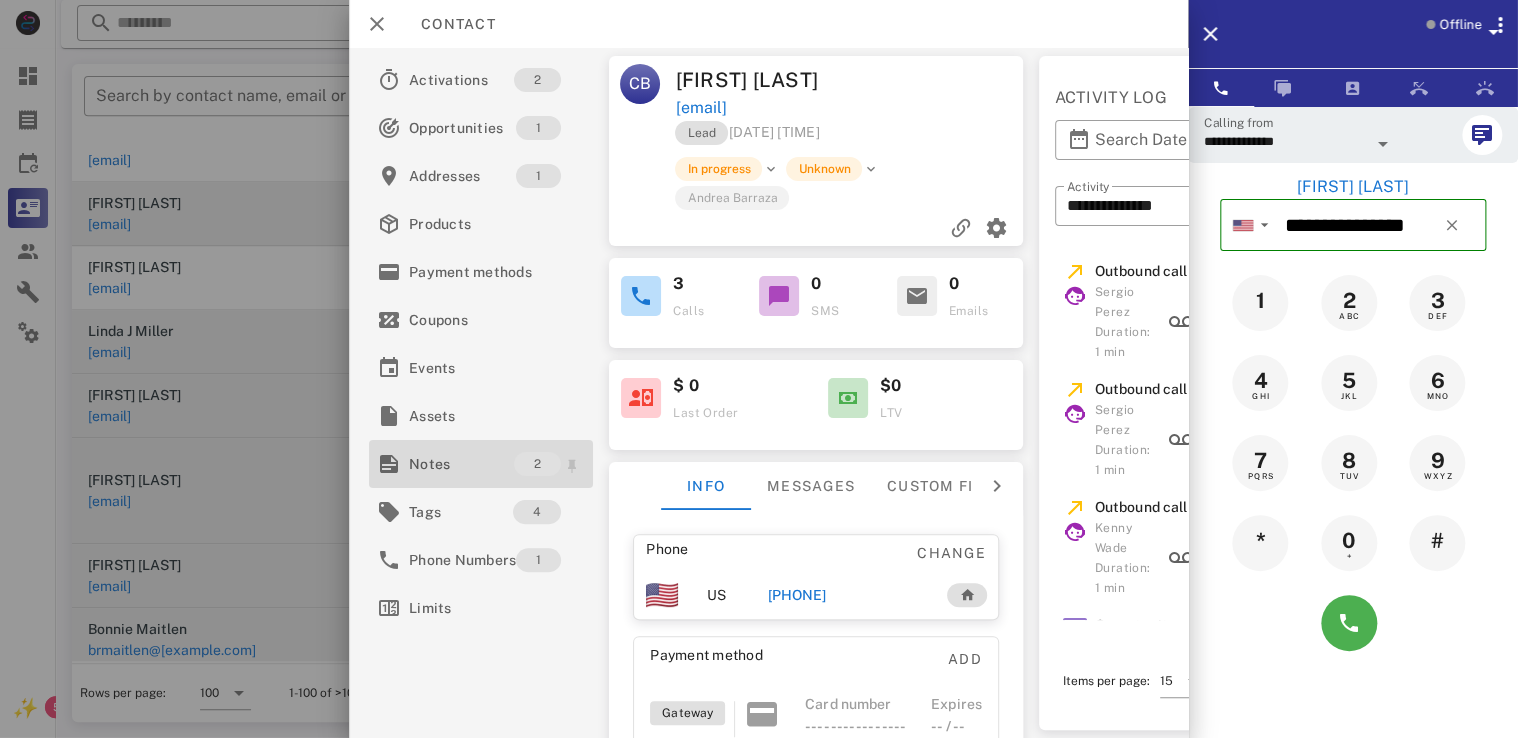 click on "Notes" at bounding box center (461, 464) 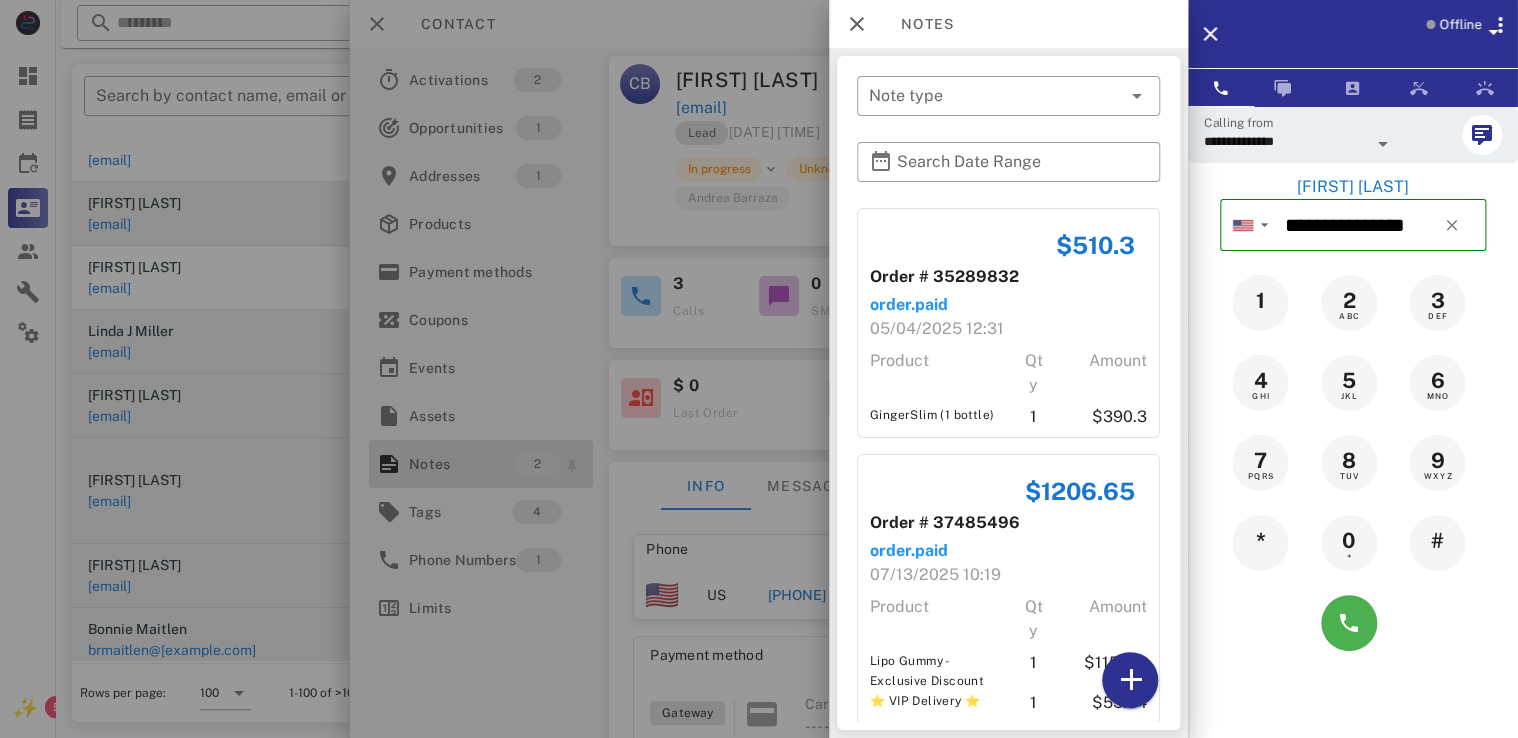 scroll, scrollTop: 29, scrollLeft: 0, axis: vertical 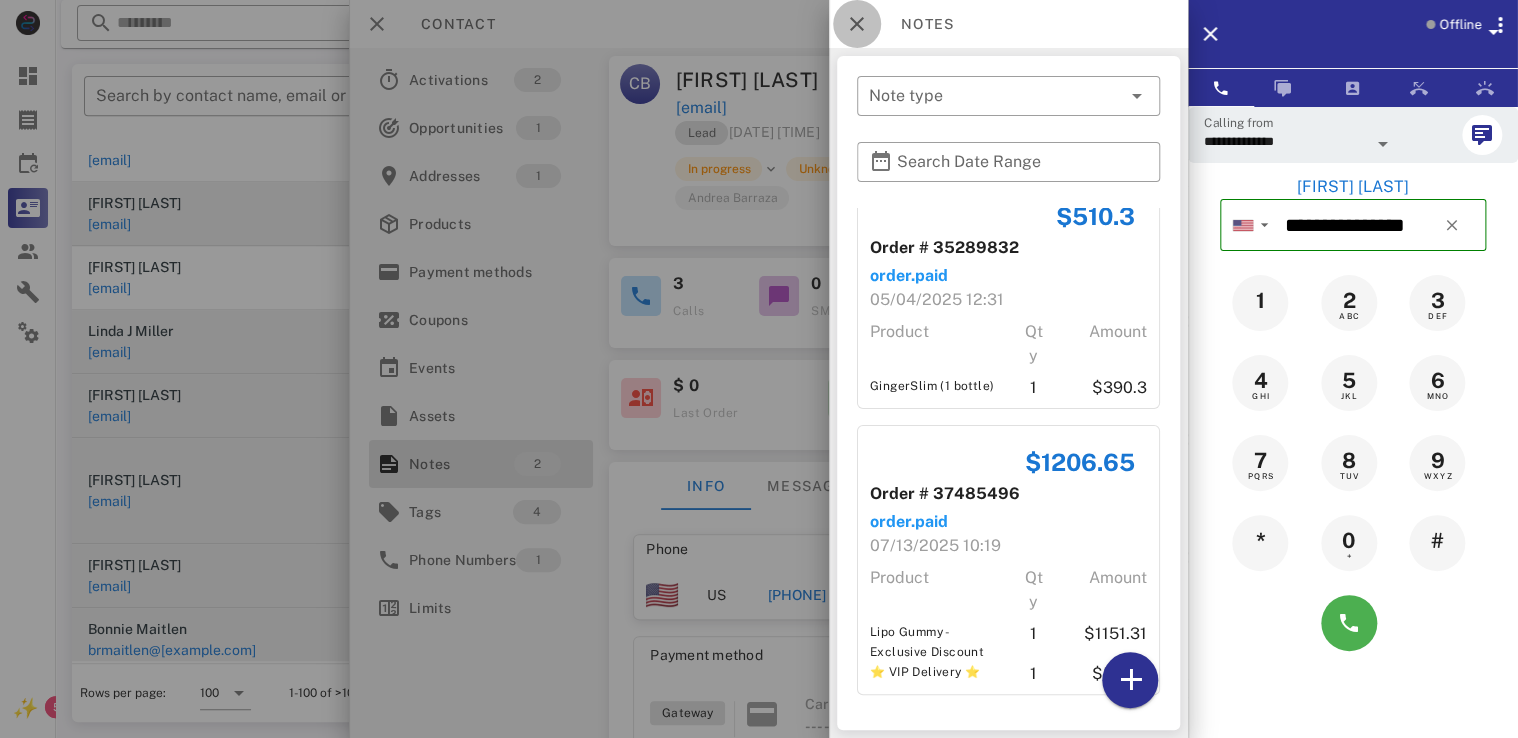 click at bounding box center [857, 24] 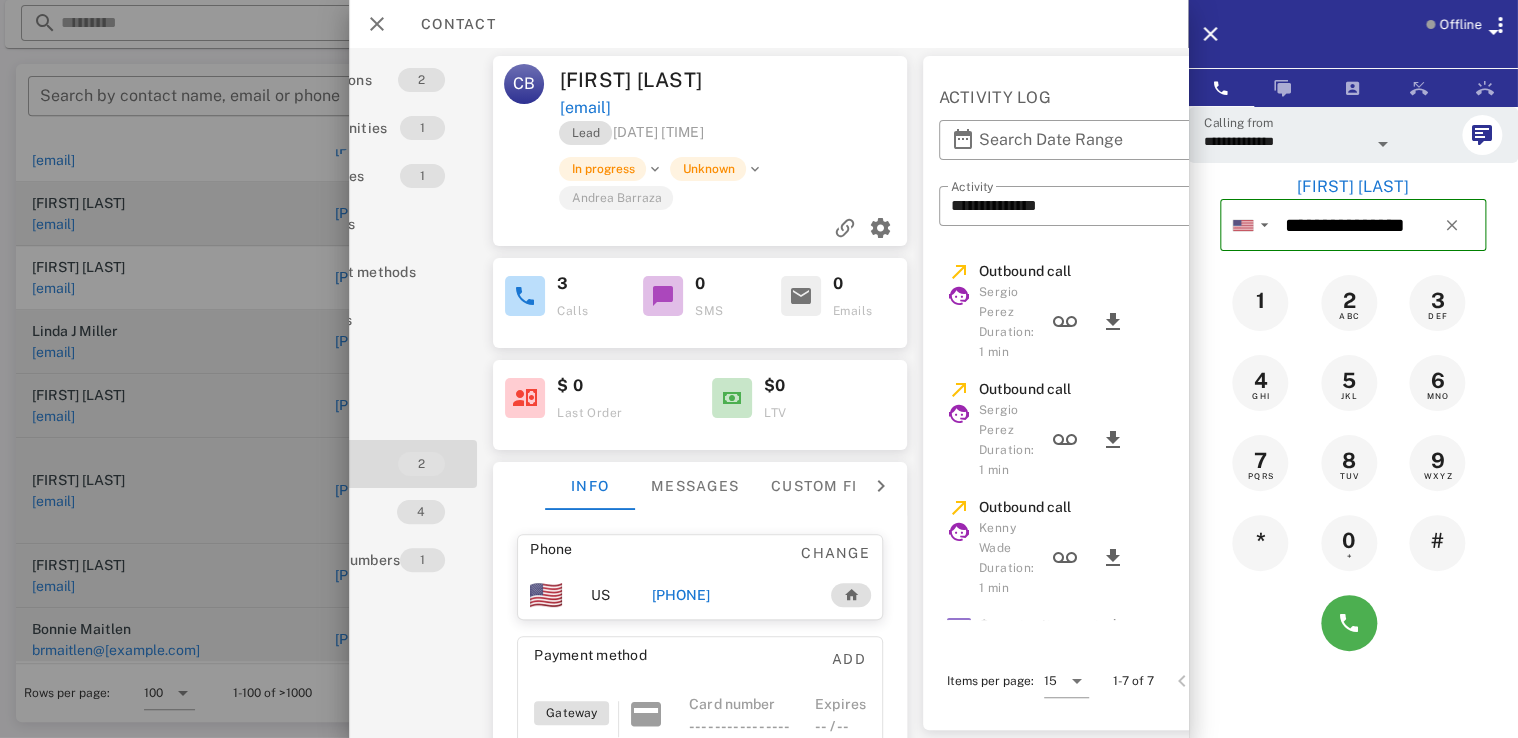 scroll, scrollTop: 0, scrollLeft: 0, axis: both 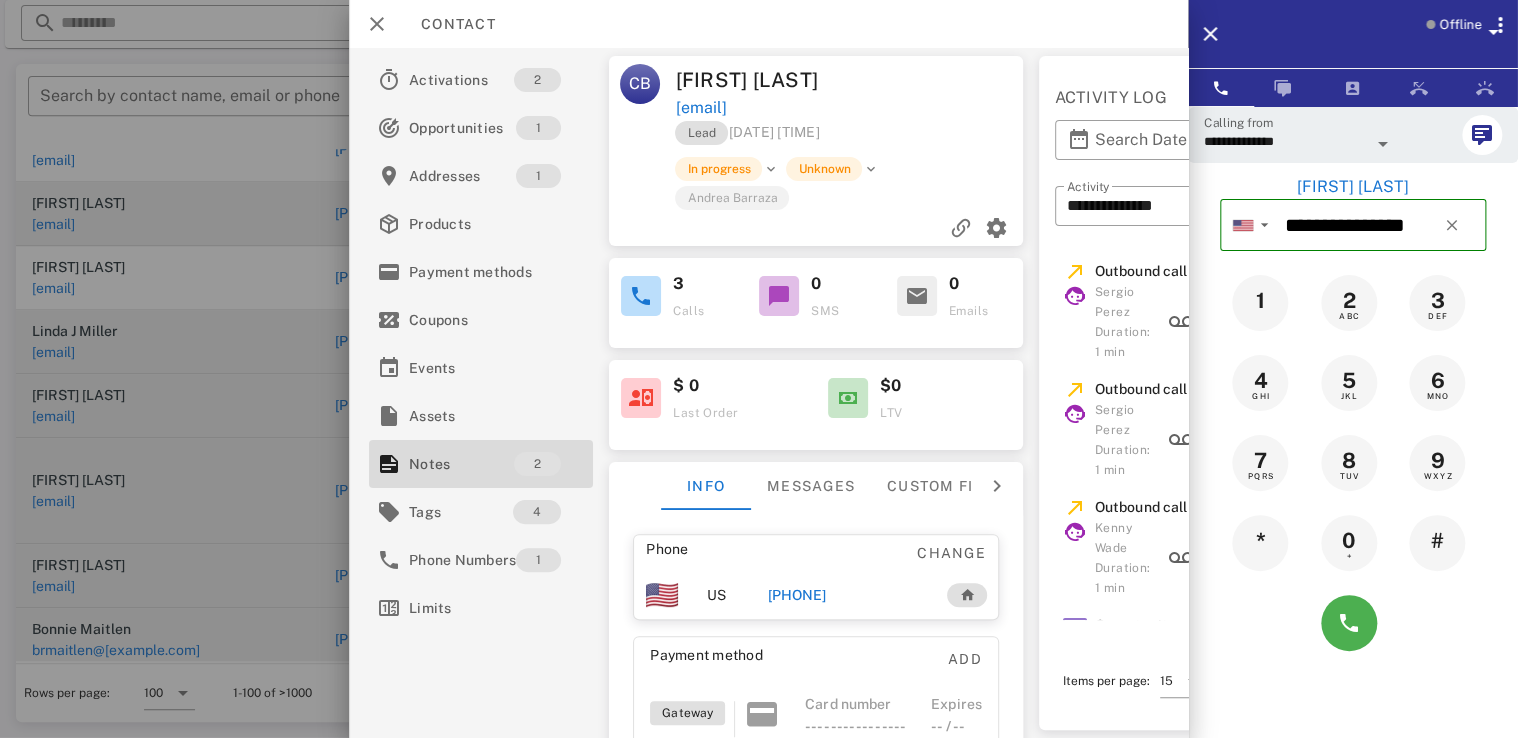 click at bounding box center [759, 369] 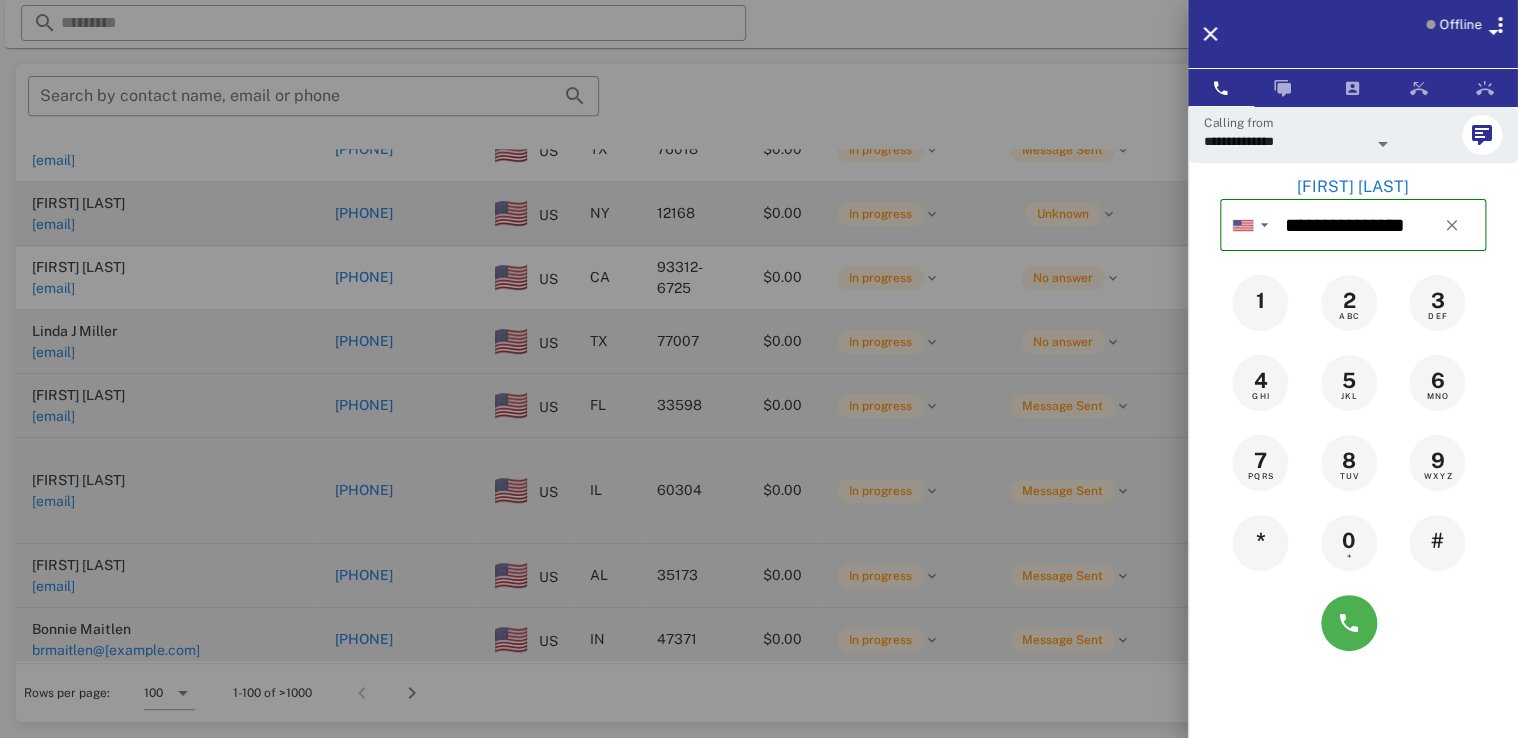click at bounding box center (759, 369) 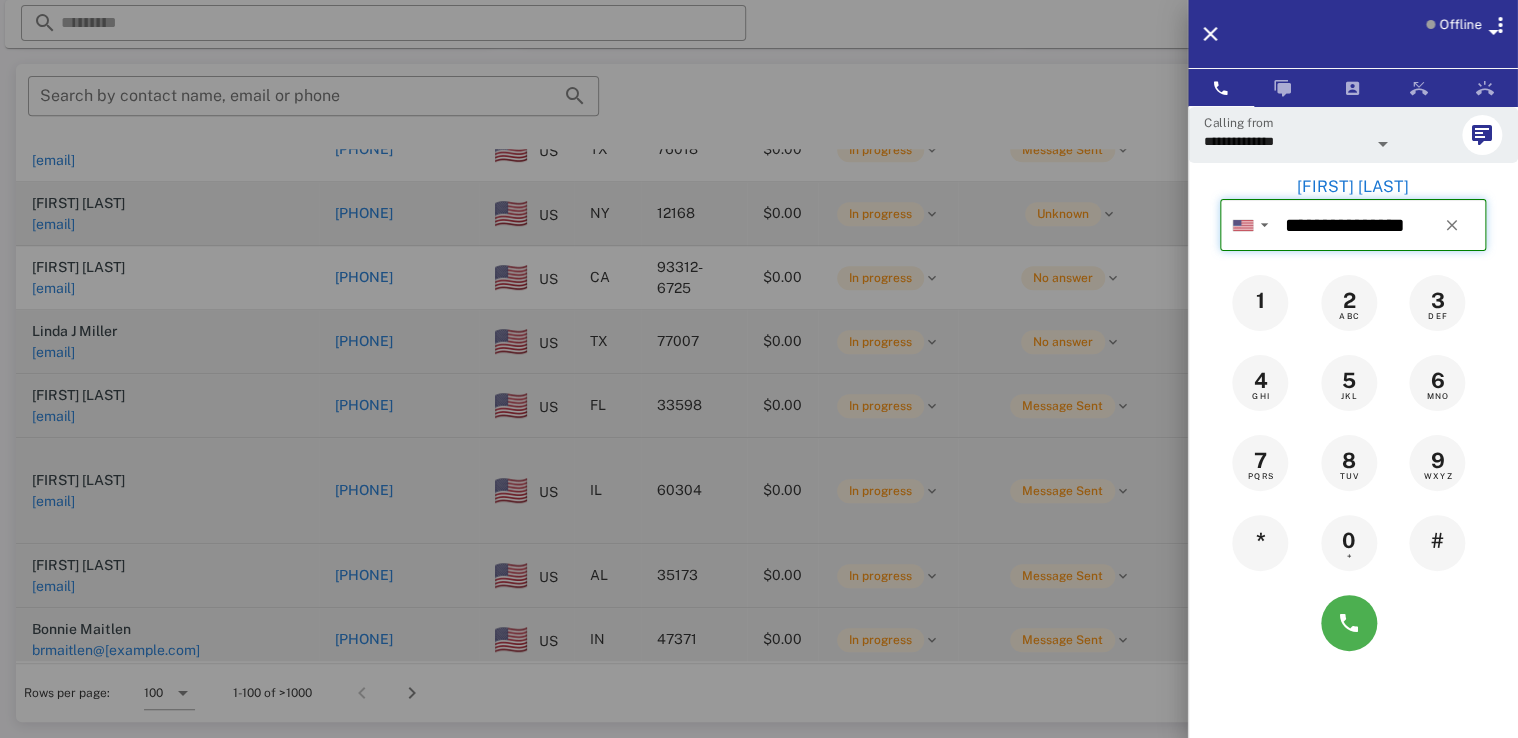 type 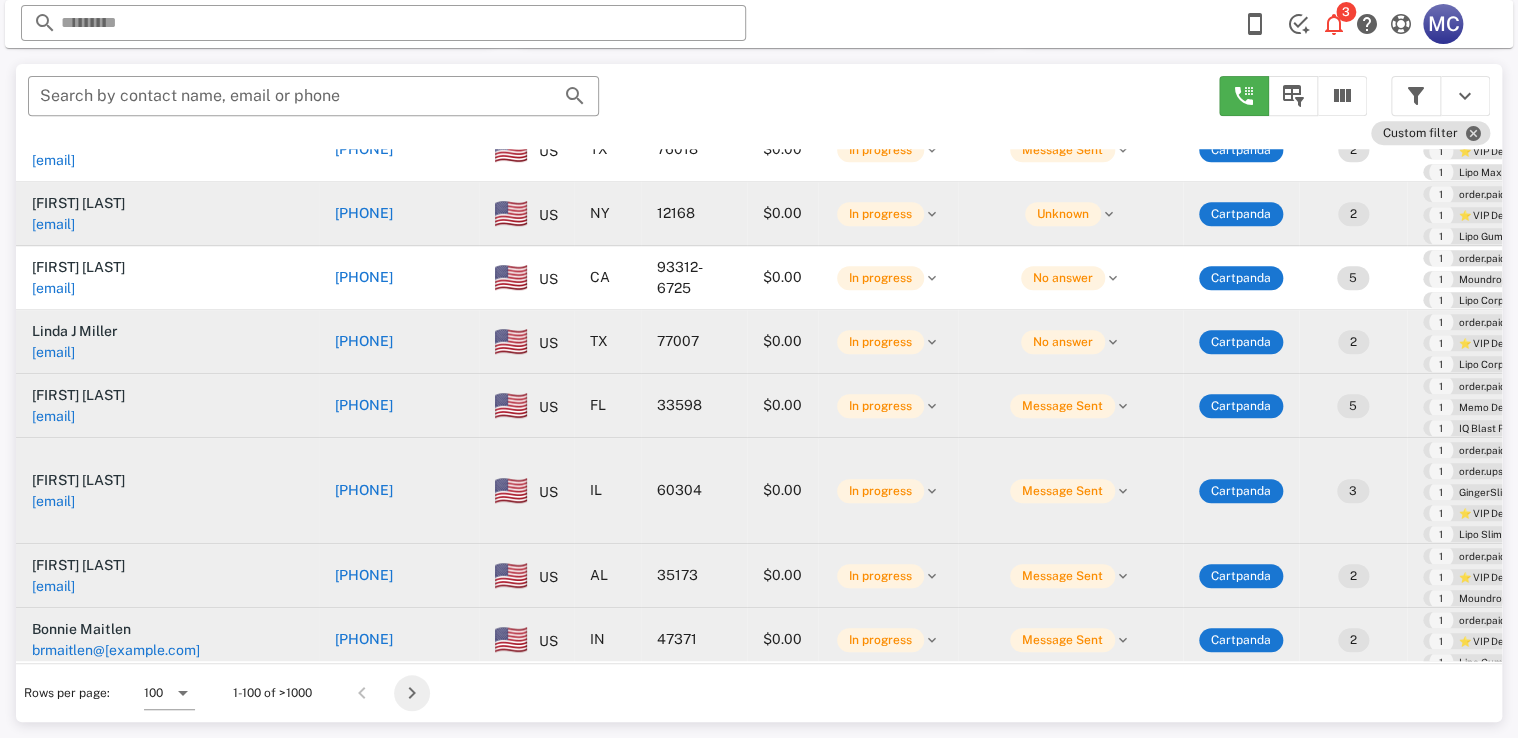 click at bounding box center [412, 693] 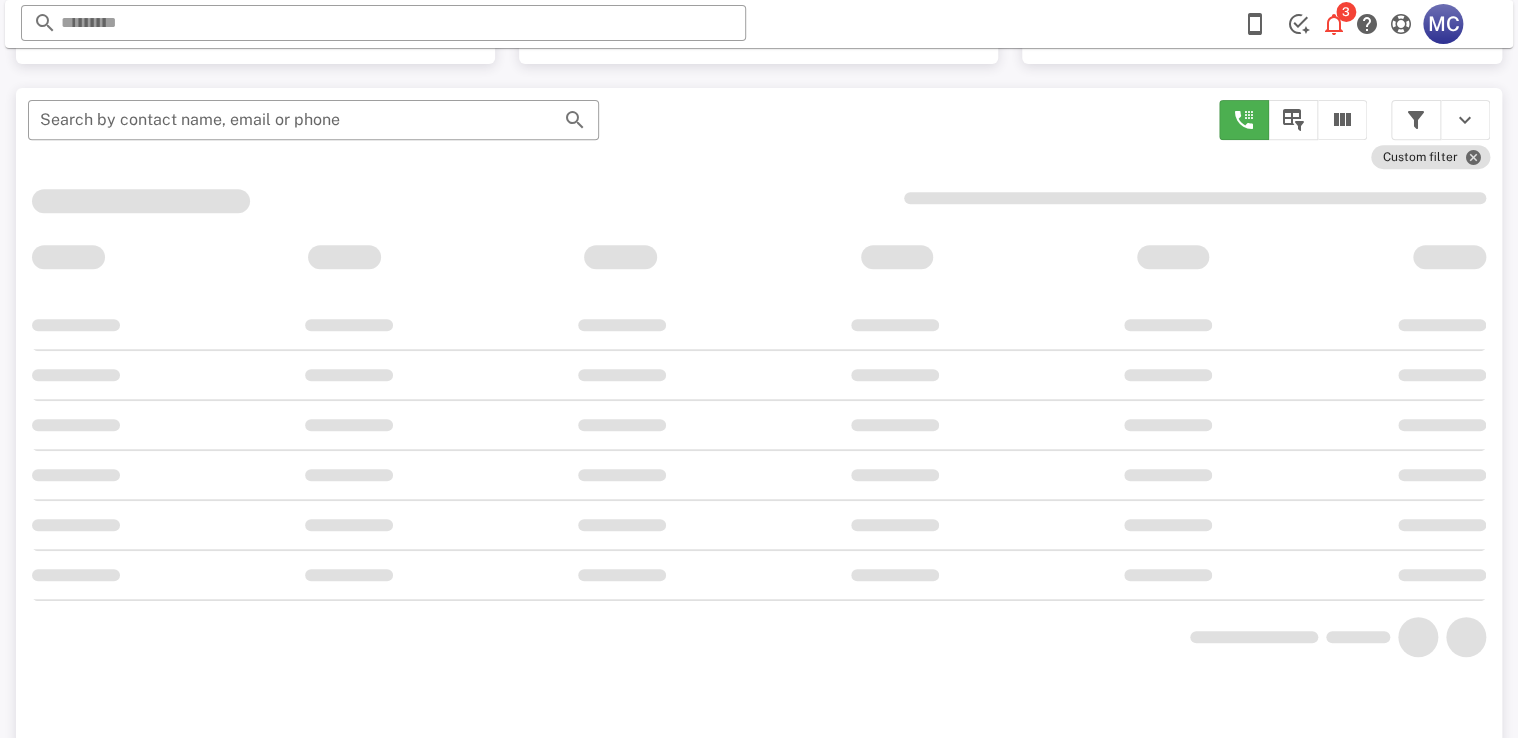 scroll, scrollTop: 380, scrollLeft: 0, axis: vertical 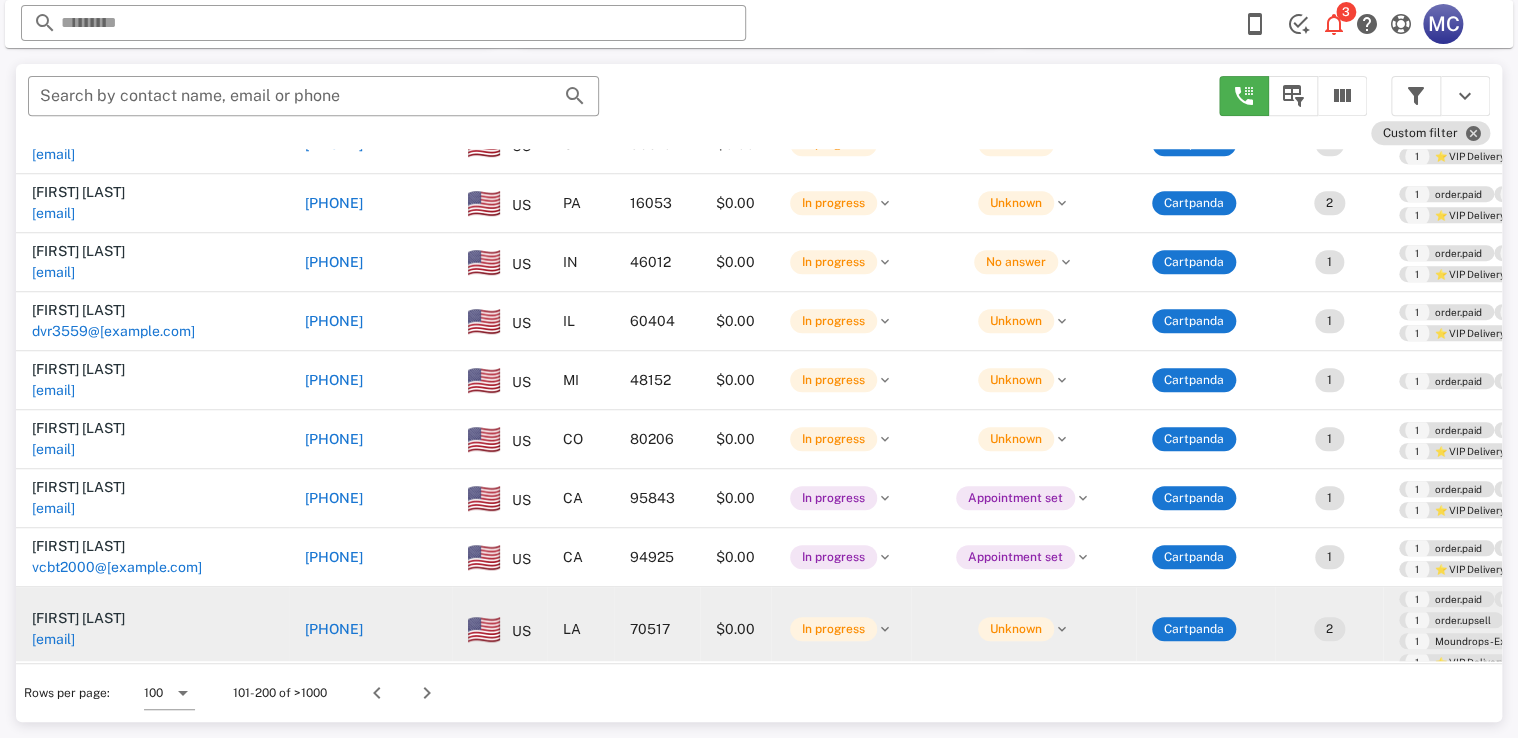 click on "+13372781727" at bounding box center (334, 629) 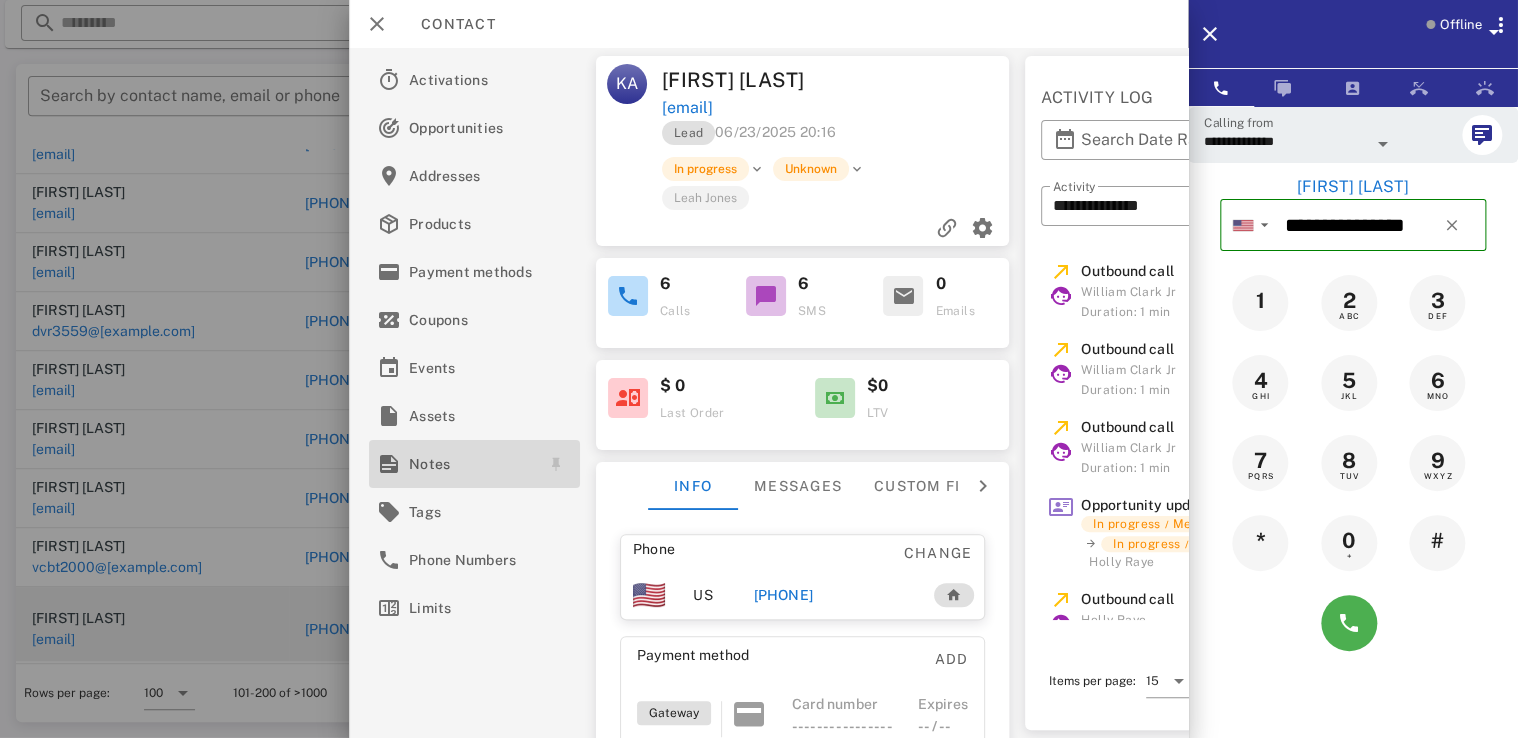 click on "Notes" at bounding box center [470, 464] 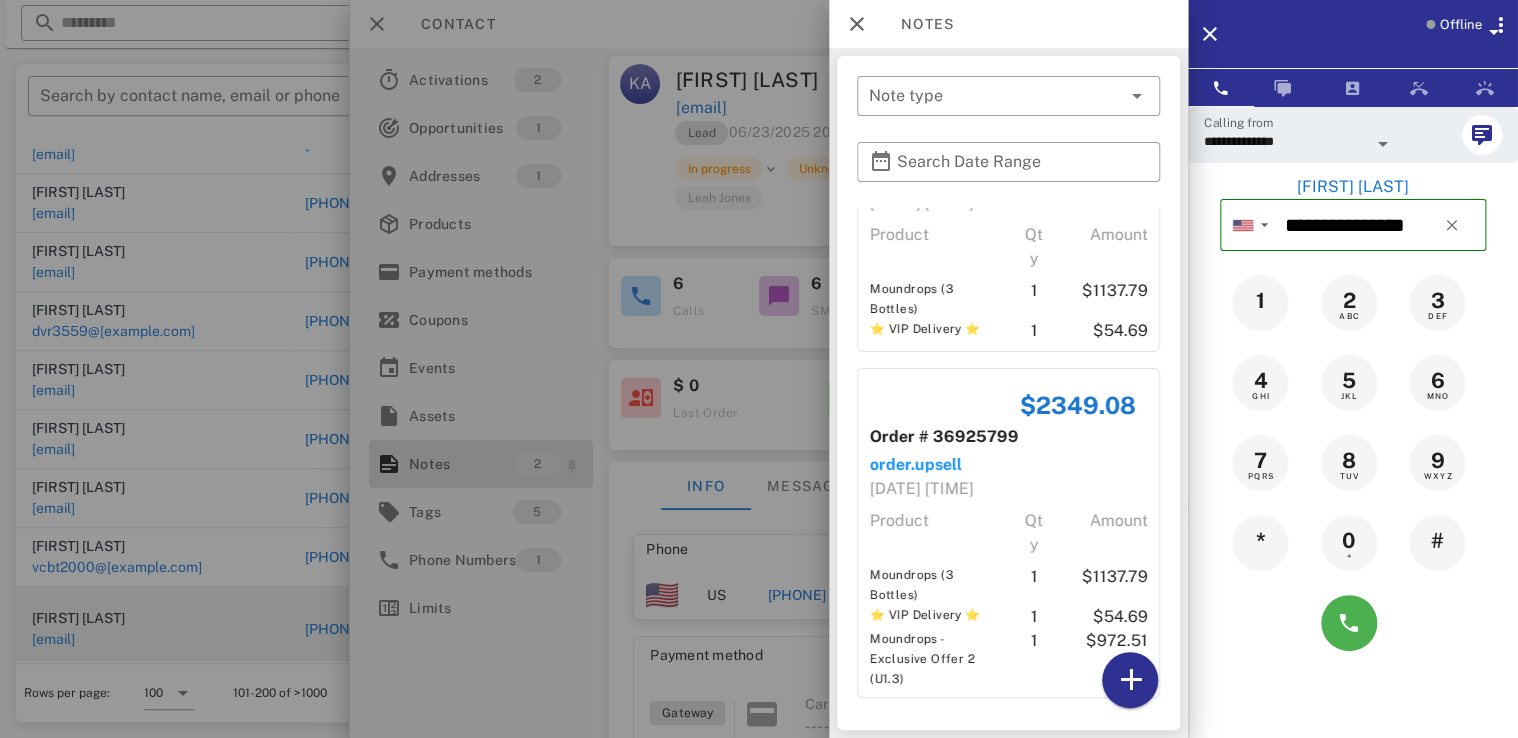 scroll, scrollTop: 129, scrollLeft: 0, axis: vertical 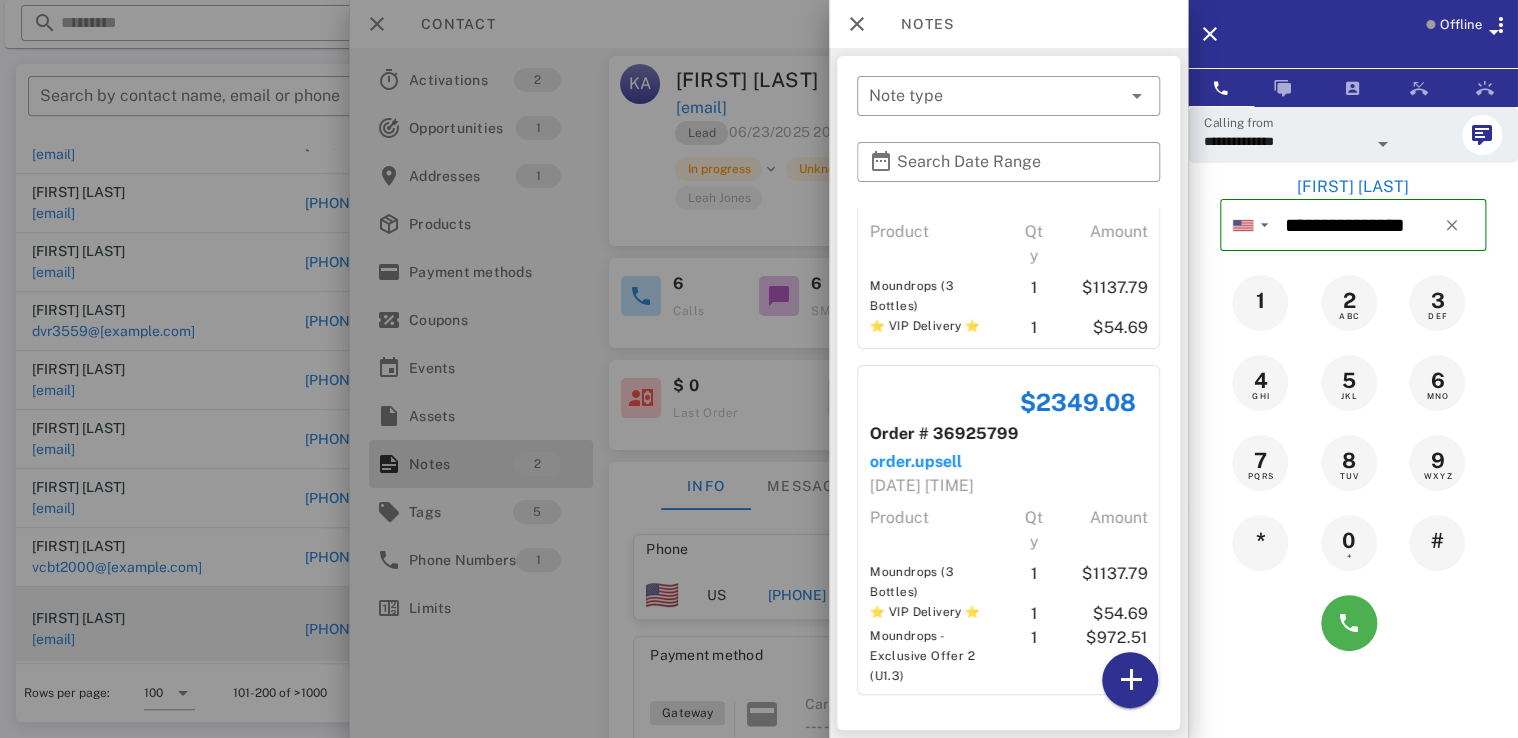 click at bounding box center (759, 369) 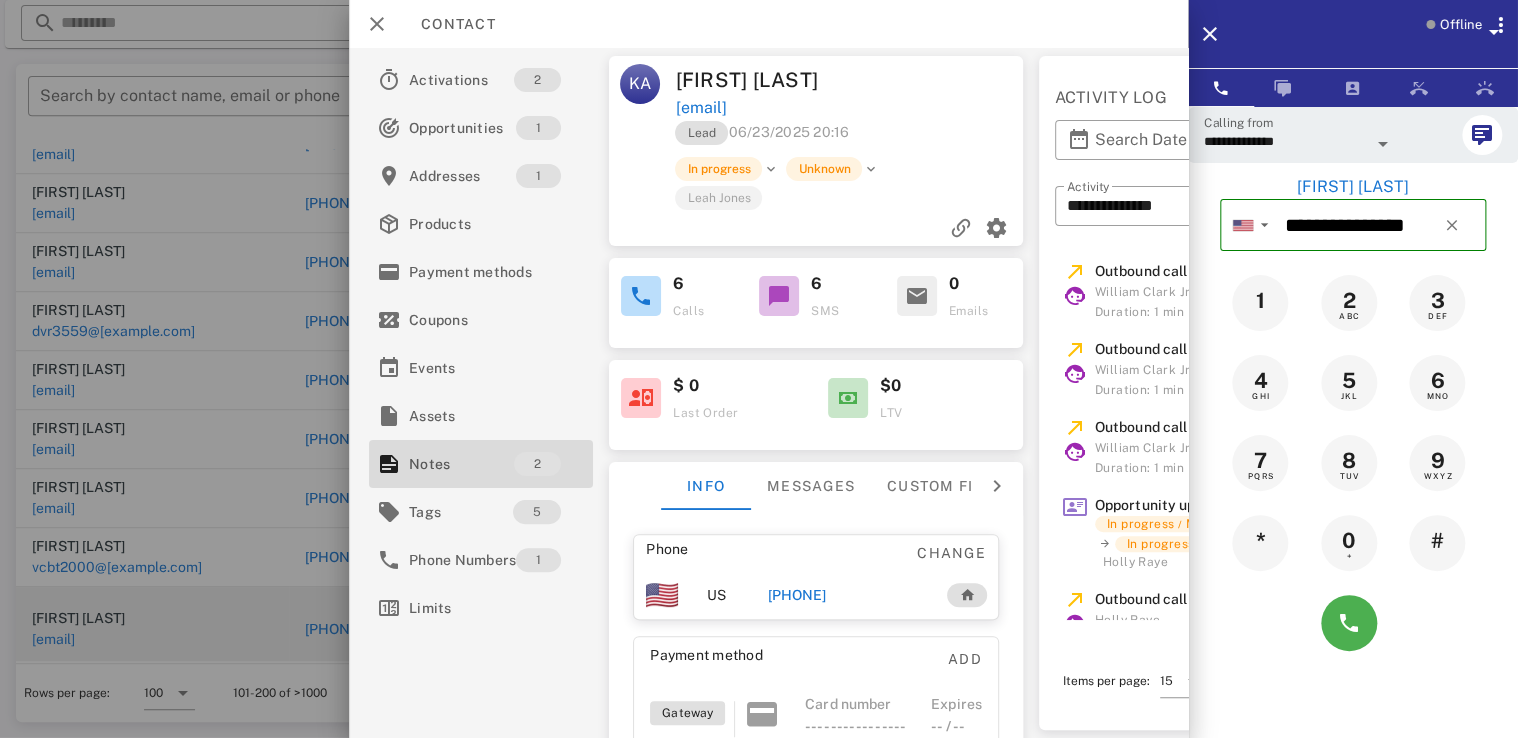 click at bounding box center (759, 369) 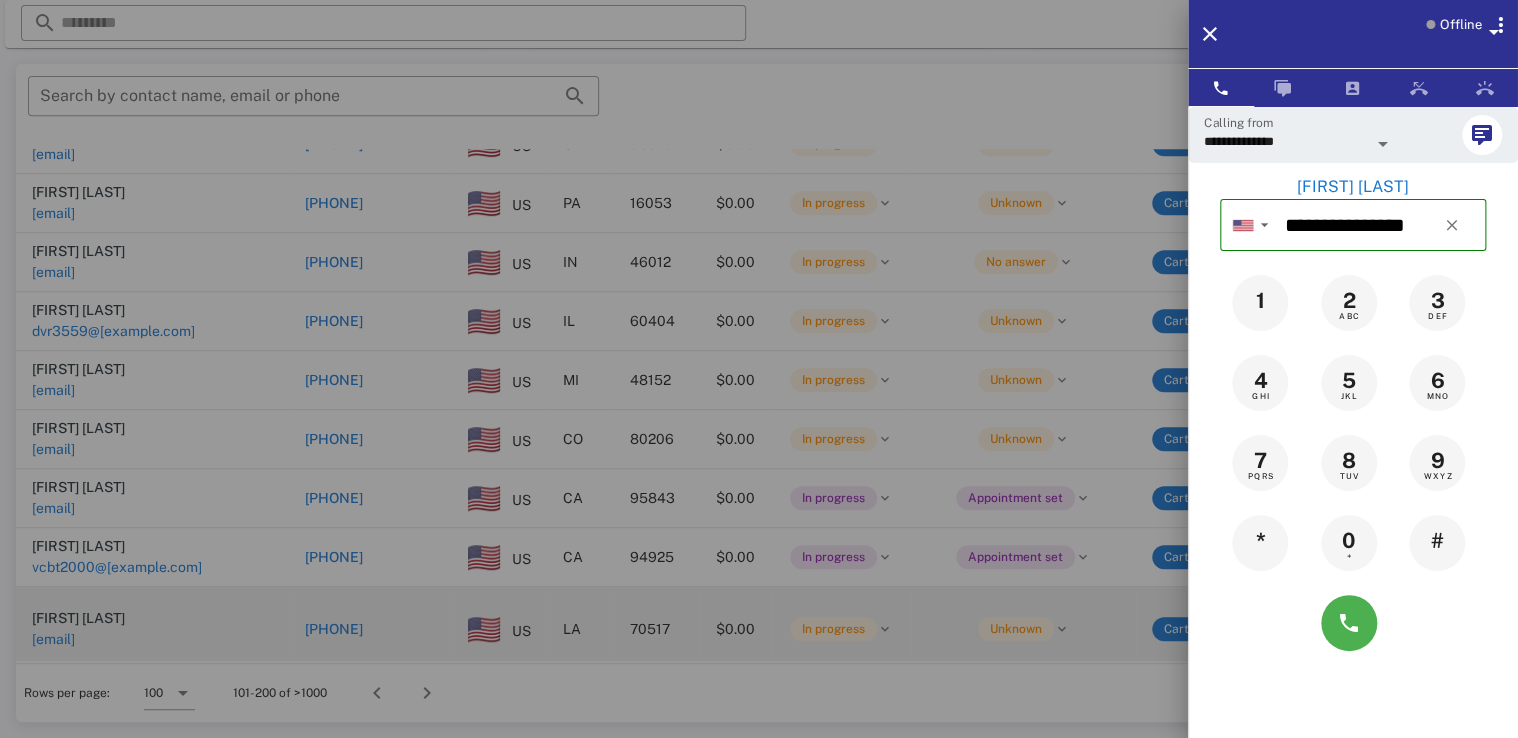 click at bounding box center [759, 369] 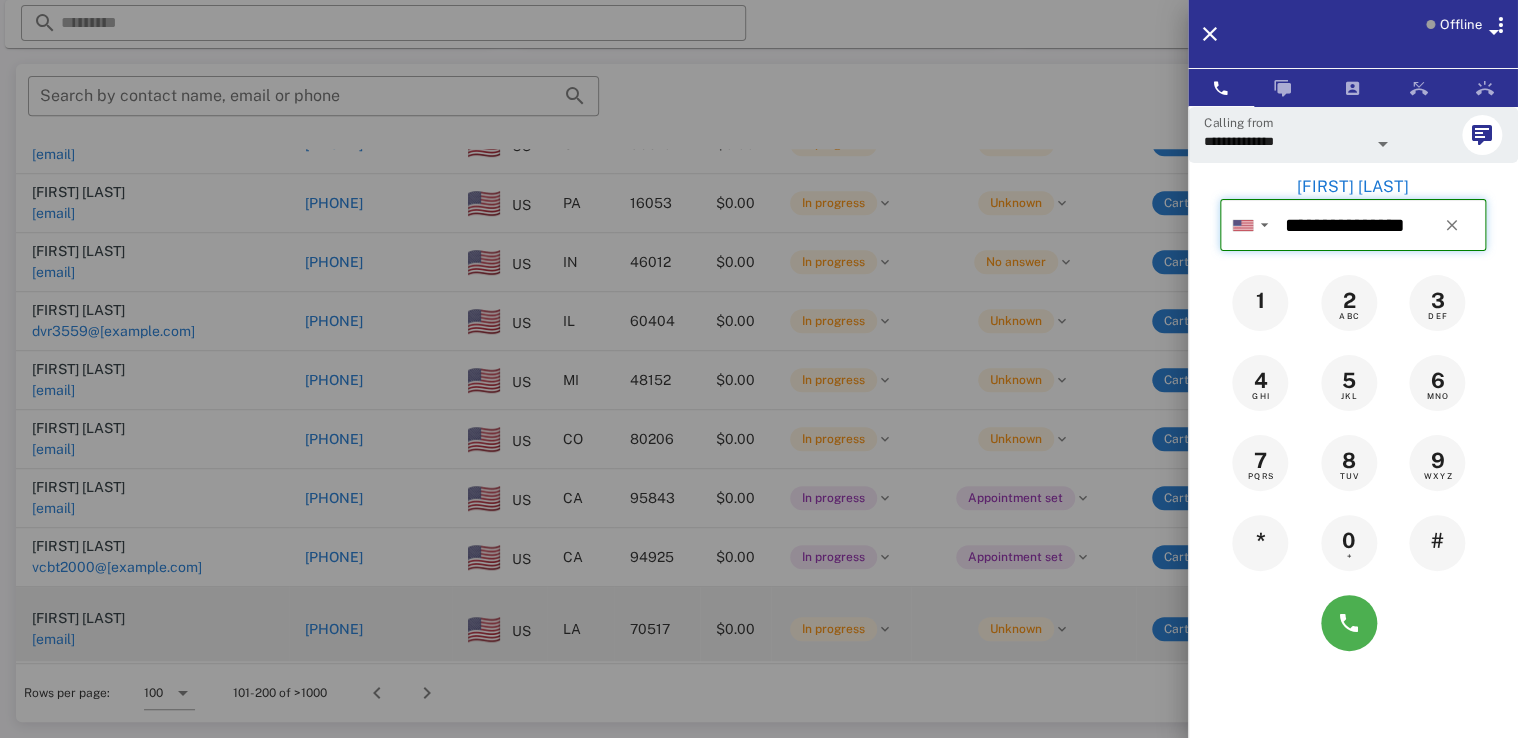 type 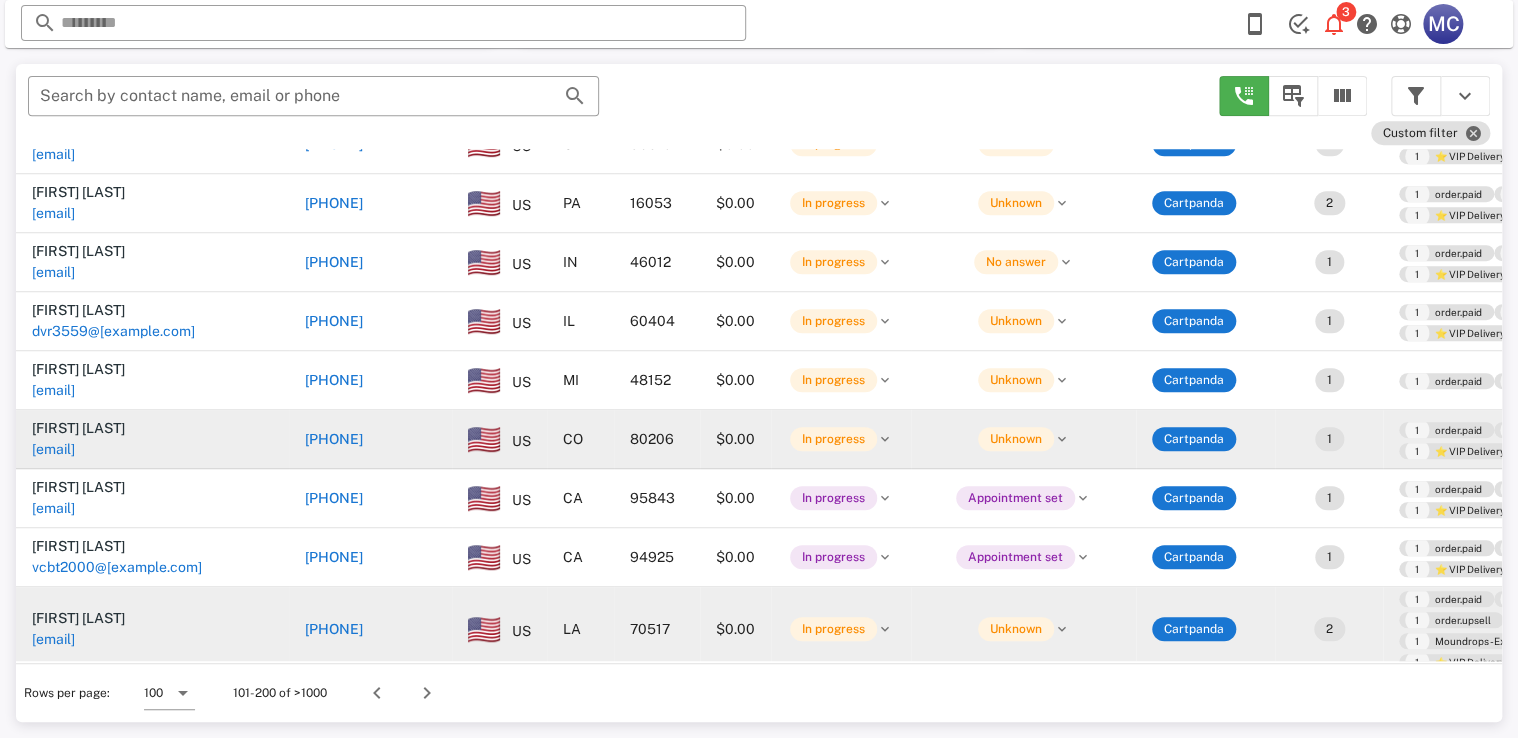 click on "+13035889670" at bounding box center (334, 439) 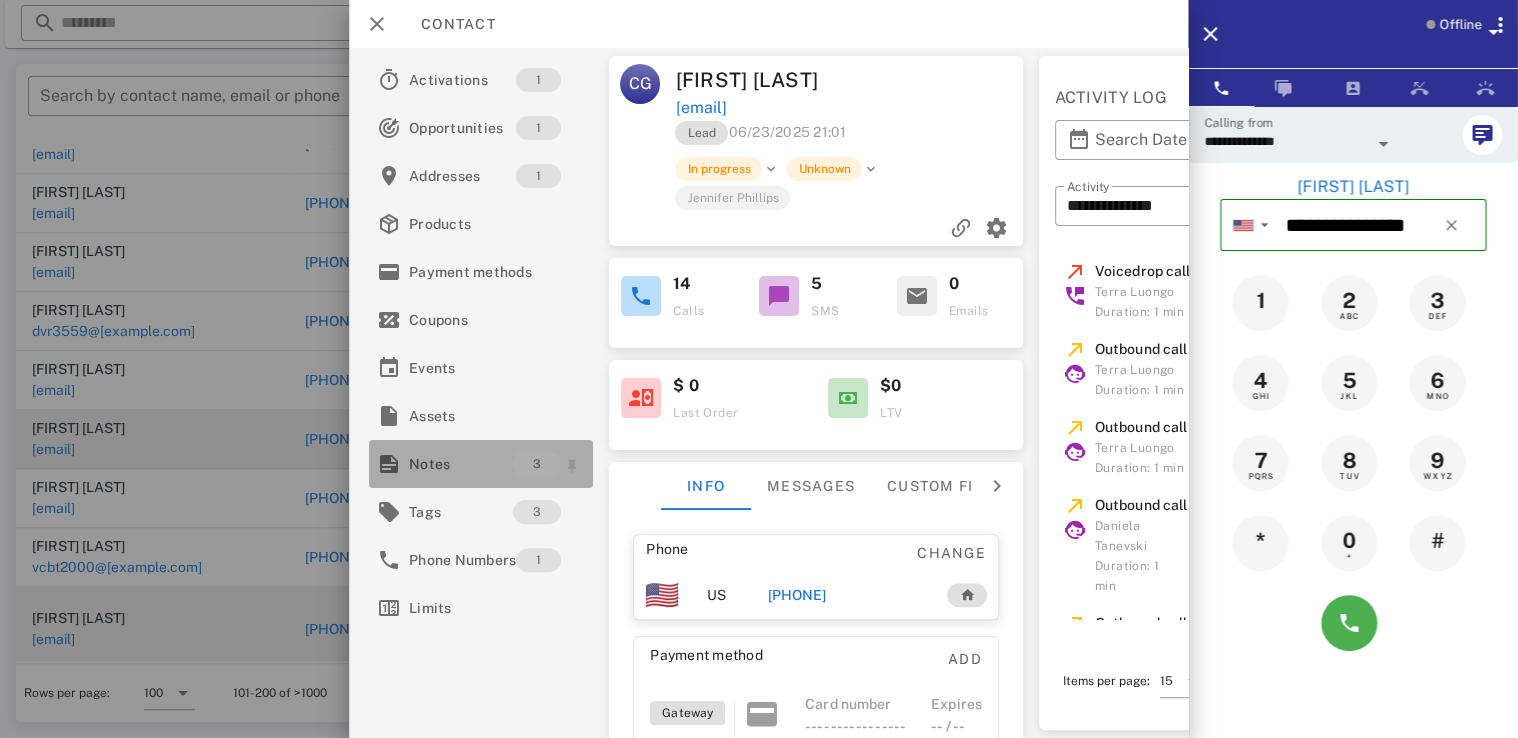 click on "Notes" at bounding box center [461, 464] 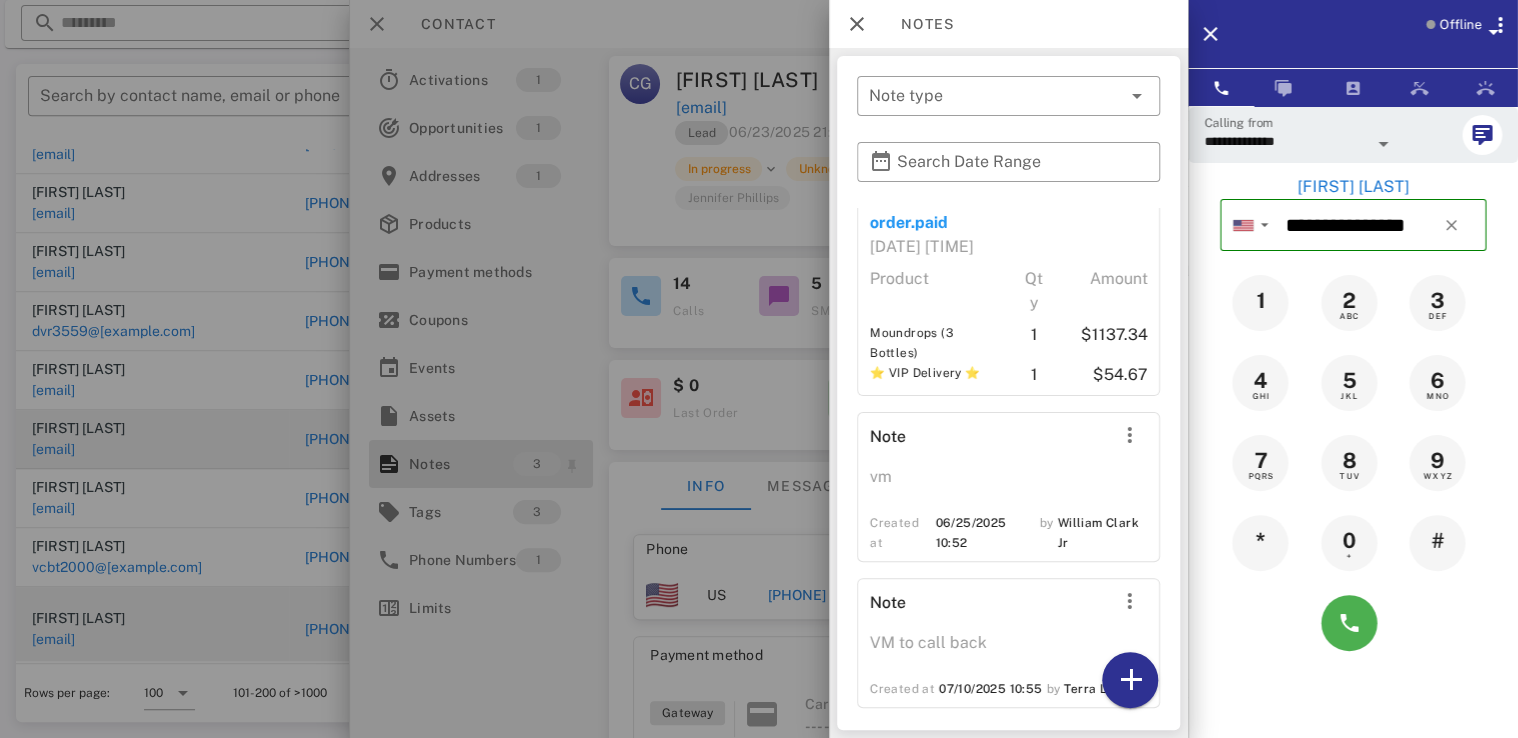 scroll, scrollTop: 115, scrollLeft: 0, axis: vertical 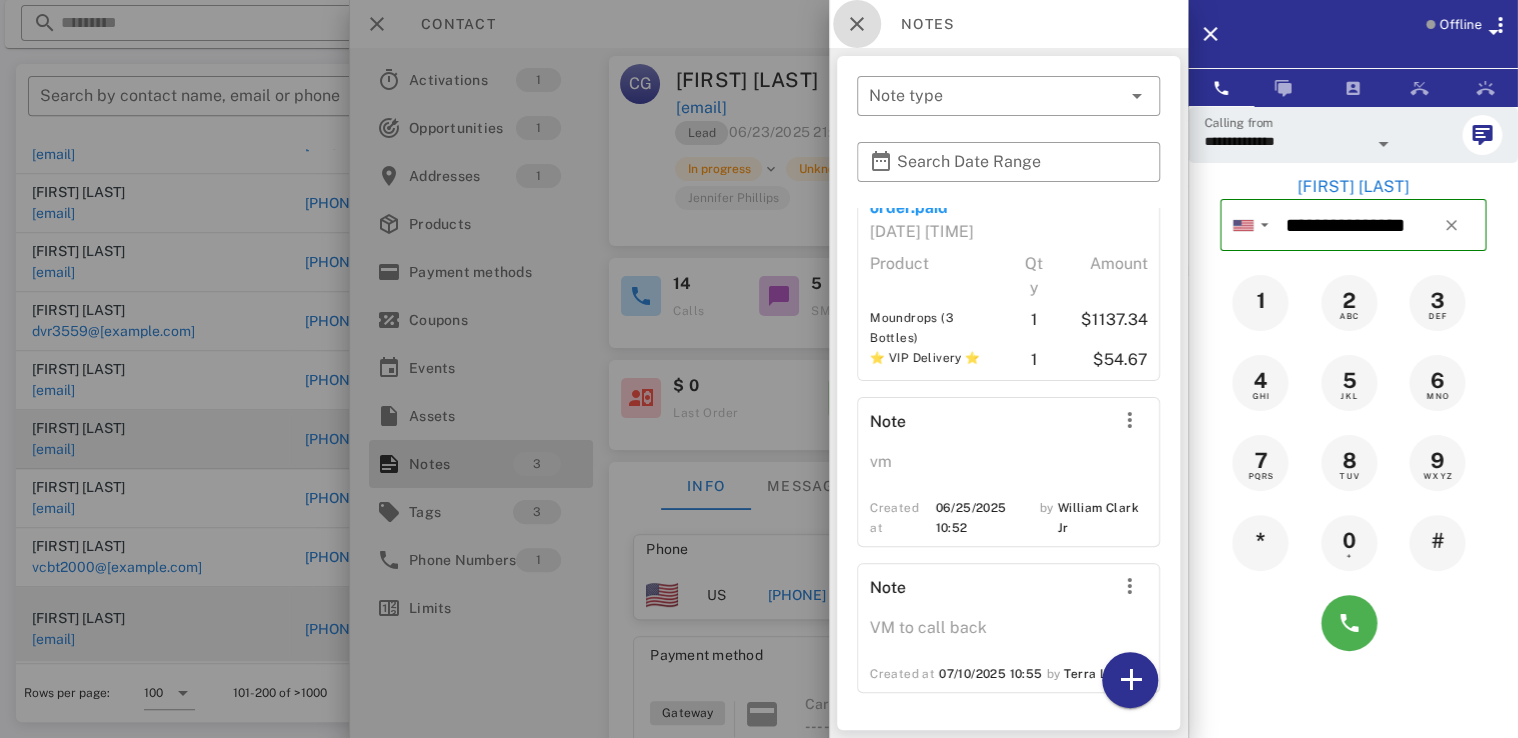 click at bounding box center (857, 24) 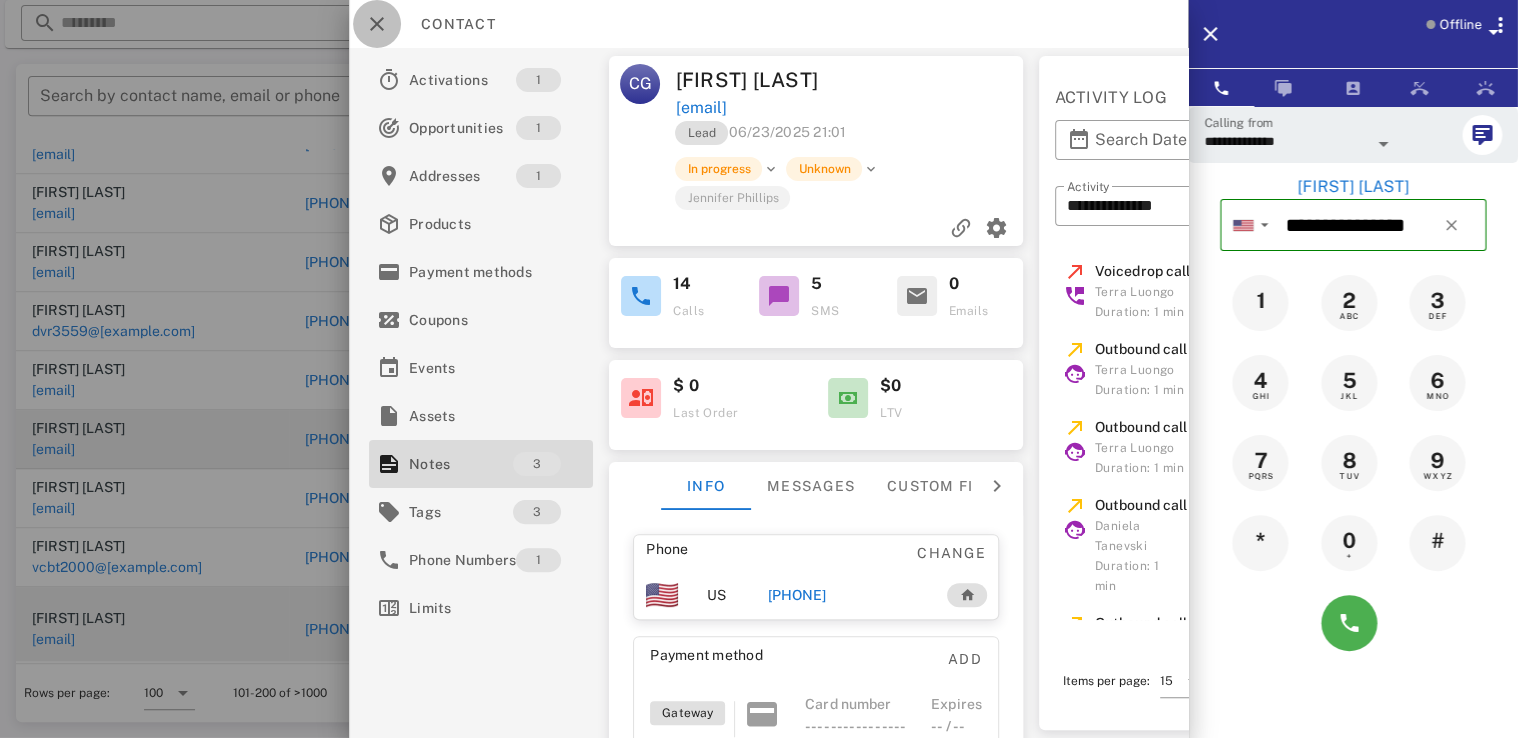 click at bounding box center (377, 24) 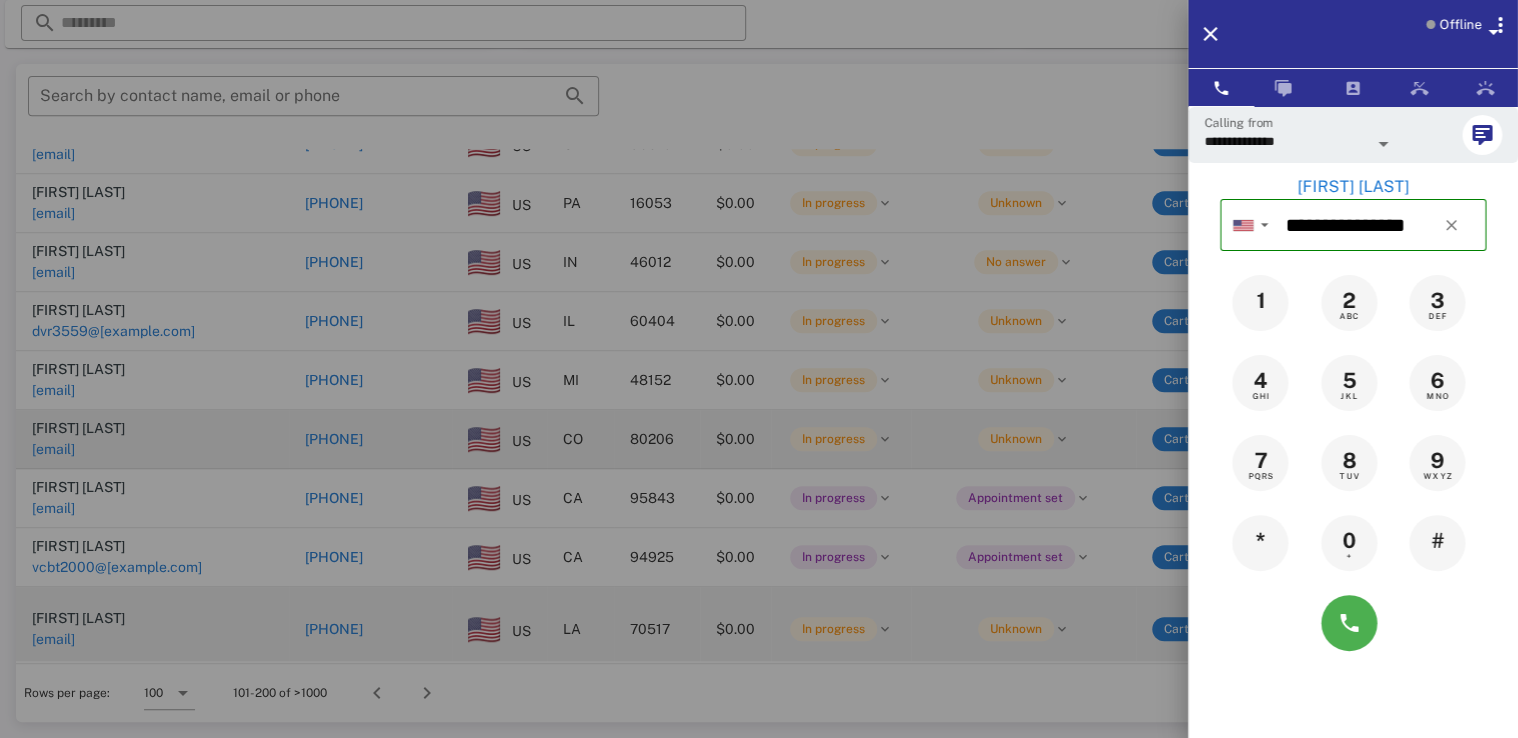 click at bounding box center (759, 369) 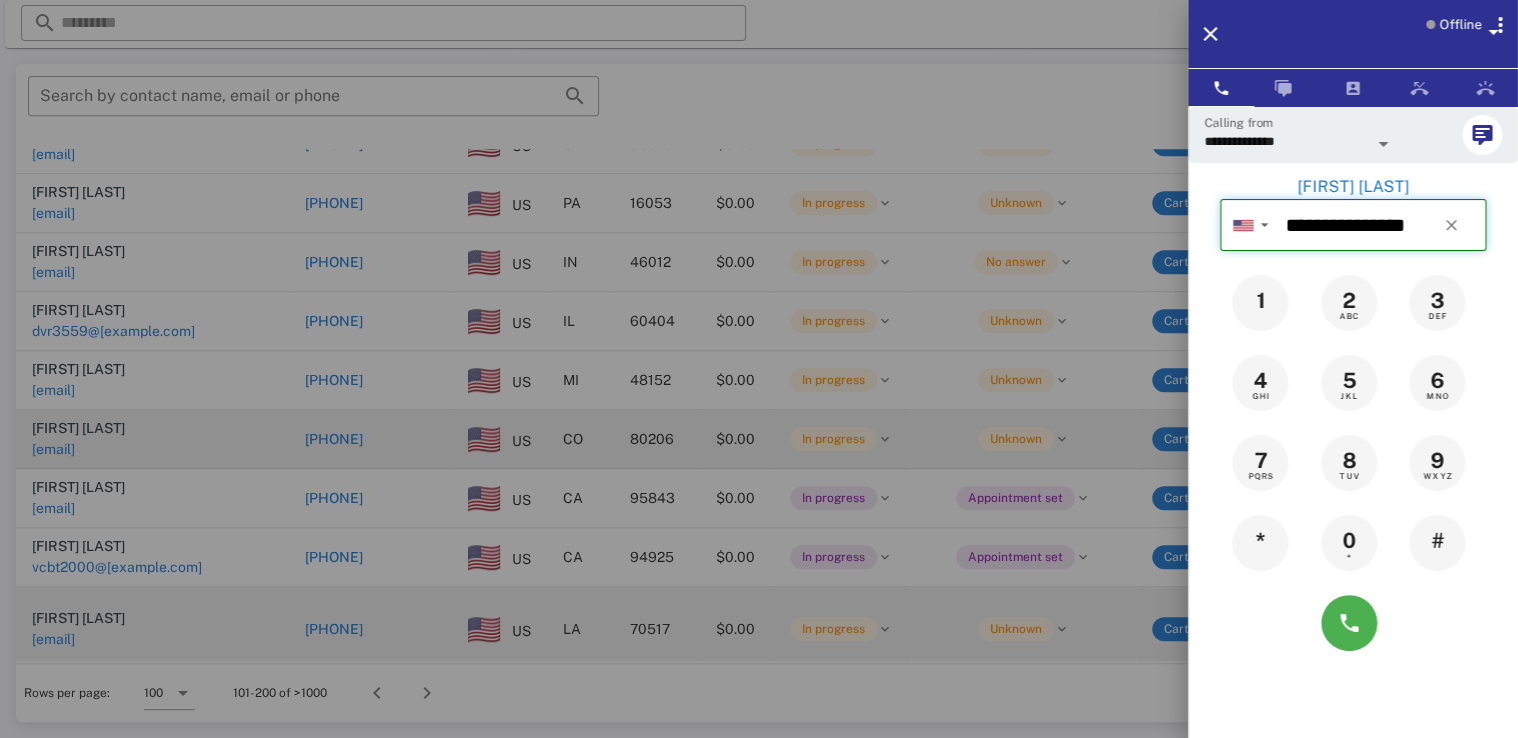 type 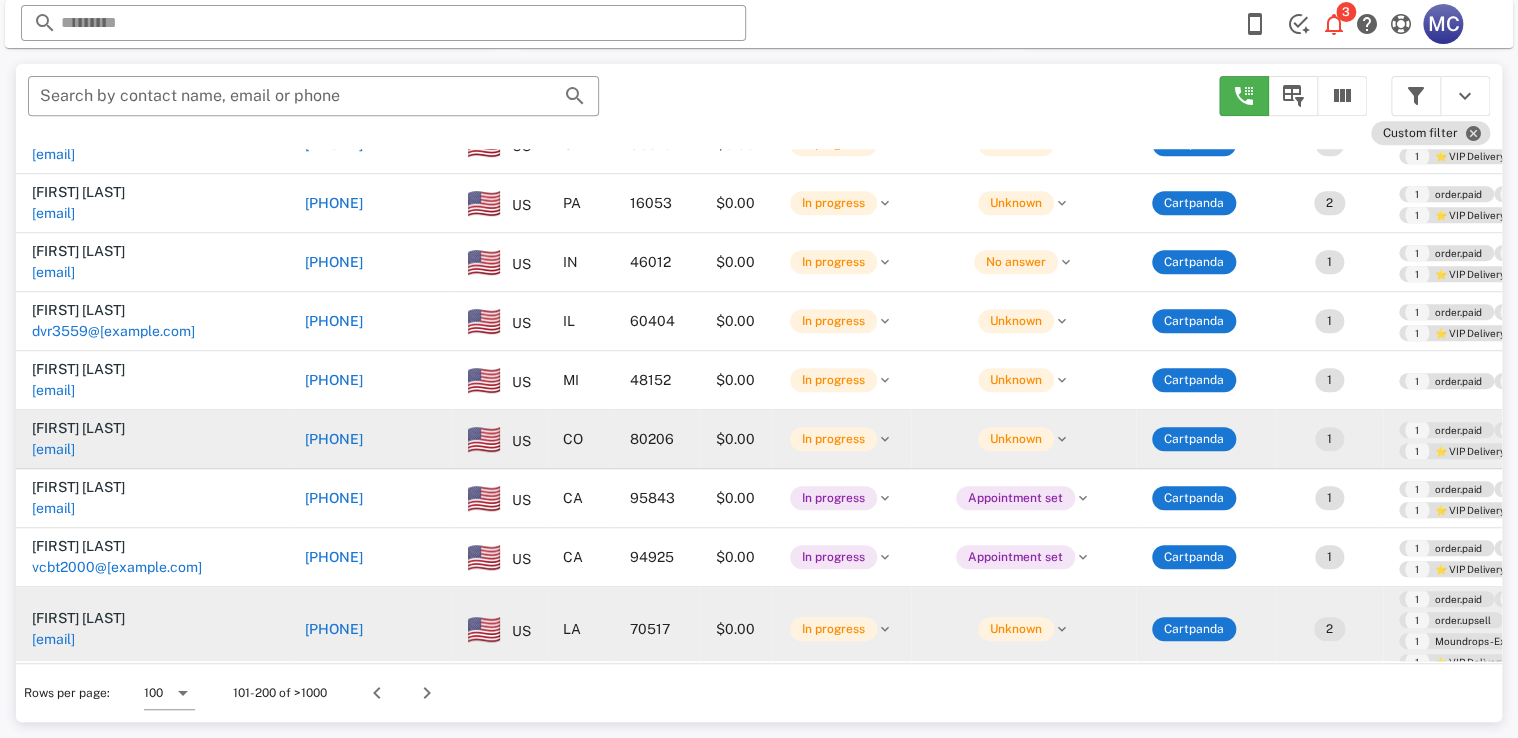 click on "​ Search by contact name, email or phone" at bounding box center [313, 106] 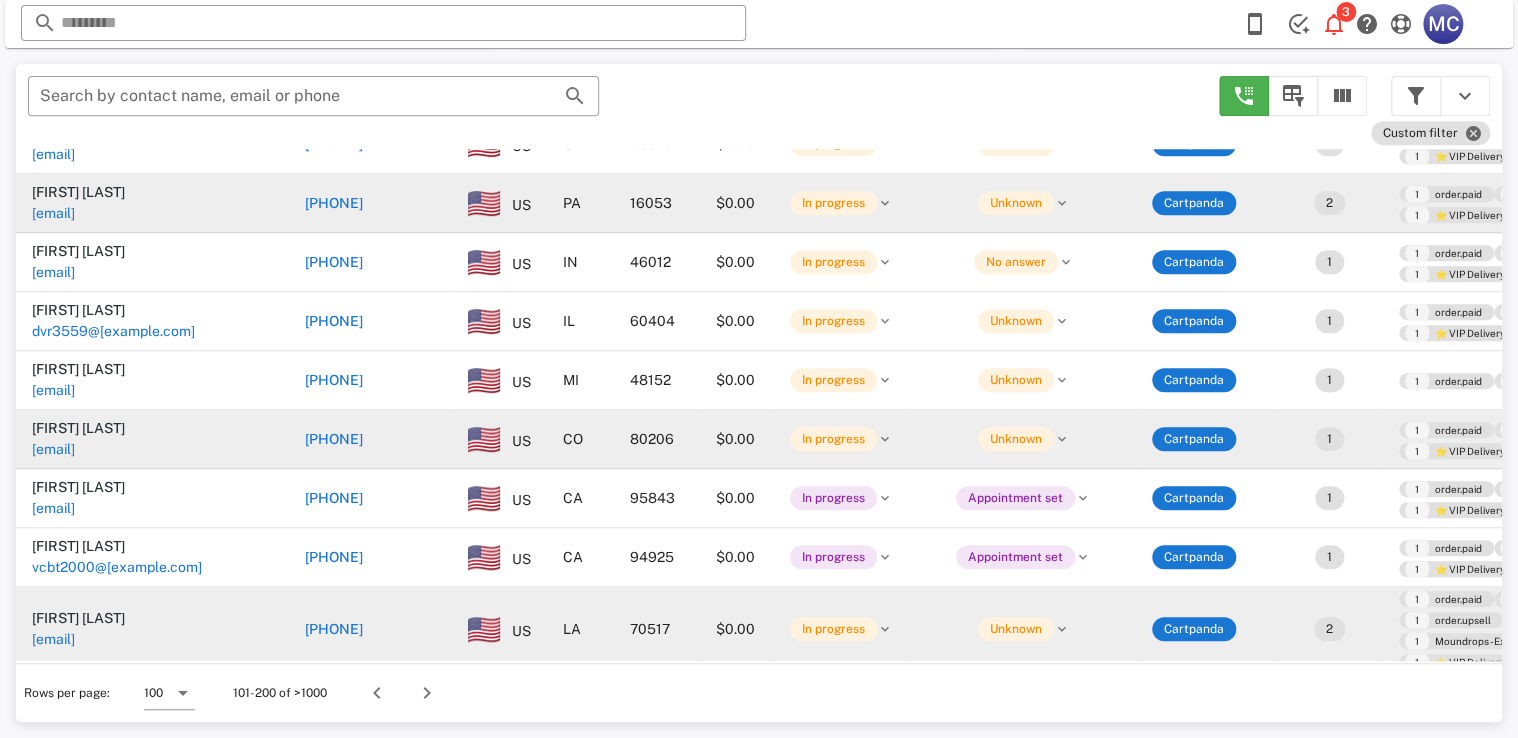 drag, startPoint x: 921, startPoint y: 110, endPoint x: 861, endPoint y: 199, distance: 107.33592 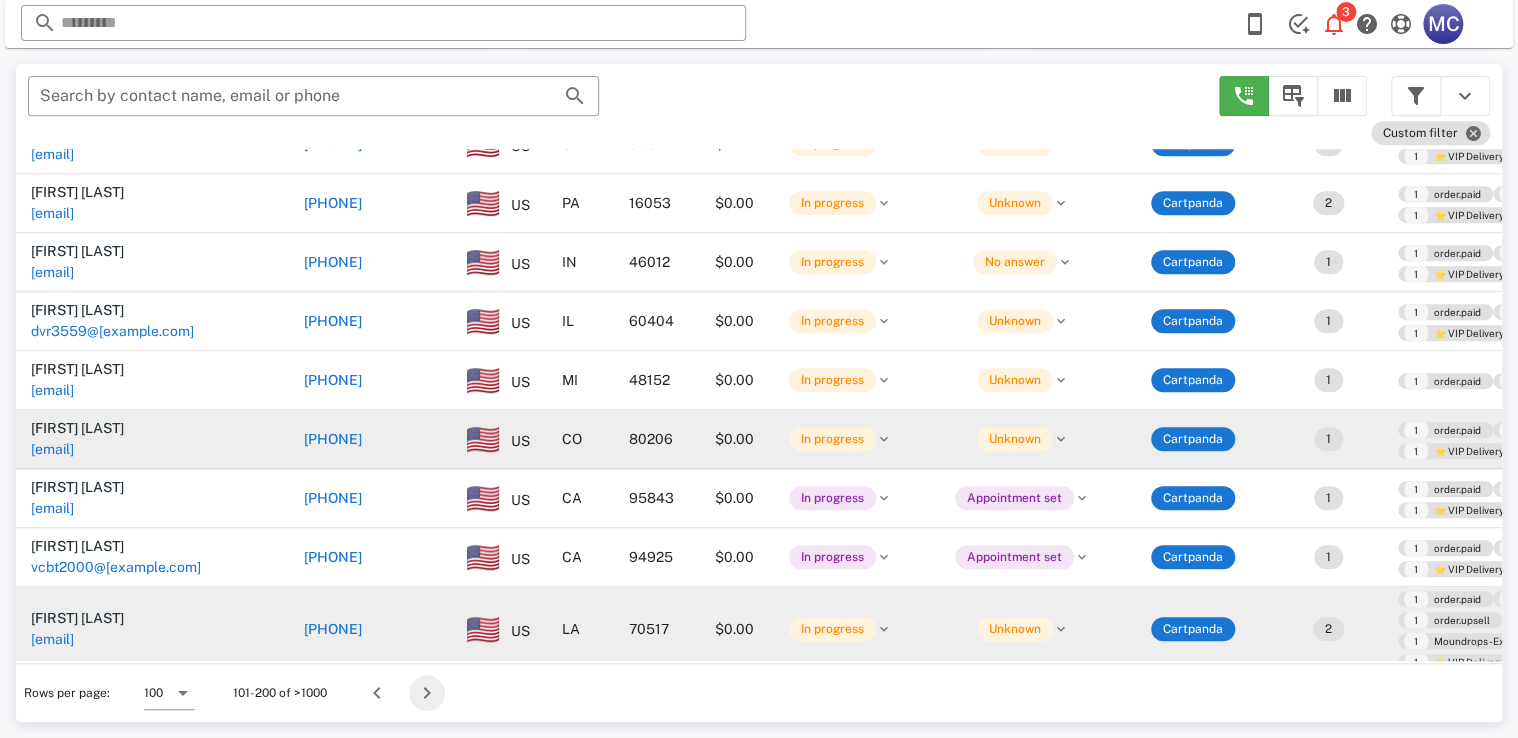 click at bounding box center (427, 693) 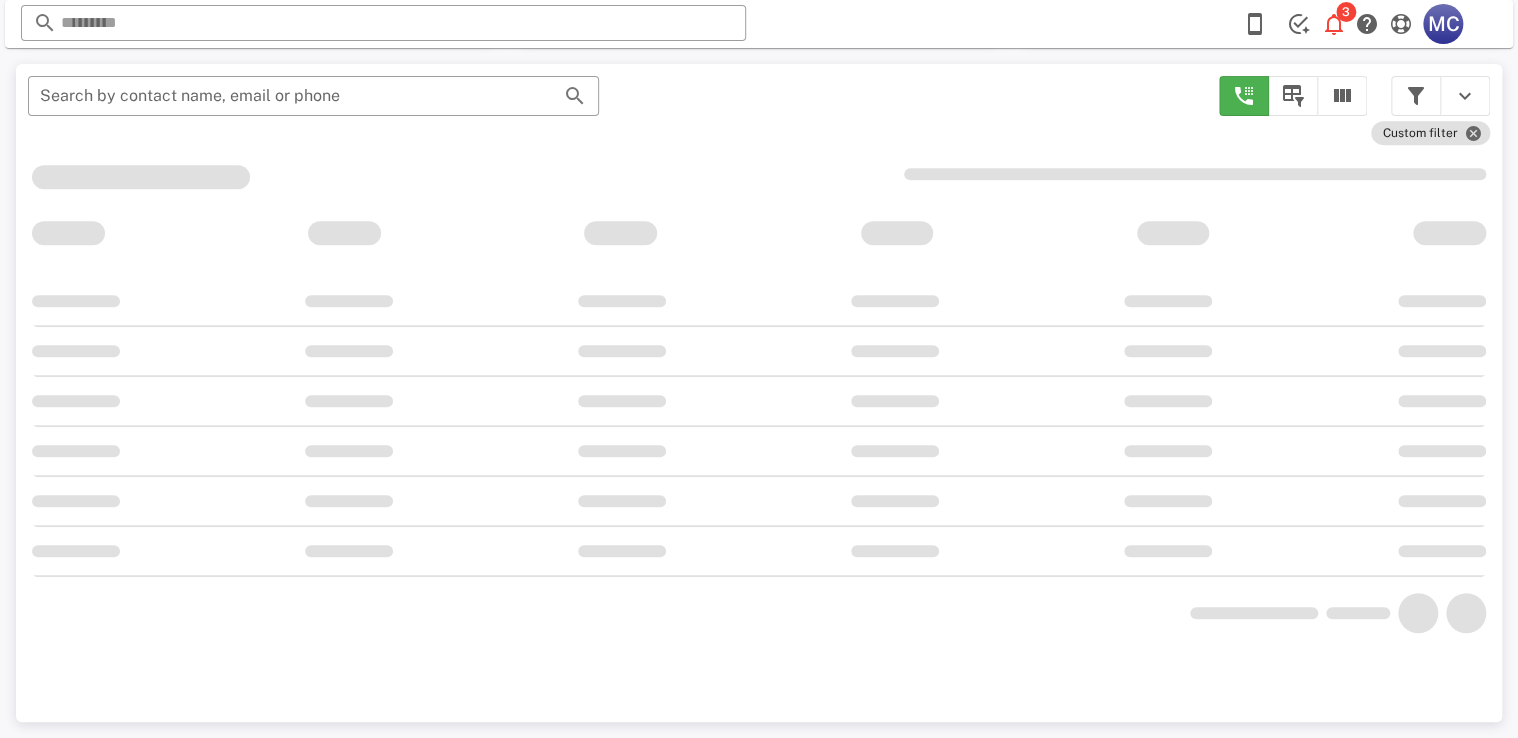 scroll, scrollTop: 380, scrollLeft: 0, axis: vertical 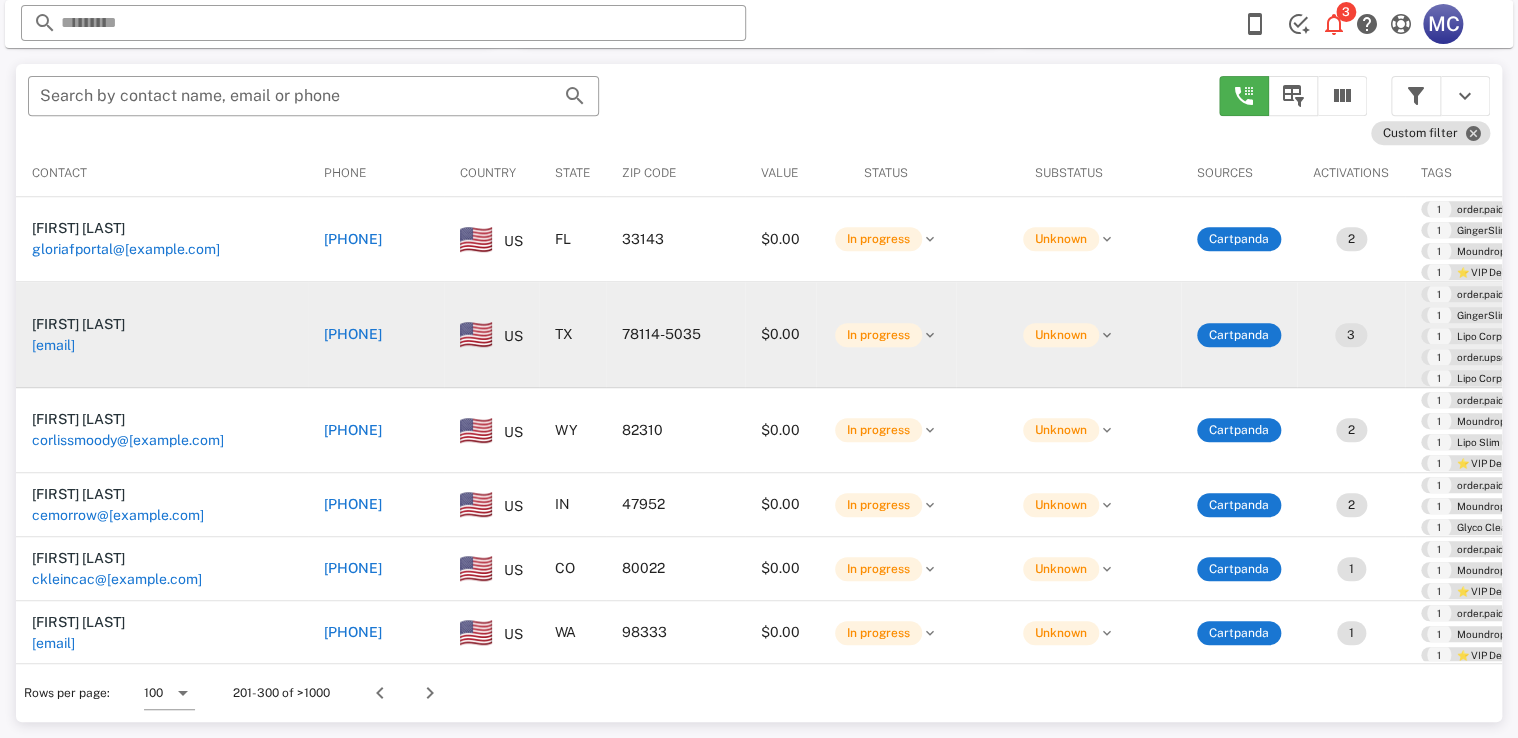 click on "+12102156675" at bounding box center [353, 334] 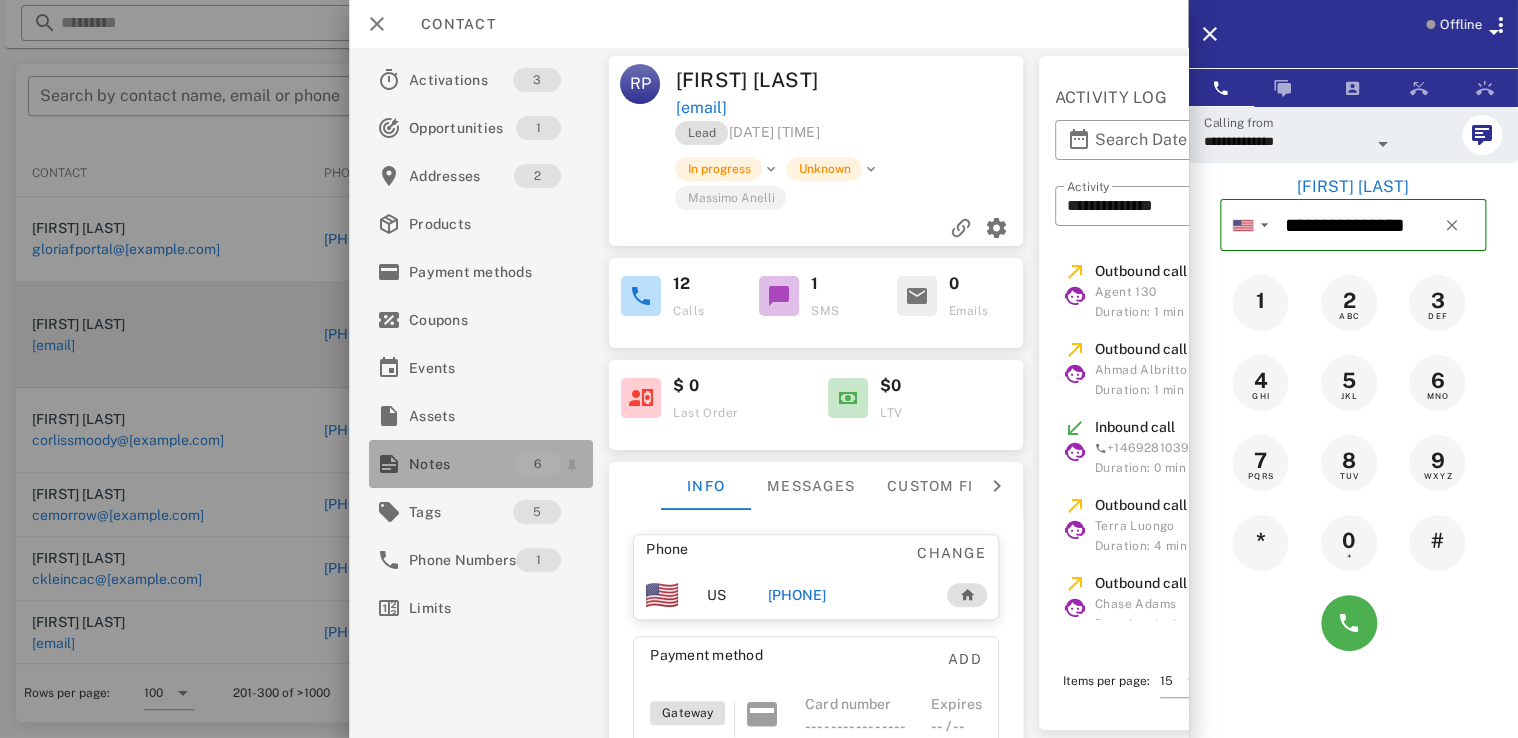 click on "Notes" at bounding box center (461, 464) 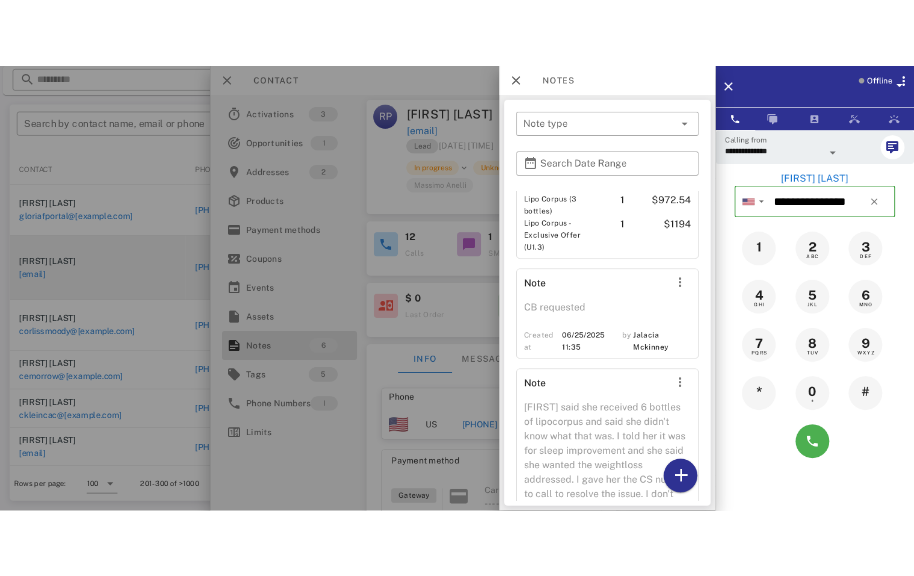 scroll, scrollTop: 1032, scrollLeft: 0, axis: vertical 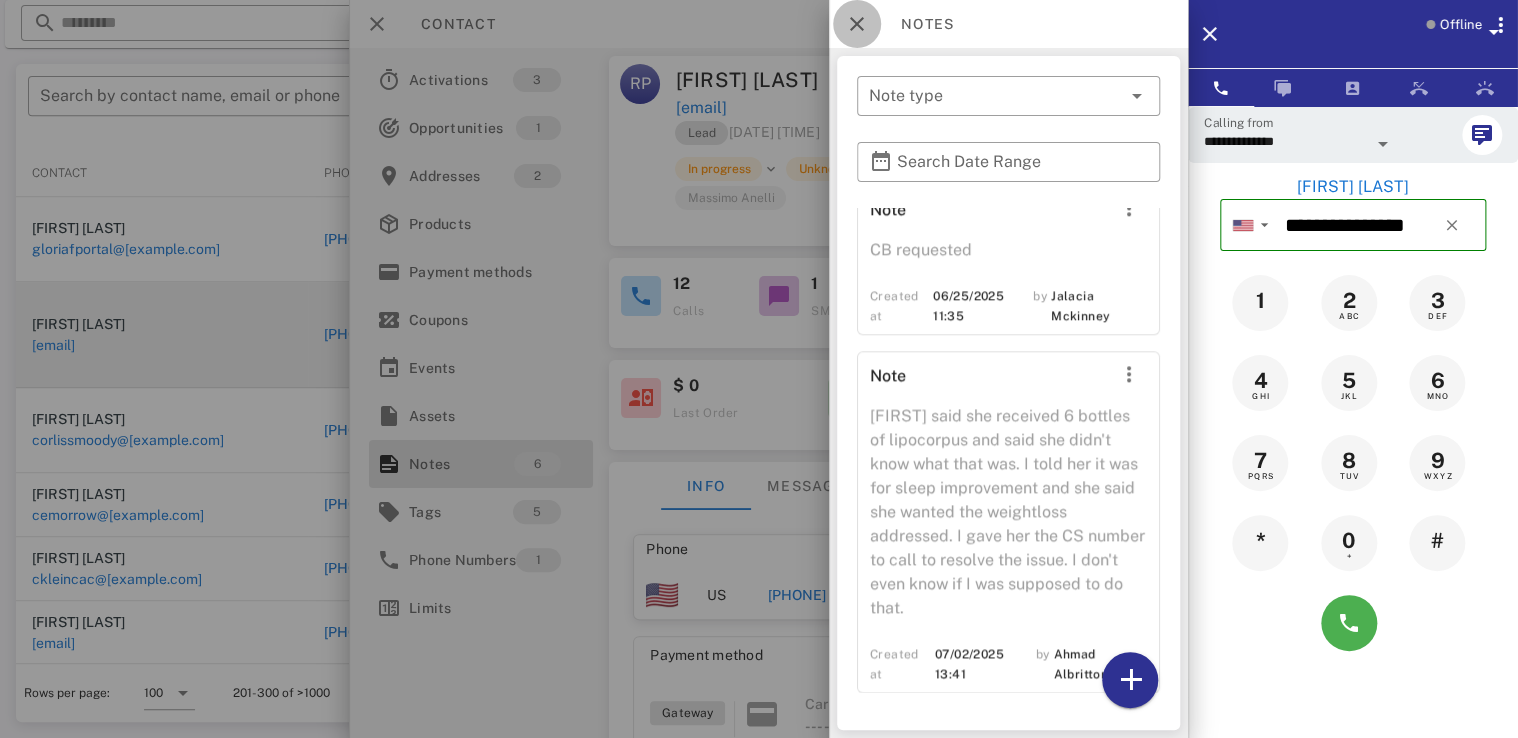 click at bounding box center (857, 24) 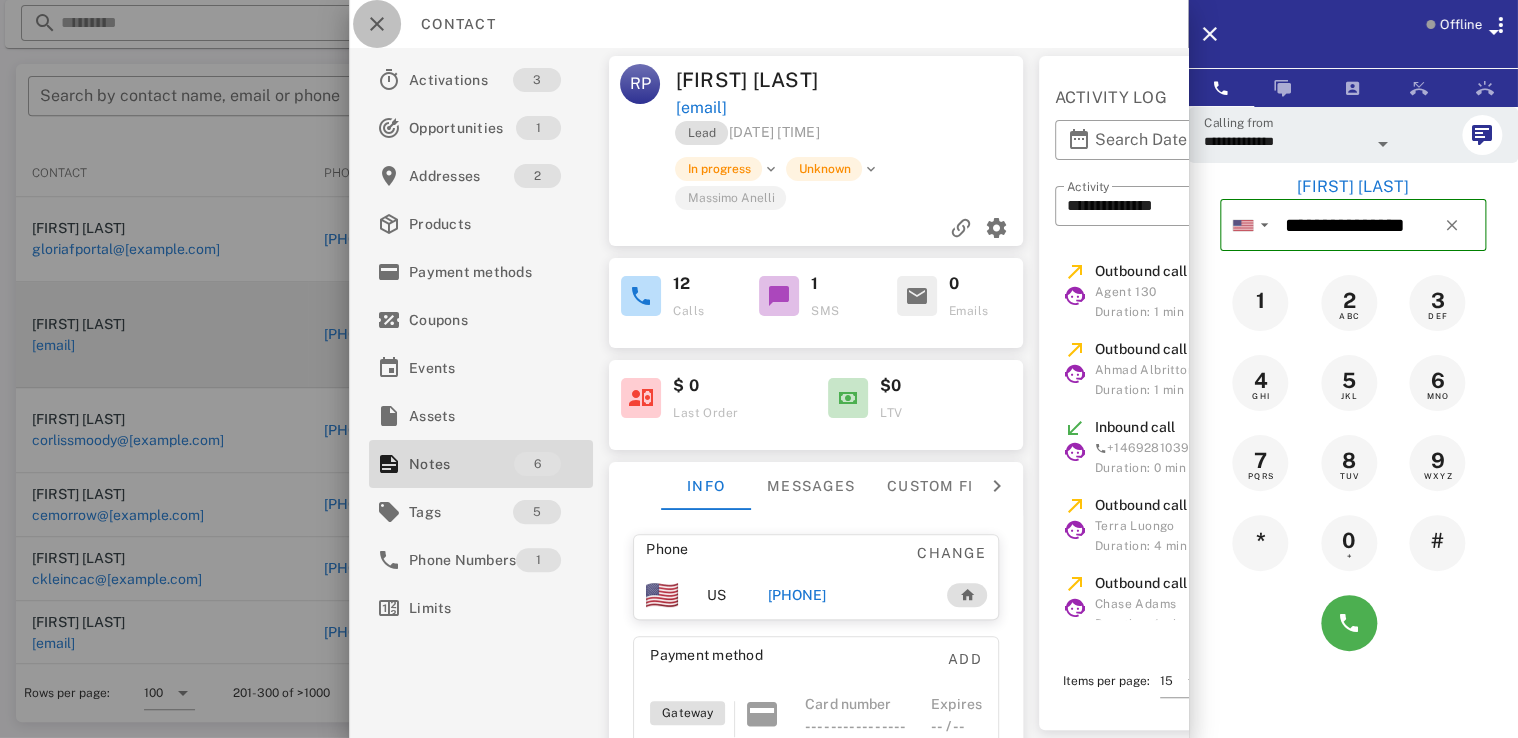click at bounding box center (377, 24) 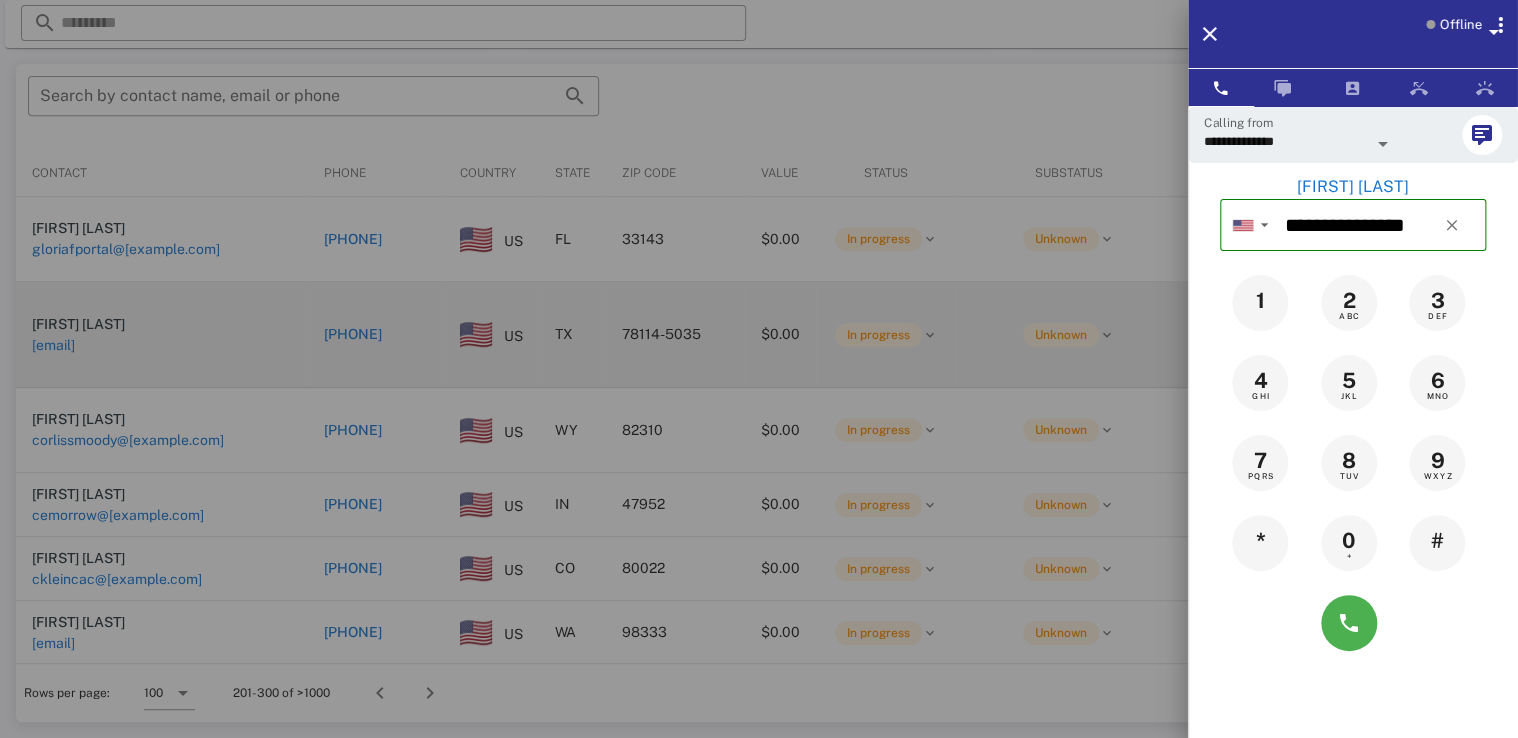 click at bounding box center [759, 369] 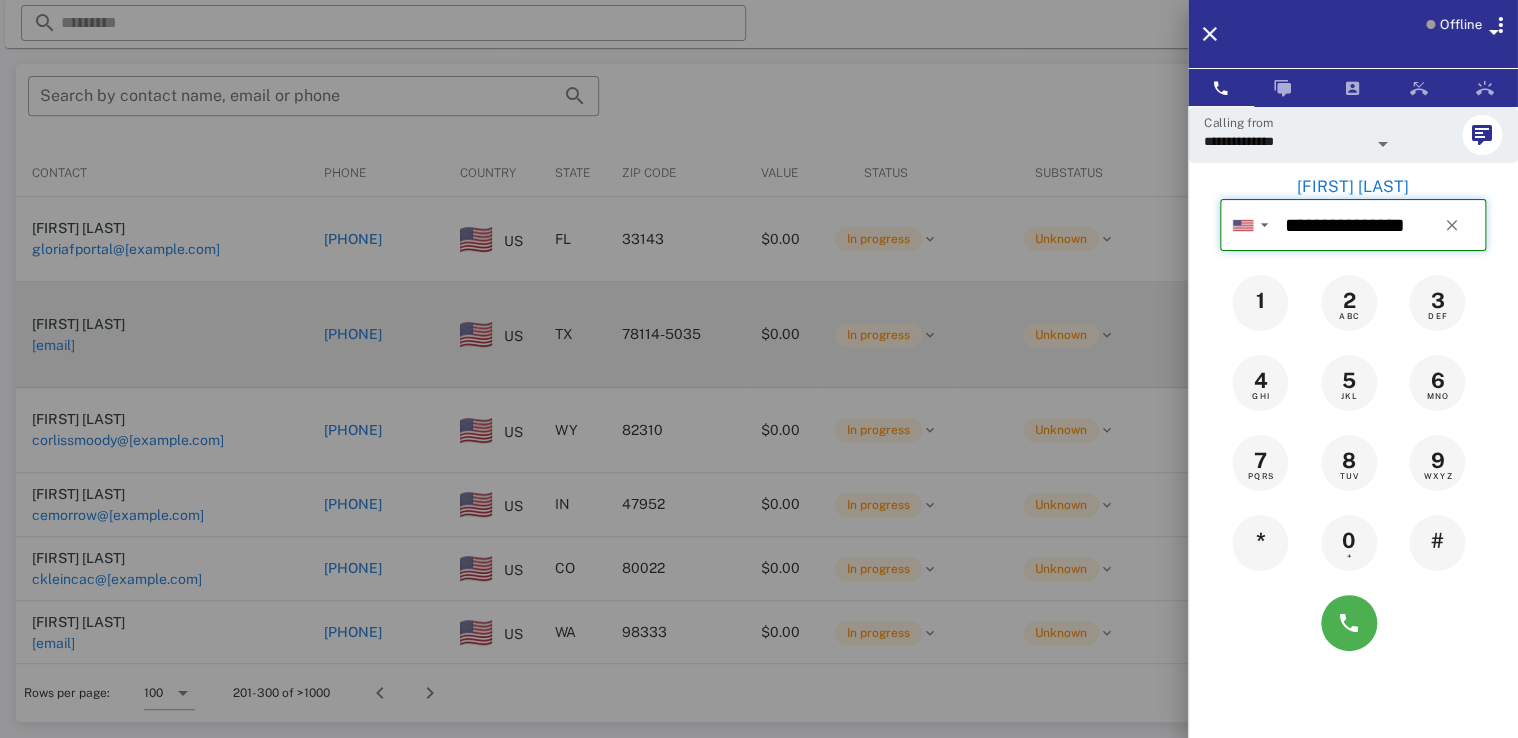 type 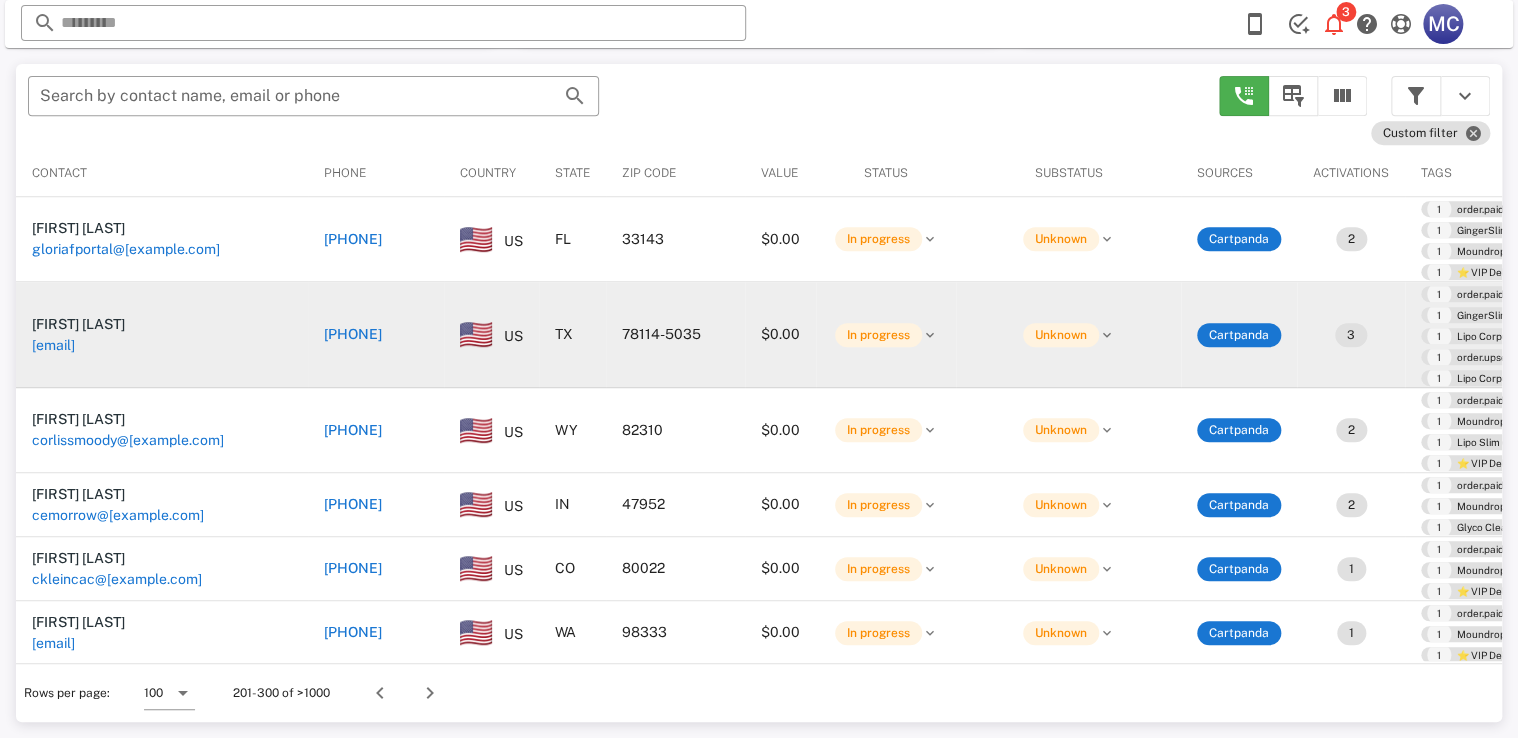 click on "+13054394148" at bounding box center (353, 239) 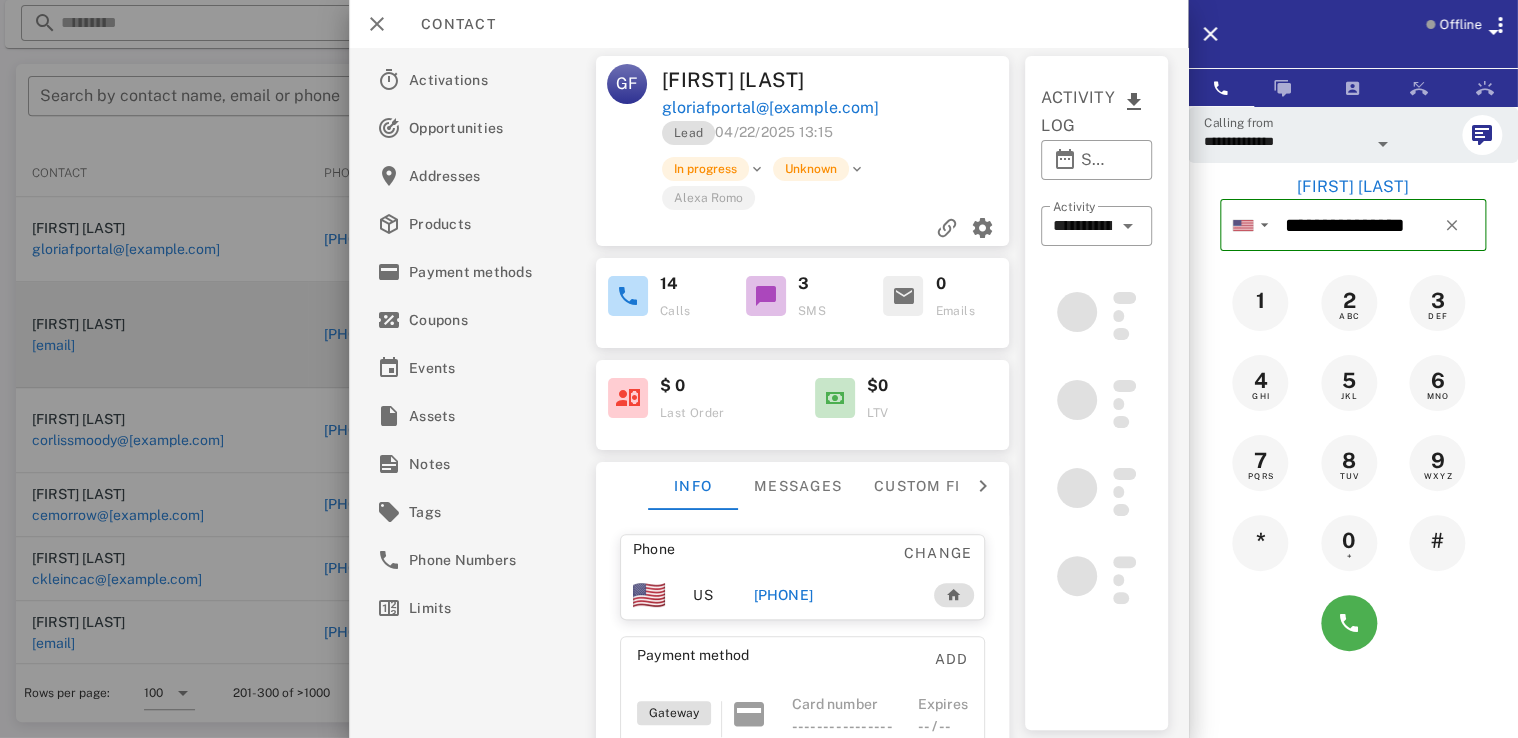 click on "**********" at bounding box center (768, 393) 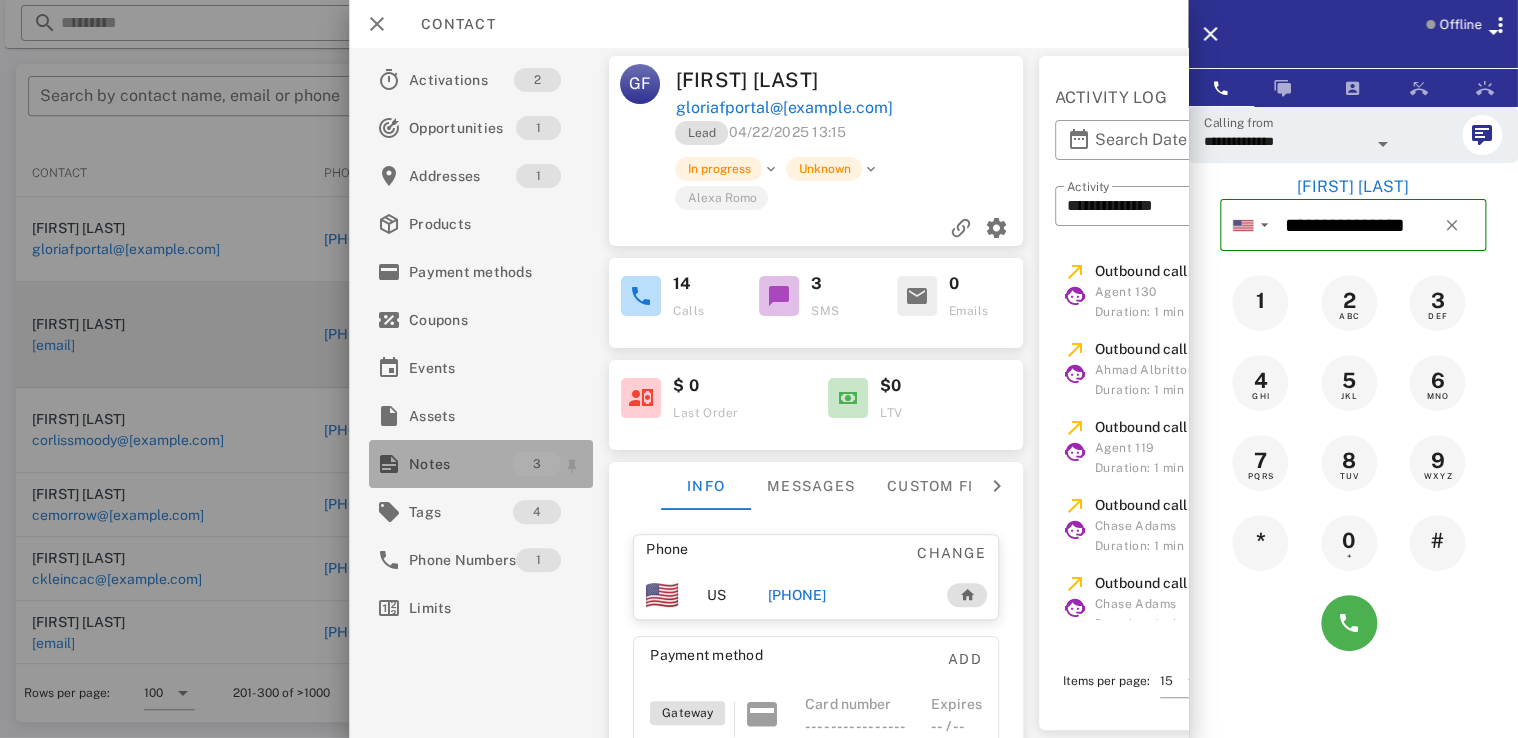 click on "Notes" at bounding box center [461, 464] 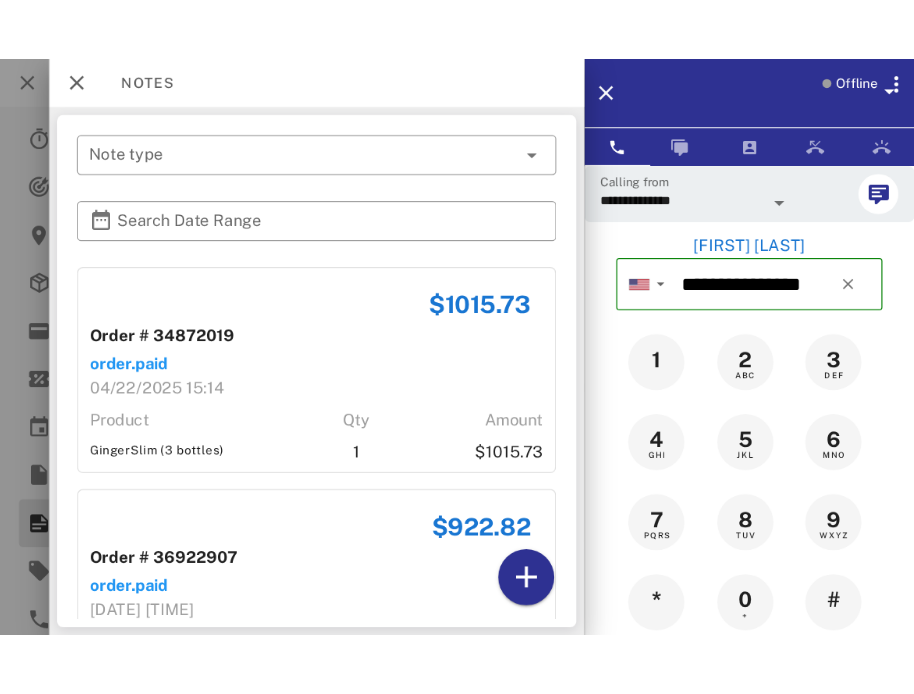 scroll, scrollTop: 536, scrollLeft: 0, axis: vertical 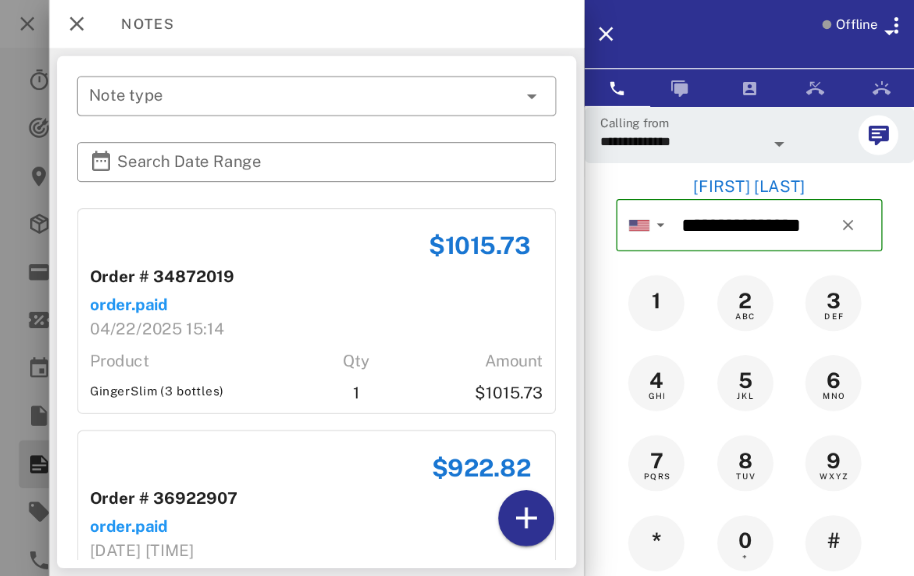 drag, startPoint x: 566, startPoint y: 575, endPoint x: 565, endPoint y: 615, distance: 40.012497 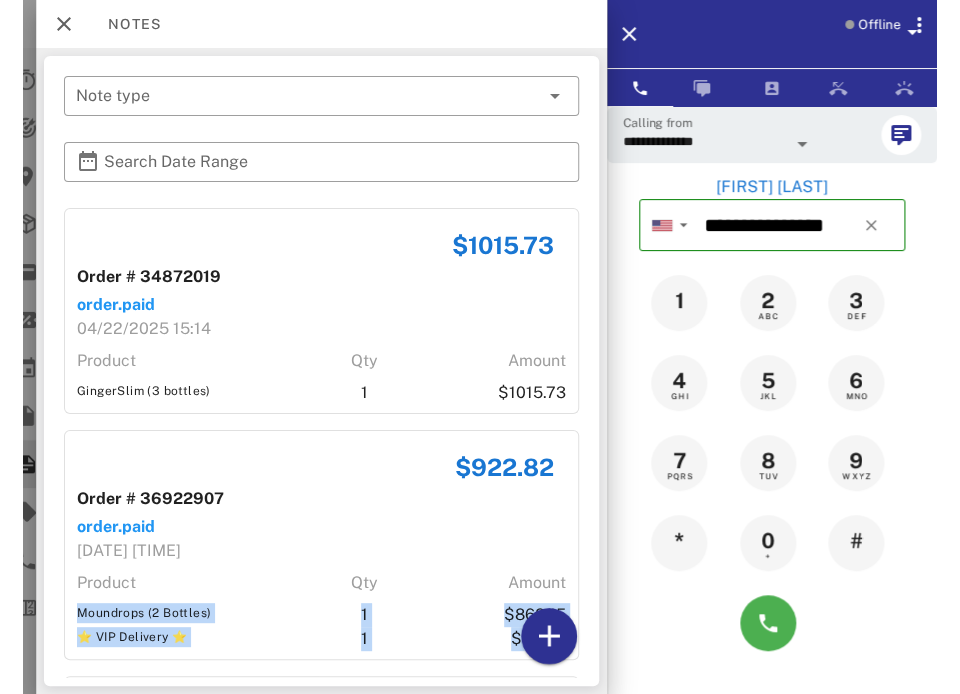 scroll, scrollTop: 380, scrollLeft: 0, axis: vertical 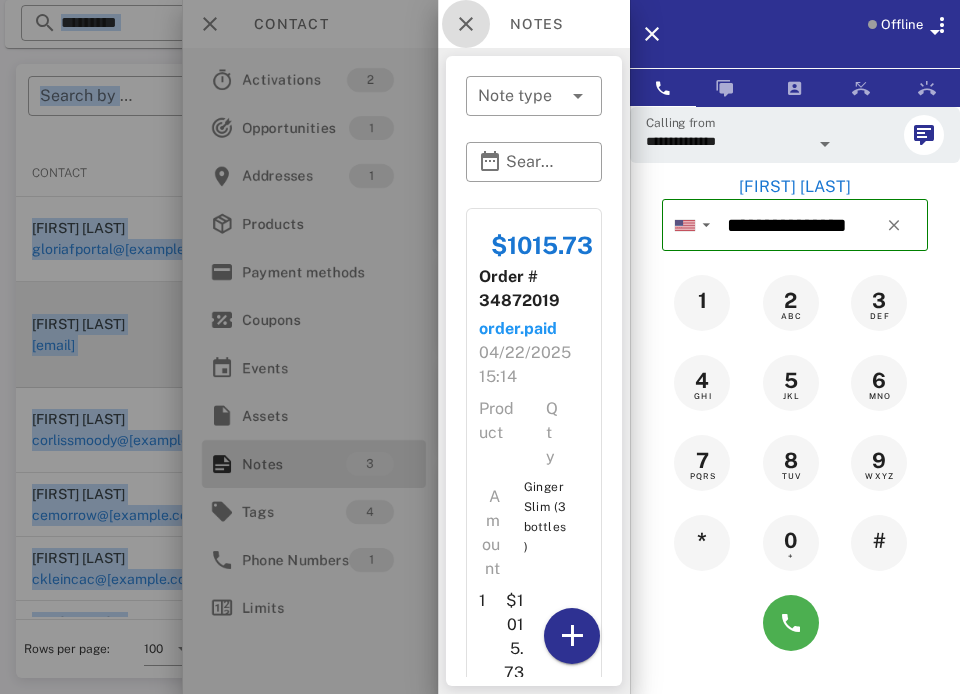 click at bounding box center (466, 24) 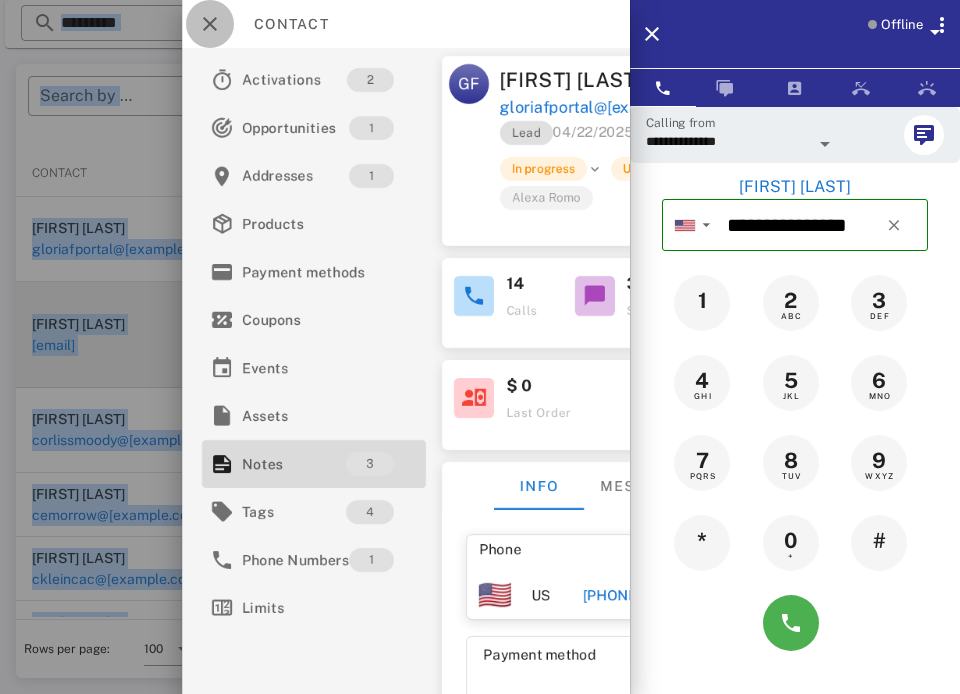 click at bounding box center (210, 24) 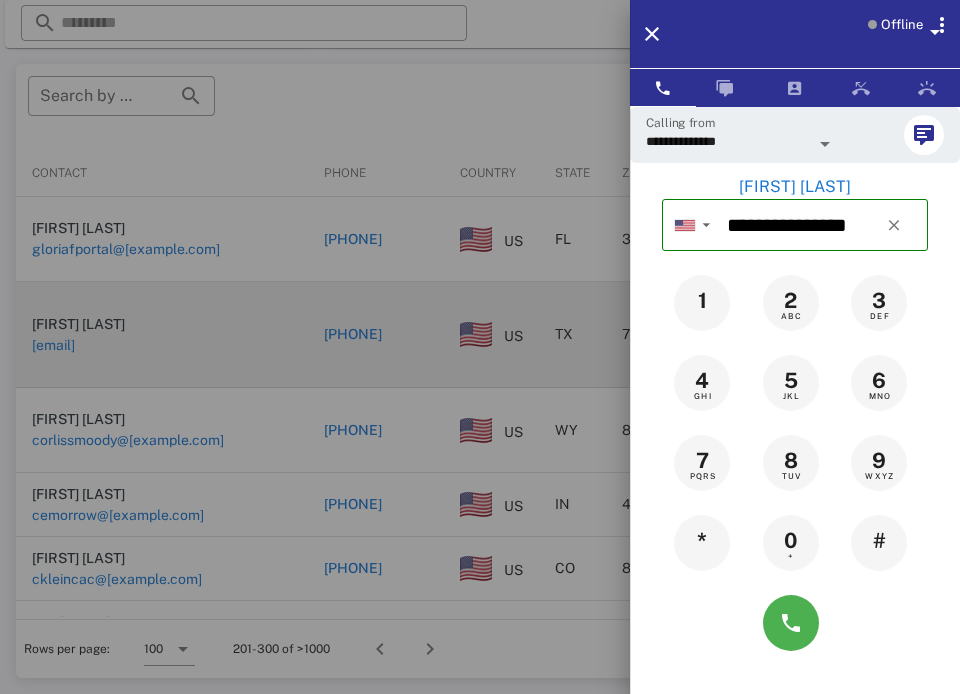 click at bounding box center [480, 347] 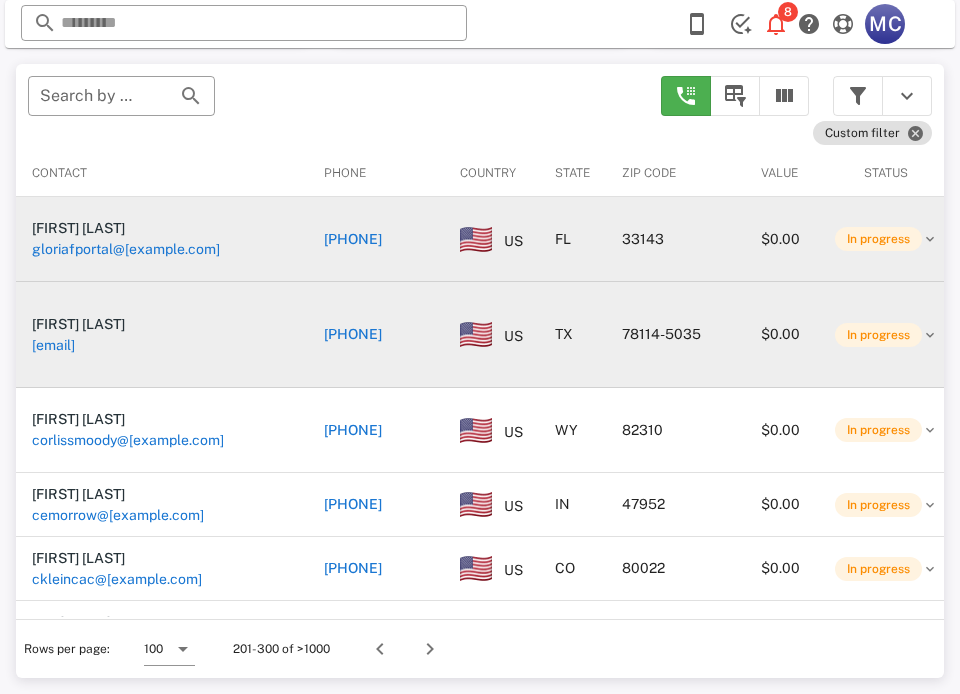 click on "+13054394148" at bounding box center (353, 239) 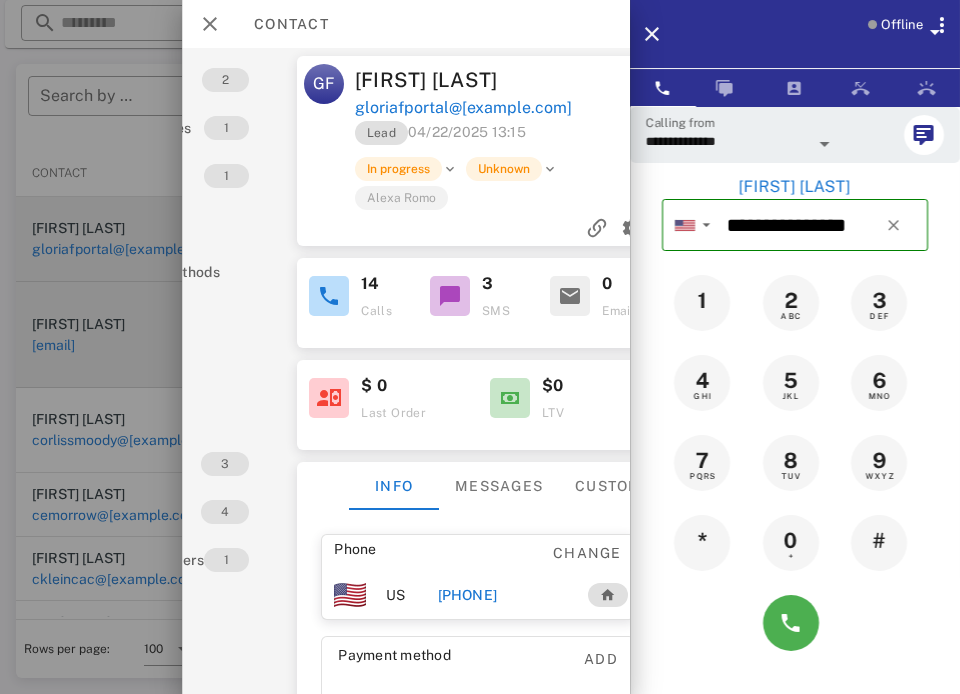scroll, scrollTop: 0, scrollLeft: 0, axis: both 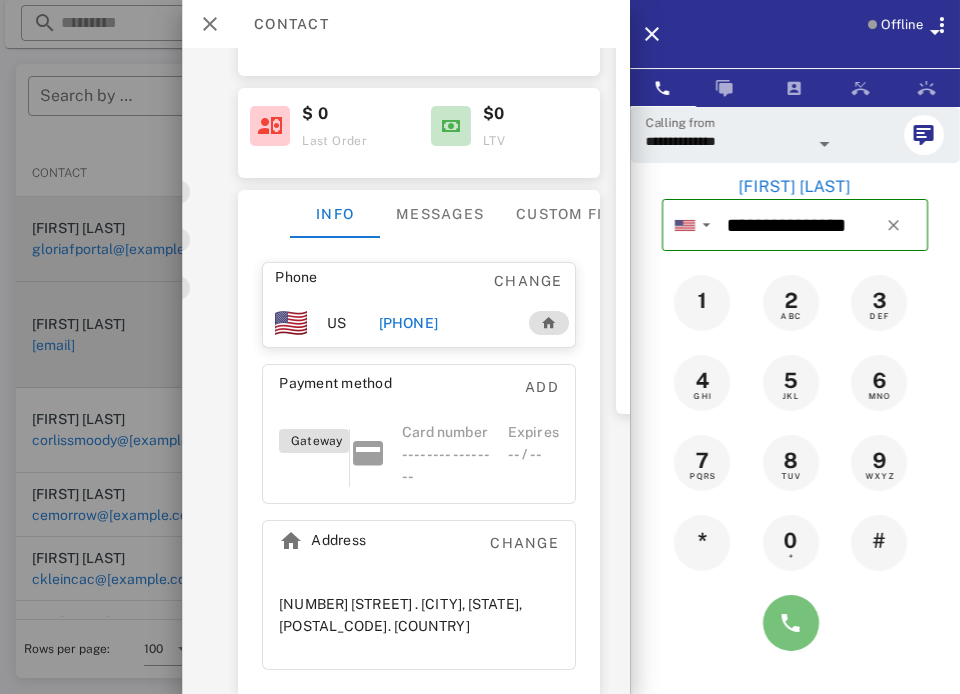 click at bounding box center (791, 623) 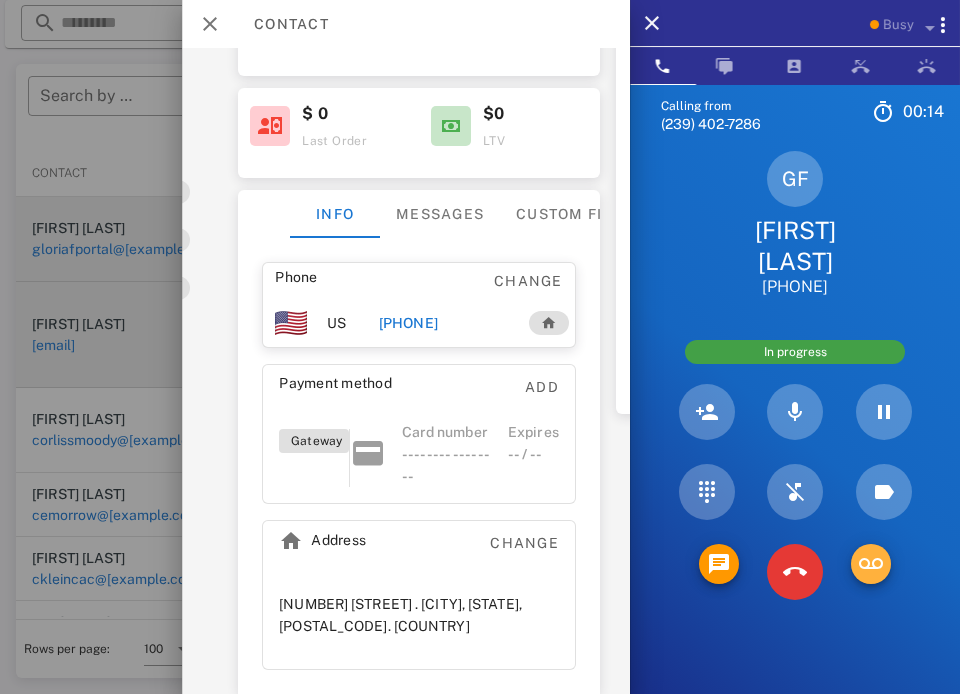 click at bounding box center (871, 564) 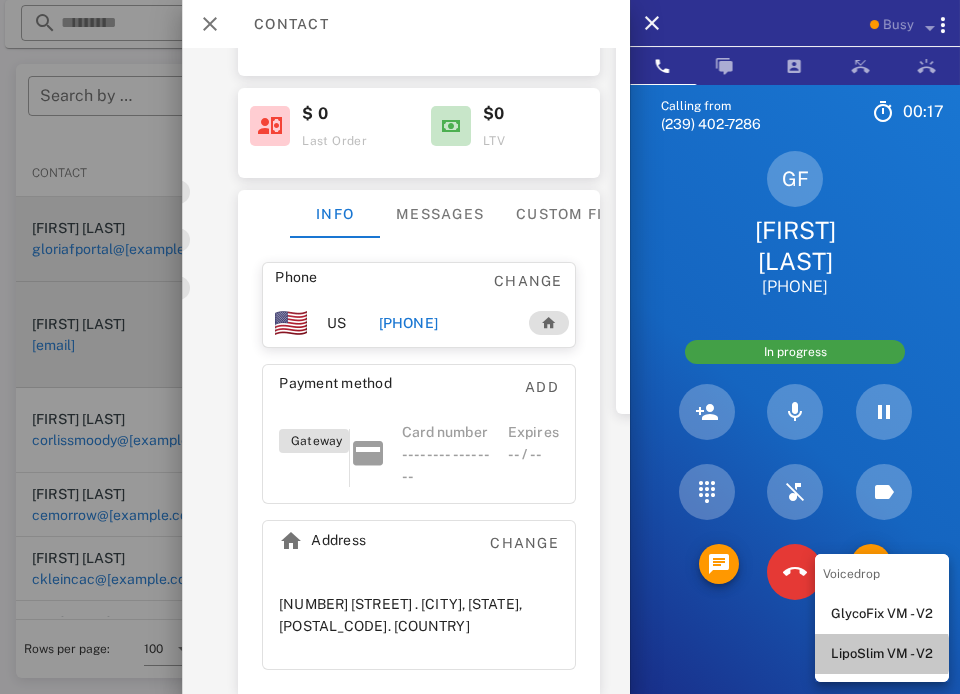 click on "LipoSlim VM - V2" at bounding box center [882, 654] 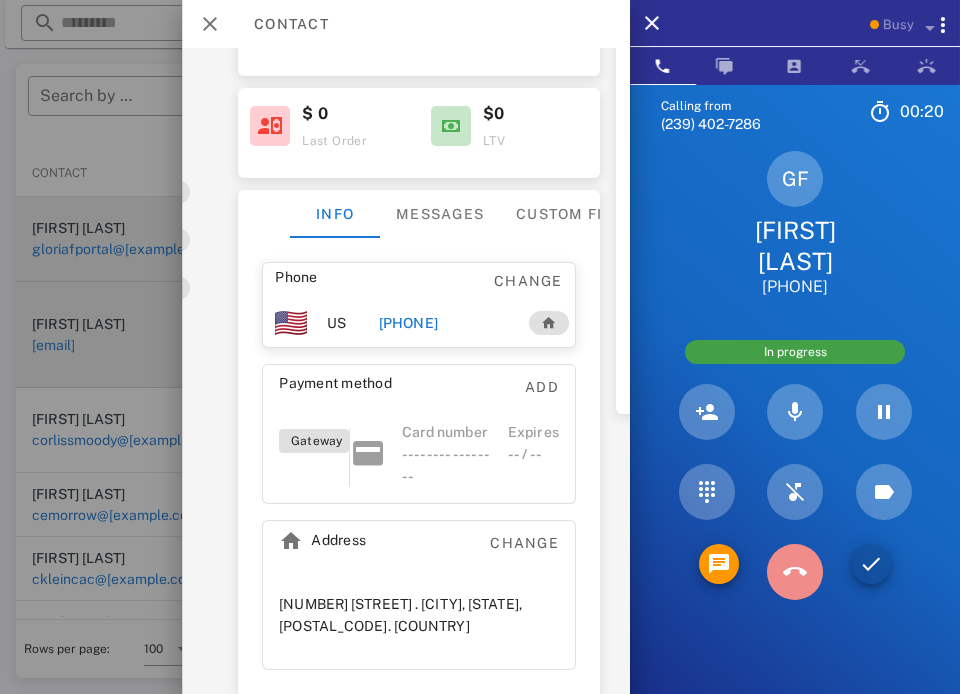 click at bounding box center (795, 572) 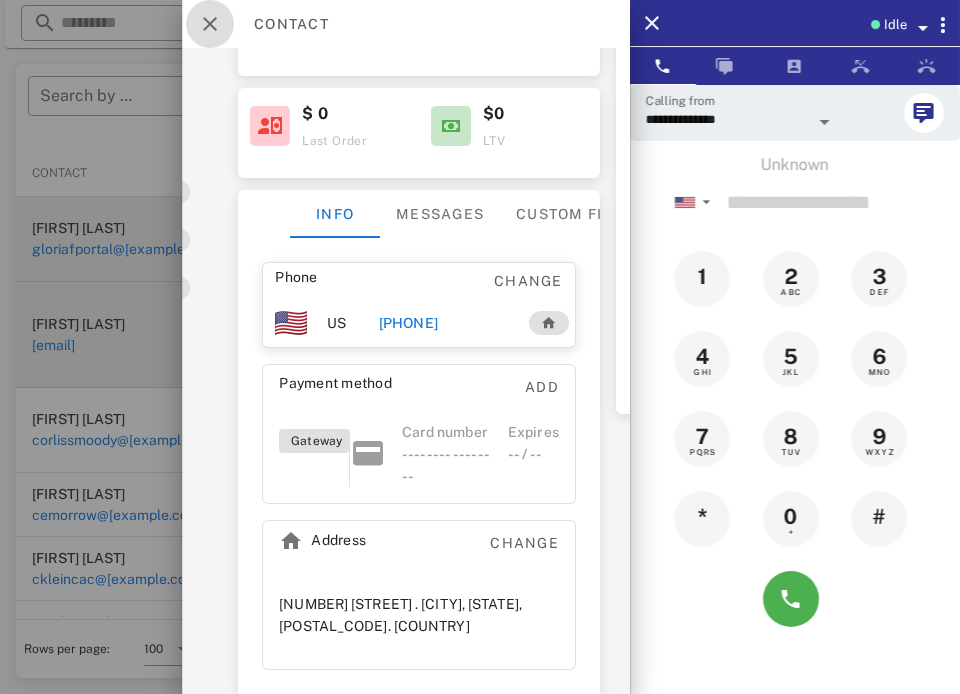 click at bounding box center (210, 24) 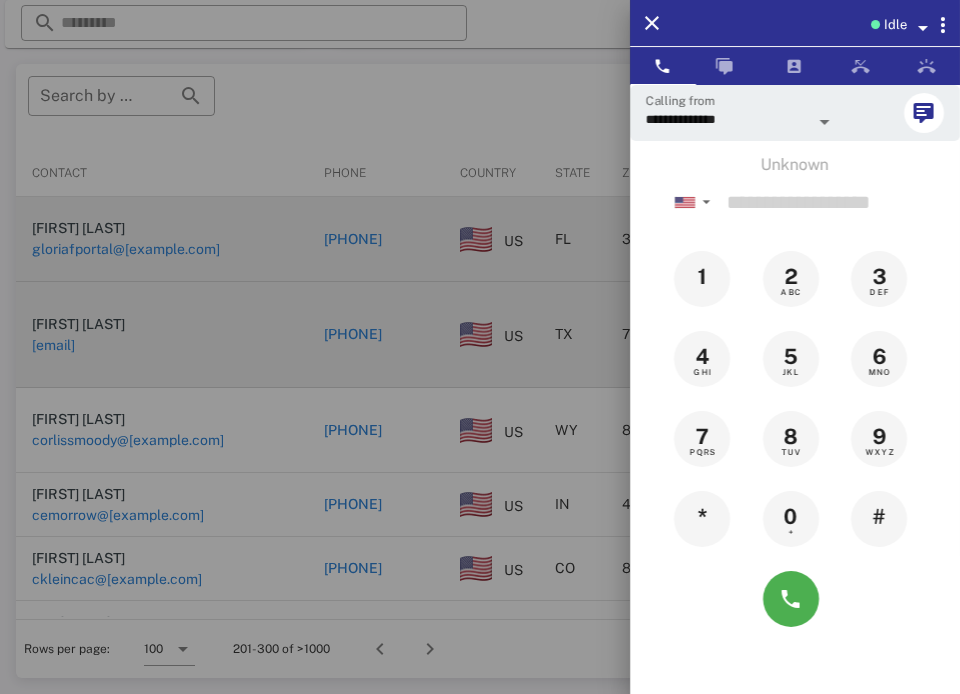 click at bounding box center [480, 347] 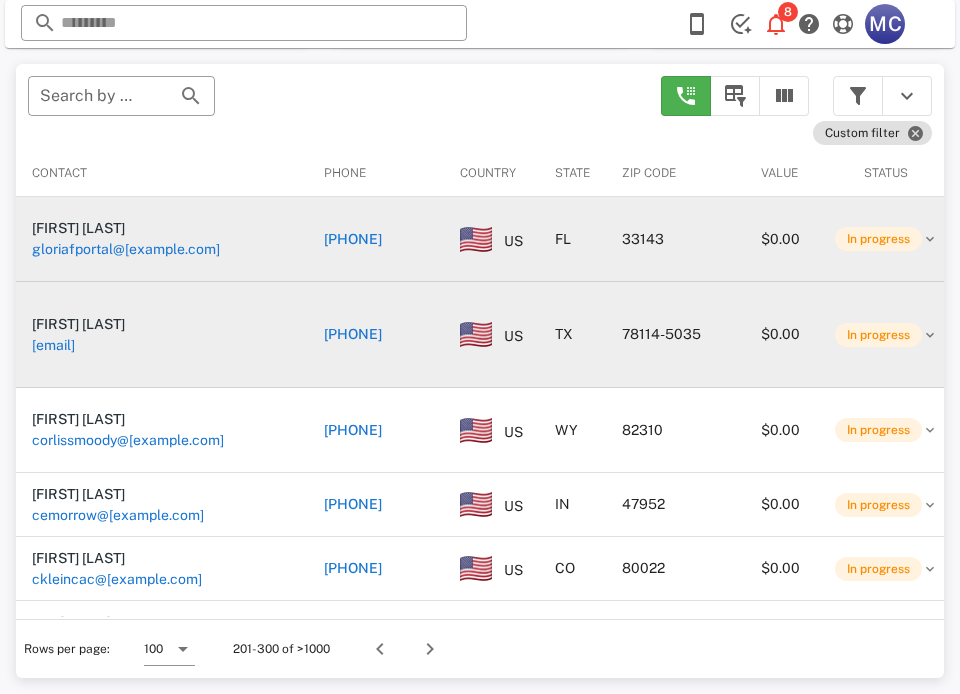 click on "+13054394148" at bounding box center (353, 239) 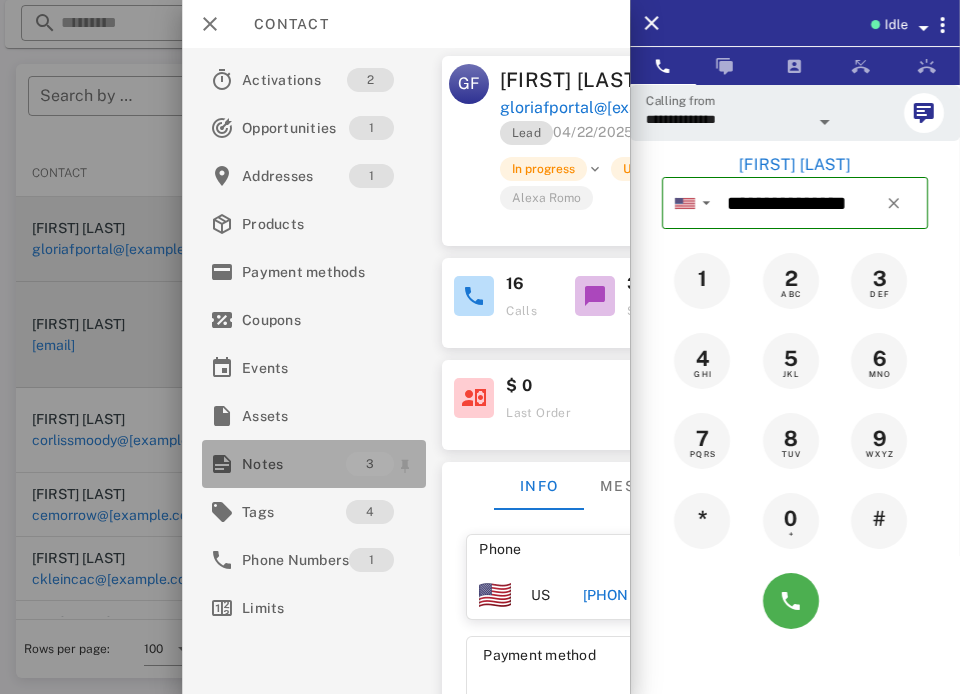 click on "Notes" at bounding box center [294, 464] 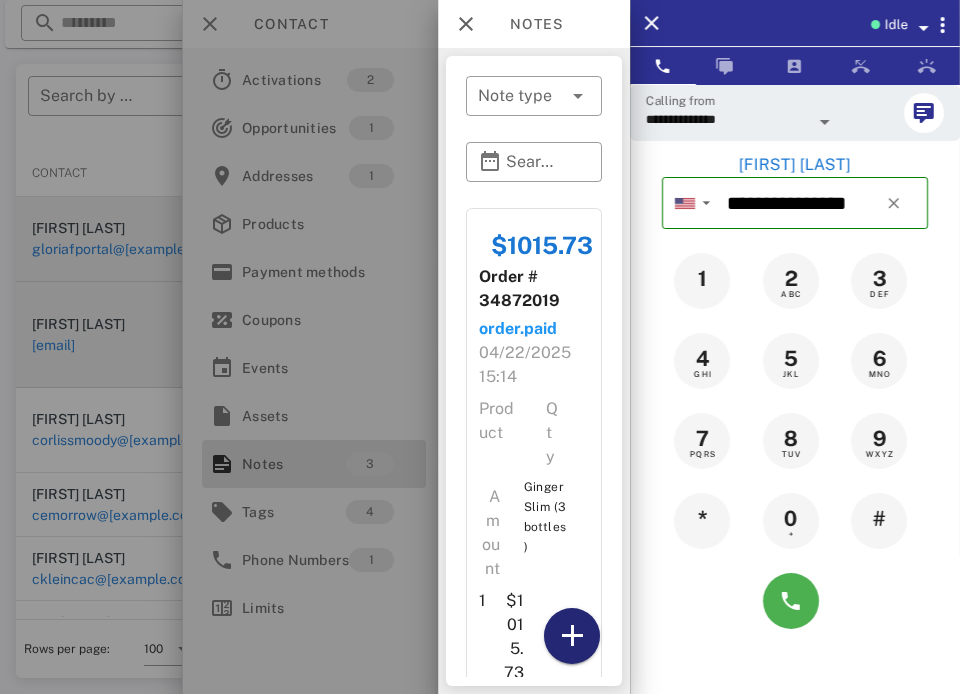 click at bounding box center (572, 636) 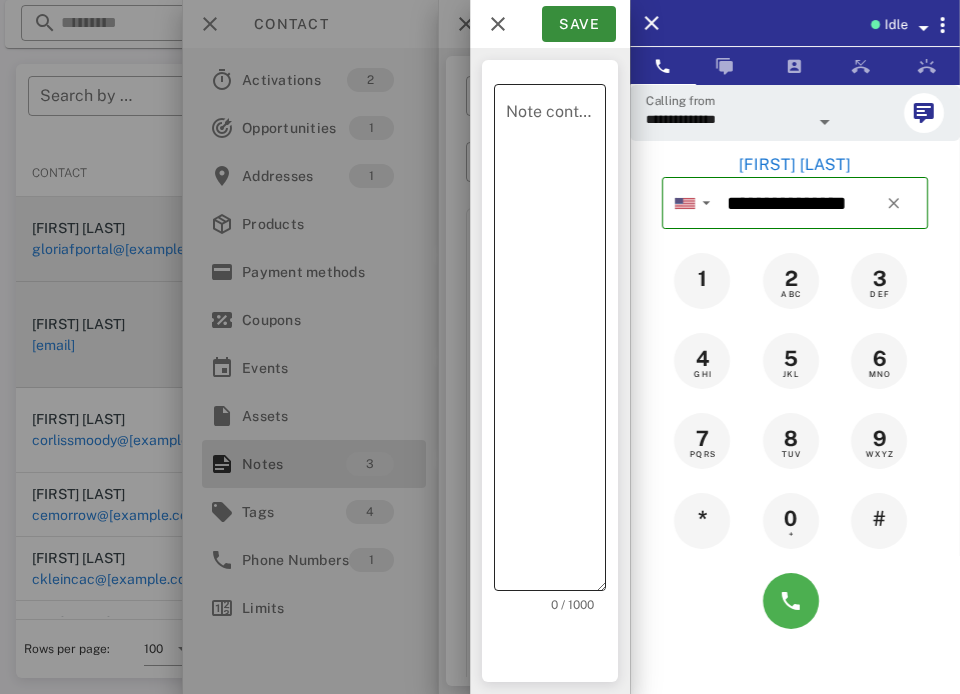 click on "Note content" at bounding box center (556, 342) 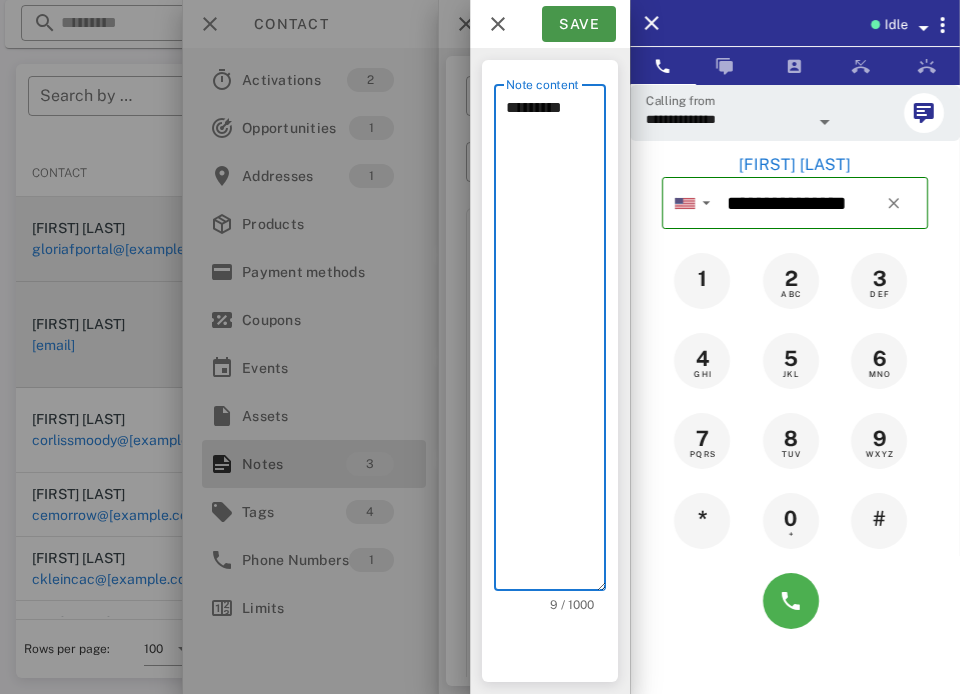 type on "*********" 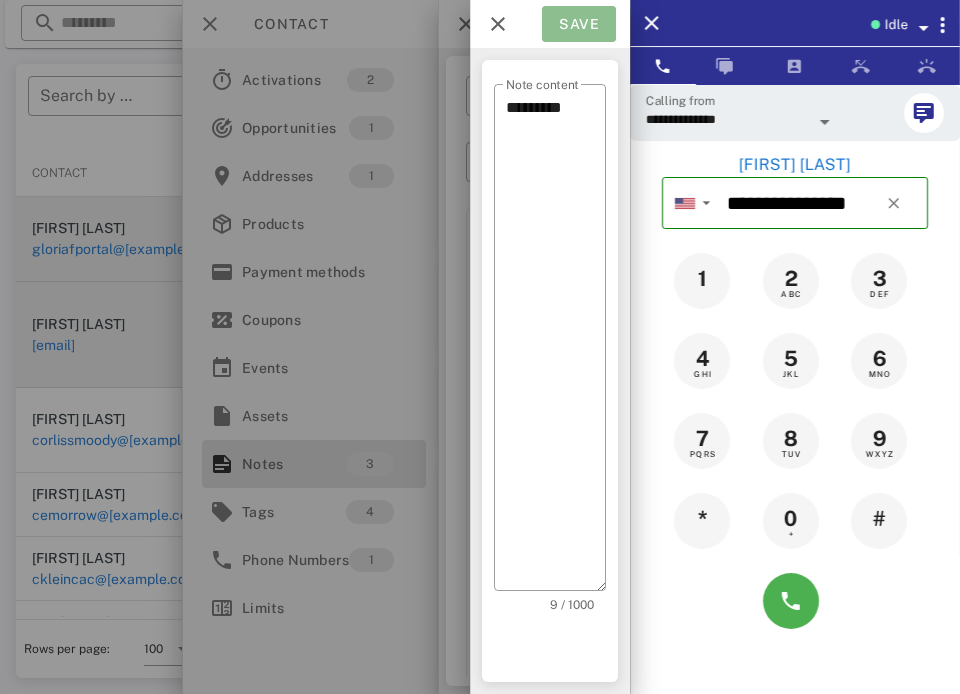 click on "Save" at bounding box center (579, 24) 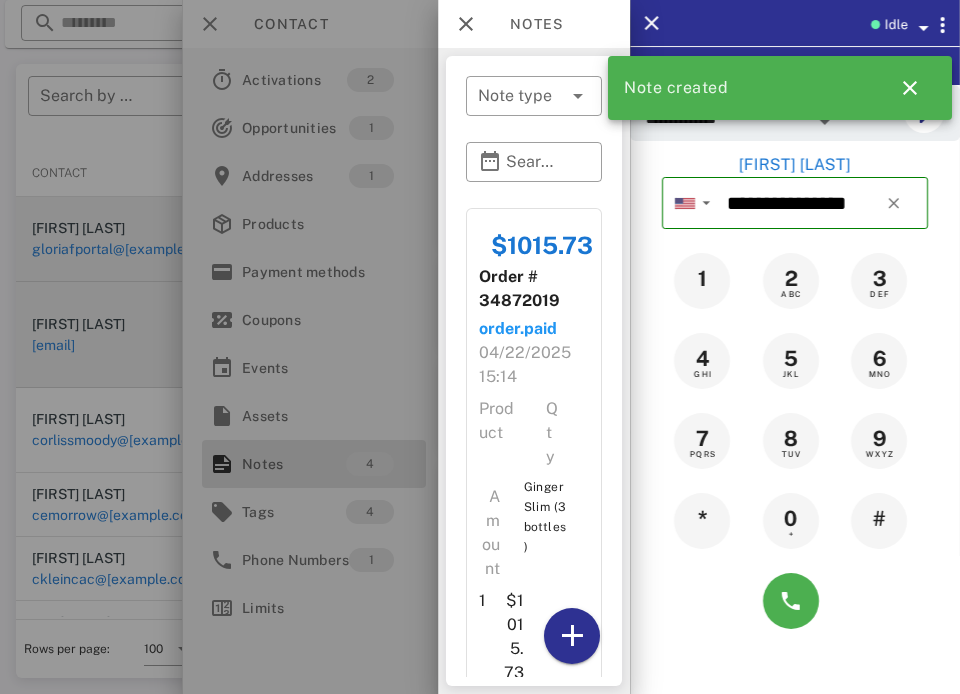 click at bounding box center [480, 347] 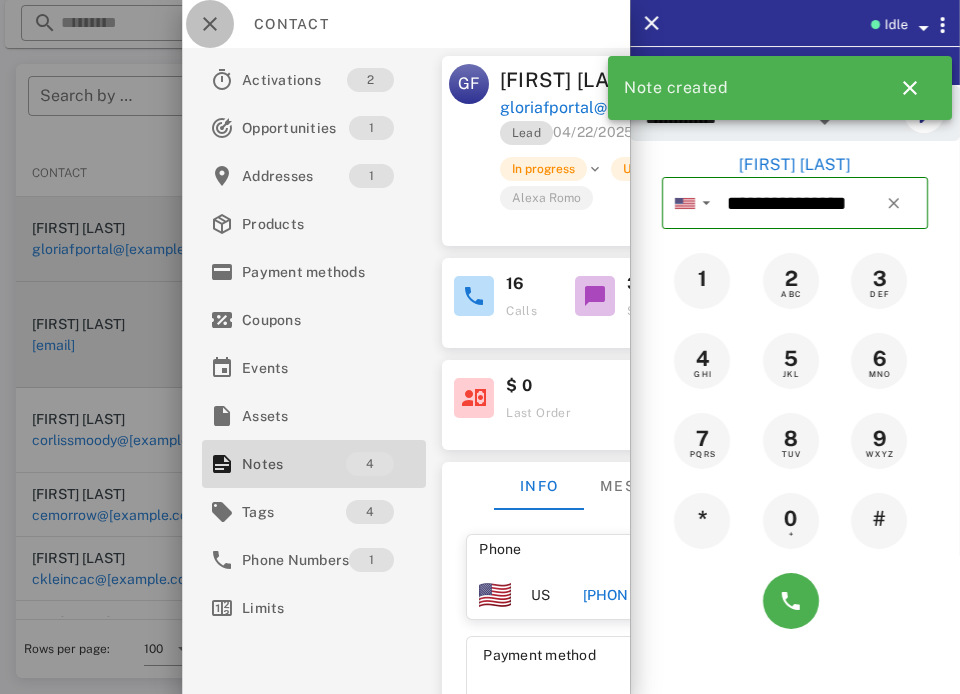 click at bounding box center [210, 24] 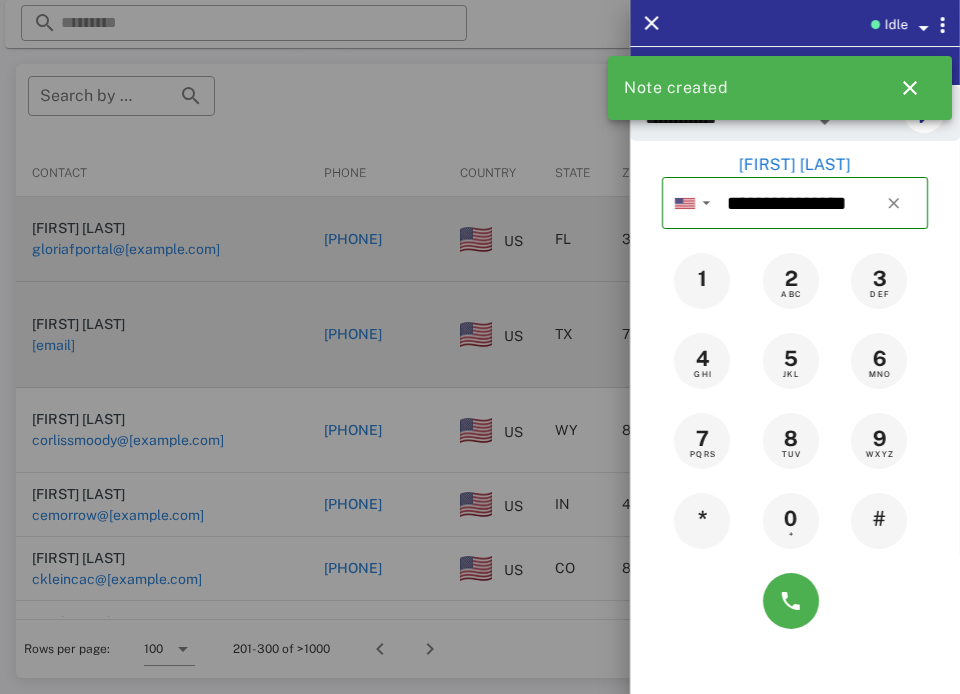 click at bounding box center [480, 347] 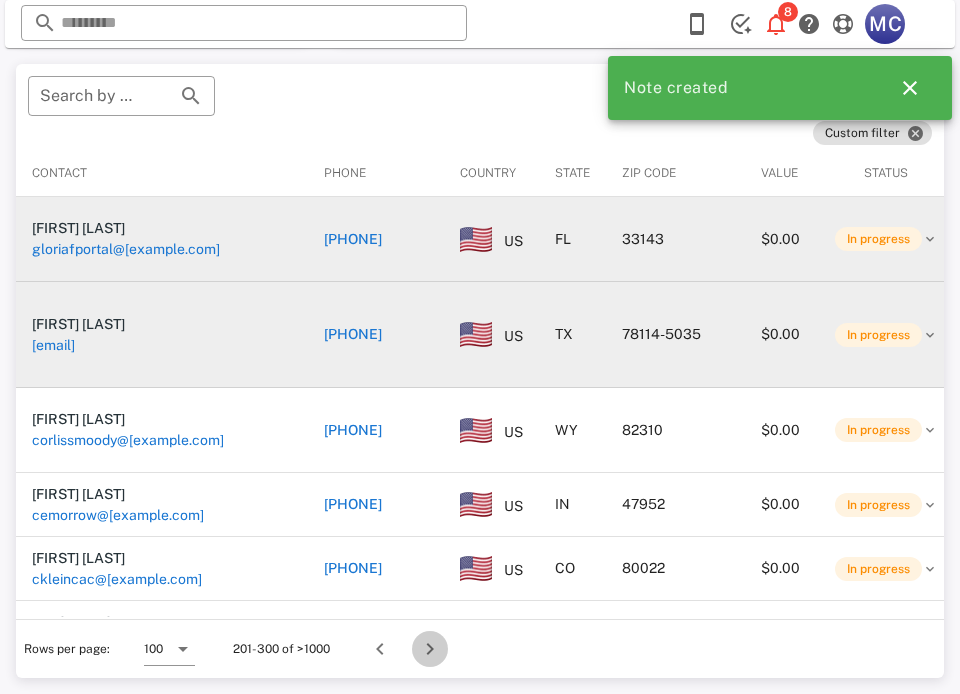 click at bounding box center [430, 649] 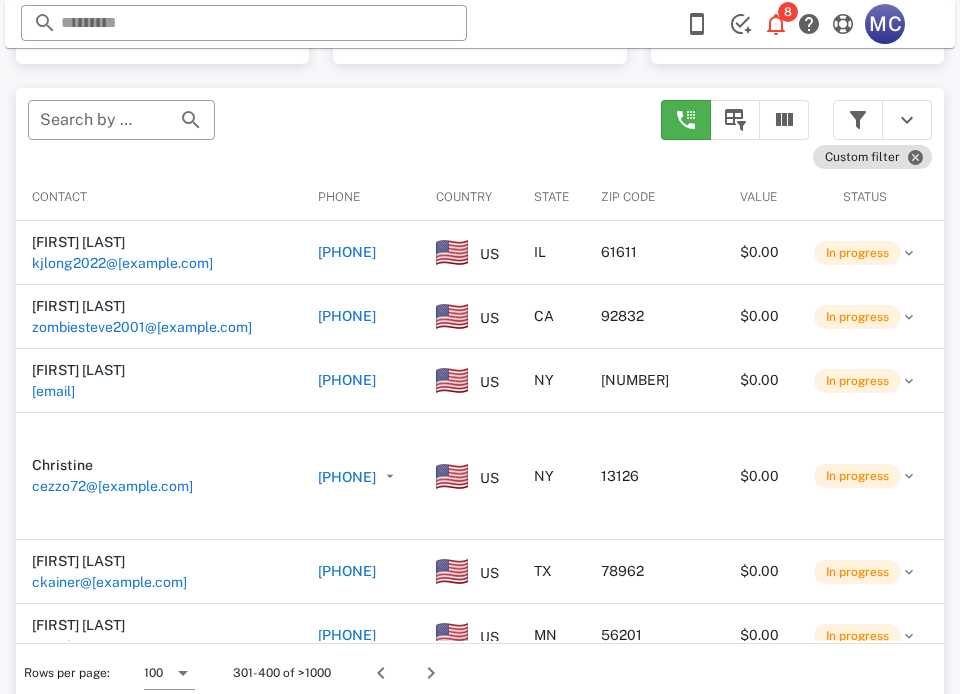 scroll, scrollTop: 380, scrollLeft: 0, axis: vertical 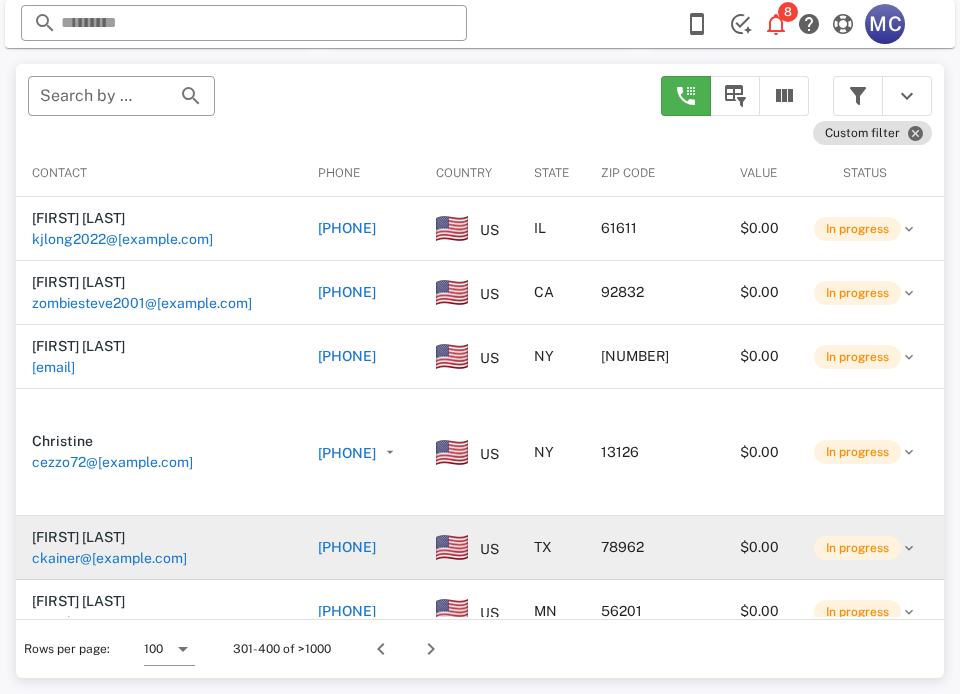click on "+19792634154" at bounding box center (347, 547) 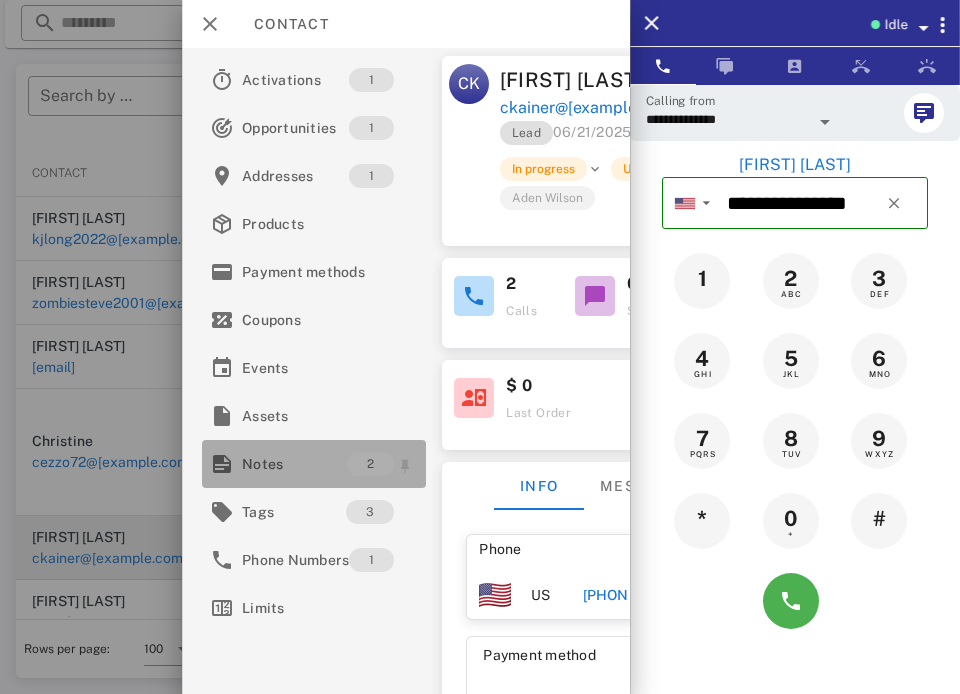 click on "Notes" at bounding box center [294, 464] 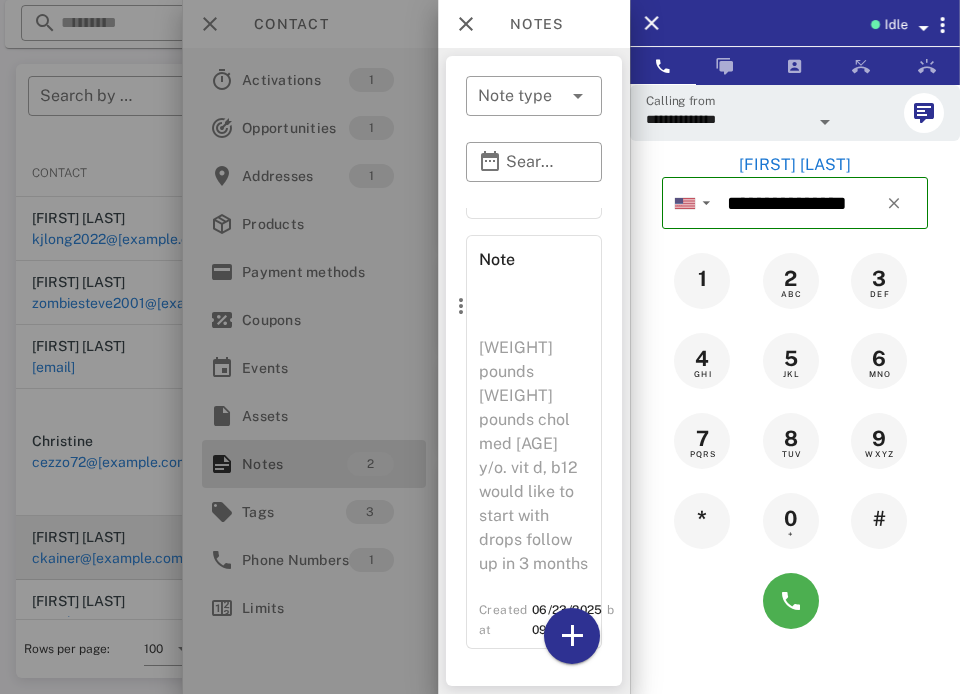 scroll, scrollTop: 684, scrollLeft: 0, axis: vertical 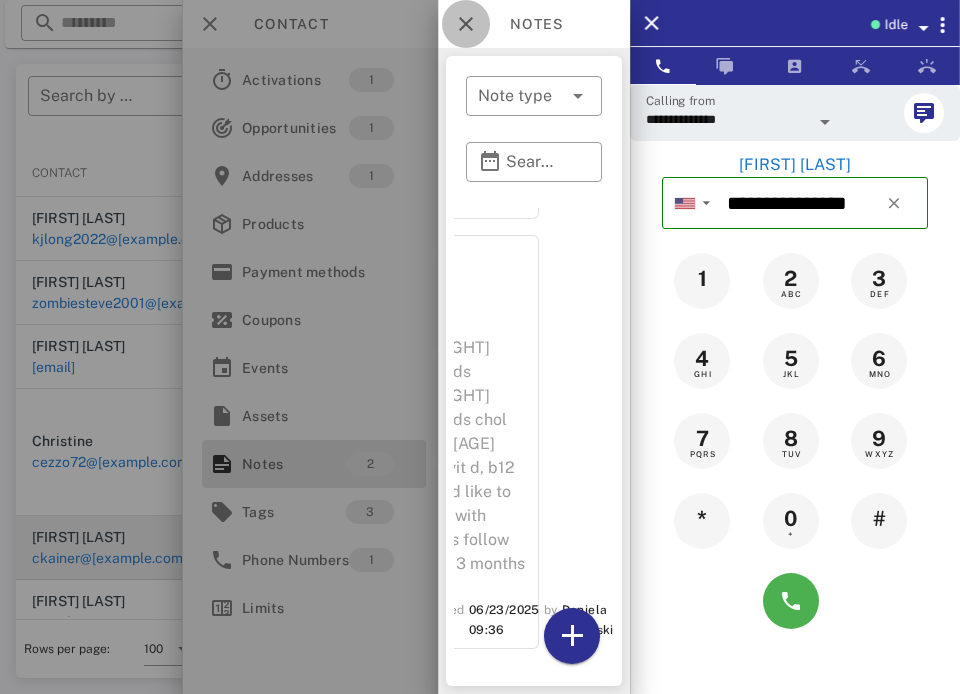 click at bounding box center (466, 24) 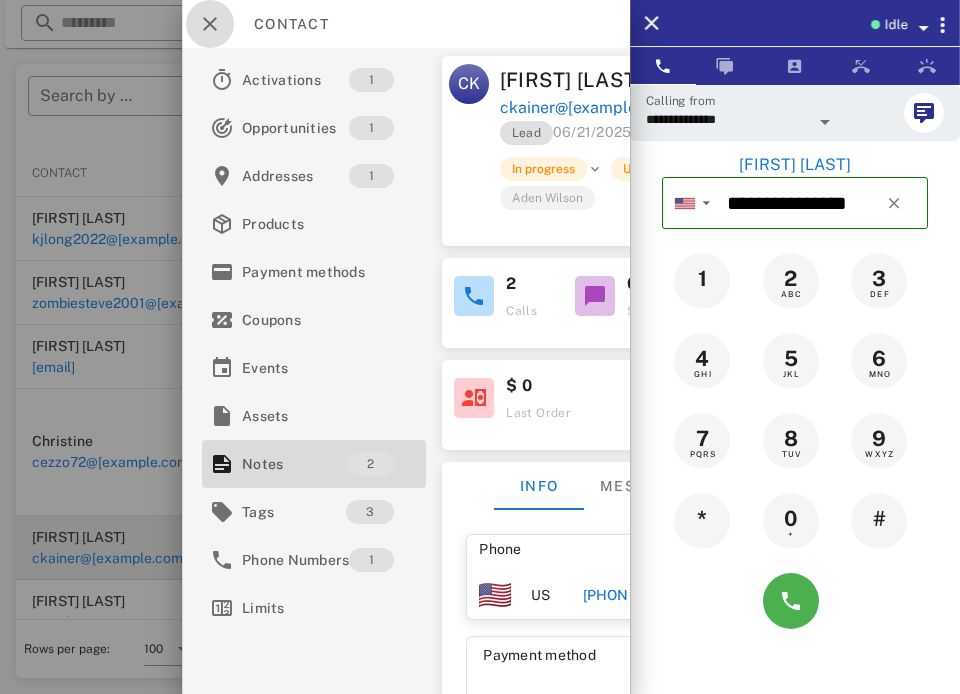 click at bounding box center (210, 24) 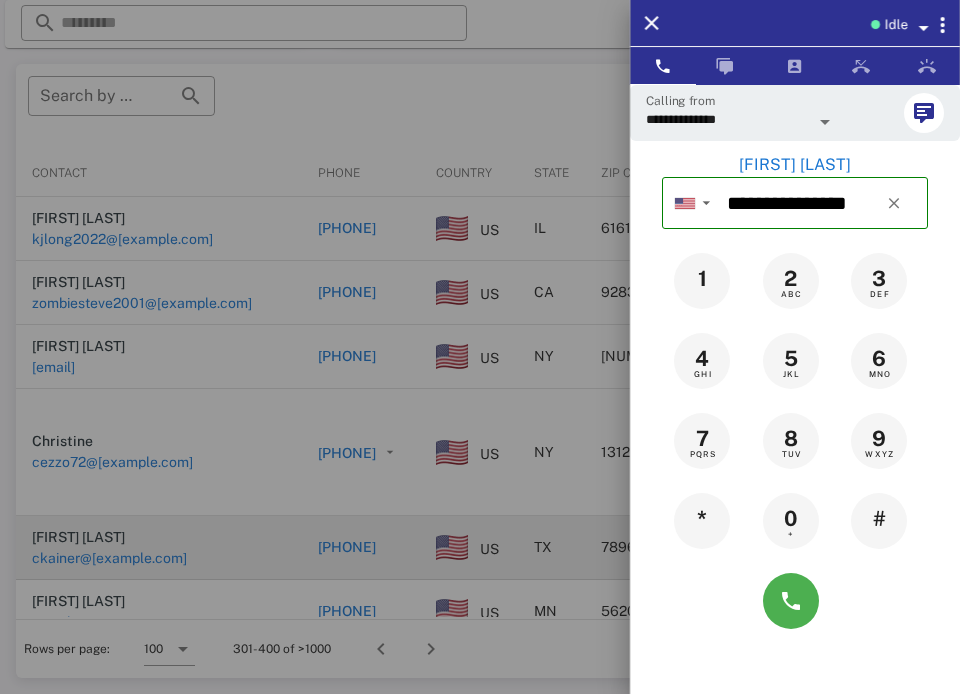 click at bounding box center (480, 347) 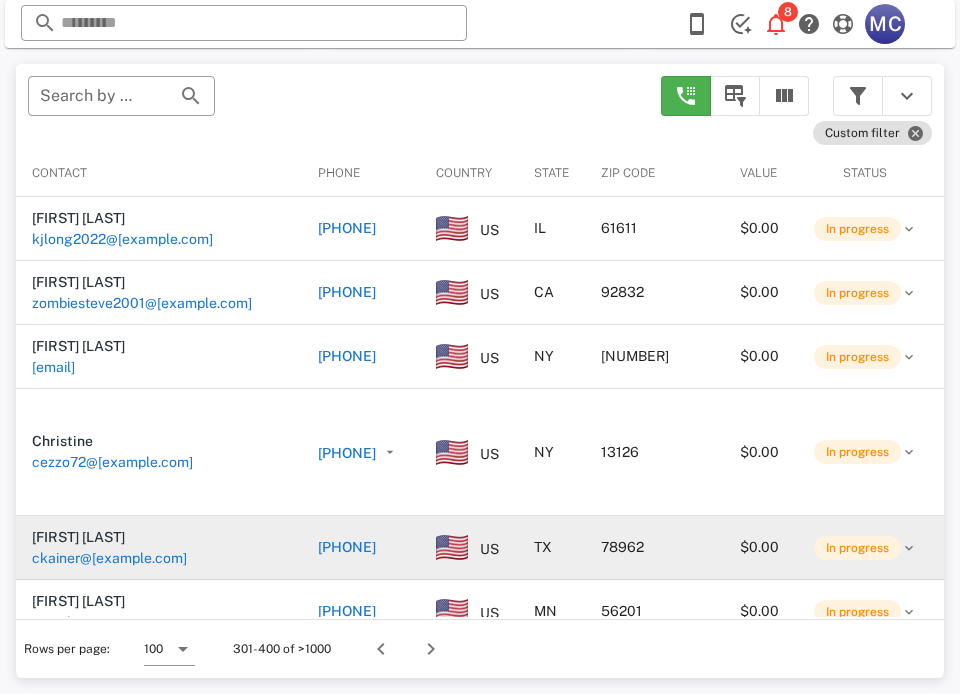 click on "+13155591376" at bounding box center [347, 453] 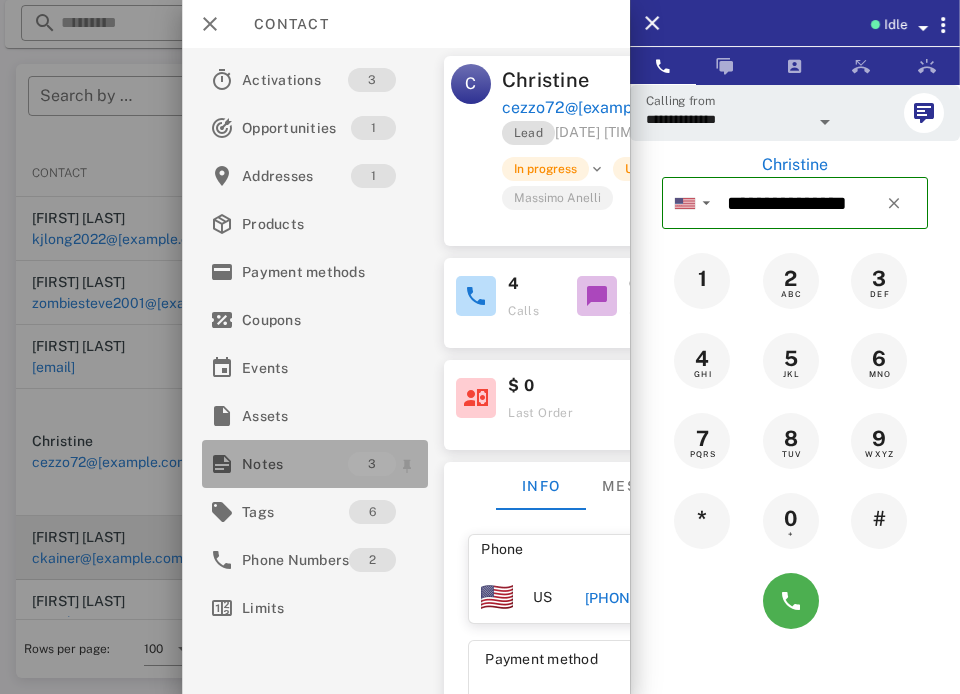 click on "Notes" at bounding box center (295, 464) 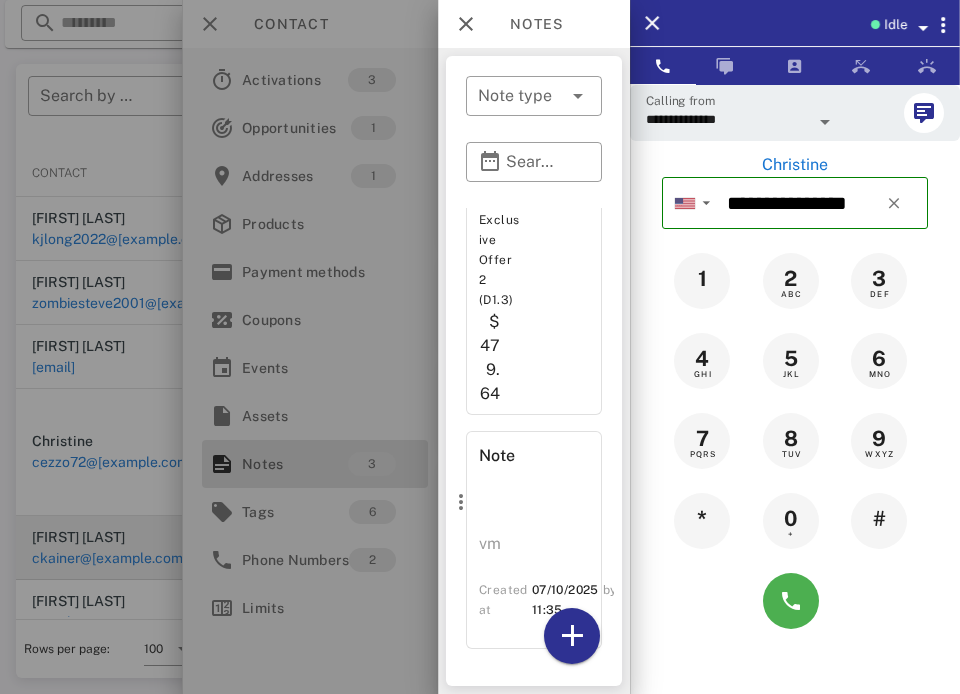 scroll, scrollTop: 1141, scrollLeft: 0, axis: vertical 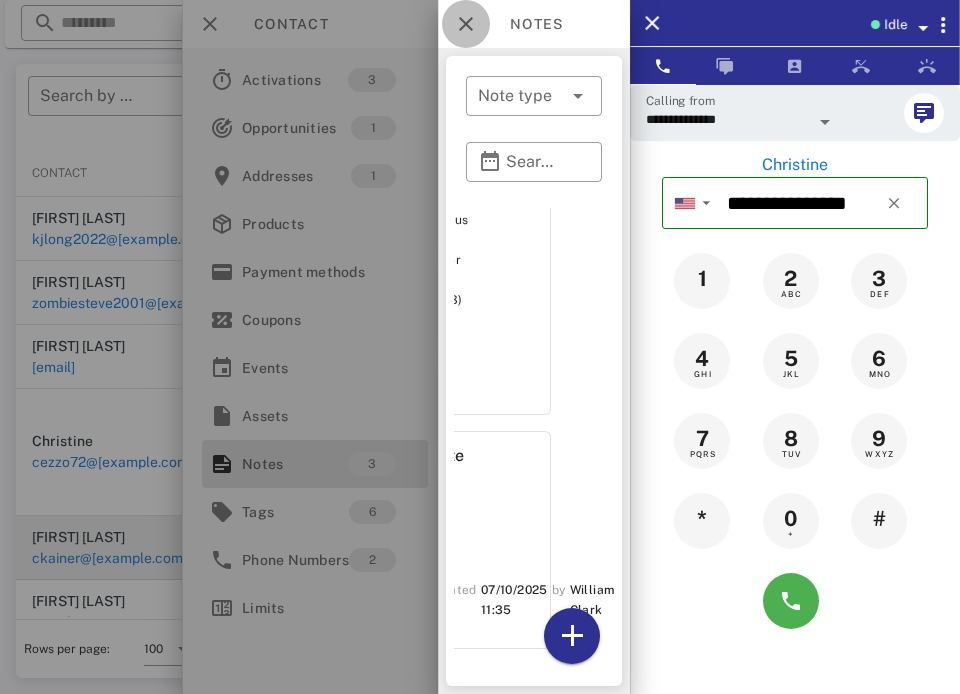 click at bounding box center (466, 24) 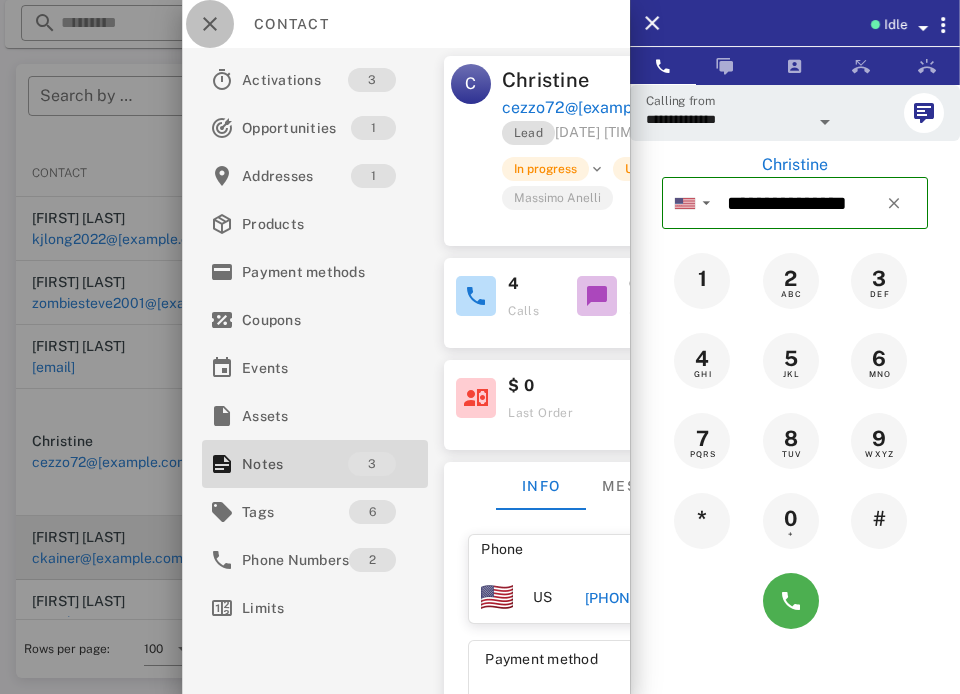click at bounding box center [210, 24] 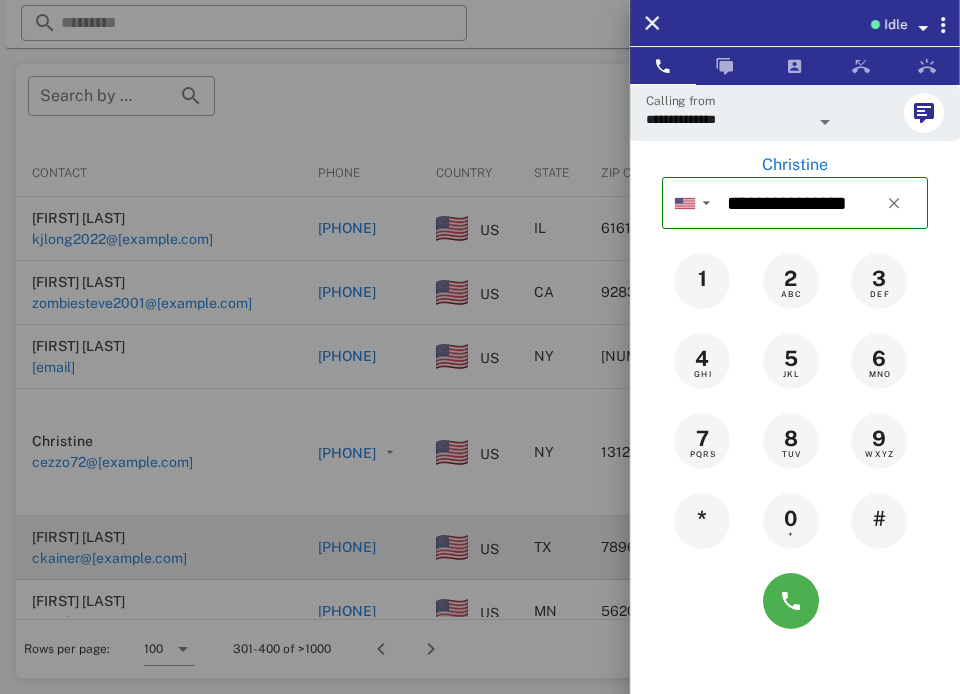 click at bounding box center [480, 347] 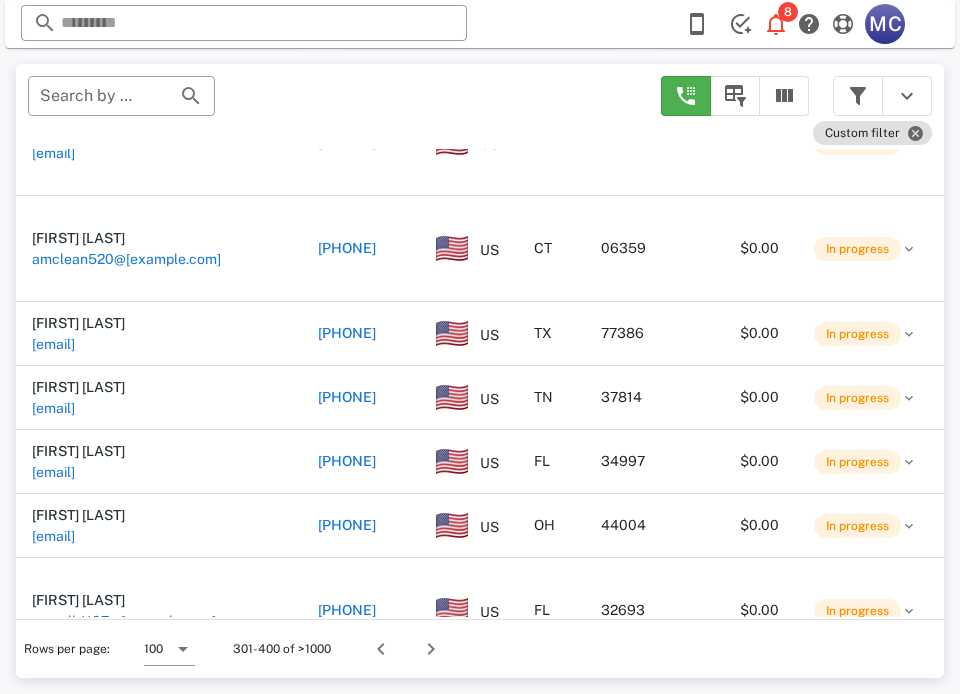 scroll, scrollTop: 571, scrollLeft: 0, axis: vertical 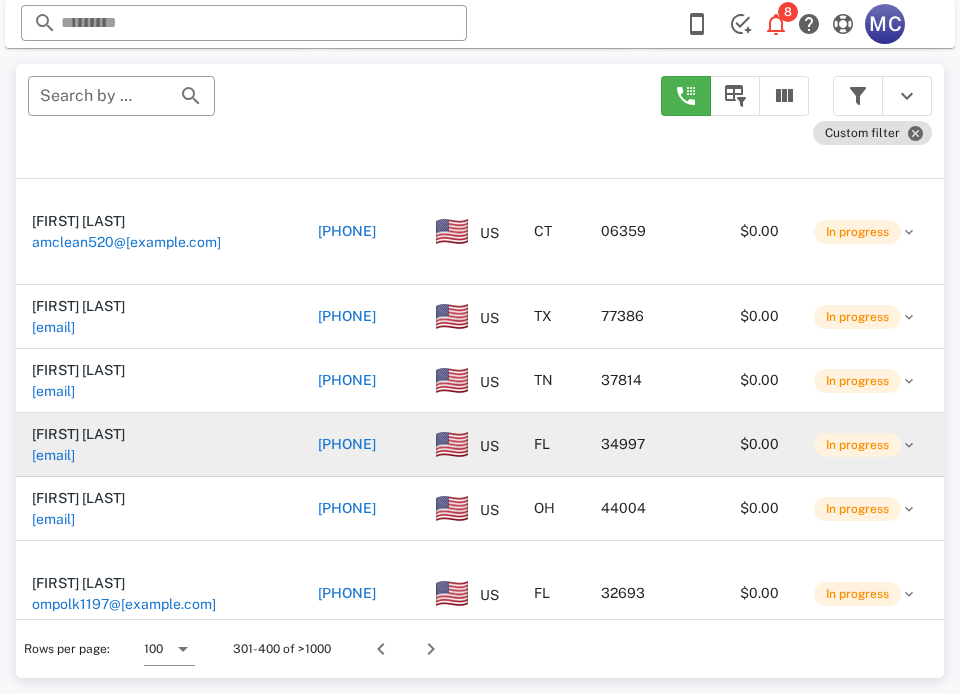 click on "+17726316006" at bounding box center (347, 444) 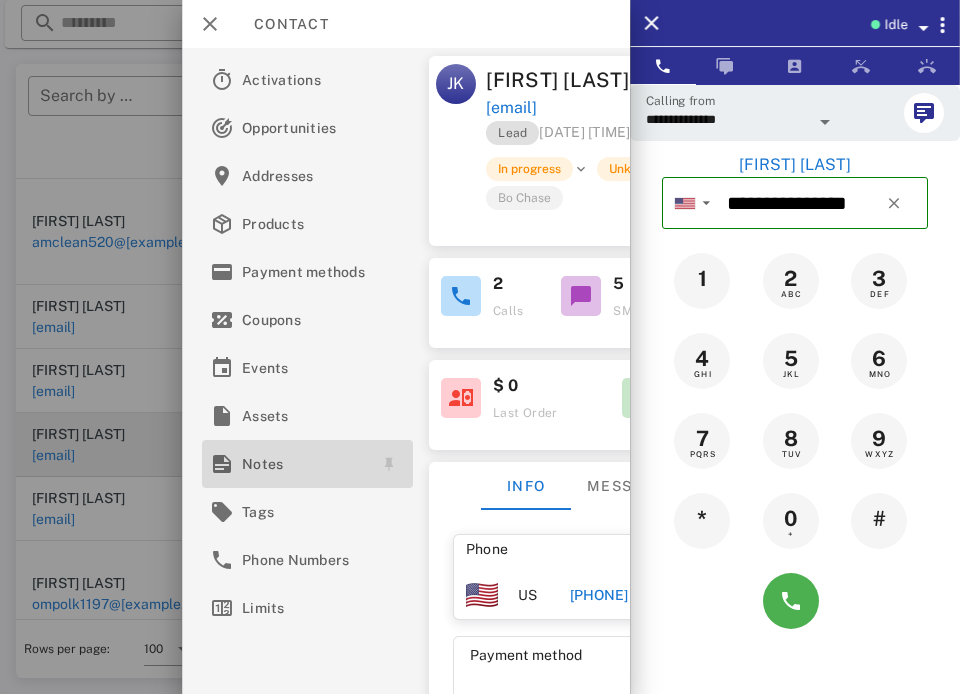 click on "Notes" at bounding box center (303, 464) 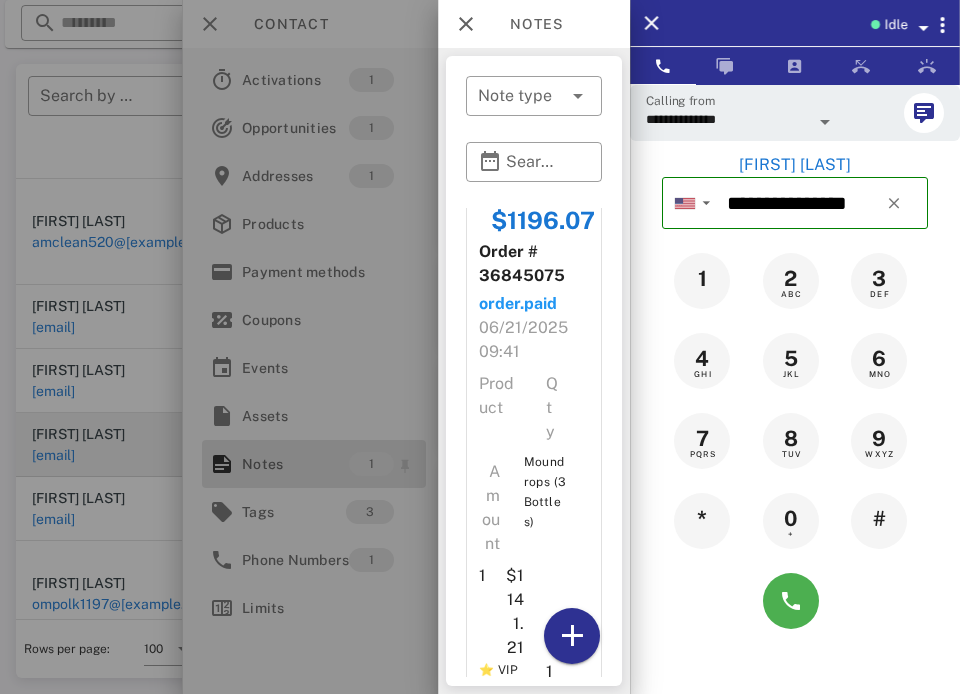 scroll, scrollTop: 0, scrollLeft: 4, axis: horizontal 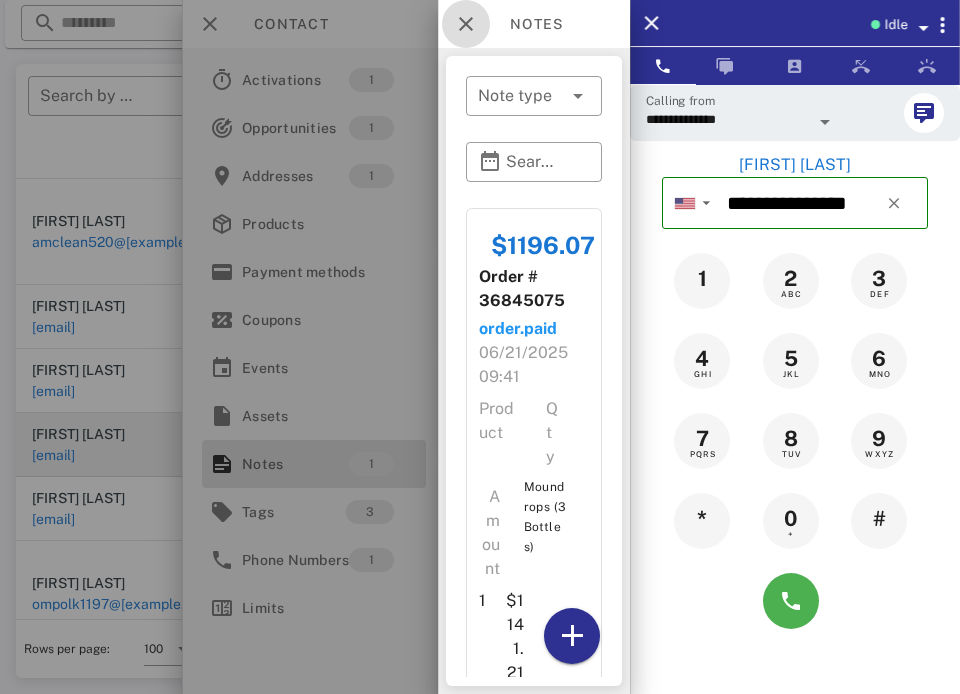 click at bounding box center [466, 24] 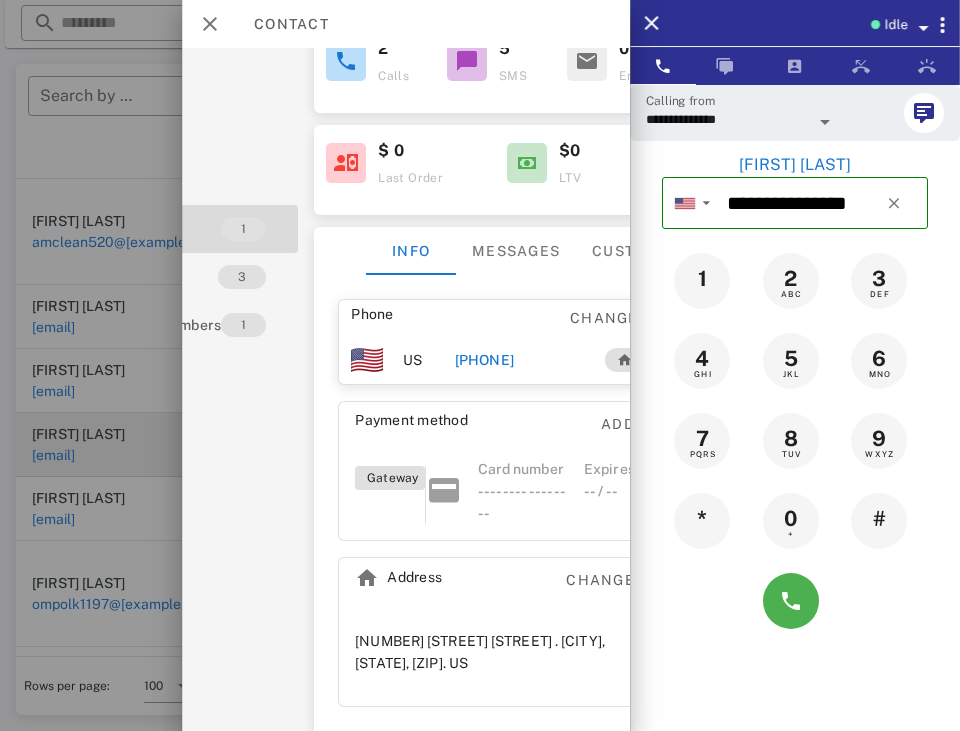 scroll, scrollTop: 245, scrollLeft: 0, axis: vertical 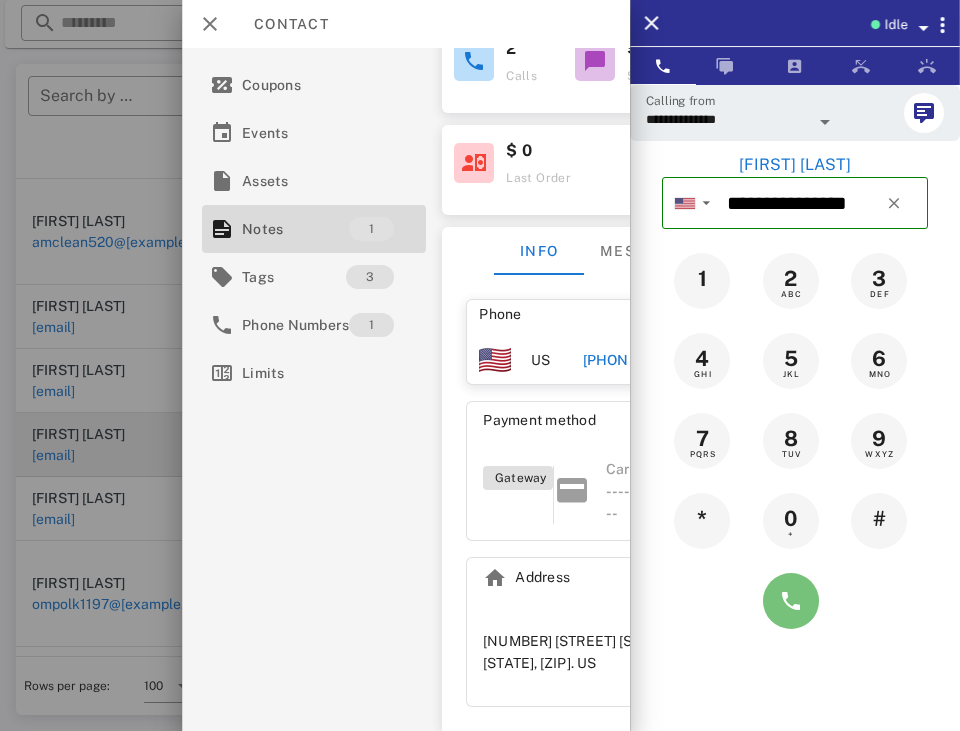 click at bounding box center [791, 601] 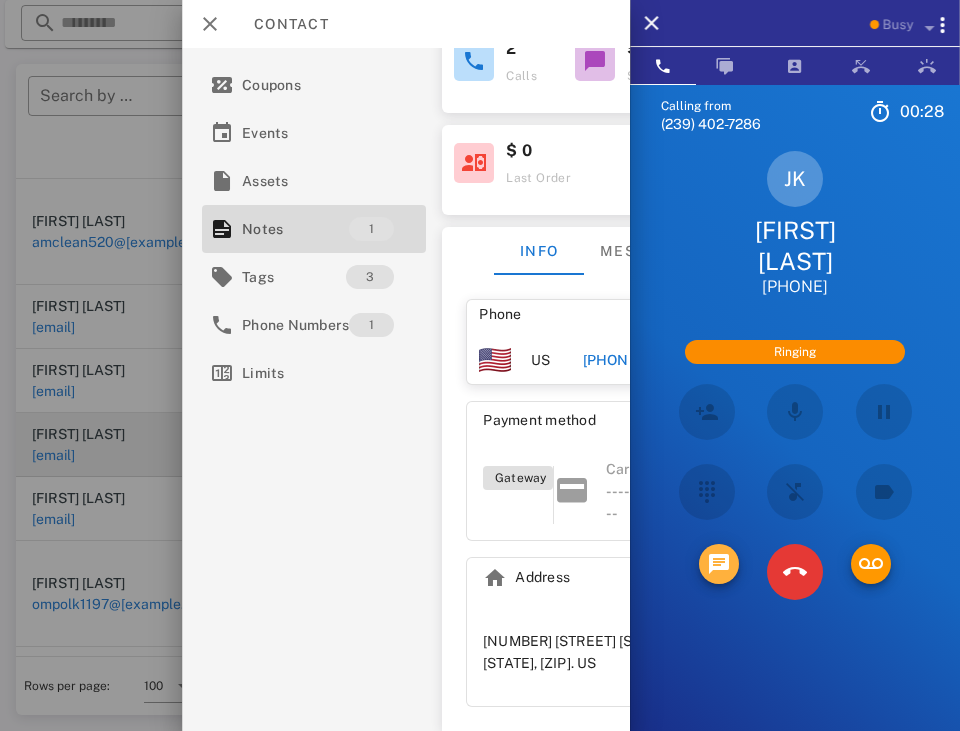 click at bounding box center (719, 564) 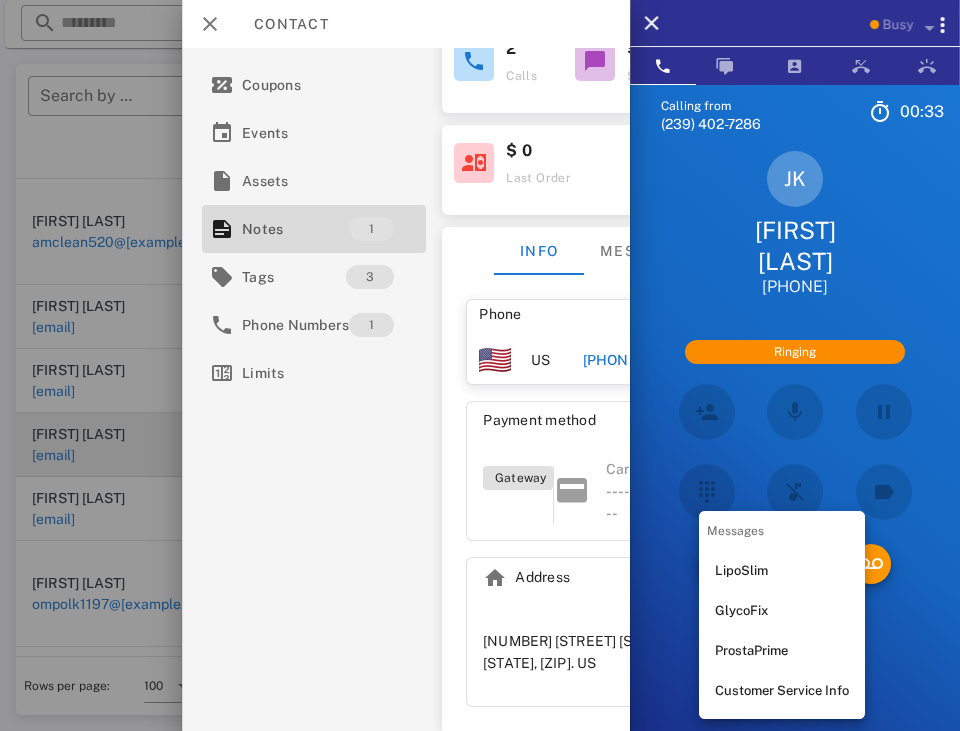 click at bounding box center (795, 412) 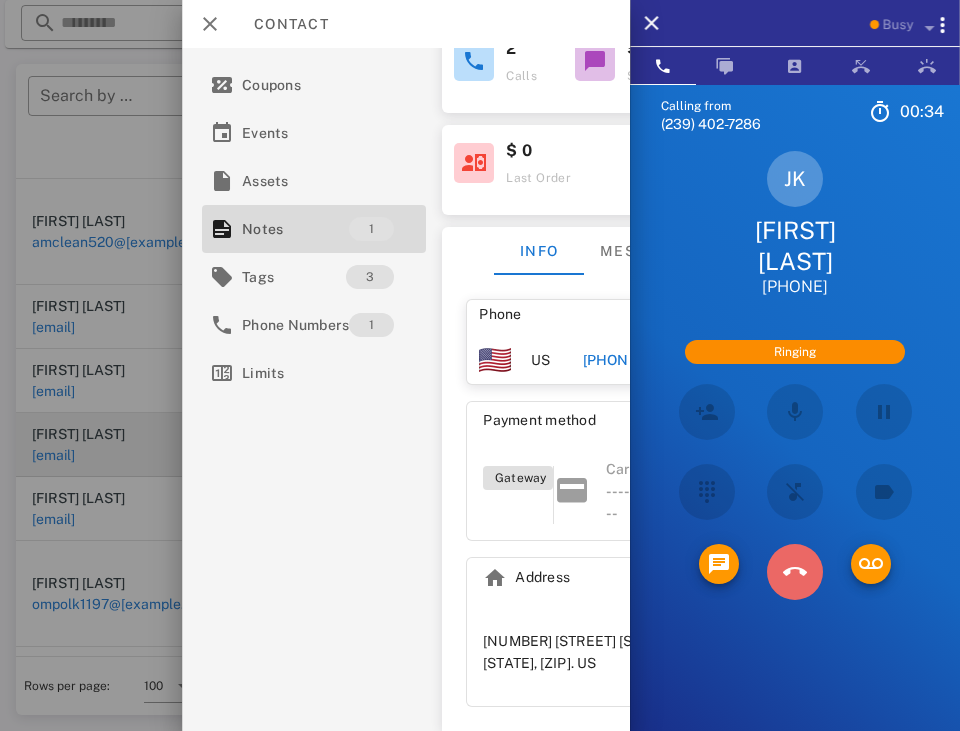 click at bounding box center (795, 572) 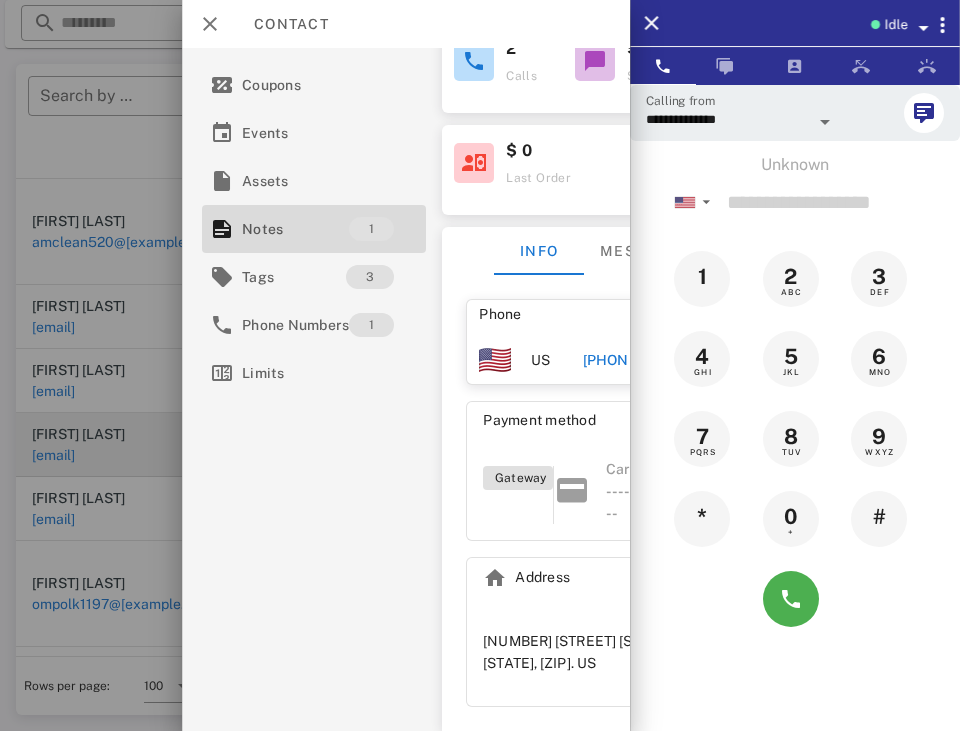 click at bounding box center (595, 61) 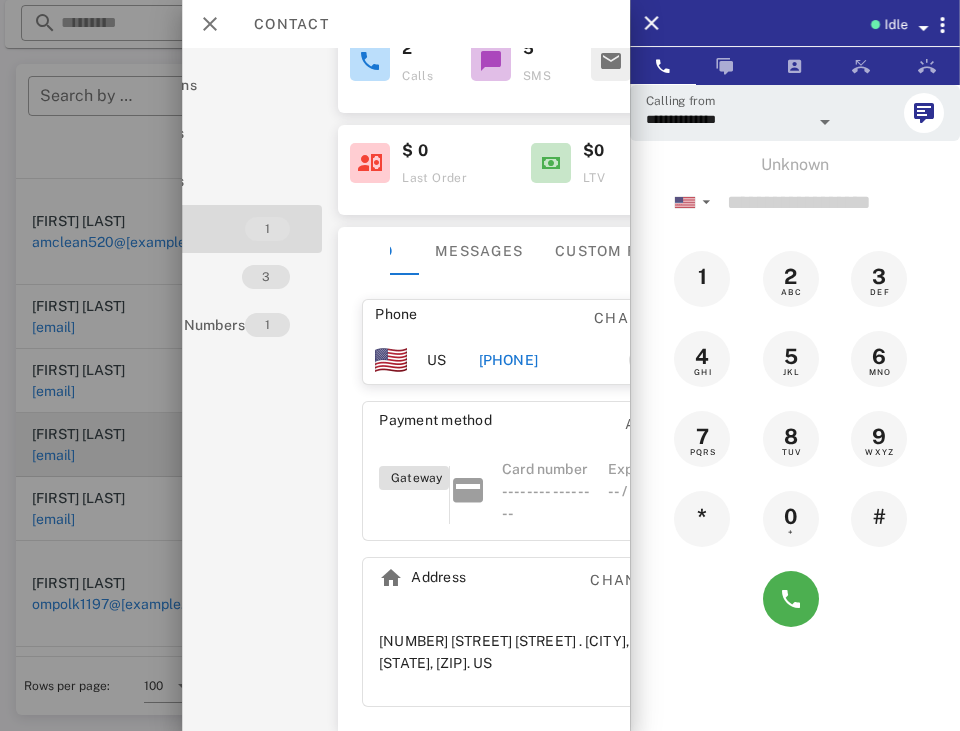 scroll, scrollTop: 245, scrollLeft: 105, axis: both 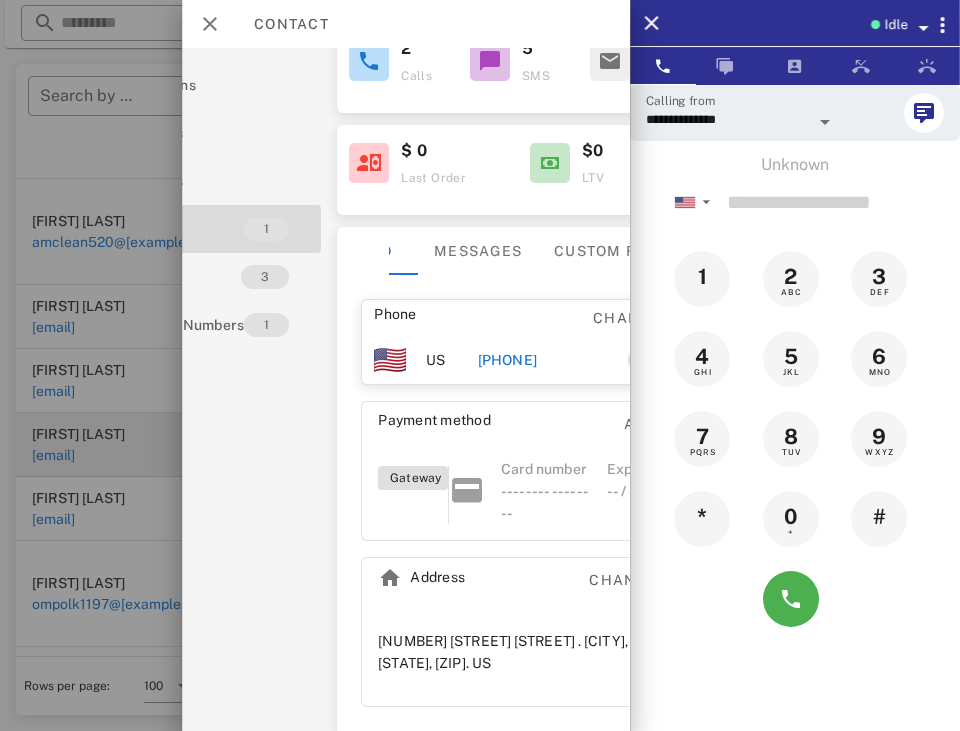 click at bounding box center (490, 61) 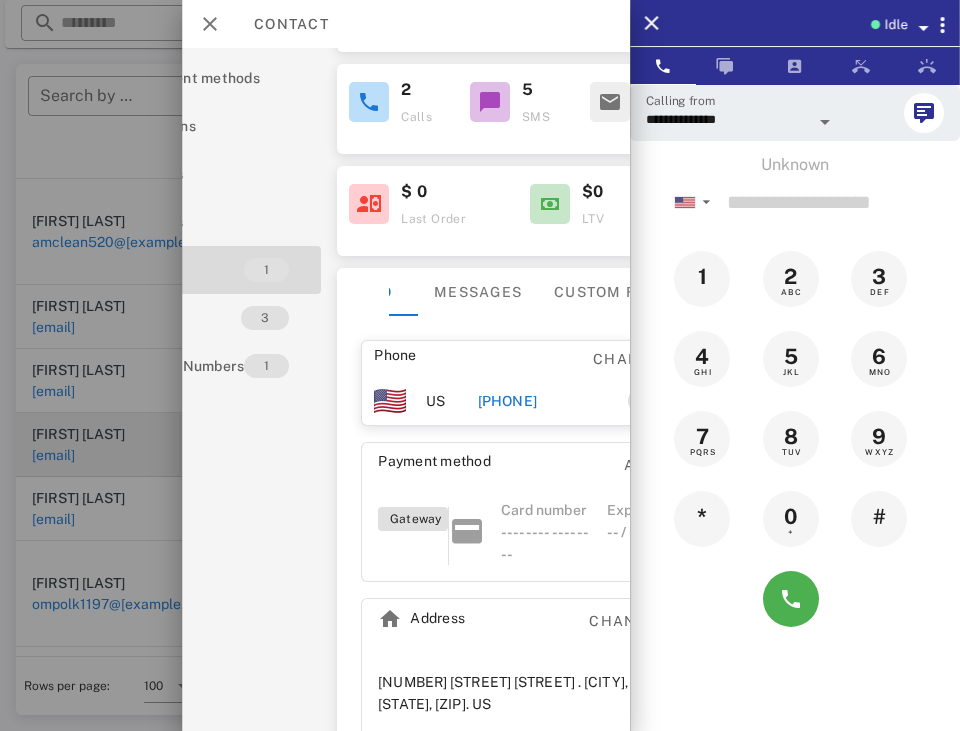 click at bounding box center (490, 102) 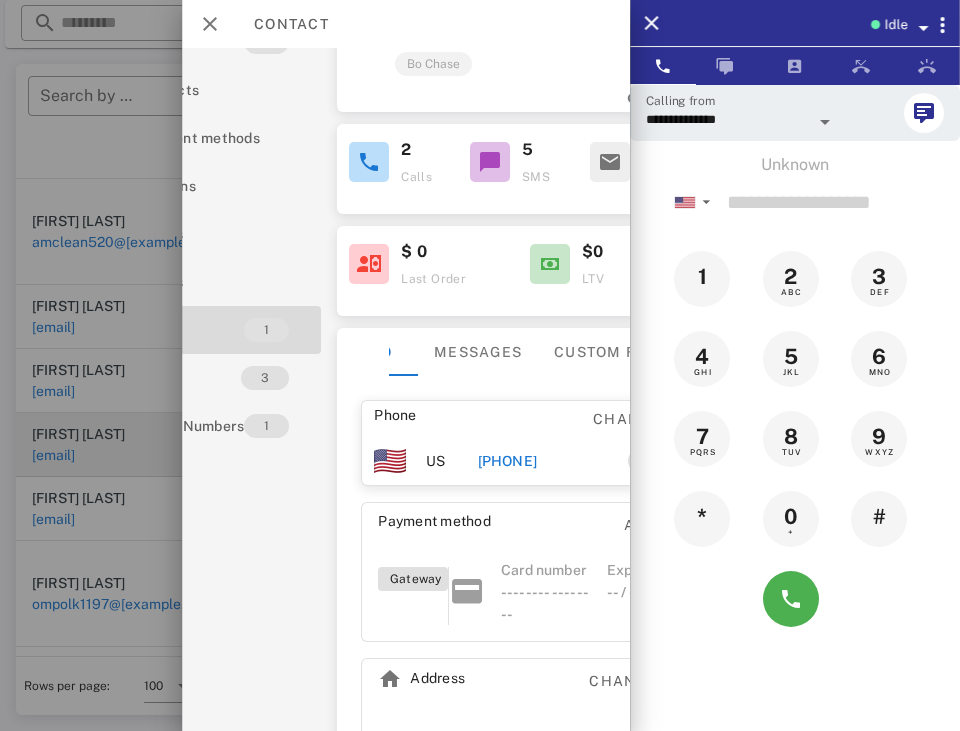 scroll, scrollTop: 93, scrollLeft: 105, axis: both 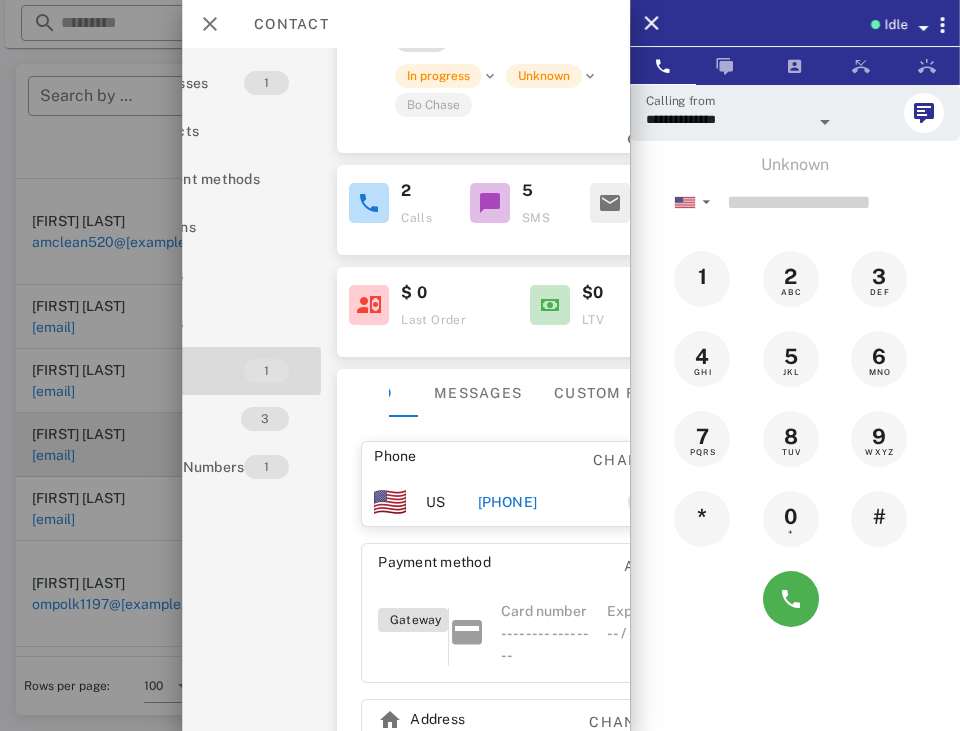 click on "5 SMS" at bounding box center (518, 203) 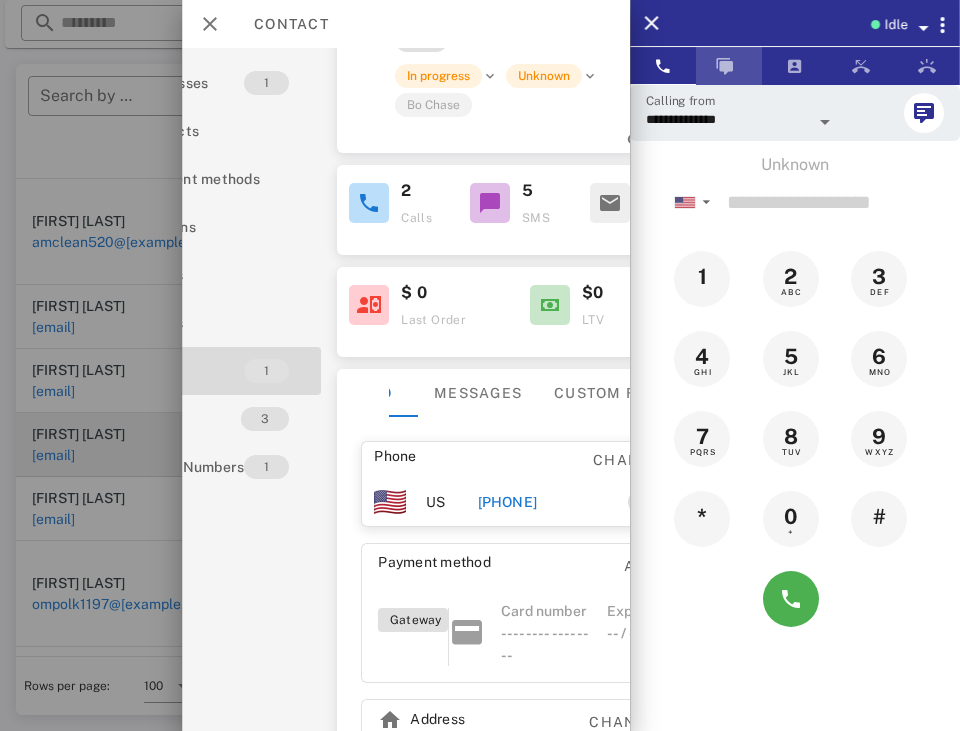 click at bounding box center (729, 66) 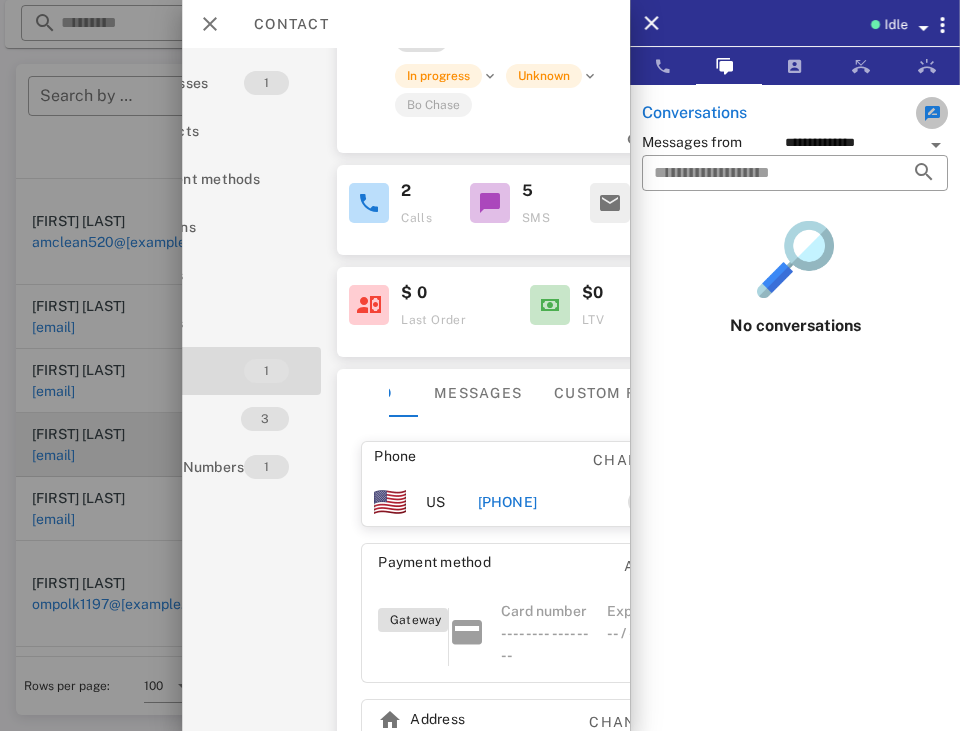 click at bounding box center (932, 113) 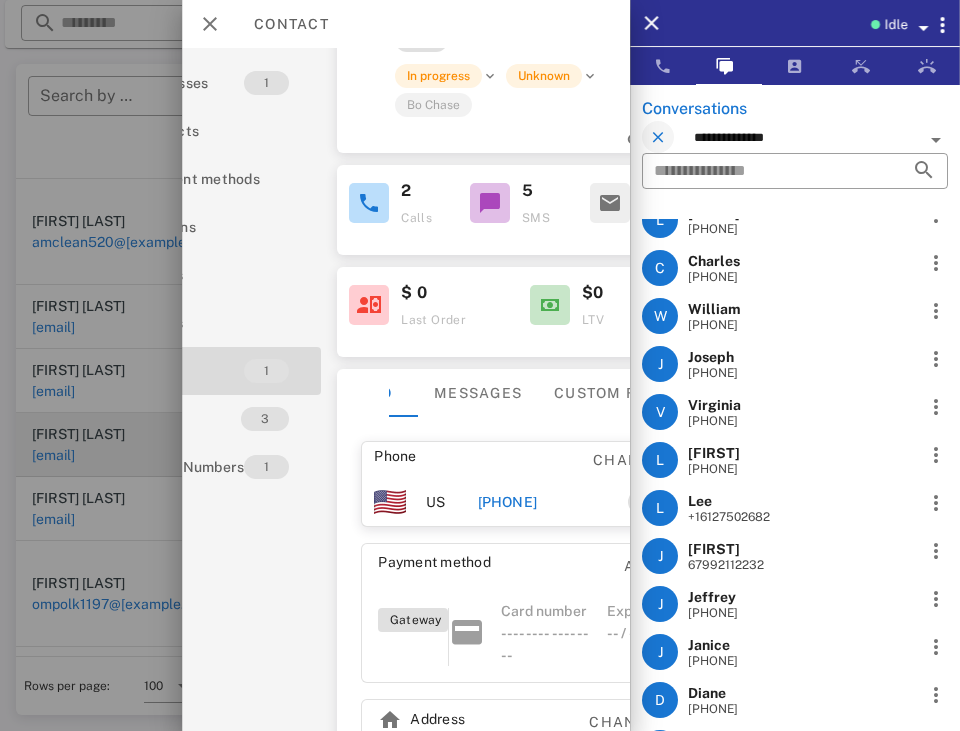 scroll, scrollTop: 666, scrollLeft: 0, axis: vertical 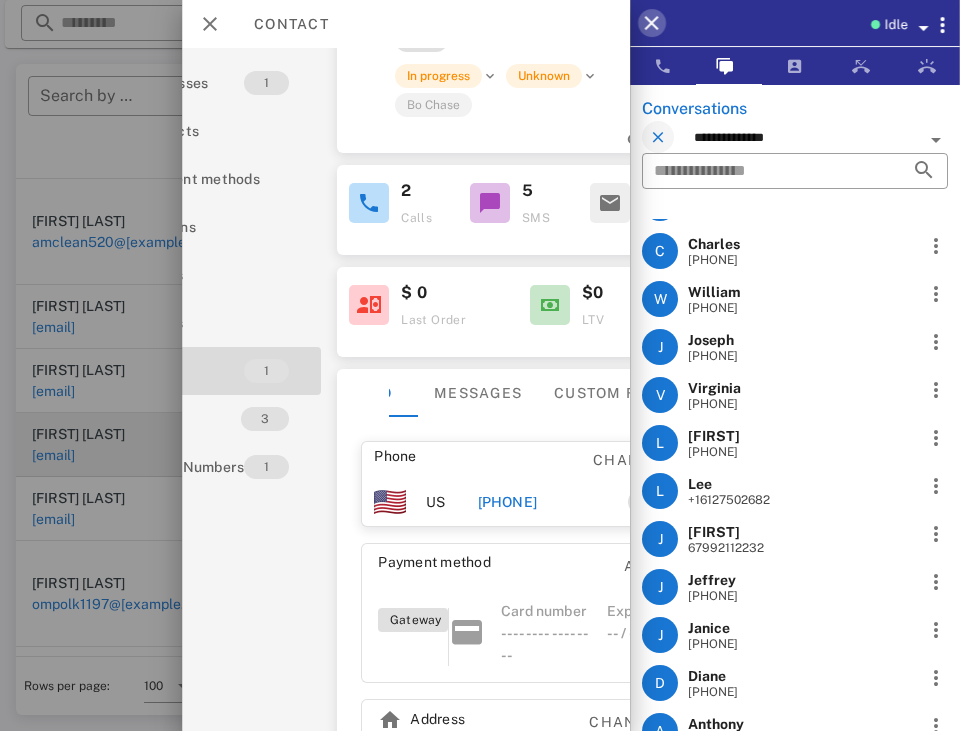 click at bounding box center [652, 23] 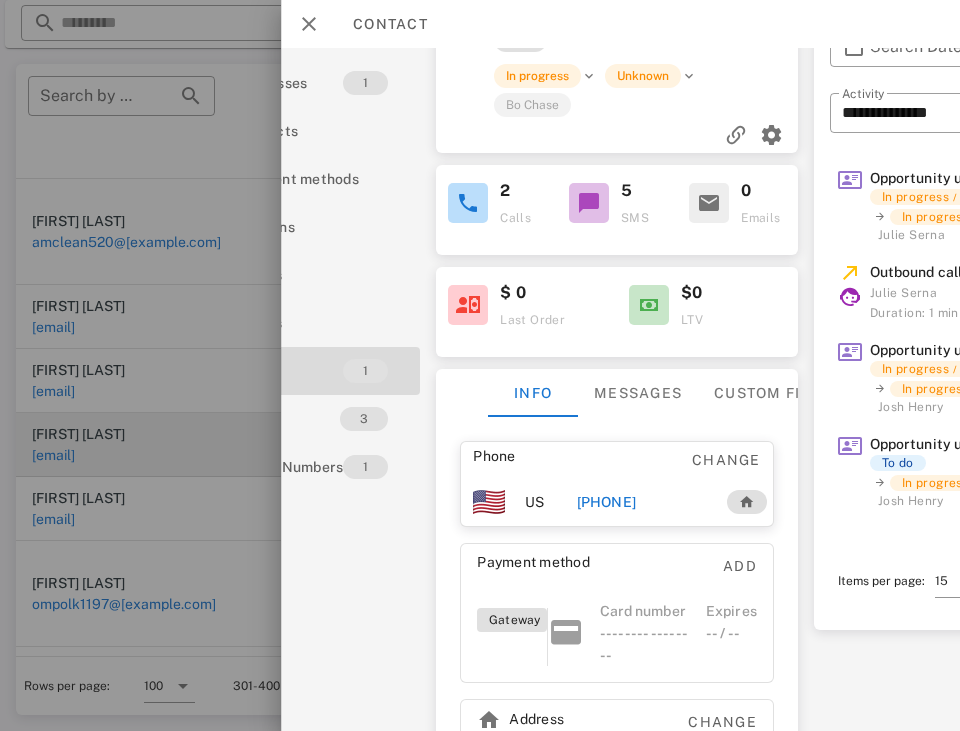 click at bounding box center [589, 203] 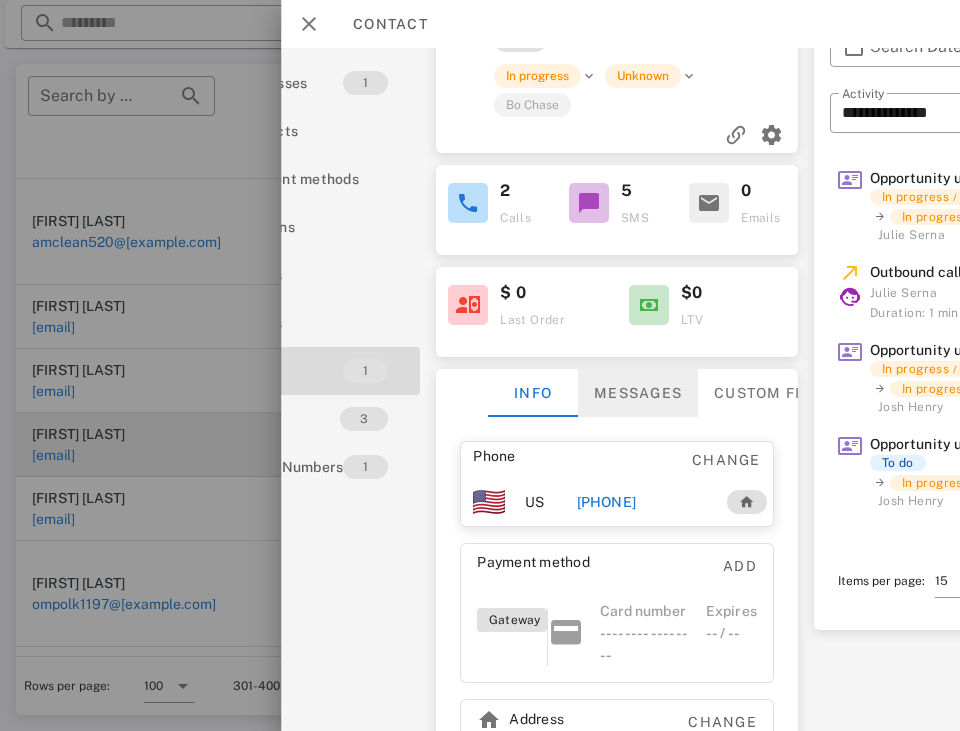click on "Messages" at bounding box center (638, 393) 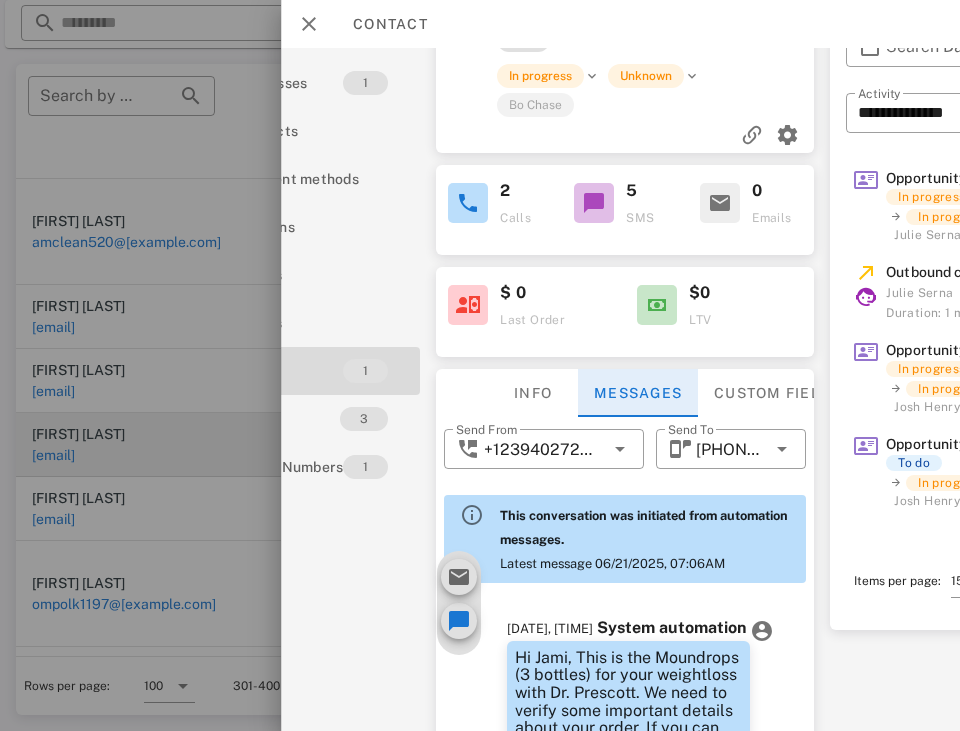 scroll, scrollTop: 665, scrollLeft: 0, axis: vertical 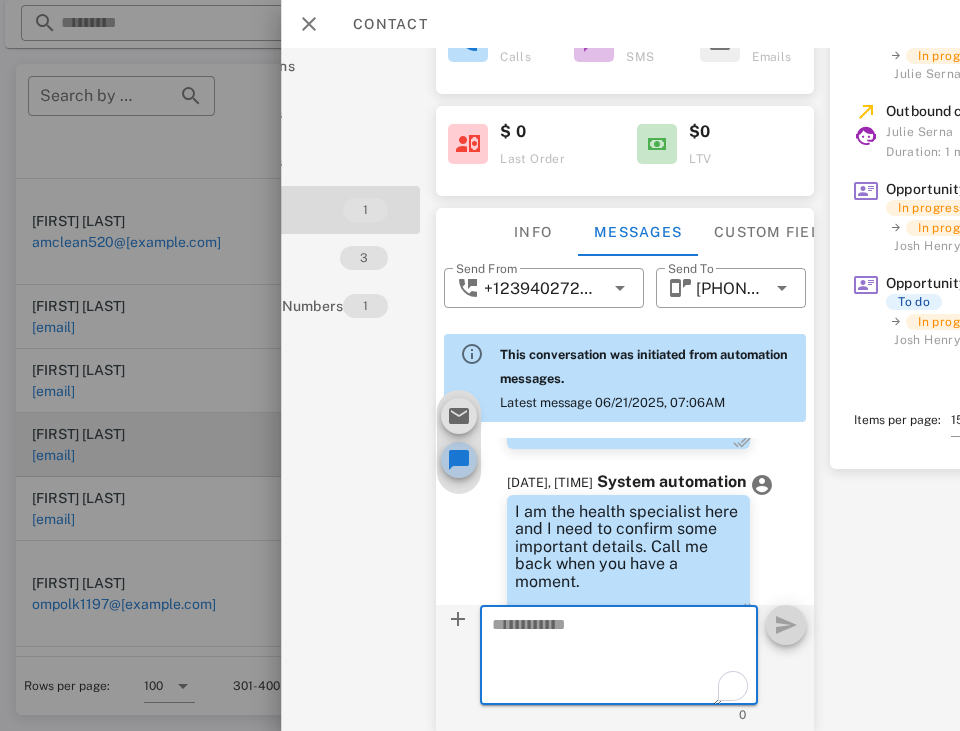 click at bounding box center [459, 460] 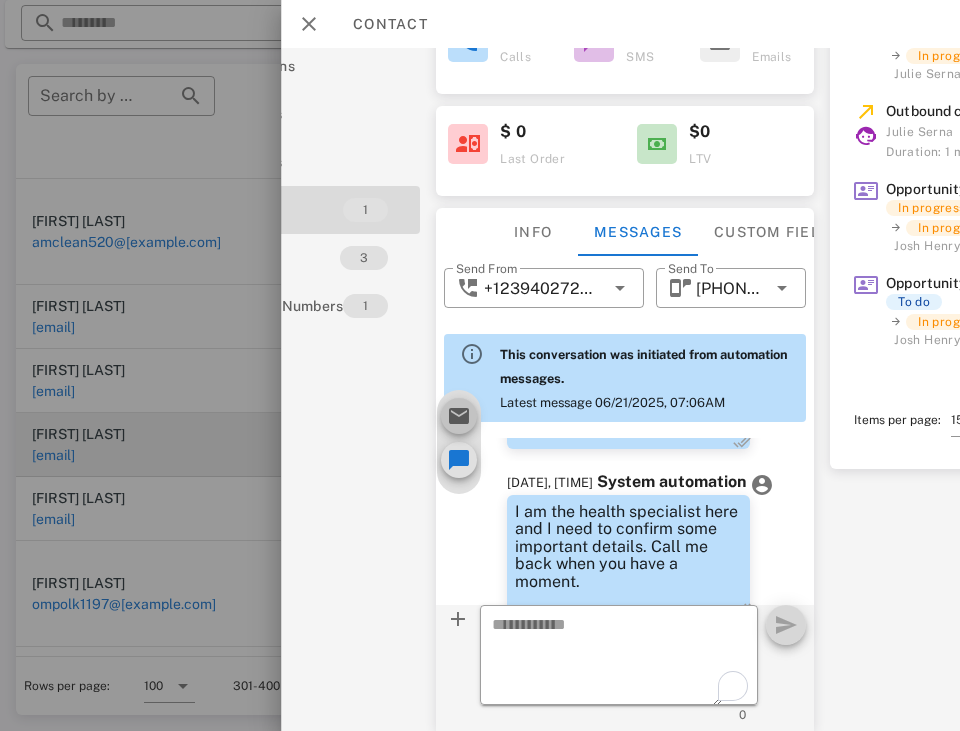 click at bounding box center [459, 416] 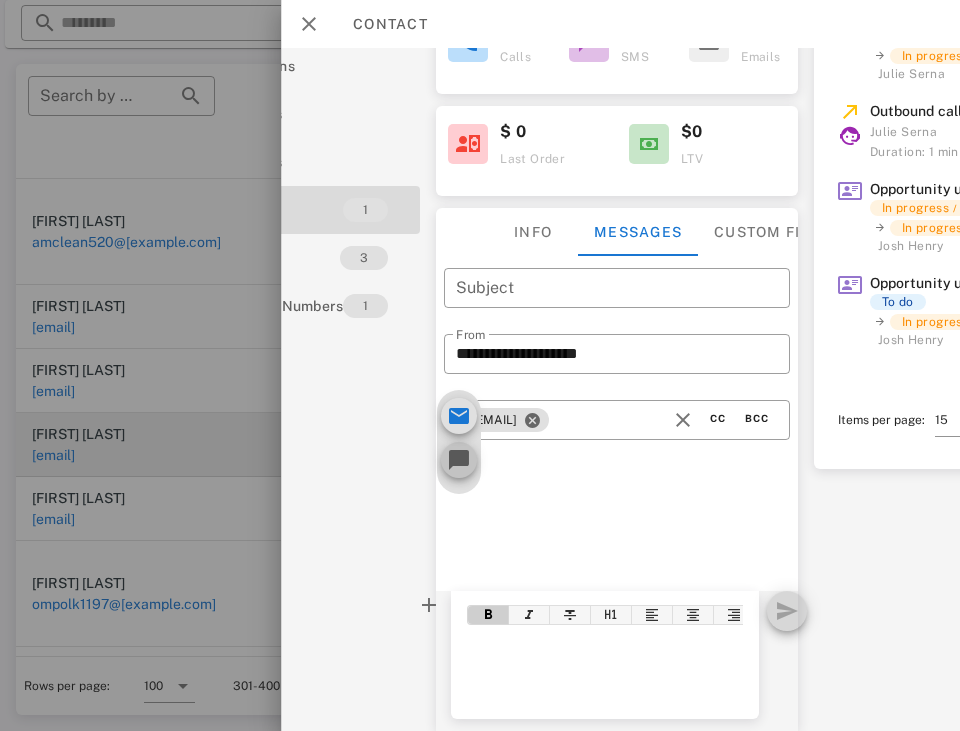 click at bounding box center (459, 460) 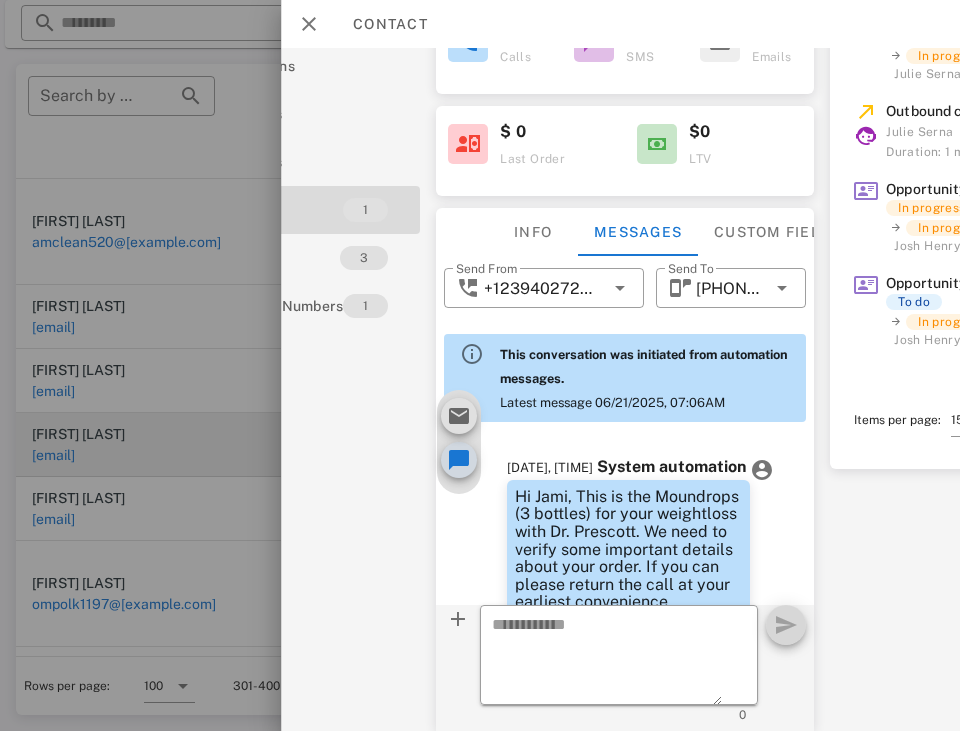 scroll, scrollTop: 665, scrollLeft: 0, axis: vertical 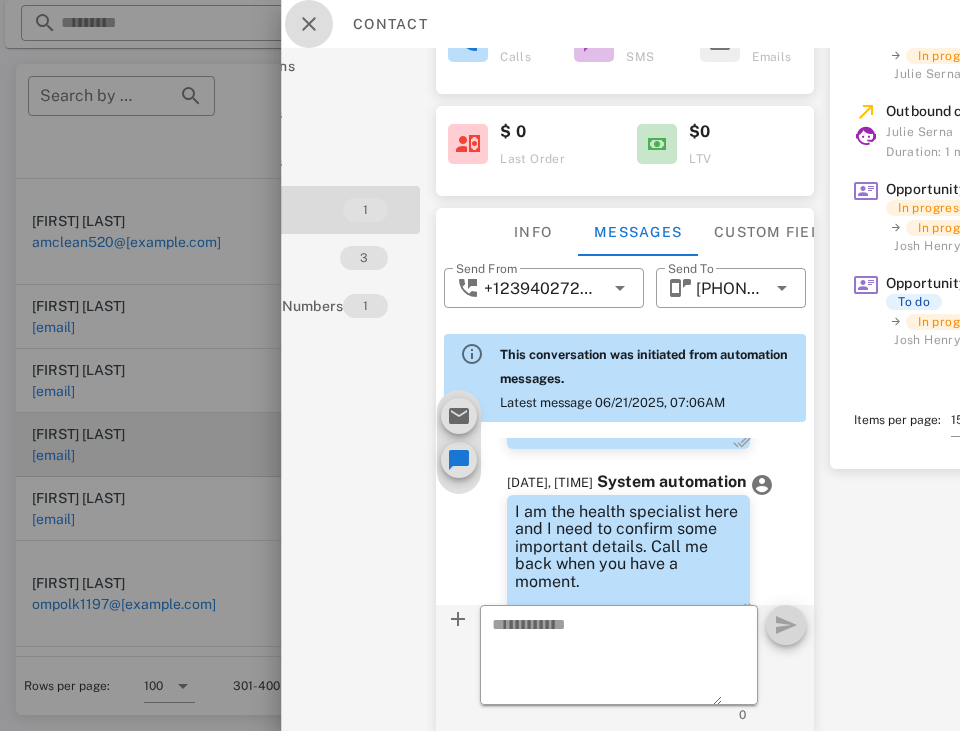 click at bounding box center [309, 24] 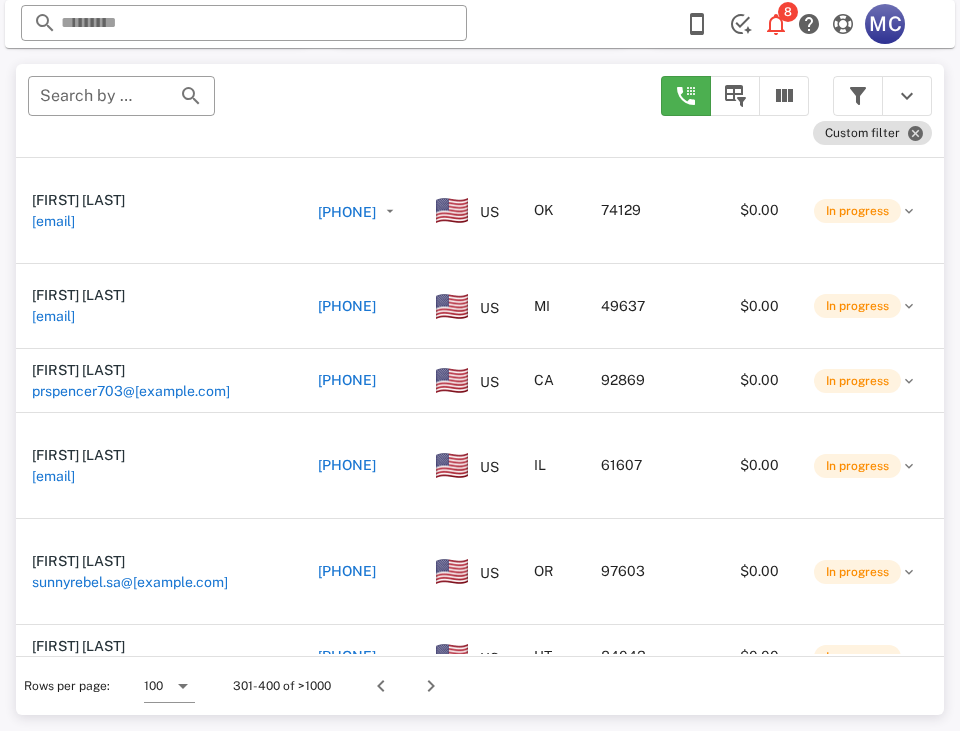 scroll, scrollTop: 1905, scrollLeft: 0, axis: vertical 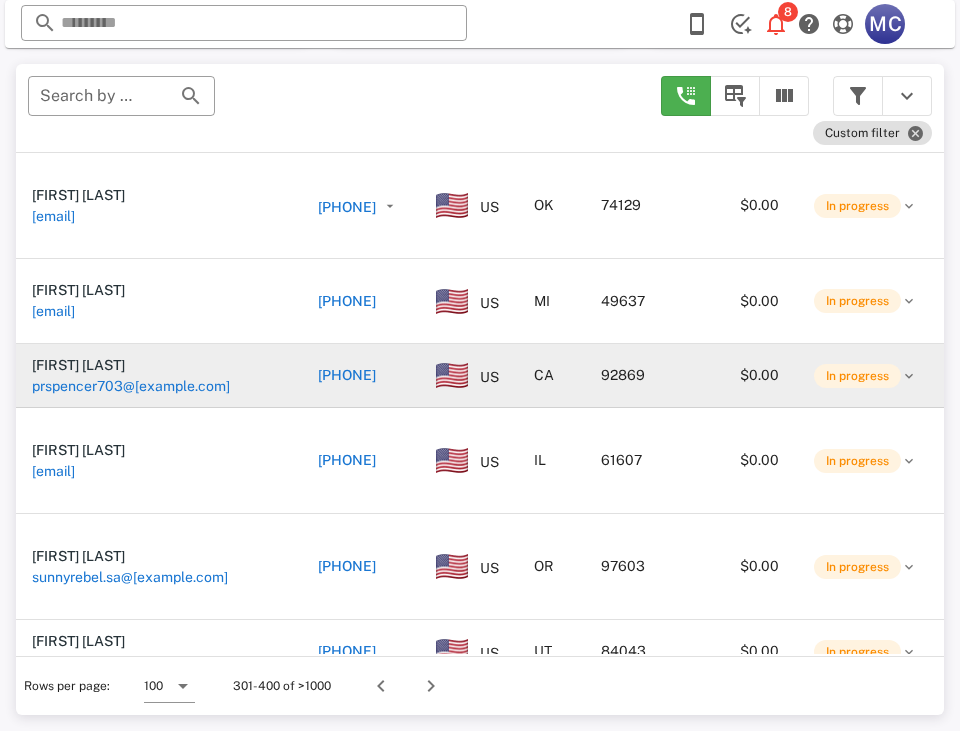 click on "+17148293277" at bounding box center [347, 375] 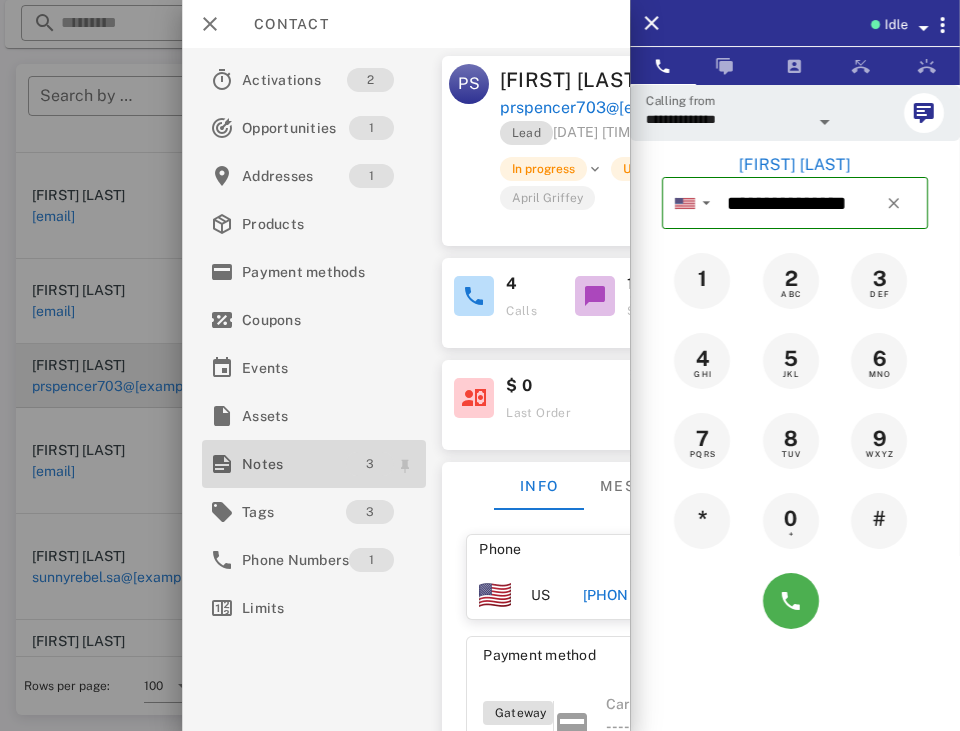 click on "3" at bounding box center (370, 464) 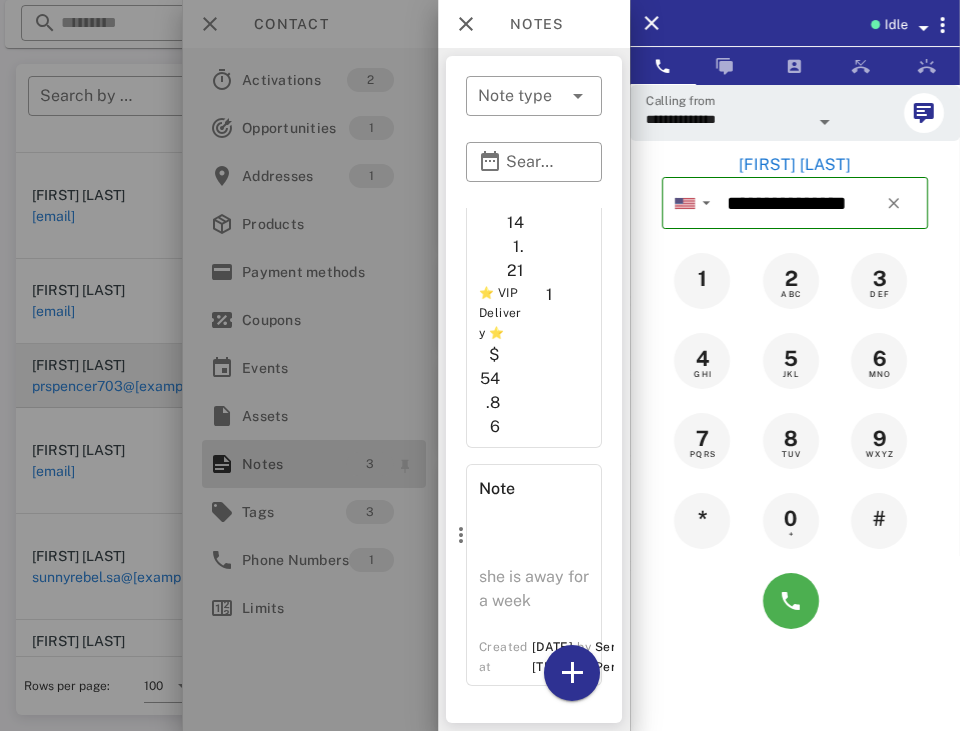 scroll, scrollTop: 1204, scrollLeft: 0, axis: vertical 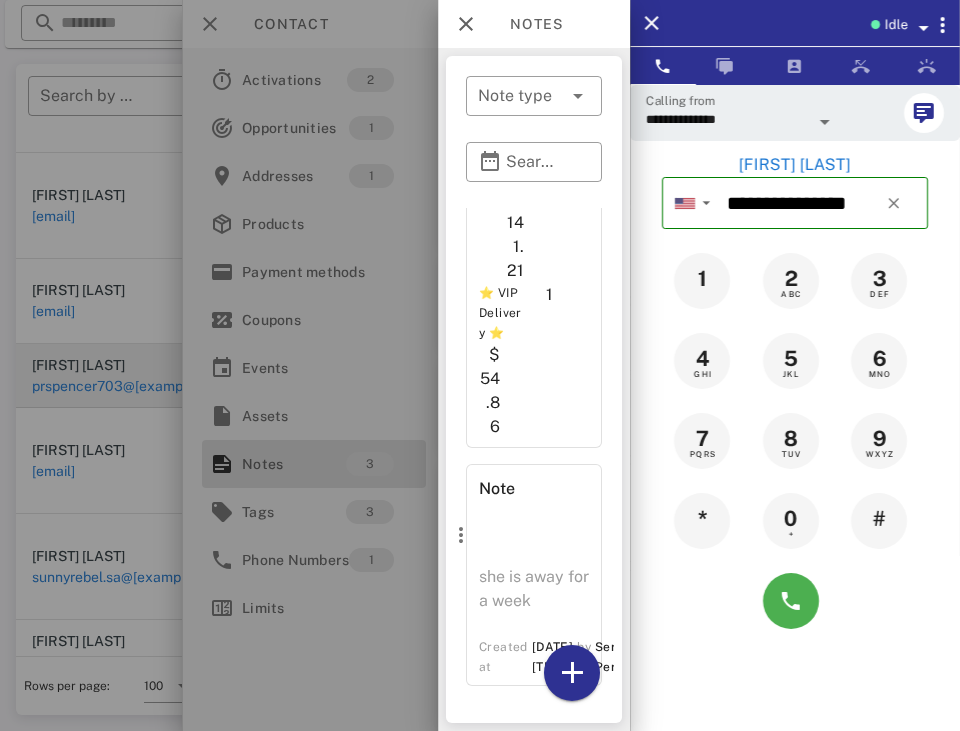click at bounding box center (480, 365) 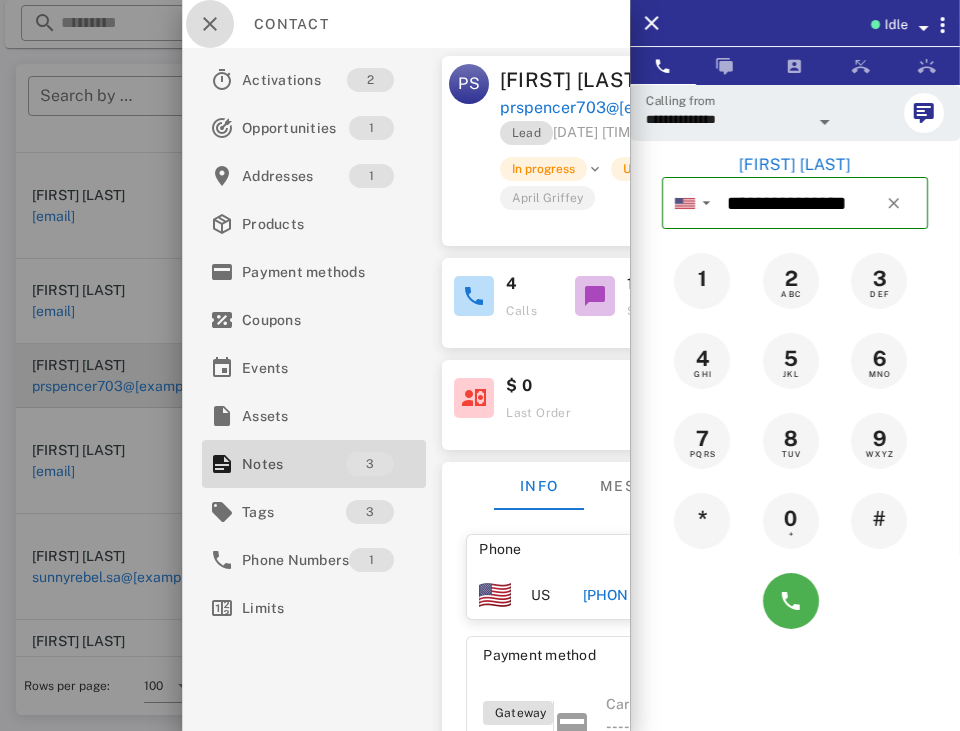 click at bounding box center [210, 24] 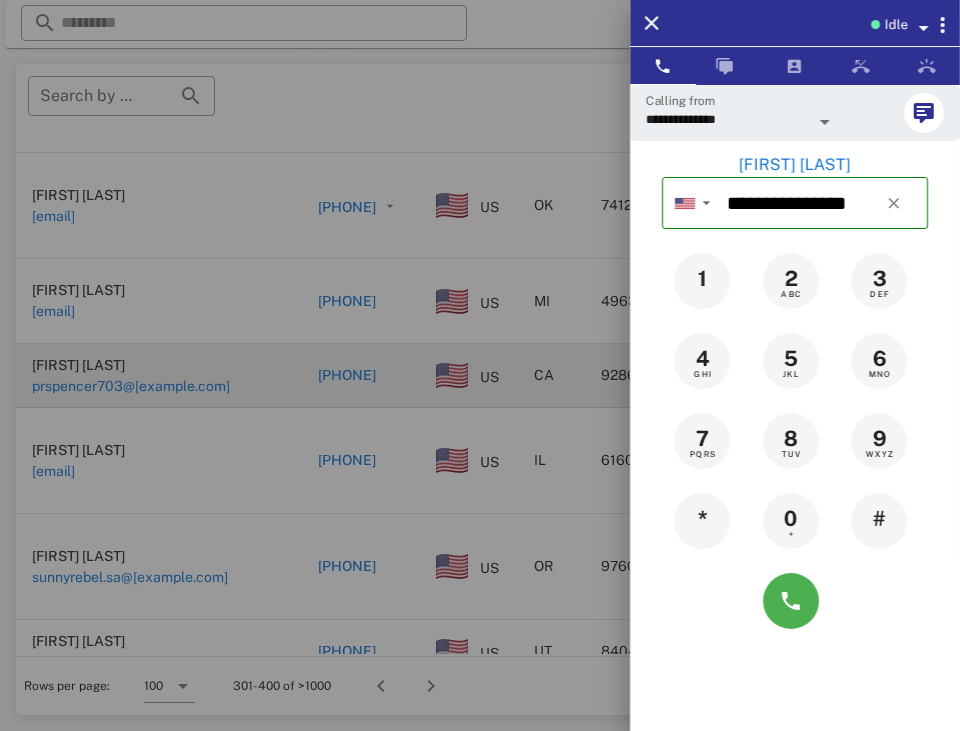 click at bounding box center [480, 365] 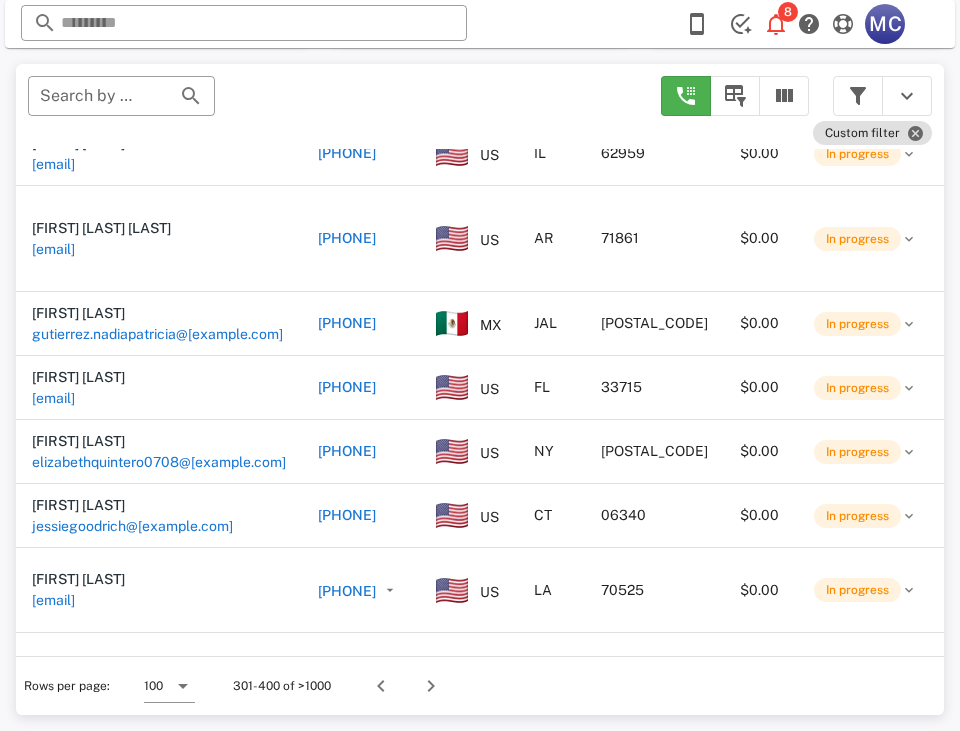 scroll, scrollTop: 2827, scrollLeft: 0, axis: vertical 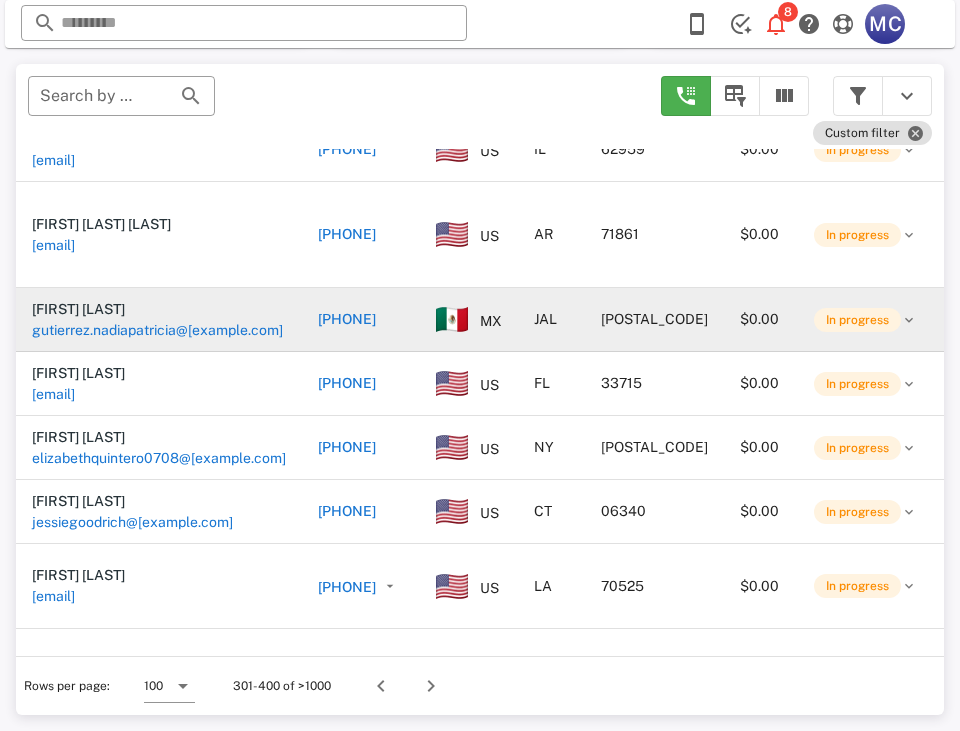 click on "+523312463617" at bounding box center [347, 319] 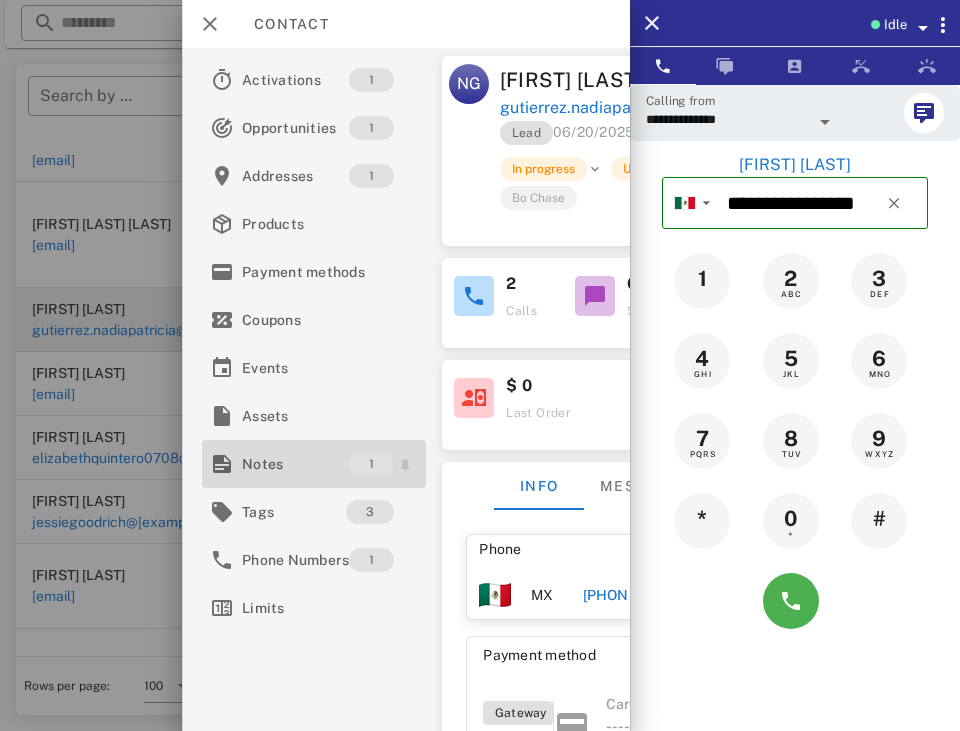 click on "Notes" at bounding box center [295, 464] 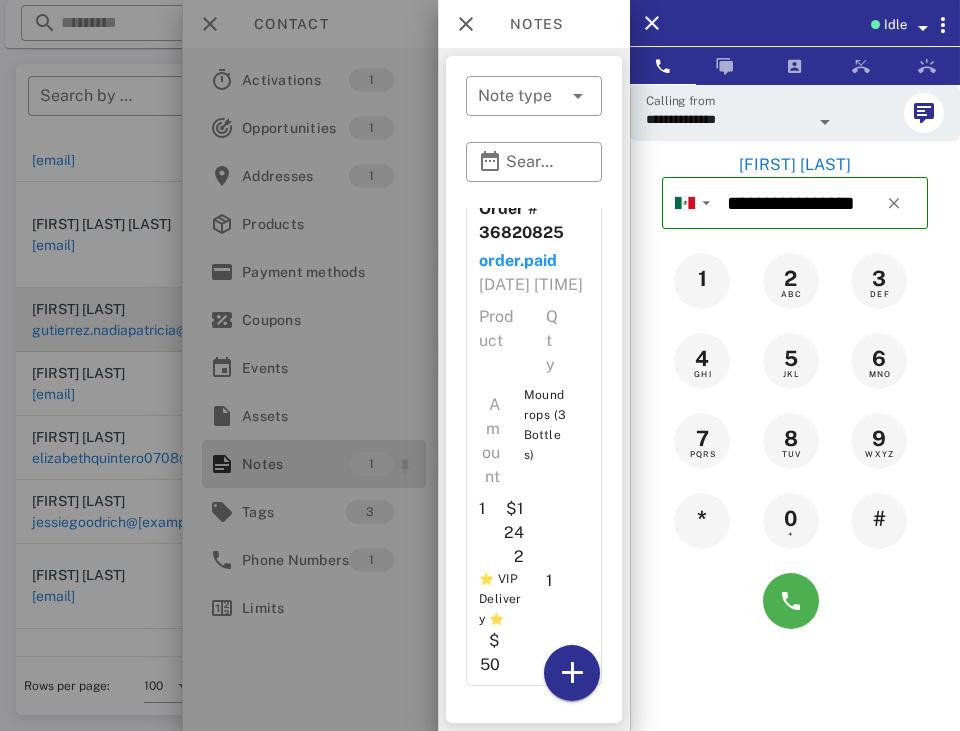 scroll, scrollTop: 0, scrollLeft: 0, axis: both 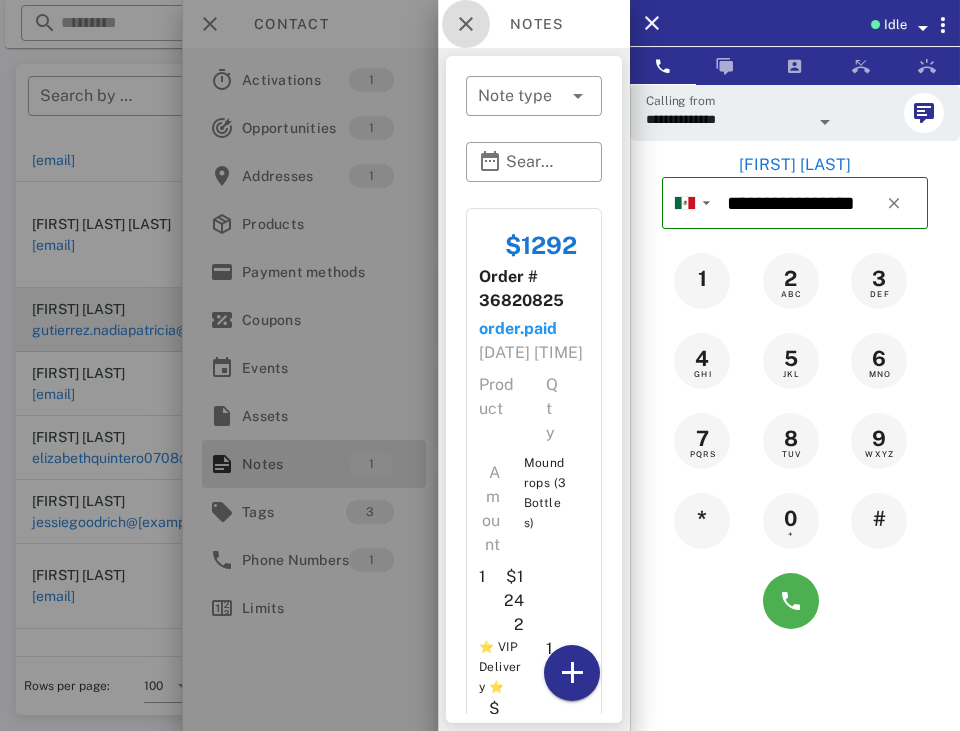 click at bounding box center (466, 24) 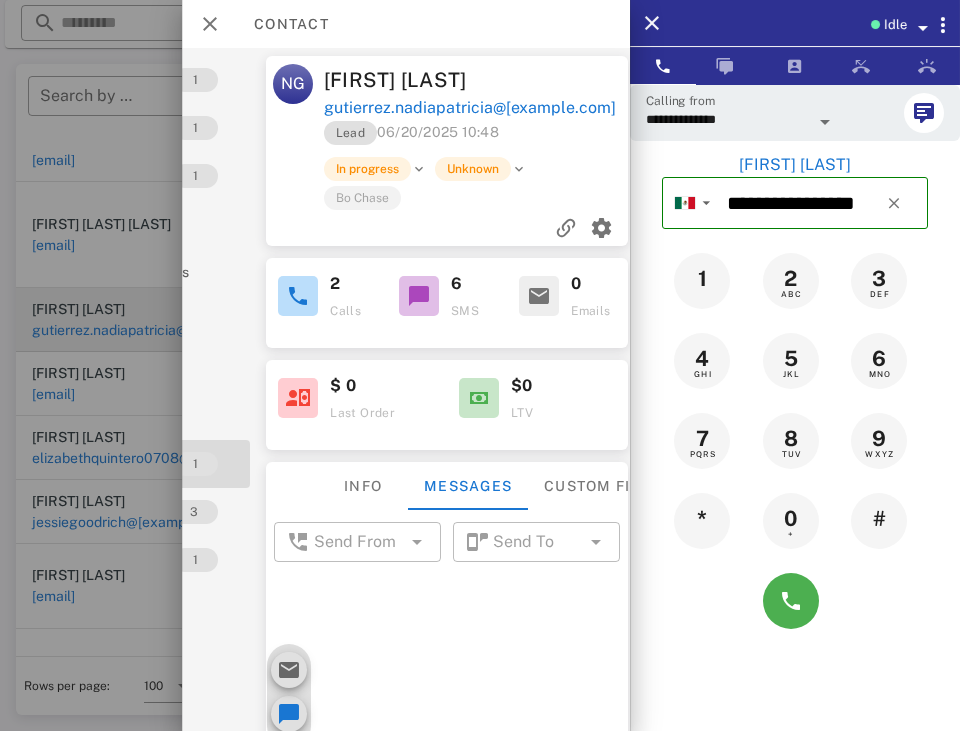scroll, scrollTop: 0, scrollLeft: 188, axis: horizontal 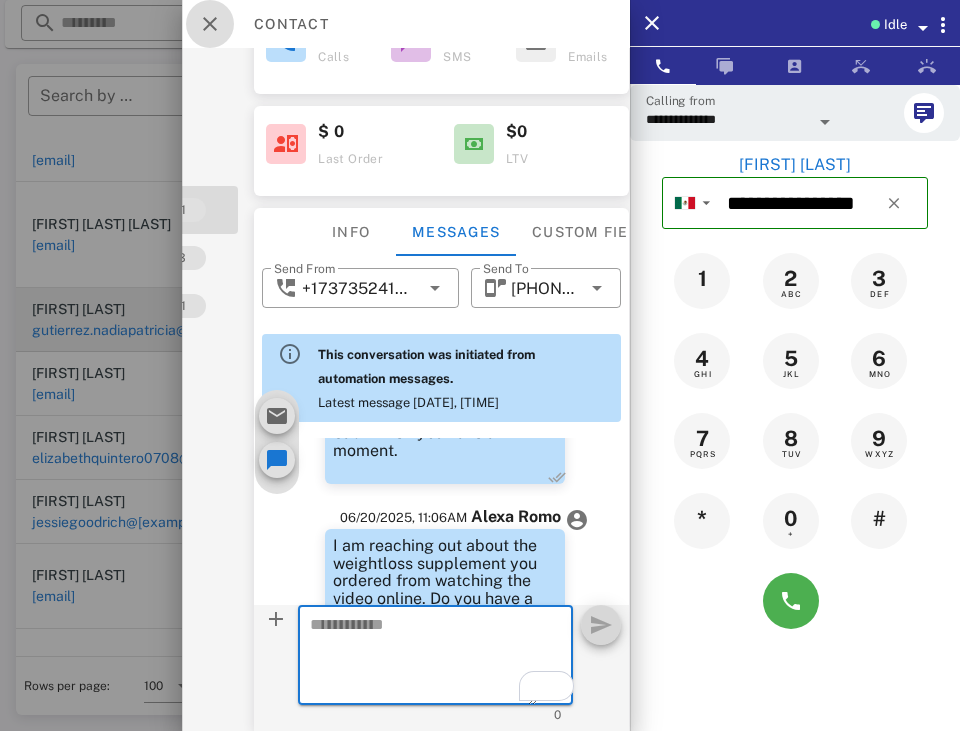 click at bounding box center (210, 24) 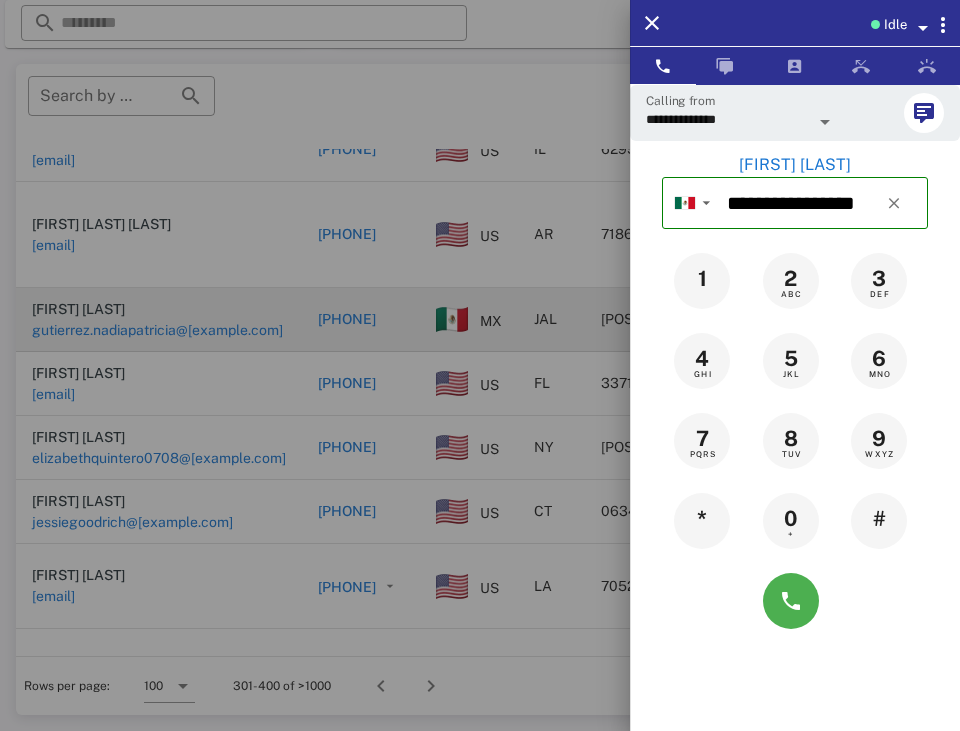 click at bounding box center [480, 365] 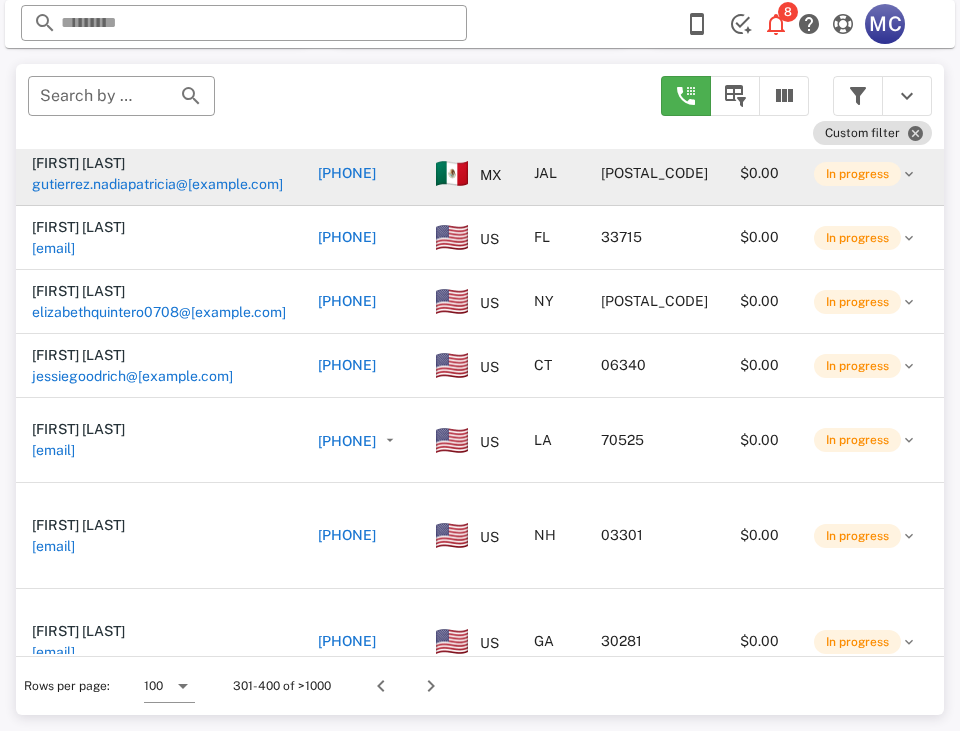 scroll, scrollTop: 2974, scrollLeft: 0, axis: vertical 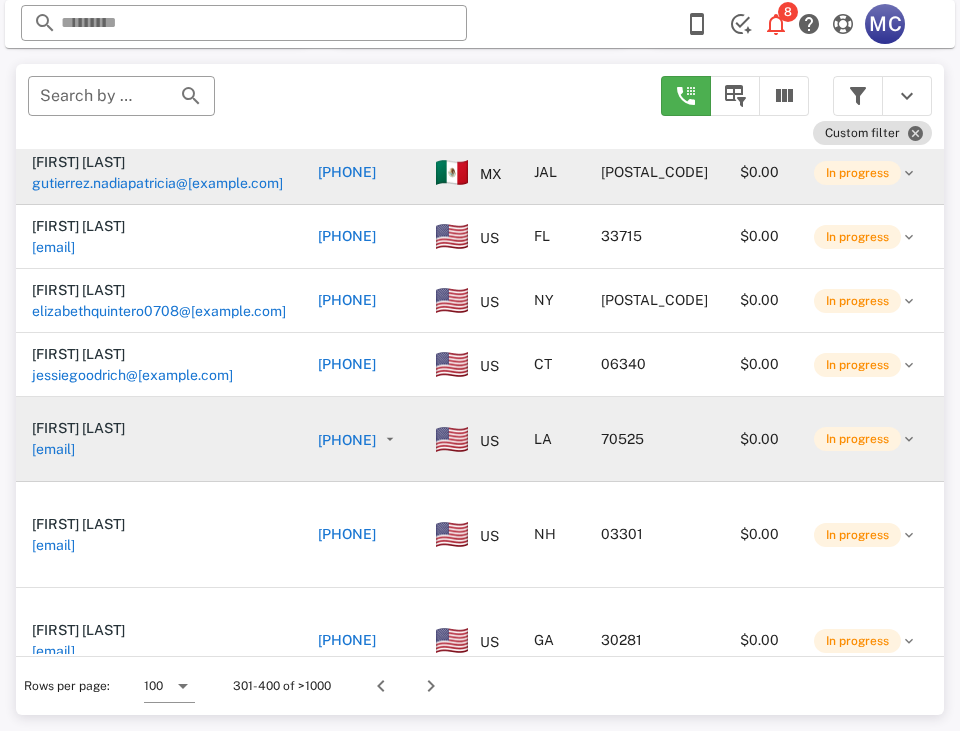click on "+13376840625" at bounding box center [347, 440] 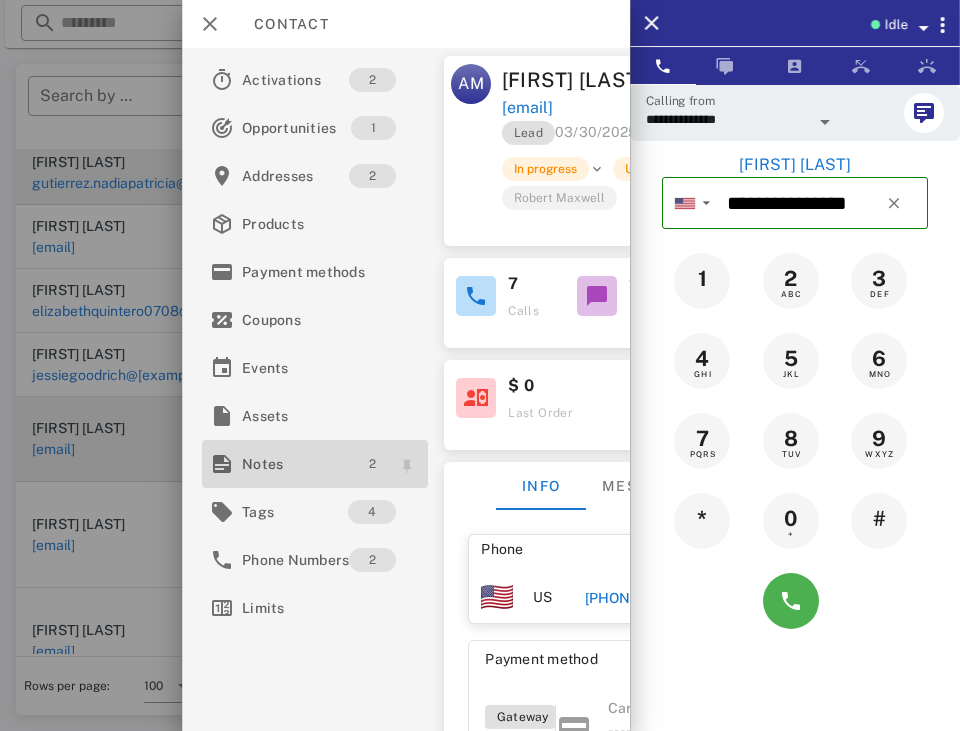 click on "2" at bounding box center (372, 464) 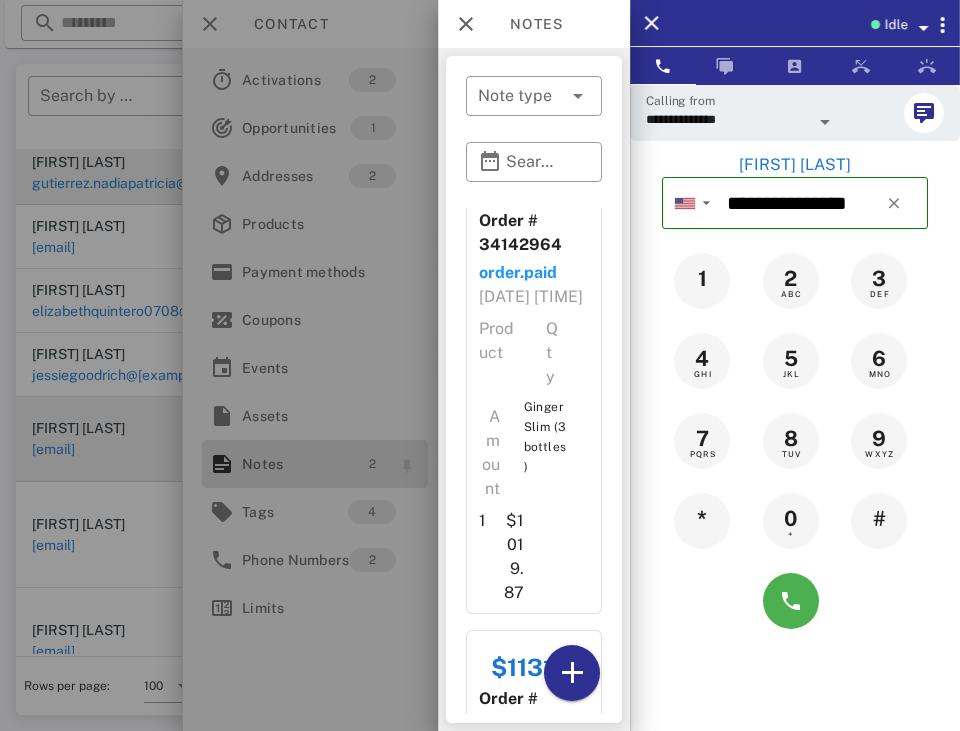 scroll, scrollTop: 0, scrollLeft: 0, axis: both 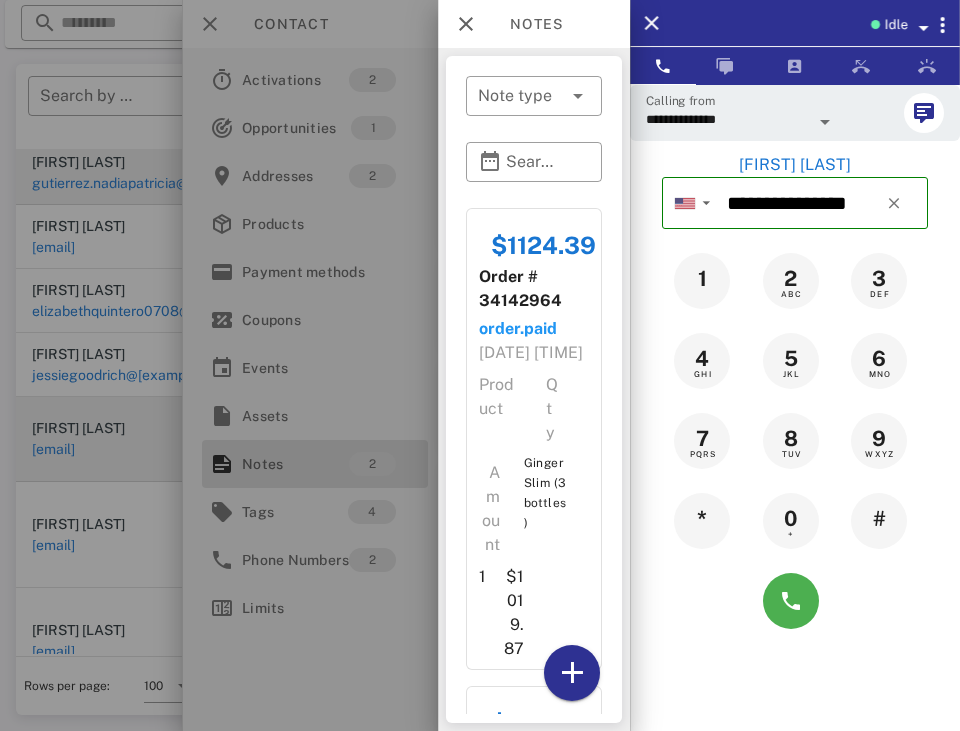 click at bounding box center (480, 365) 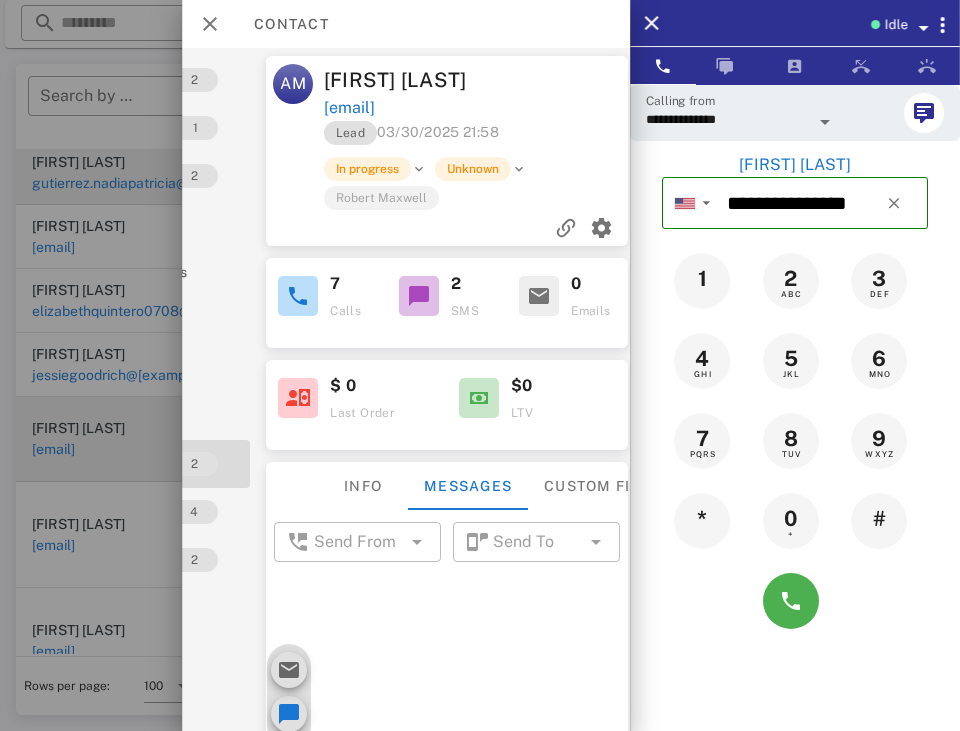 scroll, scrollTop: 0, scrollLeft: 200, axis: horizontal 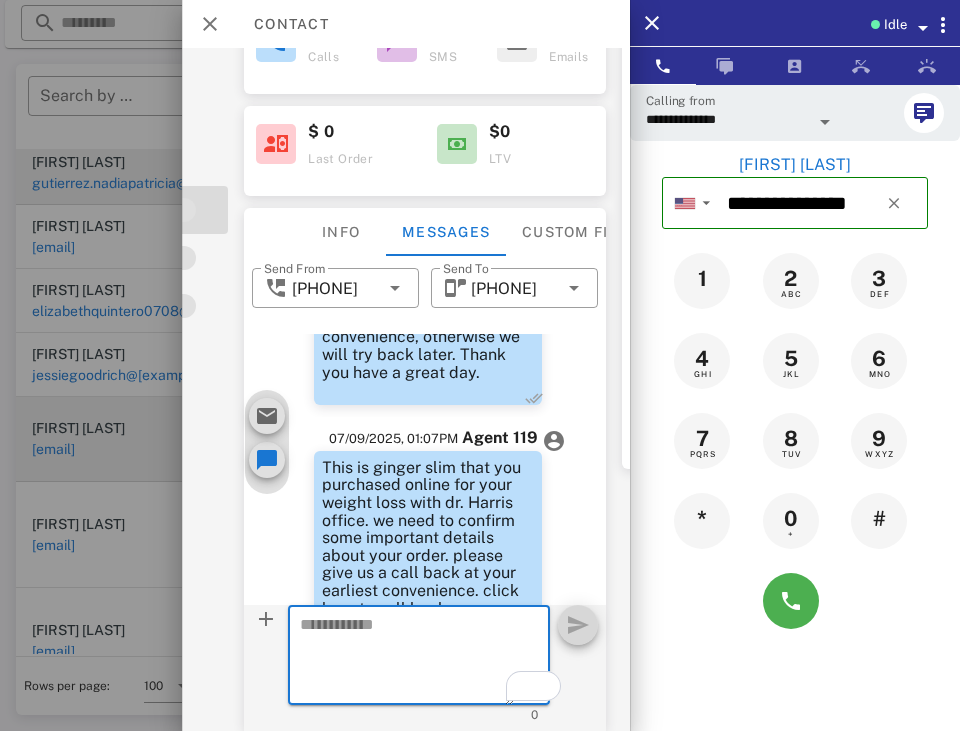 click at bounding box center (534, 652) 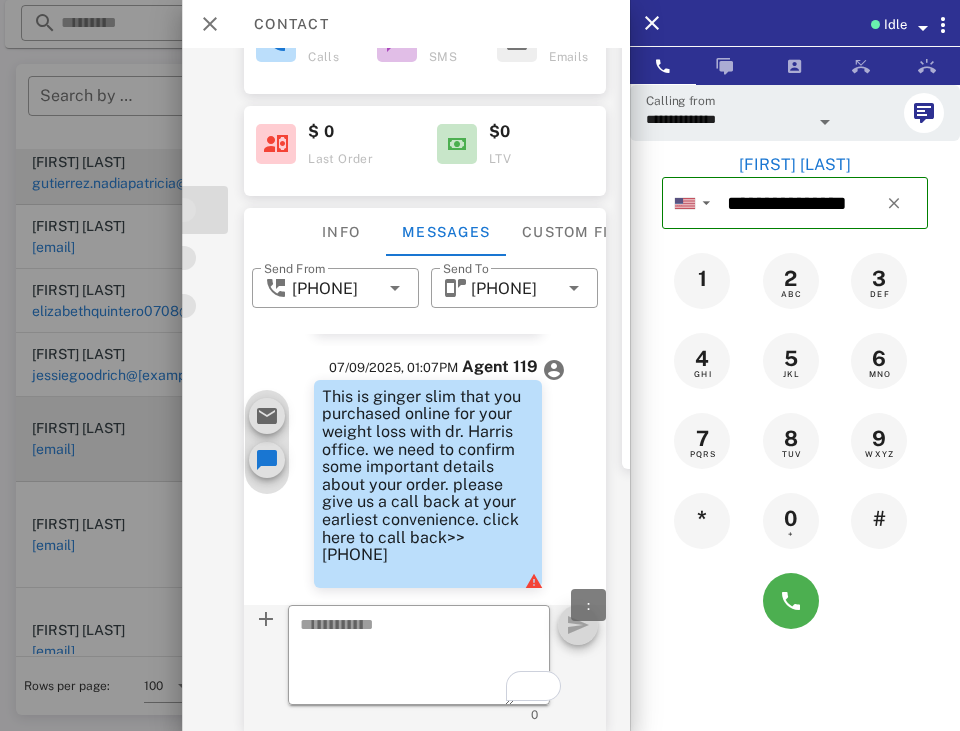 scroll, scrollTop: 238, scrollLeft: 0, axis: vertical 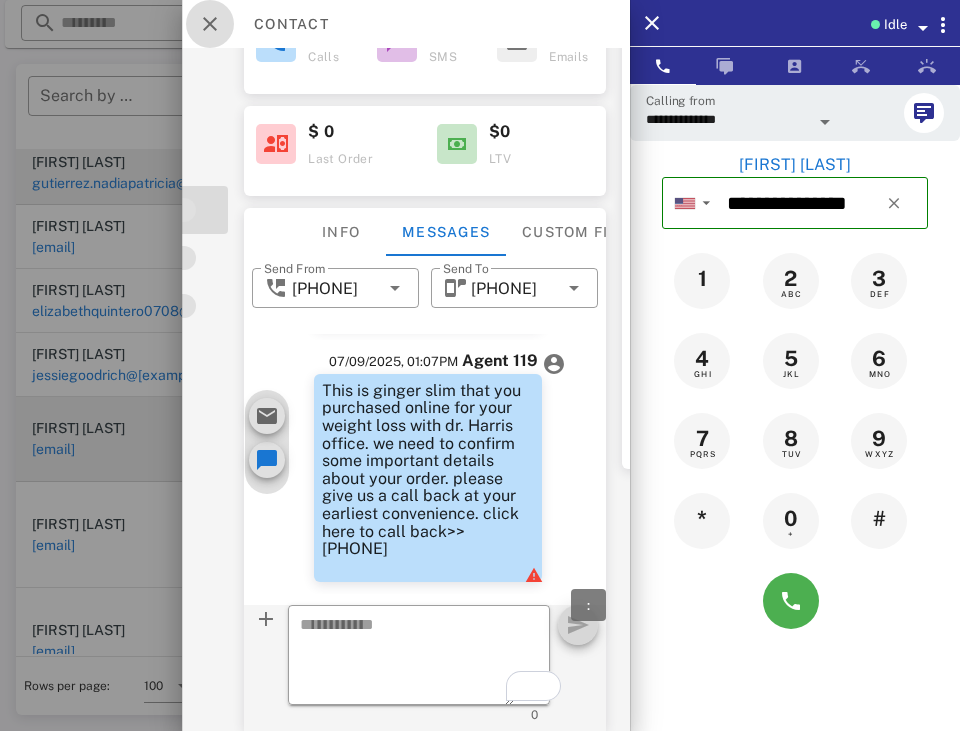 click at bounding box center [210, 24] 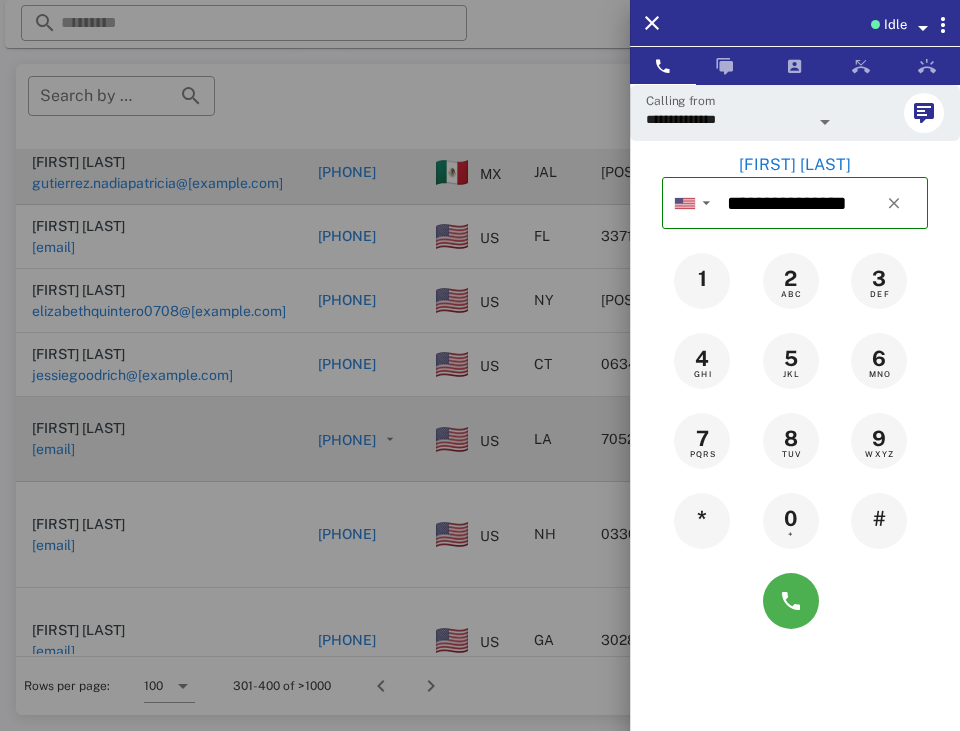 click at bounding box center [480, 365] 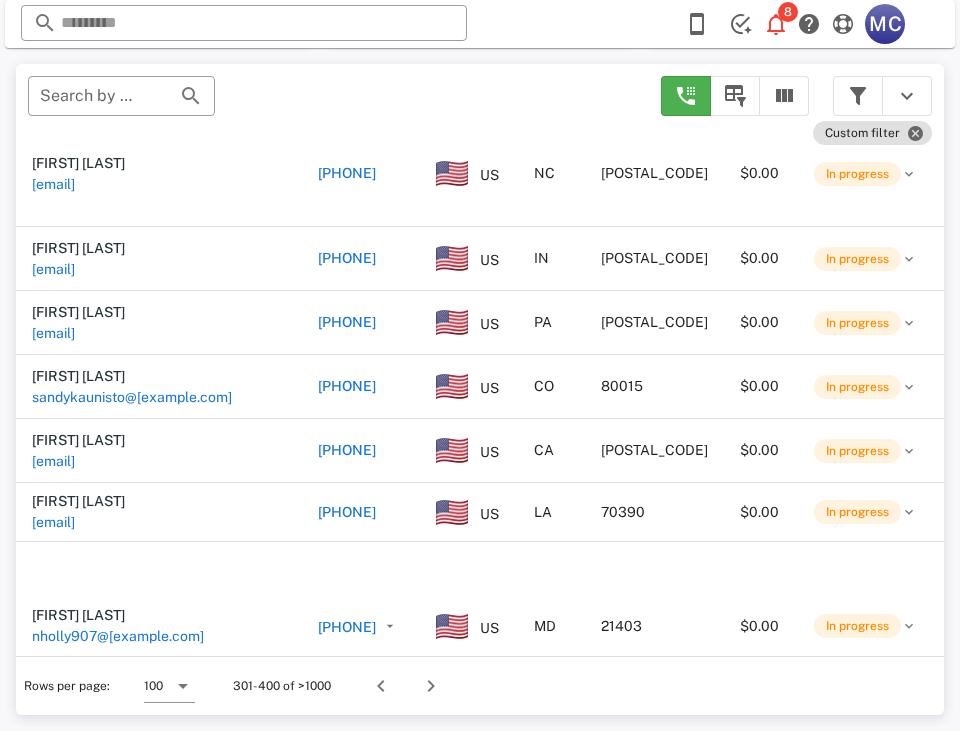 scroll, scrollTop: 3780, scrollLeft: 0, axis: vertical 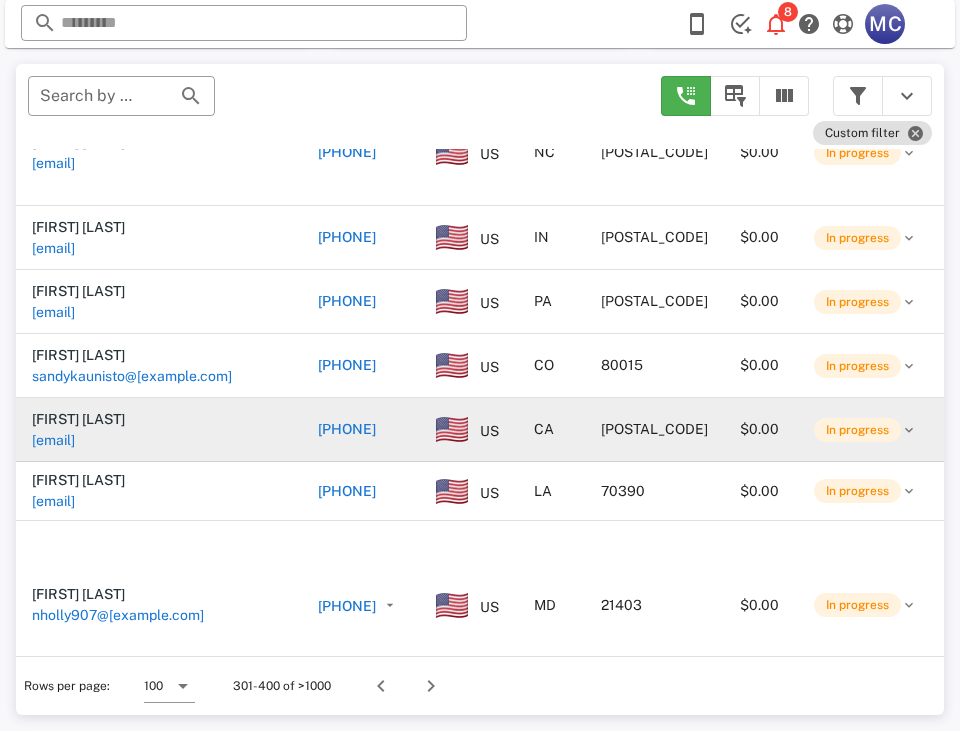 click on "+13105300253" at bounding box center (347, 429) 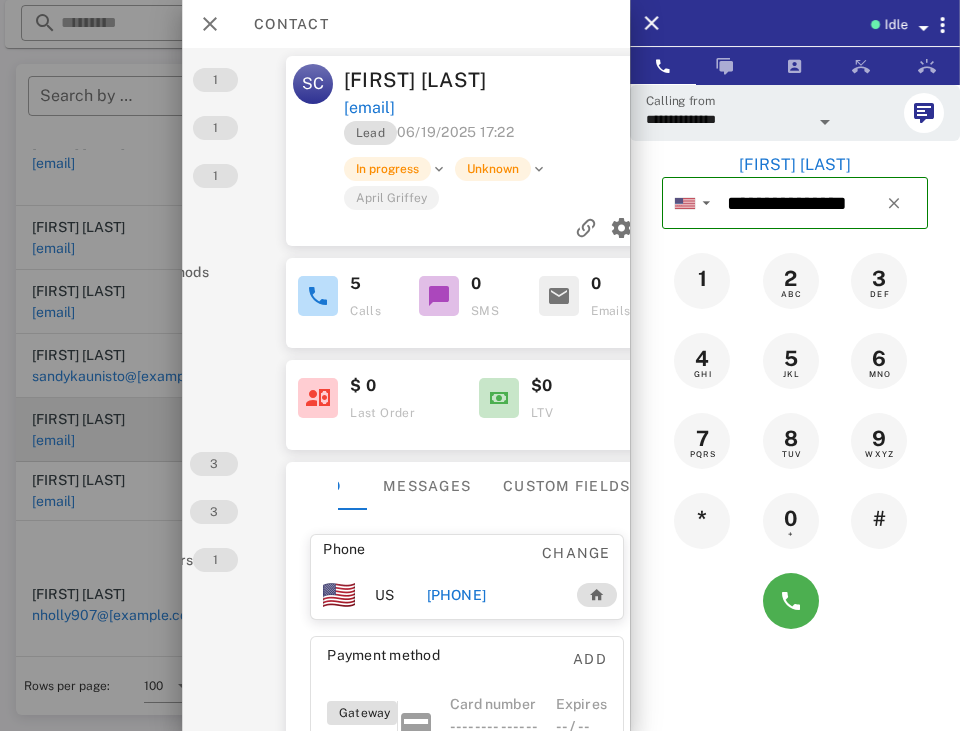 scroll, scrollTop: 0, scrollLeft: 160, axis: horizontal 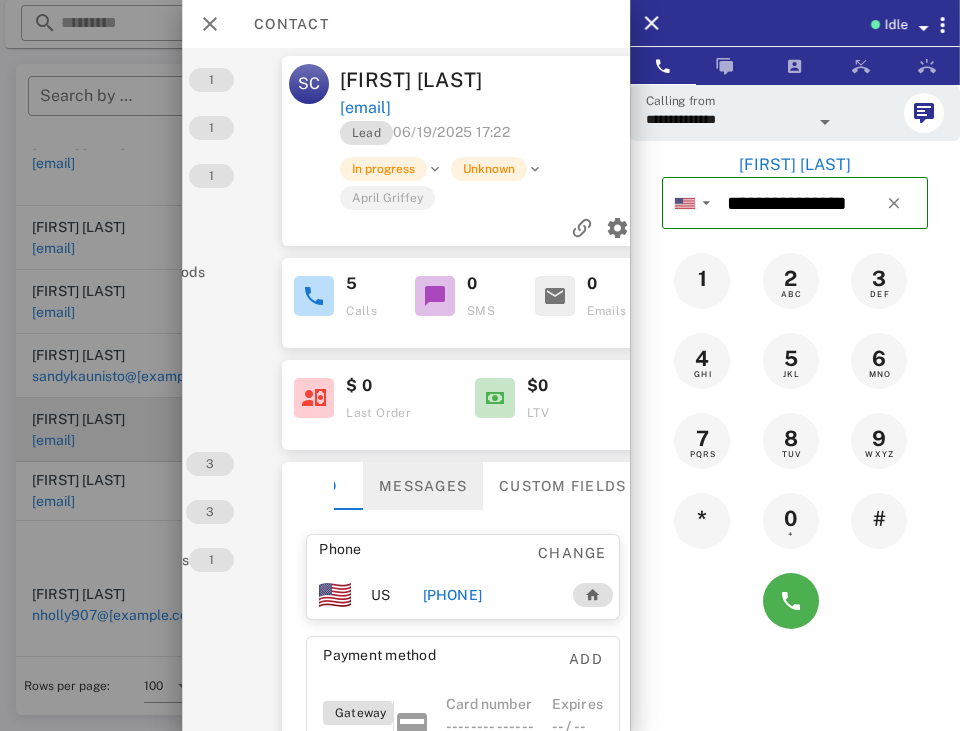 click on "Messages" at bounding box center [423, 486] 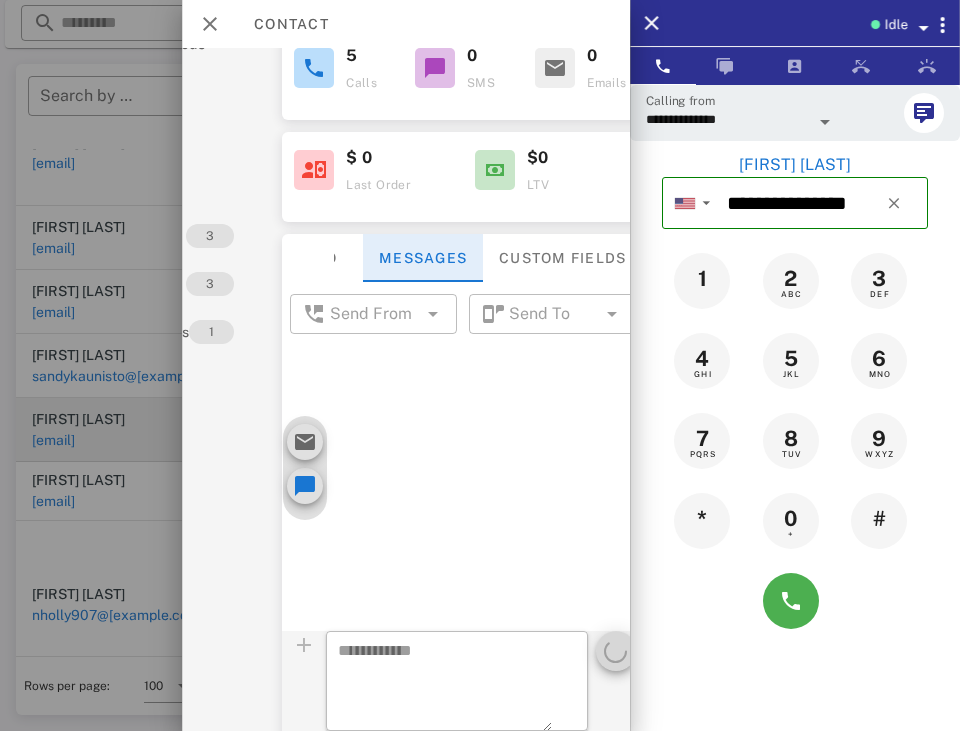 scroll, scrollTop: 249, scrollLeft: 160, axis: both 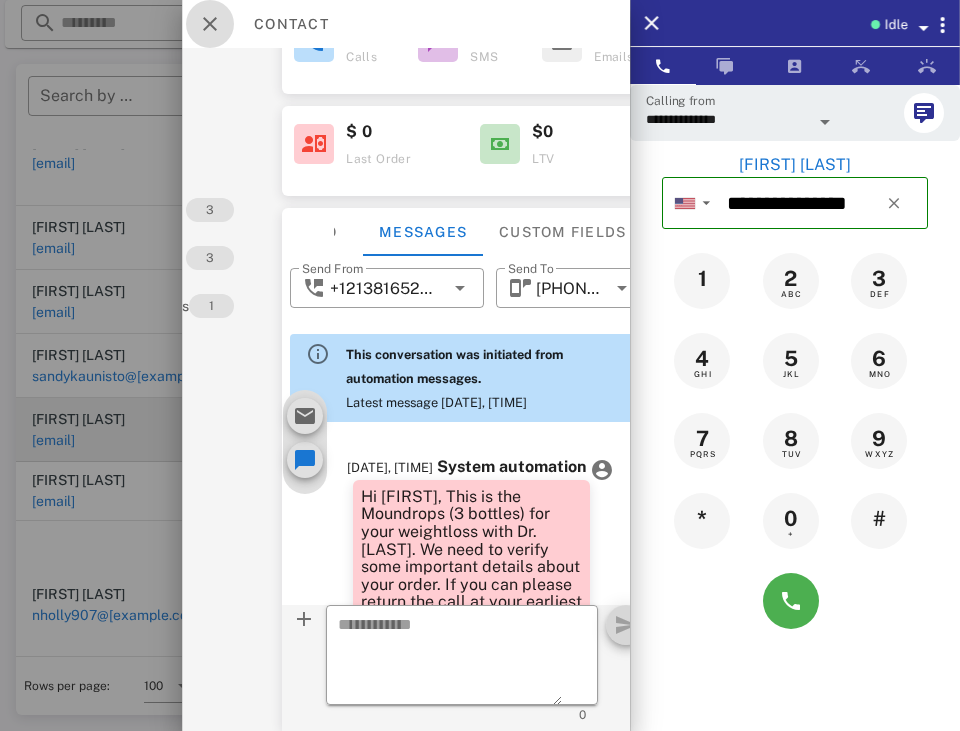 click at bounding box center [210, 24] 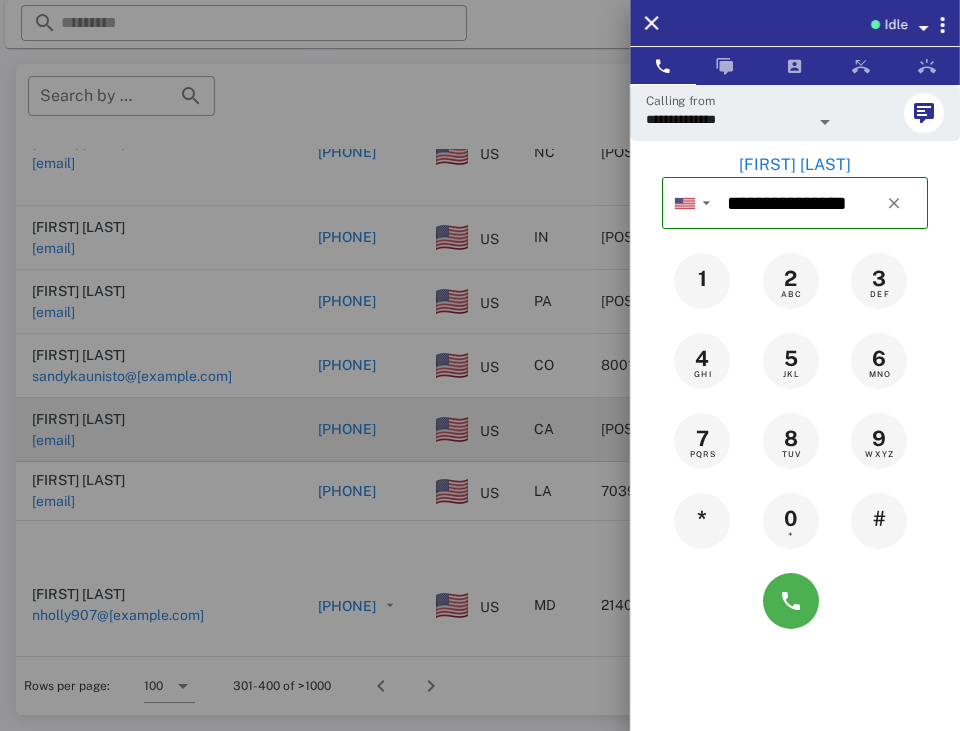 click at bounding box center (480, 365) 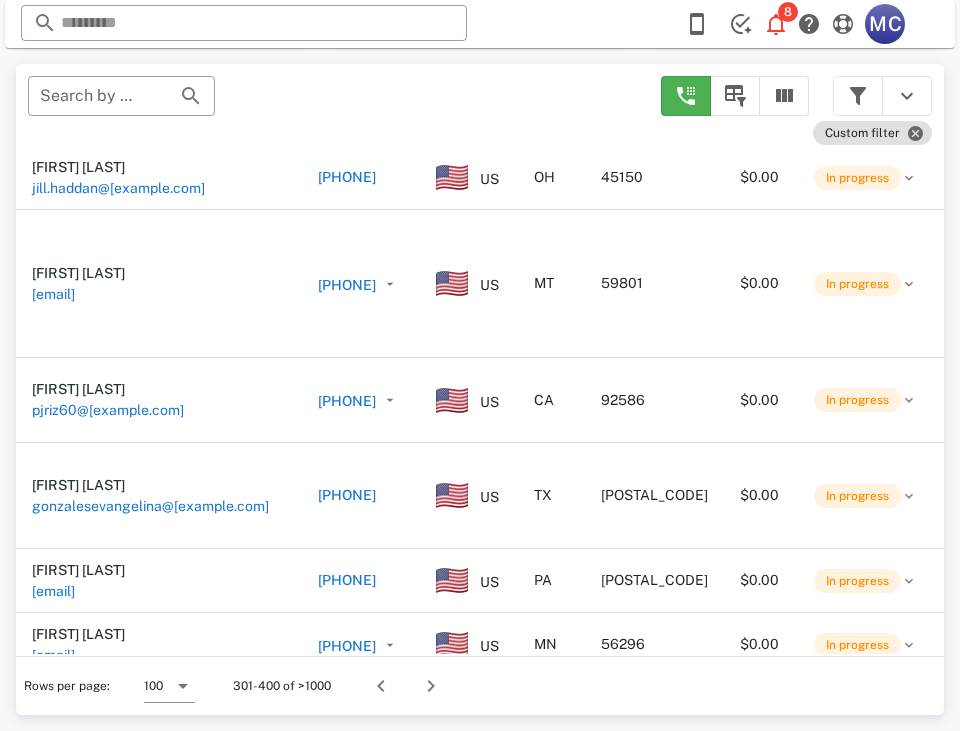 scroll, scrollTop: 4325, scrollLeft: 0, axis: vertical 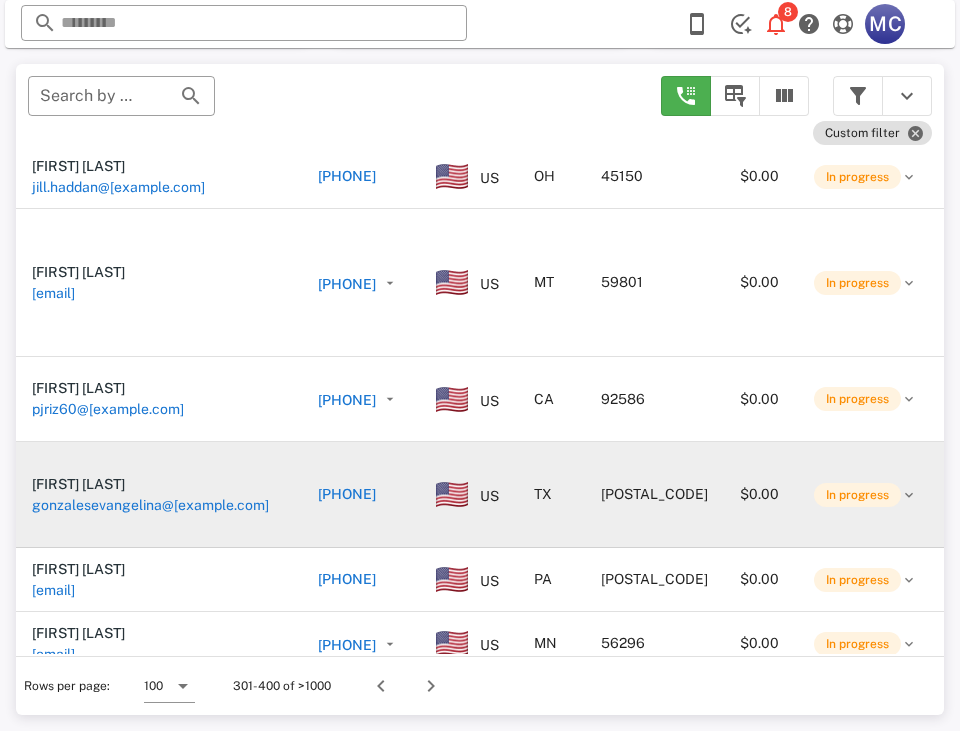 click on "+15129655597" at bounding box center (347, 494) 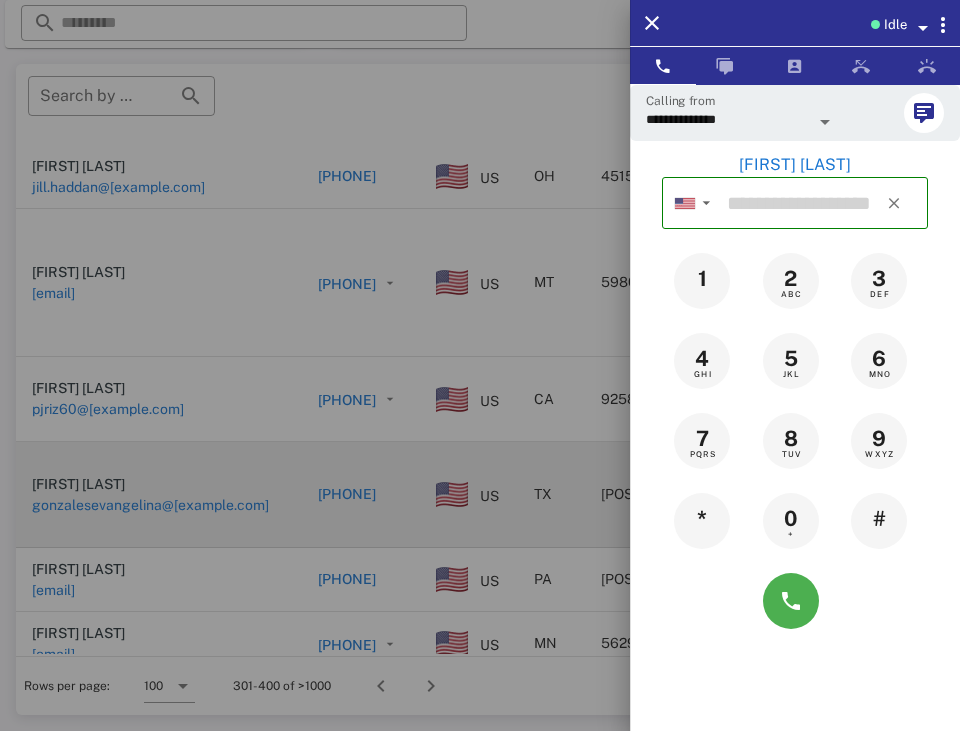 type on "**********" 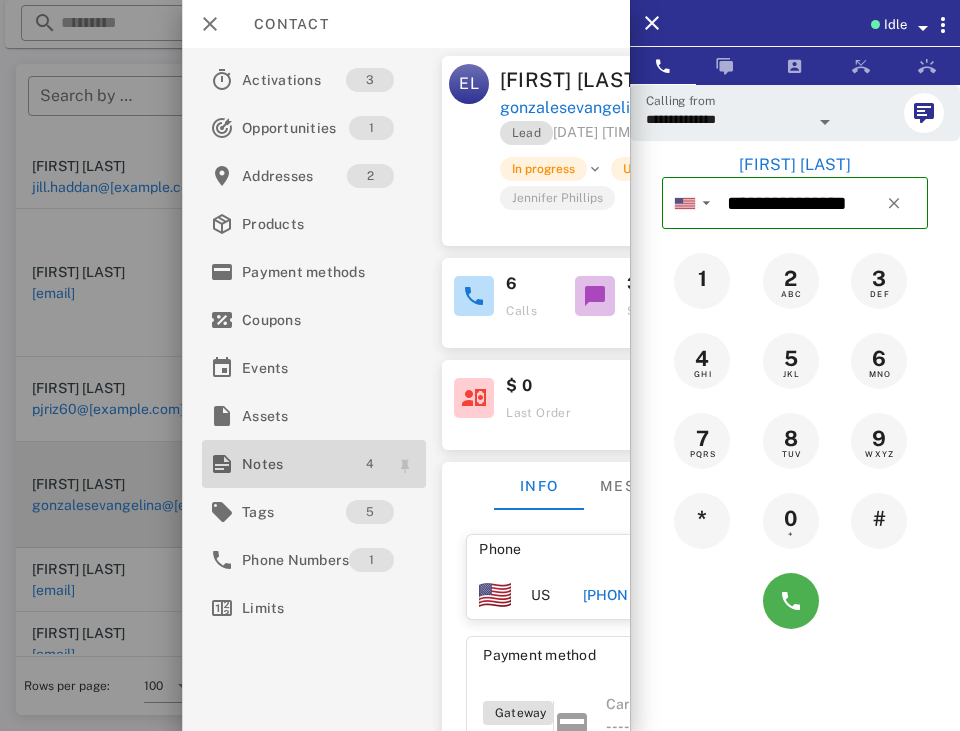 click on "4" at bounding box center (370, 464) 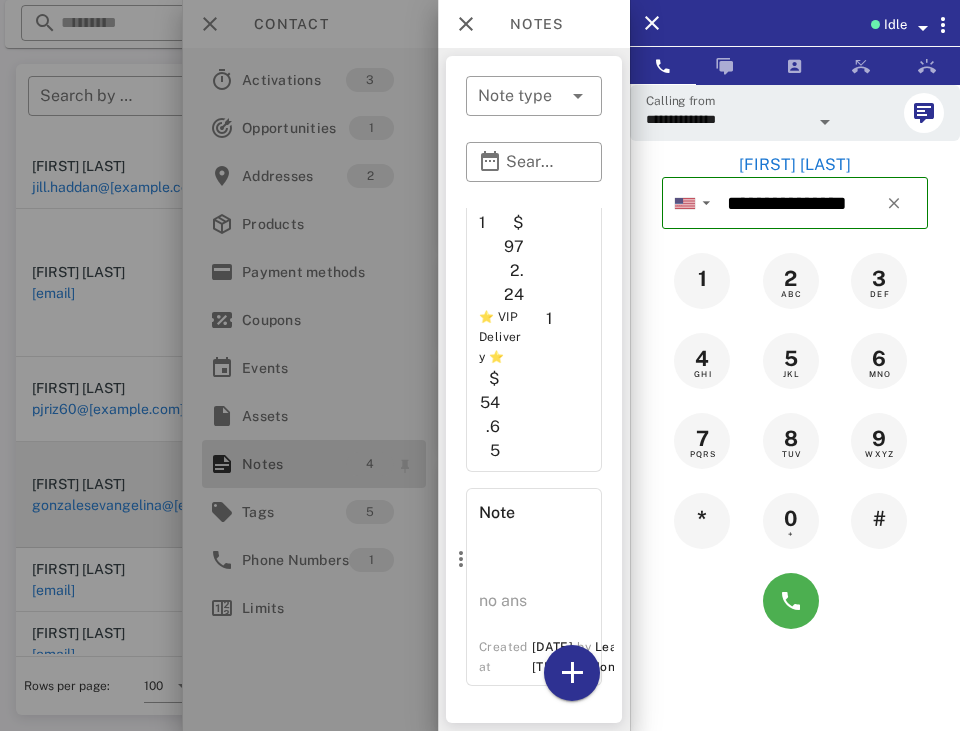 scroll, scrollTop: 1602, scrollLeft: 0, axis: vertical 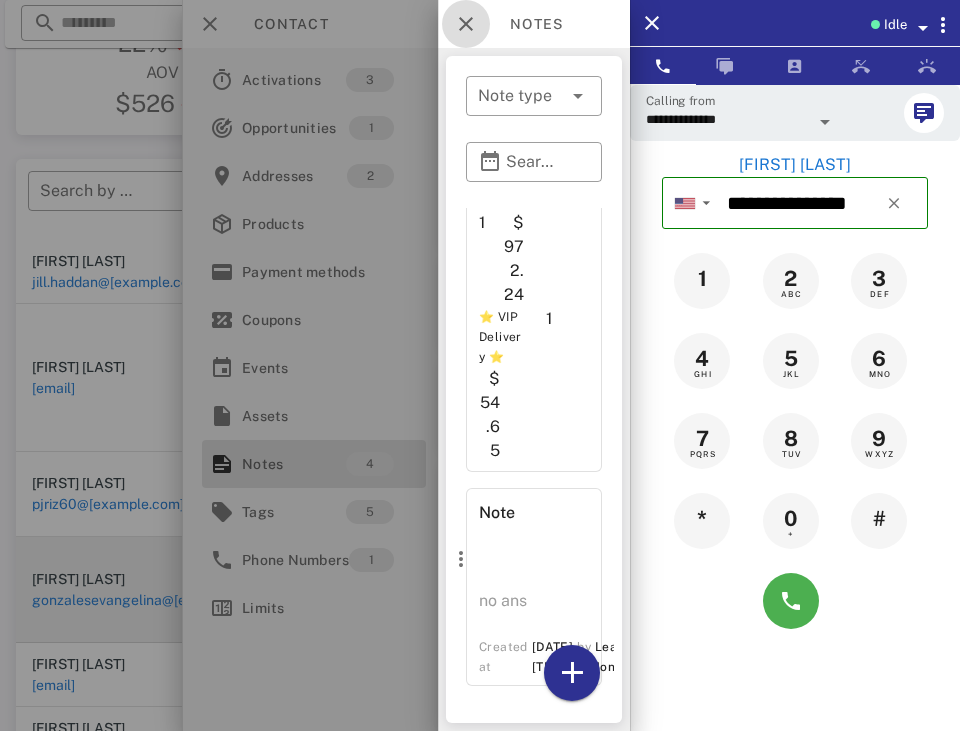 click at bounding box center (466, 24) 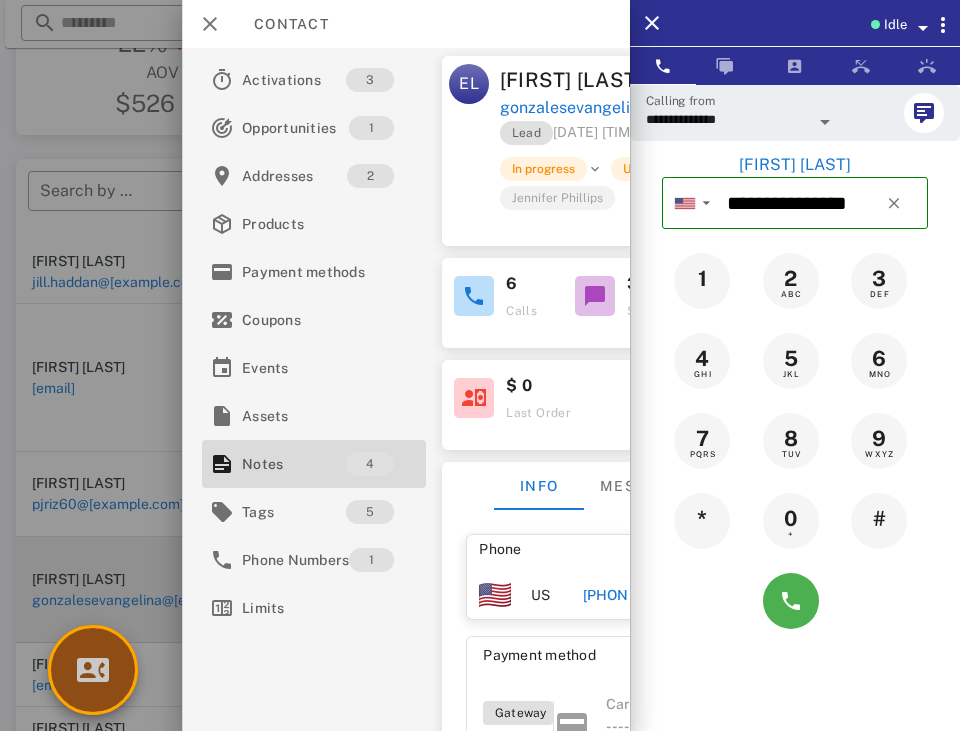 click at bounding box center (93, 670) 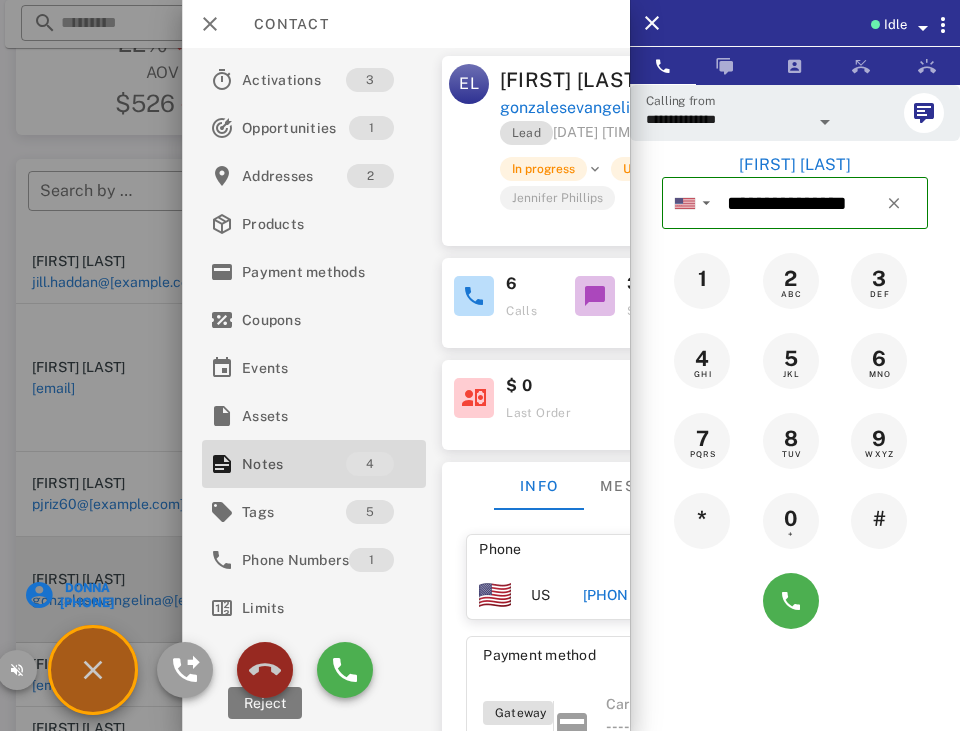 click at bounding box center [265, 670] 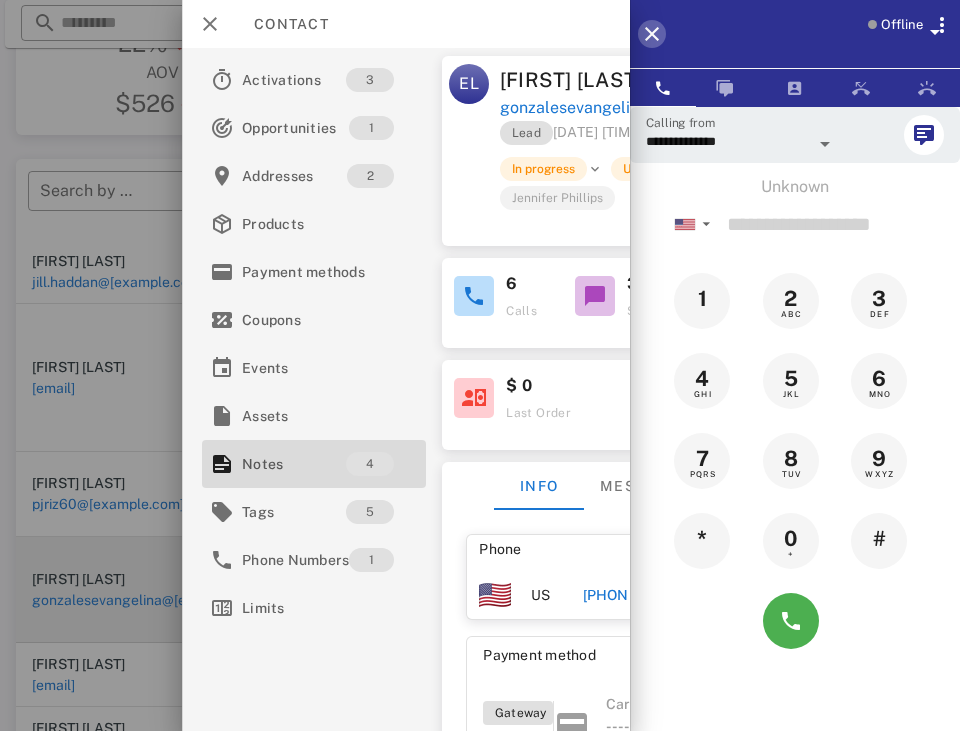 click at bounding box center (652, 34) 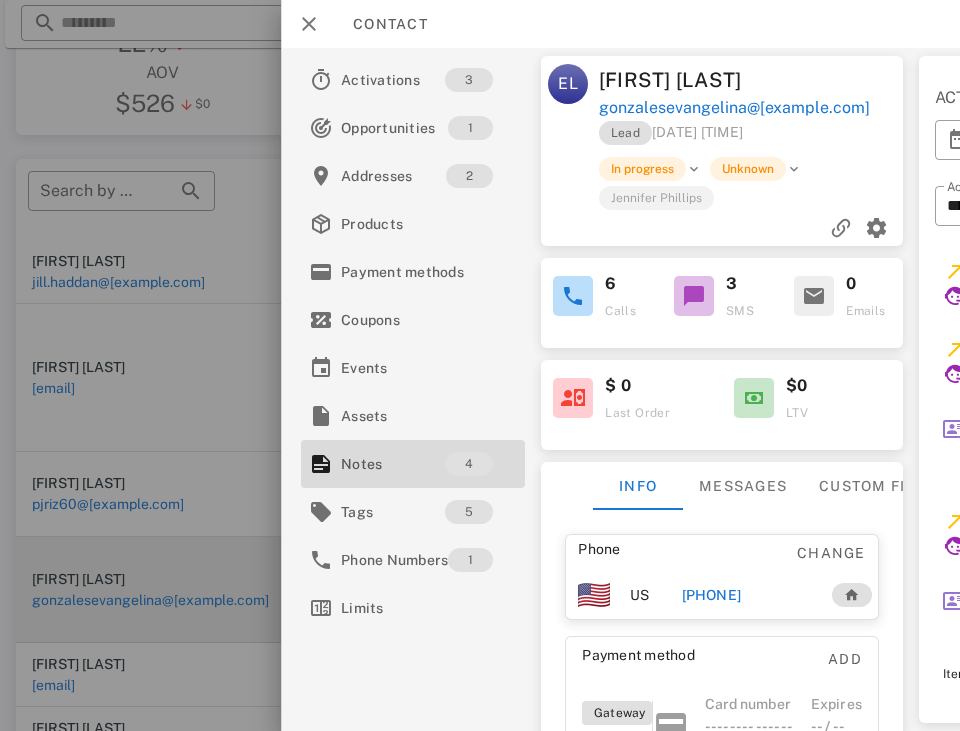 click at bounding box center [573, 296] 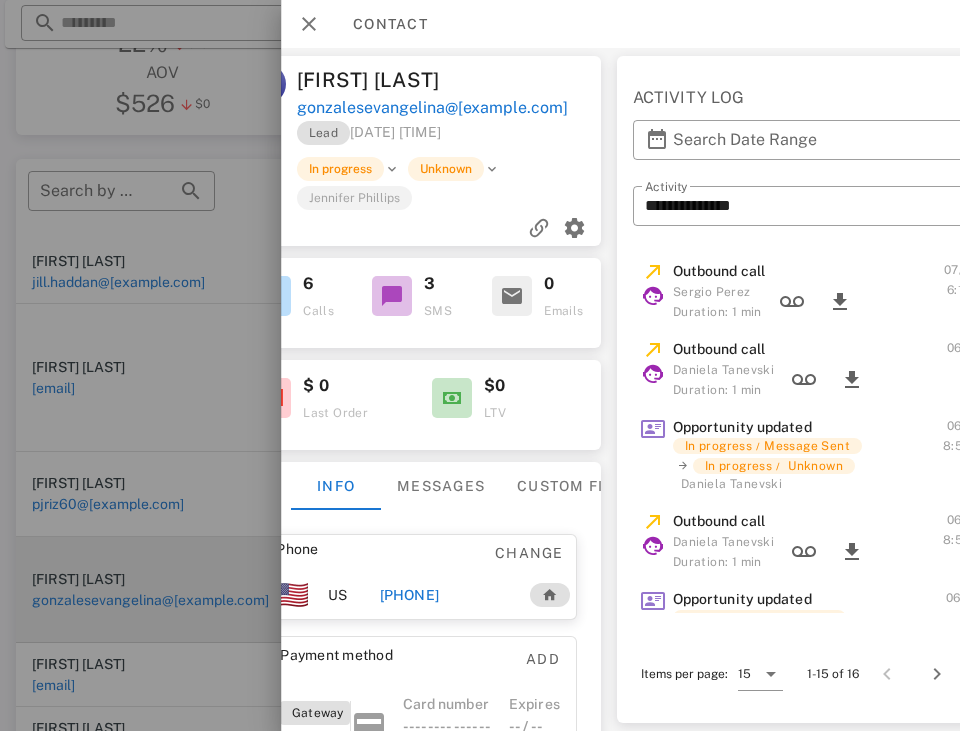 scroll, scrollTop: 0, scrollLeft: 400, axis: horizontal 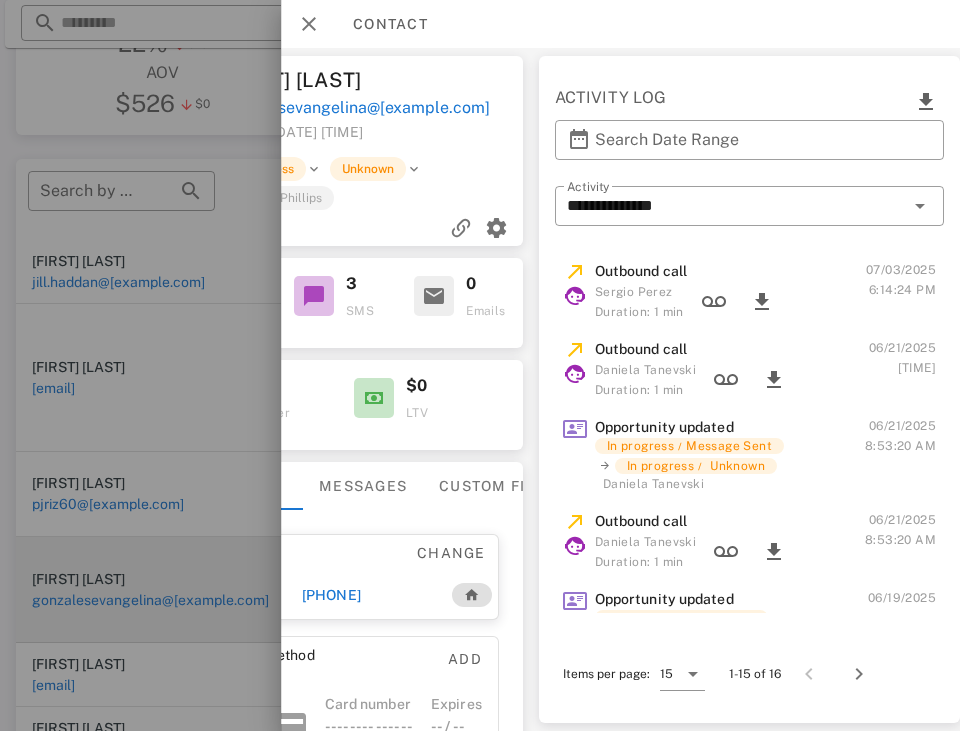 click at bounding box center (480, 365) 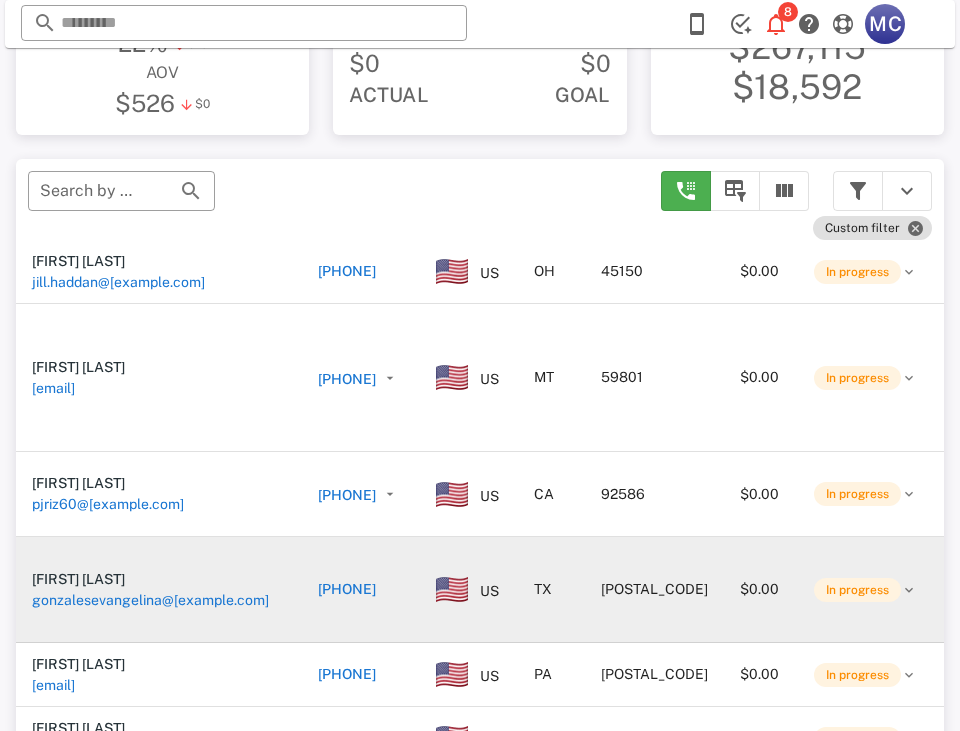 click on "+15129655597" at bounding box center [347, 589] 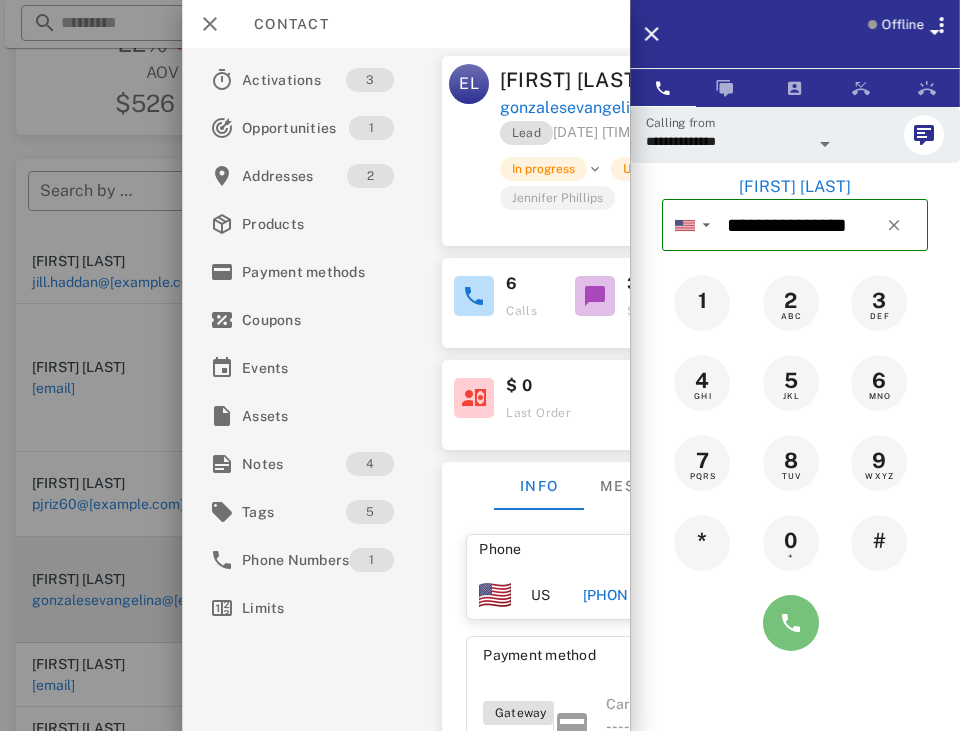 click at bounding box center (791, 623) 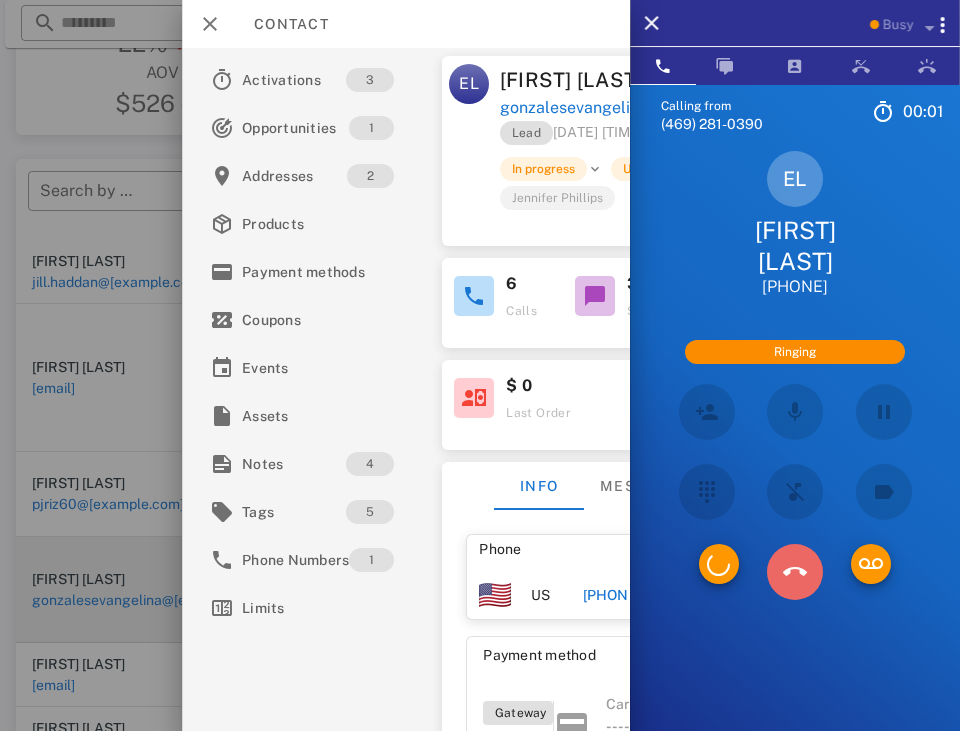 drag, startPoint x: 809, startPoint y: 629, endPoint x: 591, endPoint y: 589, distance: 221.63934 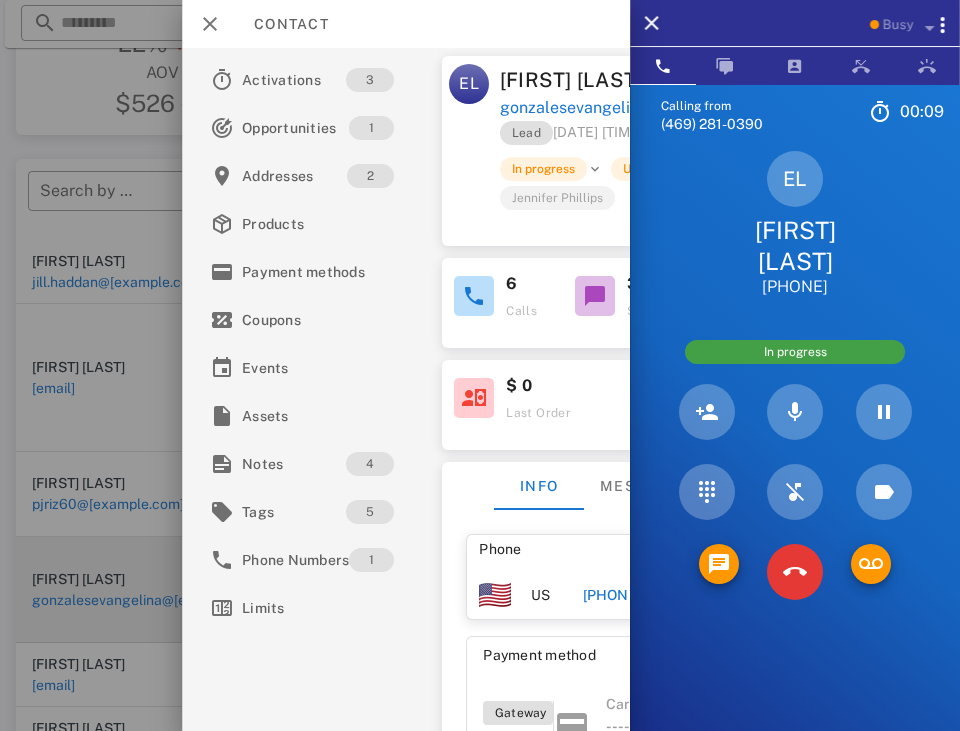 click at bounding box center [595, 296] 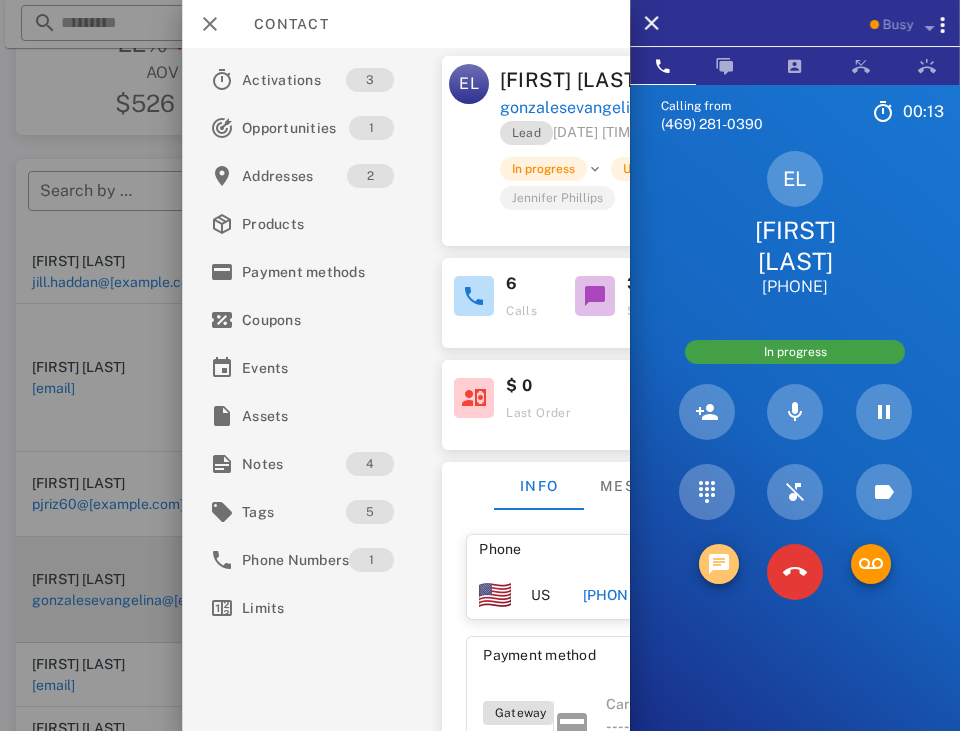 click at bounding box center (719, 564) 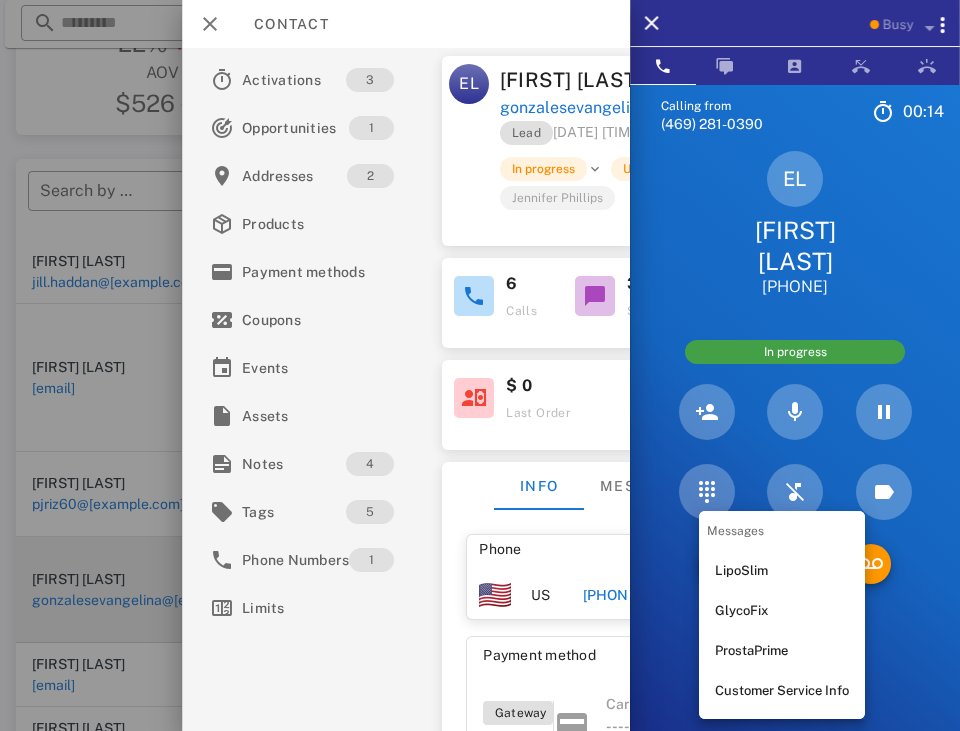 click on "LipoSlim" at bounding box center (782, 571) 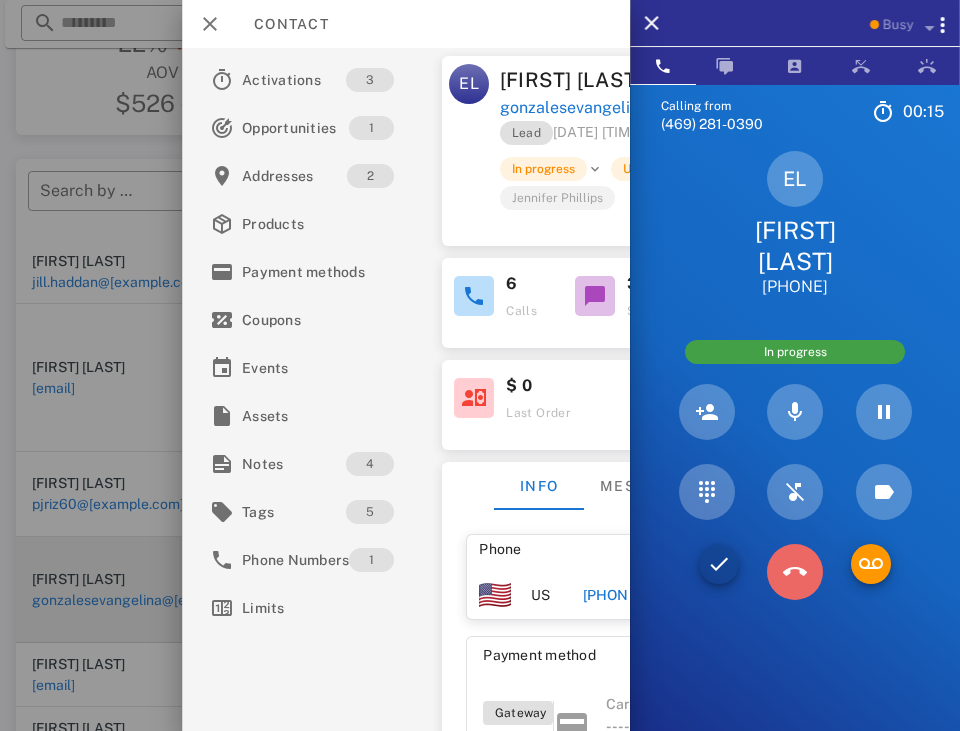 click at bounding box center [795, 572] 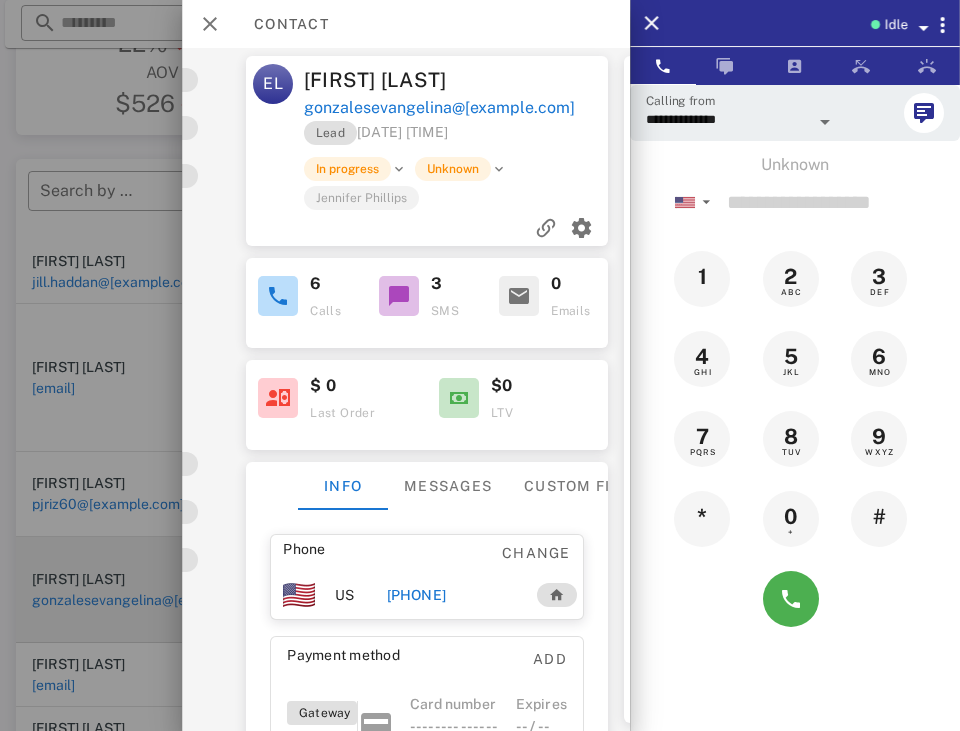 scroll, scrollTop: 0, scrollLeft: 226, axis: horizontal 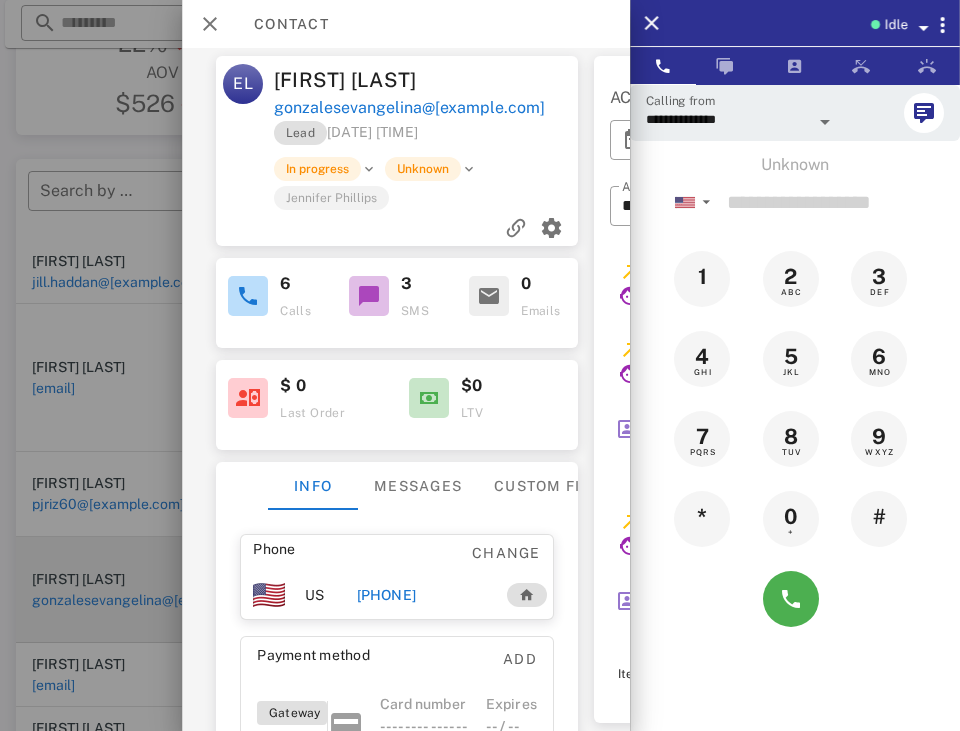 click at bounding box center (369, 296) 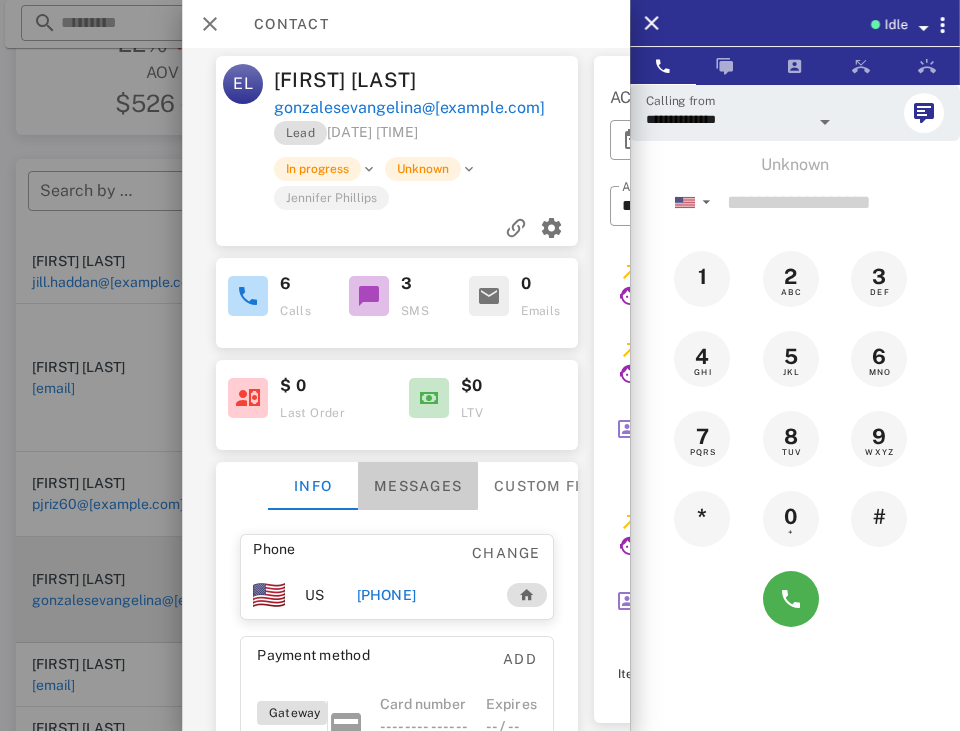 click on "Messages" at bounding box center (418, 486) 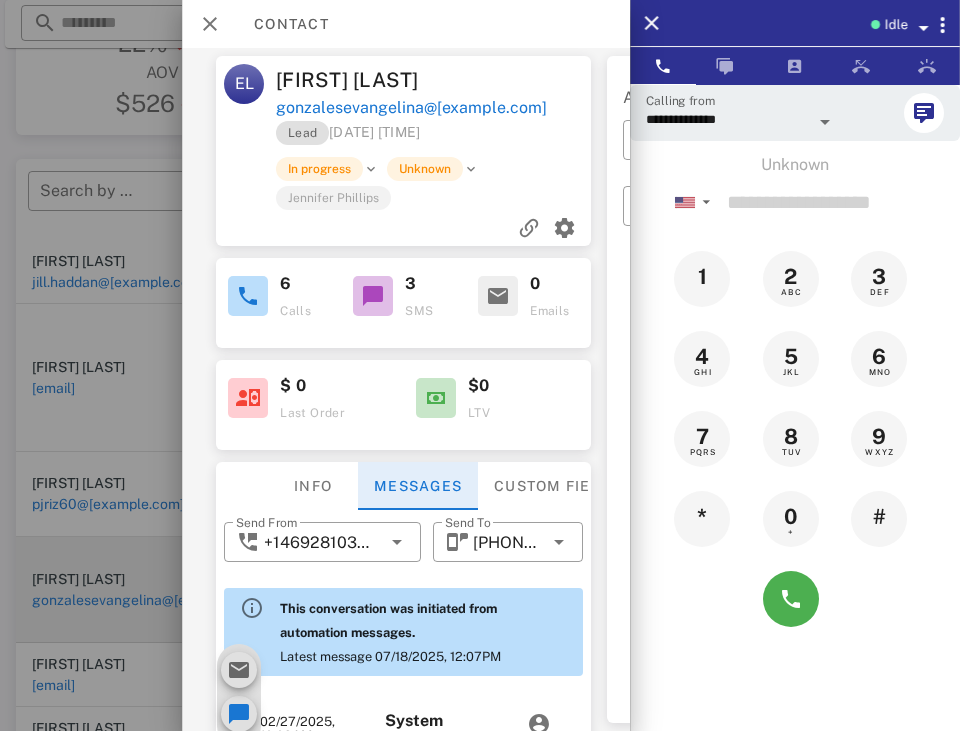 scroll, scrollTop: 901, scrollLeft: 0, axis: vertical 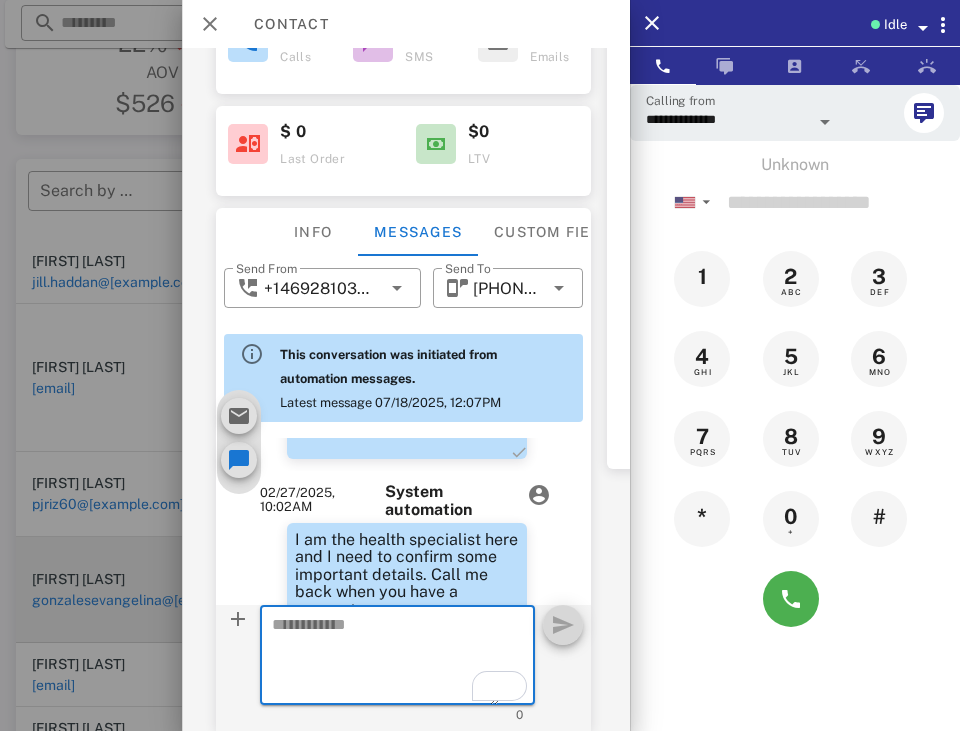 click on "Hi Evangelina, this is the LipoSlim that you purchased online for your weight loss with Dr. Lewi’s Office. We need to confirm some important details about your order. Please give us a call back at your earliest convenience. Click here to call back >> +17373524155" at bounding box center [407, 784] 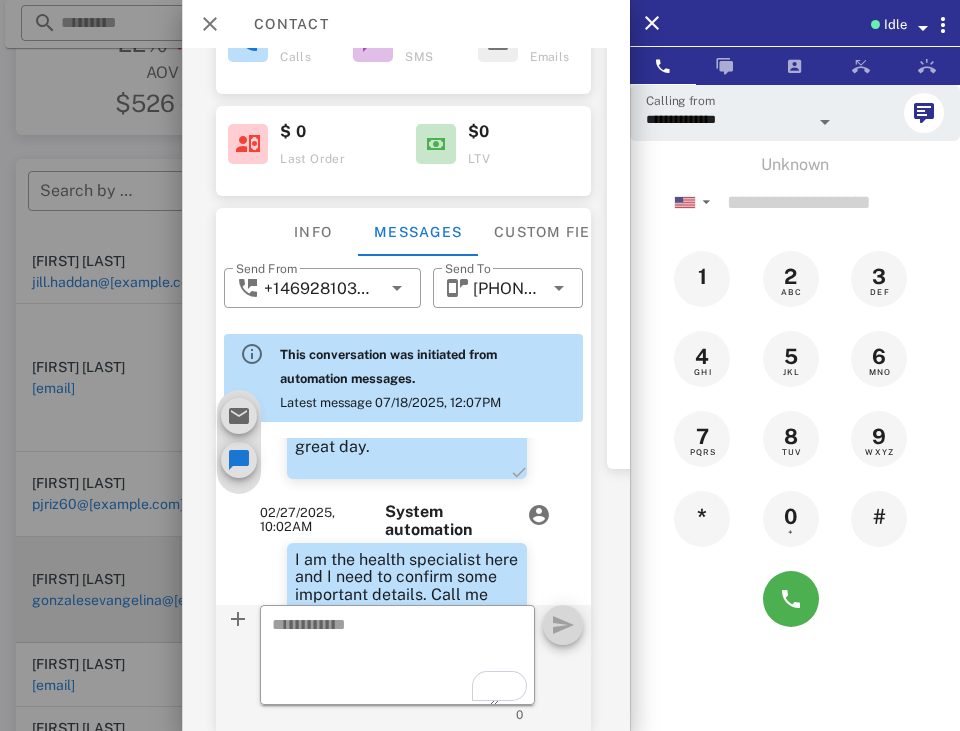 scroll, scrollTop: 901, scrollLeft: 0, axis: vertical 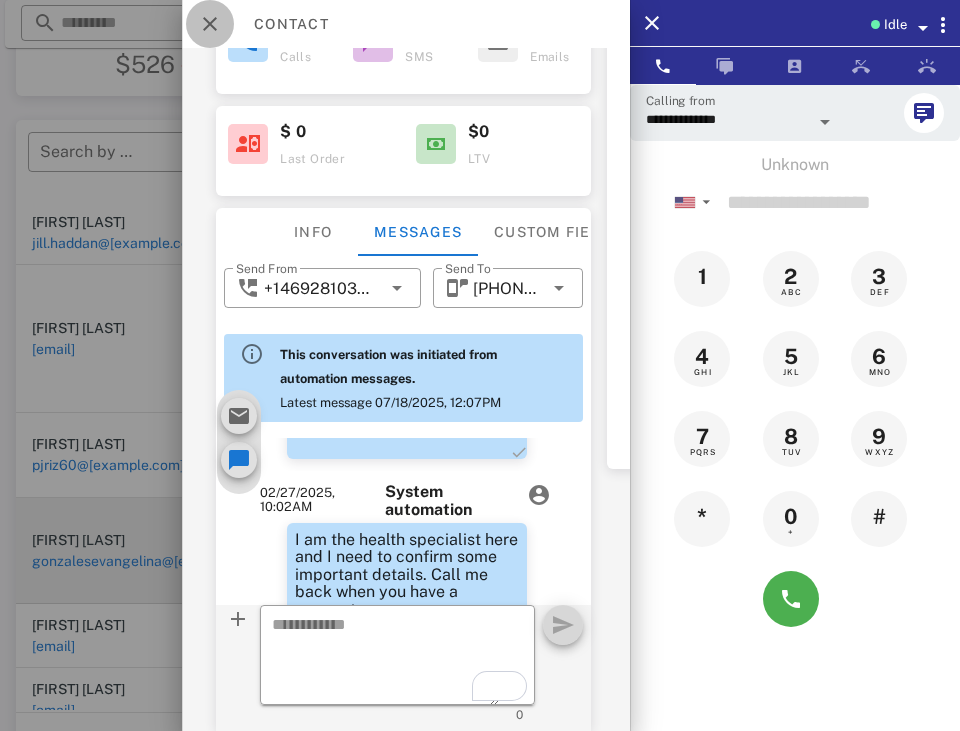click at bounding box center [210, 24] 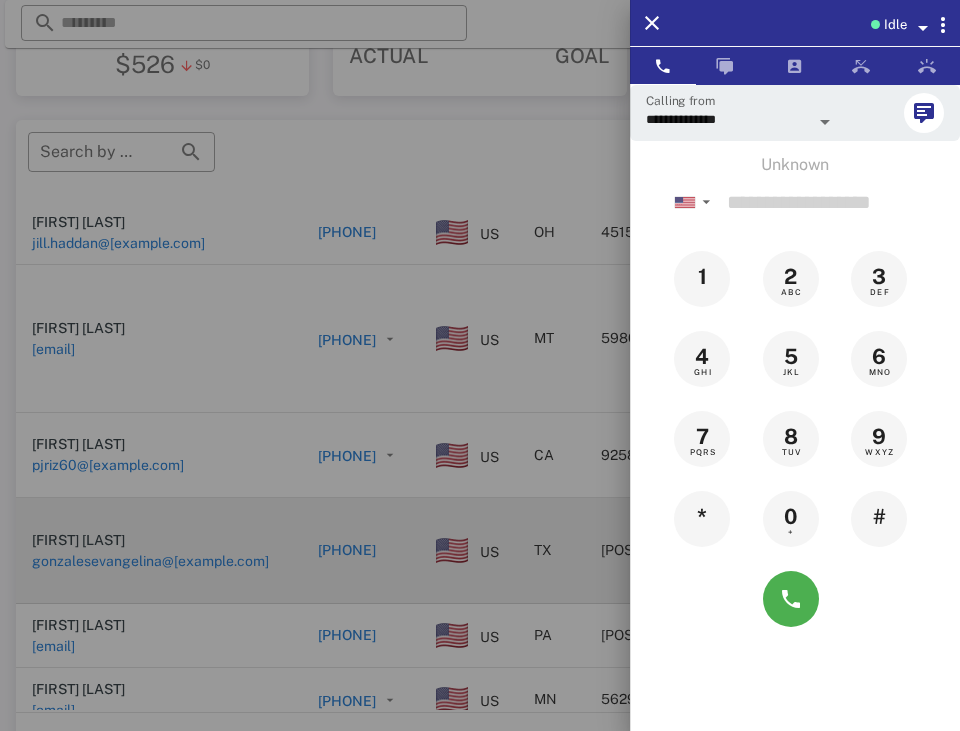 click at bounding box center (480, 365) 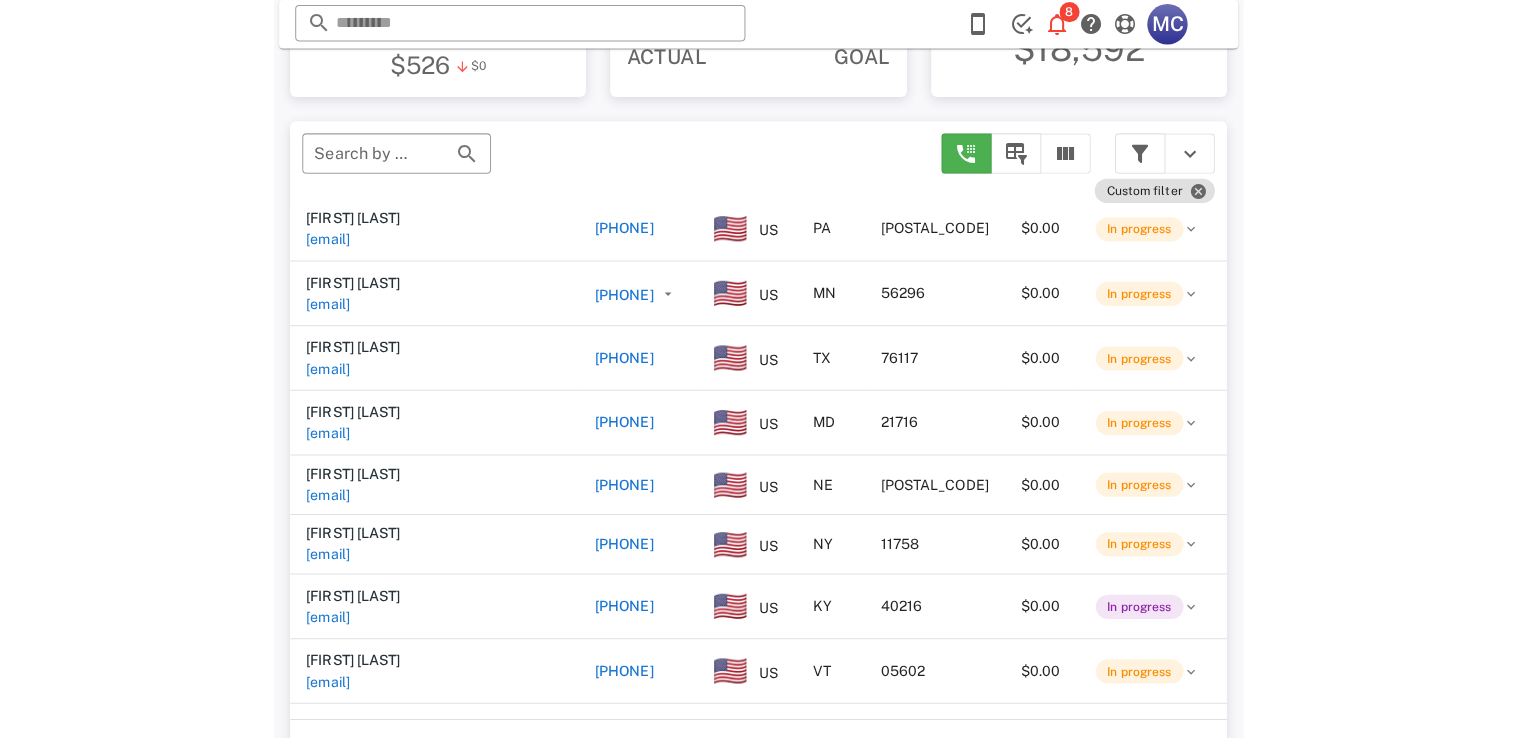 scroll, scrollTop: 4752, scrollLeft: 0, axis: vertical 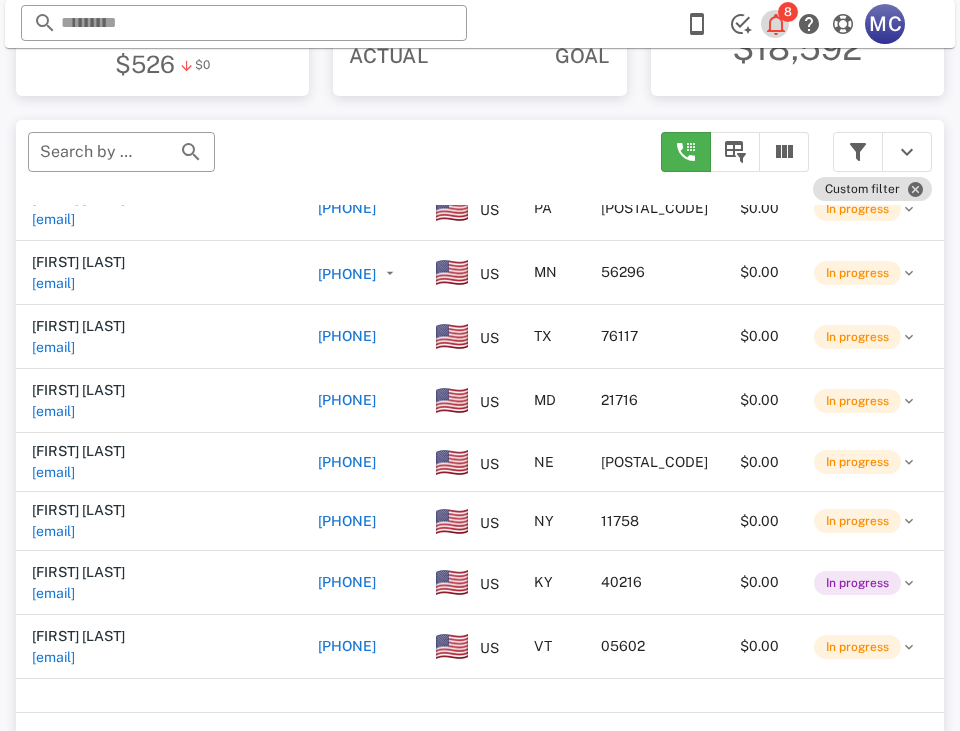 click at bounding box center (776, 24) 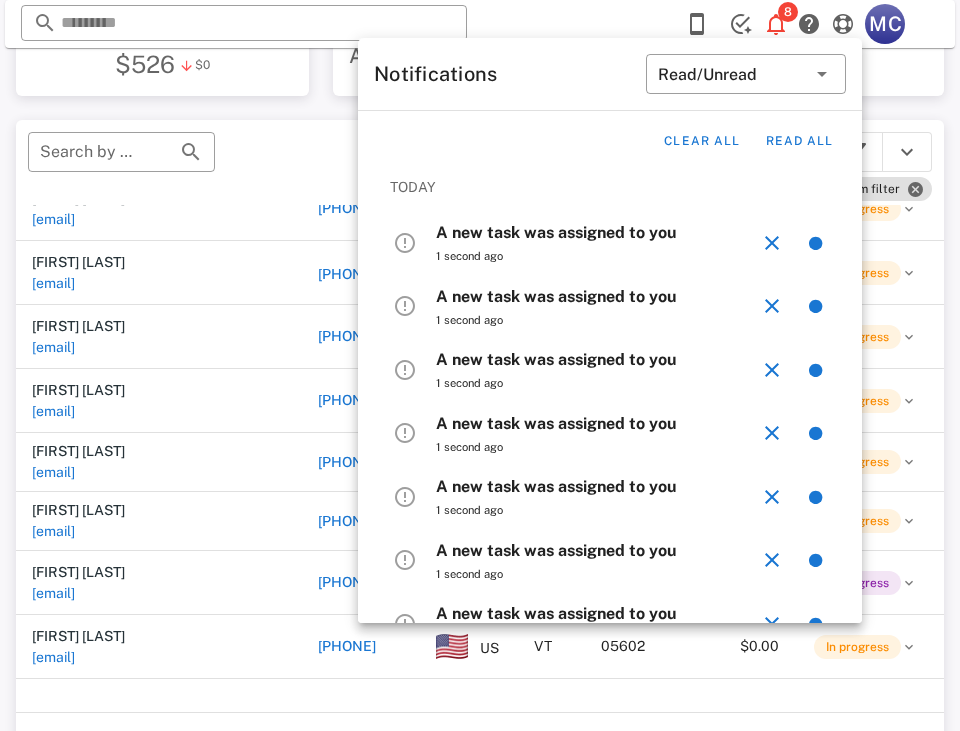 click on "A new task was assigned to you" at bounding box center [597, 232] 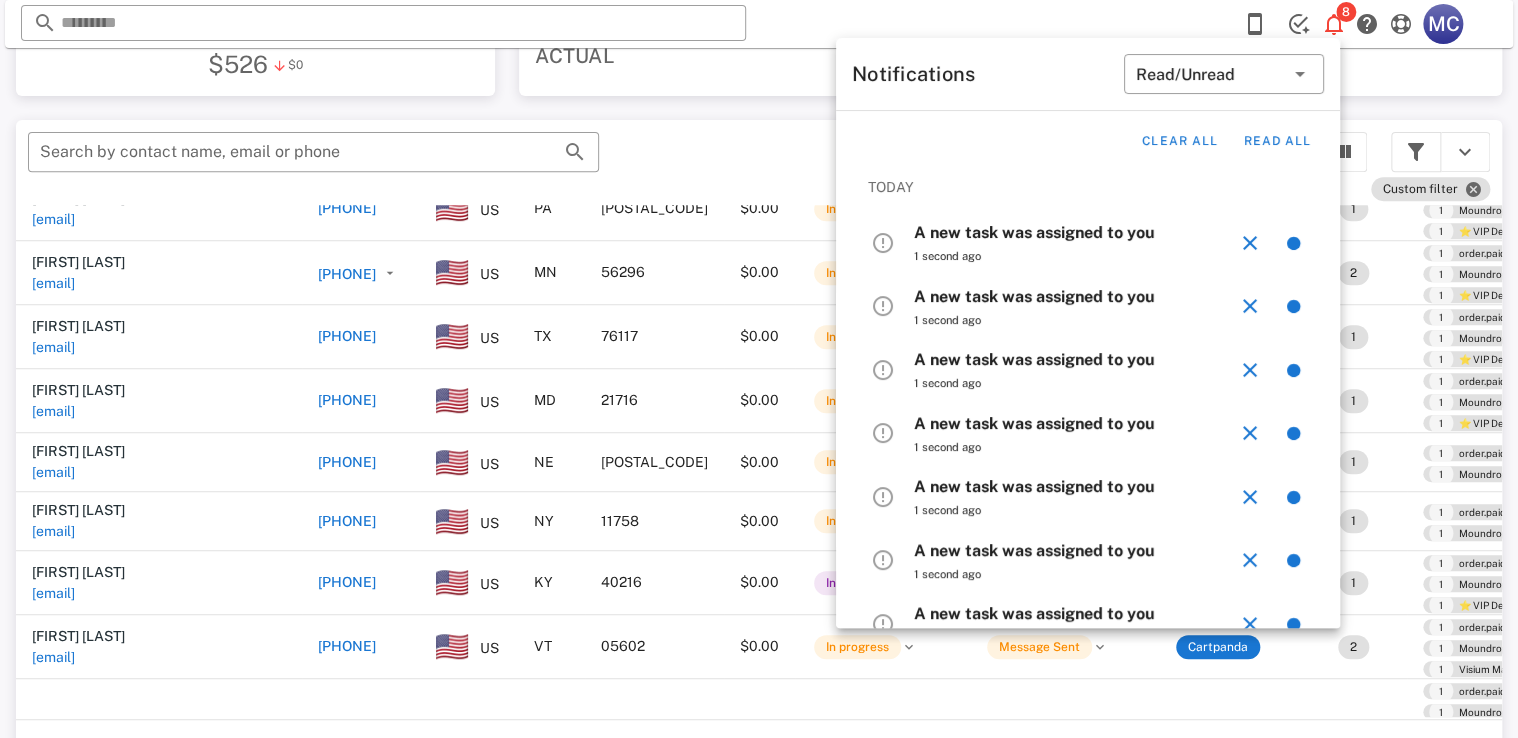 click on "A new task was assigned to you" at bounding box center [1034, 232] 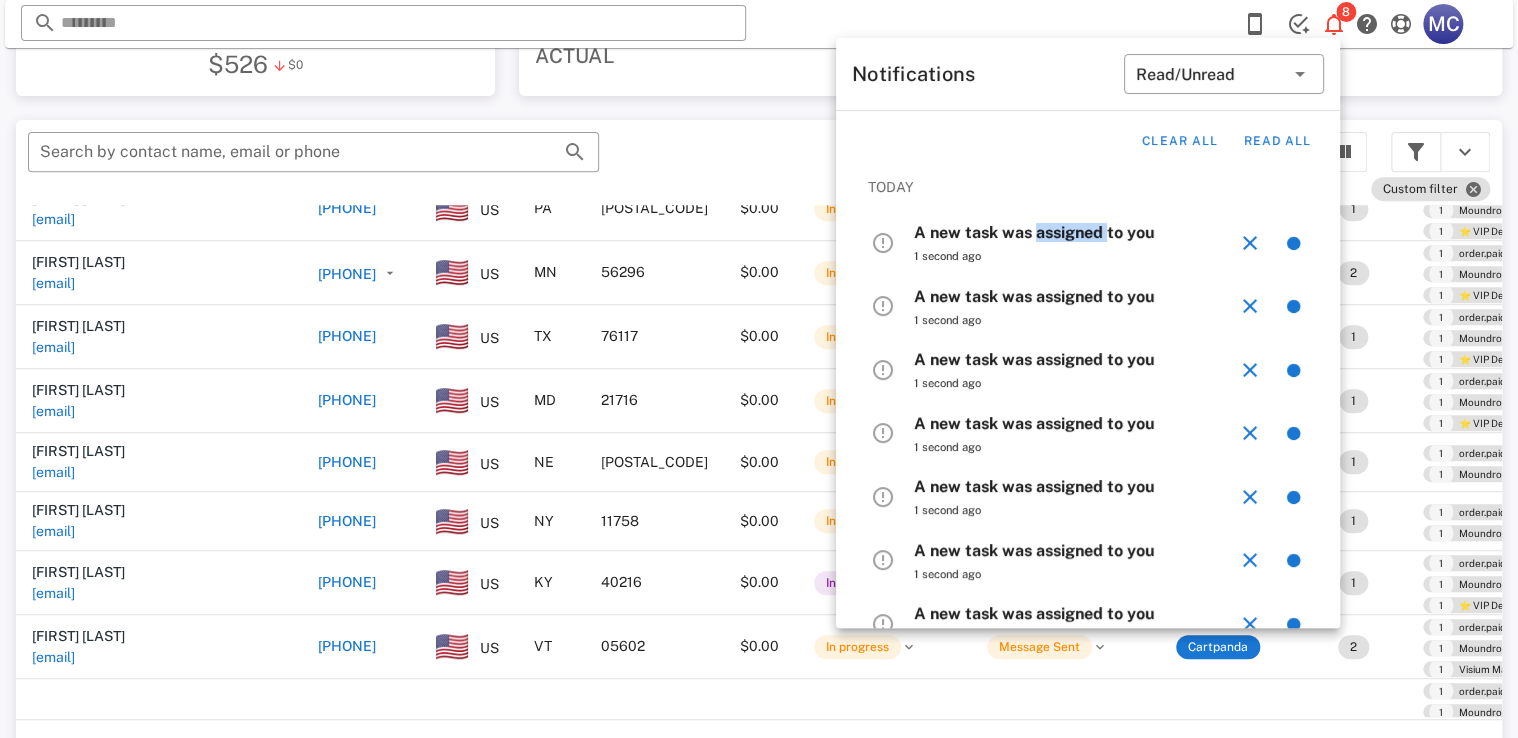 click on "A new task was assigned to you" at bounding box center [1034, 232] 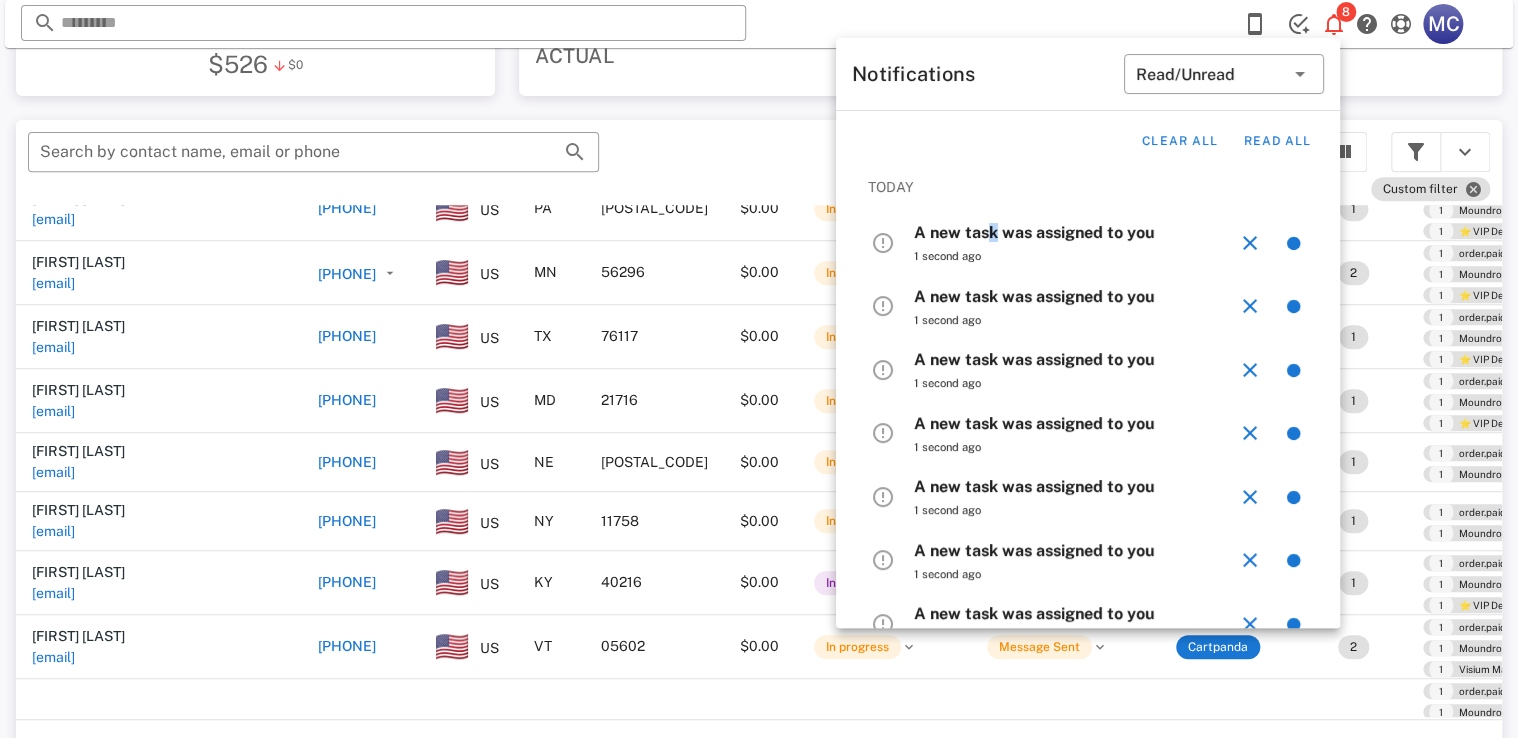 drag, startPoint x: 1095, startPoint y: 239, endPoint x: 993, endPoint y: 236, distance: 102.044106 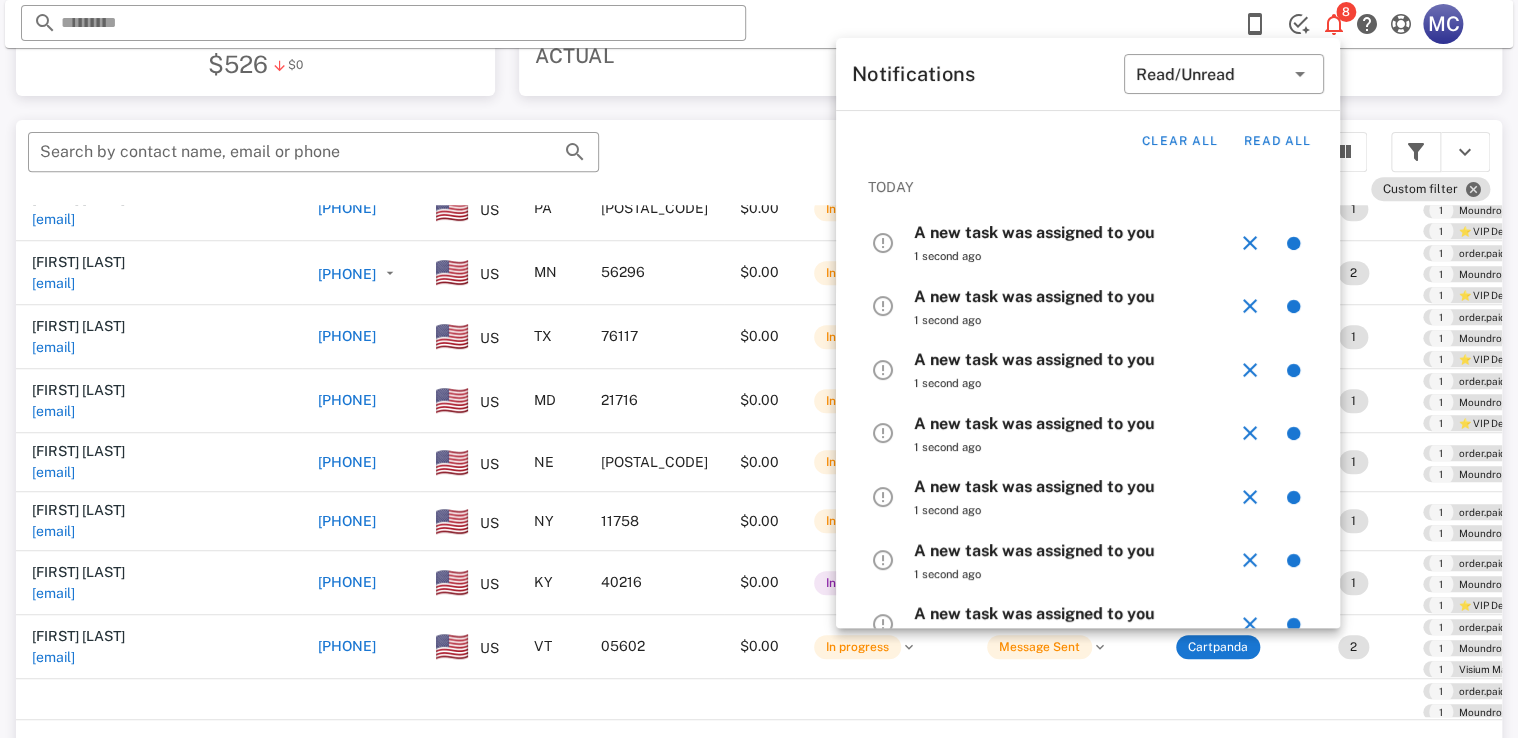 drag, startPoint x: 993, startPoint y: 236, endPoint x: 1028, endPoint y: 270, distance: 48.79549 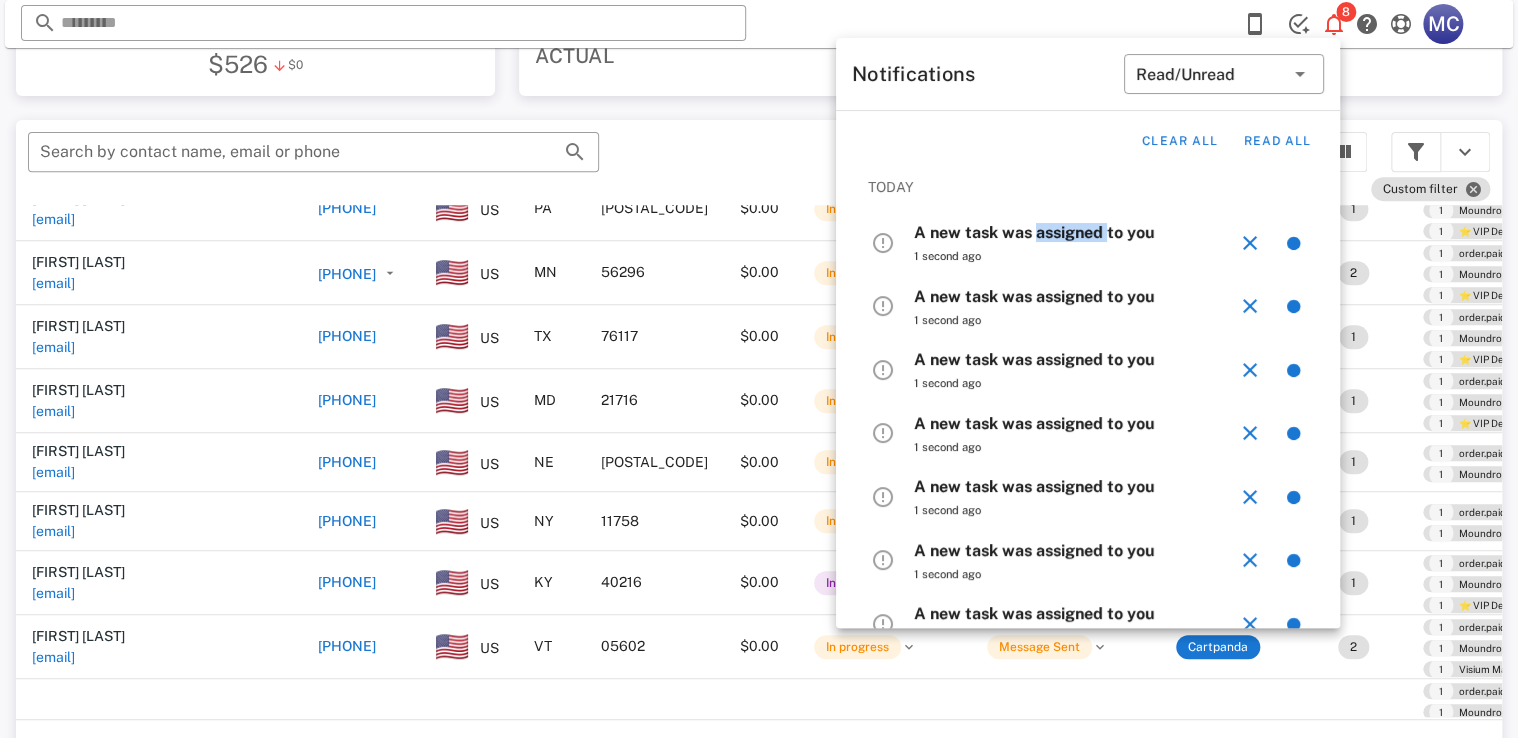 click on "A new task was assigned to you" at bounding box center [1034, 232] 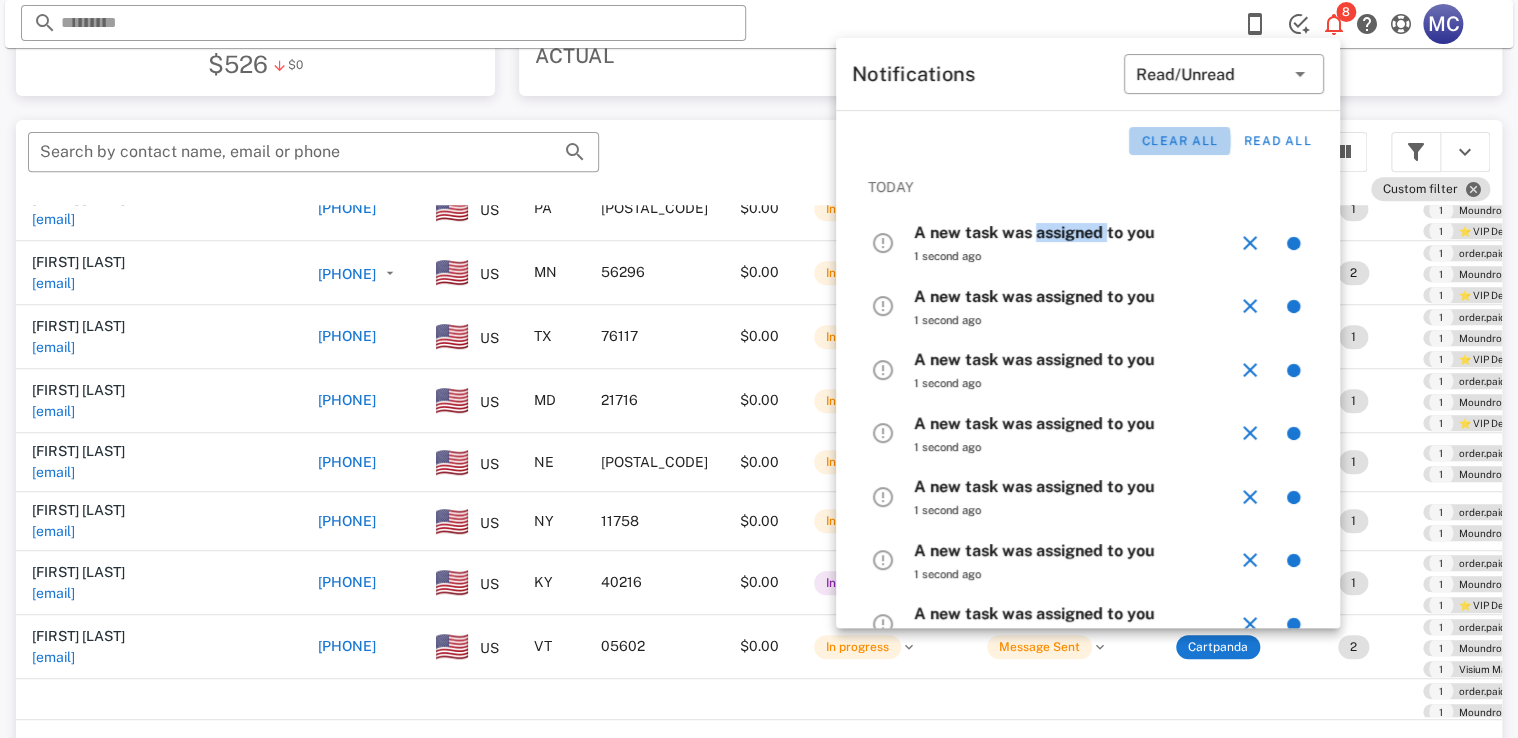 drag, startPoint x: 1037, startPoint y: 233, endPoint x: 1222, endPoint y: 130, distance: 211.7404 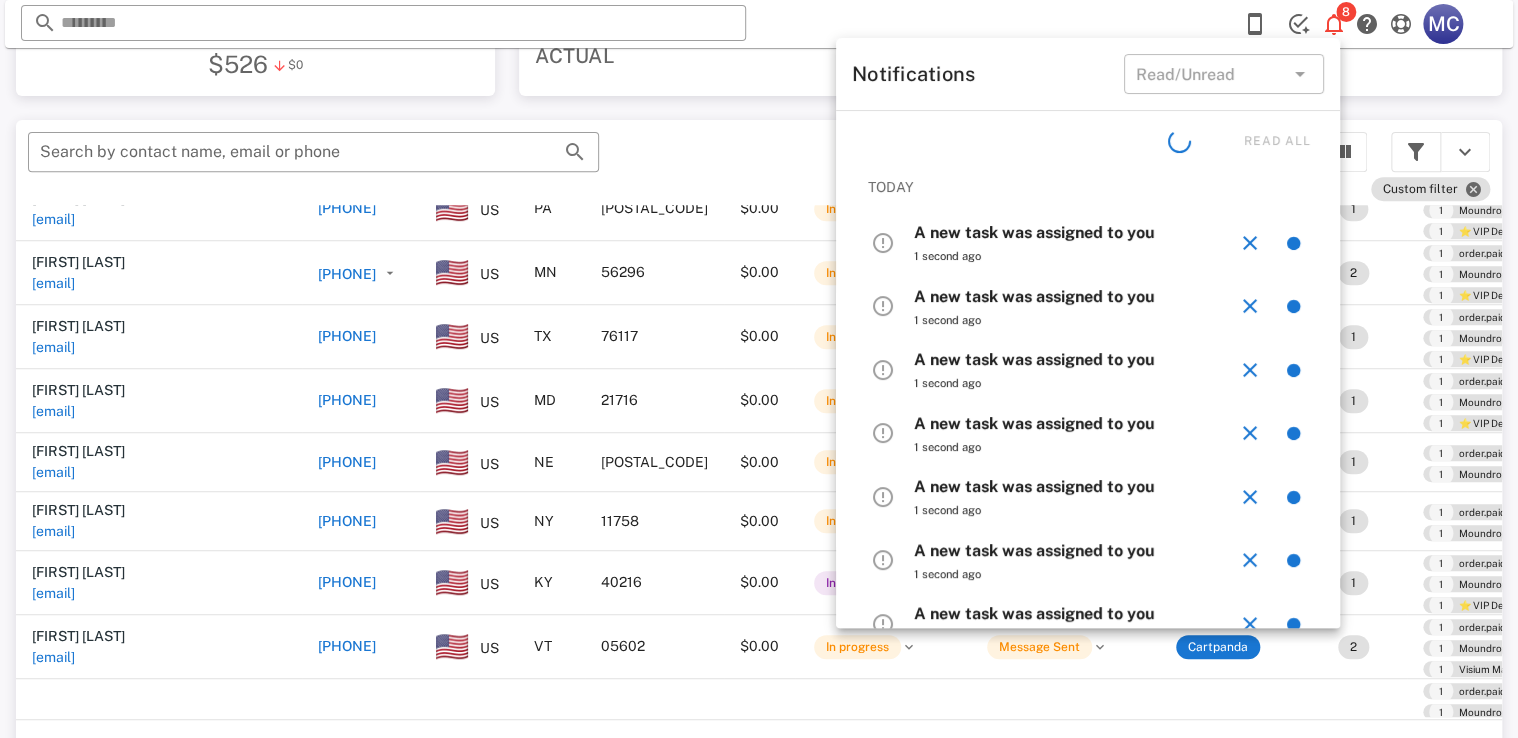 click on "Clear all  Read all" at bounding box center [1088, 141] 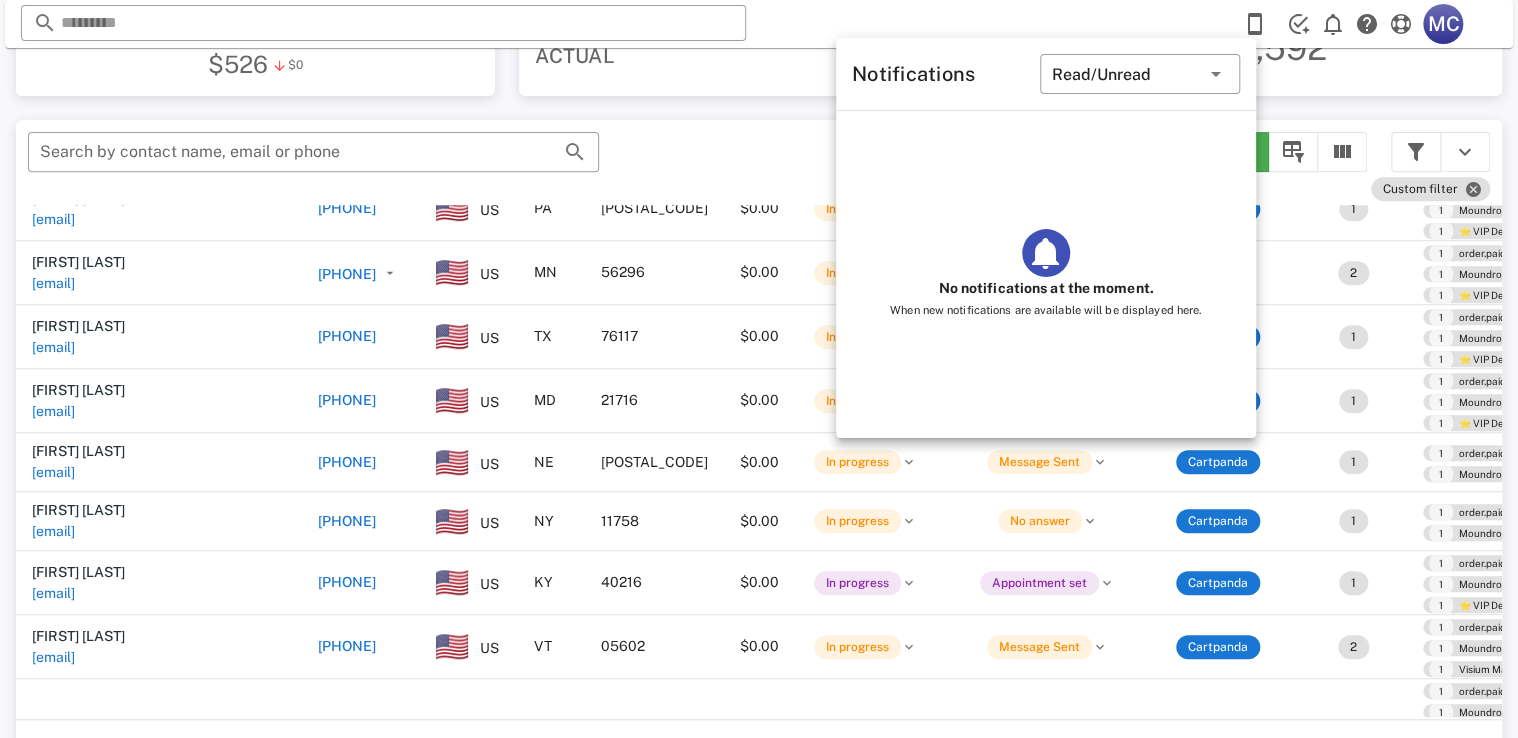 click on "Pipeline value $267,115 $18,592" at bounding box center (1261, 20) 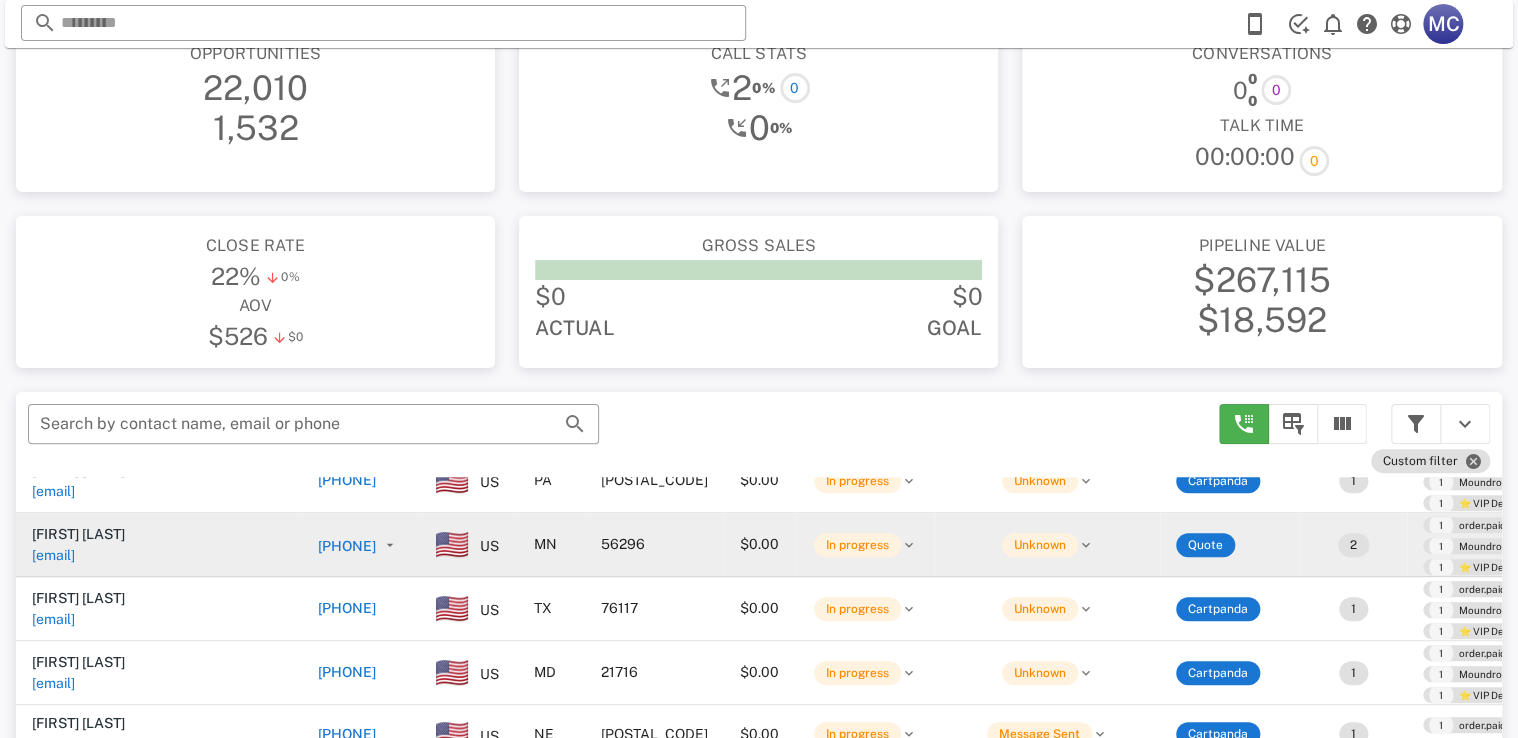 scroll, scrollTop: 0, scrollLeft: 0, axis: both 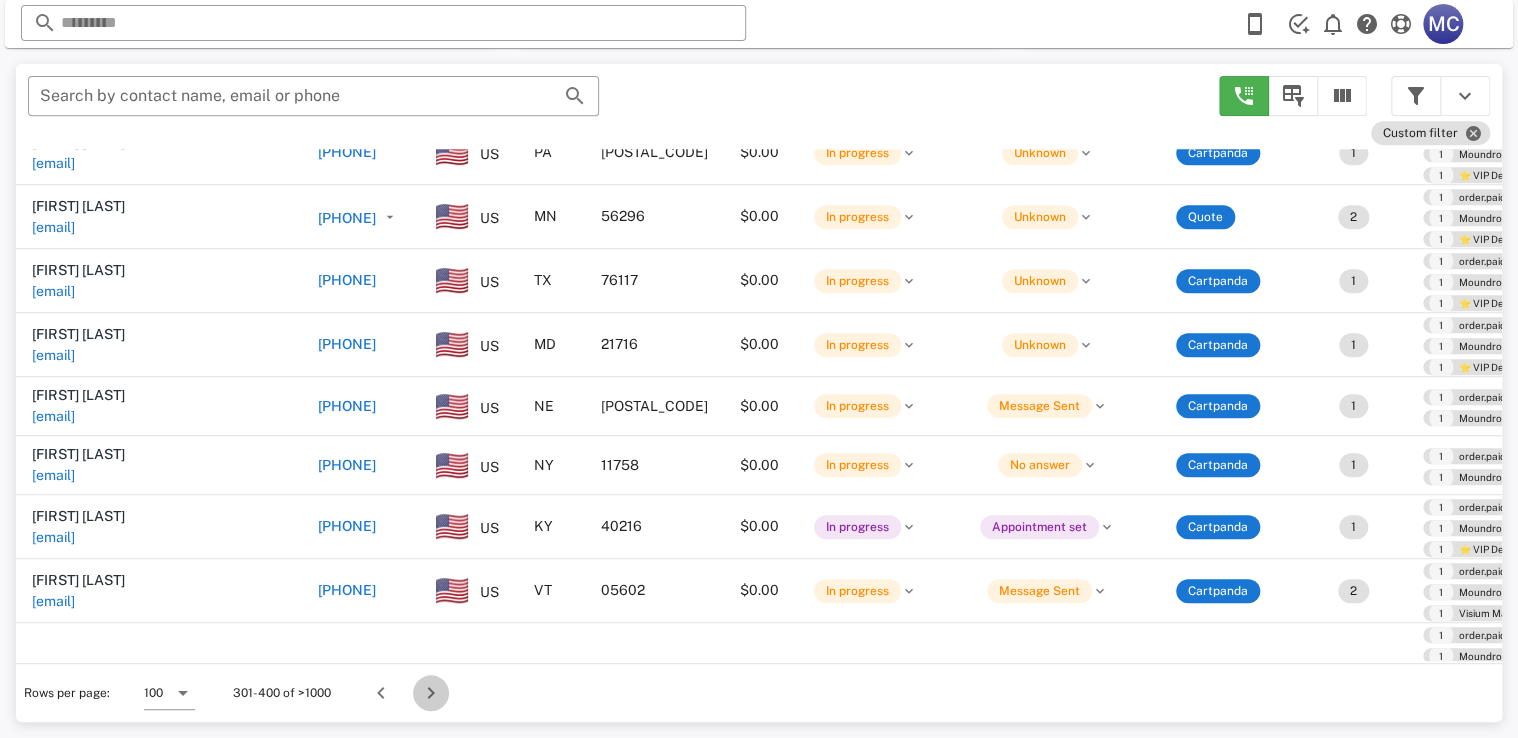 click at bounding box center [431, 693] 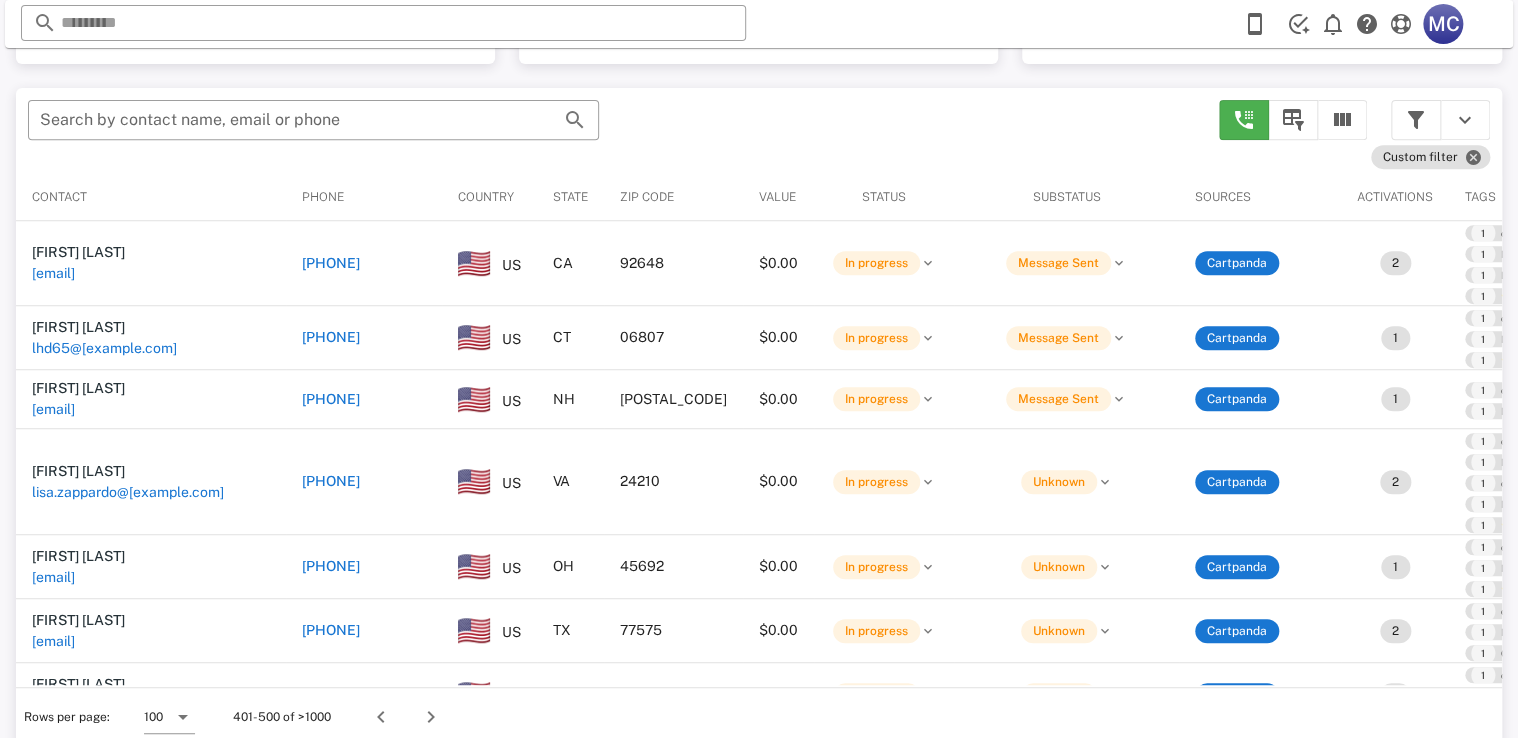 scroll, scrollTop: 380, scrollLeft: 0, axis: vertical 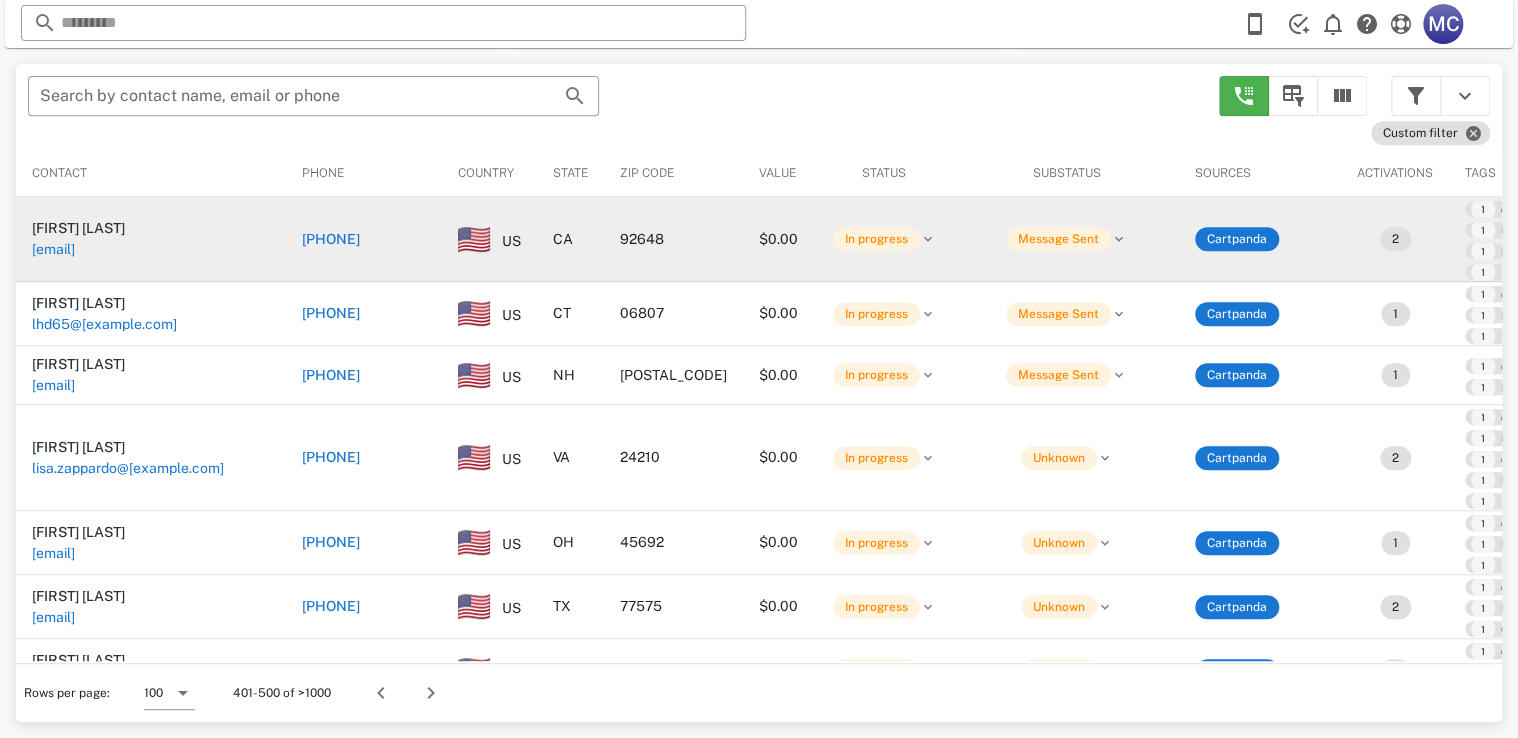 click on "[PHONE]" at bounding box center (331, 239) 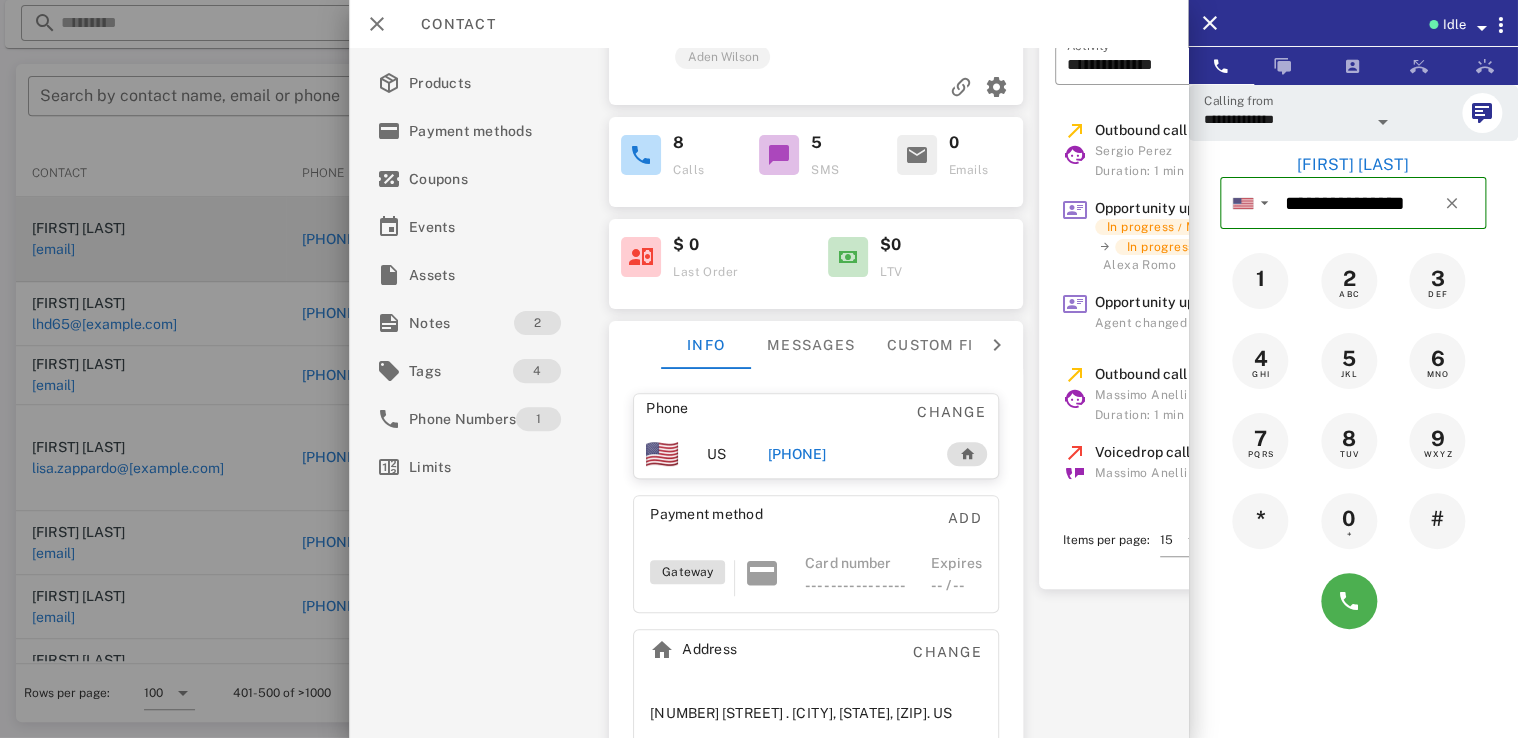 scroll, scrollTop: 118, scrollLeft: 0, axis: vertical 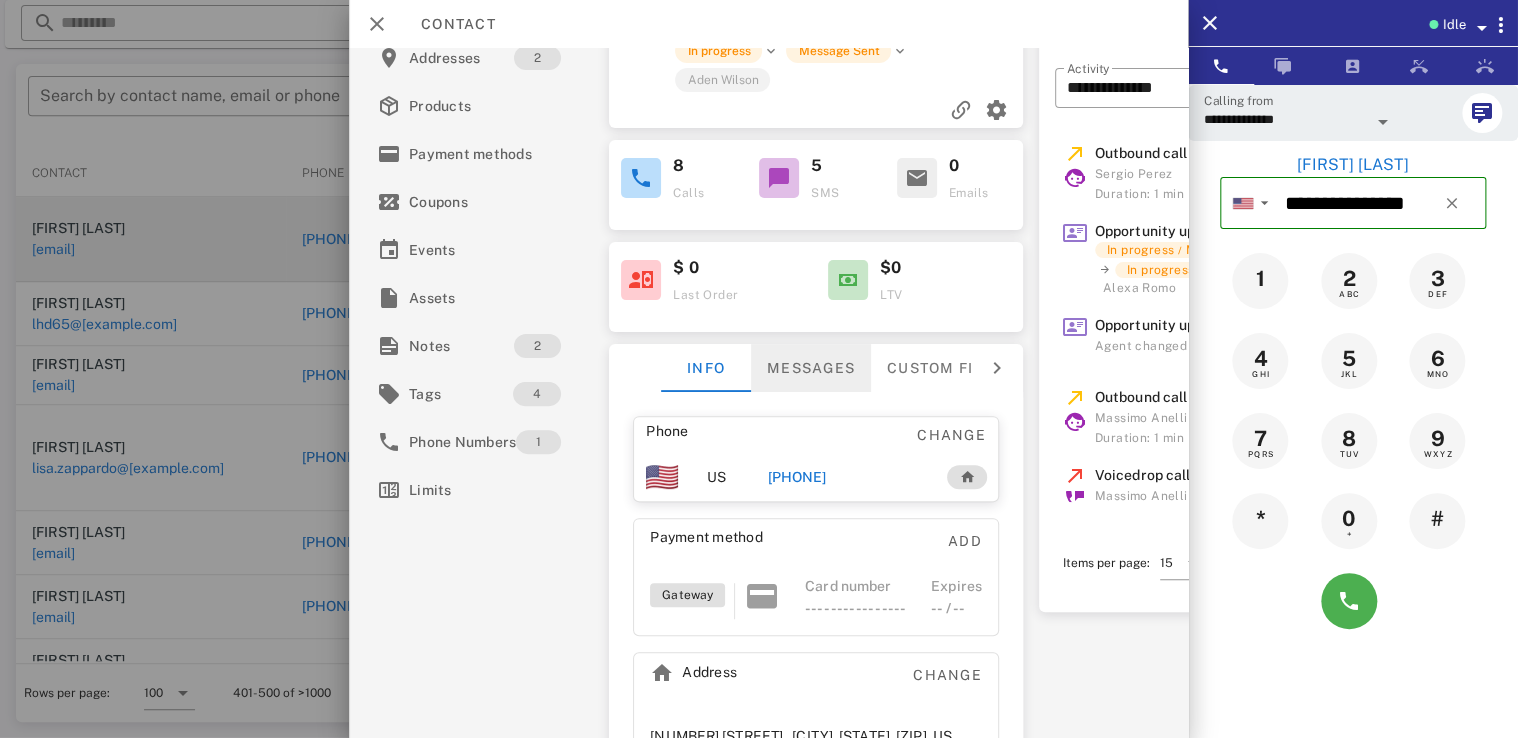 click on "Messages" at bounding box center (812, 368) 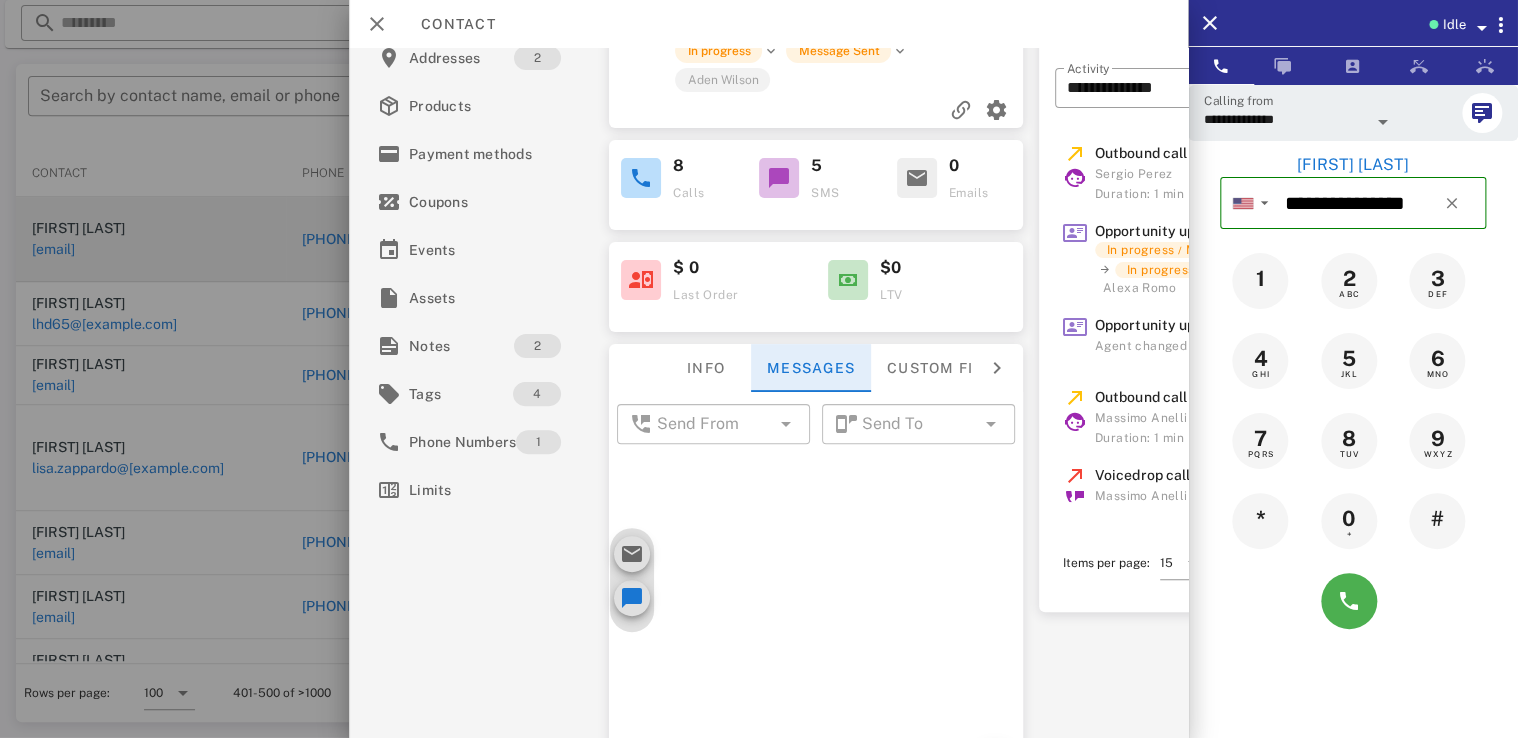 scroll, scrollTop: 958, scrollLeft: 0, axis: vertical 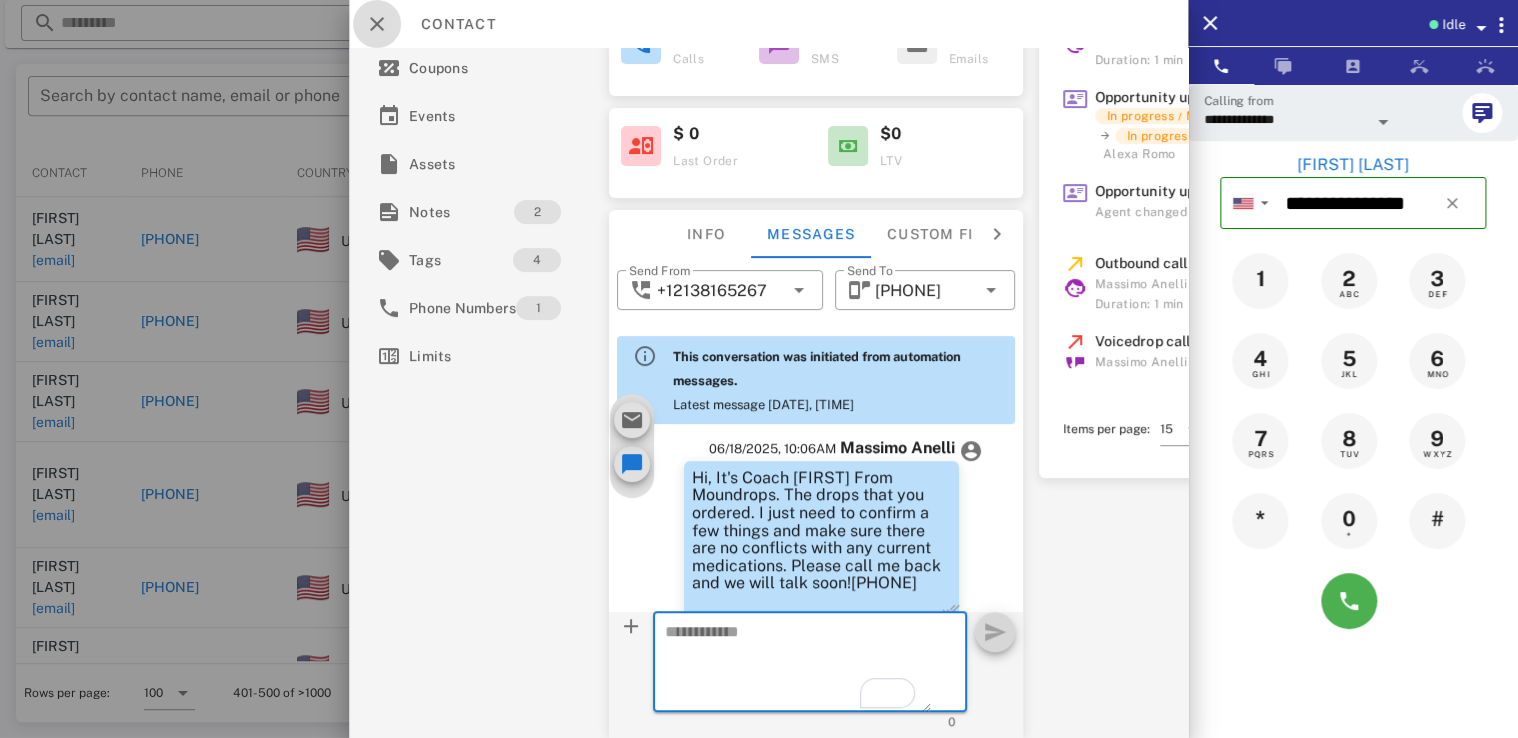 click at bounding box center [377, 24] 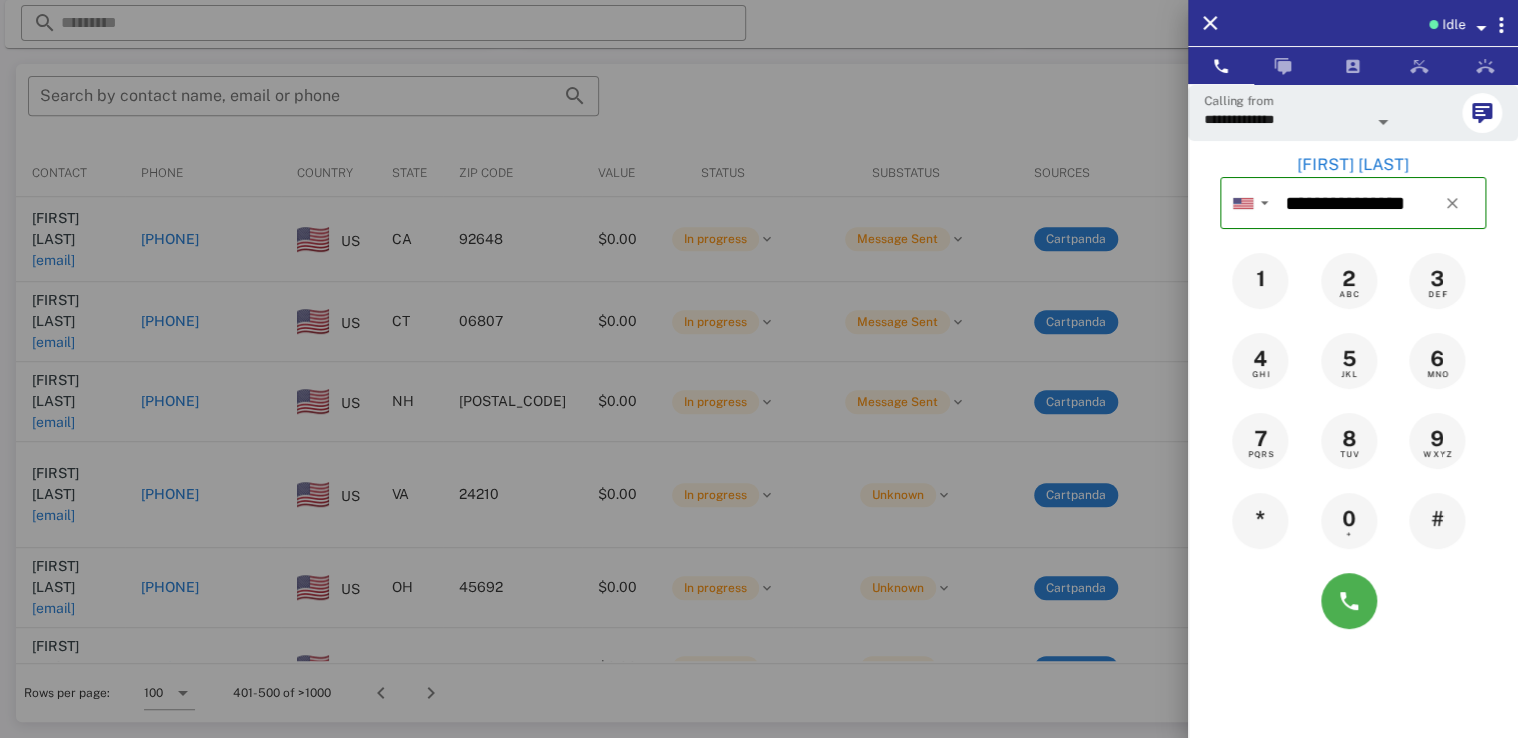 click at bounding box center (759, 369) 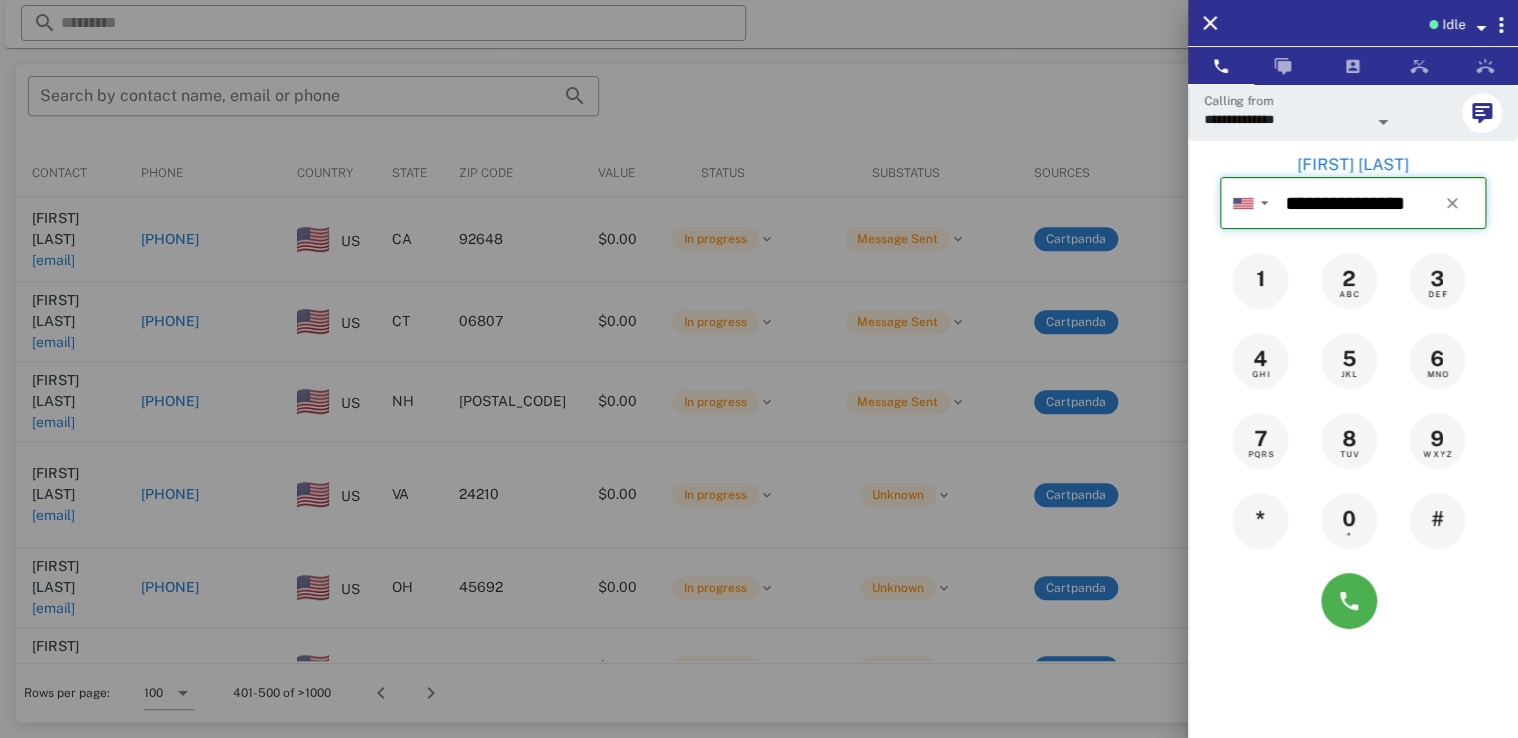type 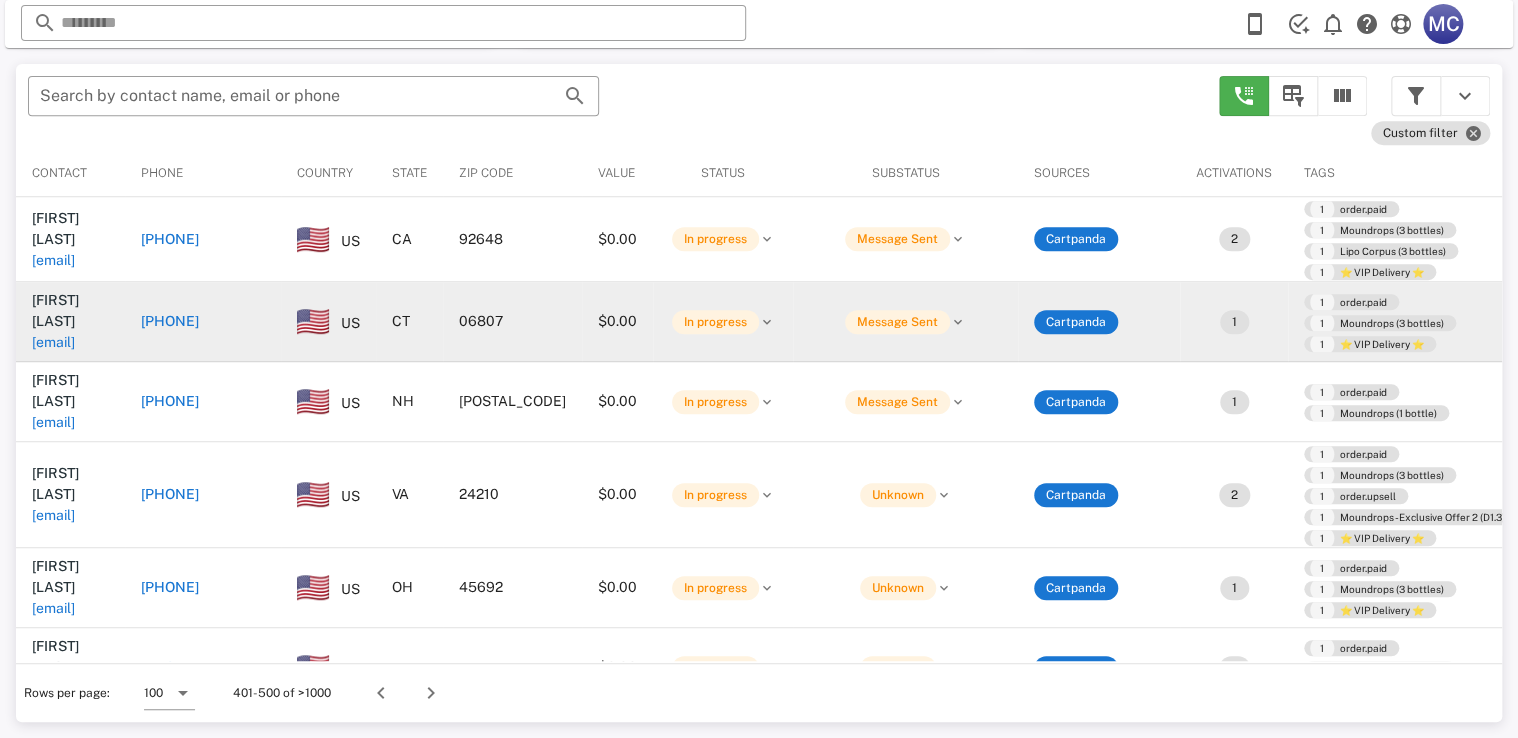 click on "[PHONE]" at bounding box center (170, 321) 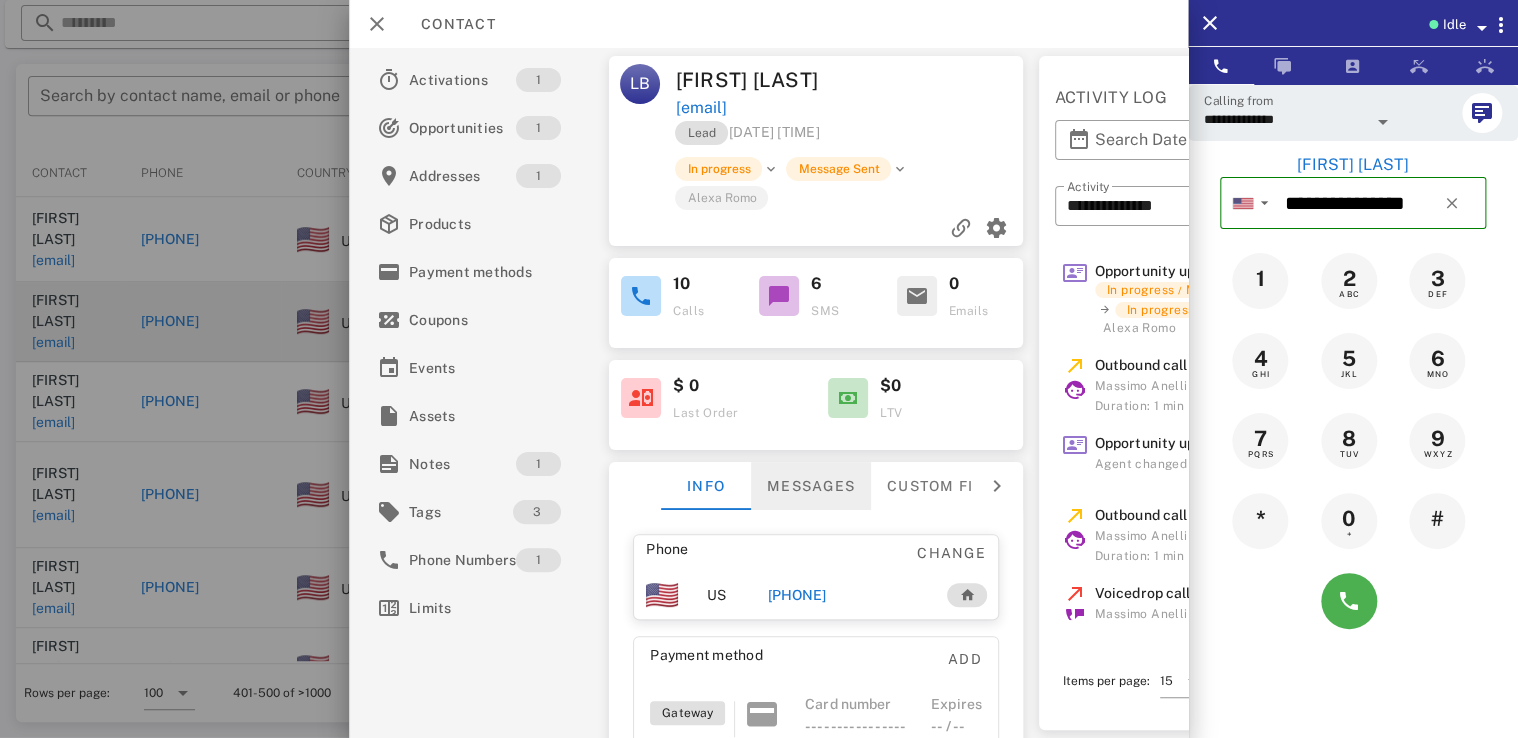click on "Messages" at bounding box center (812, 486) 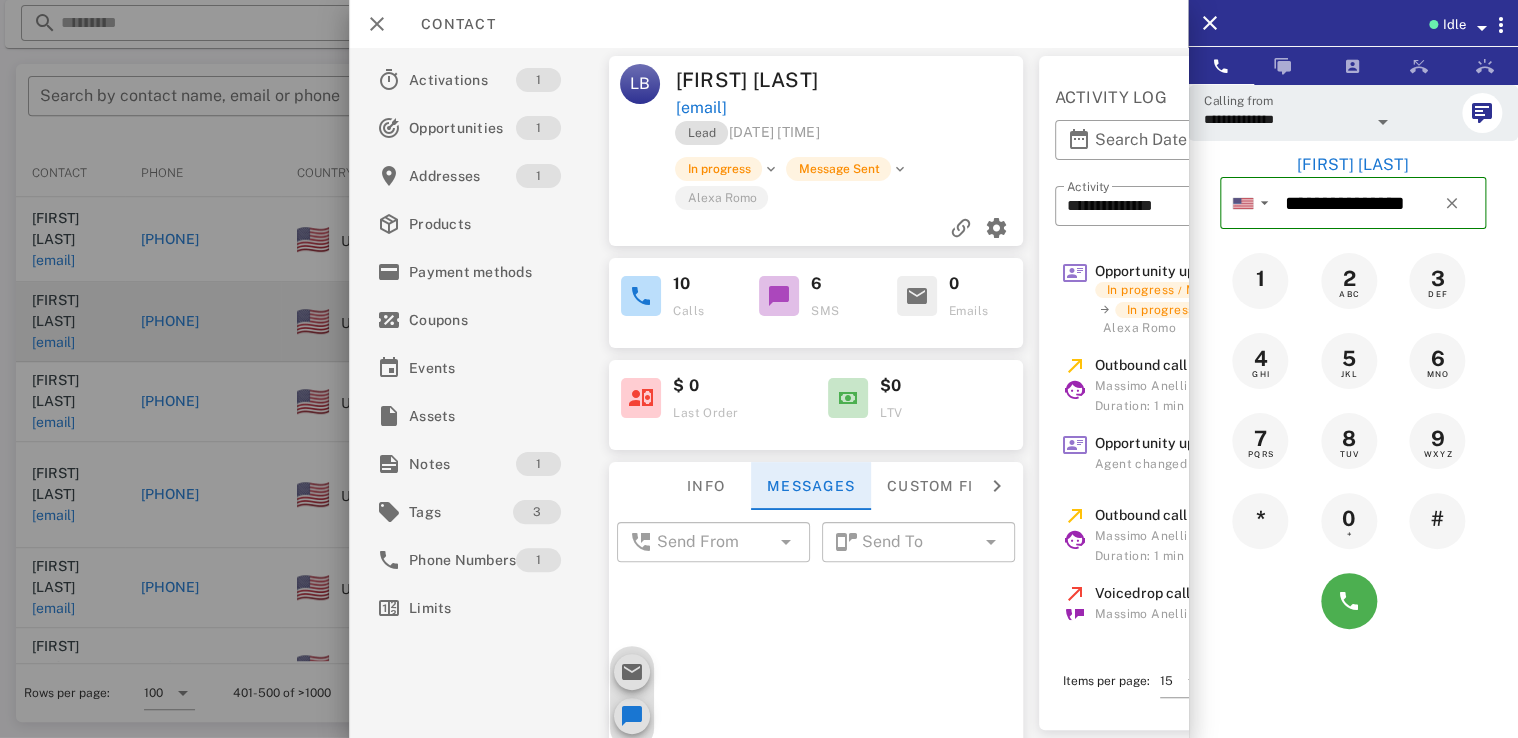 scroll, scrollTop: 1264, scrollLeft: 0, axis: vertical 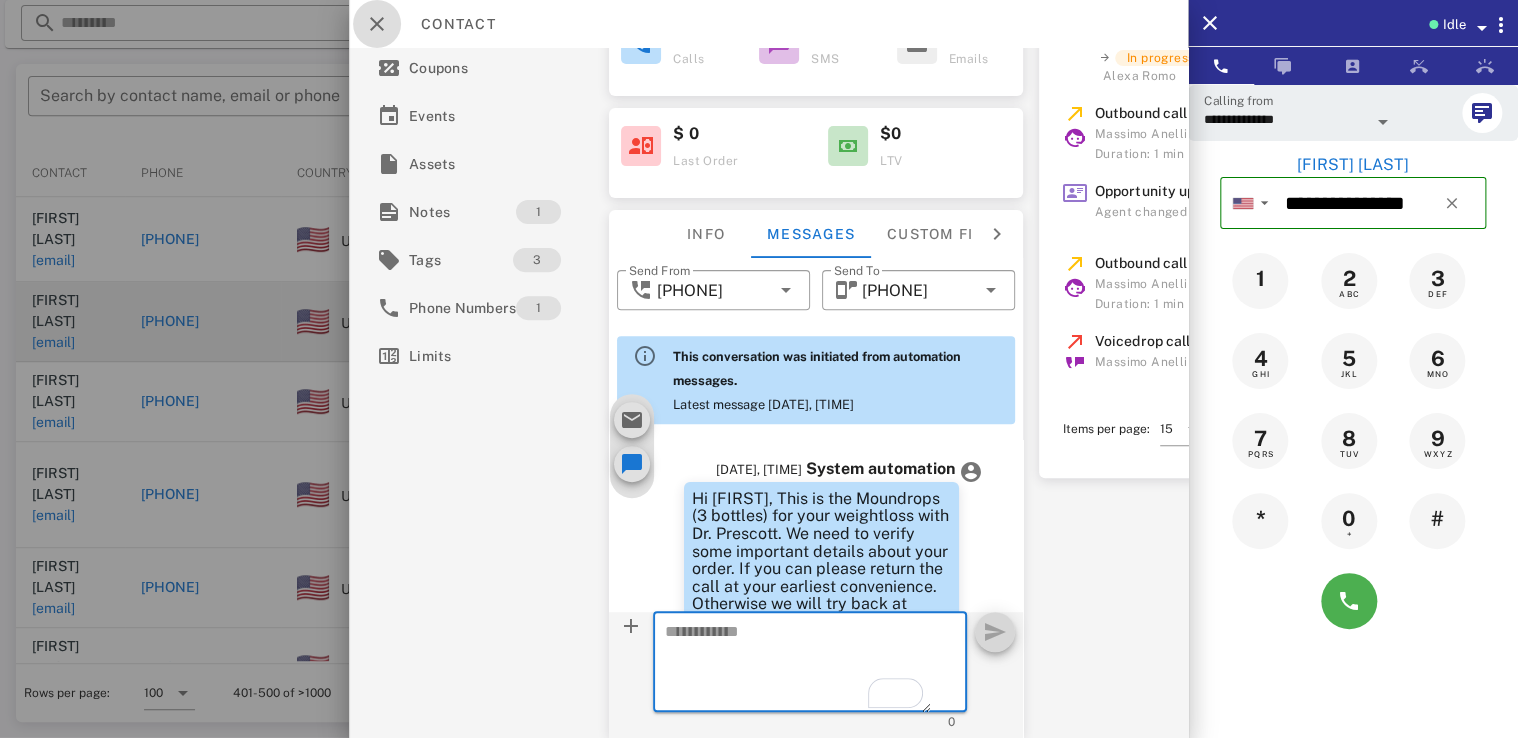 click at bounding box center (377, 24) 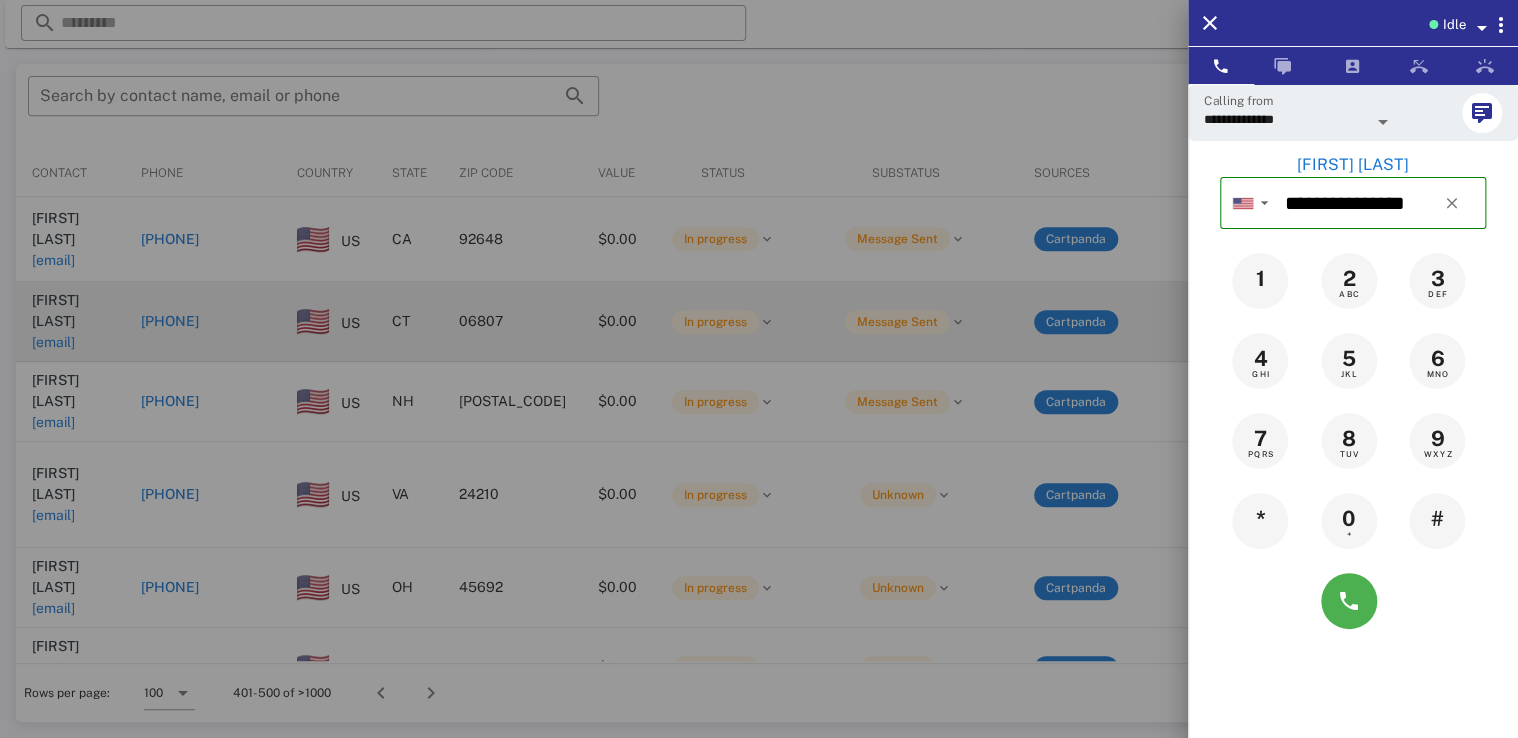 click at bounding box center (759, 369) 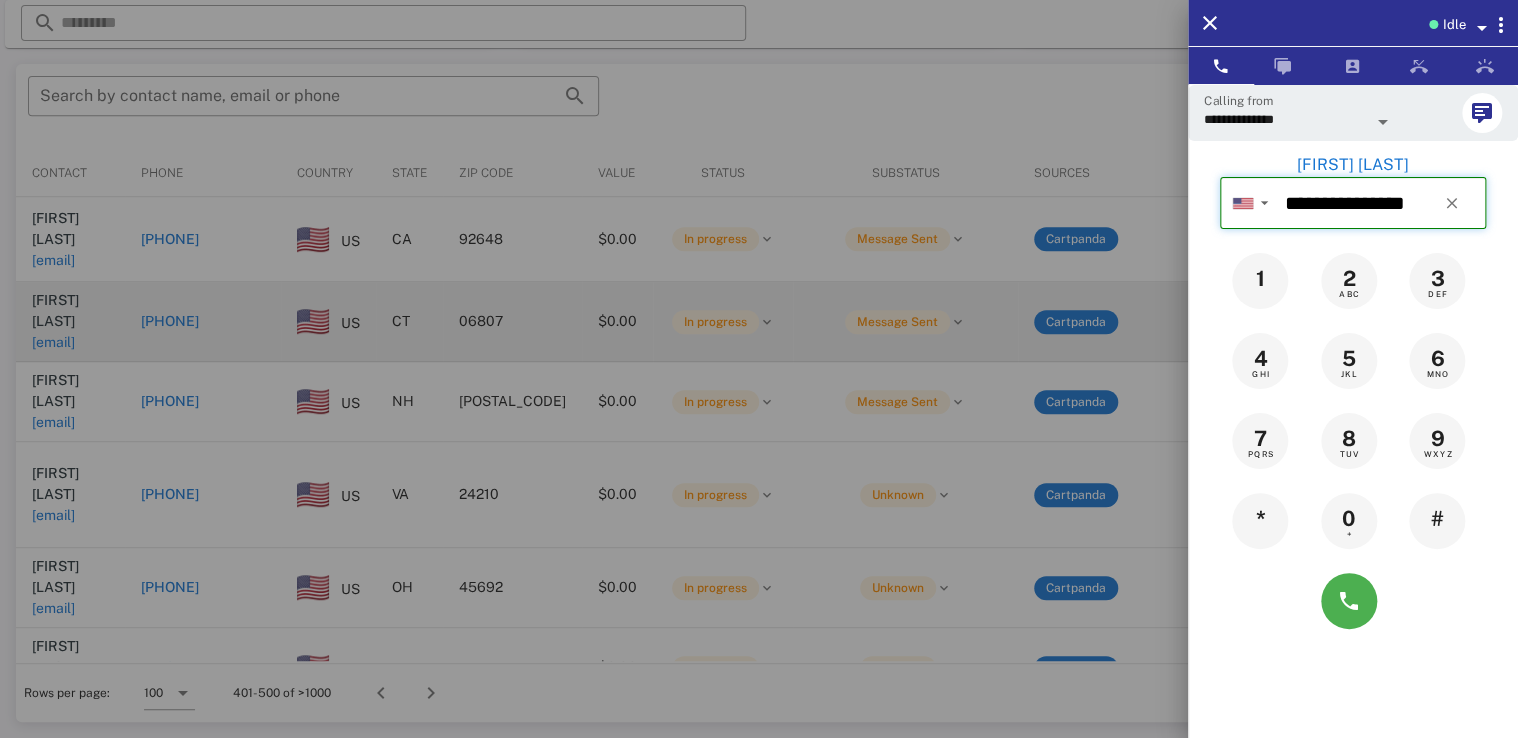 type 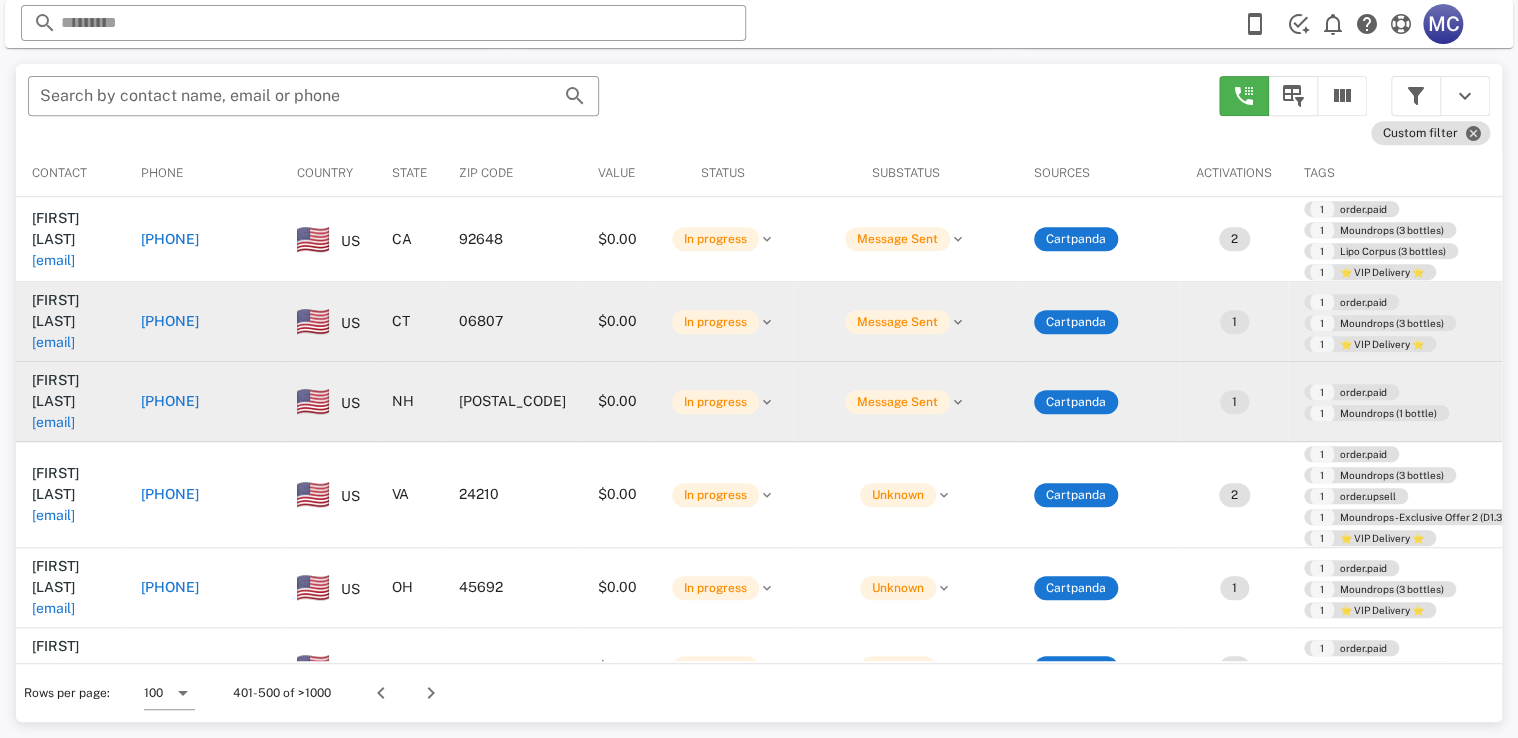 click on "[PHONE]" at bounding box center (170, 401) 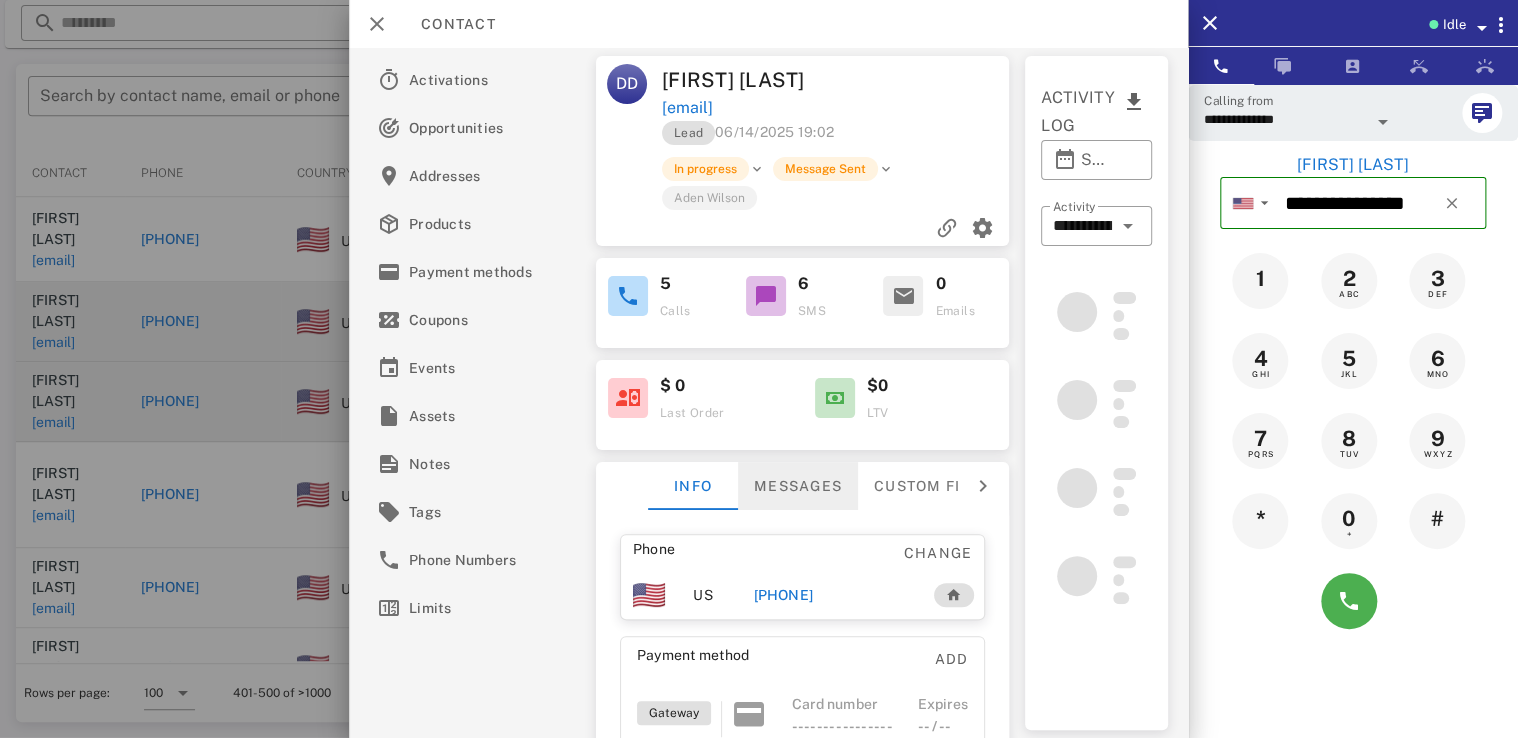 click on "Messages" at bounding box center (798, 486) 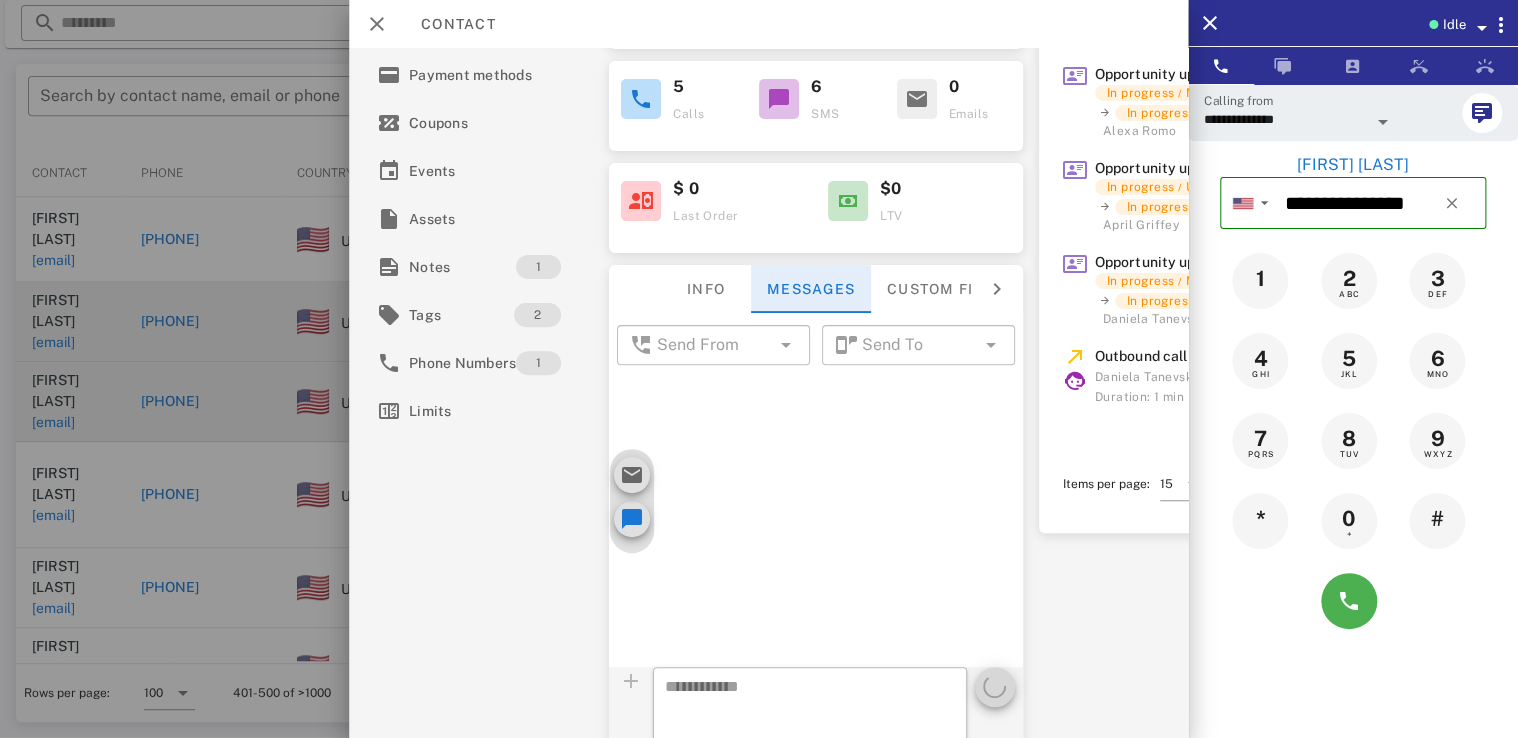 scroll, scrollTop: 200, scrollLeft: 0, axis: vertical 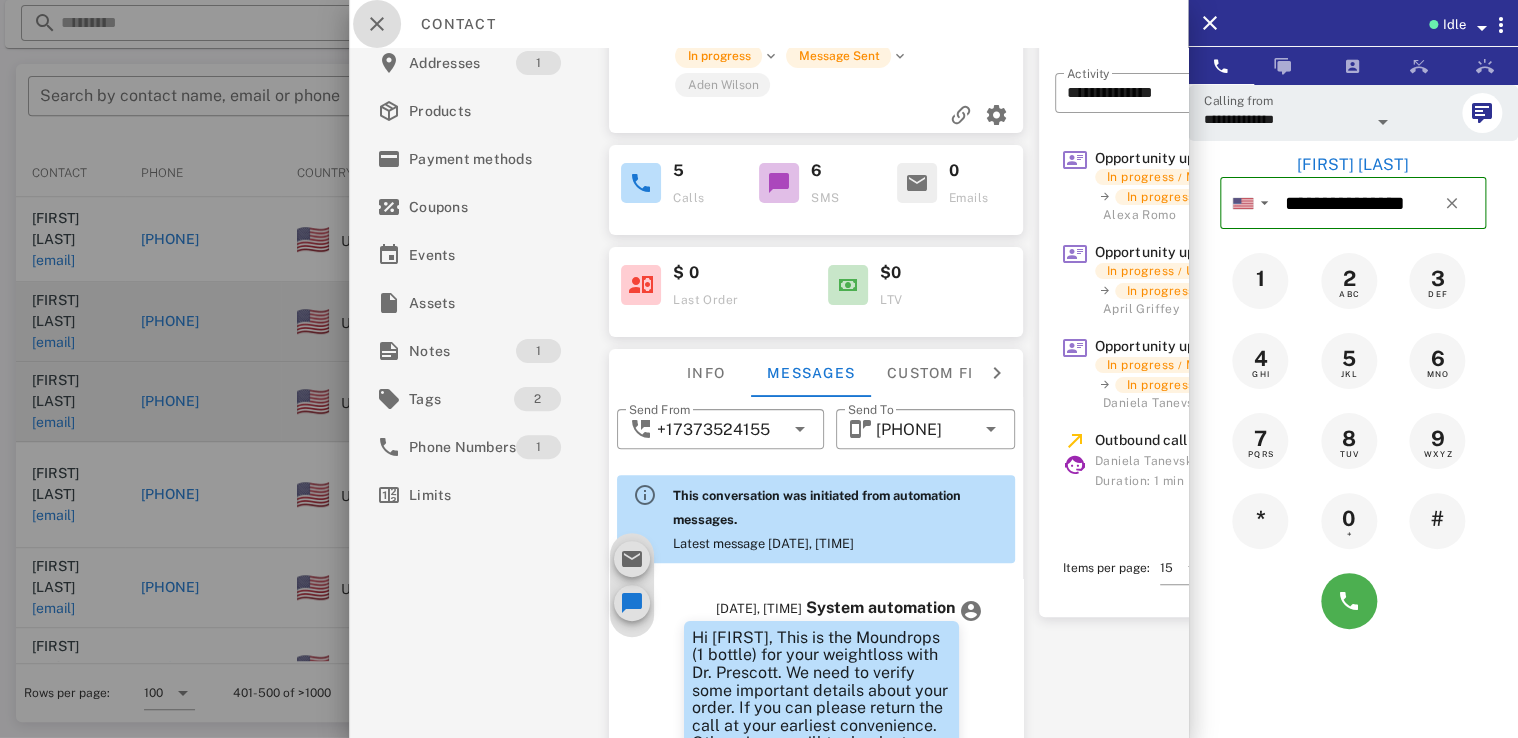 click at bounding box center [377, 24] 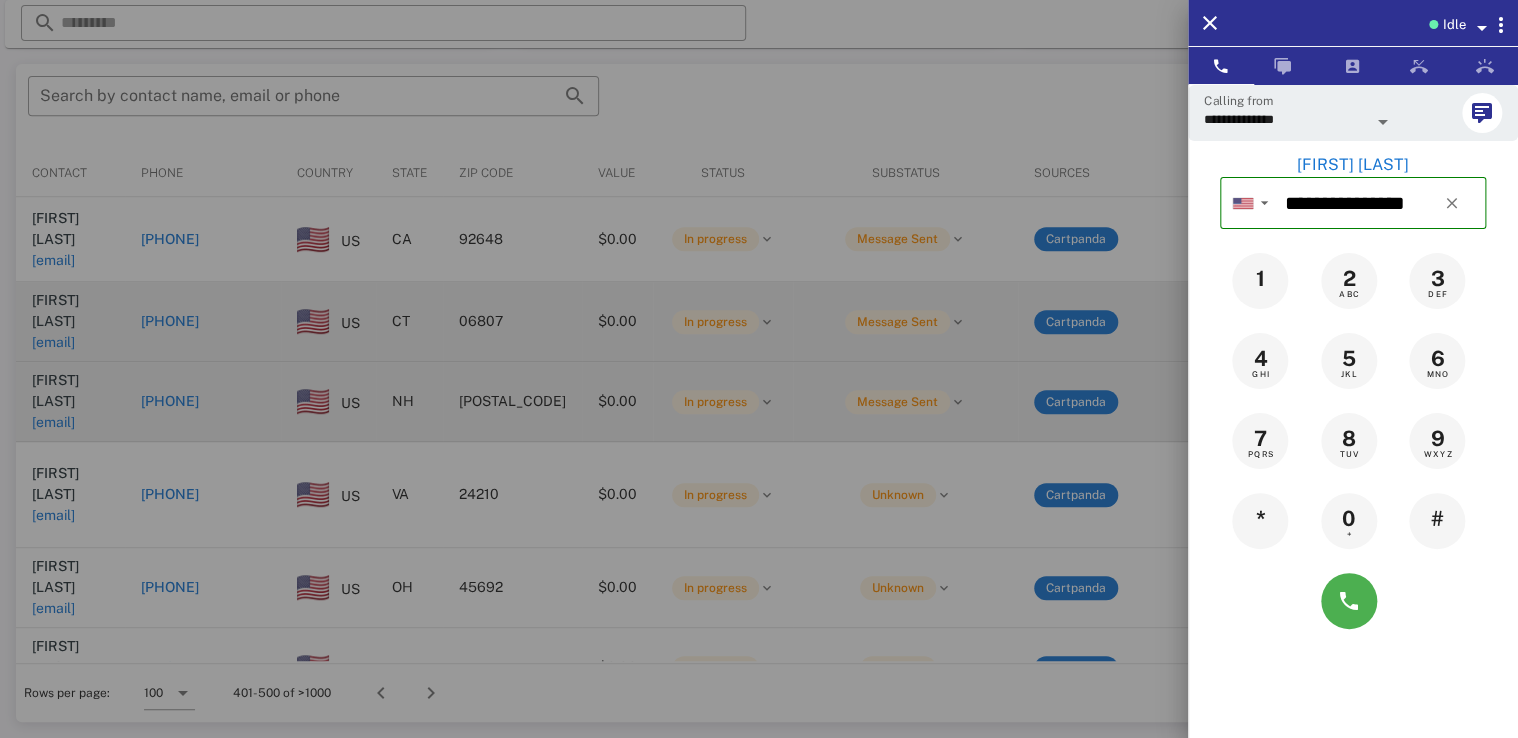 click at bounding box center [759, 369] 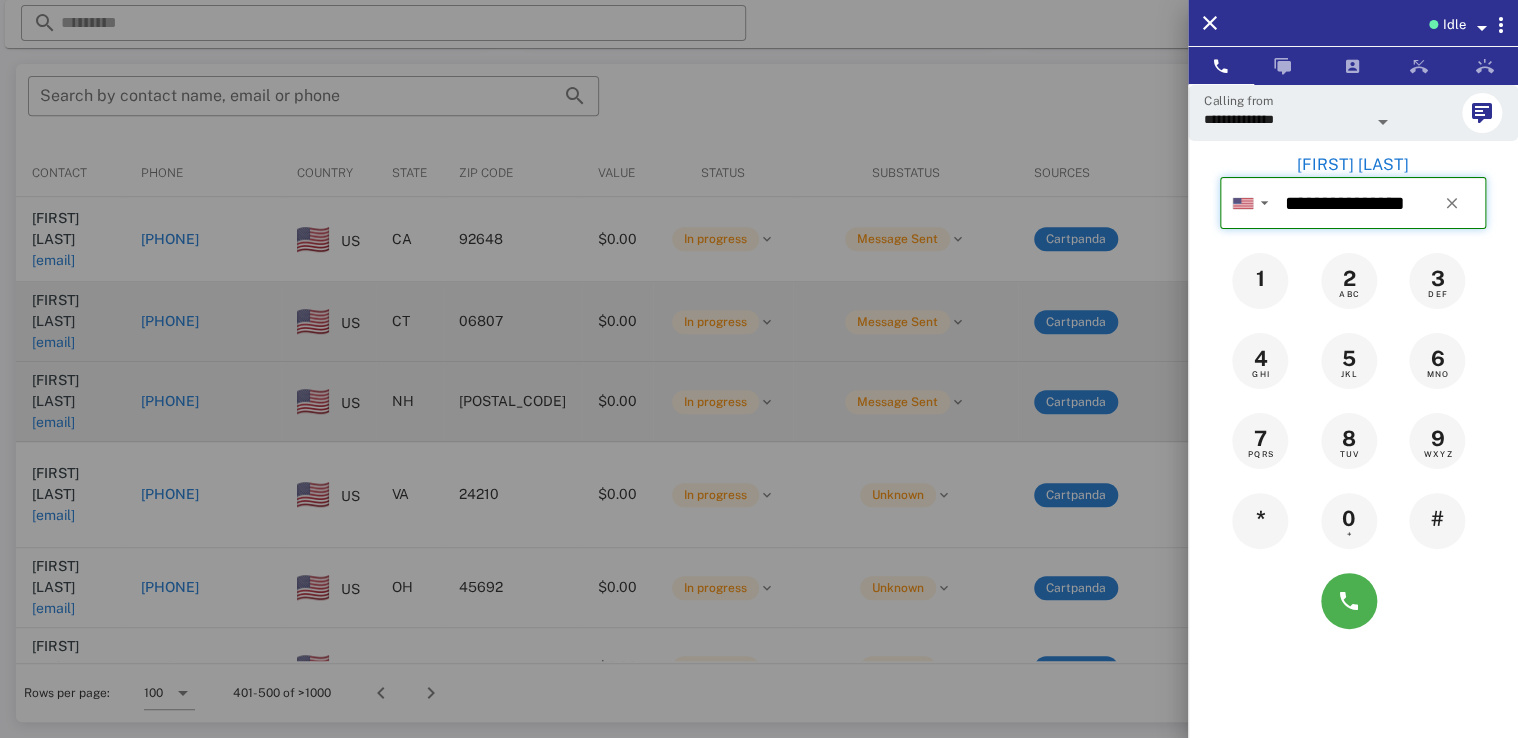 type 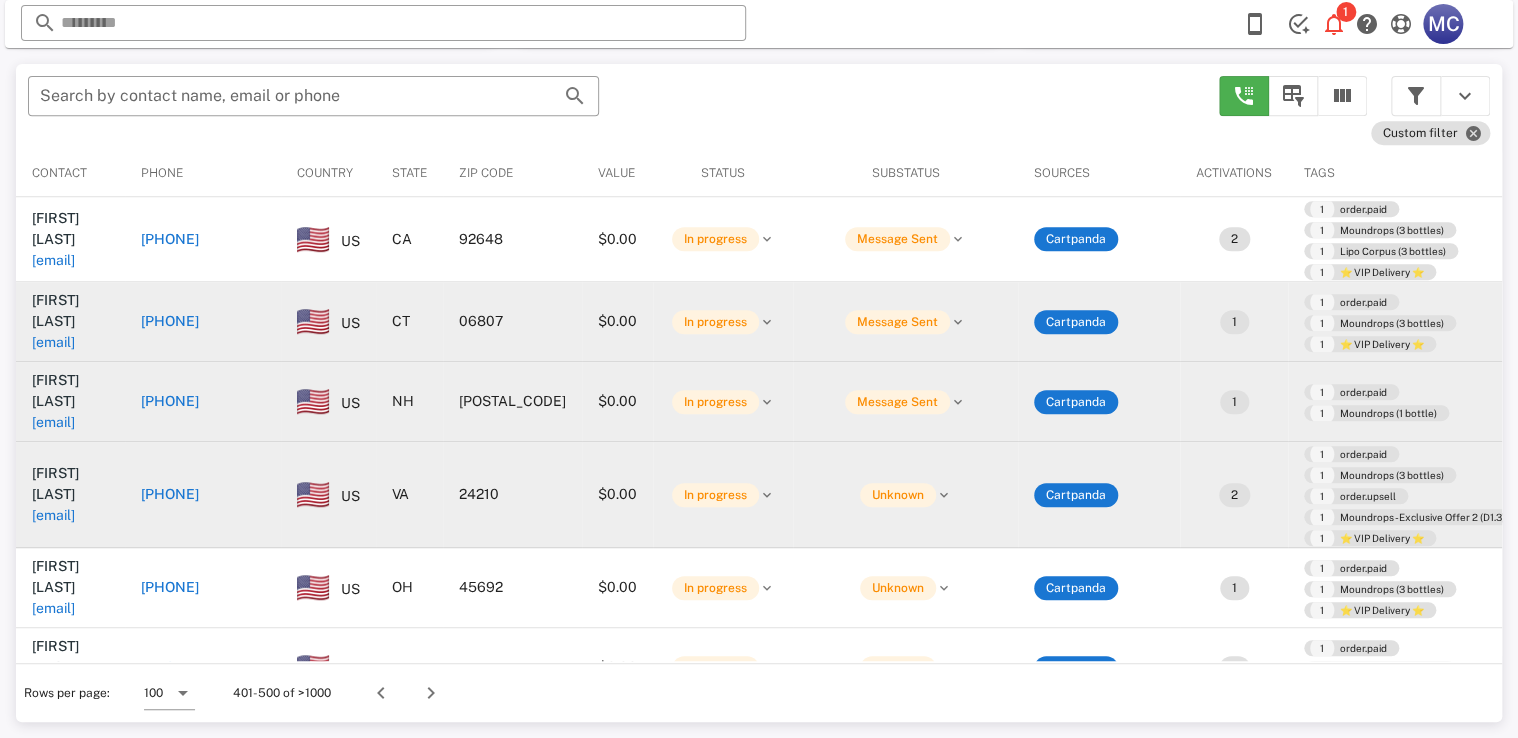 click on "[PHONE]" at bounding box center [170, 494] 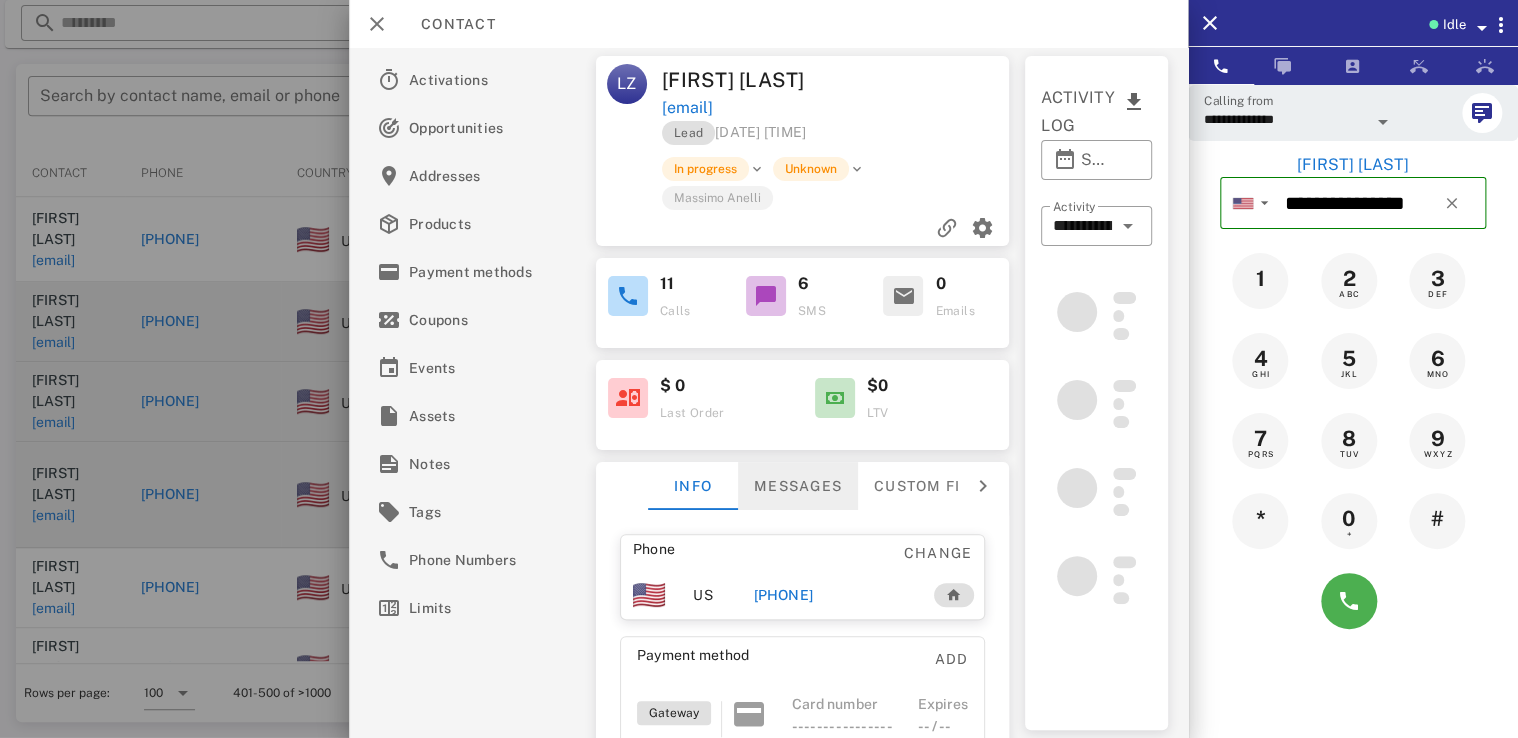 click on "Messages" at bounding box center [798, 486] 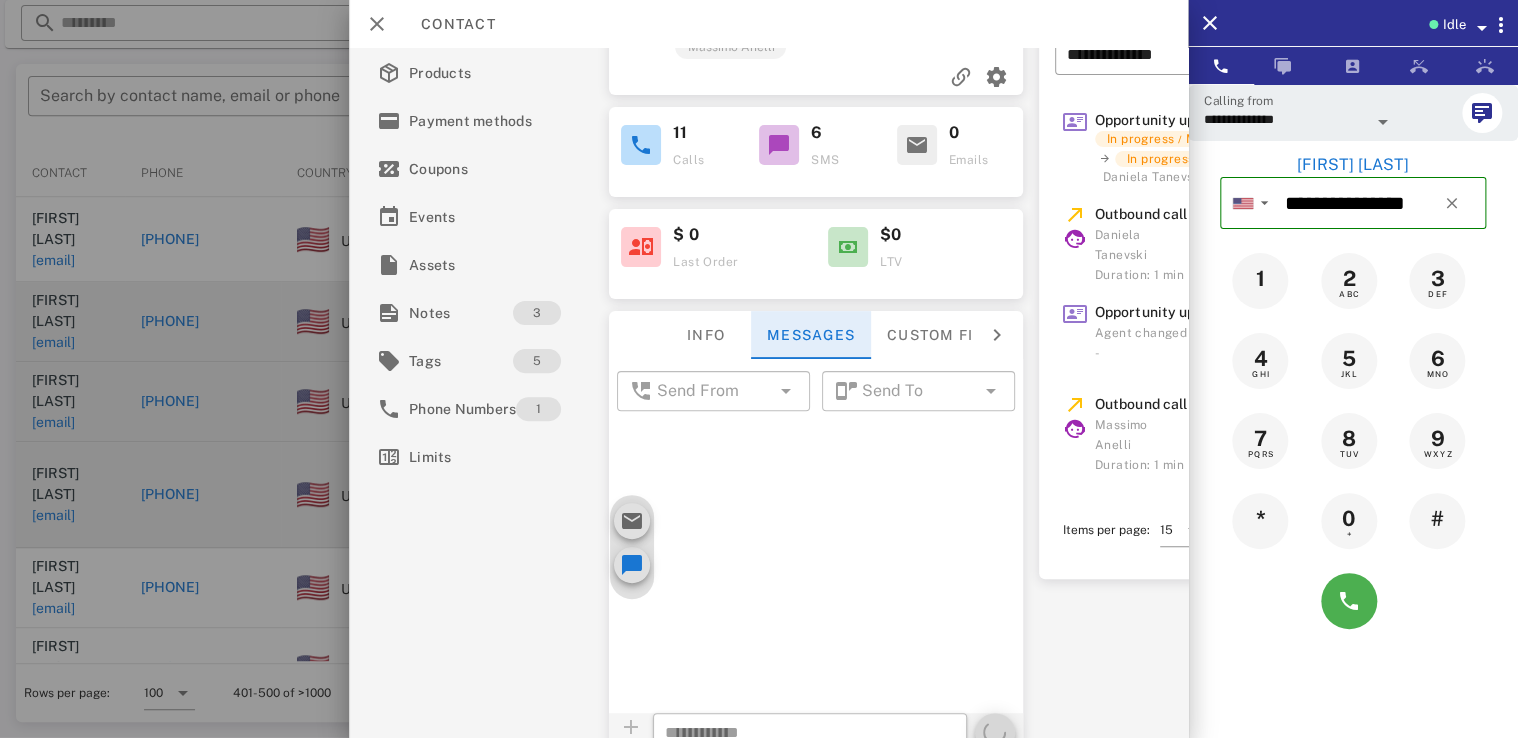 scroll, scrollTop: 152, scrollLeft: 0, axis: vertical 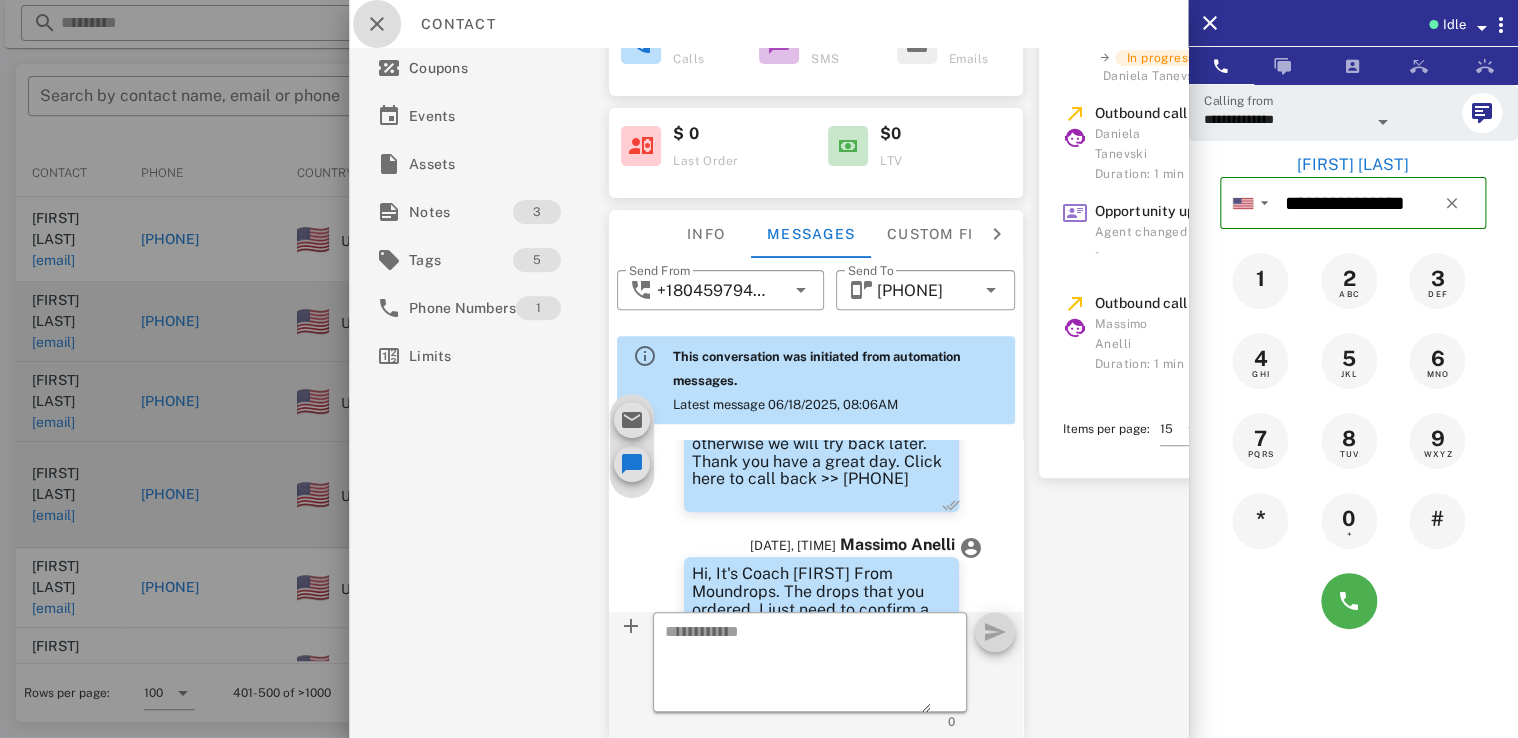 click at bounding box center [377, 24] 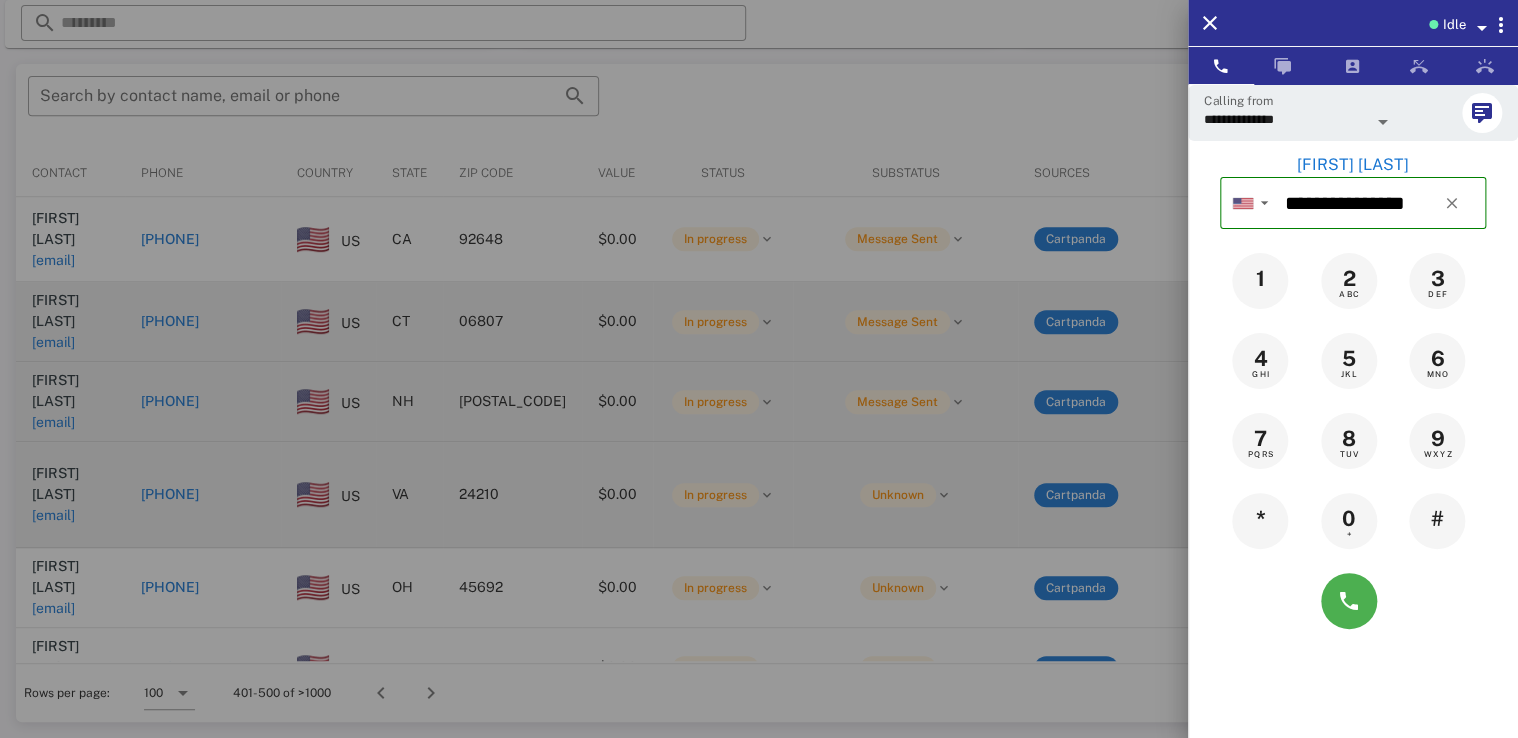 click at bounding box center [759, 369] 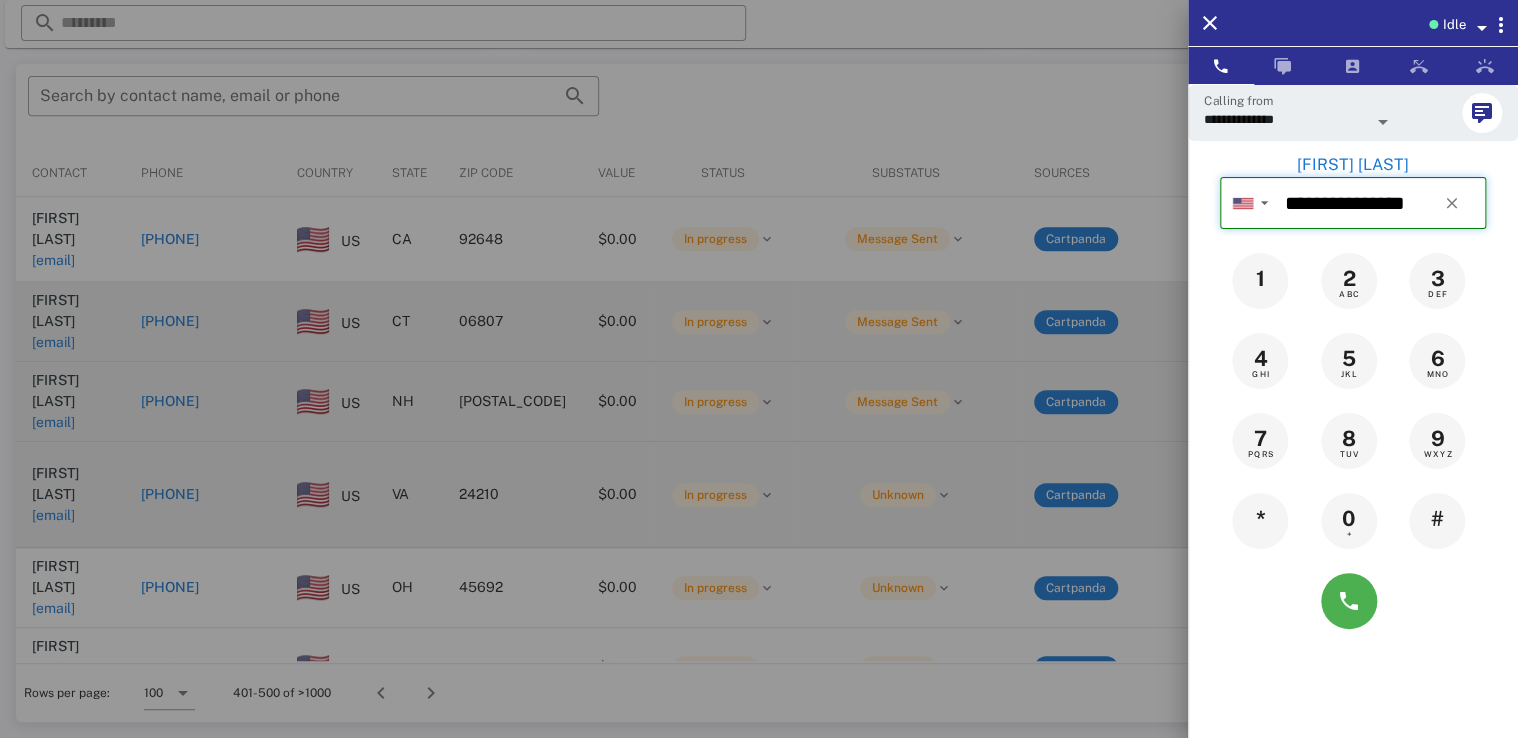 type 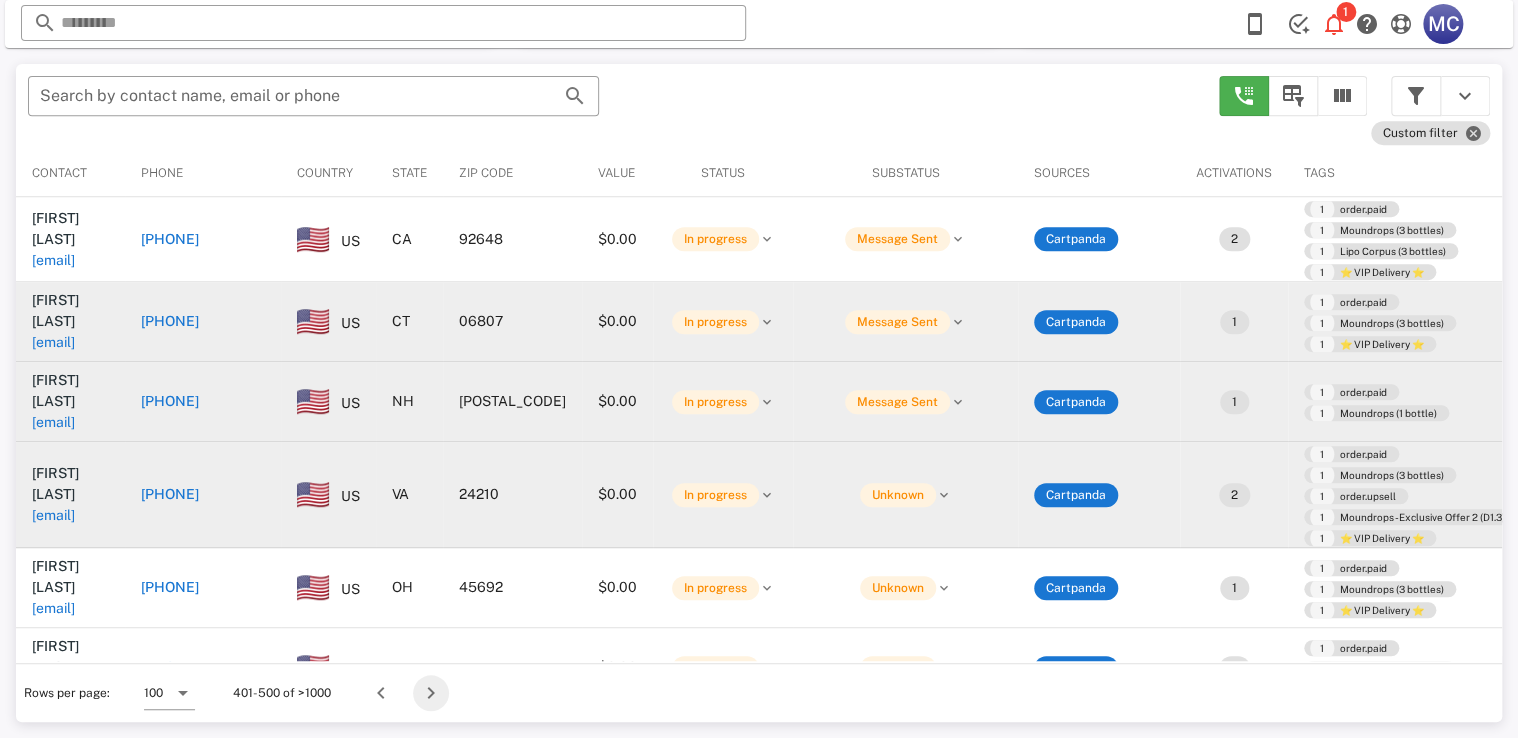 click at bounding box center (431, 693) 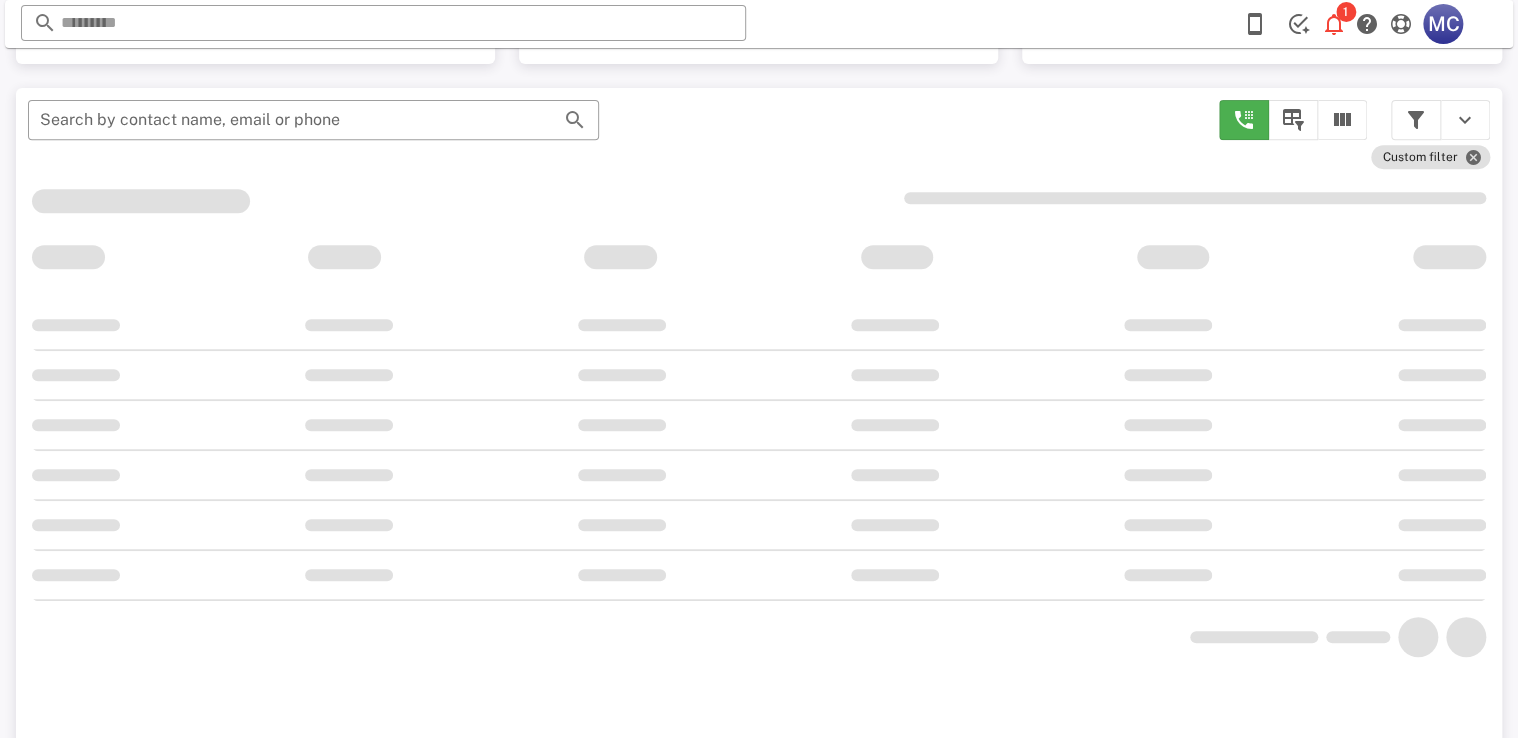 scroll, scrollTop: 380, scrollLeft: 0, axis: vertical 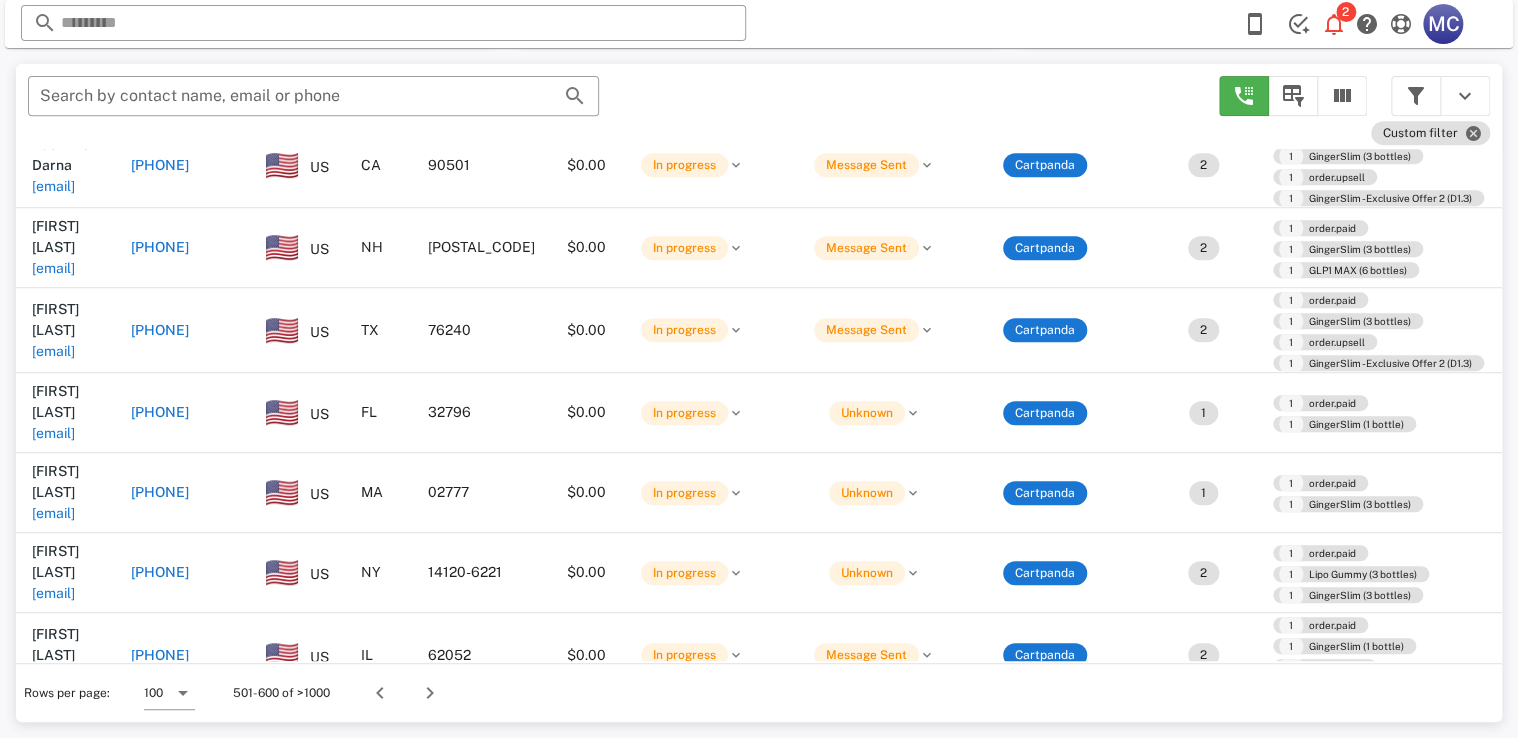 click on "[PHONE]" at bounding box center (160, 917) 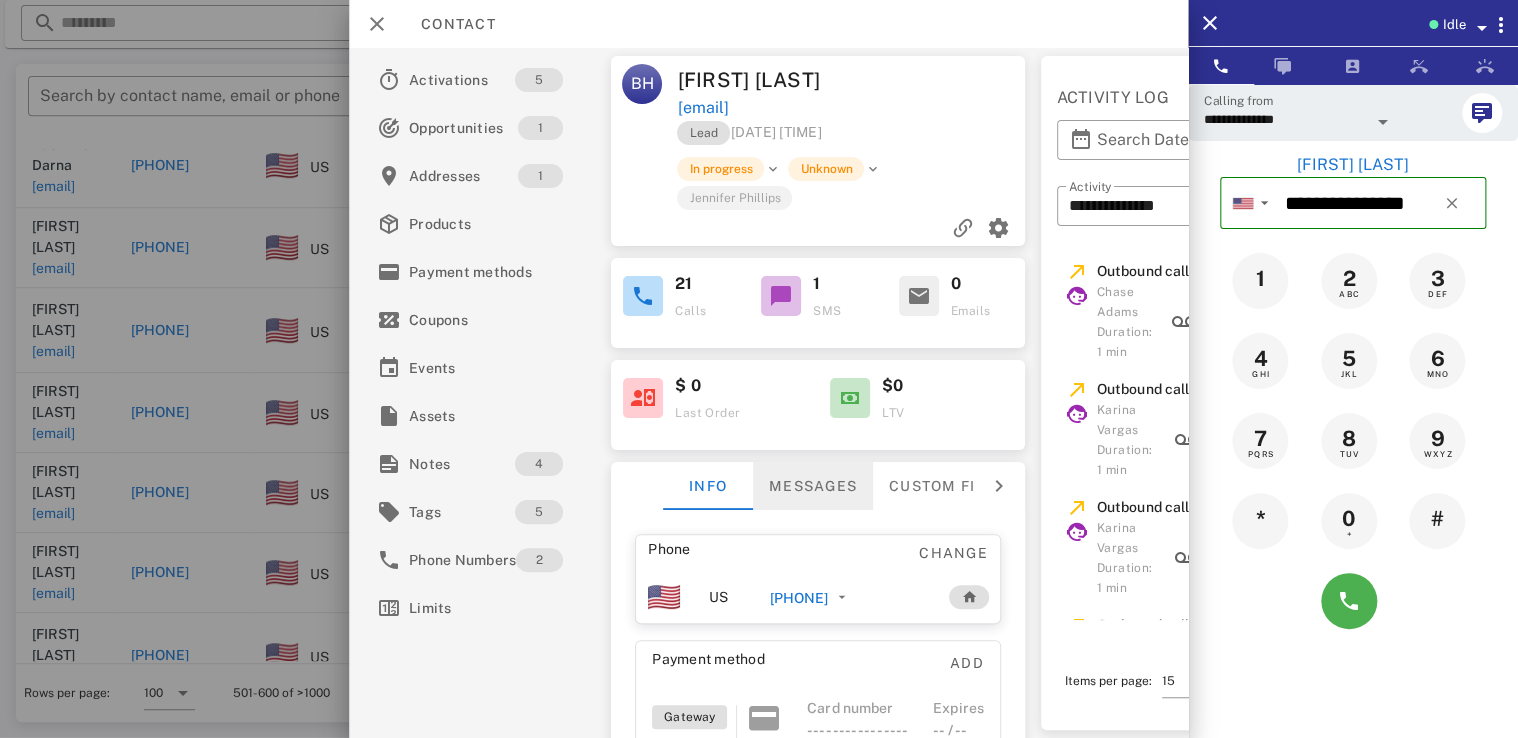 click on "Messages" at bounding box center [814, 486] 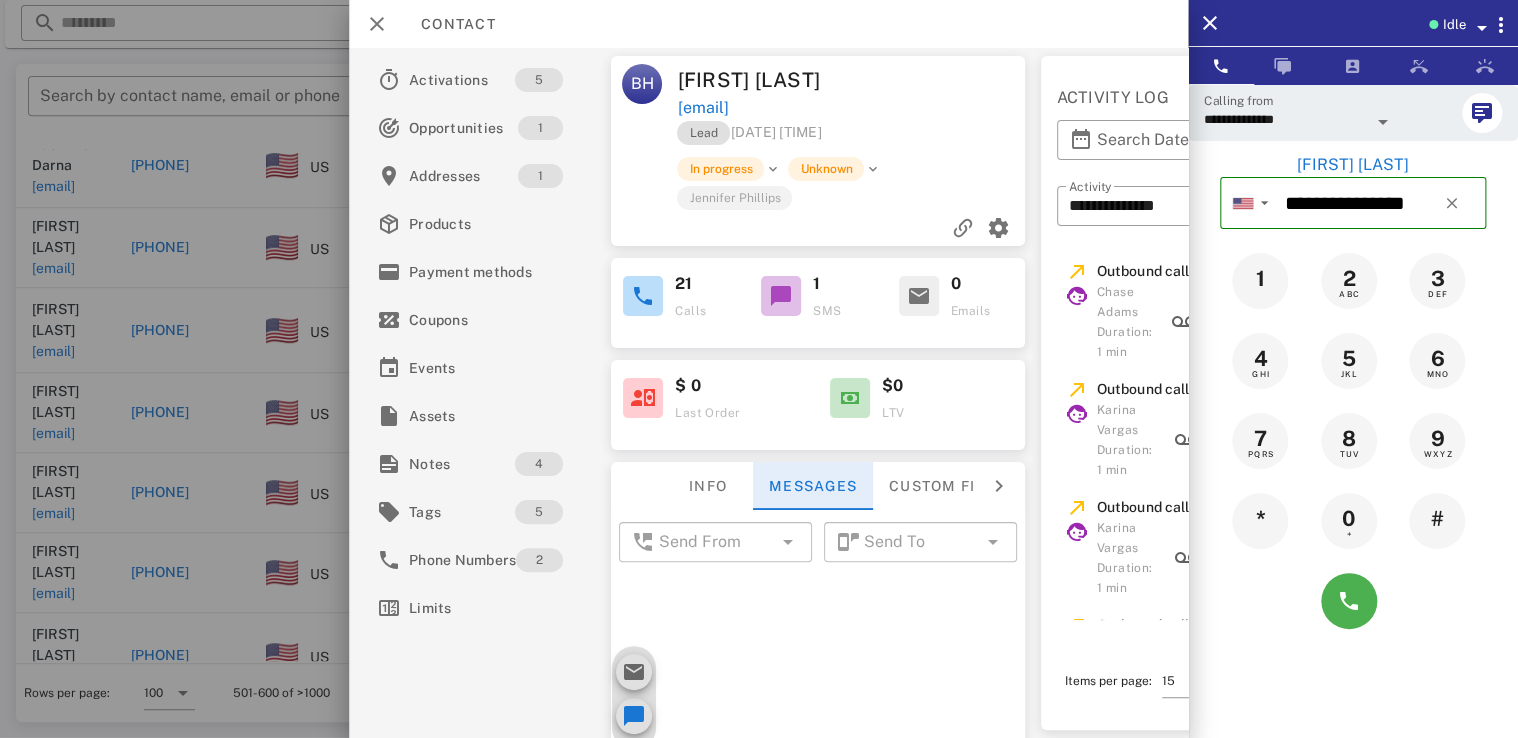 scroll, scrollTop: 304, scrollLeft: 0, axis: vertical 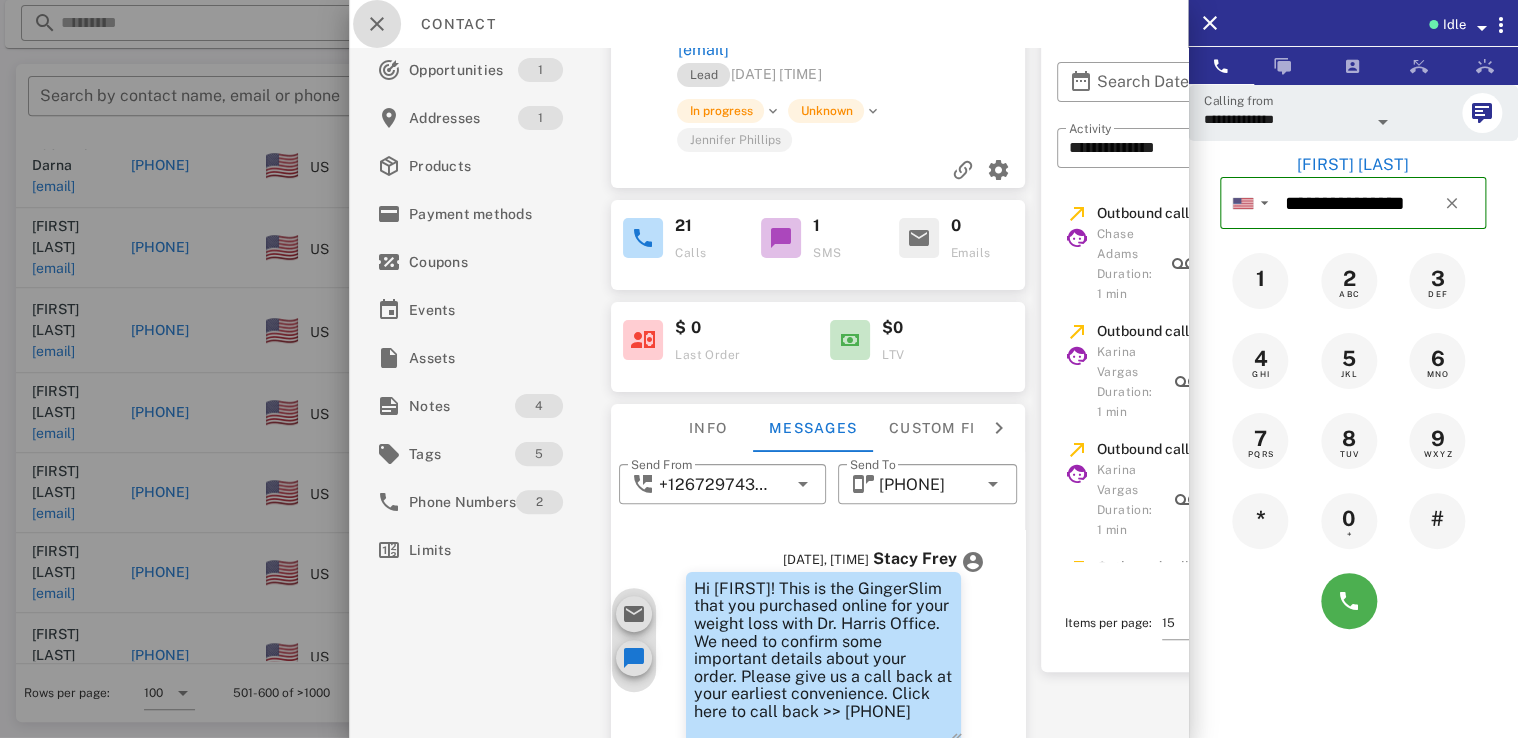 click at bounding box center [377, 24] 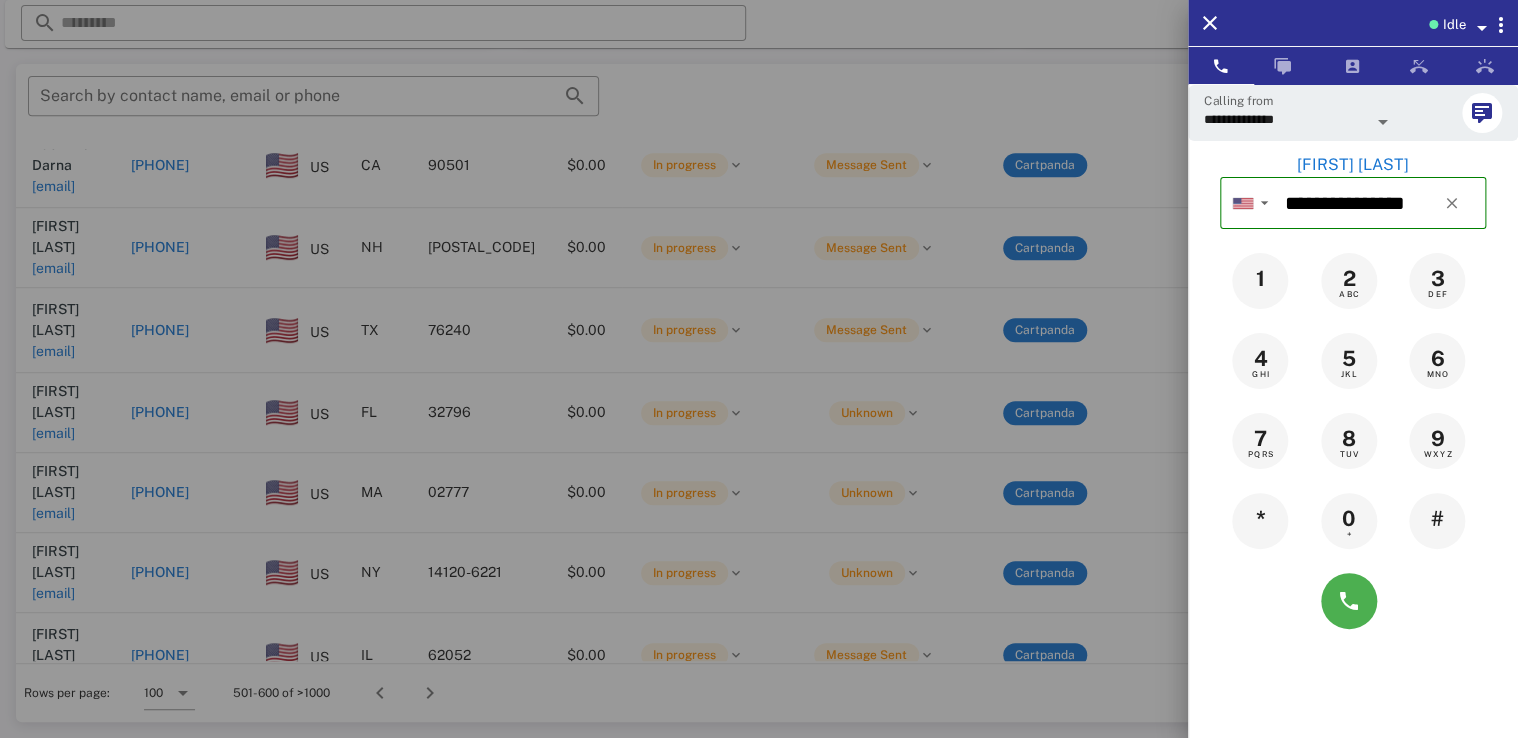 click at bounding box center (759, 369) 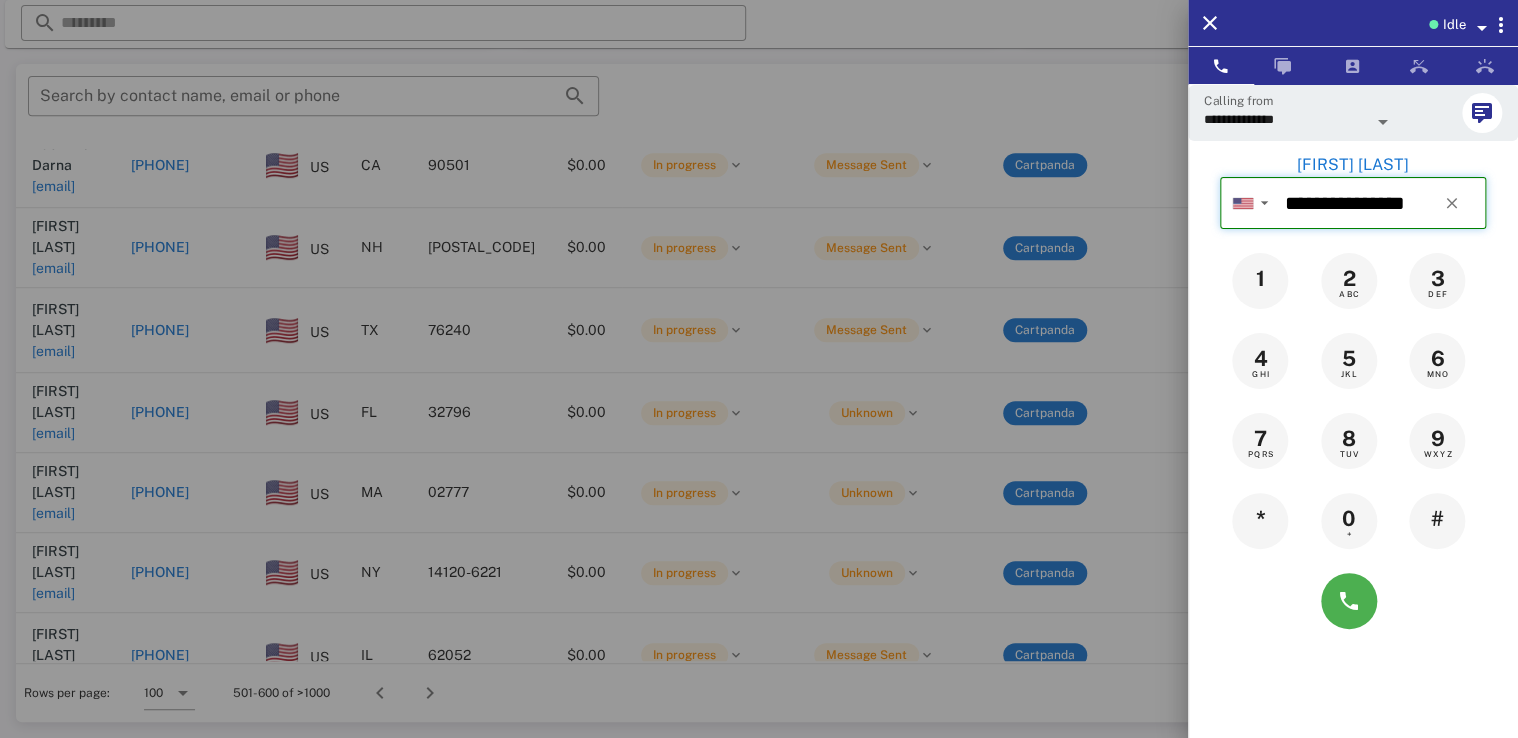type 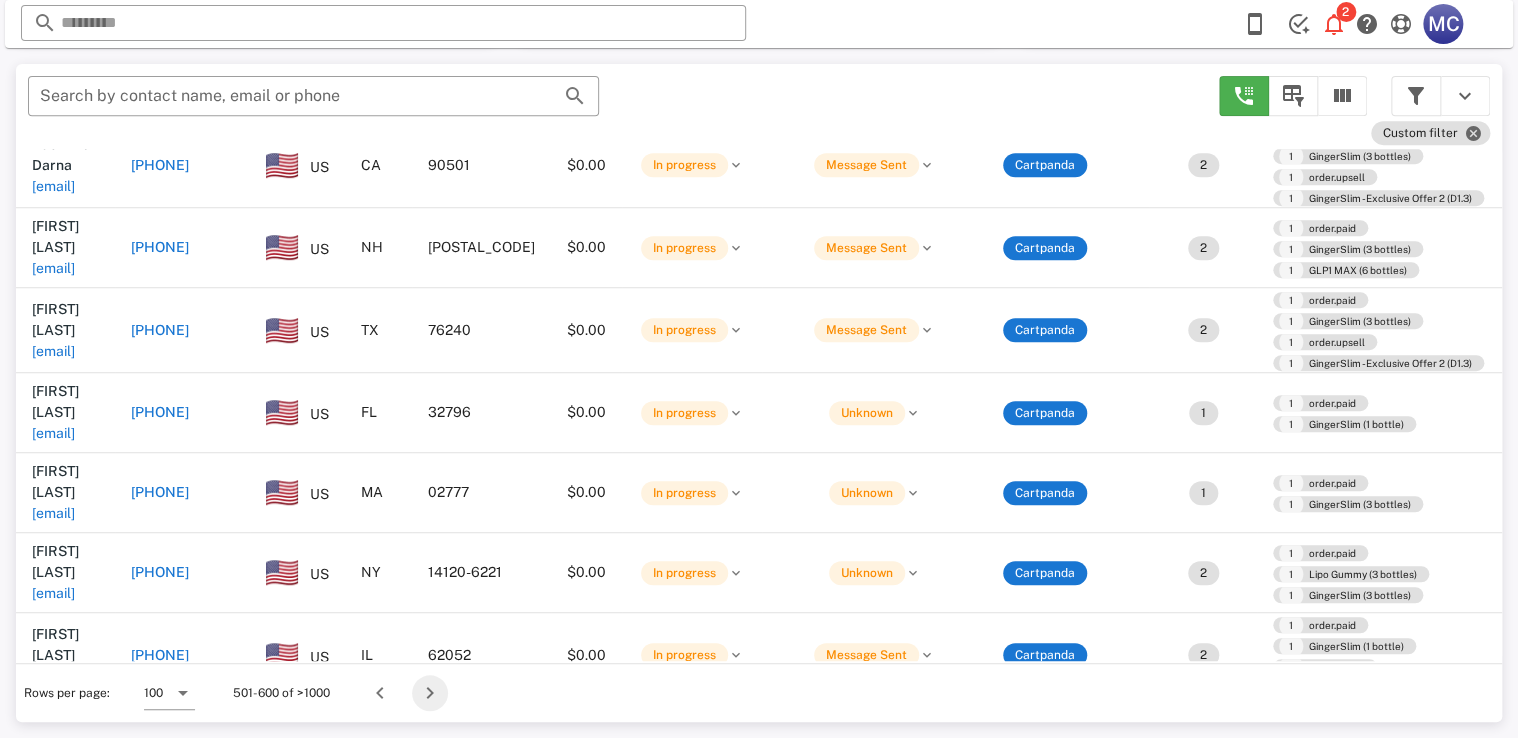 click at bounding box center [430, 693] 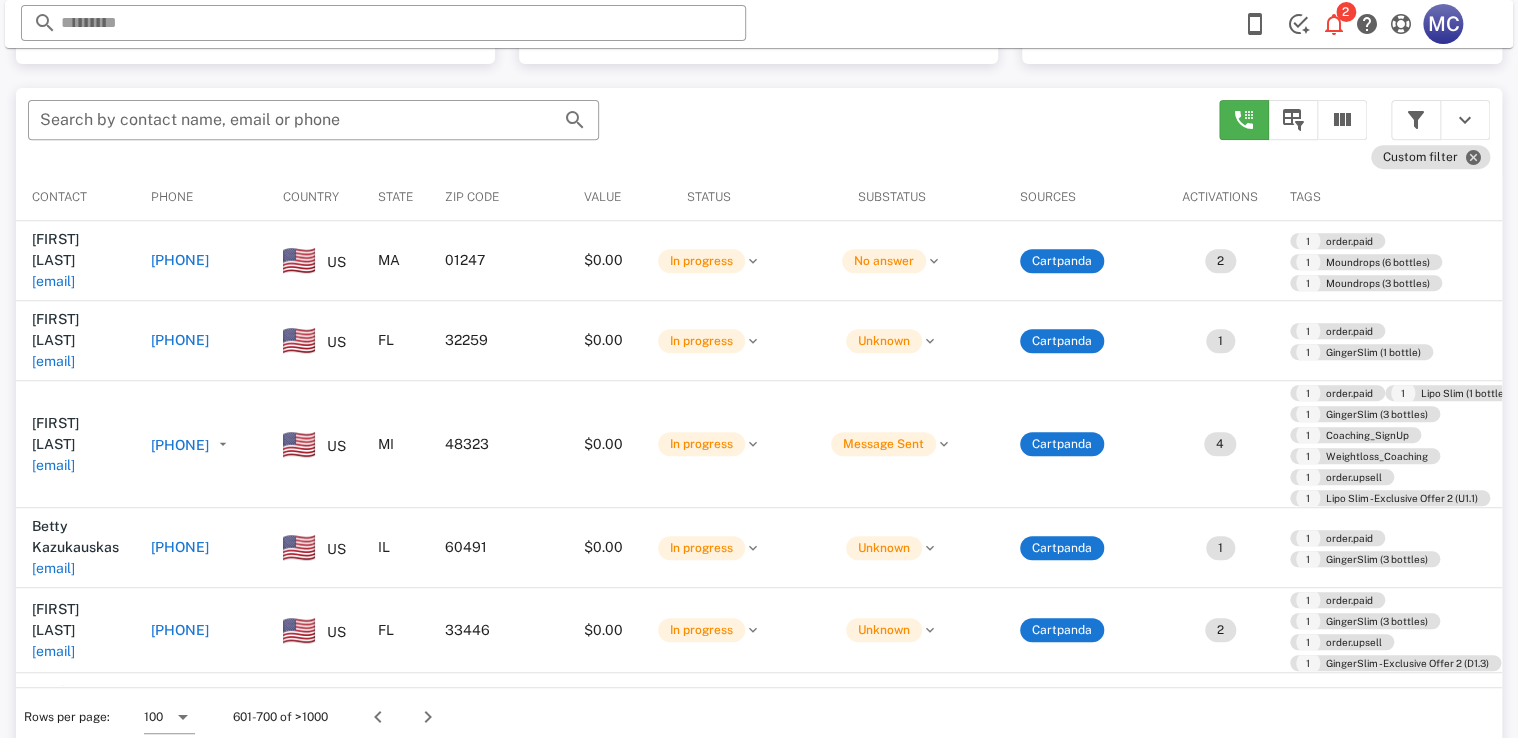 scroll, scrollTop: 380, scrollLeft: 0, axis: vertical 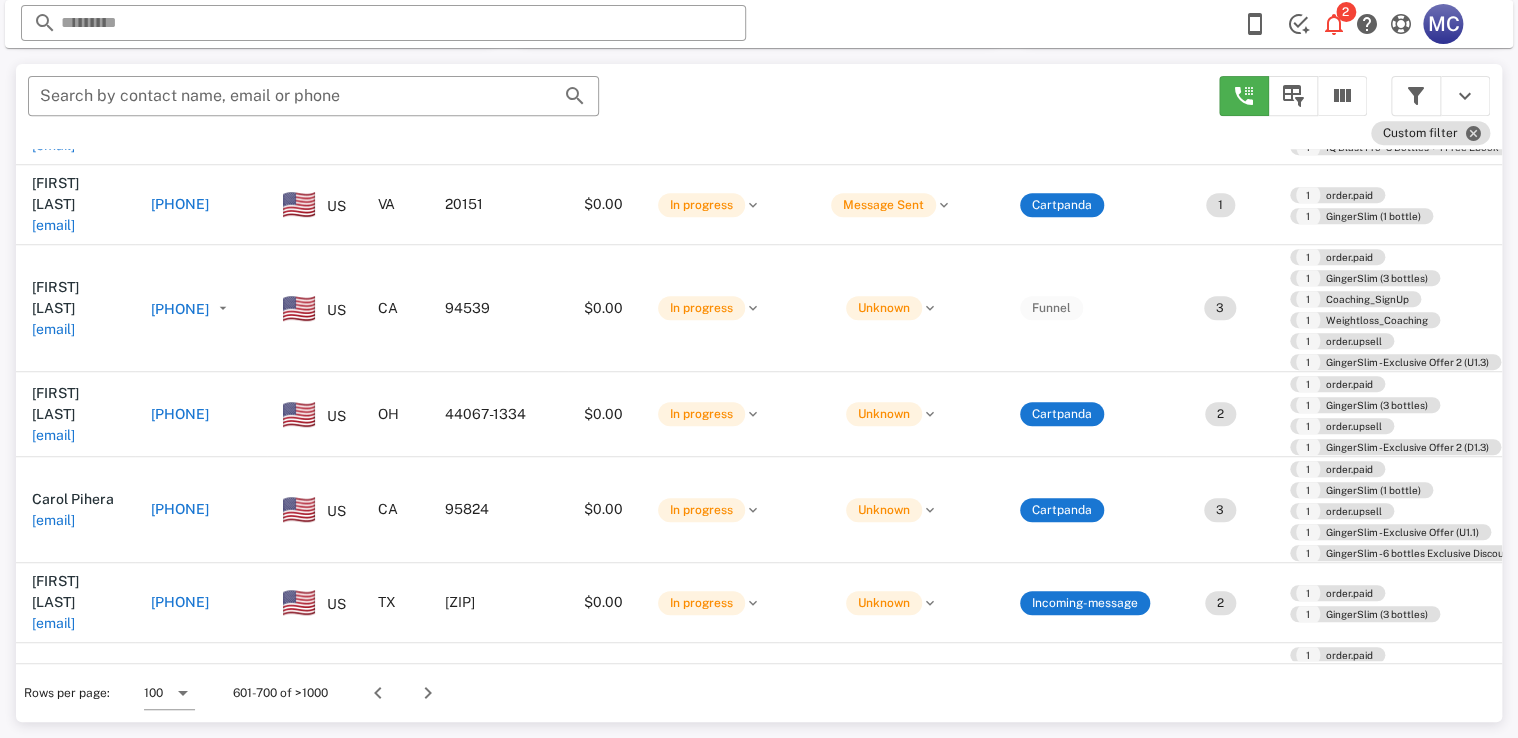 click on "[PHONE]" at bounding box center (180, 1704) 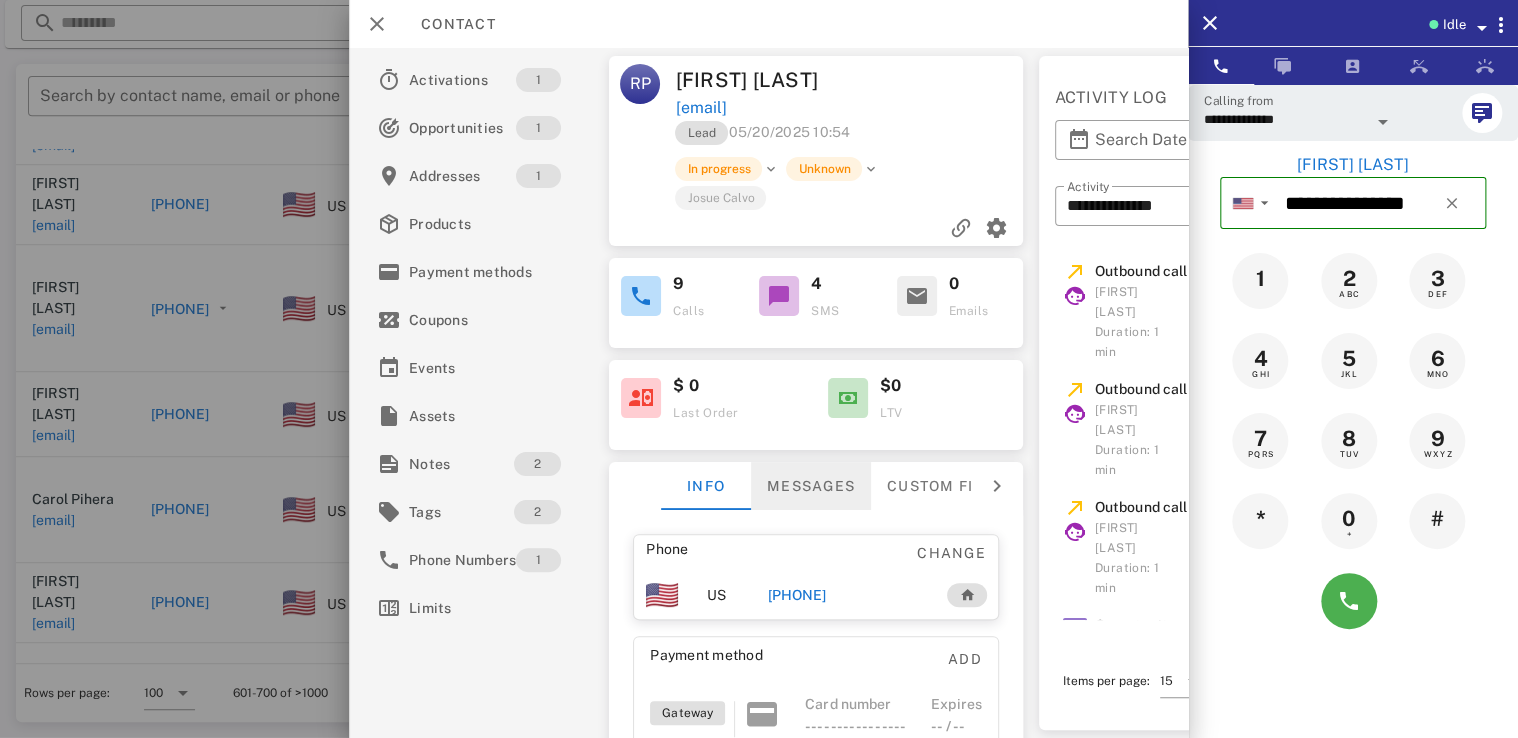 click on "Messages" at bounding box center [812, 486] 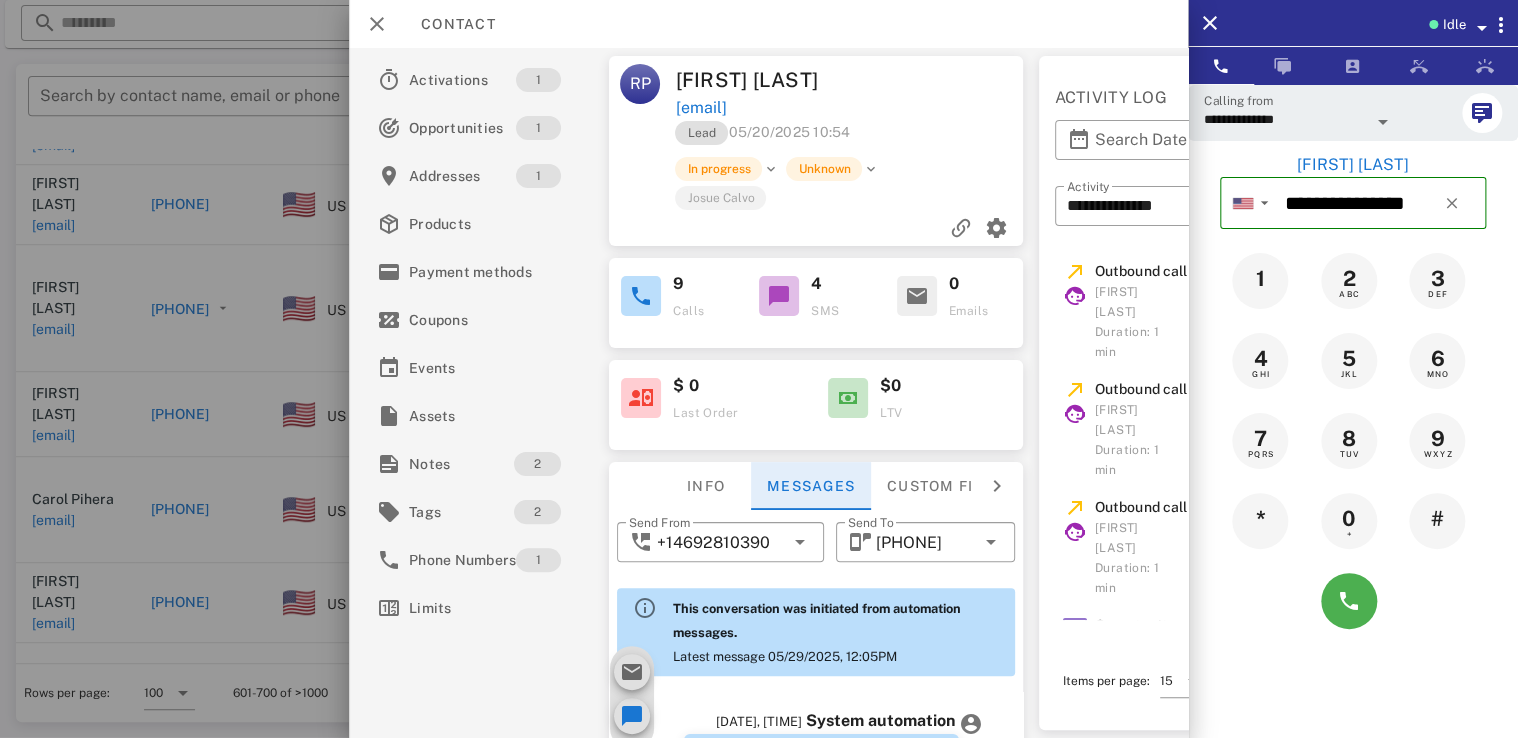 scroll, scrollTop: 879, scrollLeft: 0, axis: vertical 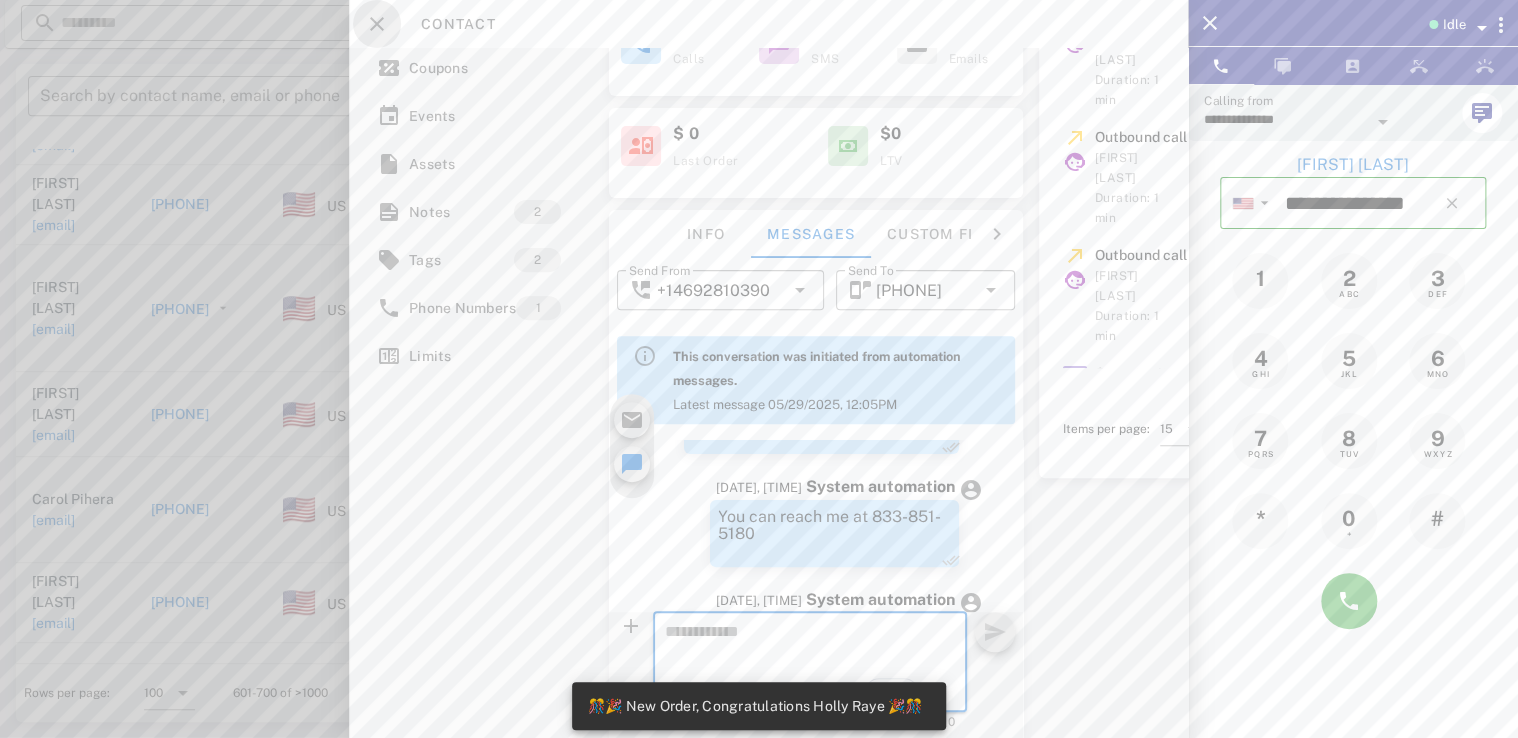 click at bounding box center (377, 24) 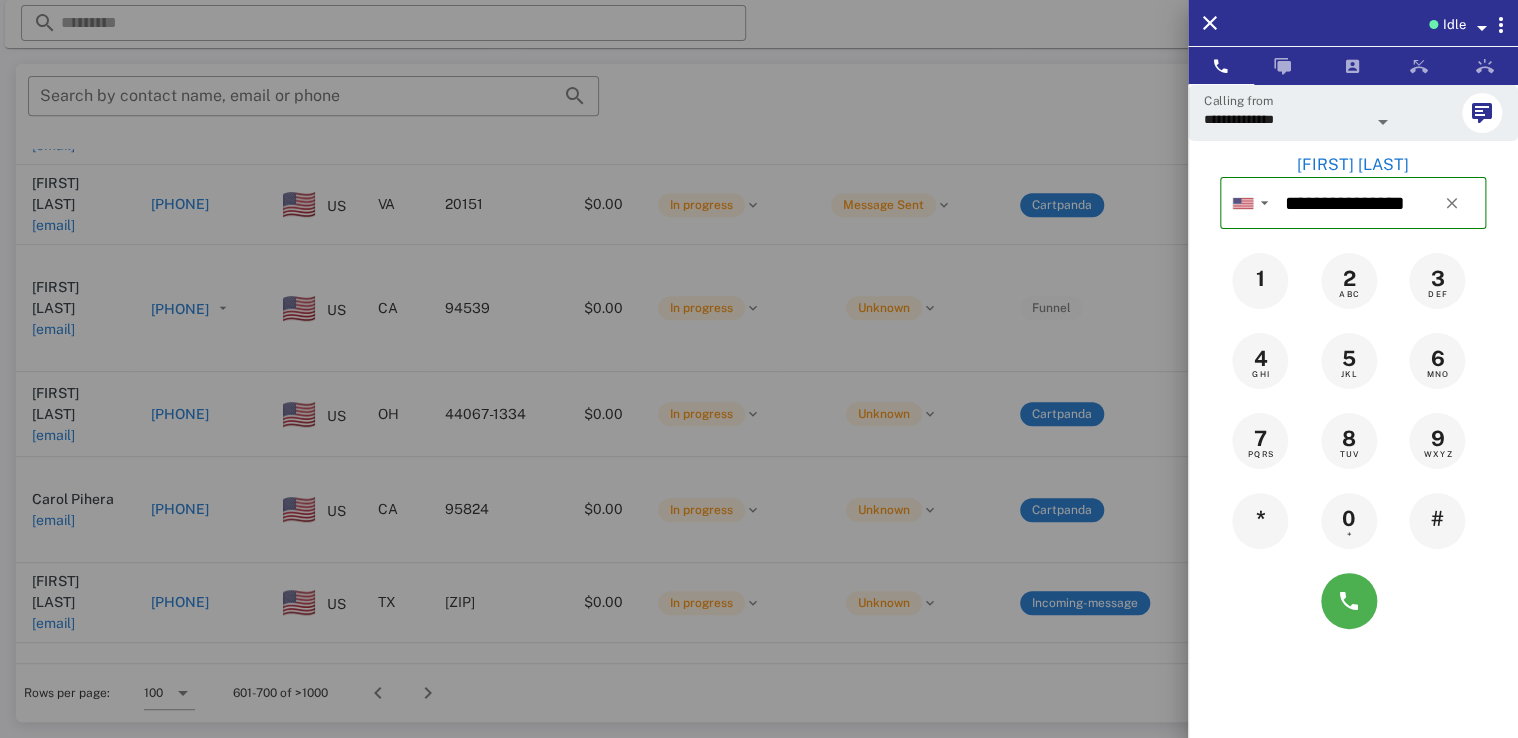 click at bounding box center (759, 369) 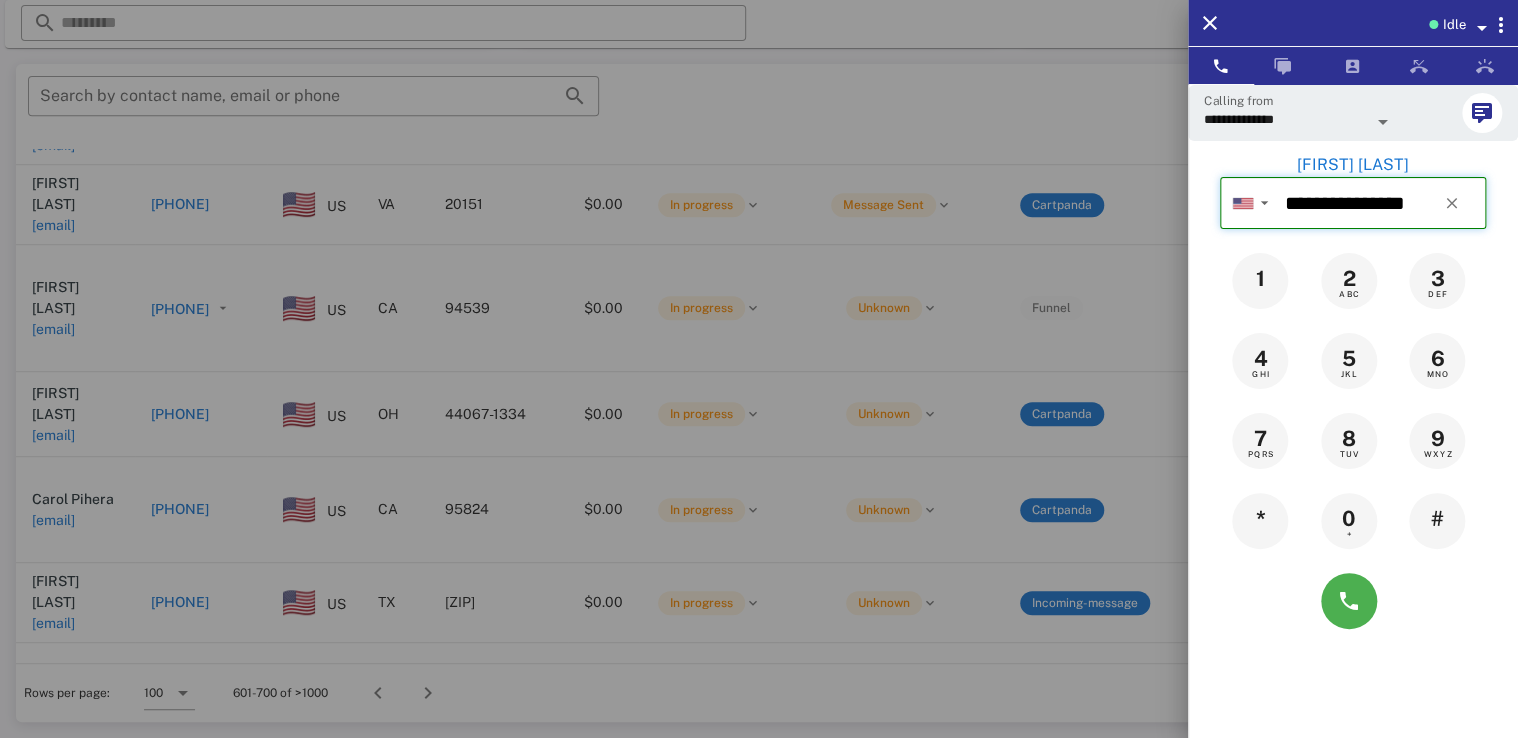 type 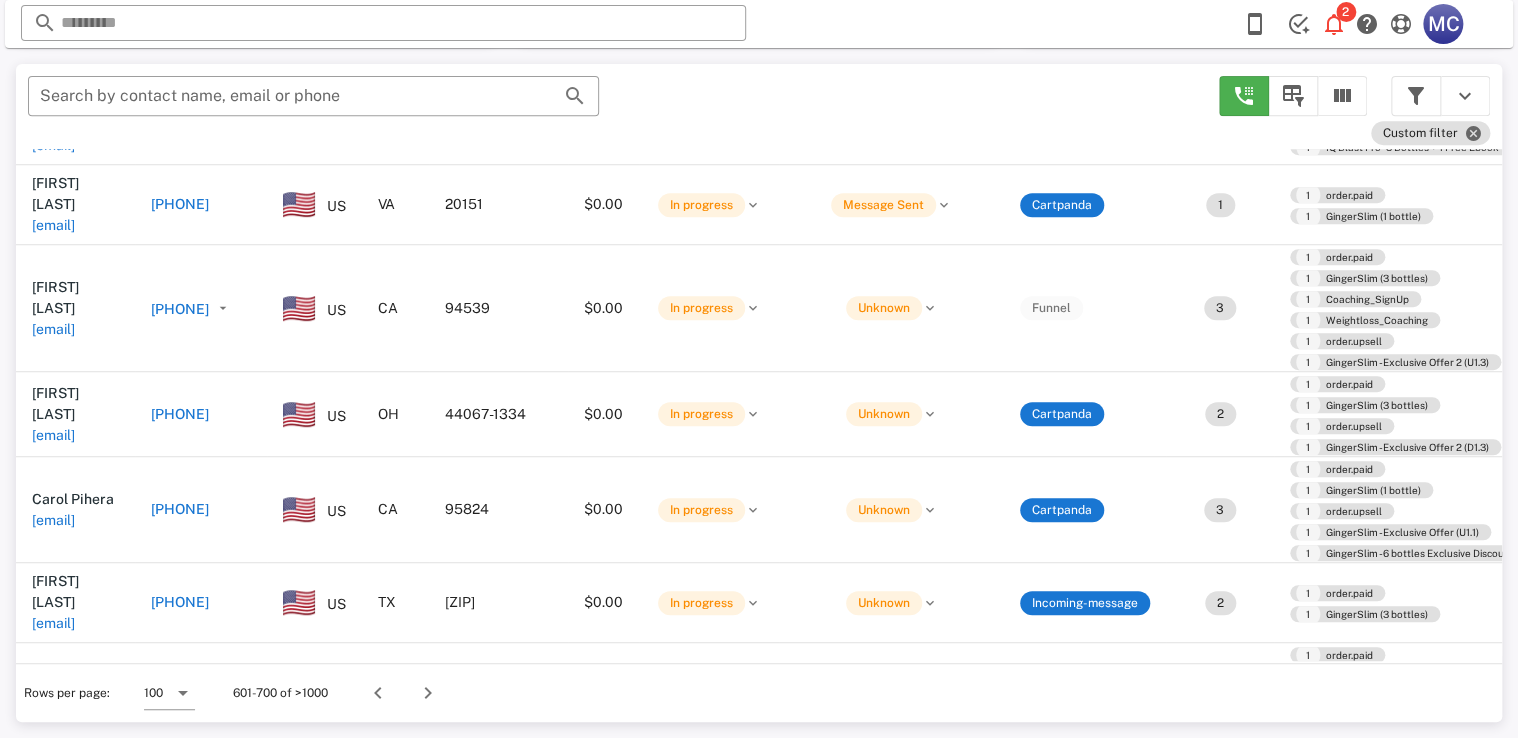 click on "[PHONE]" at bounding box center (201, 1945) 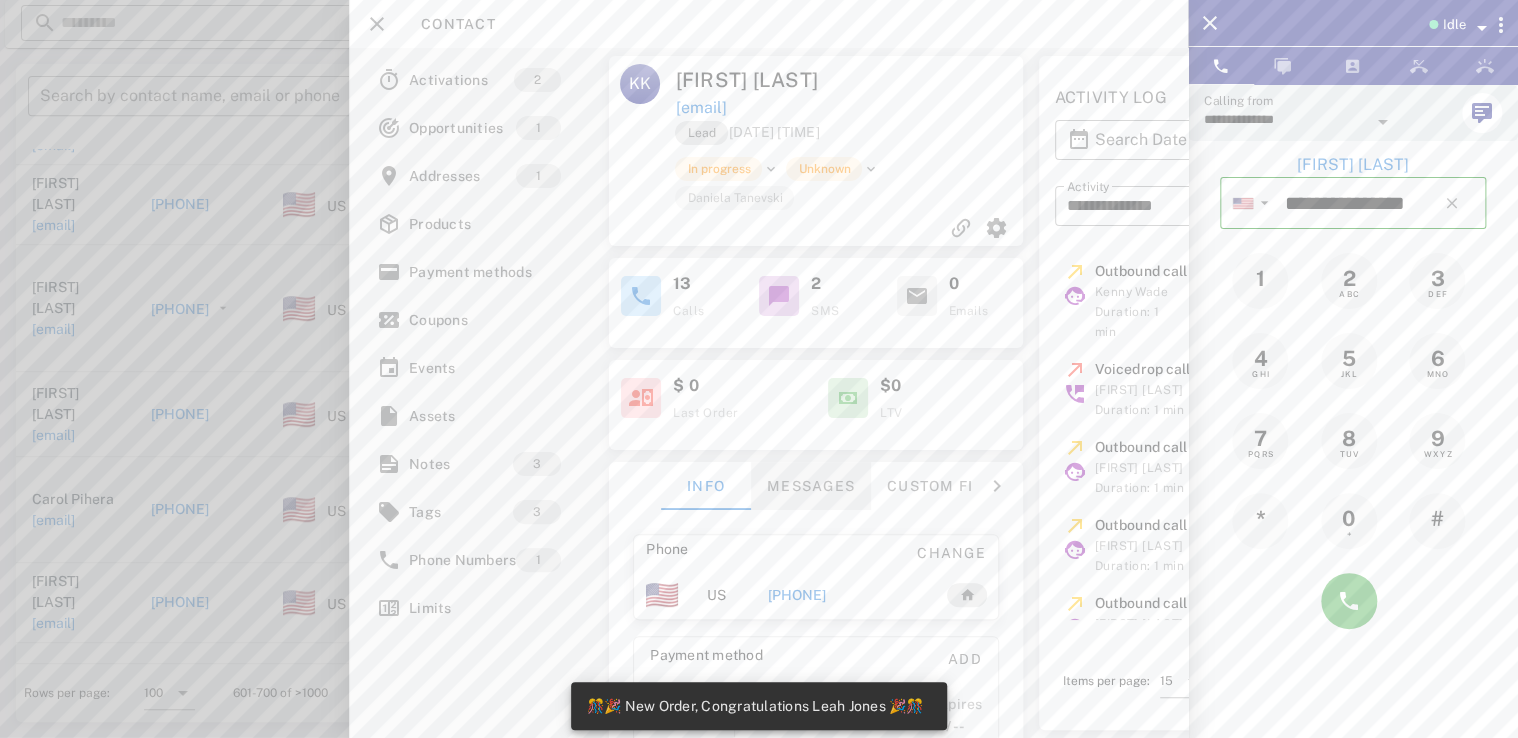 click on "Messages" at bounding box center [812, 486] 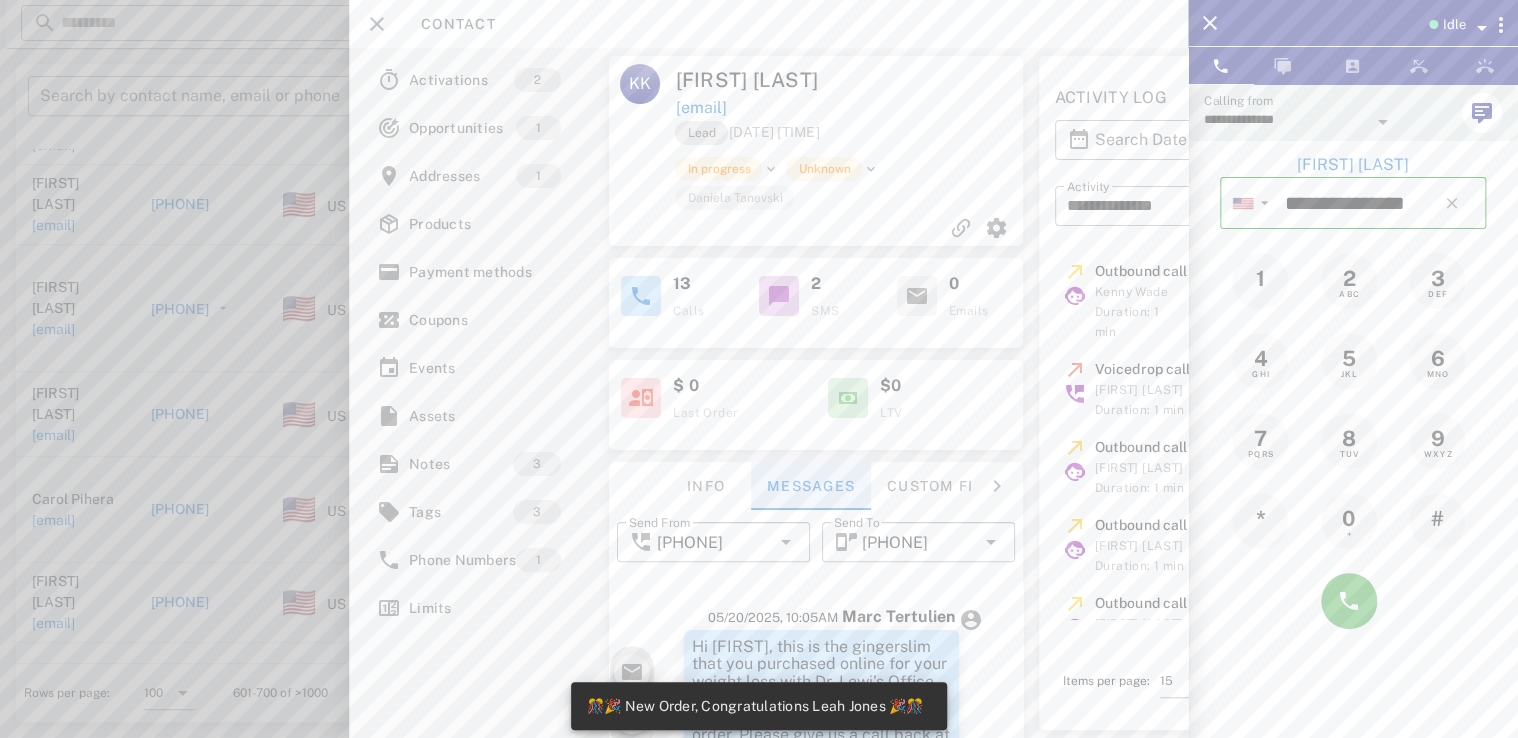 scroll, scrollTop: 602, scrollLeft: 0, axis: vertical 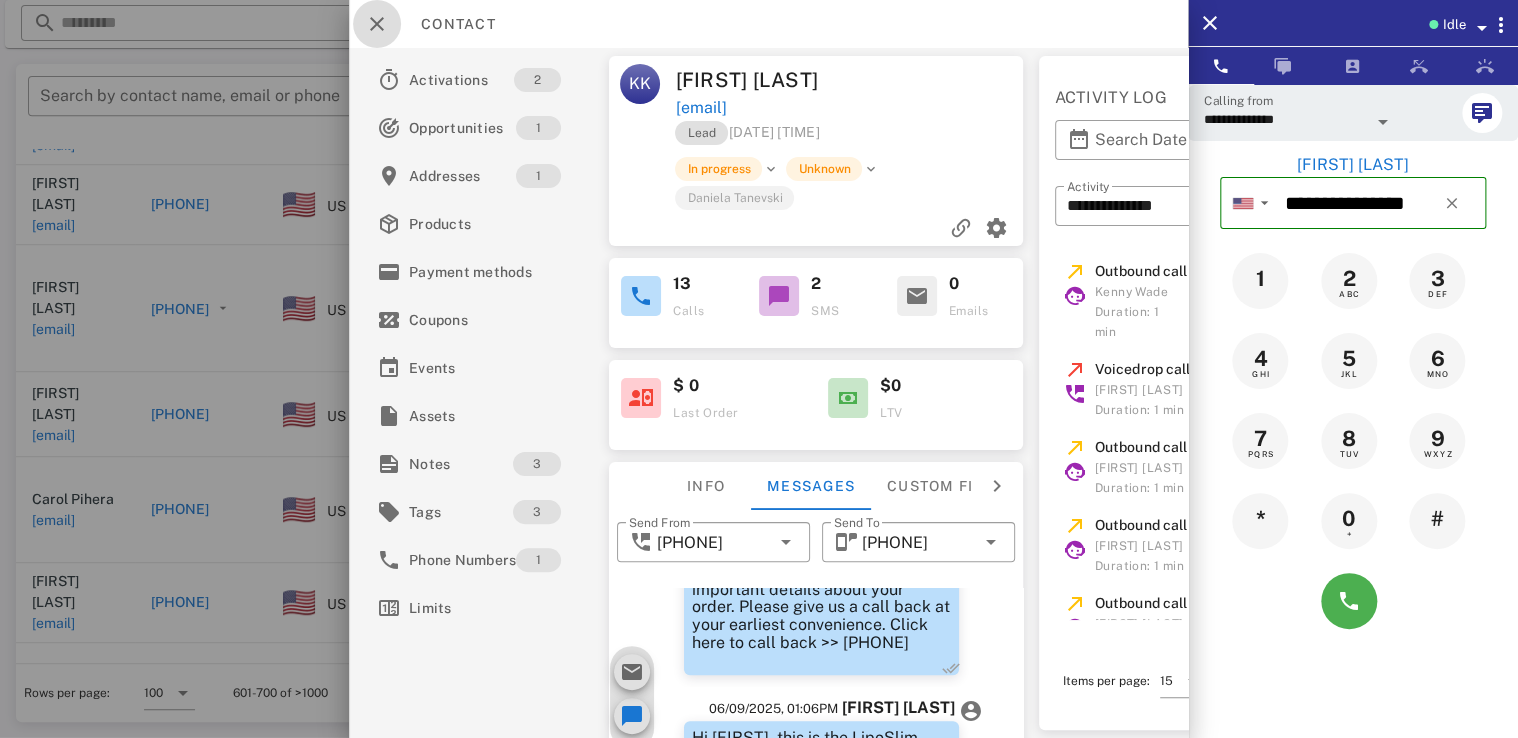 click at bounding box center (377, 24) 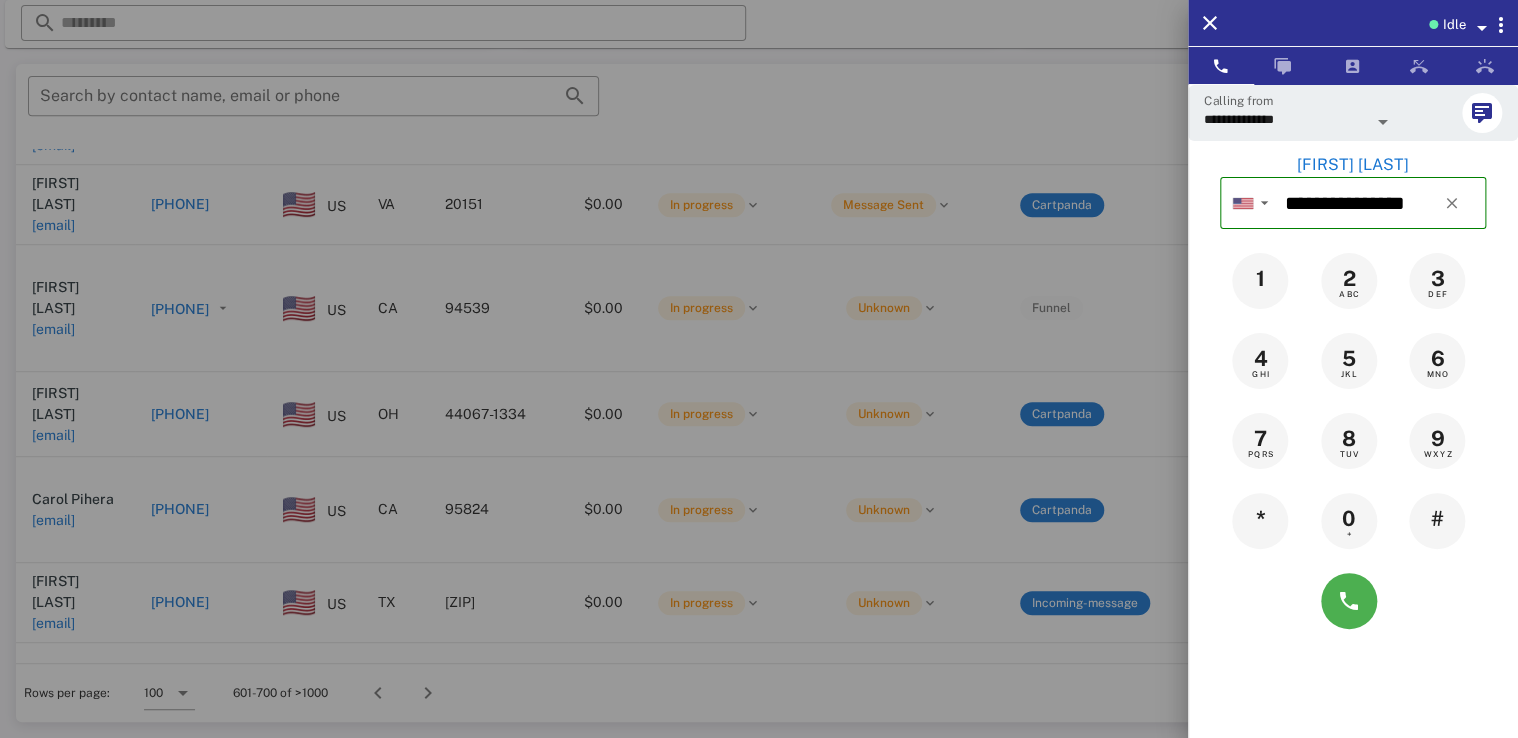 click at bounding box center [759, 369] 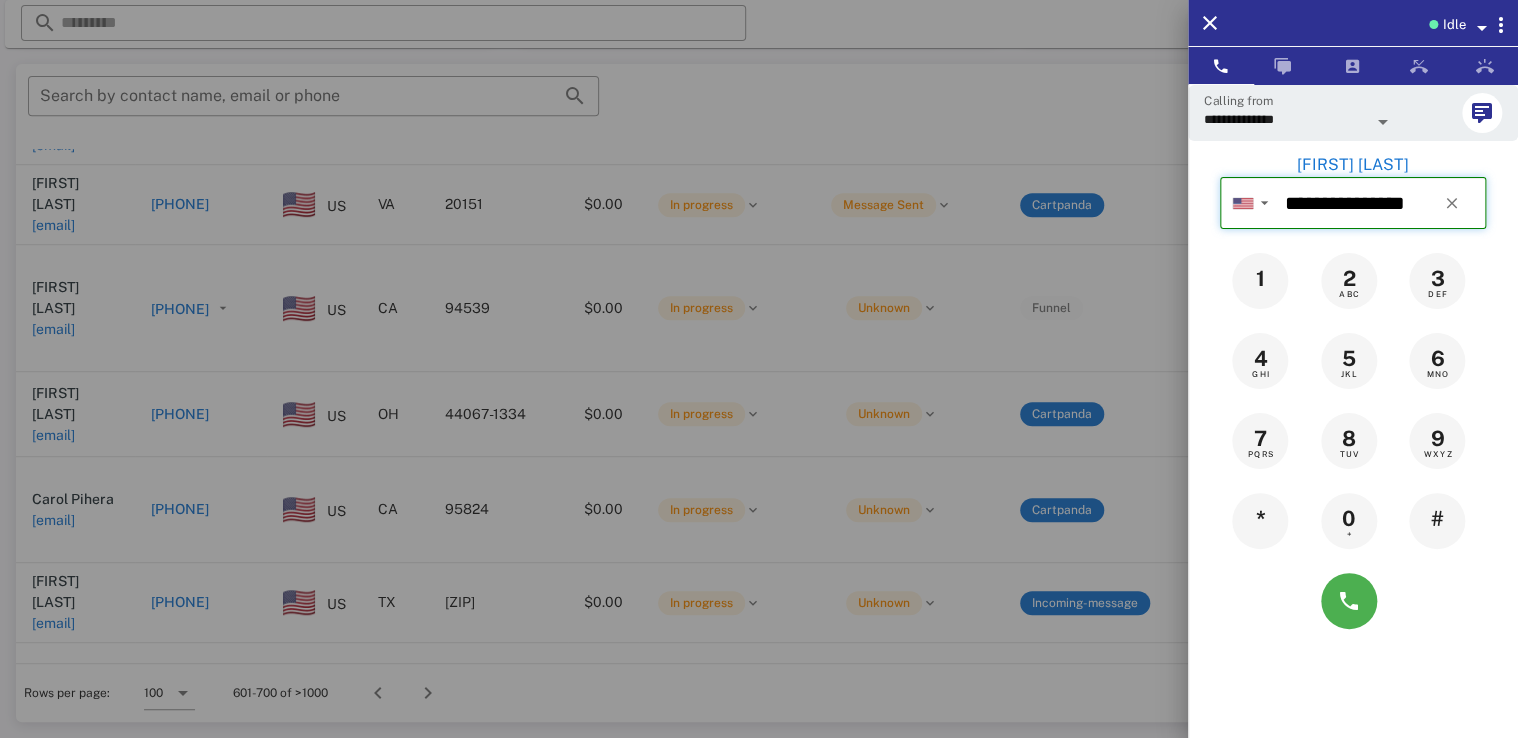 type 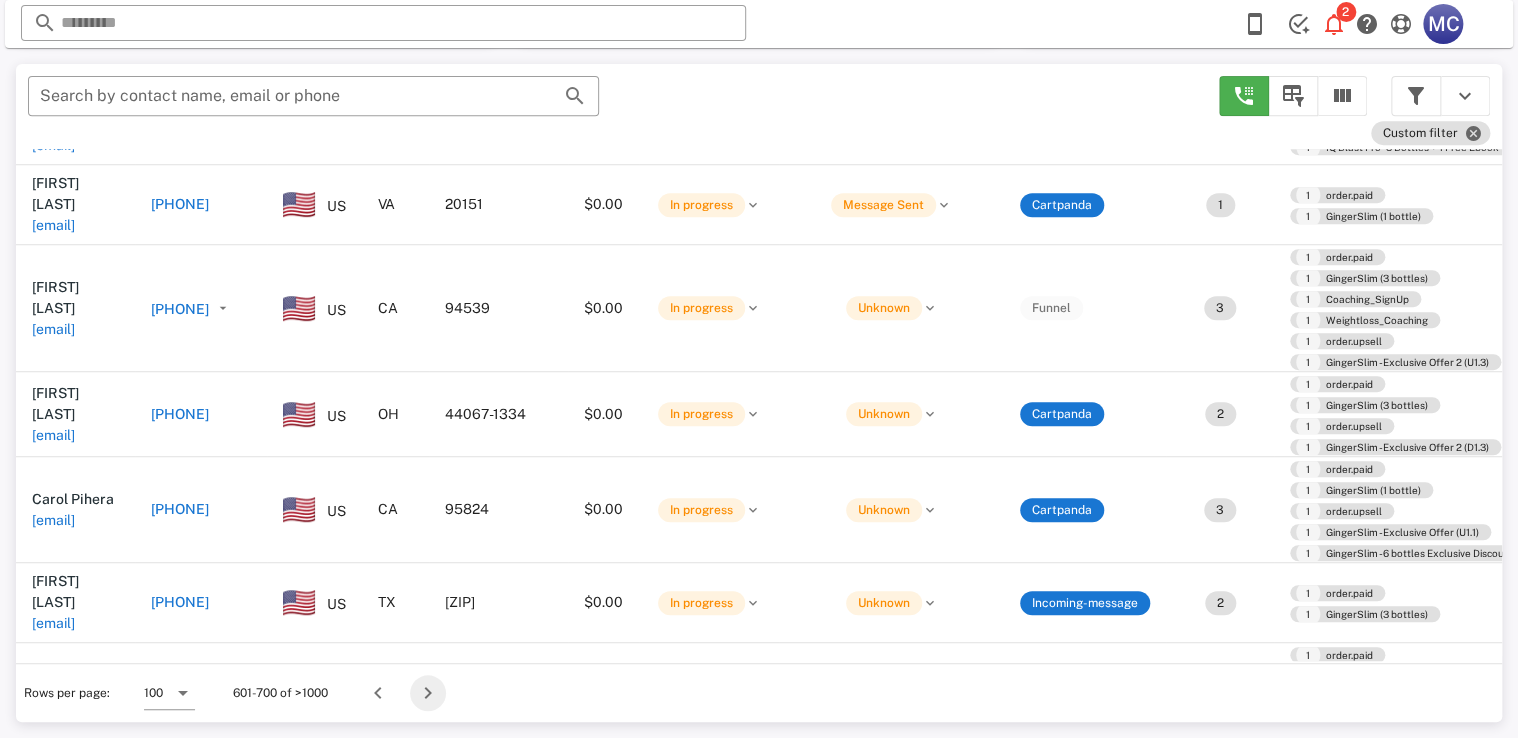 click at bounding box center [428, 693] 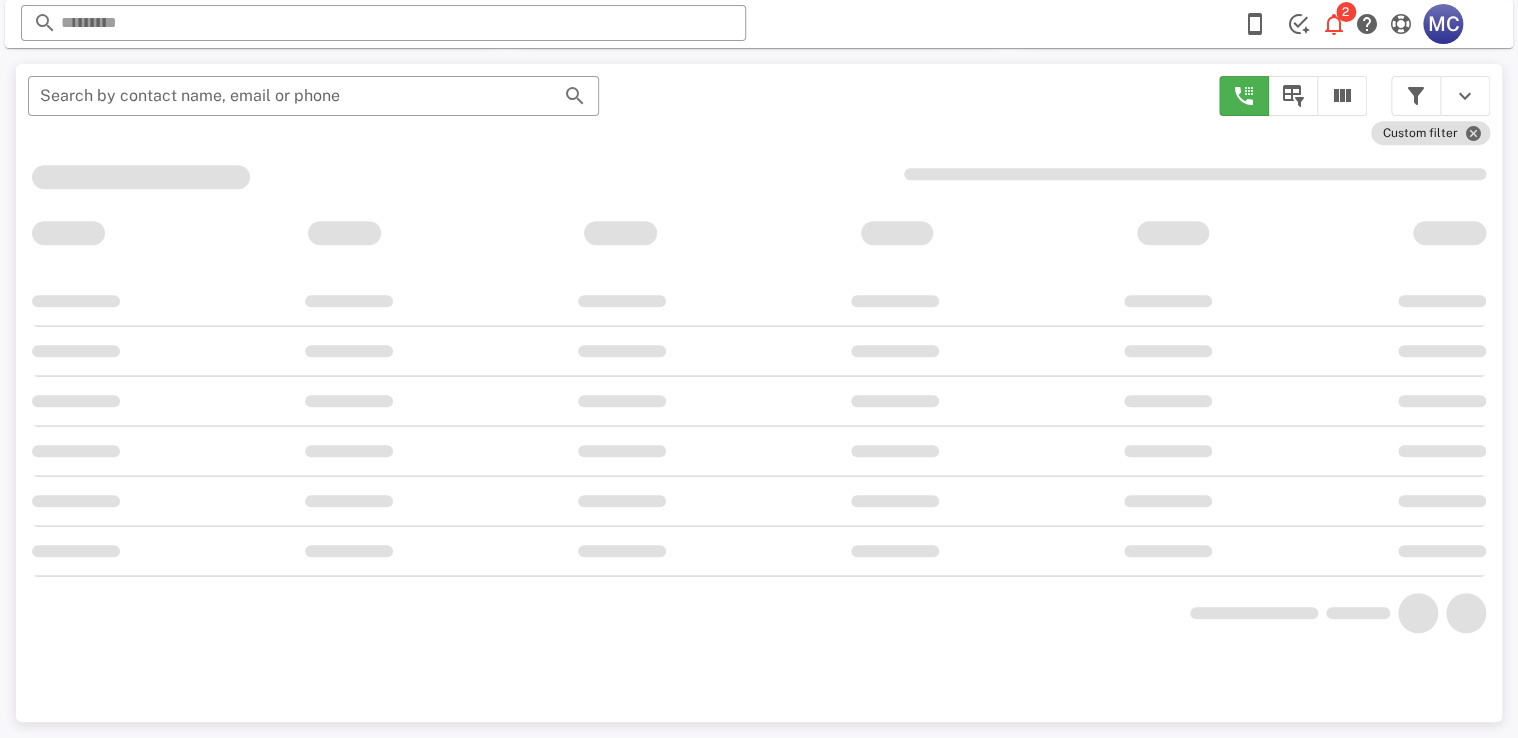 scroll, scrollTop: 380, scrollLeft: 0, axis: vertical 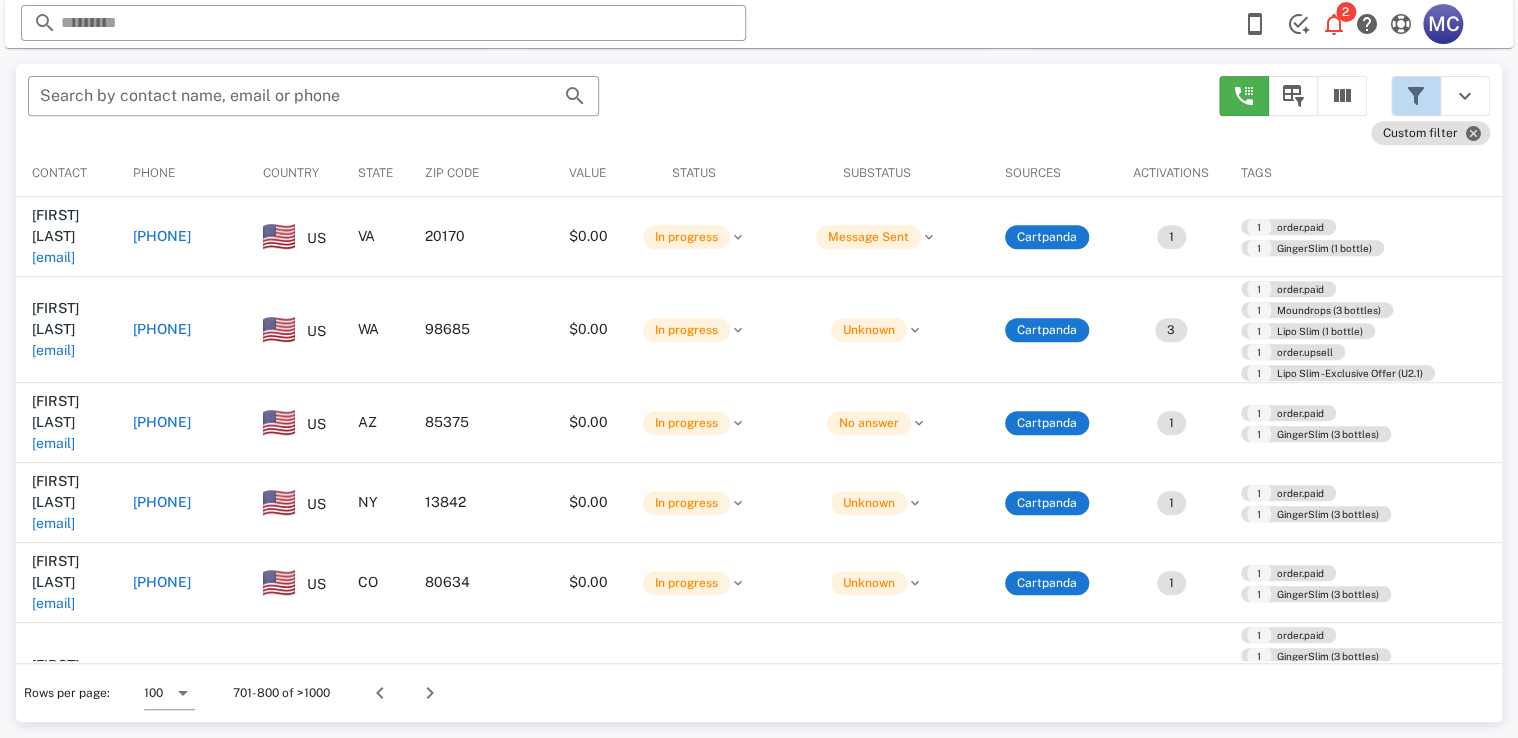 click at bounding box center (1416, 96) 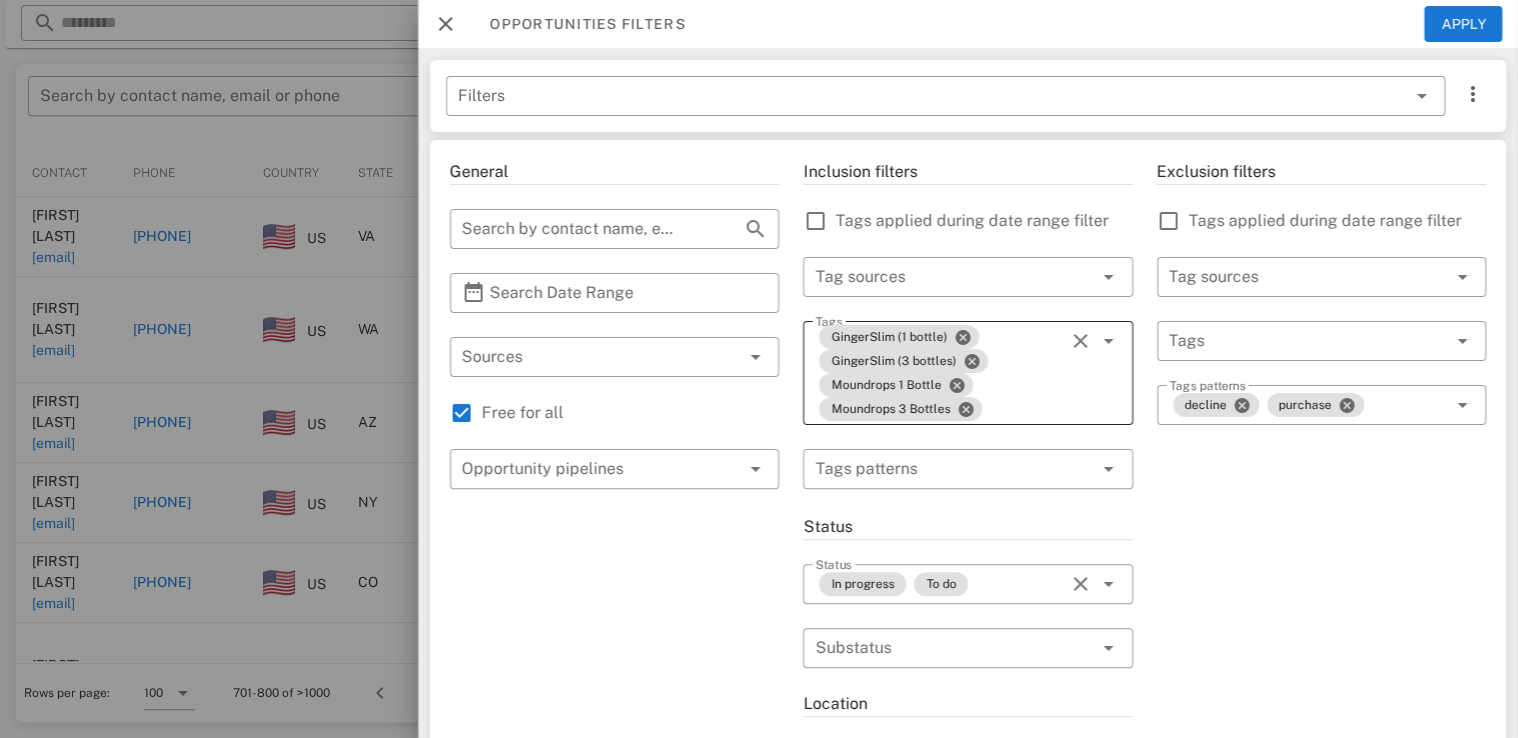 click at bounding box center [1081, 341] 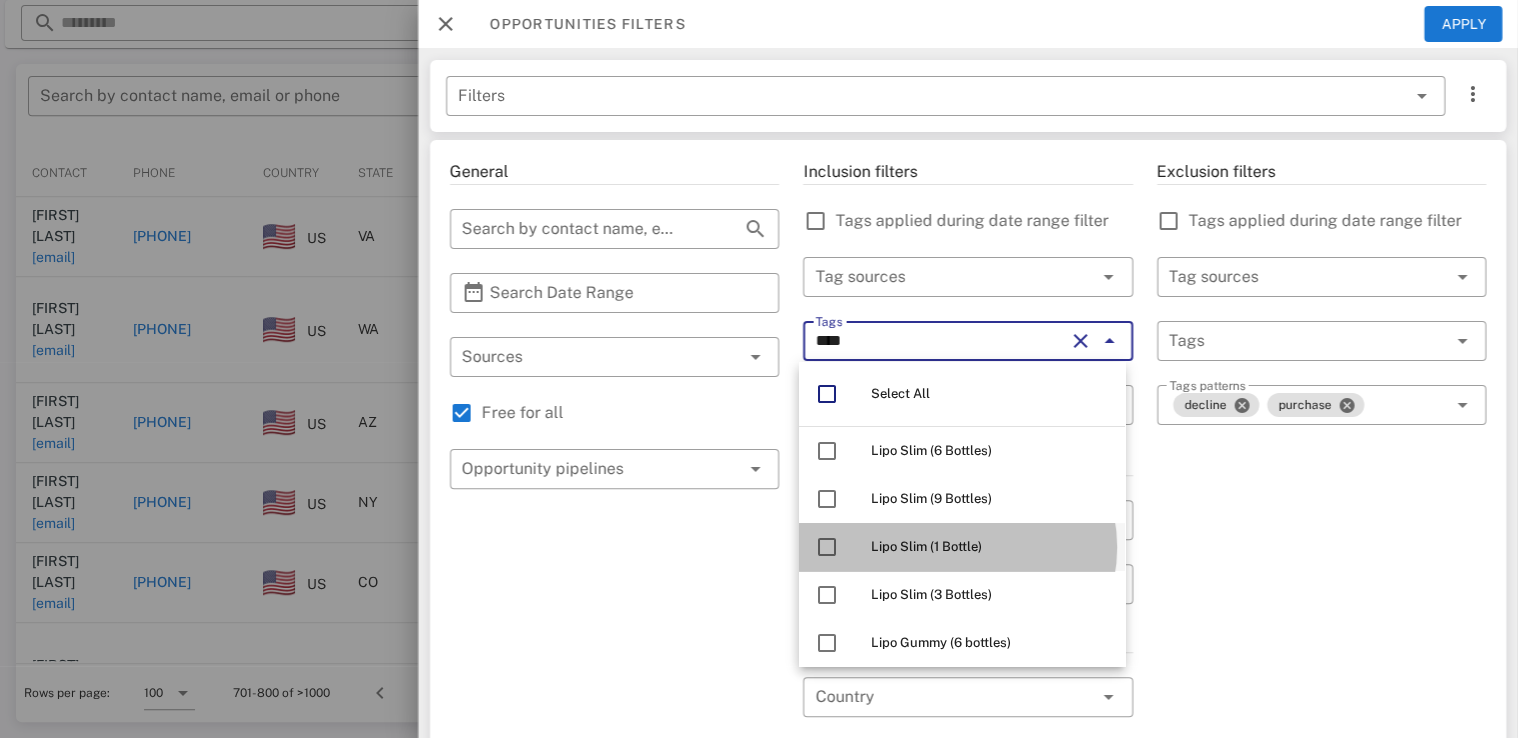 click on "Lipo Slim (1 Bottle)" at bounding box center (926, 546) 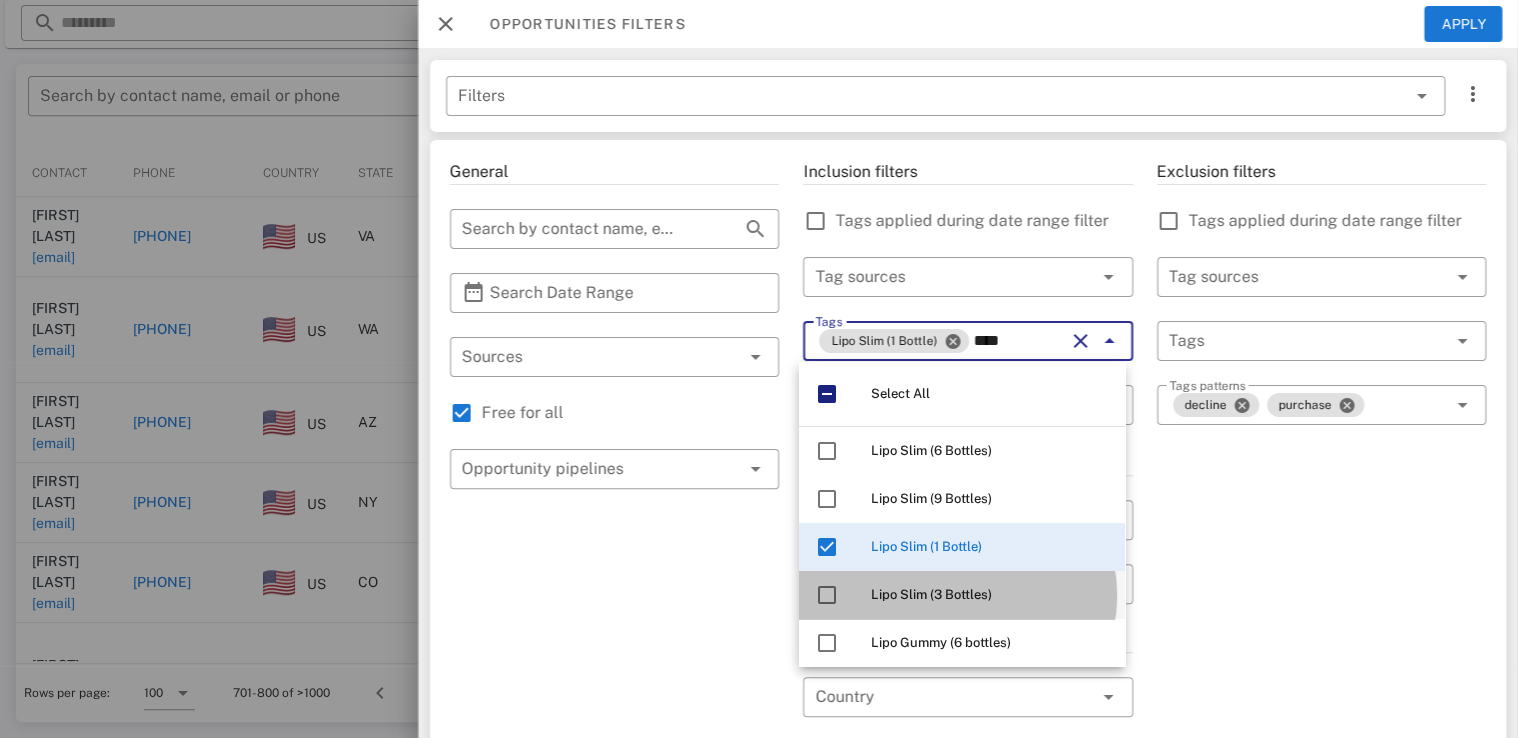 click on "Lipo Slim (3 Bottles)" at bounding box center [931, 594] 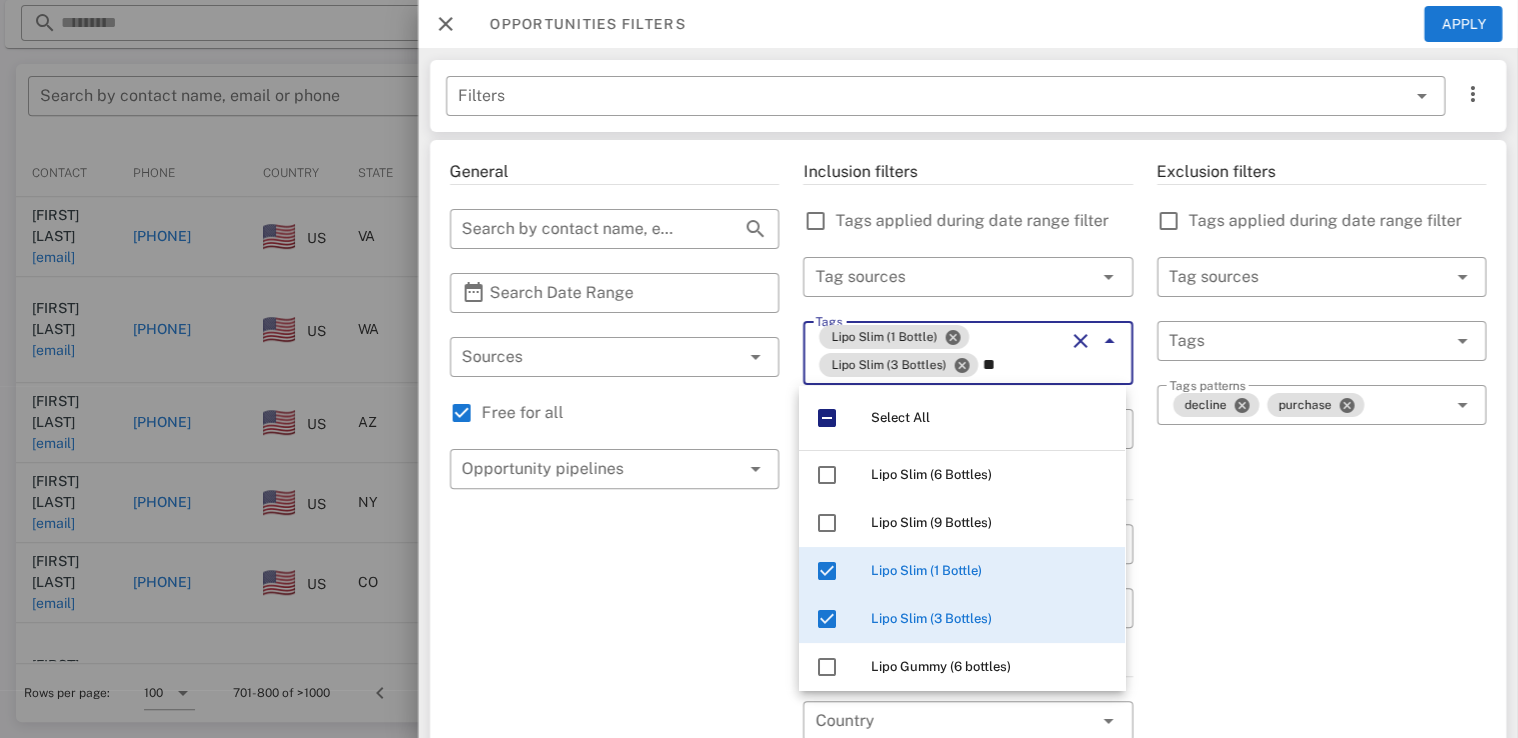 type on "*" 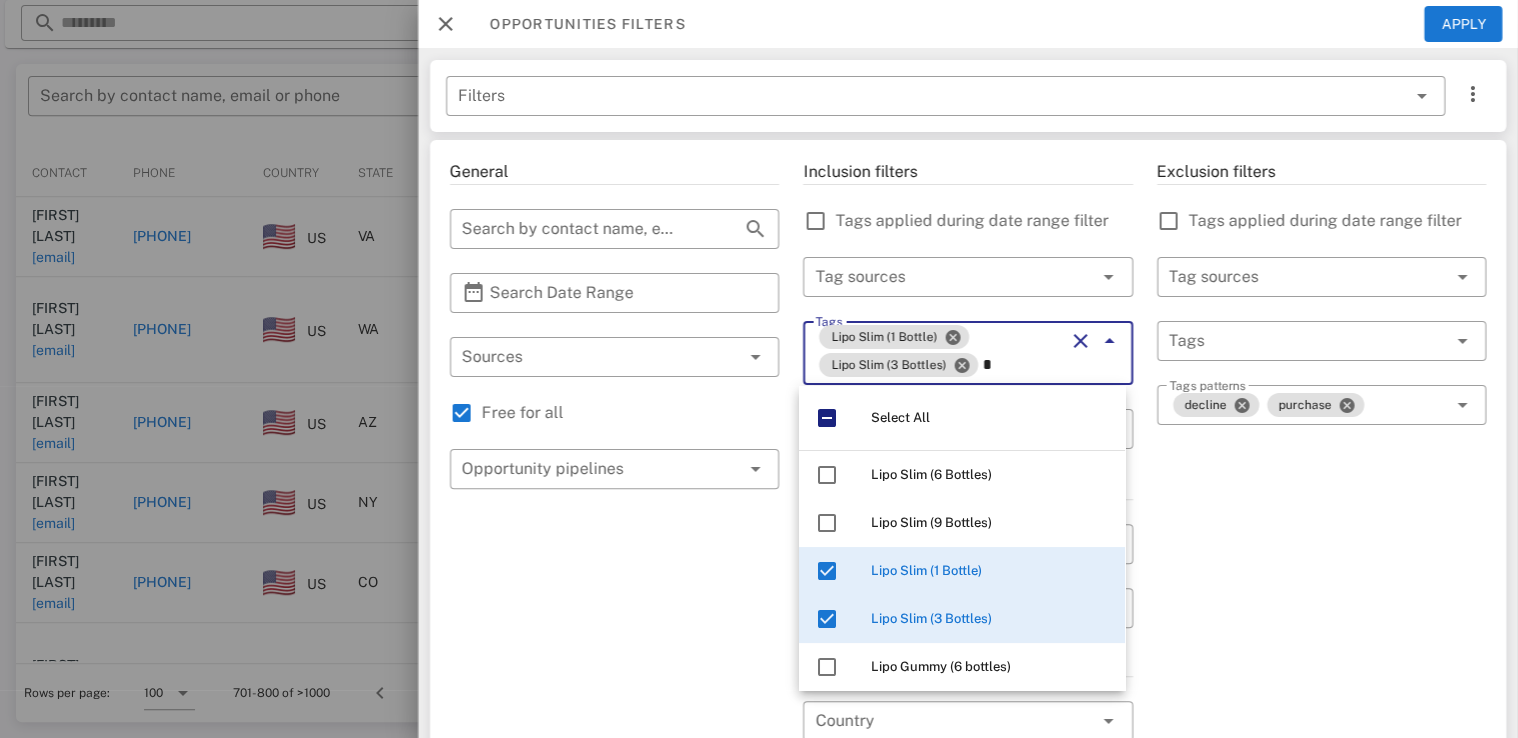 type 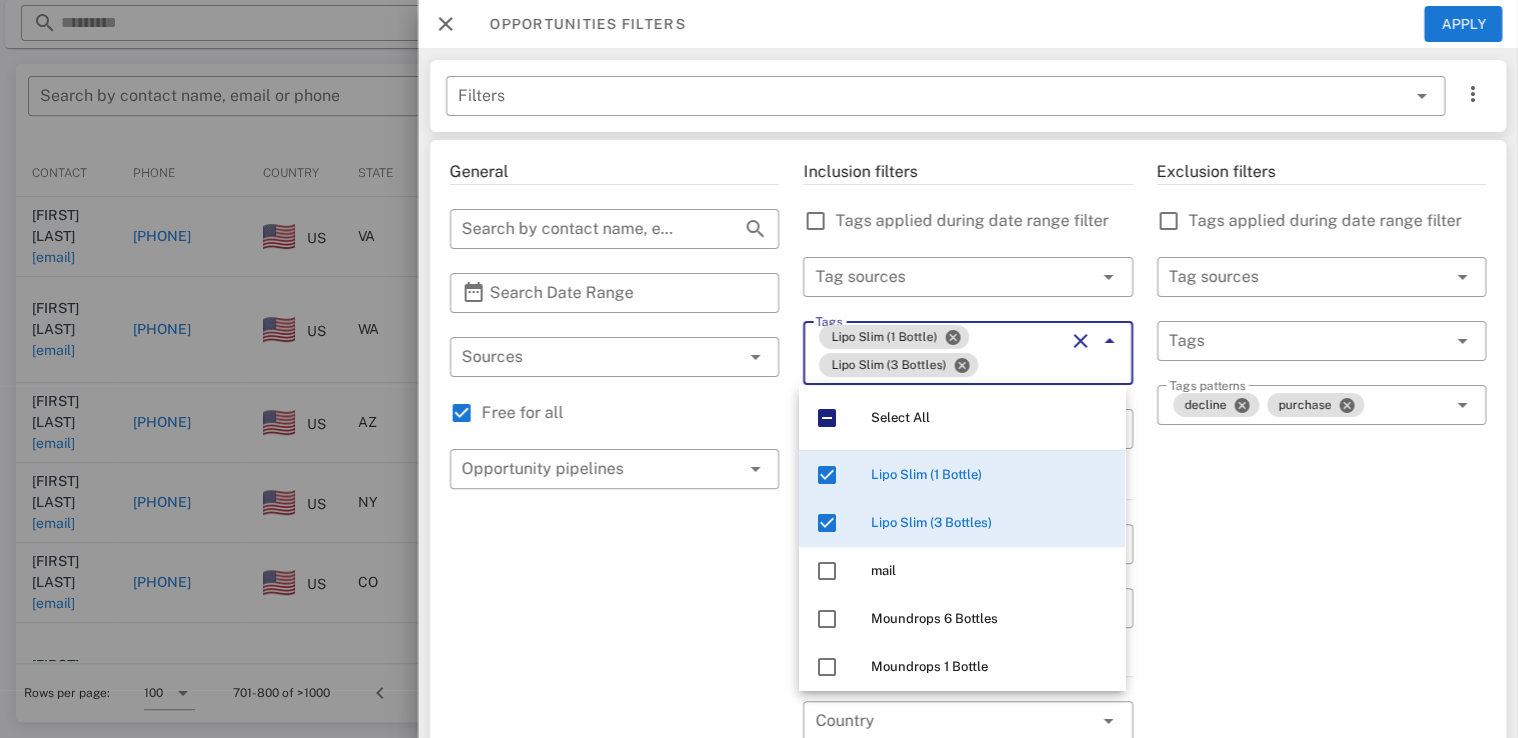 click on "Exclusion filters Tags applied during date range filter ​ Tag sources ​ Tags ​ Tags patterns decline purchase" at bounding box center (1321, 721) 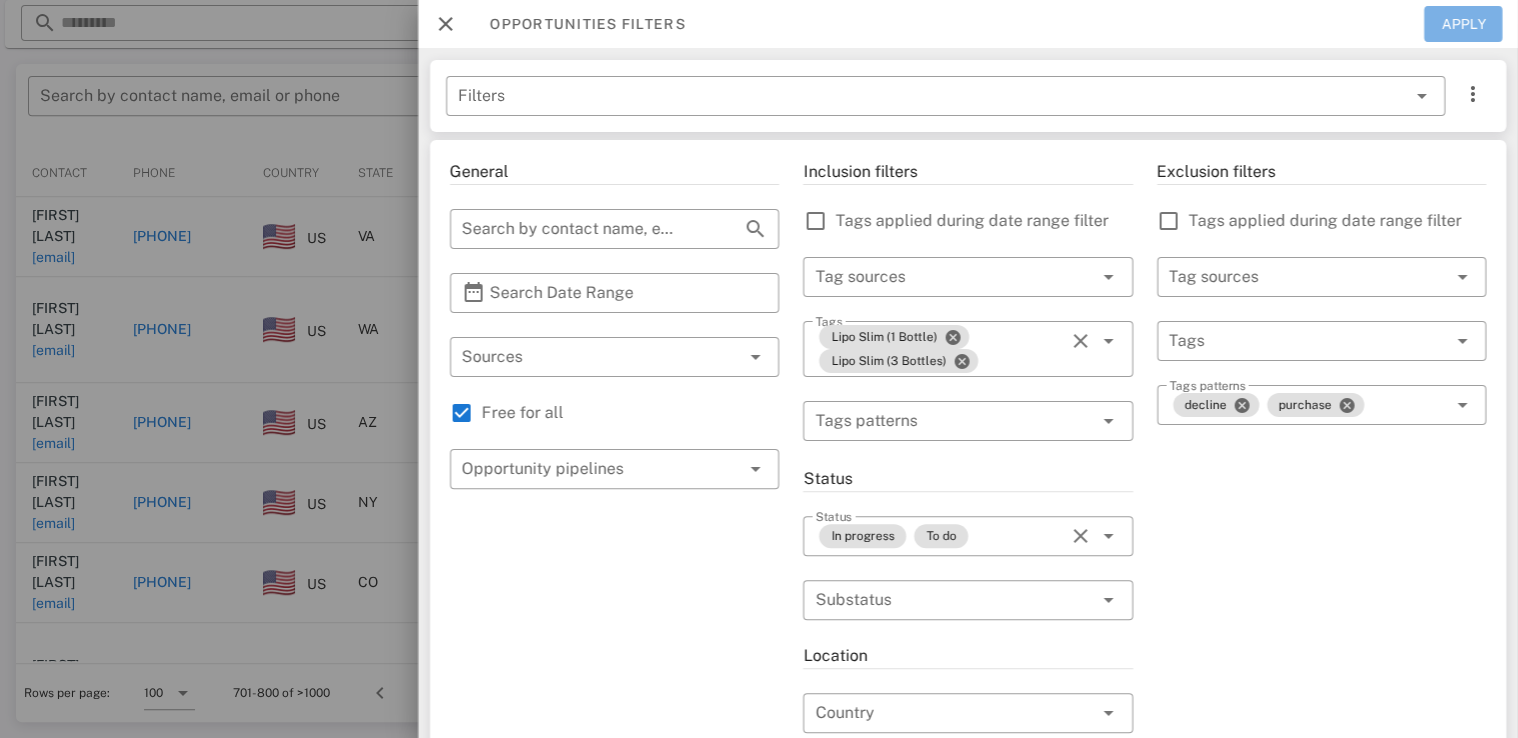 click on "Apply" at bounding box center (1463, 24) 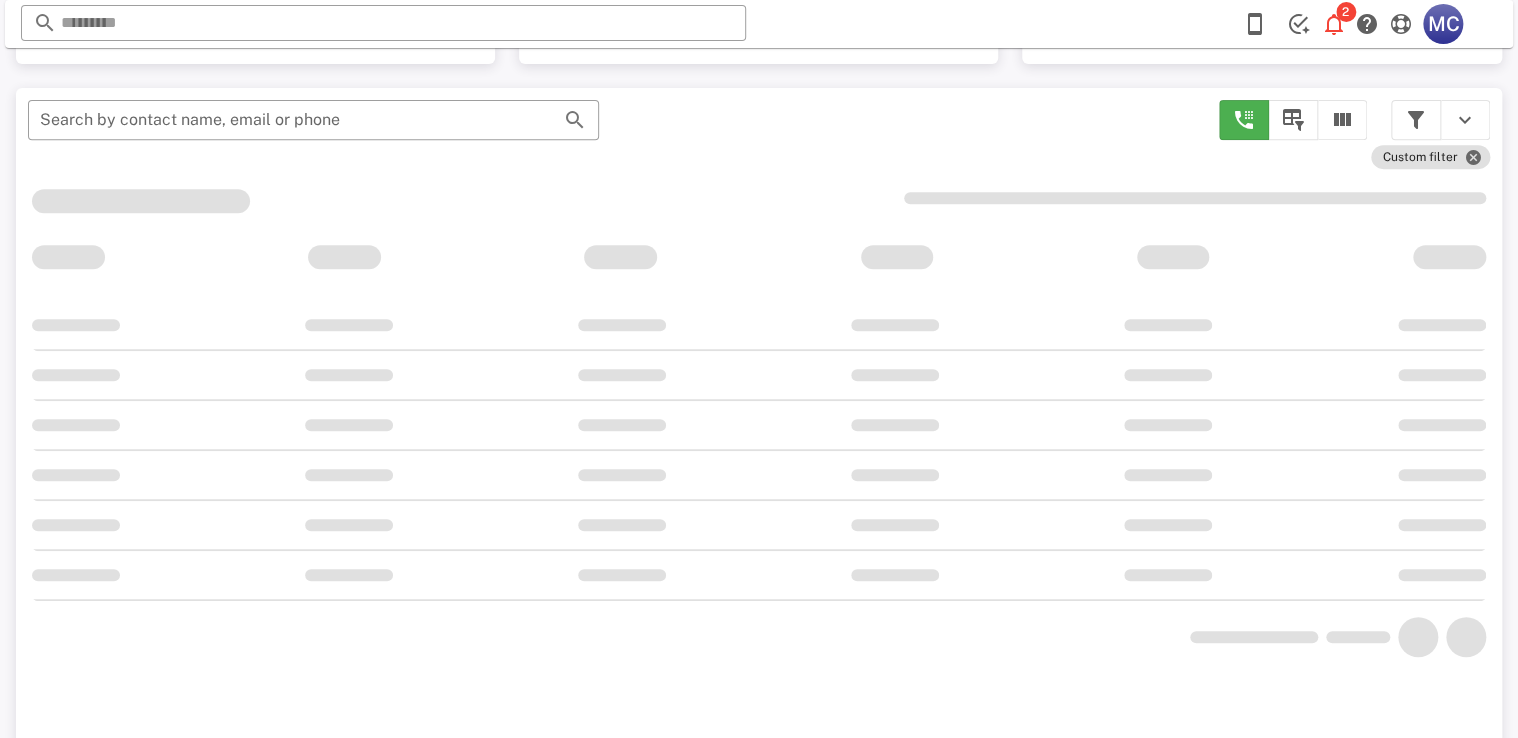 scroll, scrollTop: 380, scrollLeft: 0, axis: vertical 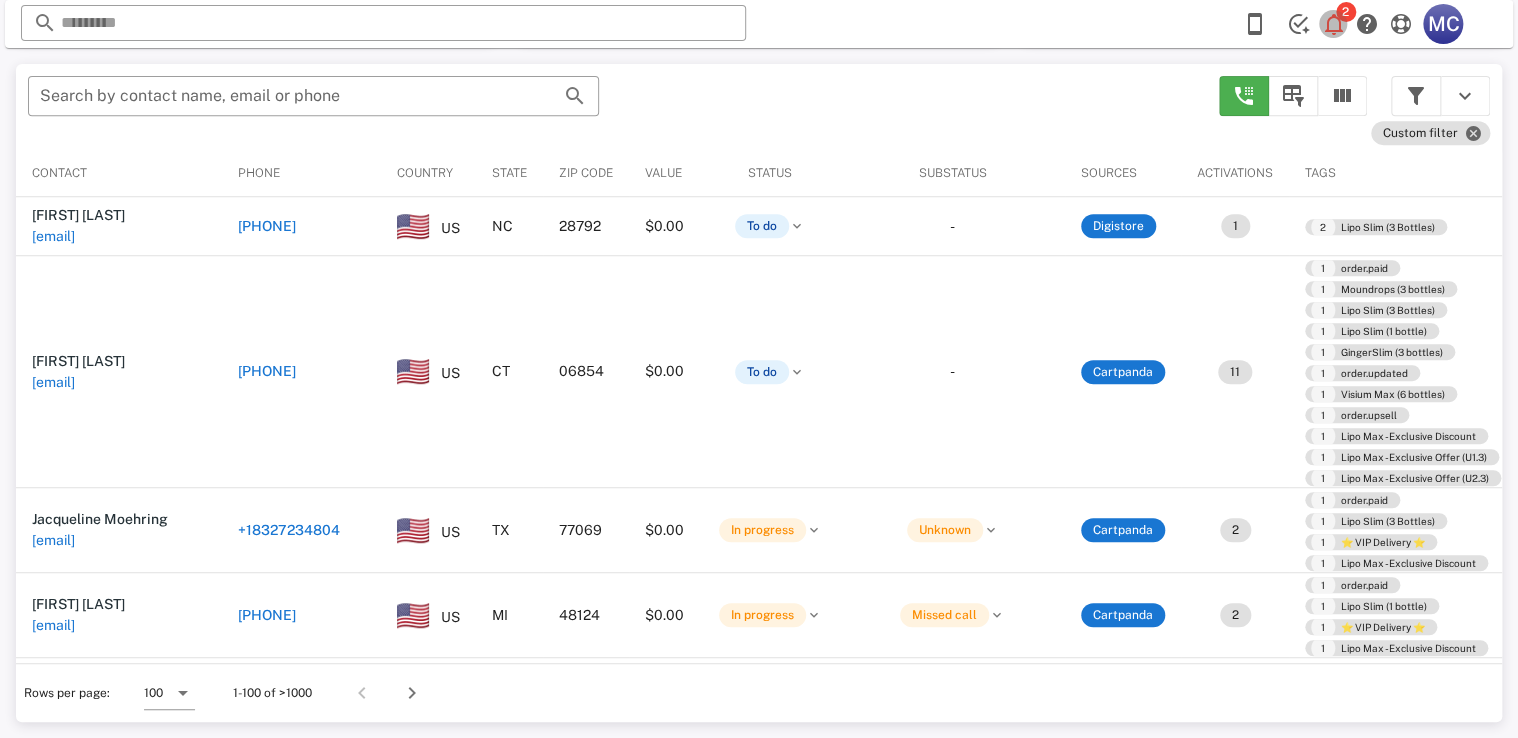 click at bounding box center [1334, 24] 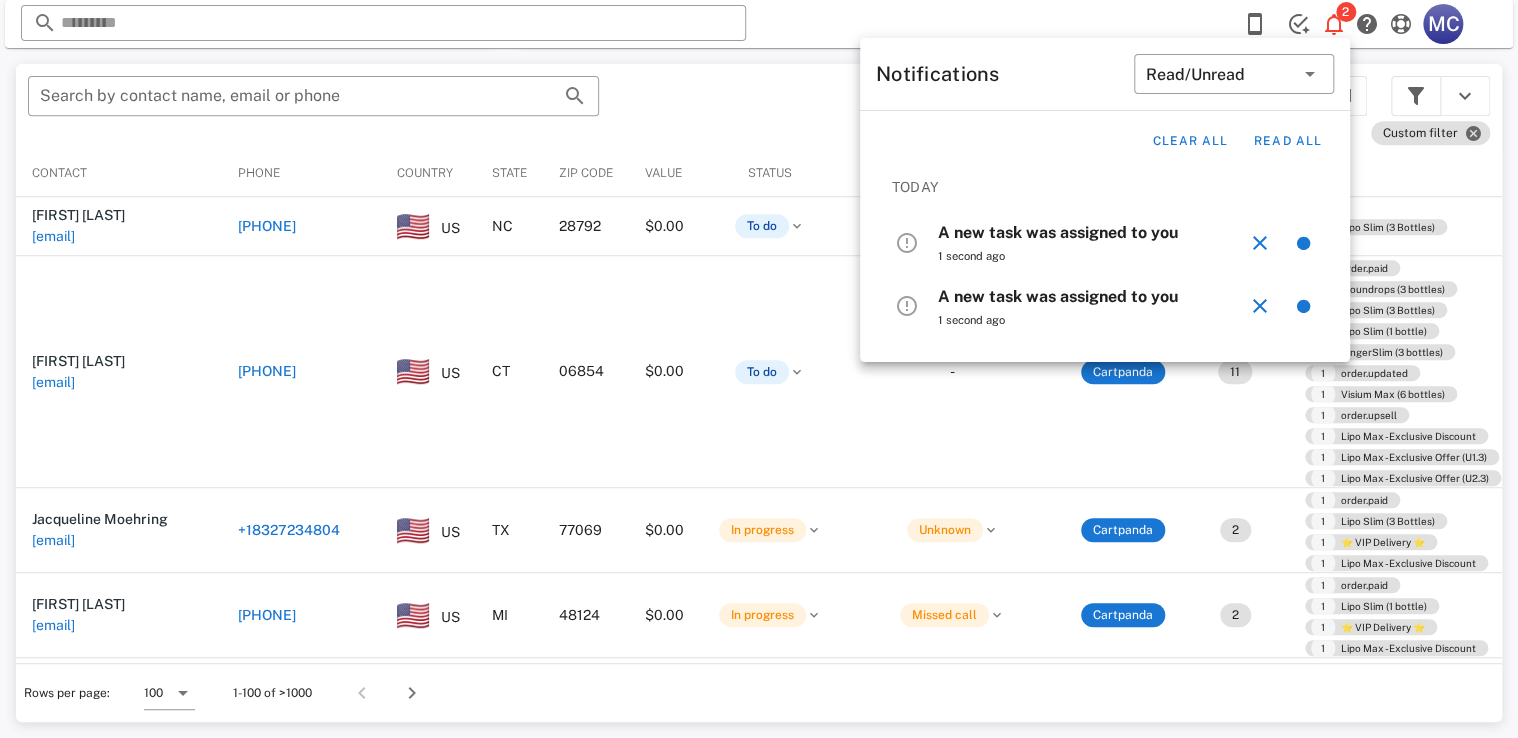 click on "A new task was assigned to you" at bounding box center [1058, 232] 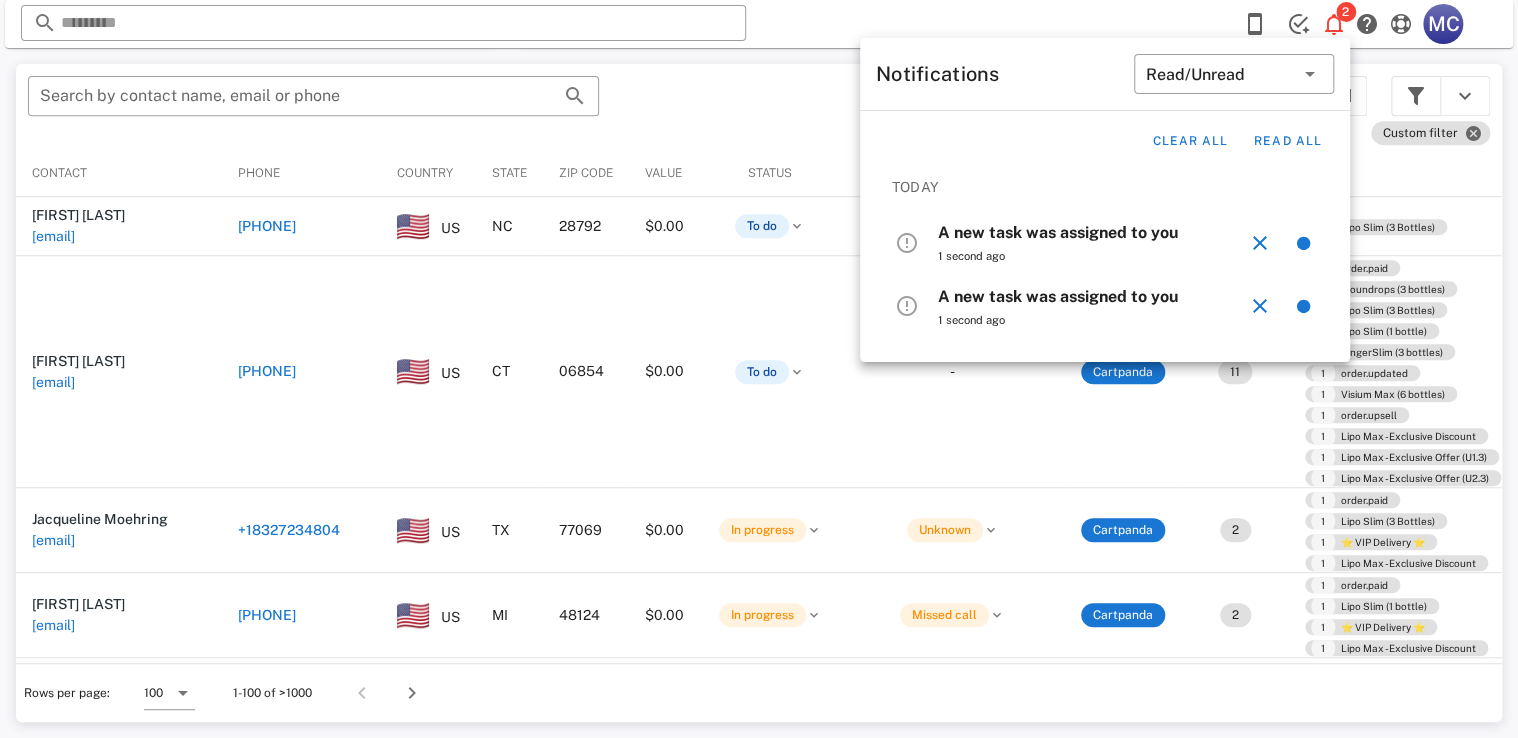 click on "A new task was assigned to you" at bounding box center (1058, 232) 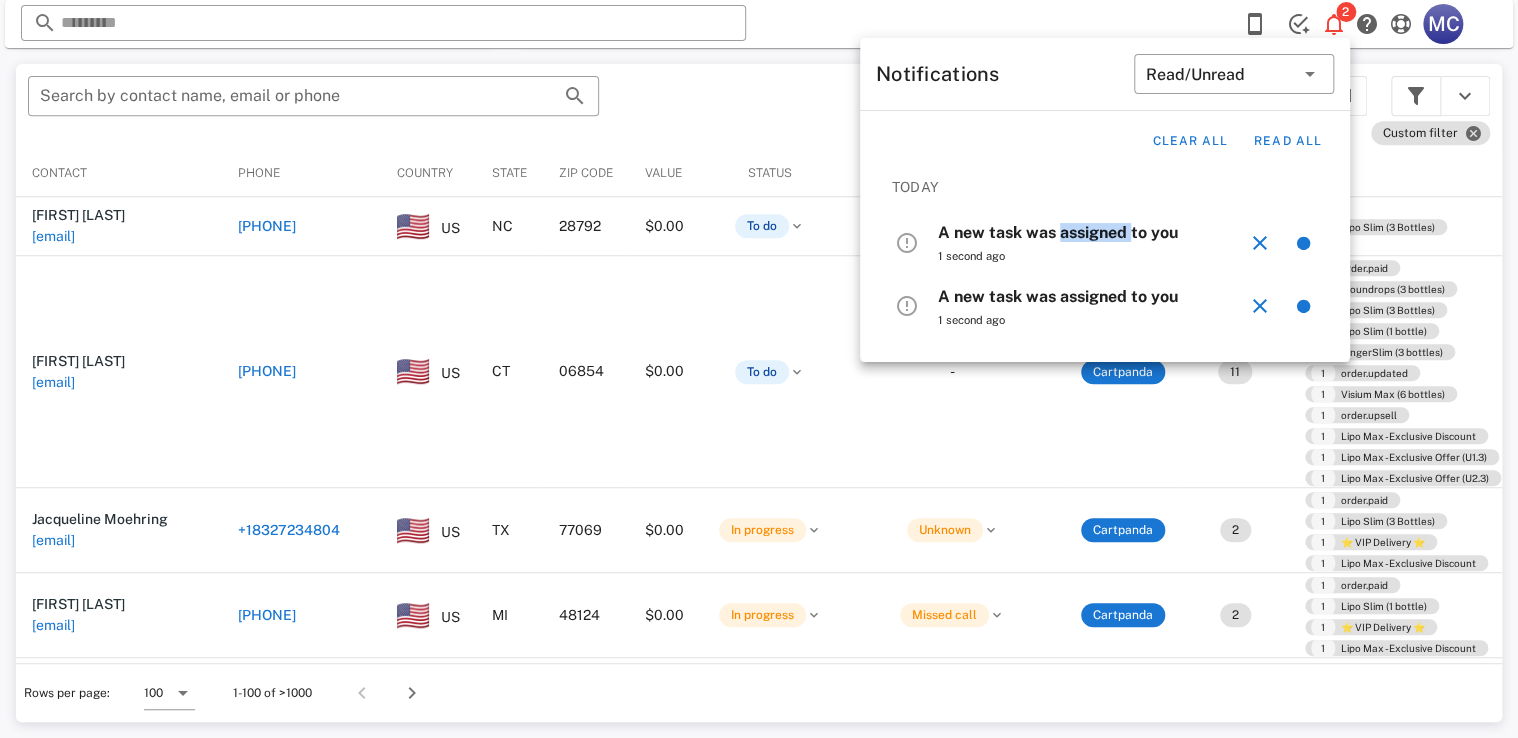 click on "A new task was assigned to you" at bounding box center [1058, 232] 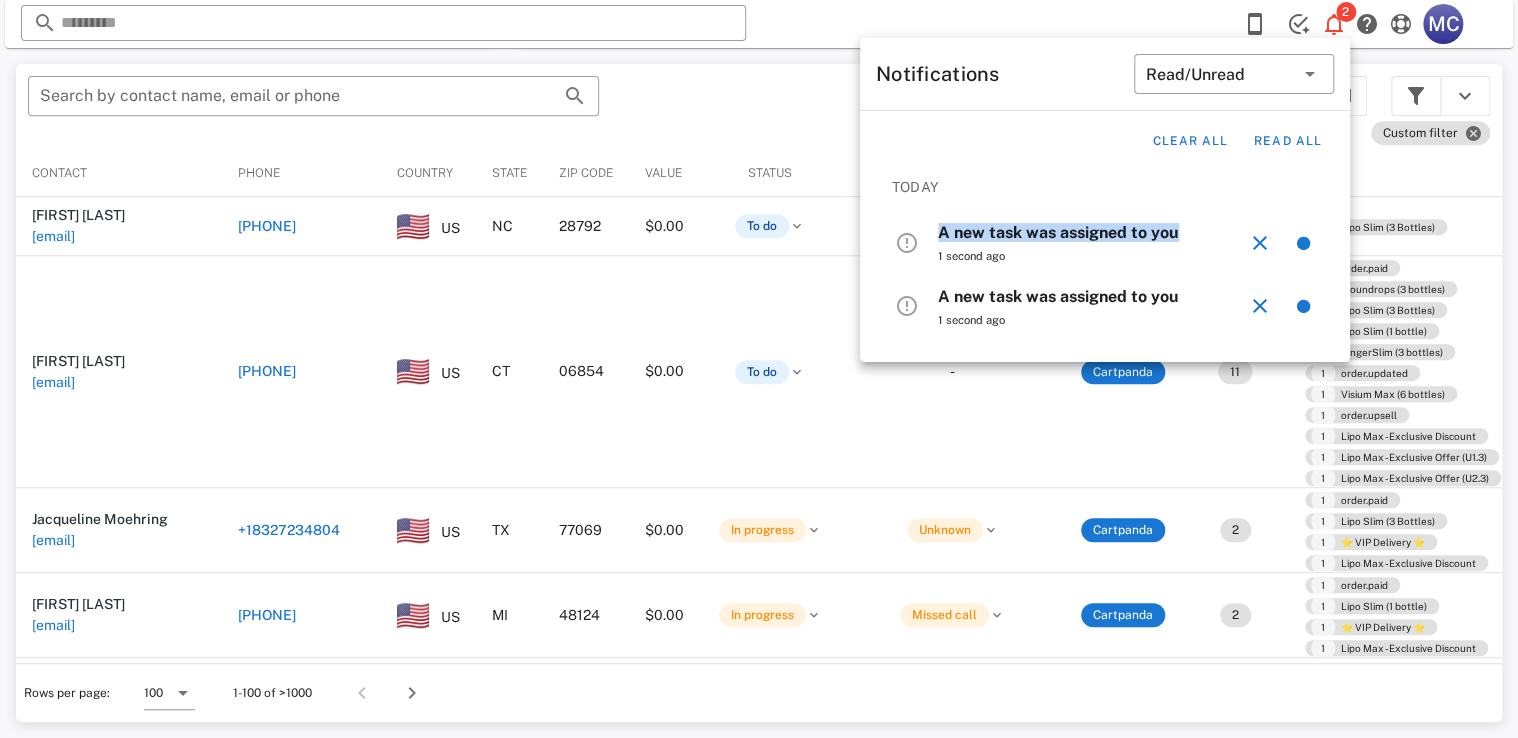 click on "A new task was assigned to you" at bounding box center [1058, 232] 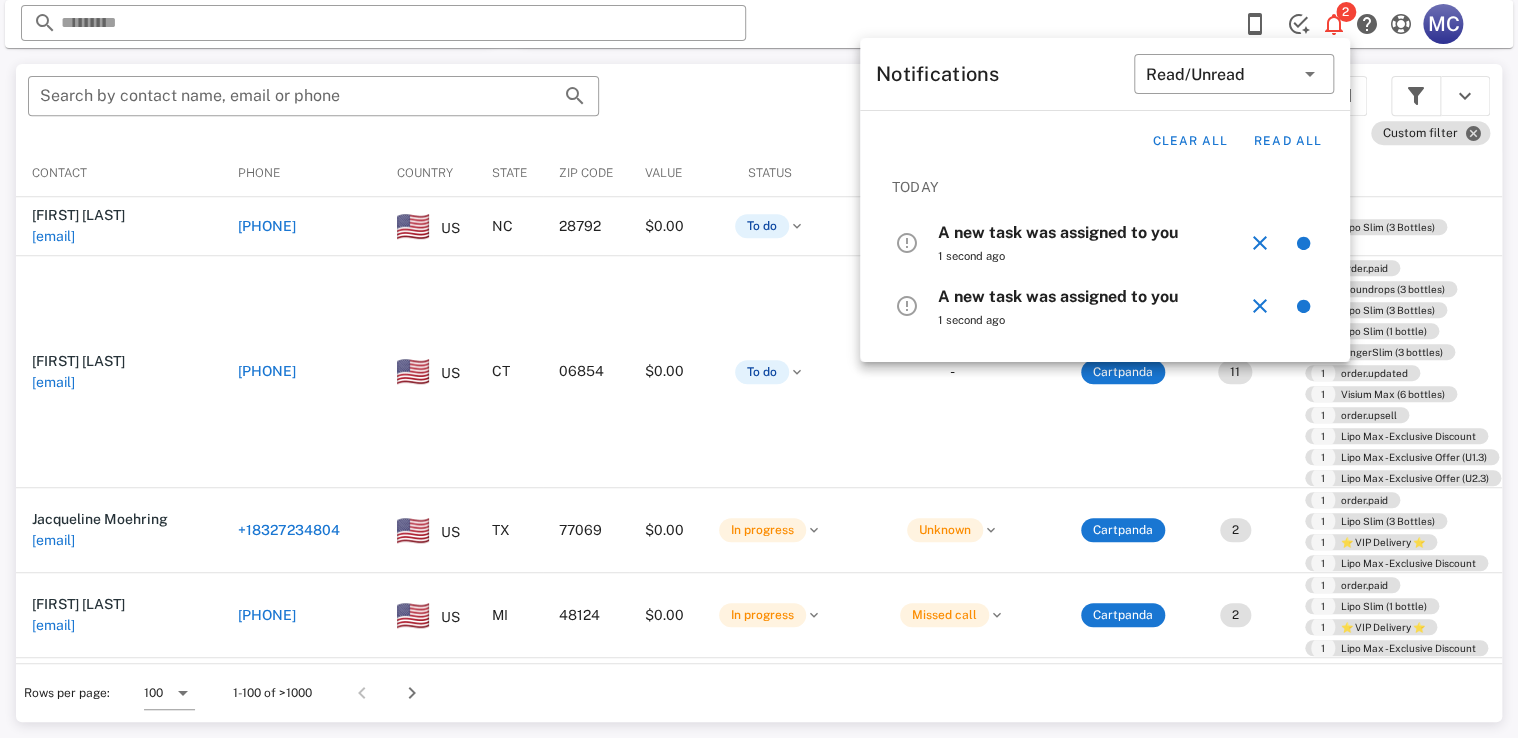 click on "​ Search by contact name, email or phone" at bounding box center [611, 106] 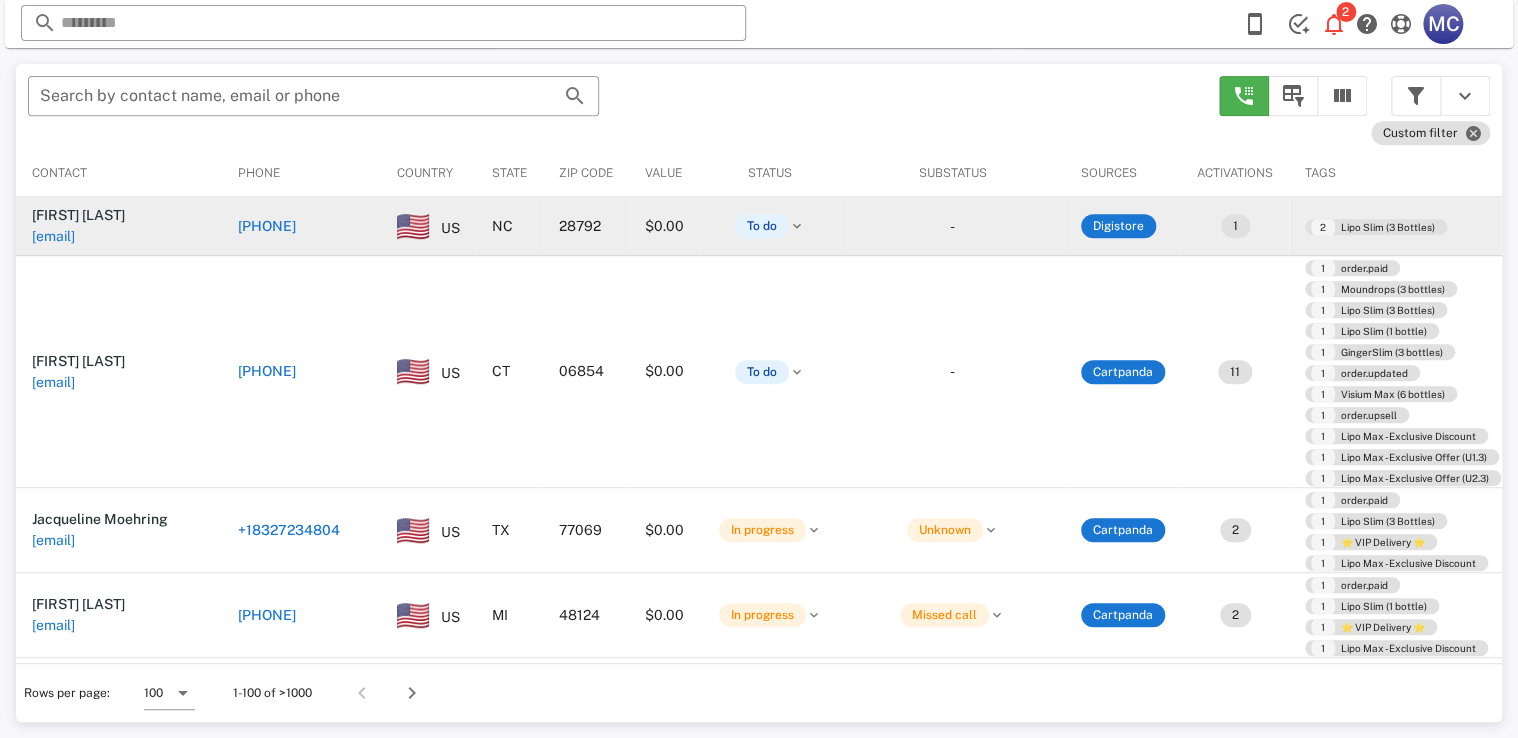 click on "[PHONE]" at bounding box center [267, 226] 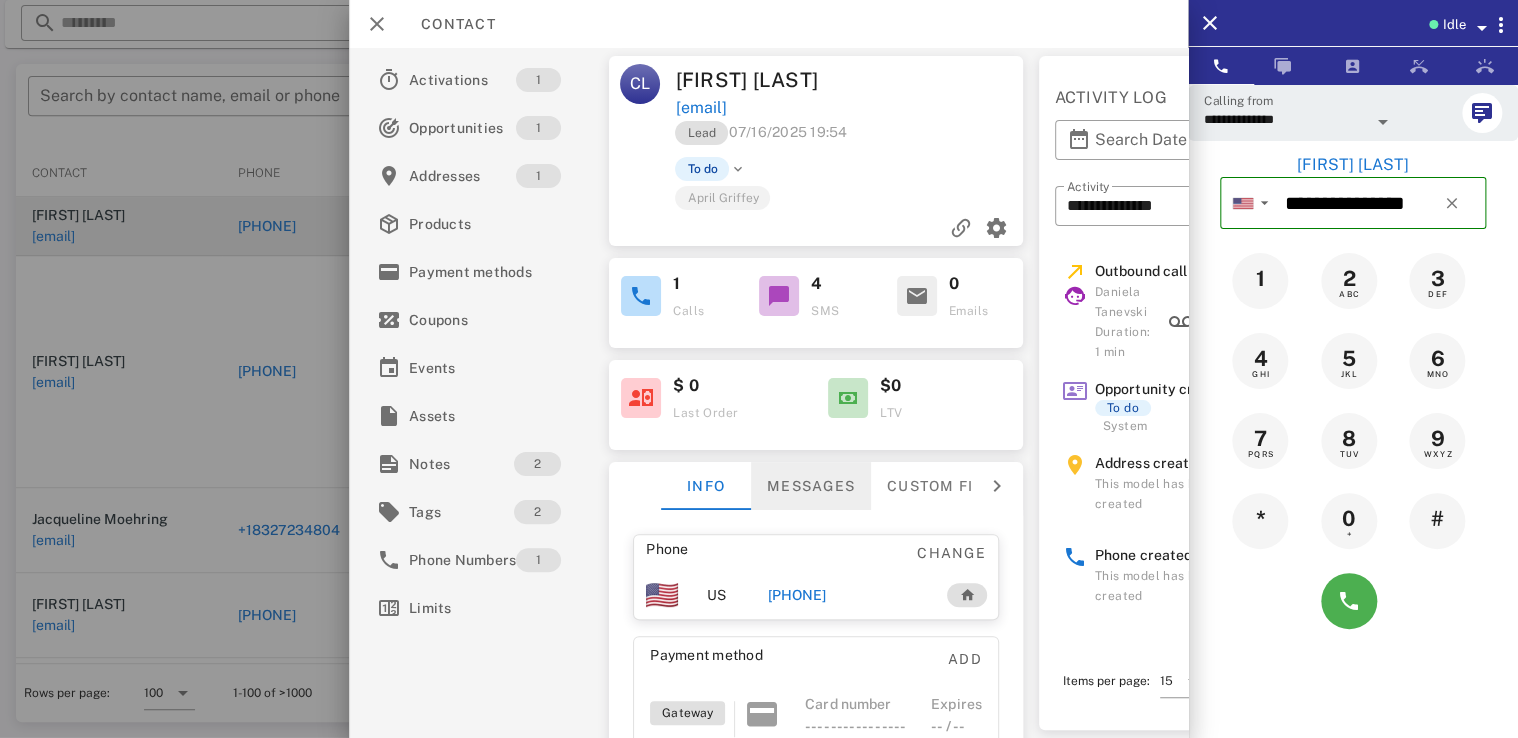 click on "Messages" at bounding box center [812, 486] 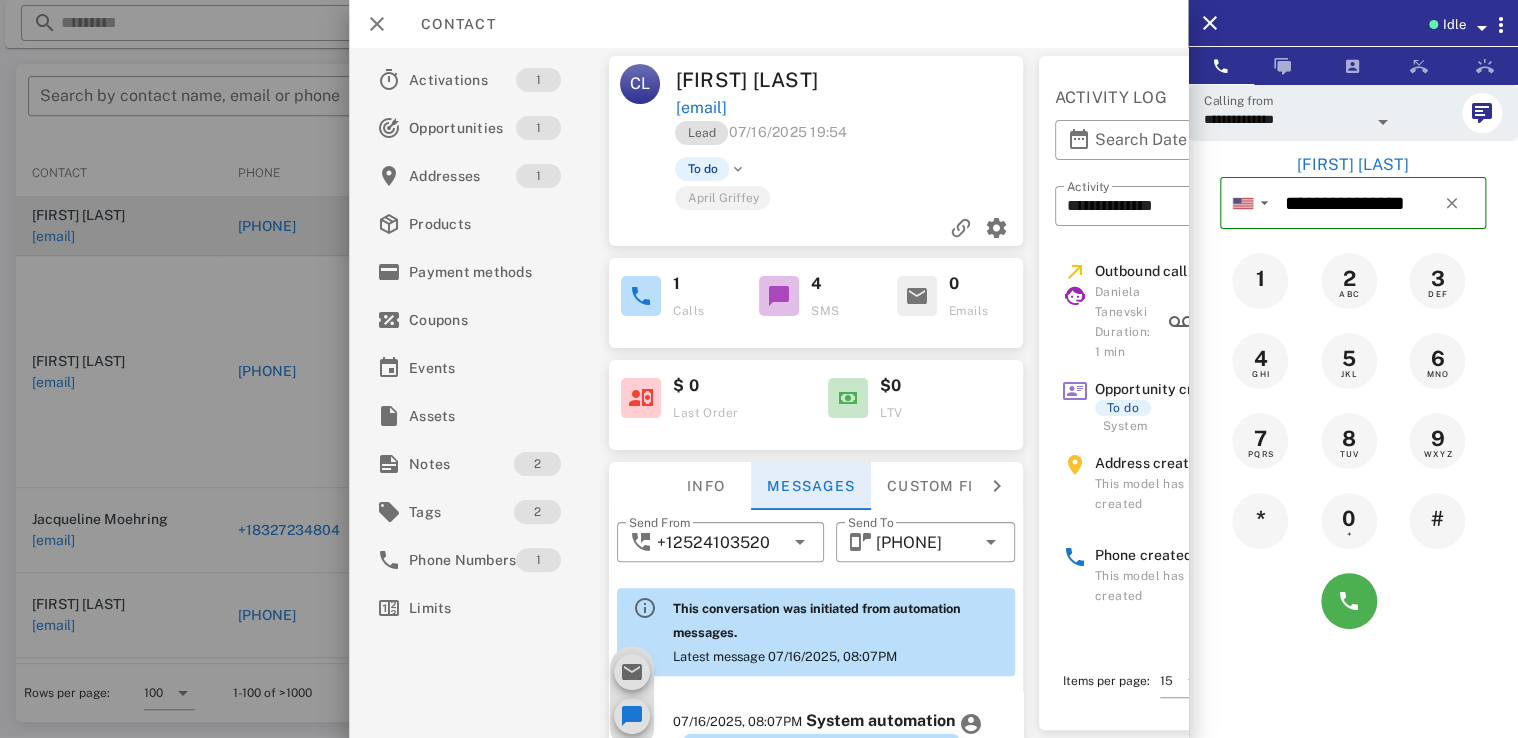 scroll, scrollTop: 660, scrollLeft: 0, axis: vertical 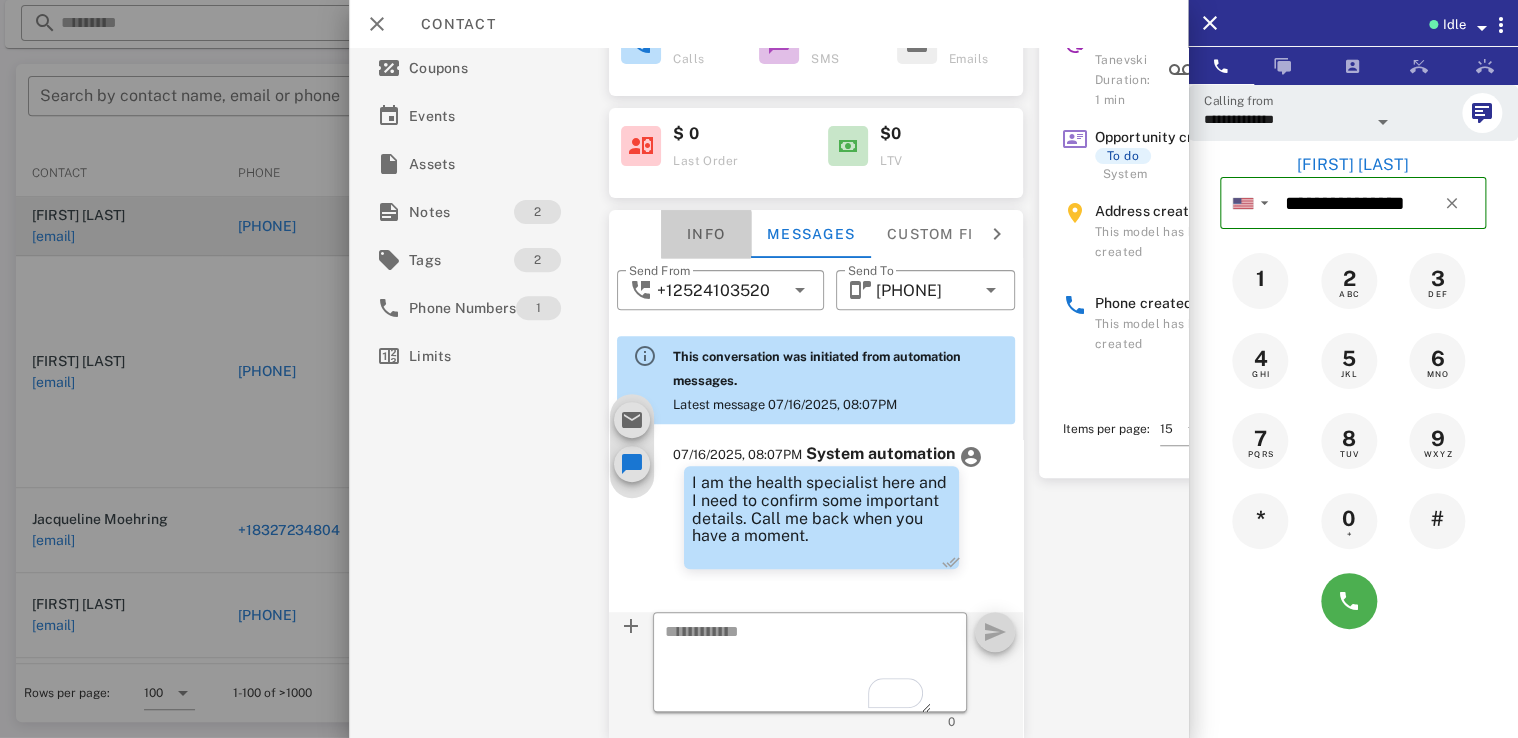 click on "Info" at bounding box center [707, 234] 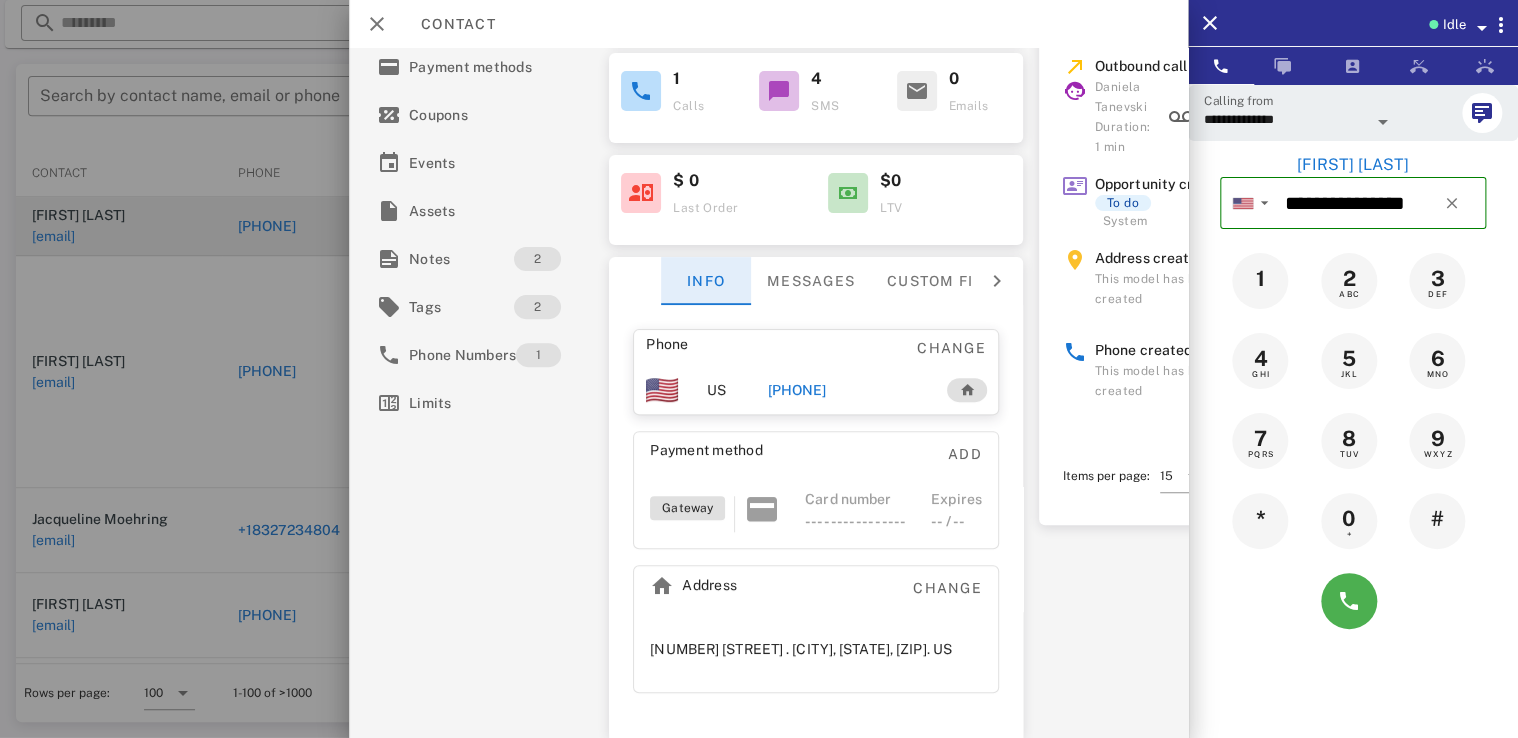 scroll, scrollTop: 248, scrollLeft: 0, axis: vertical 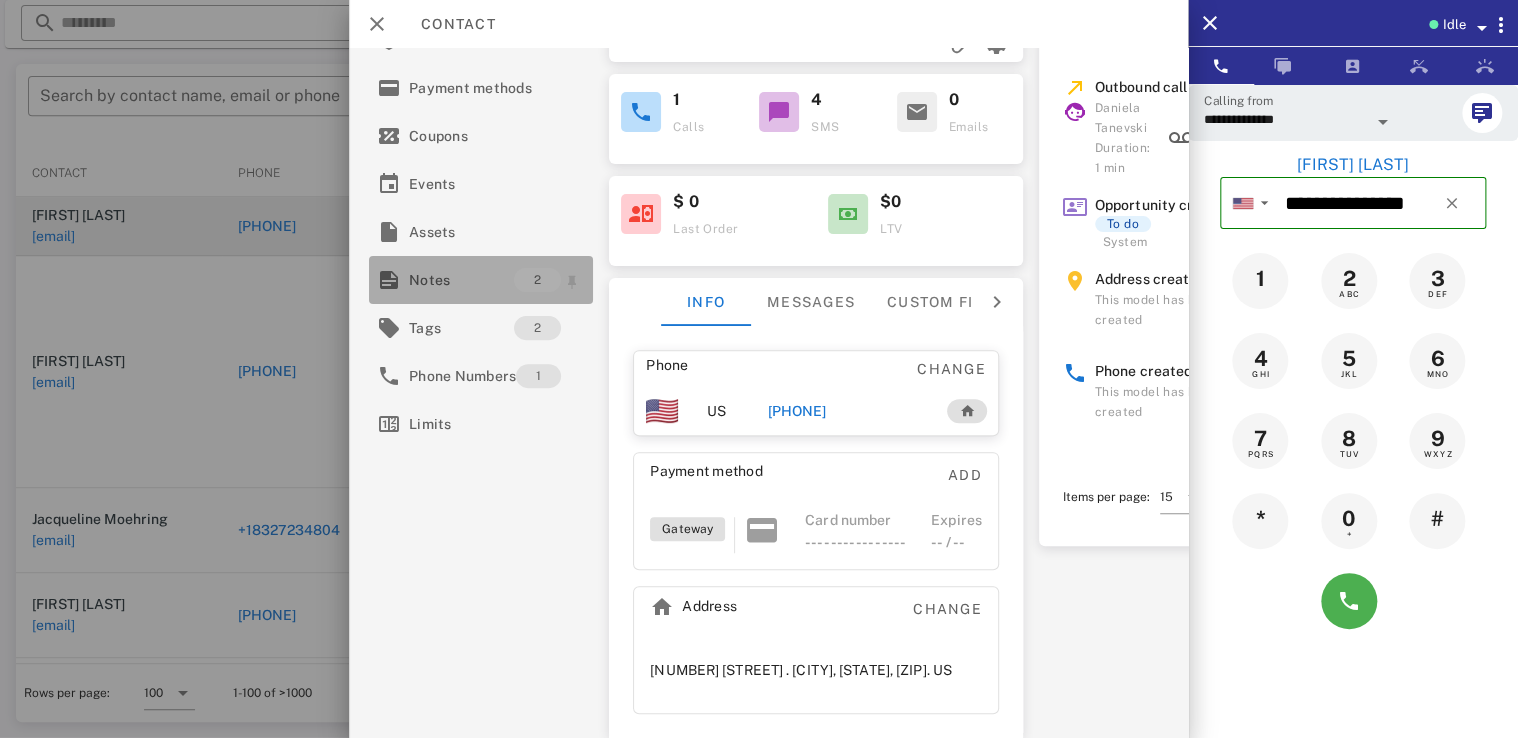 click on "Notes" at bounding box center [461, 280] 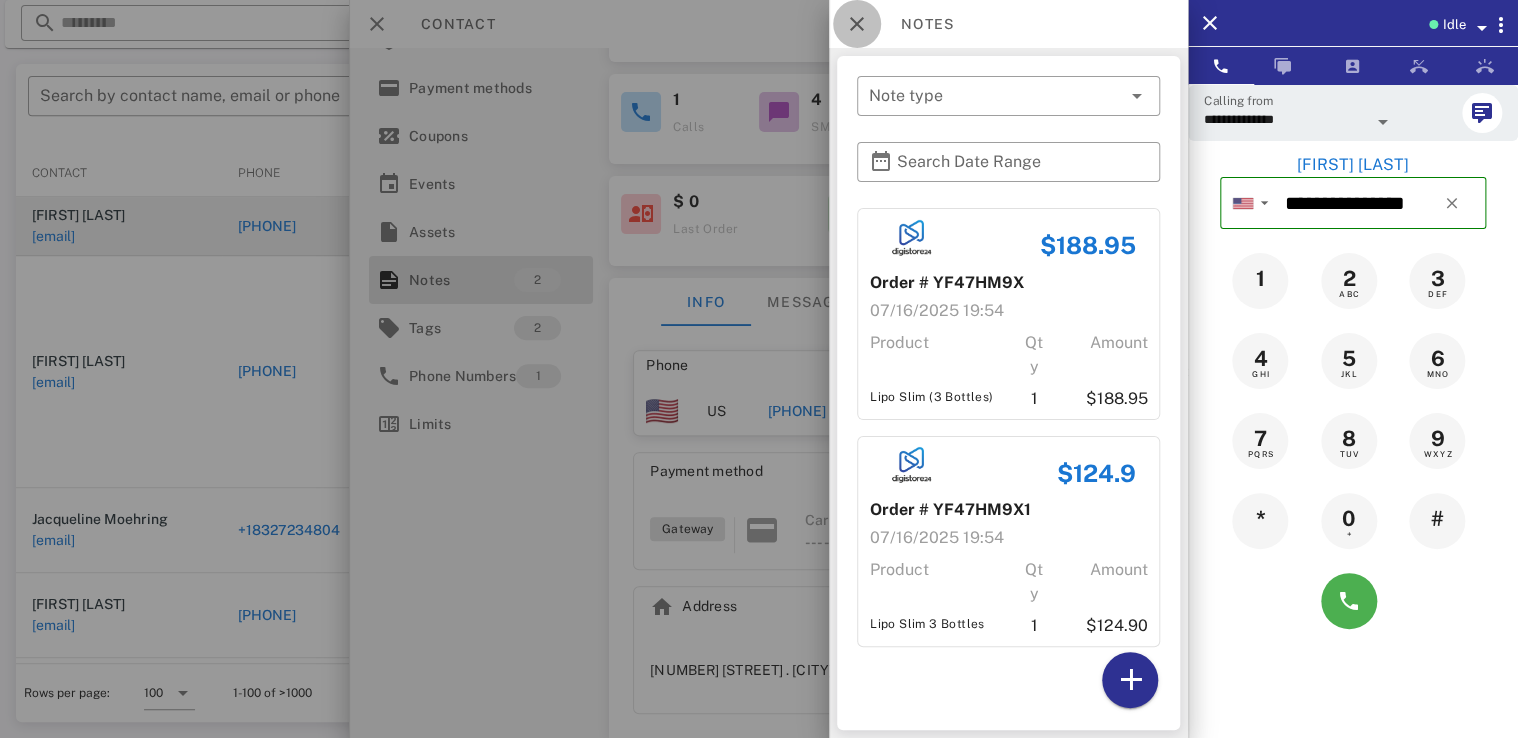 click at bounding box center (857, 24) 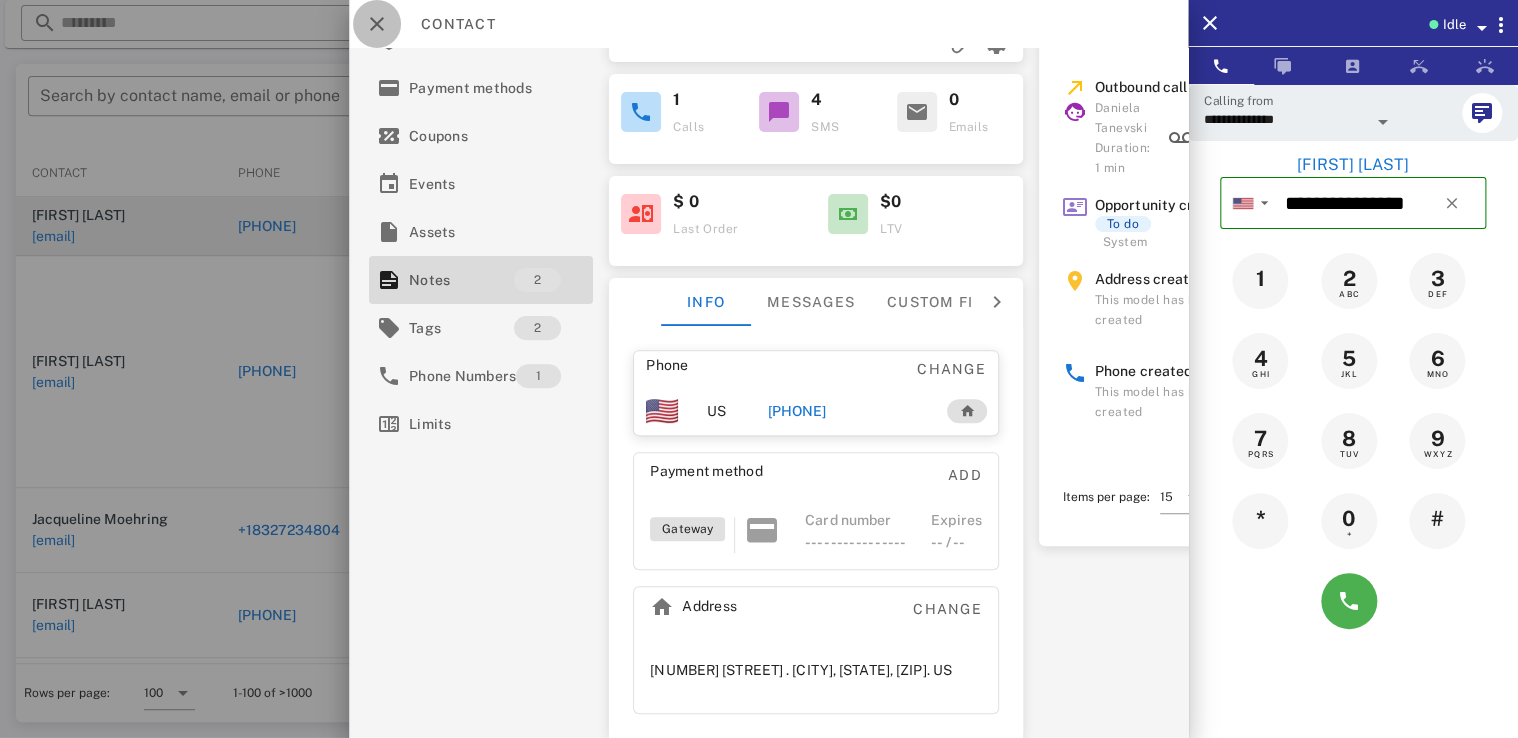 click at bounding box center [377, 24] 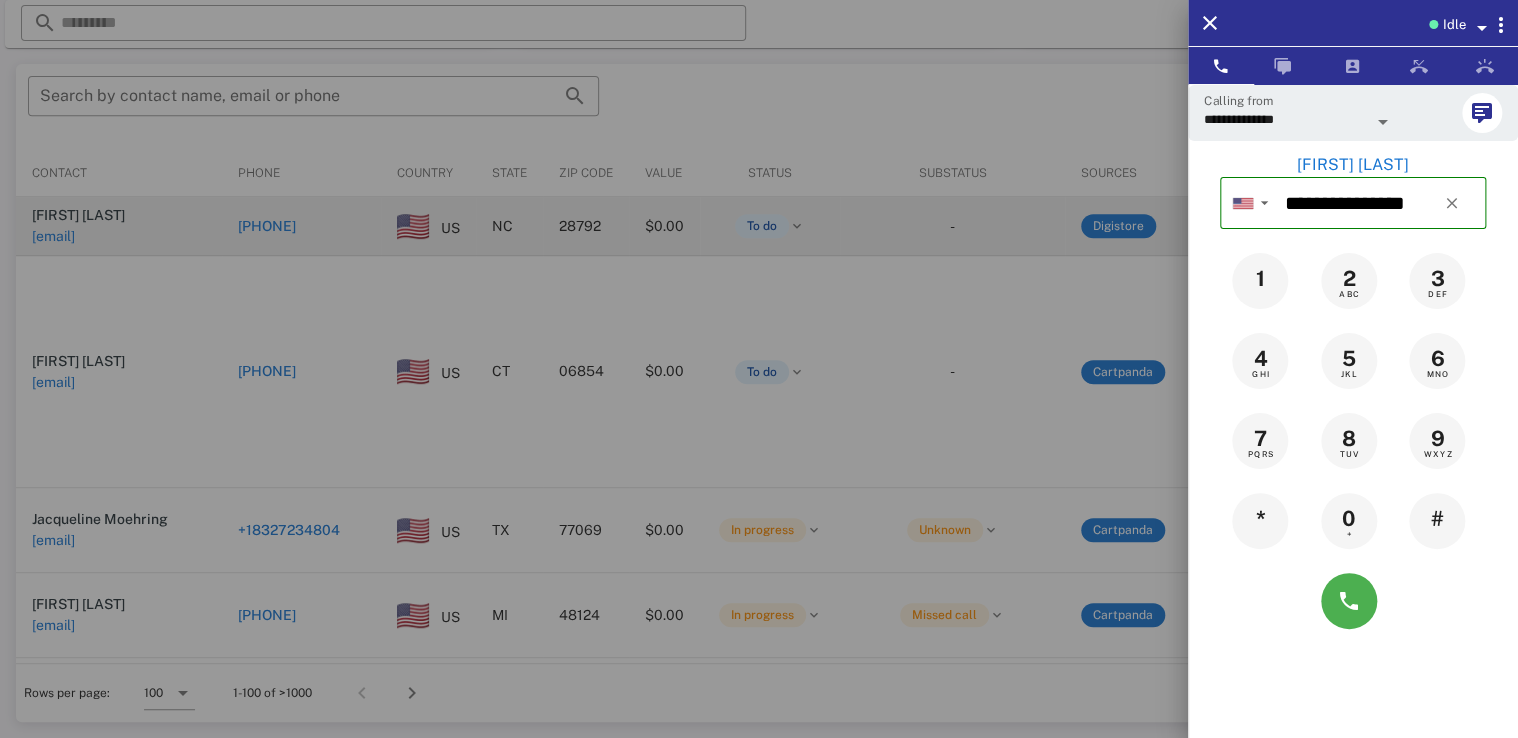 click at bounding box center (759, 369) 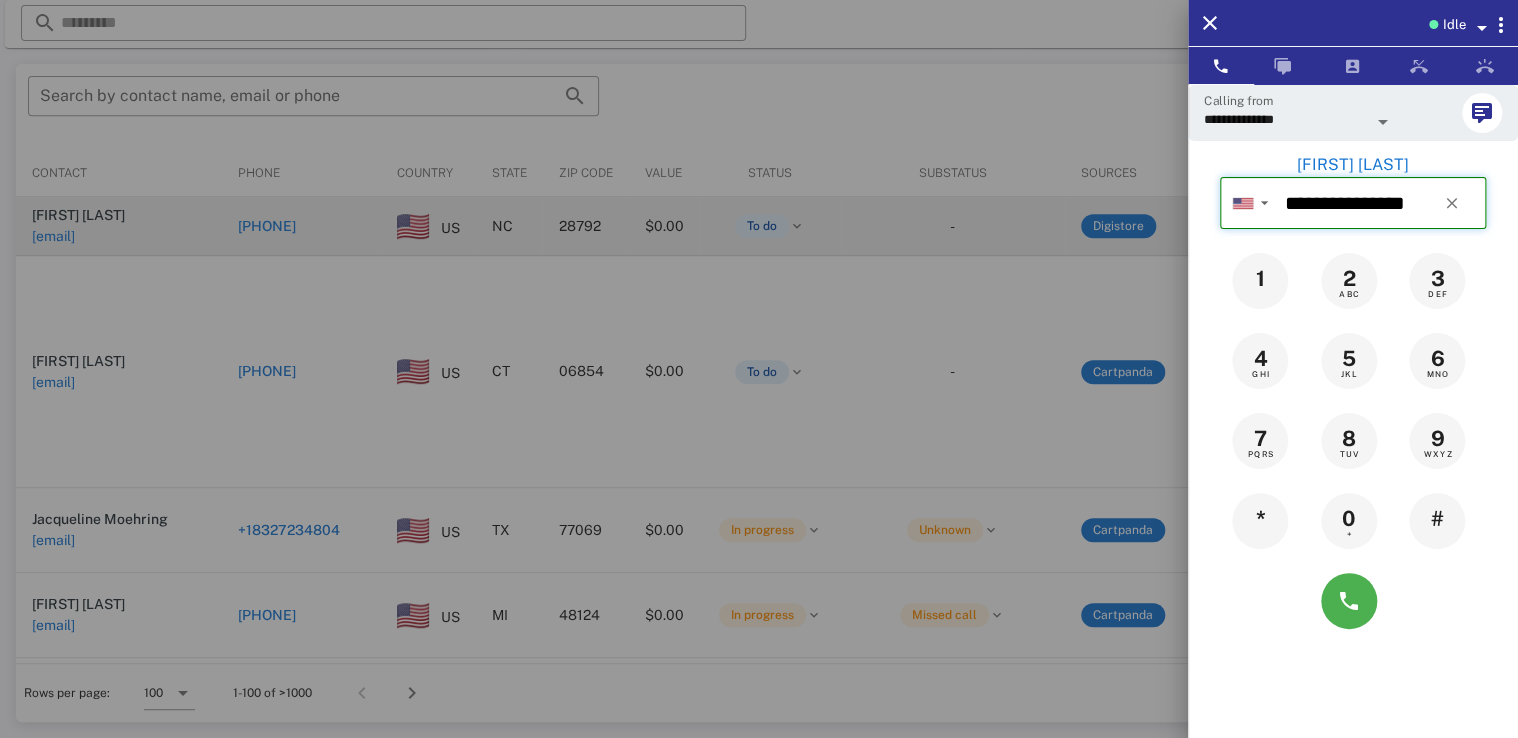 type 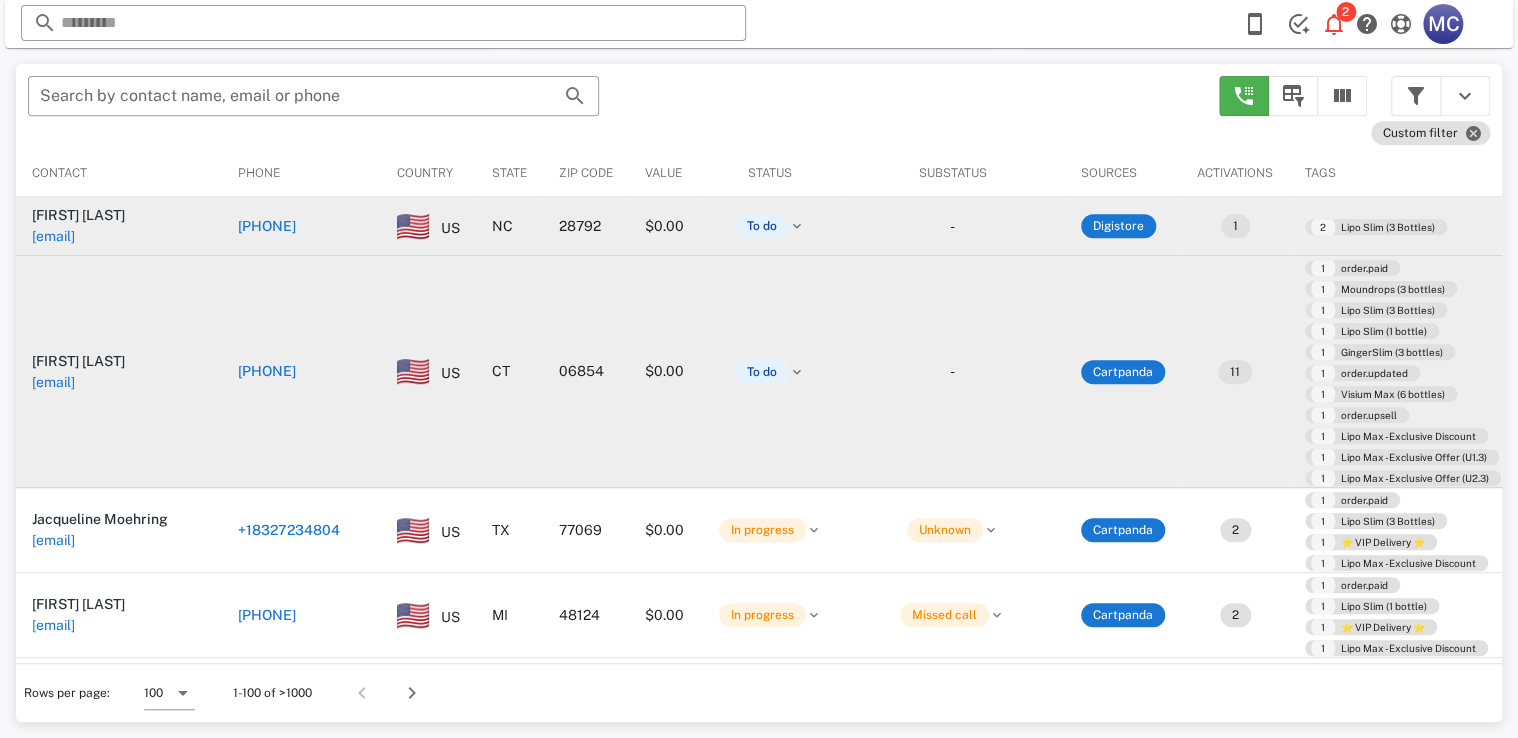 click on "[PHONE]" at bounding box center (267, 371) 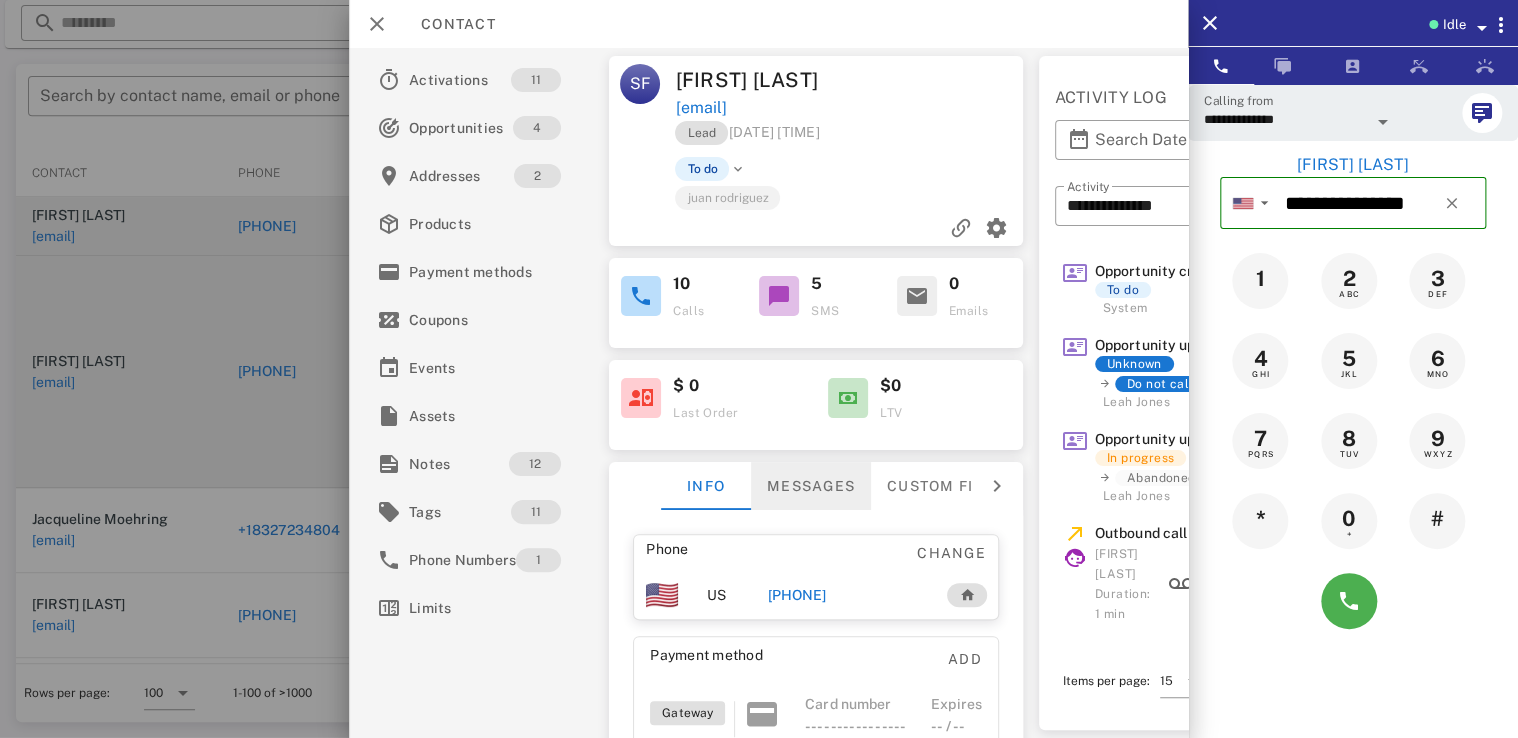 click on "Messages" at bounding box center [812, 486] 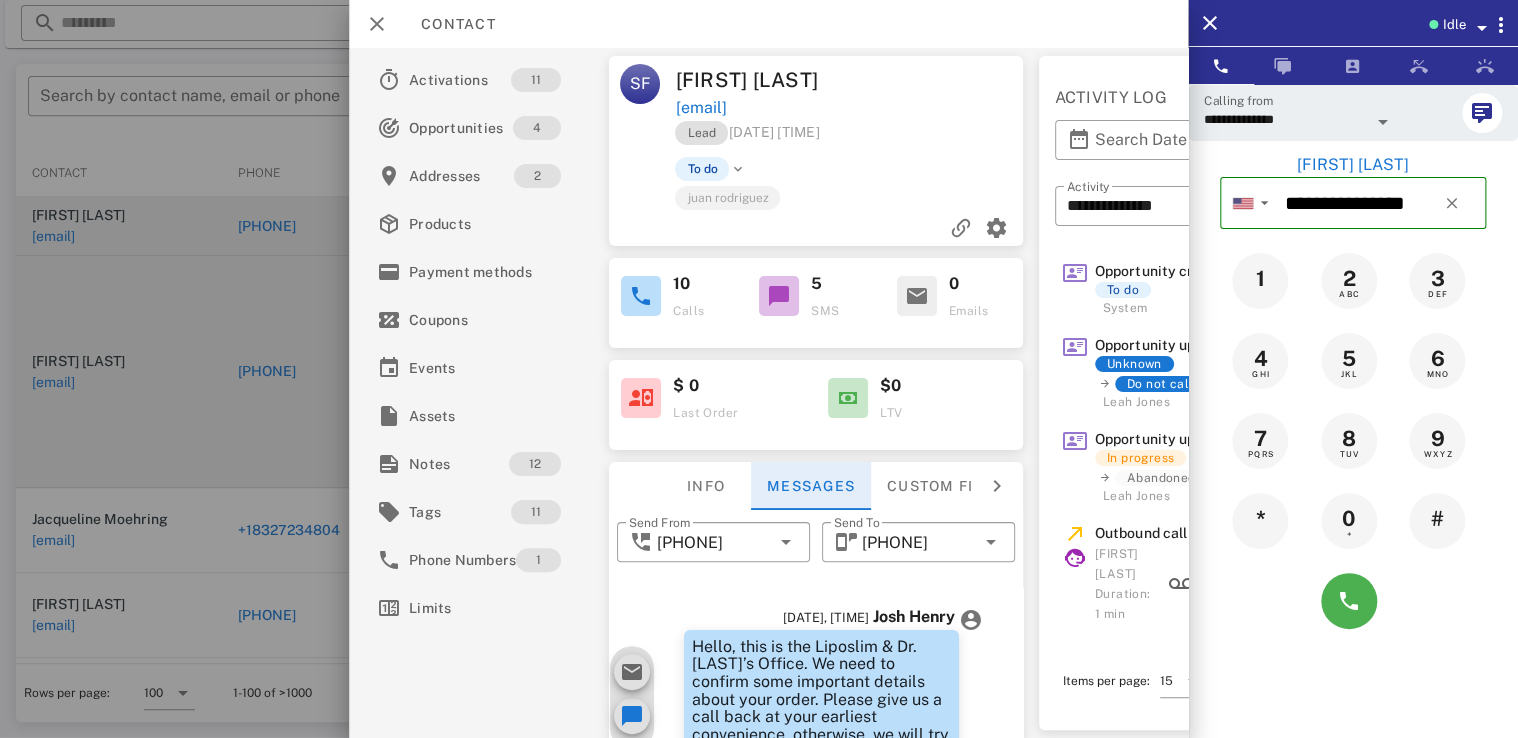 scroll, scrollTop: 1132, scrollLeft: 0, axis: vertical 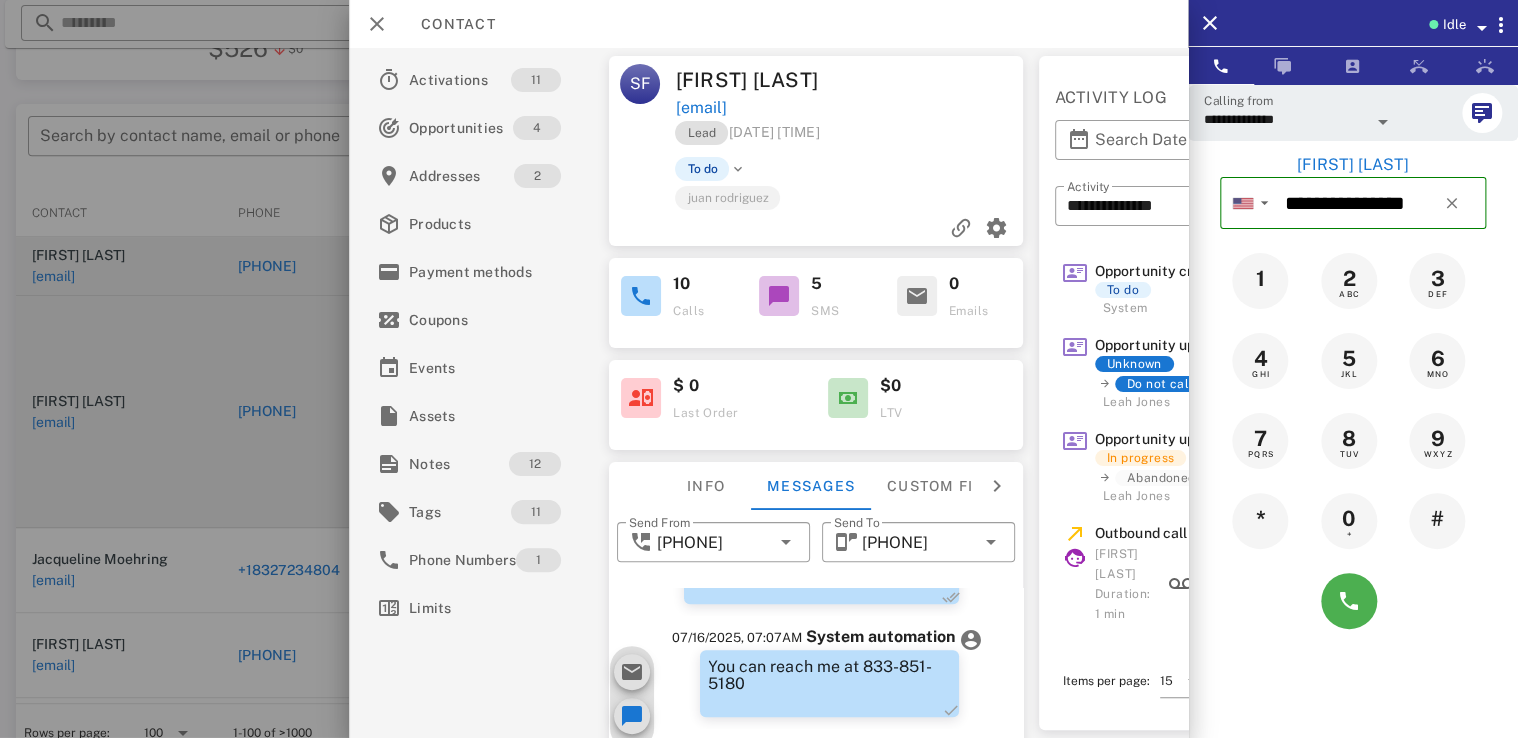 click on "[DATE], [TIME] System automation  OK. I can send it your email on file or would you prefer that we go over it on the phone? I do have a question pertaining your health." at bounding box center (821, 542) 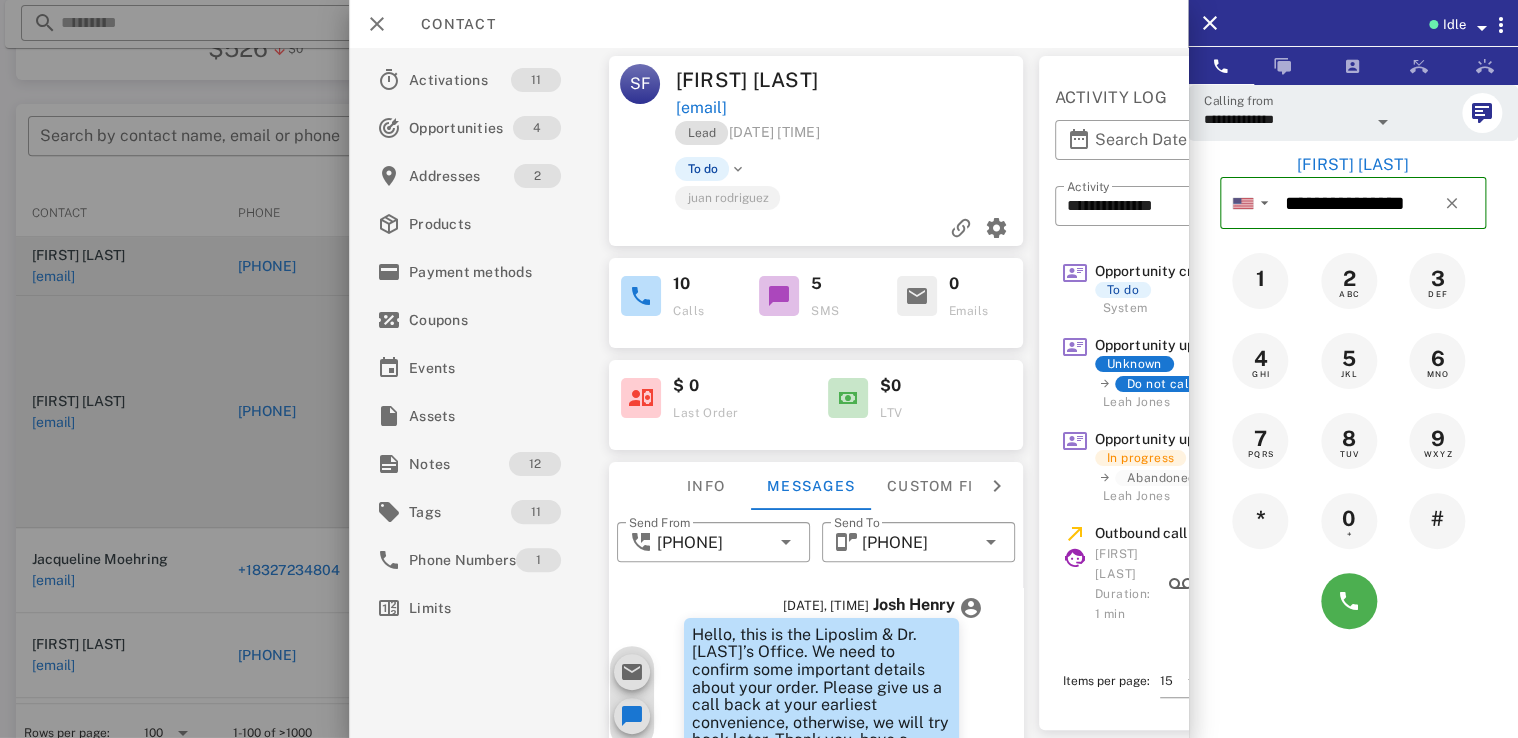 scroll, scrollTop: 0, scrollLeft: 0, axis: both 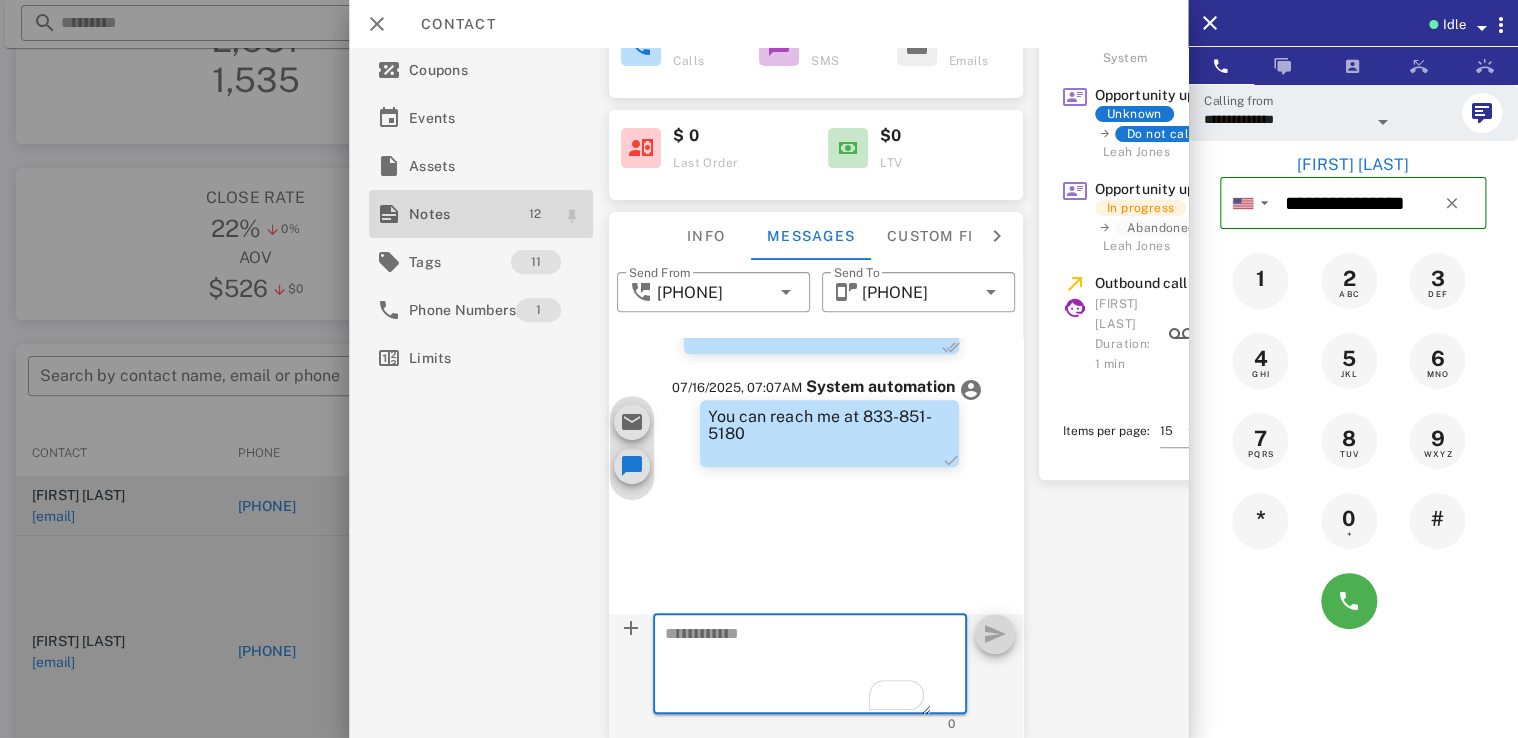 click on "12" at bounding box center [536, 214] 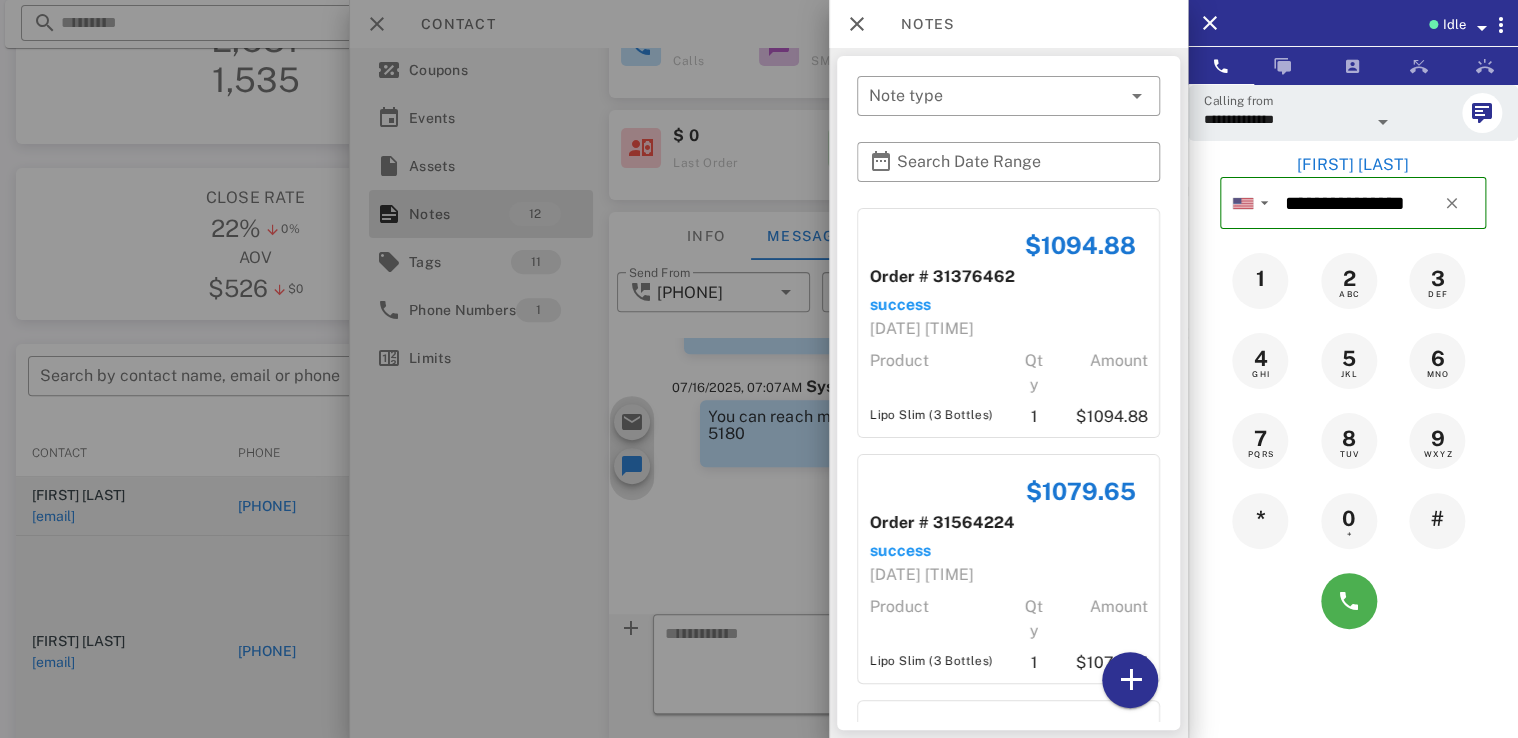 scroll, scrollTop: 263, scrollLeft: 0, axis: vertical 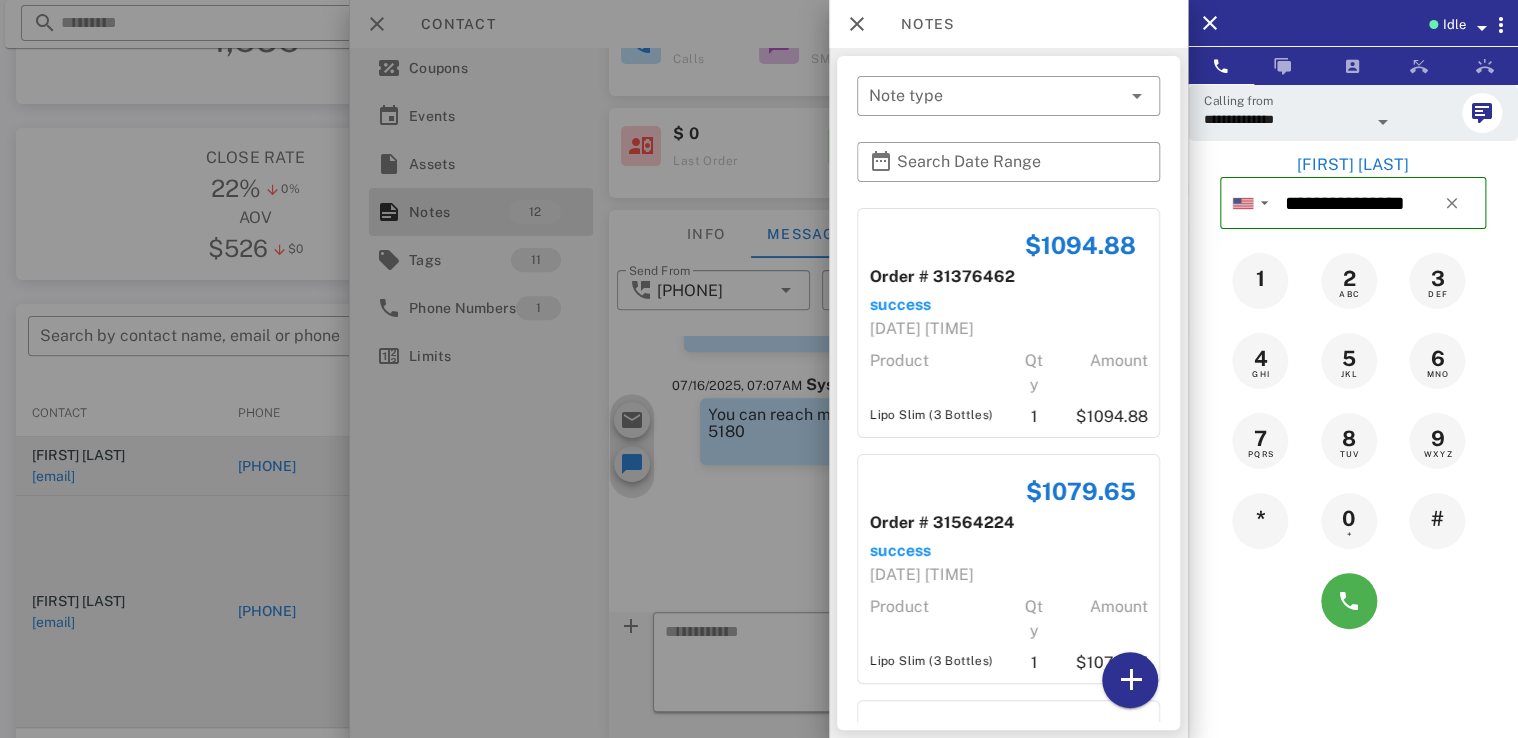 click on "$[PRICE]   Order # [NUMBER]   success   [DATE] [TIME]   Product Qty Amount  Lipo Slim (3 Bottles)  1 $[PRICE]" at bounding box center [1008, 323] 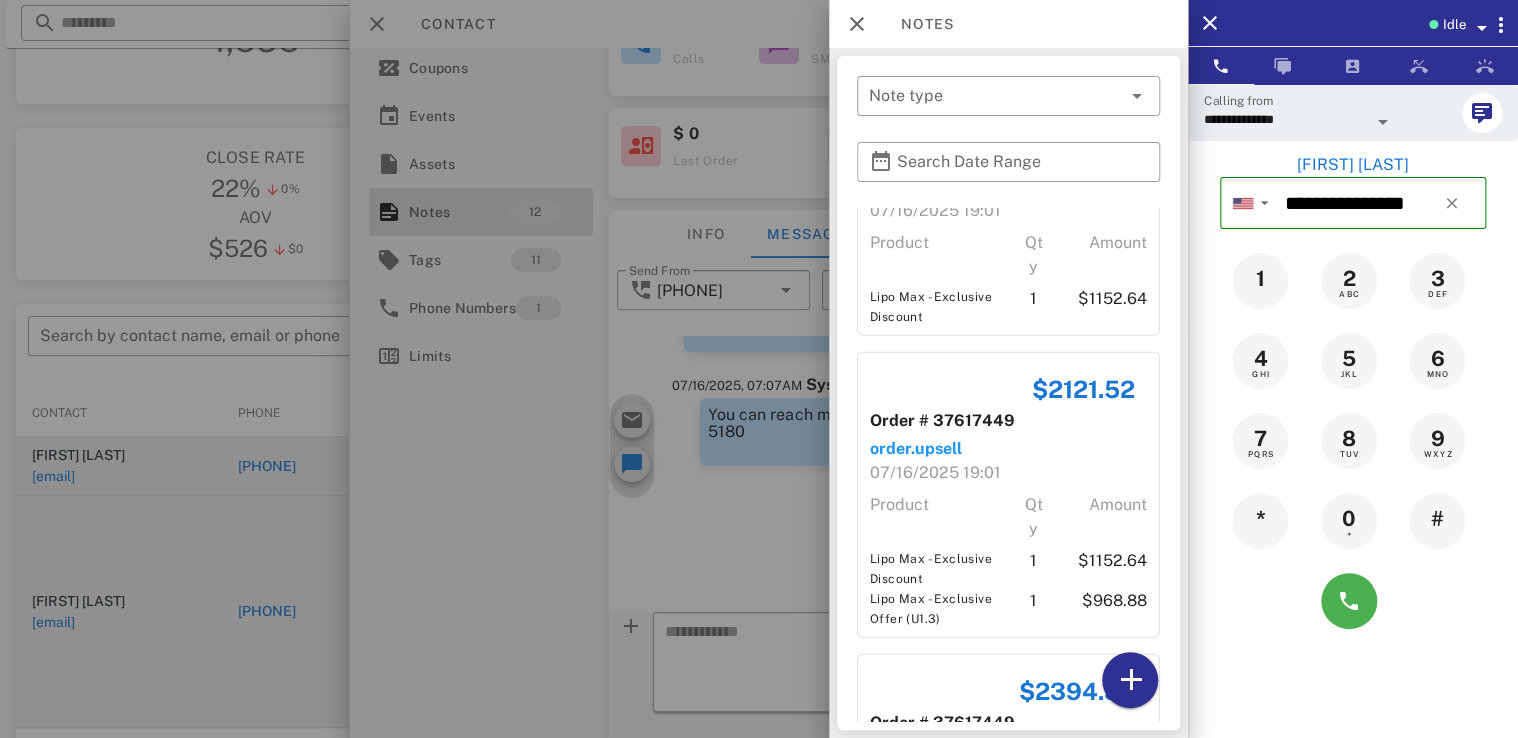 scroll, scrollTop: 2523, scrollLeft: 0, axis: vertical 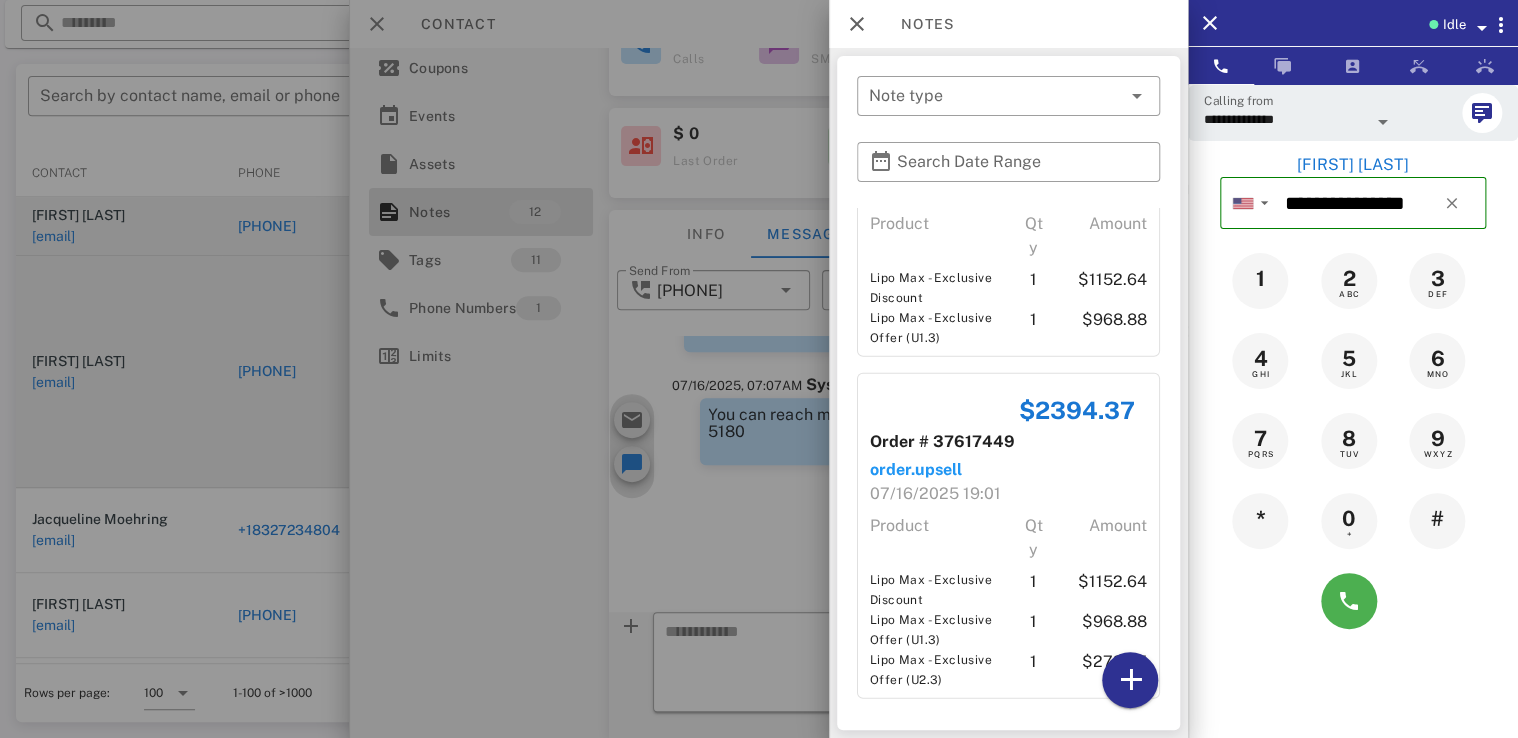 click on "​ Note type ​ Search Date Range  $1094.88   Order # 31376462   success   12/31/2024 12:06   Product Qty Amount  Lipo Slim (3 Bottles)  1 $1094.88  $1079.65   Order # 31564224   success   01/06/2025 07:44   Product Qty Amount  Lipo Slim (3 Bottles)  1 $1079.65  $1051.98   Order # 32087450   success   01/22/2025 19:18   Product Qty Amount  GingerSlim (3 bottles)  1 $1051.98  $1009.75   Order # 32874715   order.paid   02/16/2025 18:16   Product Qty Amount  Moundrops (3 bottles)  1 $1009.75  $1   Order # 32874715   order.updated   02/16/2025 21:16   Product Qty Amount  Moundrops (3 bottles)  1 $1009.75  Note  sending it back...know she wont take it. dnc  Created at   02/17/2025 13:18   by   [FIRST] [LAST]   $1   Order # 32874715   order.updated   02/16/2025 21:16   Product Qty Amount  Moundrops (3 bottles)  1 $1009.75  $510.98   Order # 35794745   order.paid   05/19/2025 02:21   Product Qty Amount  Lipo Slim (1 bottle)  1 $390.98  $1636.38   Order # 37598575   order.paid   07/16/2025 09:24   Product Qty Amount" at bounding box center [1008, 393] 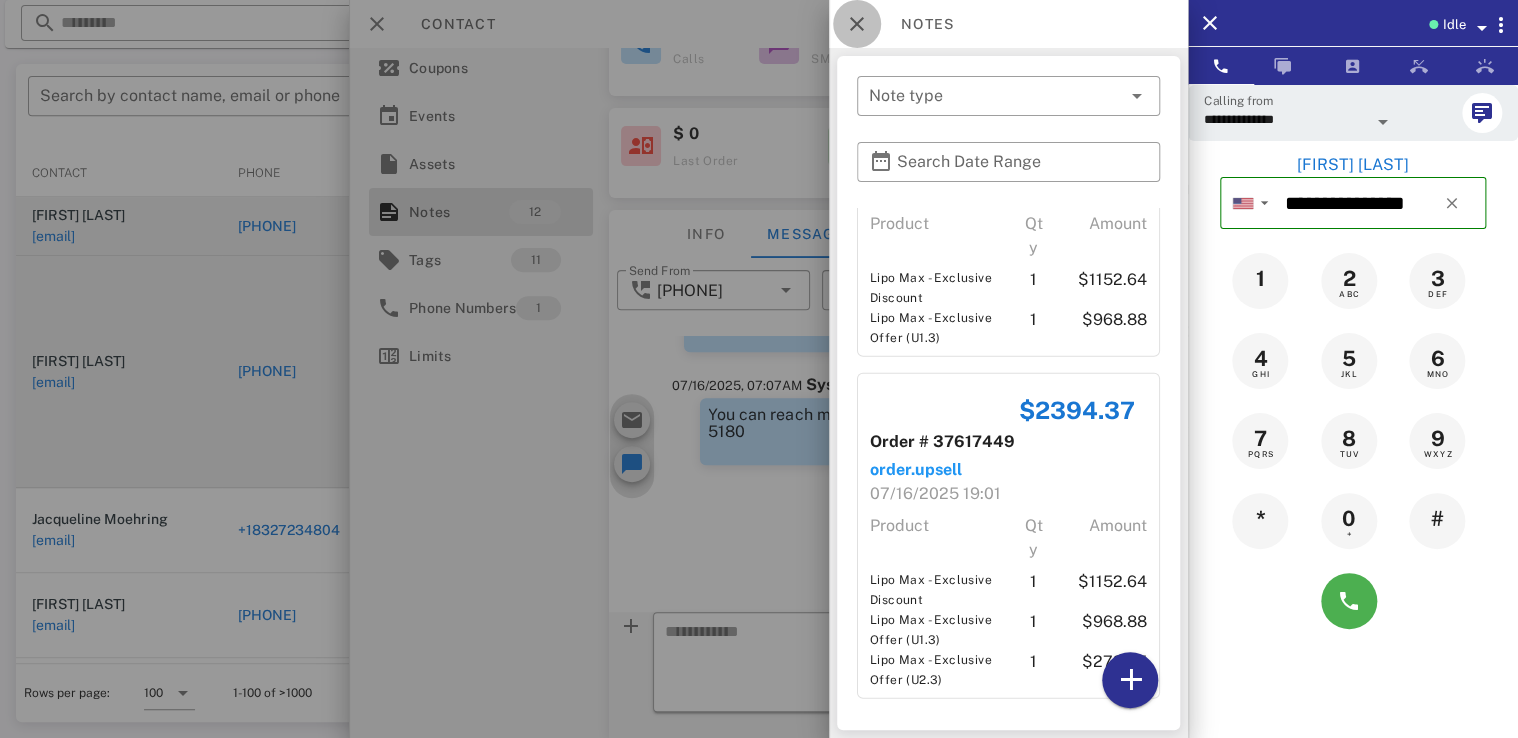 click at bounding box center [857, 24] 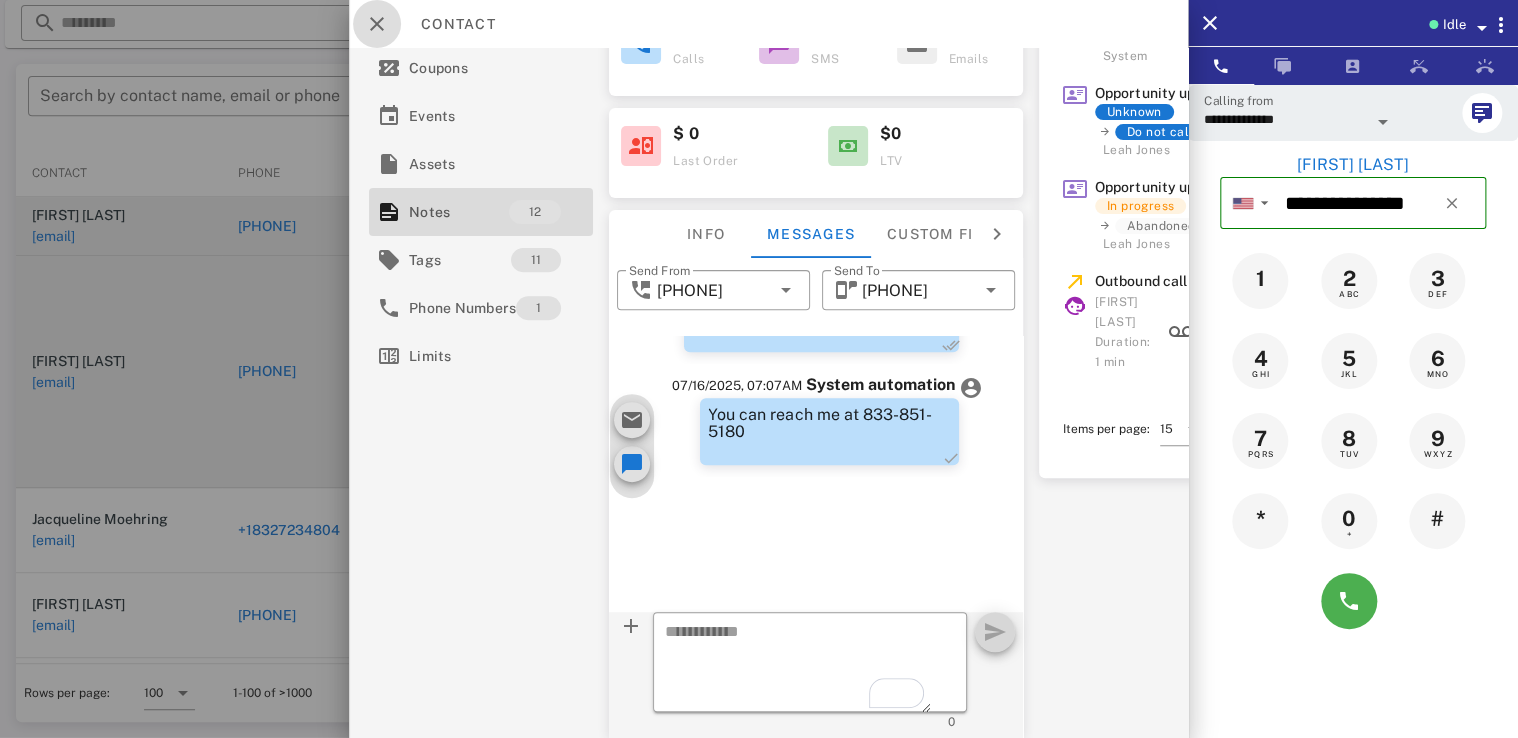 click at bounding box center (377, 24) 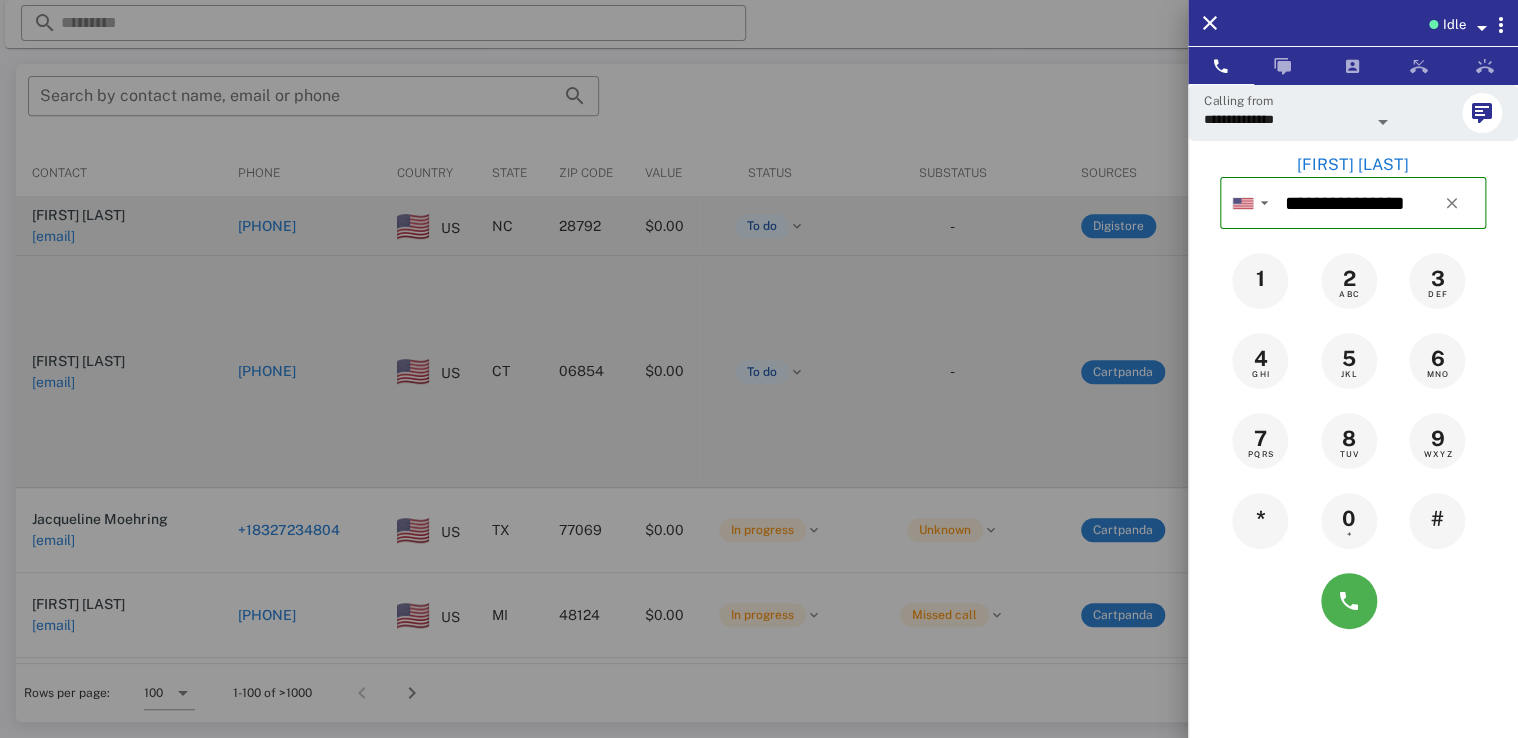 drag, startPoint x: 290, startPoint y: 358, endPoint x: 400, endPoint y: 406, distance: 120.01666 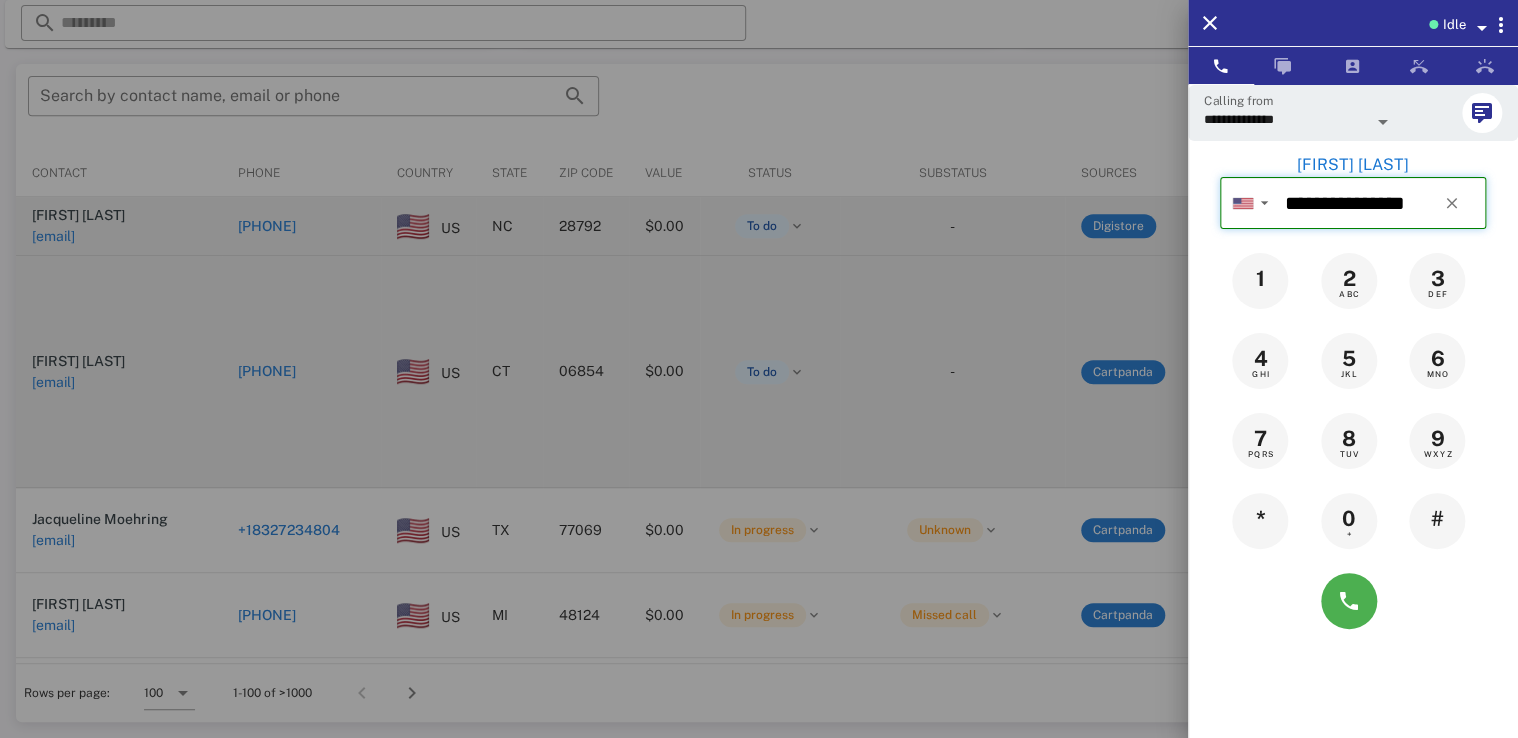 type 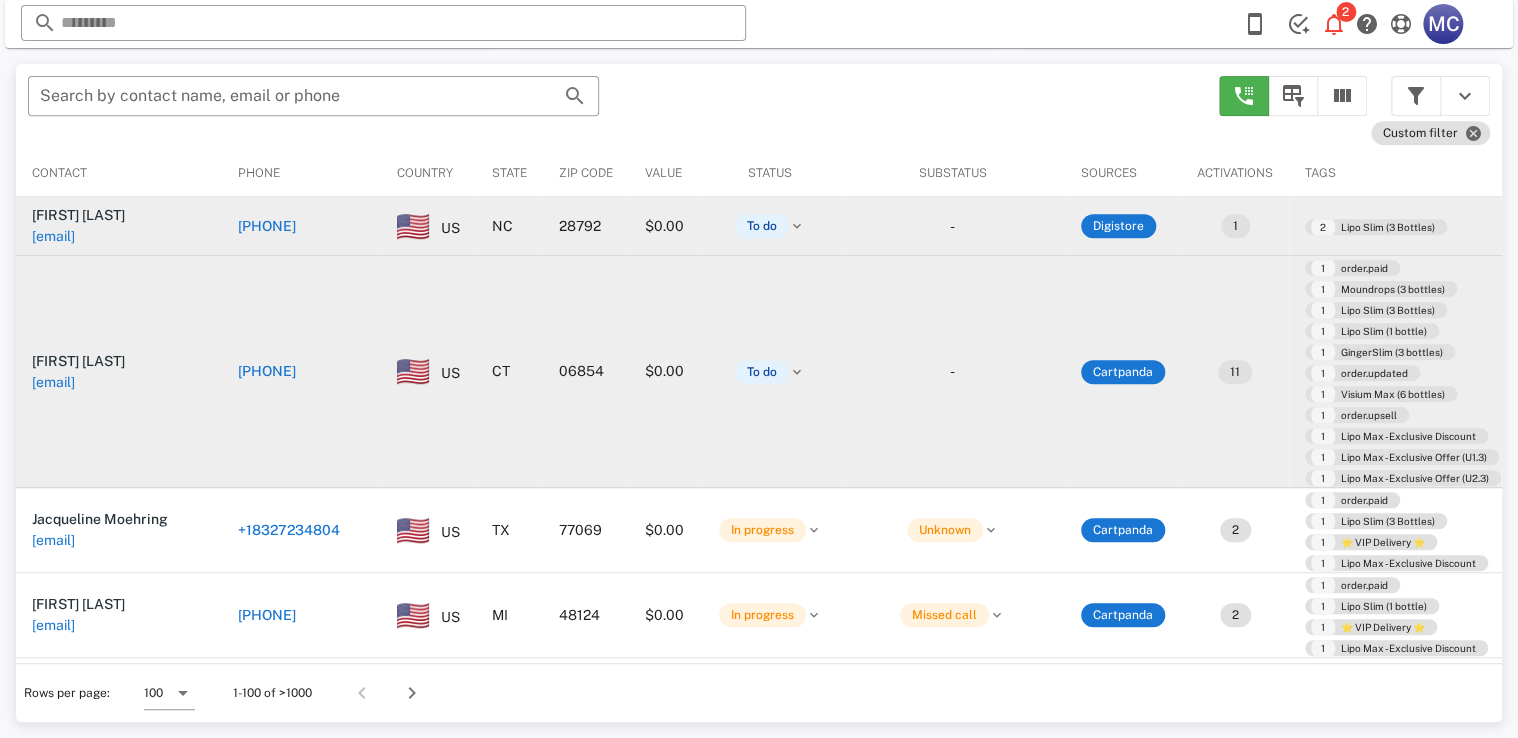 click on "[PHONE]" at bounding box center [301, 372] 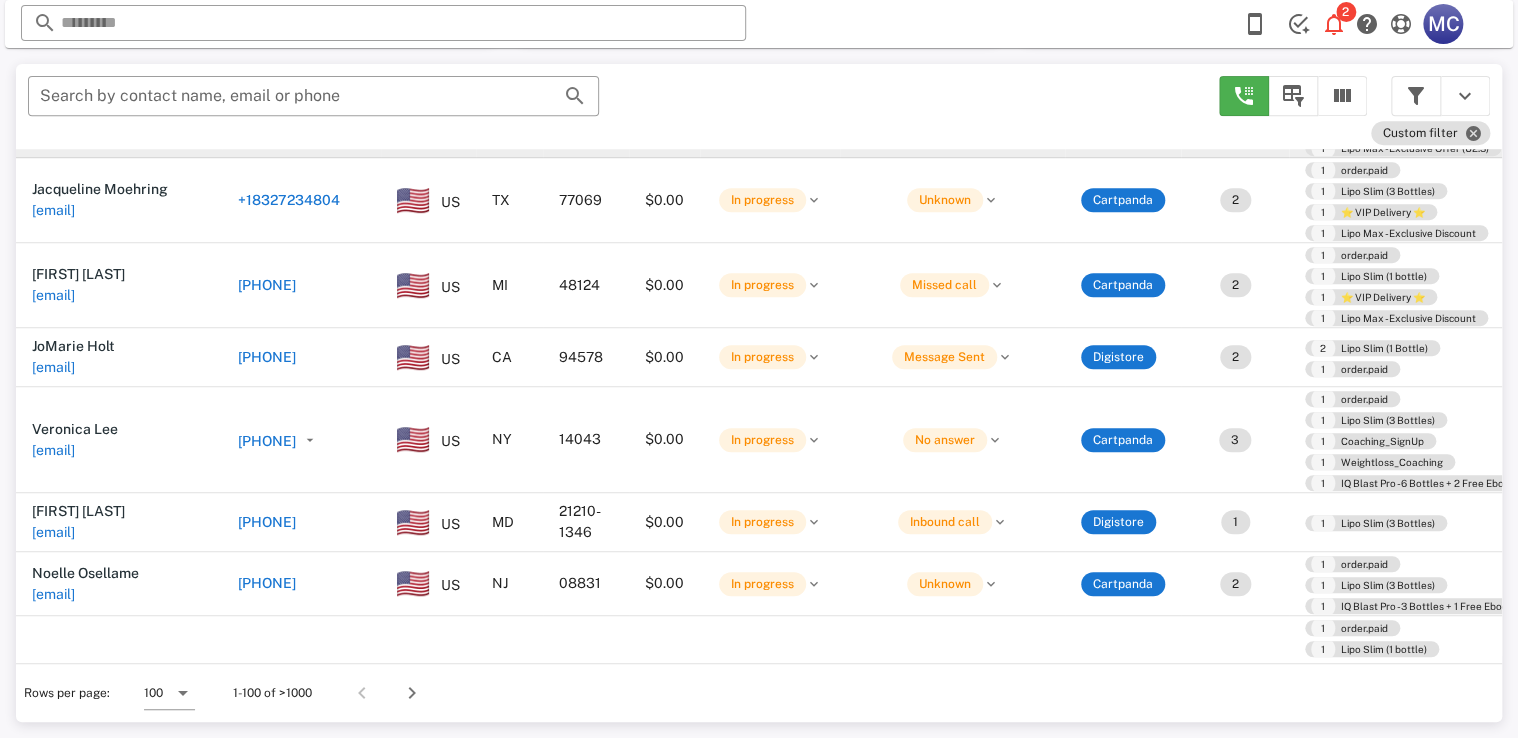 scroll, scrollTop: 324, scrollLeft: 0, axis: vertical 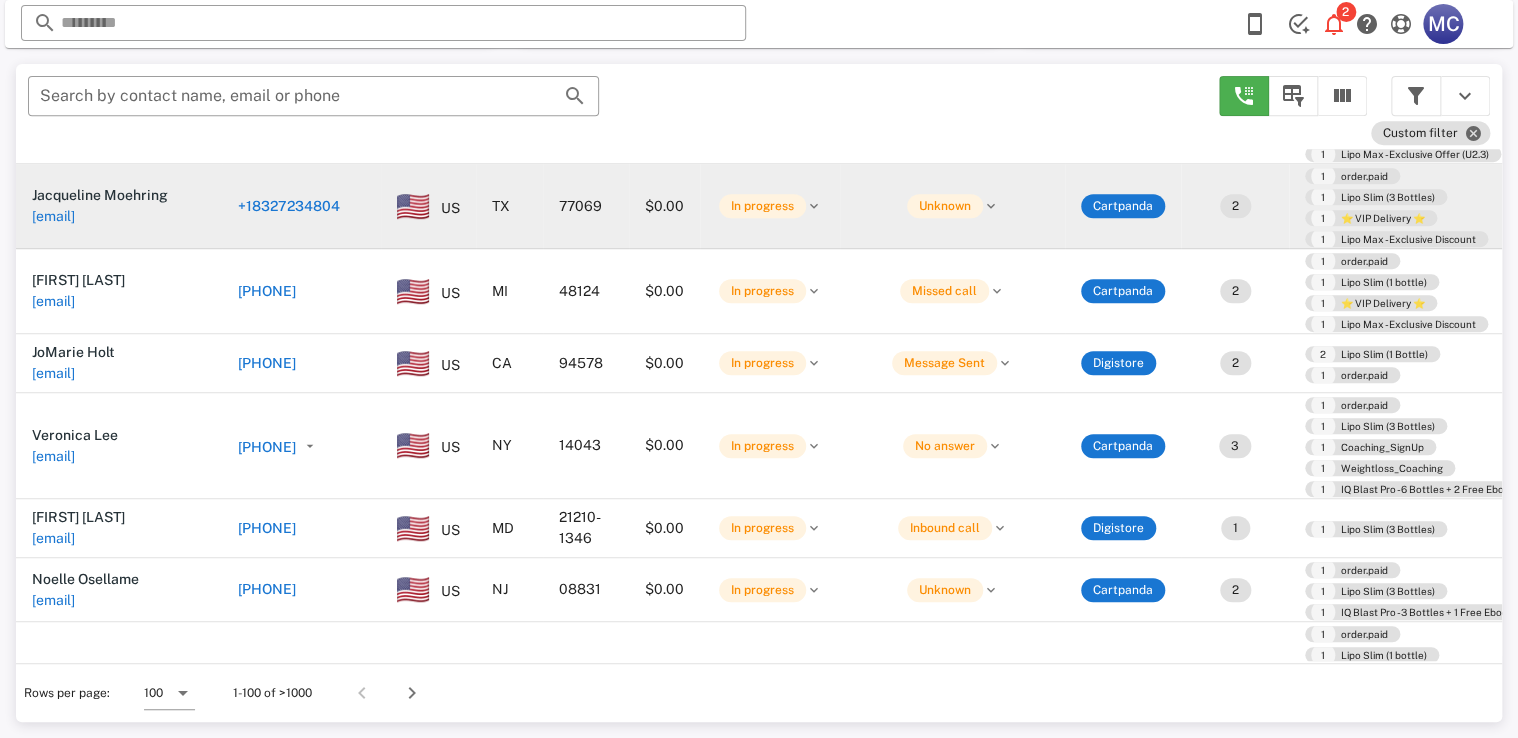 click on "+18327234804" at bounding box center (289, 206) 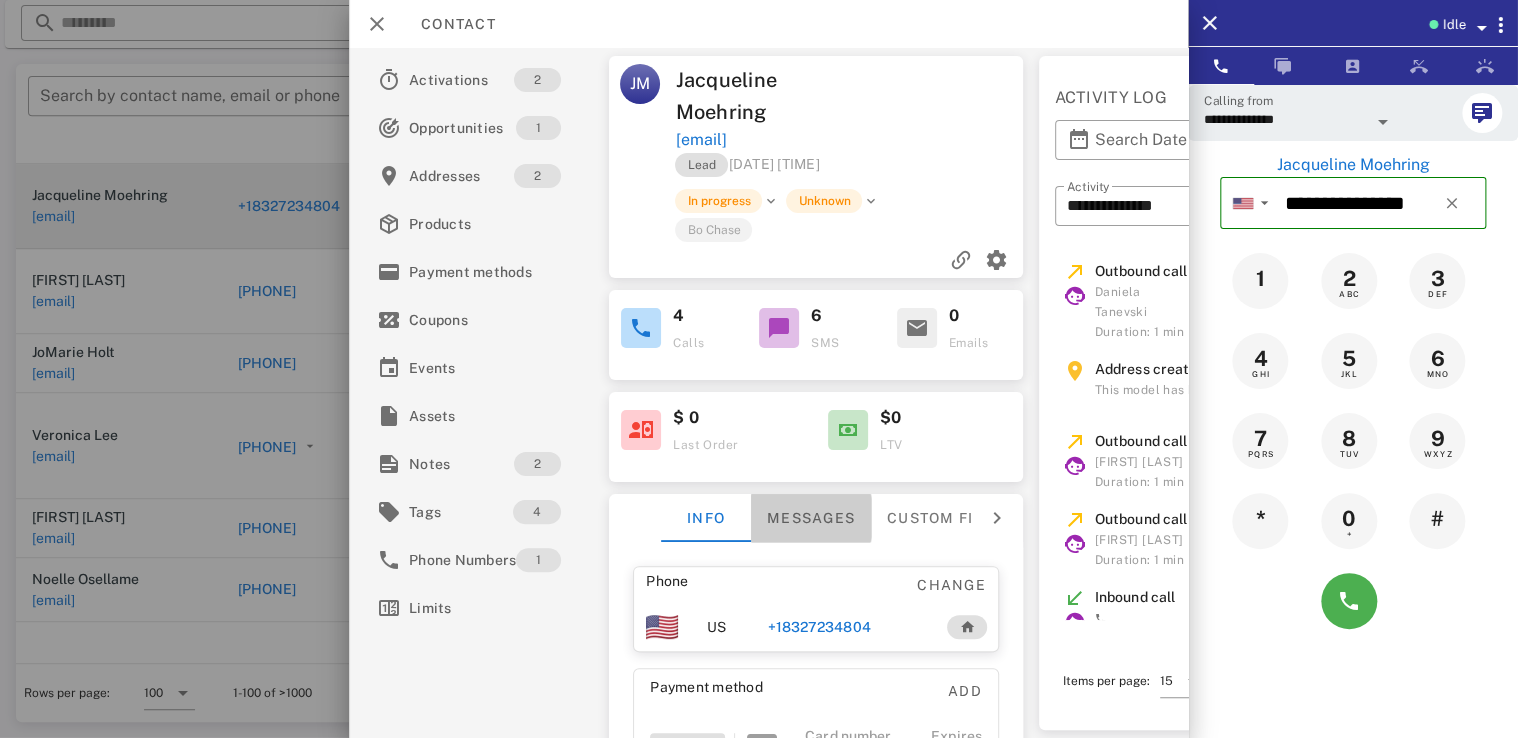 click on "Messages" at bounding box center [812, 518] 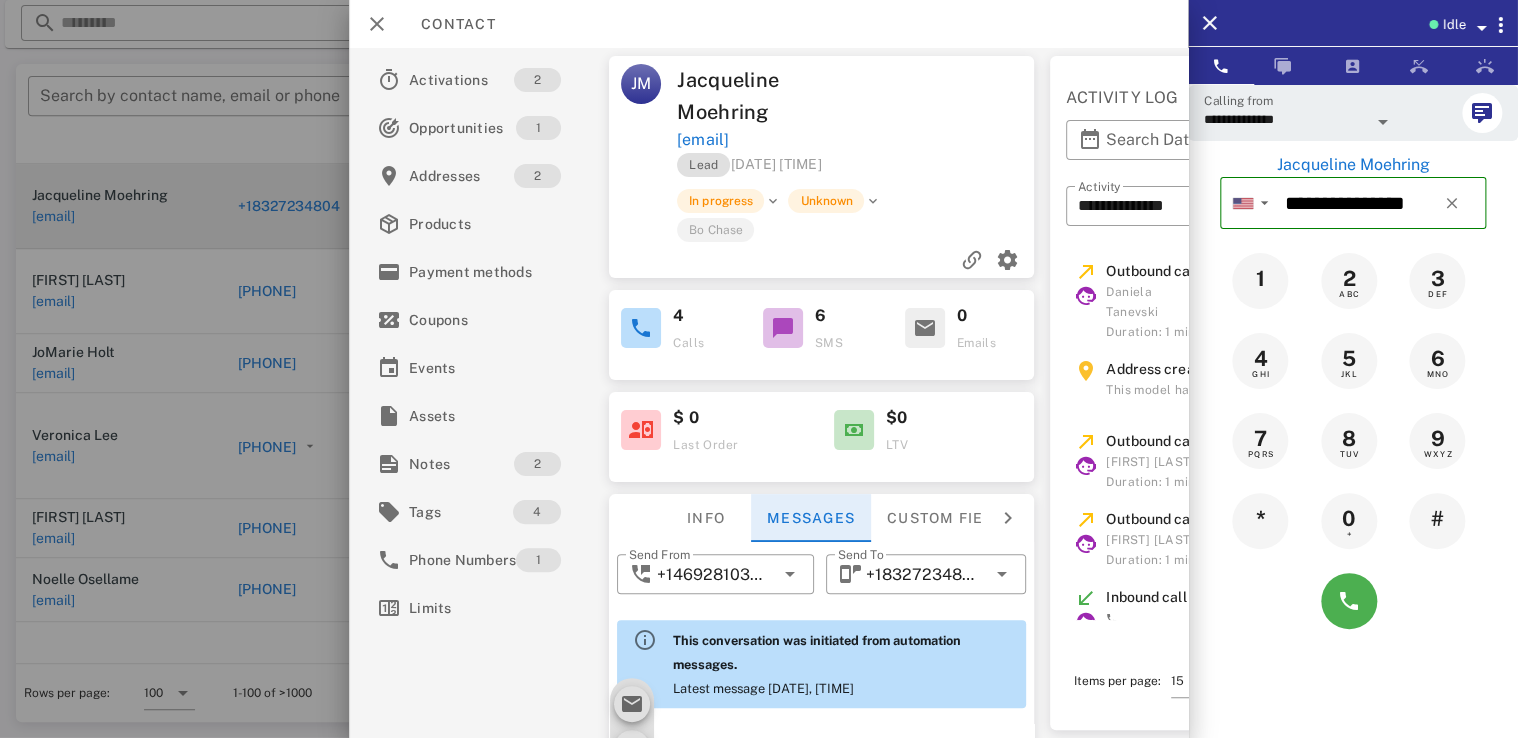 scroll, scrollTop: 757, scrollLeft: 0, axis: vertical 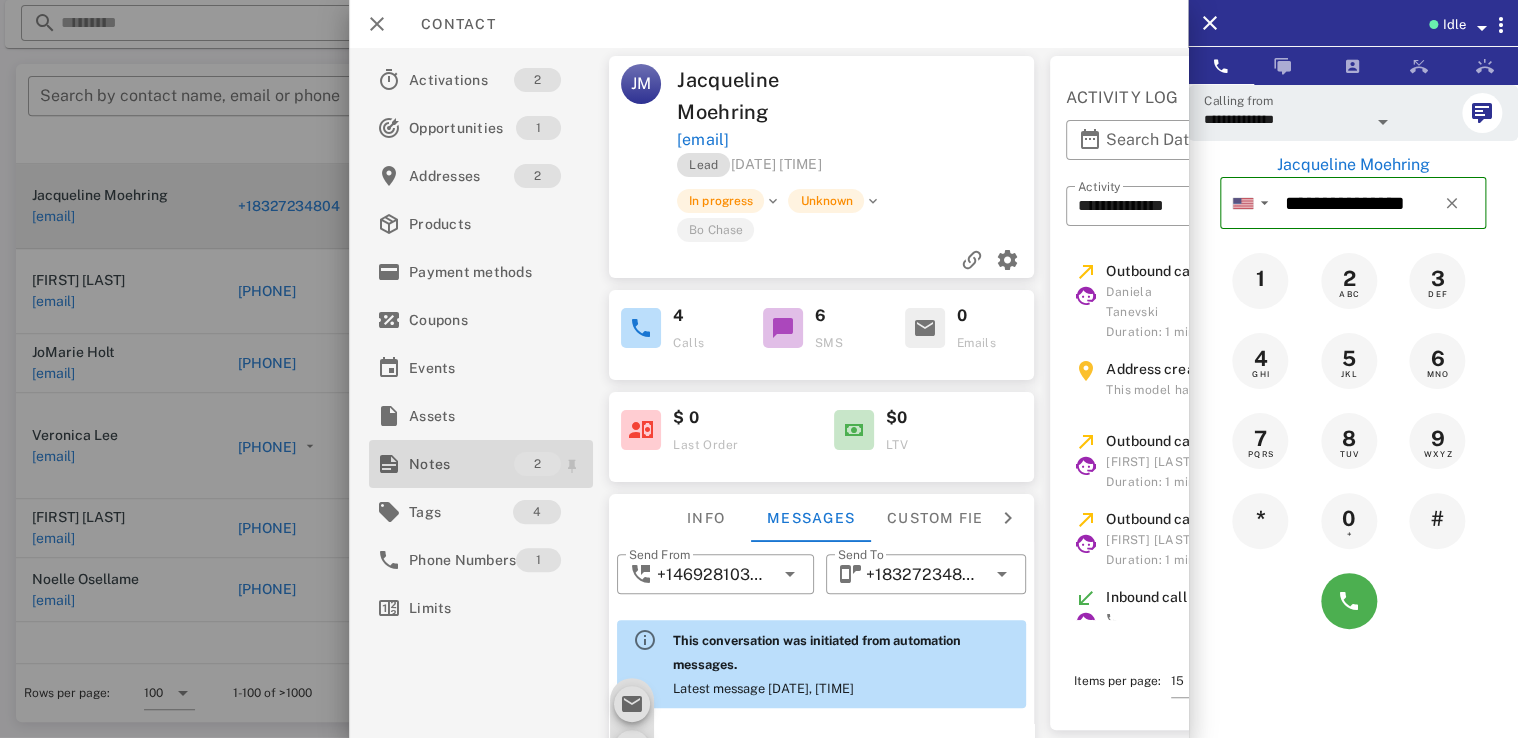 click on "Notes" at bounding box center (461, 464) 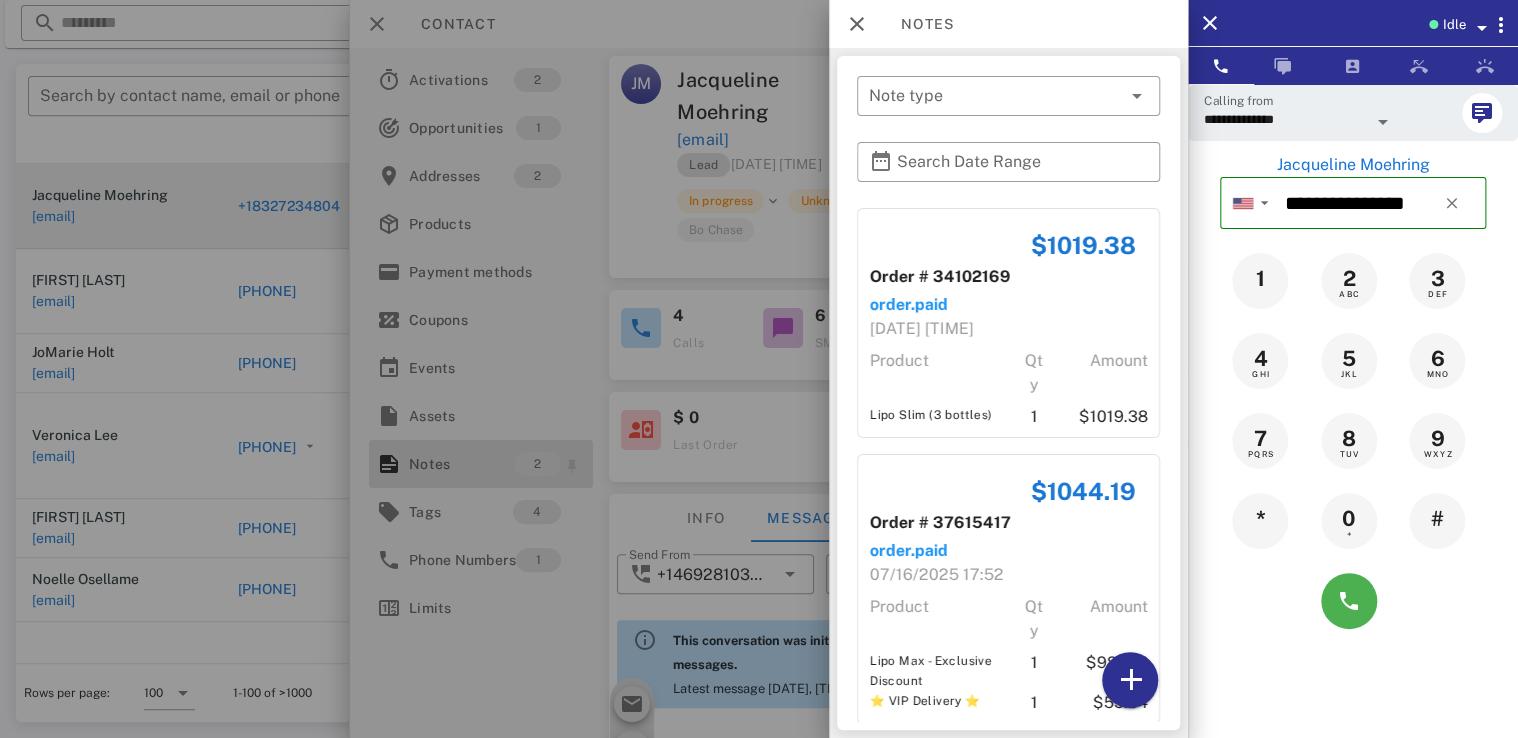 scroll, scrollTop: 29, scrollLeft: 0, axis: vertical 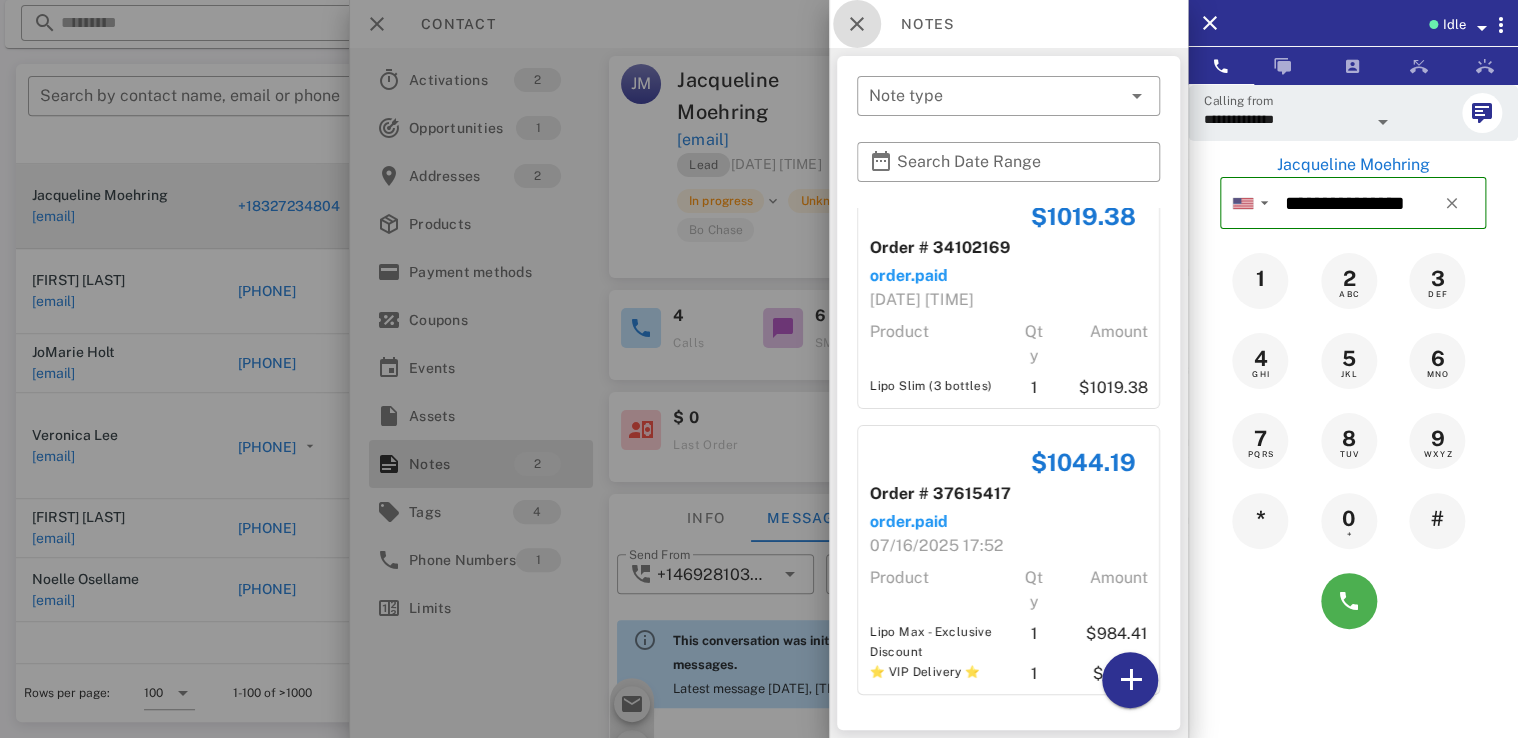 click at bounding box center (857, 24) 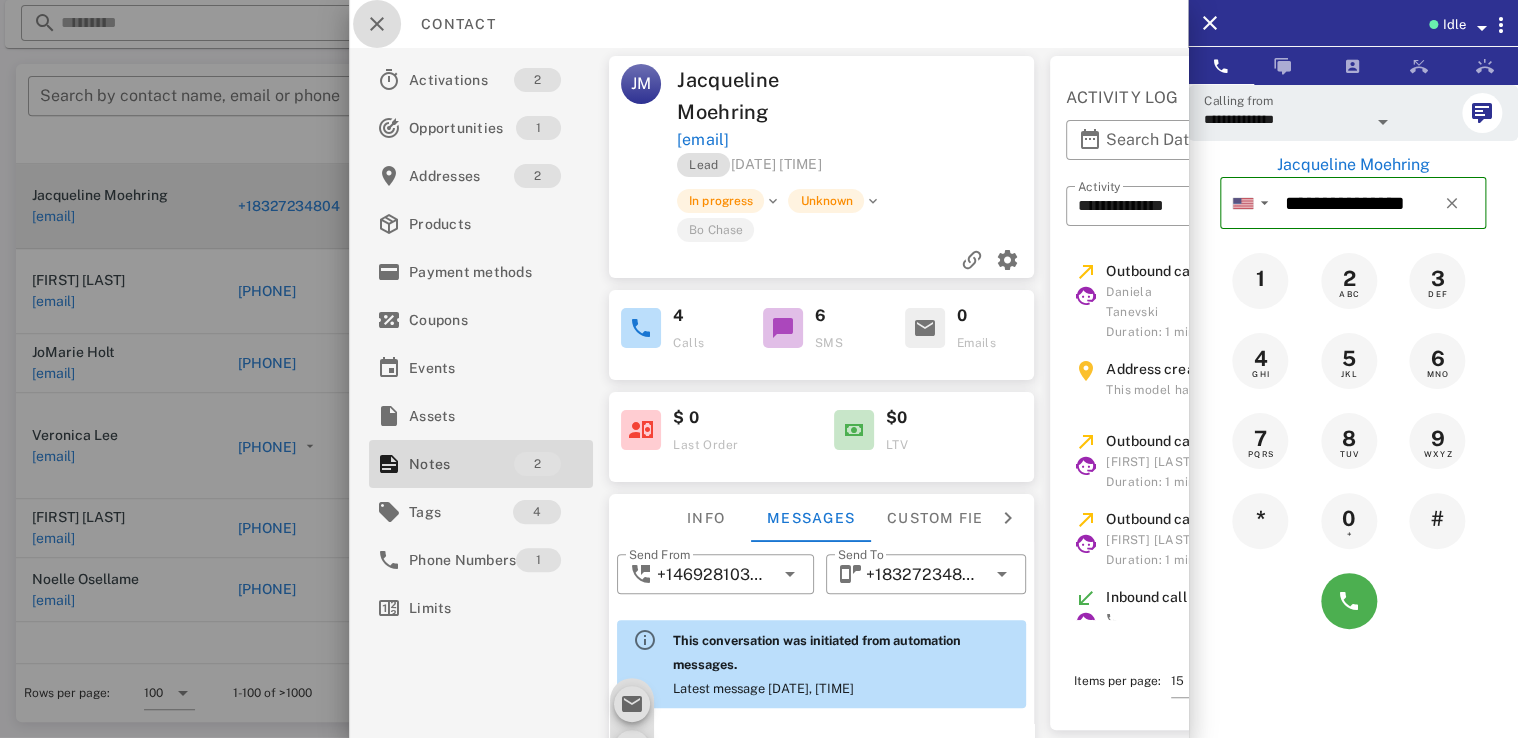 click at bounding box center (377, 24) 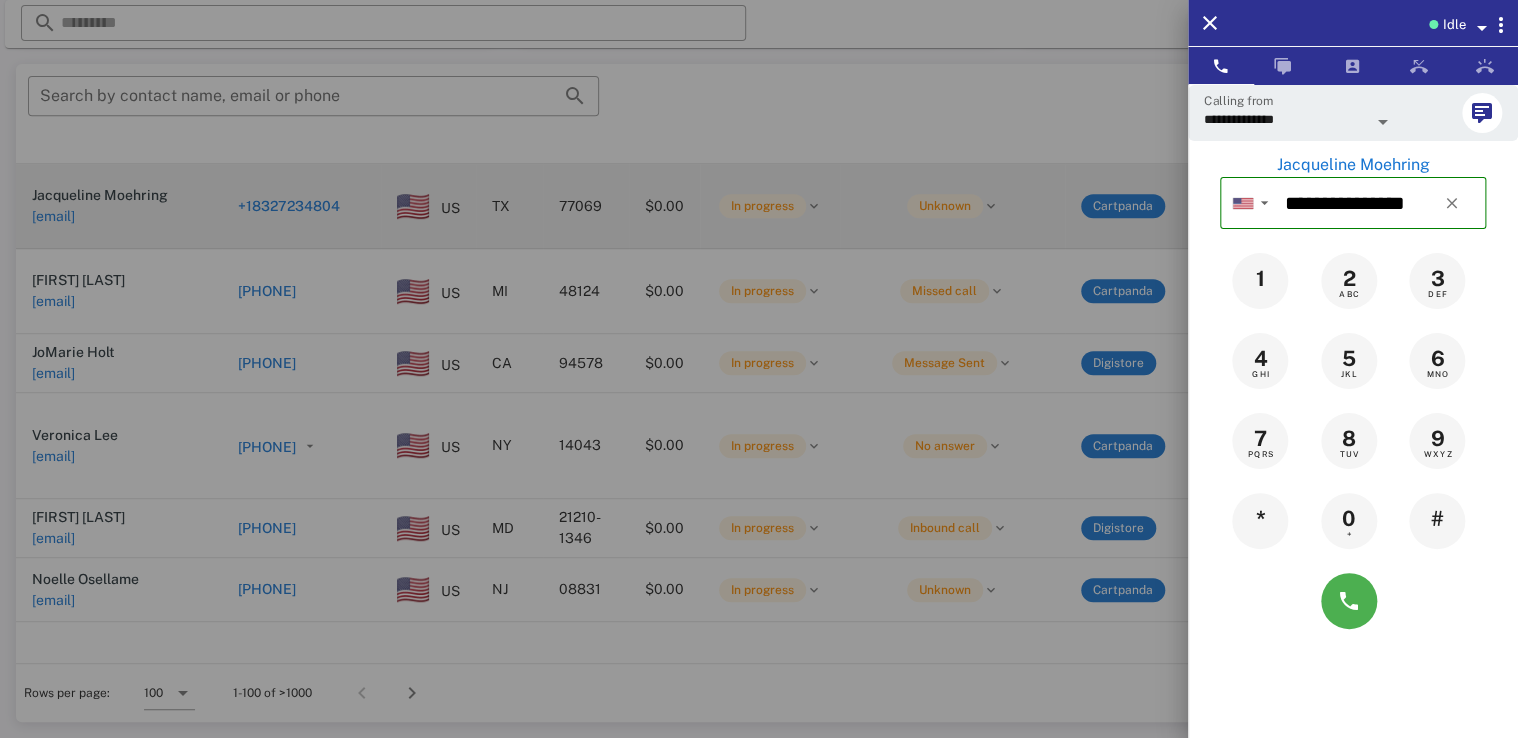 click at bounding box center [759, 369] 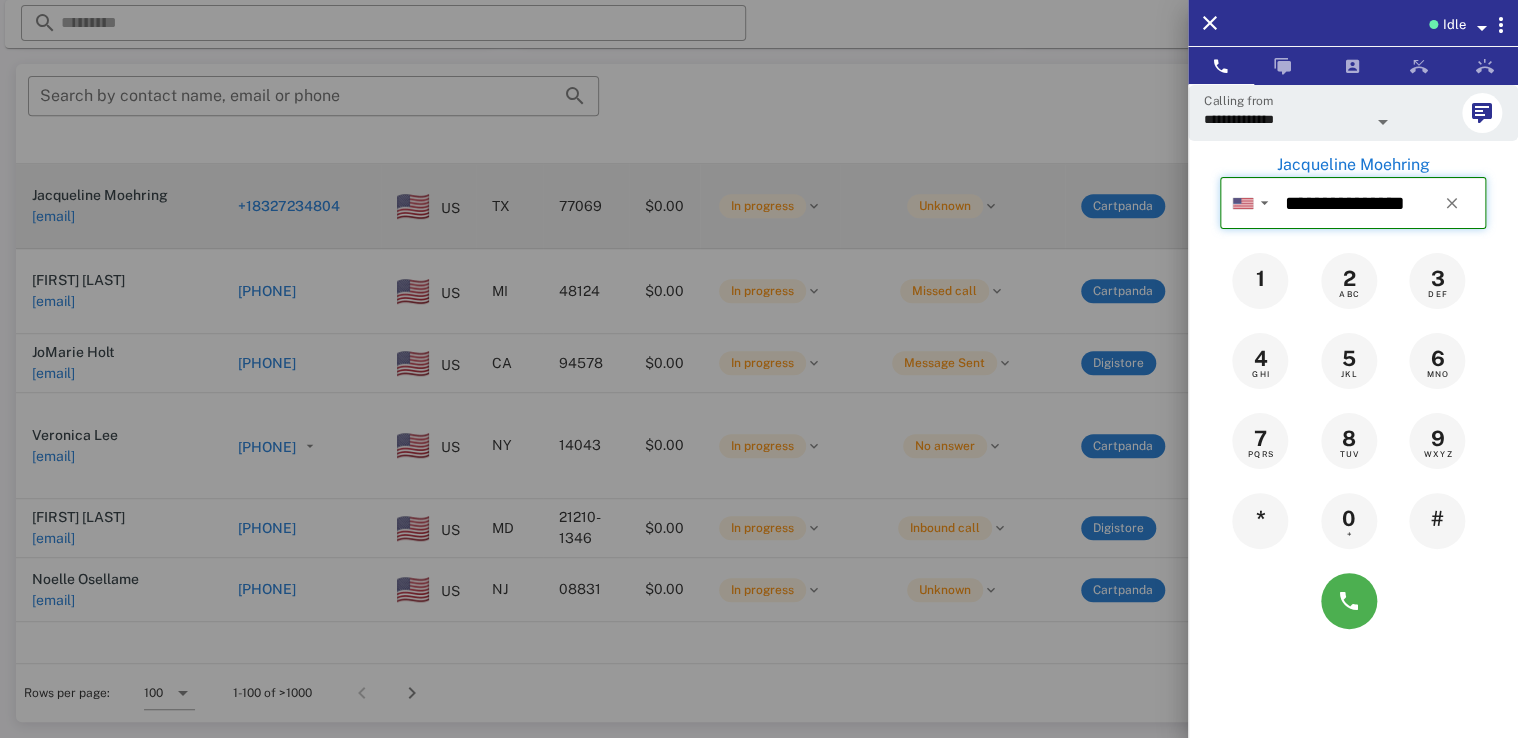 type 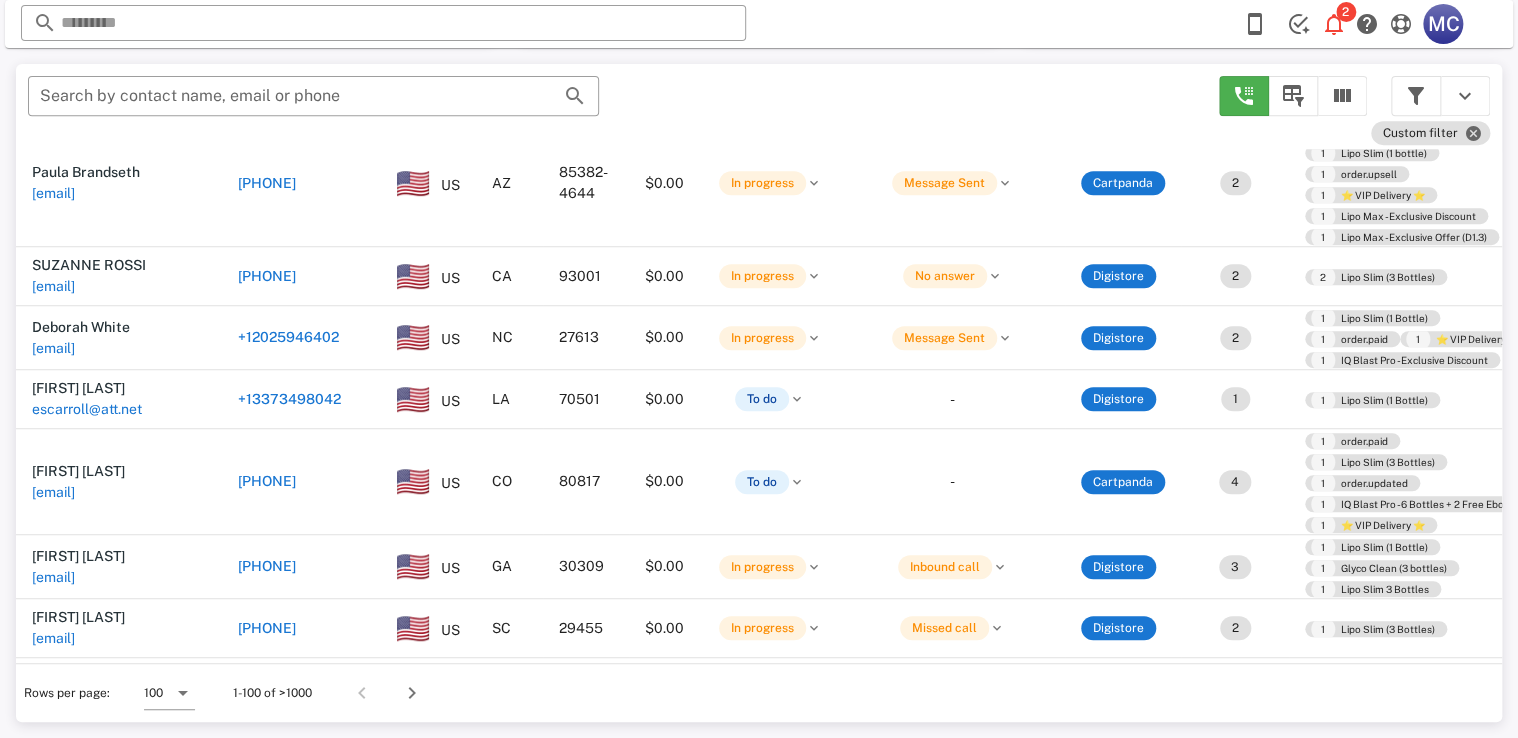 scroll, scrollTop: 1331, scrollLeft: 0, axis: vertical 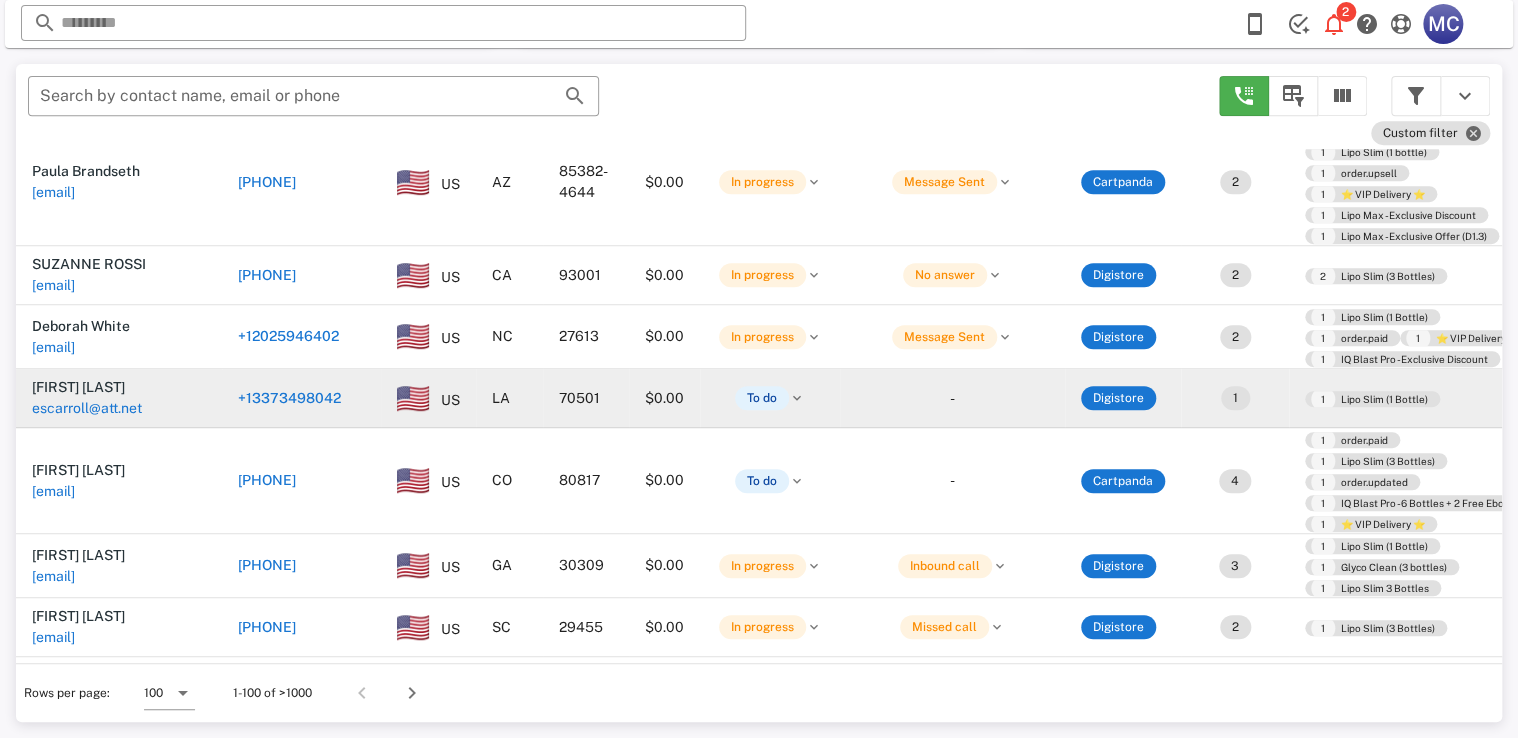 click on "+13373498042" at bounding box center [289, 398] 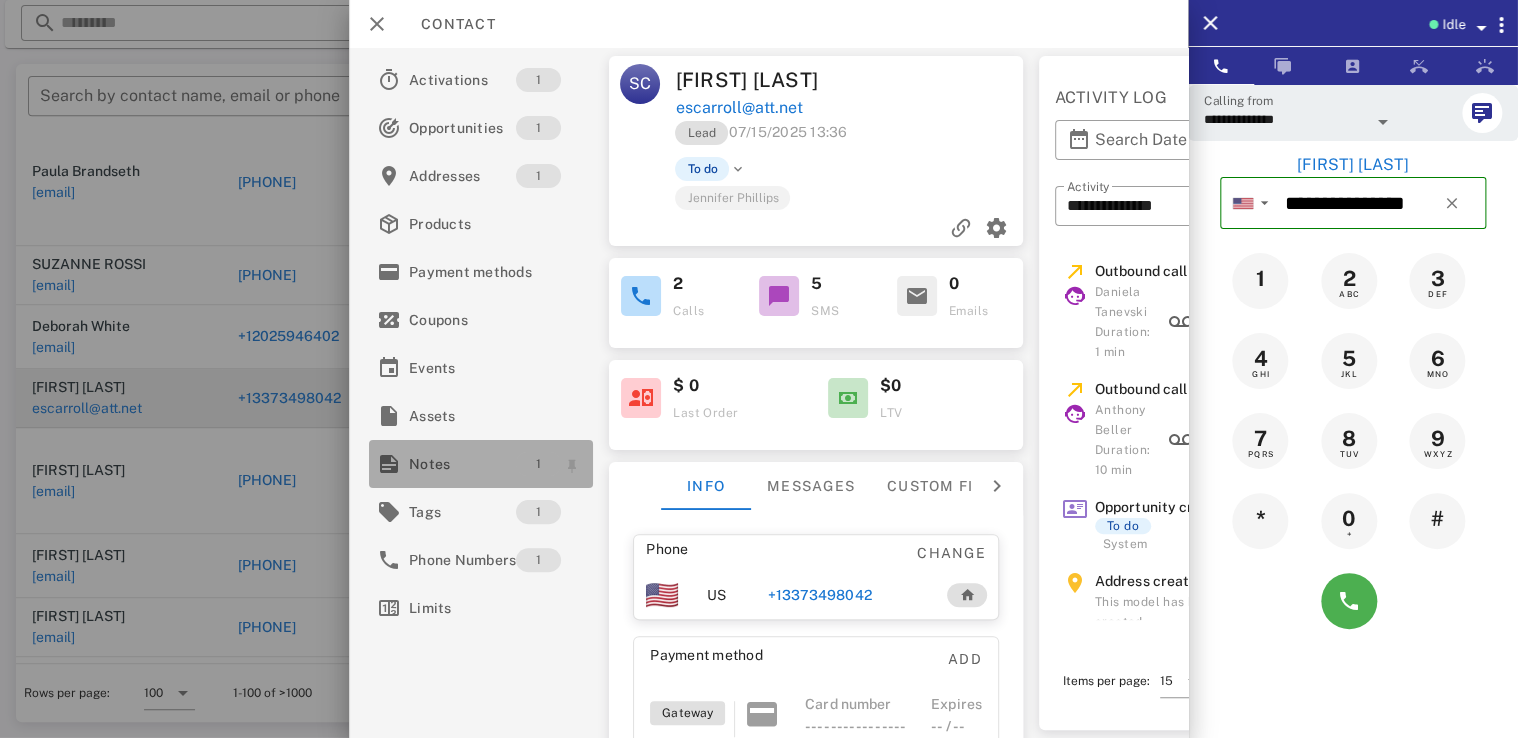click on "1" at bounding box center (539, 464) 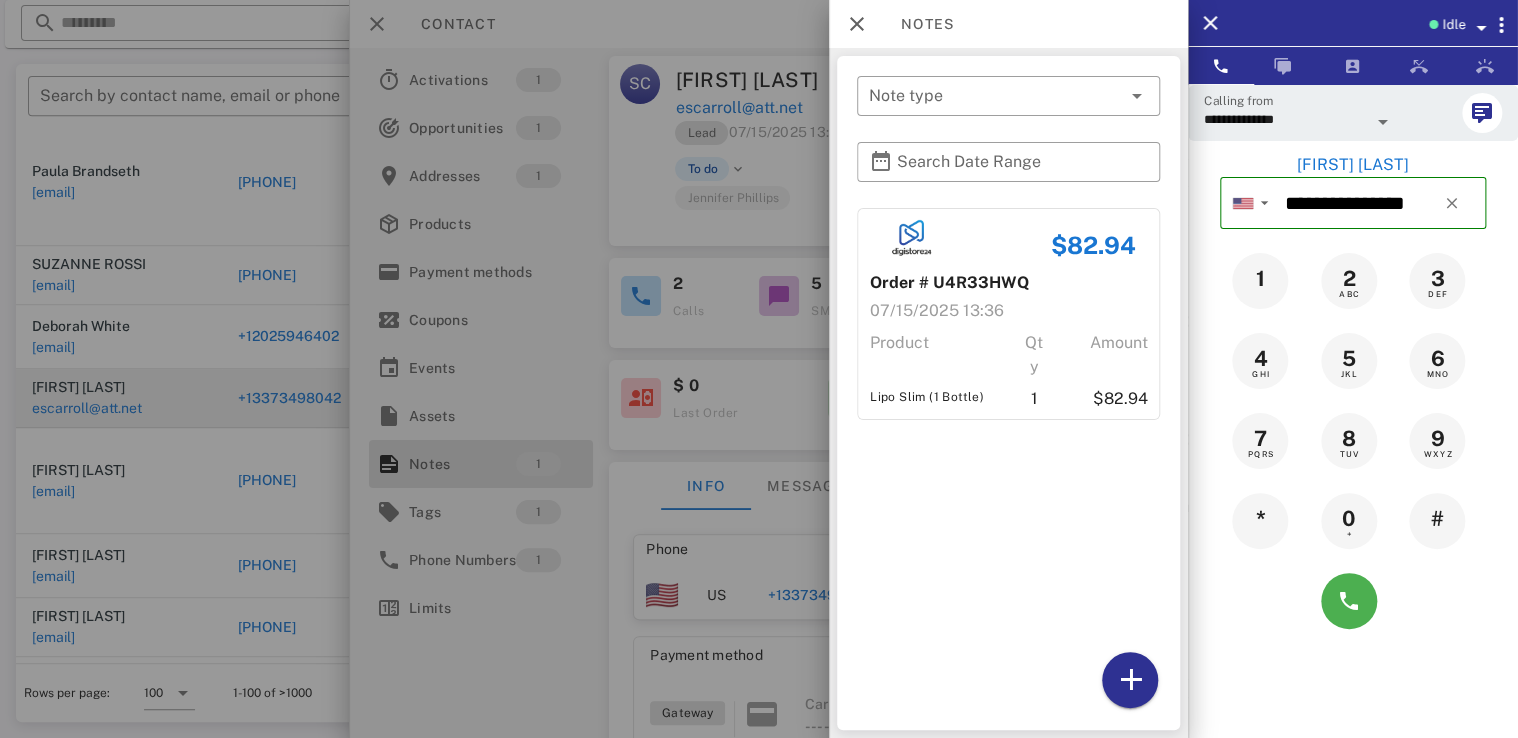 click at bounding box center (759, 369) 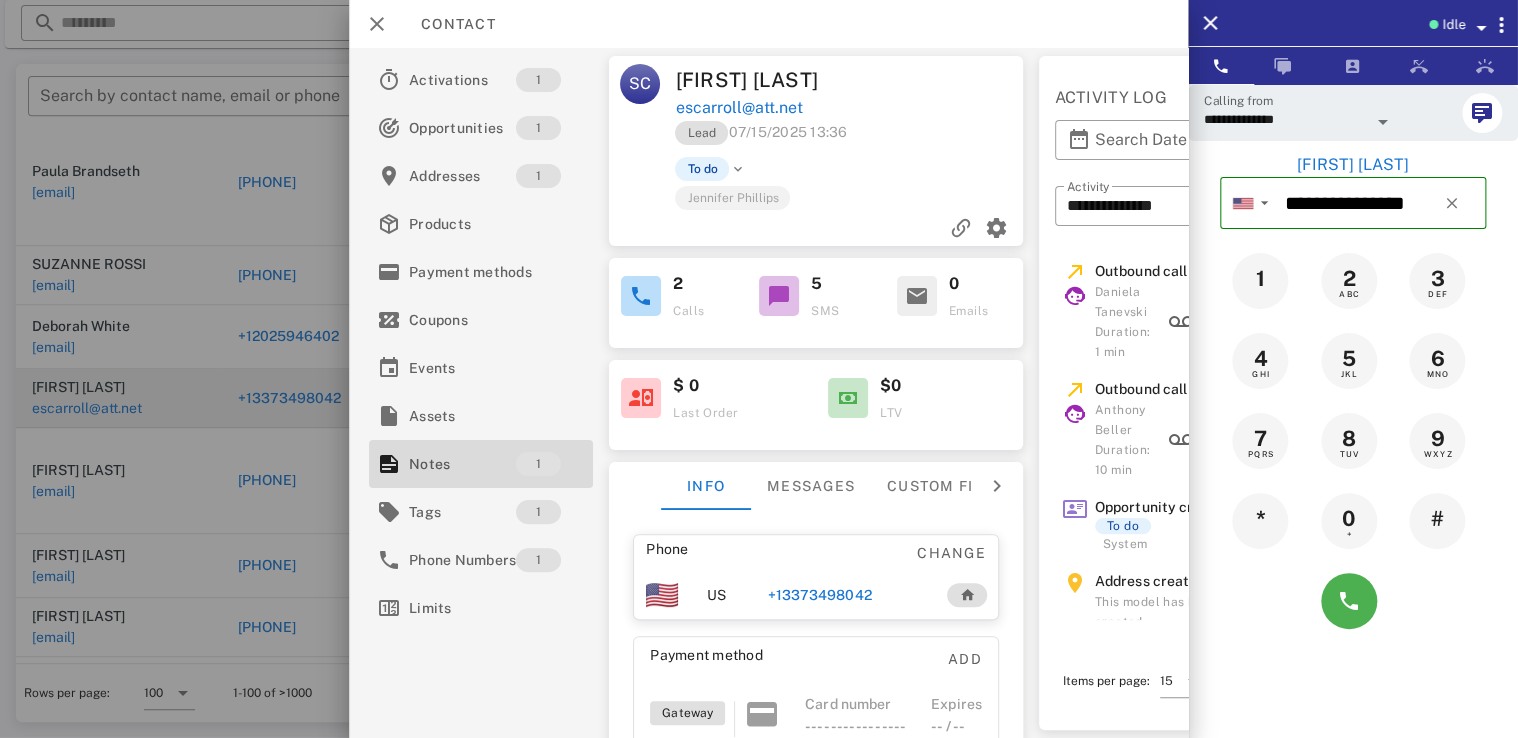 click on "Phone   Change   US   [PHONE]   Payment method   Add  Gateway  Card number  ---- ---- ---- ----  Expires  -- / --  Address   Change   [NUMBER] [STREET] .
[CITY], [STATE], [ZIP].
US" at bounding box center (817, 727) 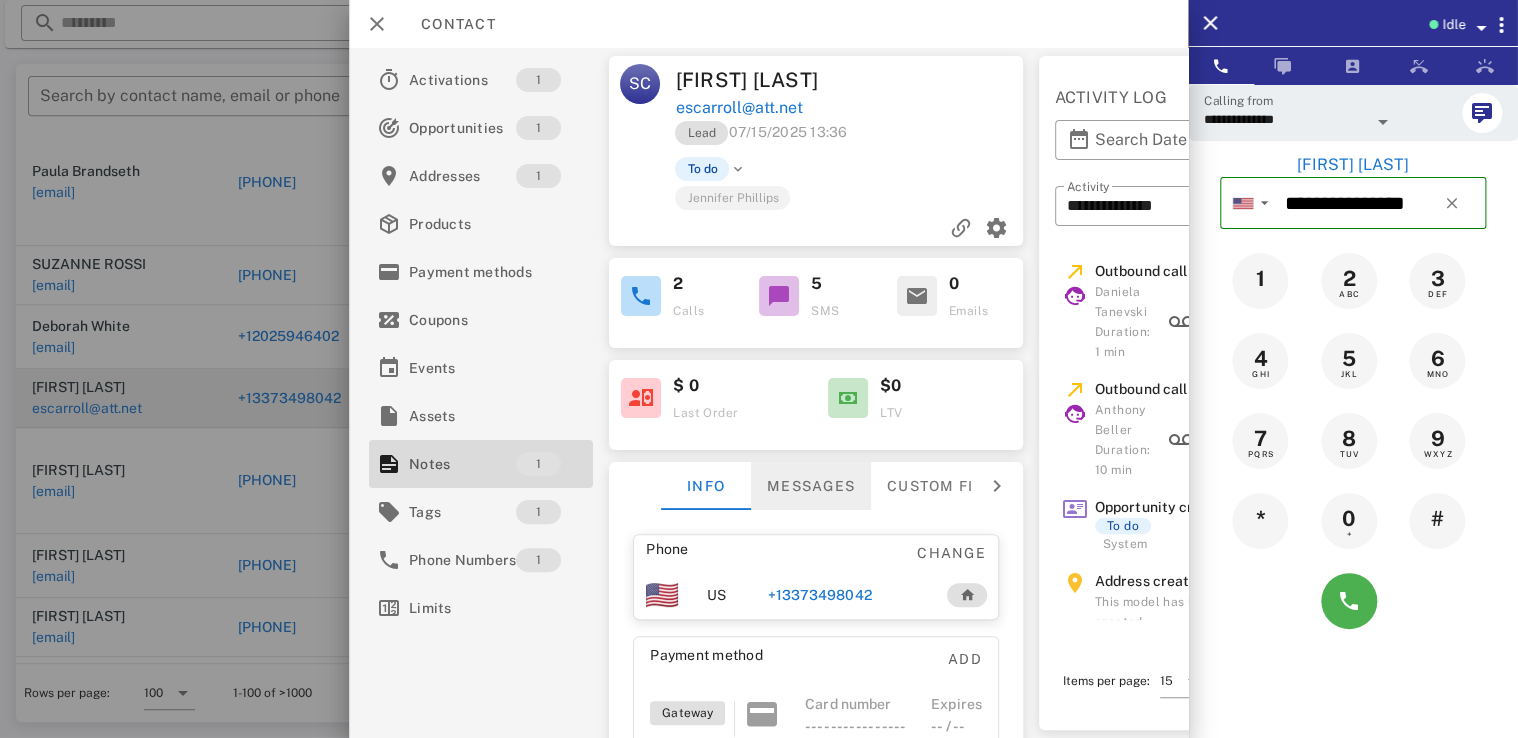 click on "Messages" at bounding box center (812, 486) 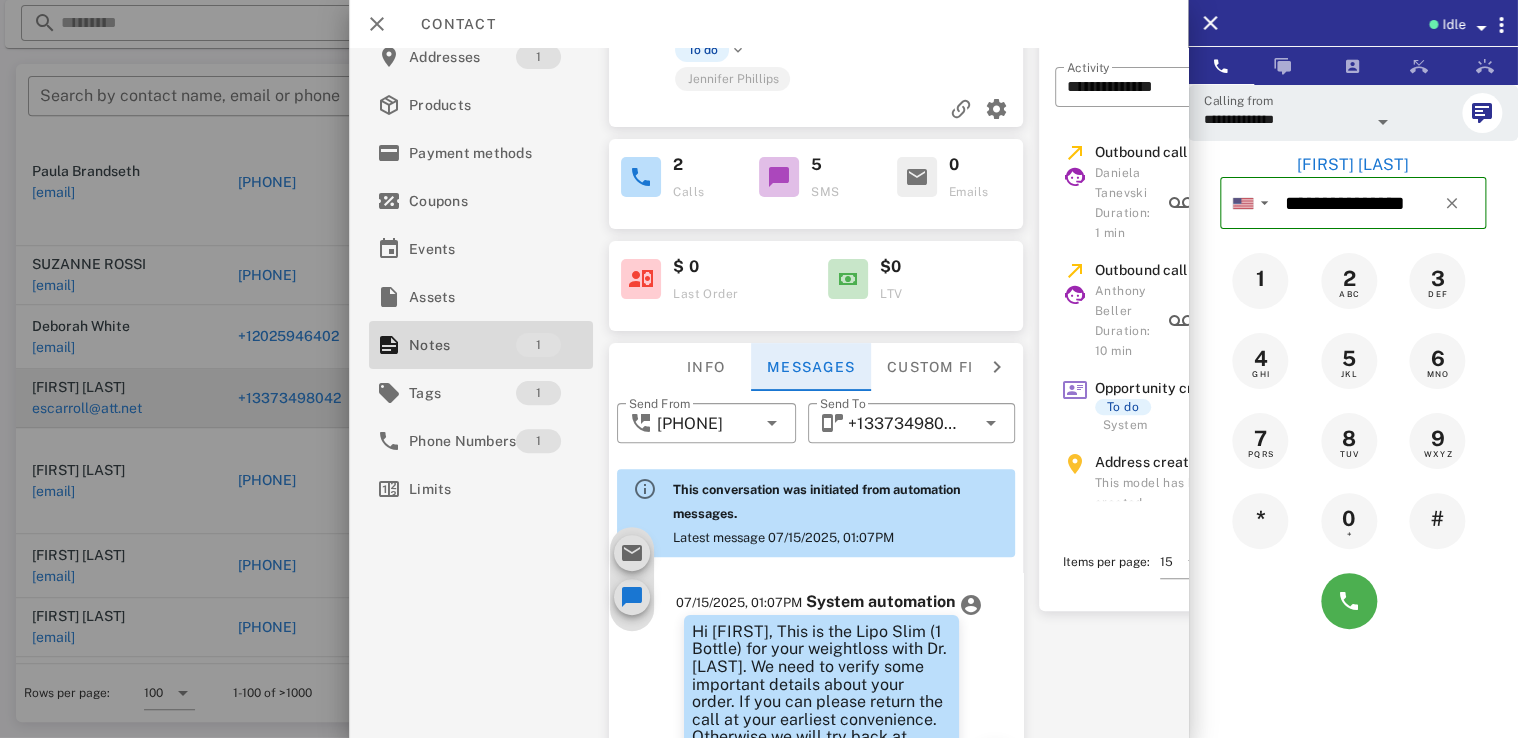 scroll, scrollTop: 263, scrollLeft: 0, axis: vertical 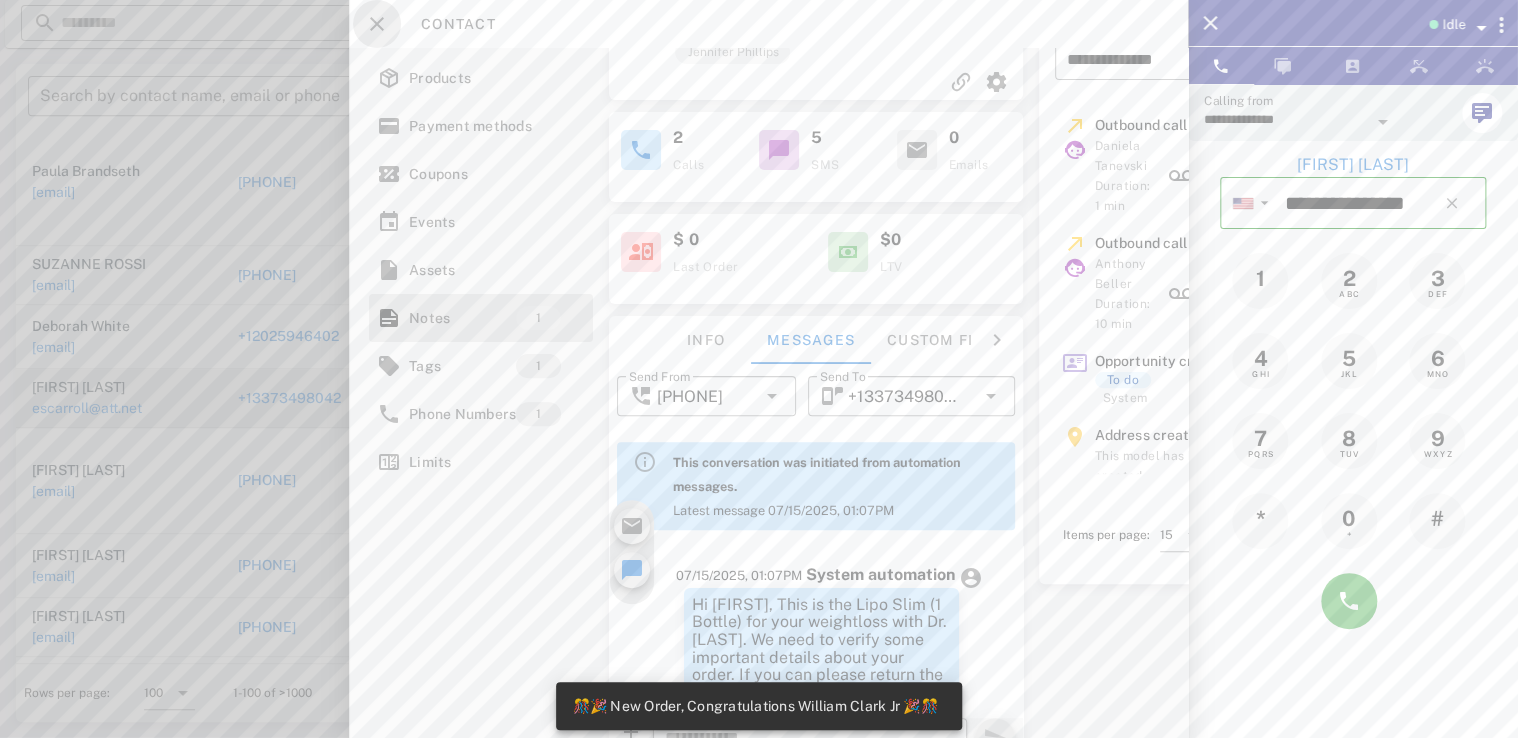 click at bounding box center (377, 24) 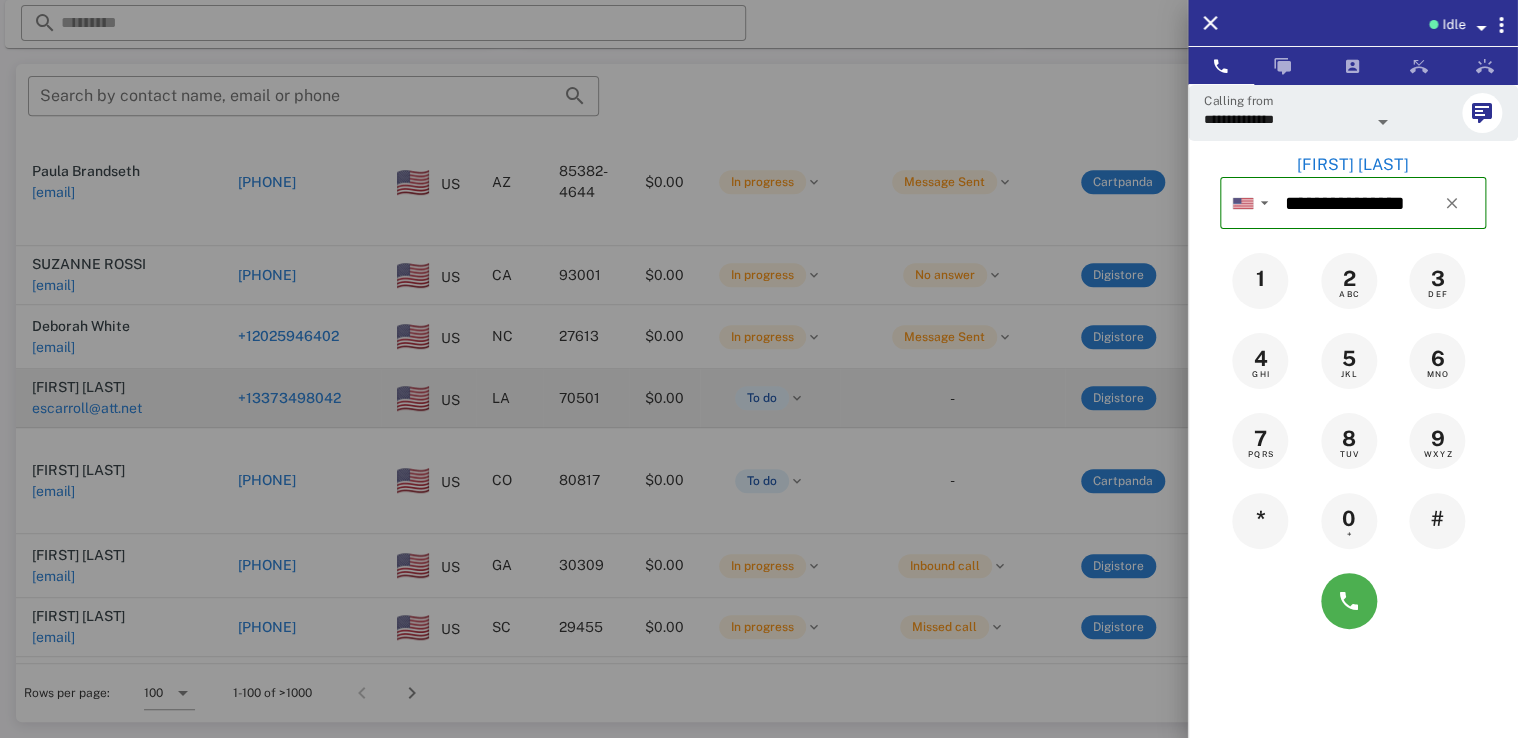 click at bounding box center (759, 369) 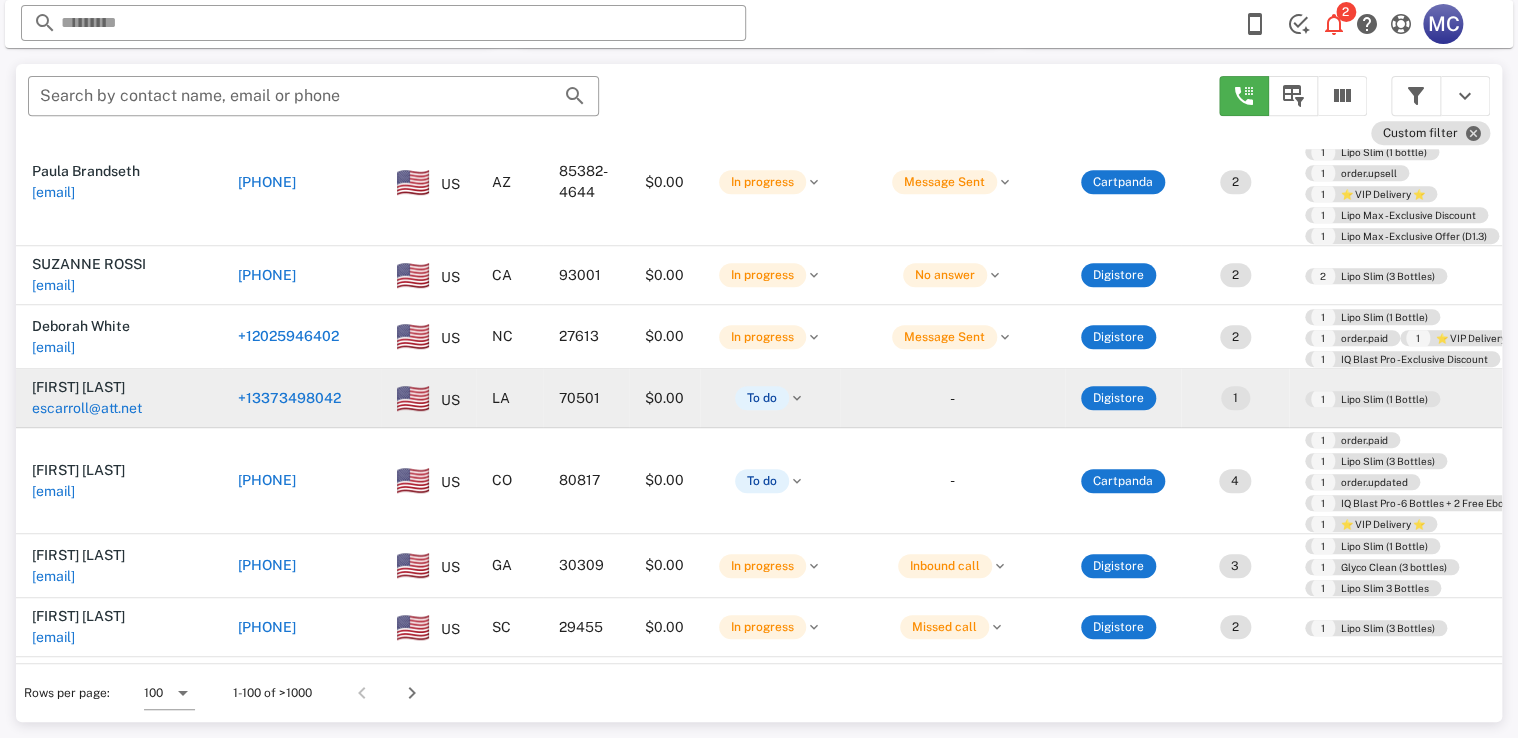 type 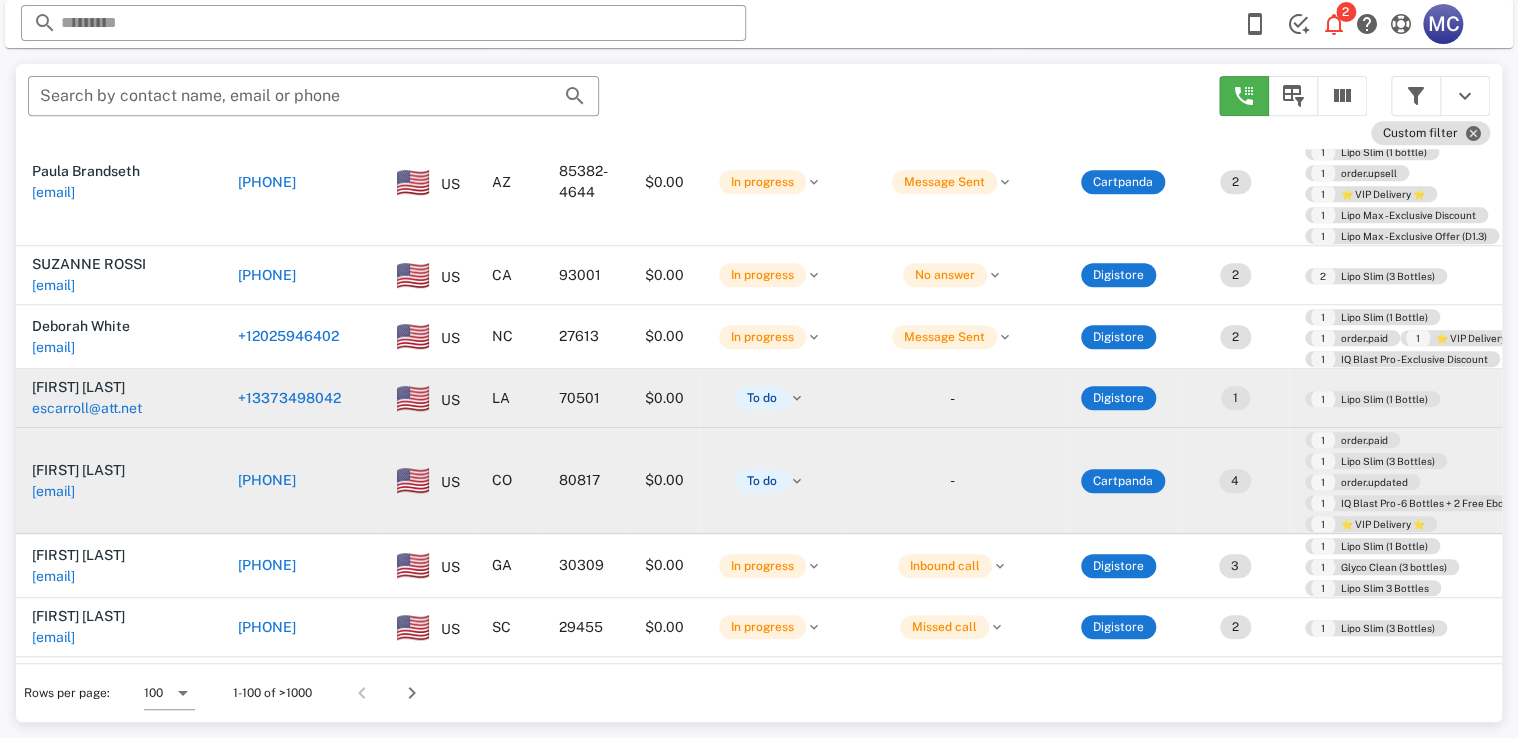 click on "[PHONE]" at bounding box center (267, 480) 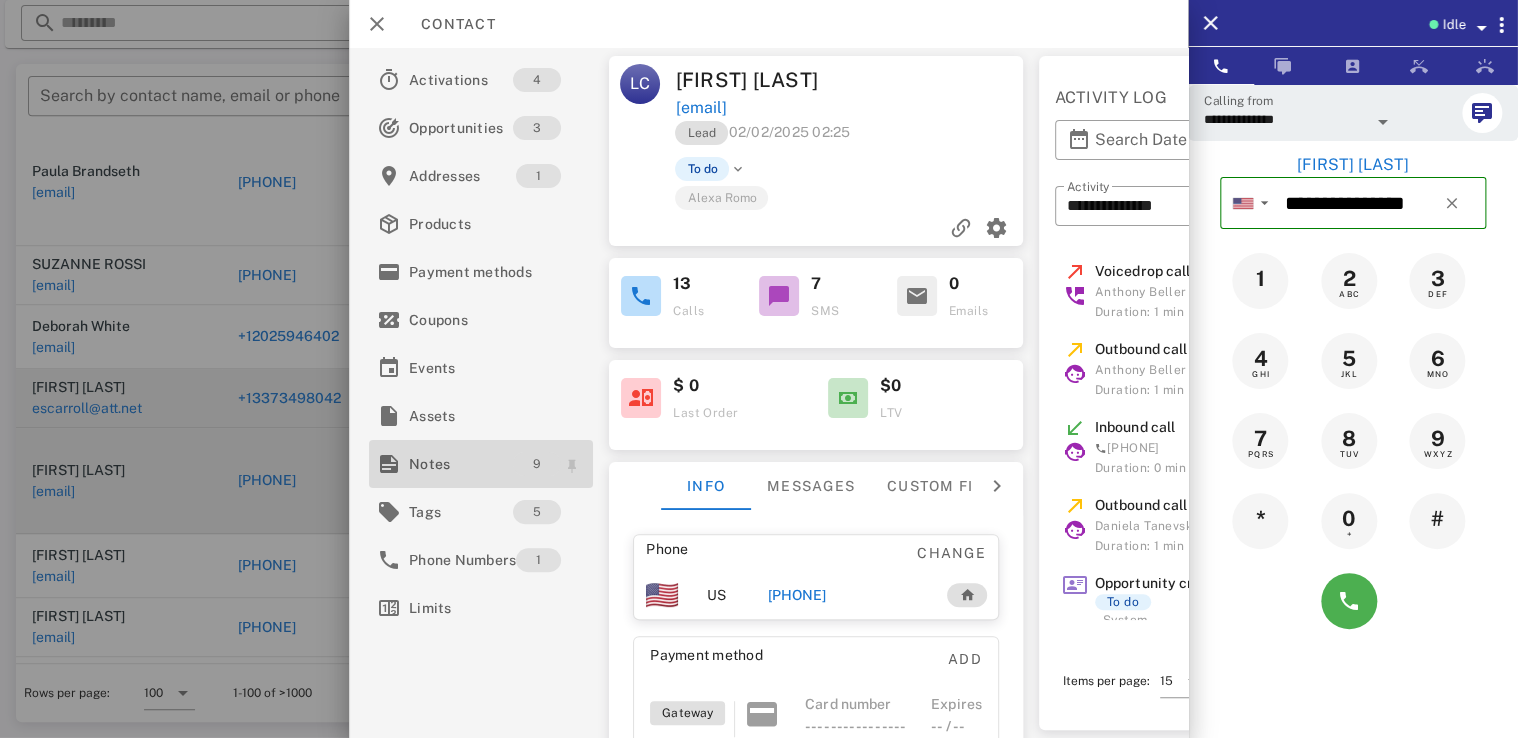 click on "9" at bounding box center (538, 464) 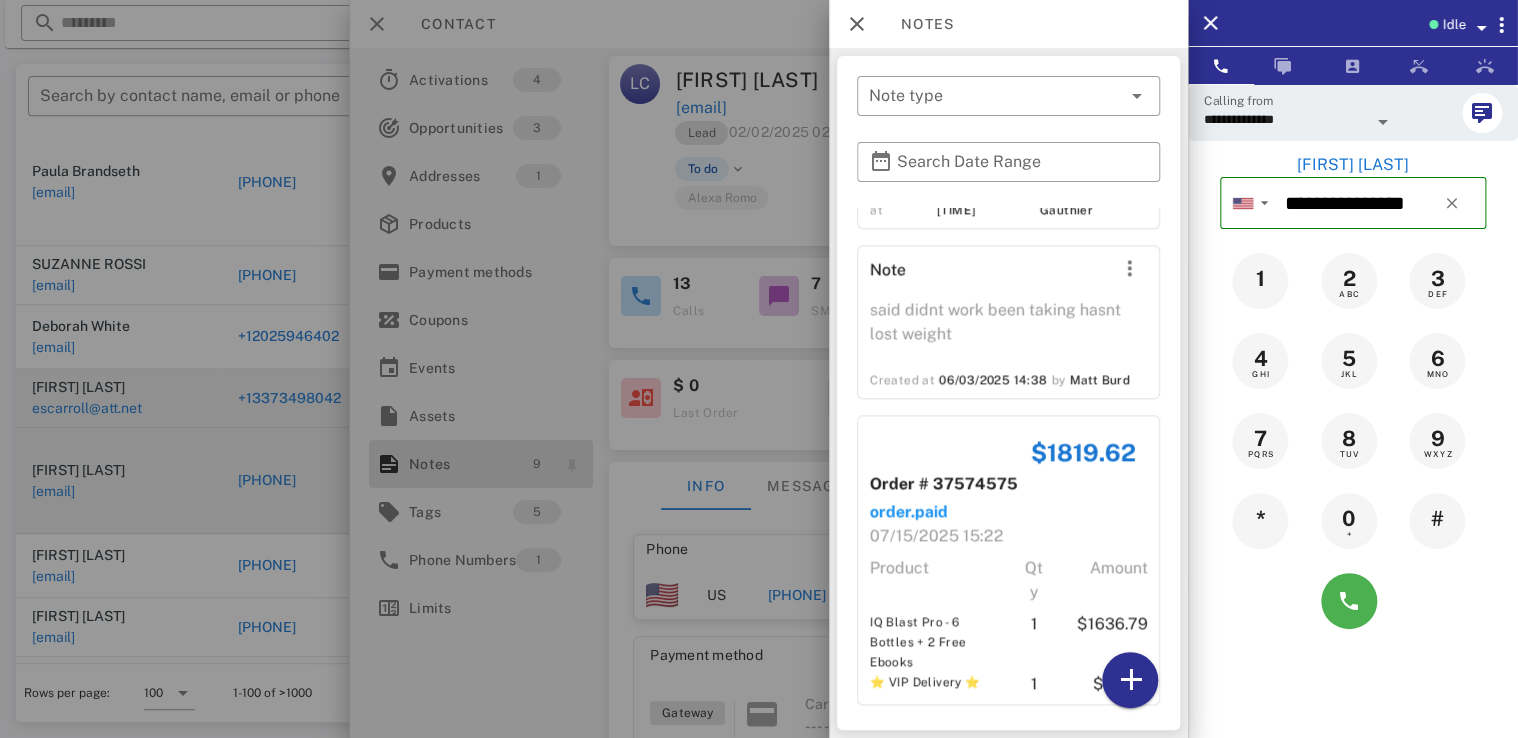 scroll, scrollTop: 1624, scrollLeft: 0, axis: vertical 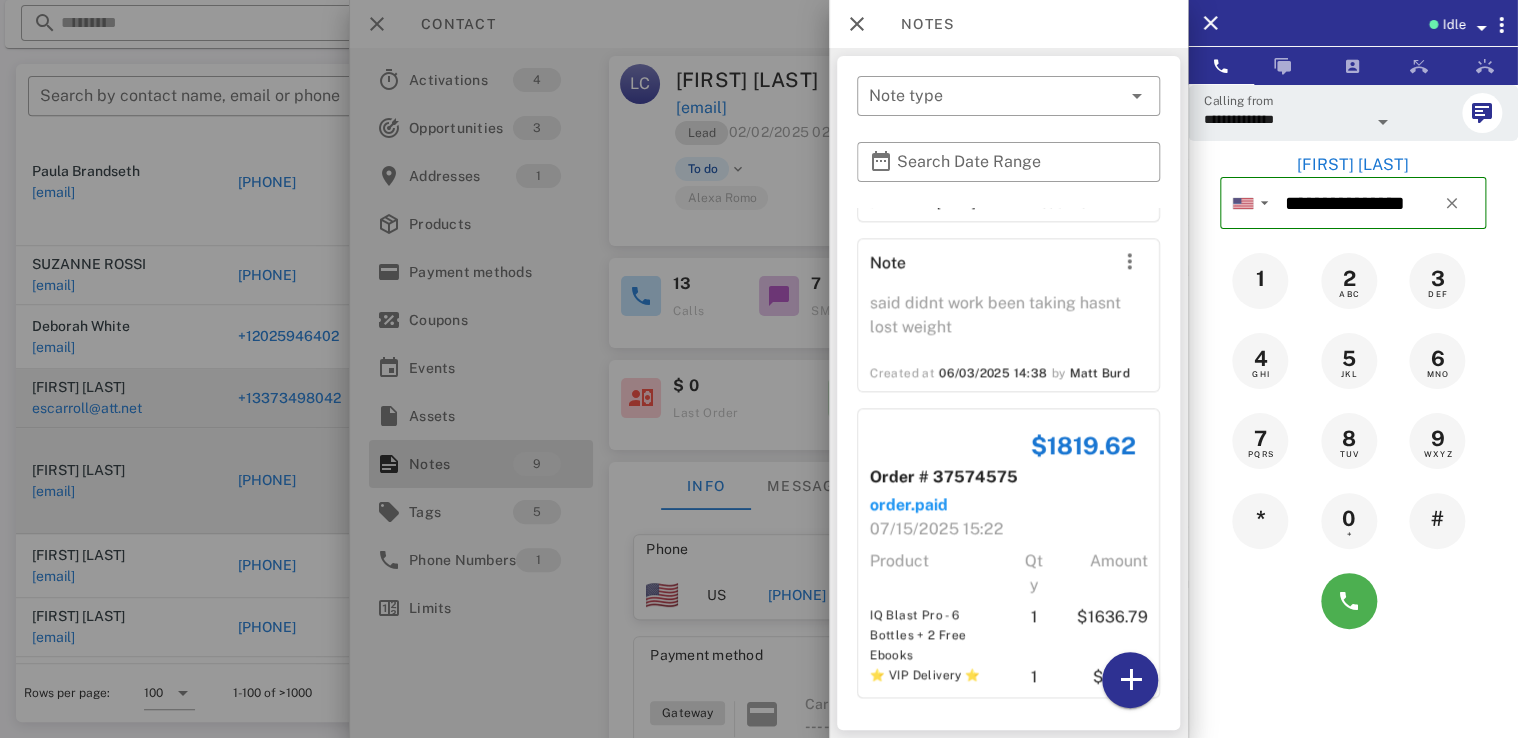 click at bounding box center [759, 369] 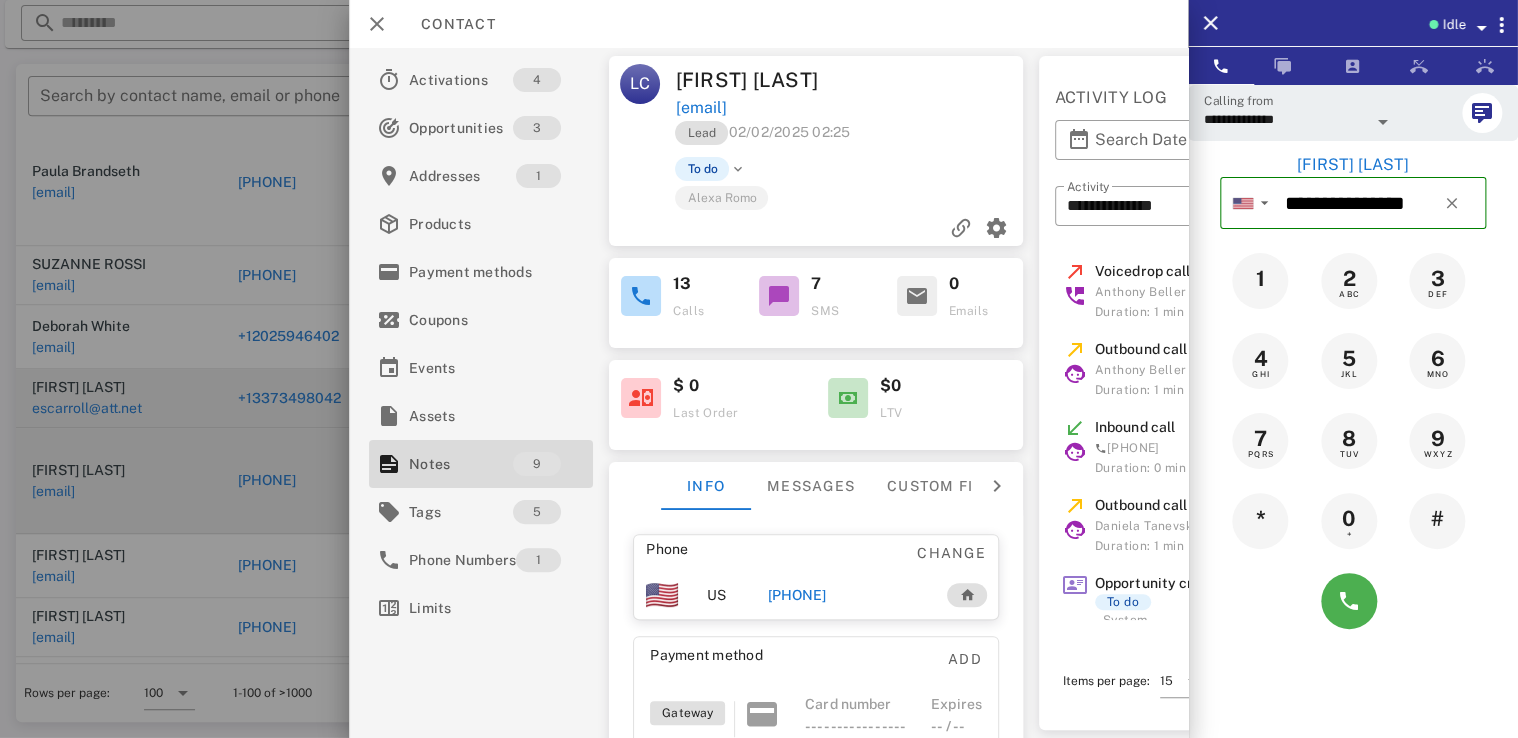 click on "Contact" at bounding box center [768, 24] 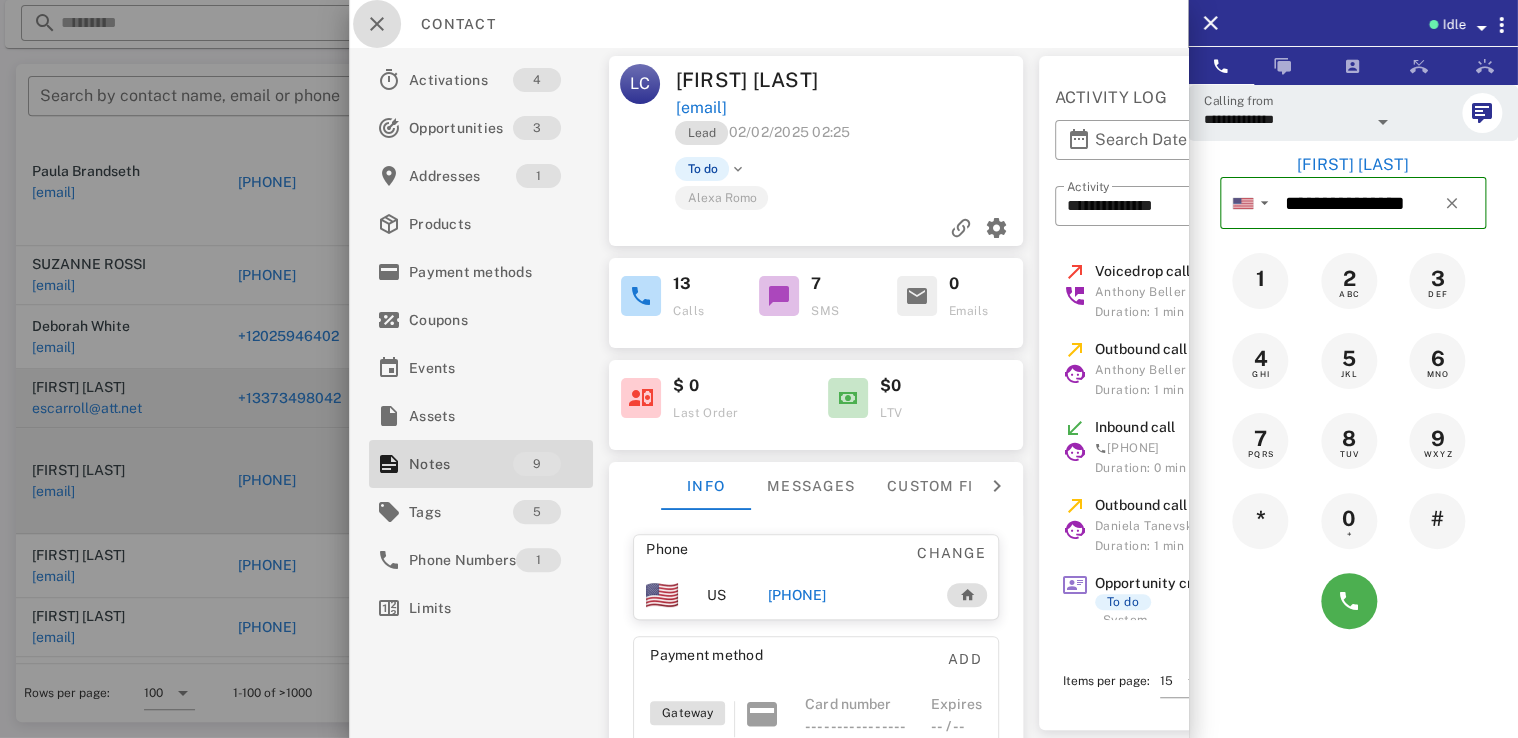 click at bounding box center (377, 24) 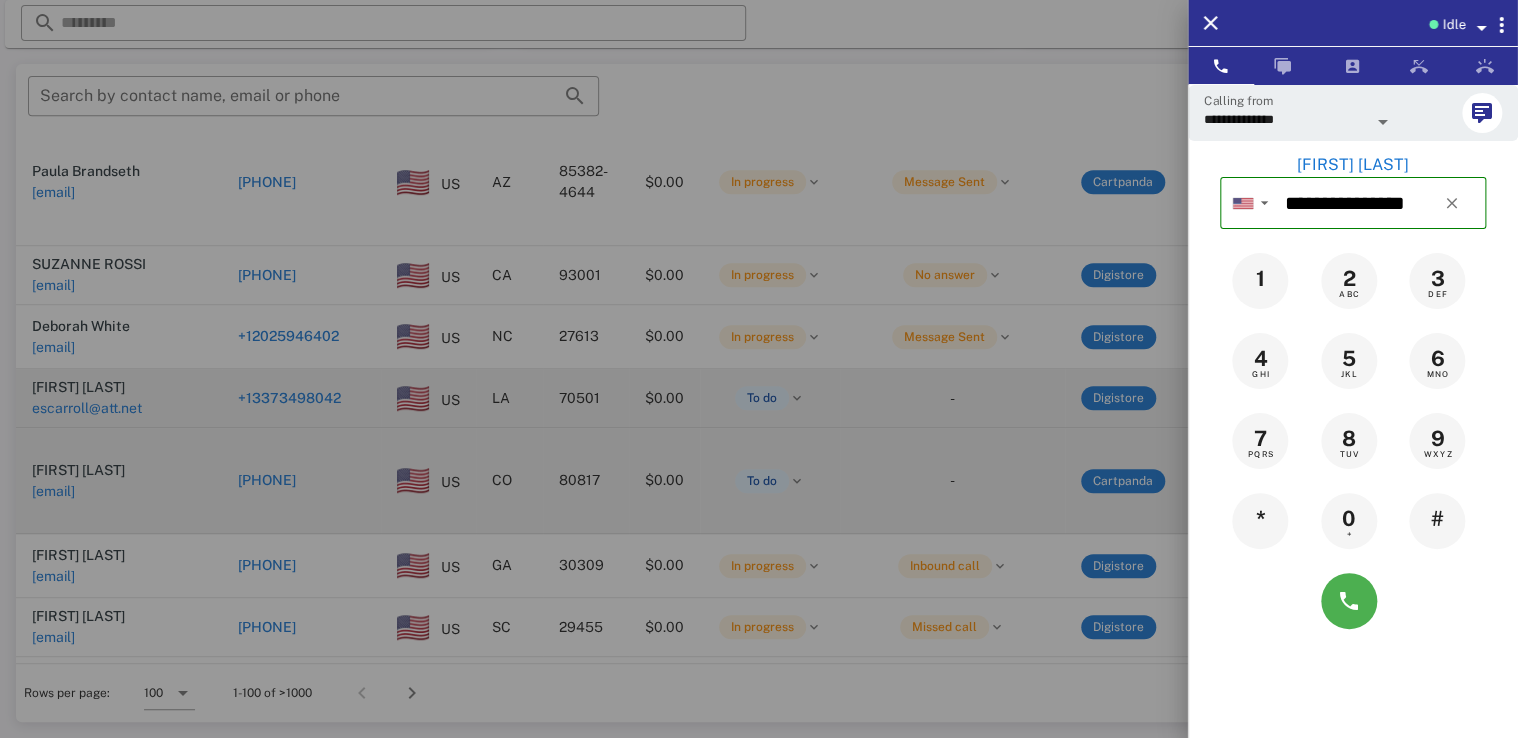 click at bounding box center [759, 369] 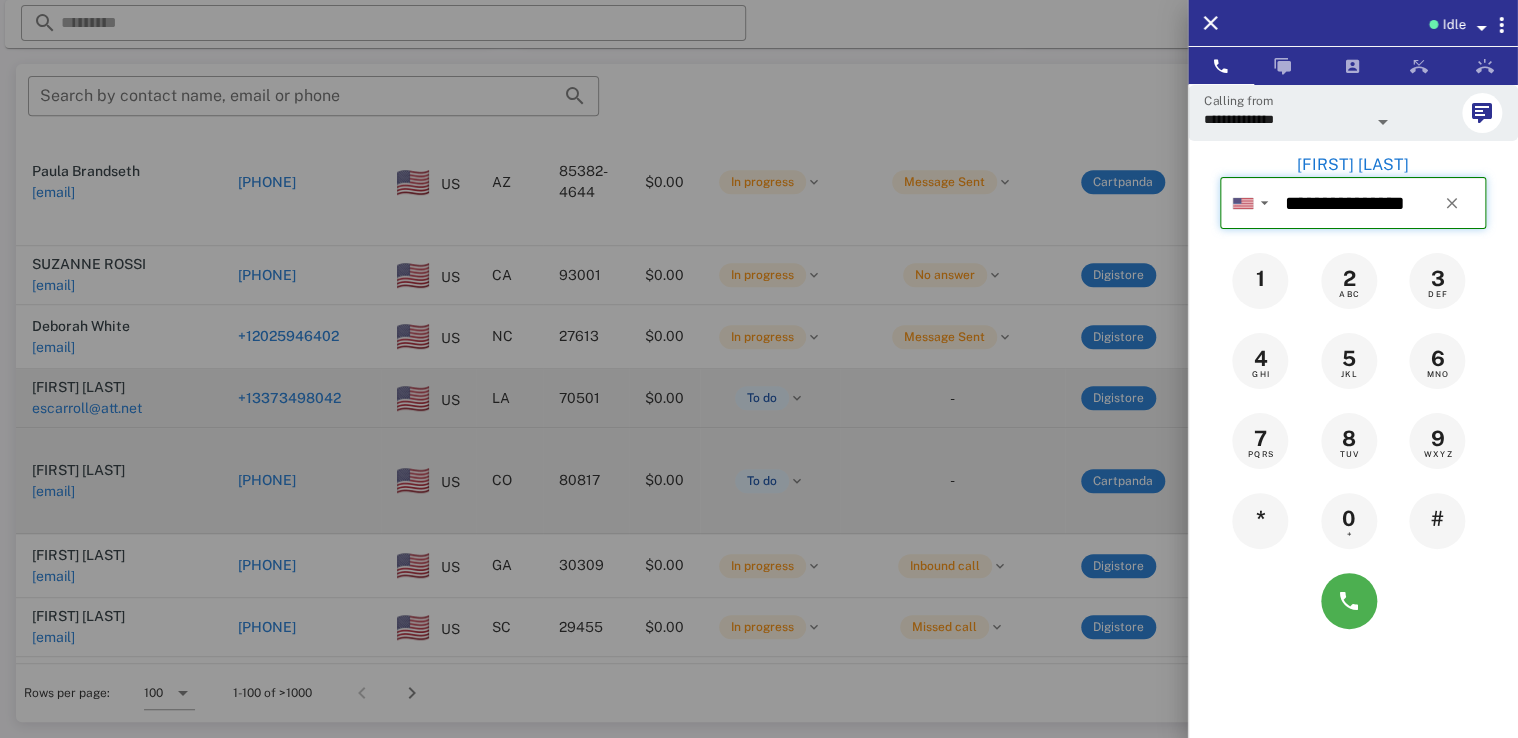 type 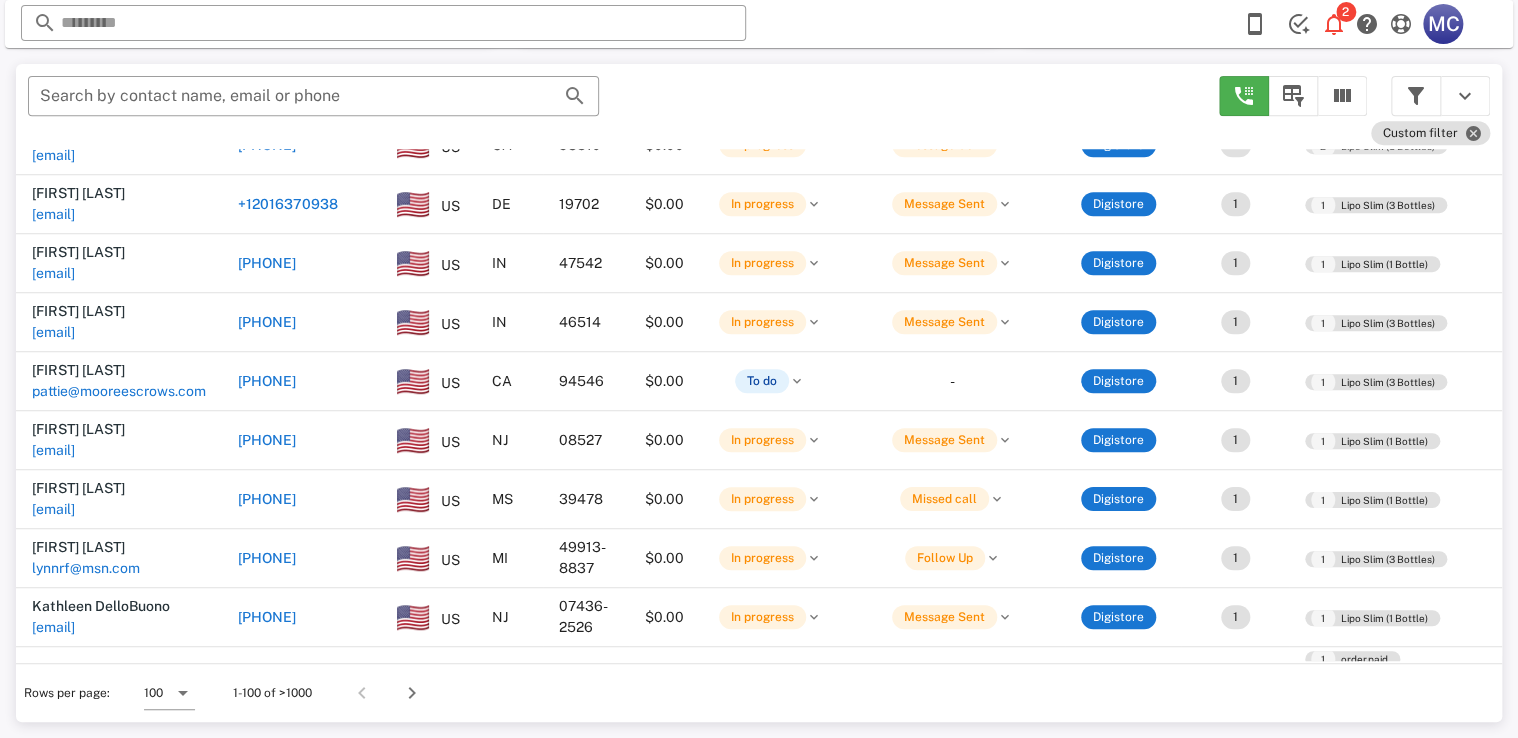 scroll, scrollTop: 3844, scrollLeft: 0, axis: vertical 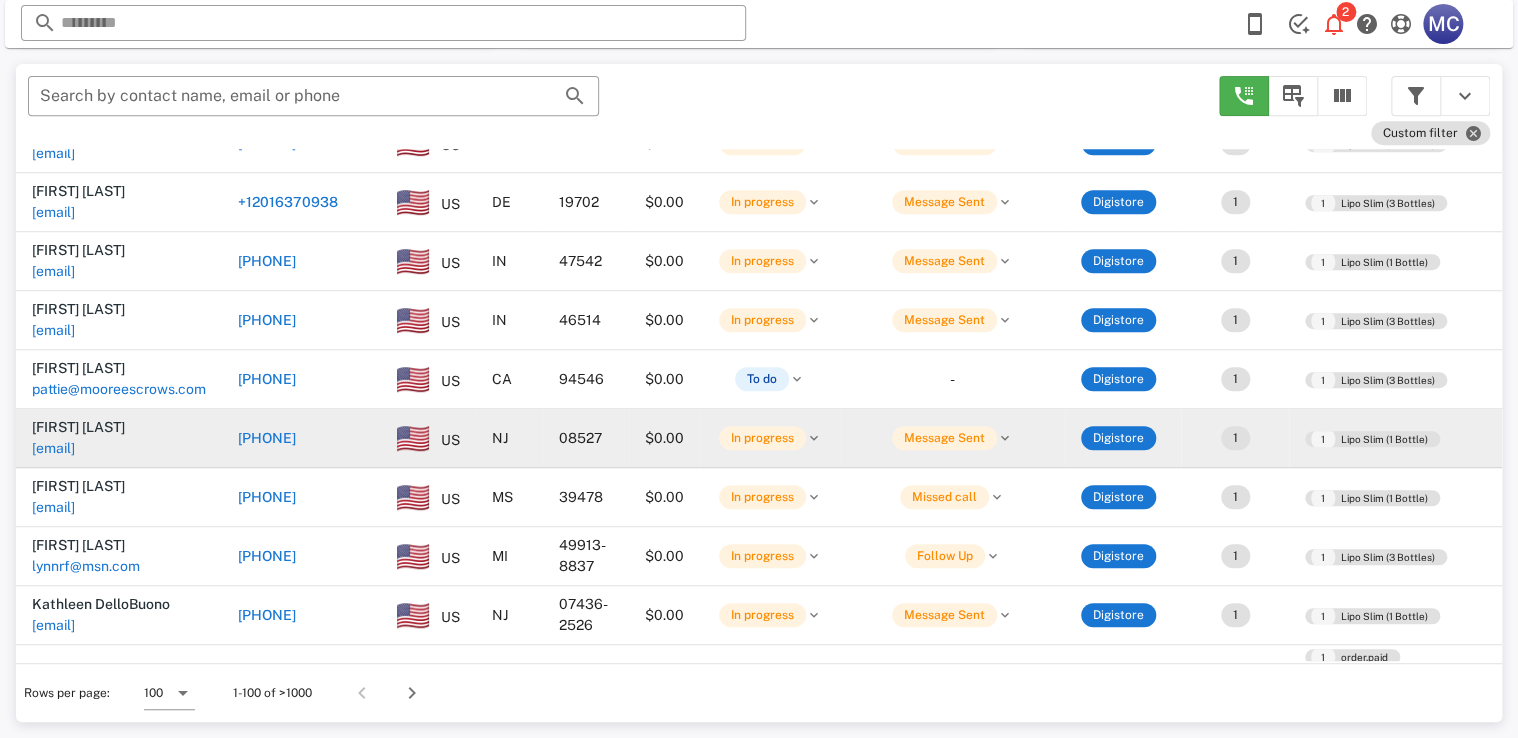 click on "[PHONE]" at bounding box center (301, 438) 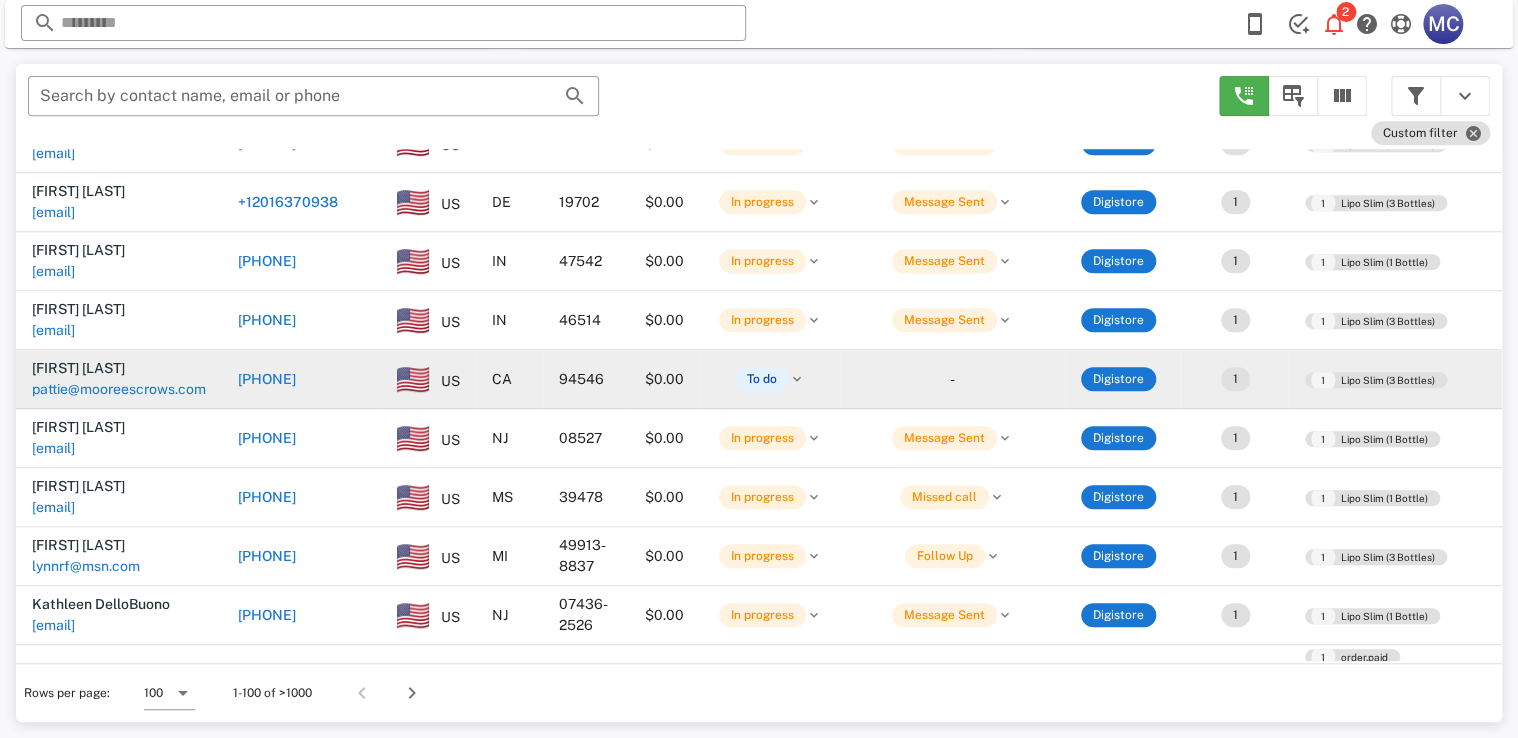 click on "[PHONE]" at bounding box center [267, 379] 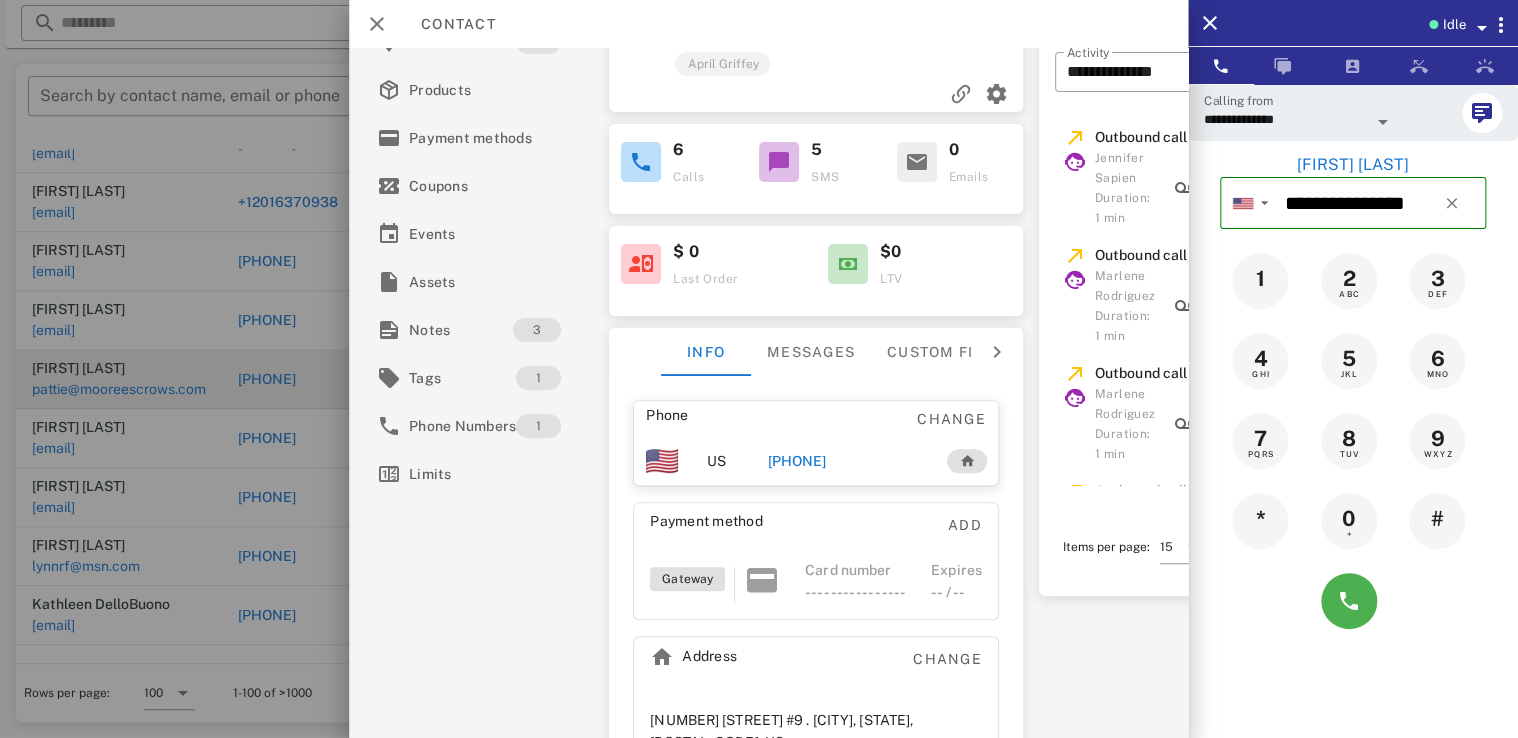 scroll, scrollTop: 136, scrollLeft: 0, axis: vertical 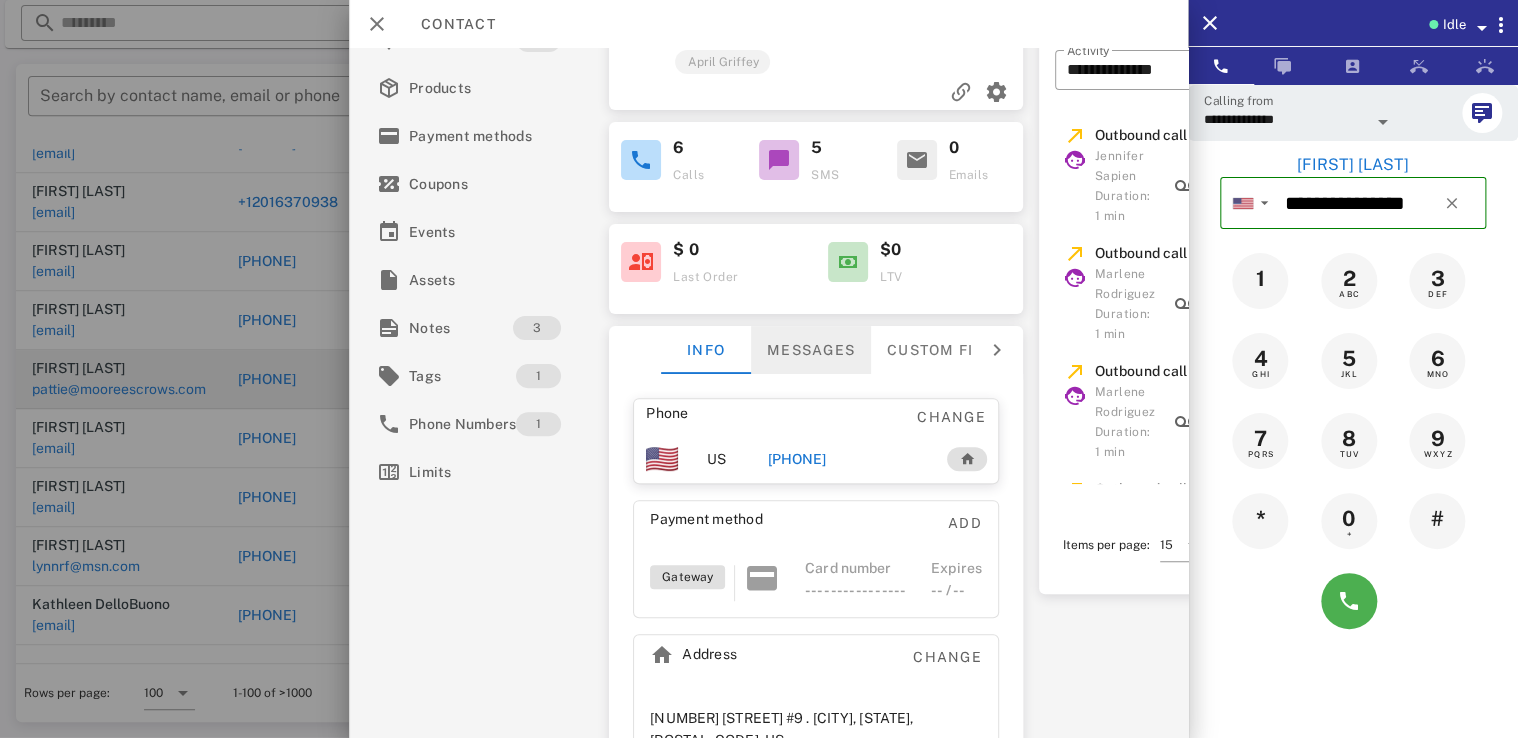 click on "Messages" at bounding box center [812, 350] 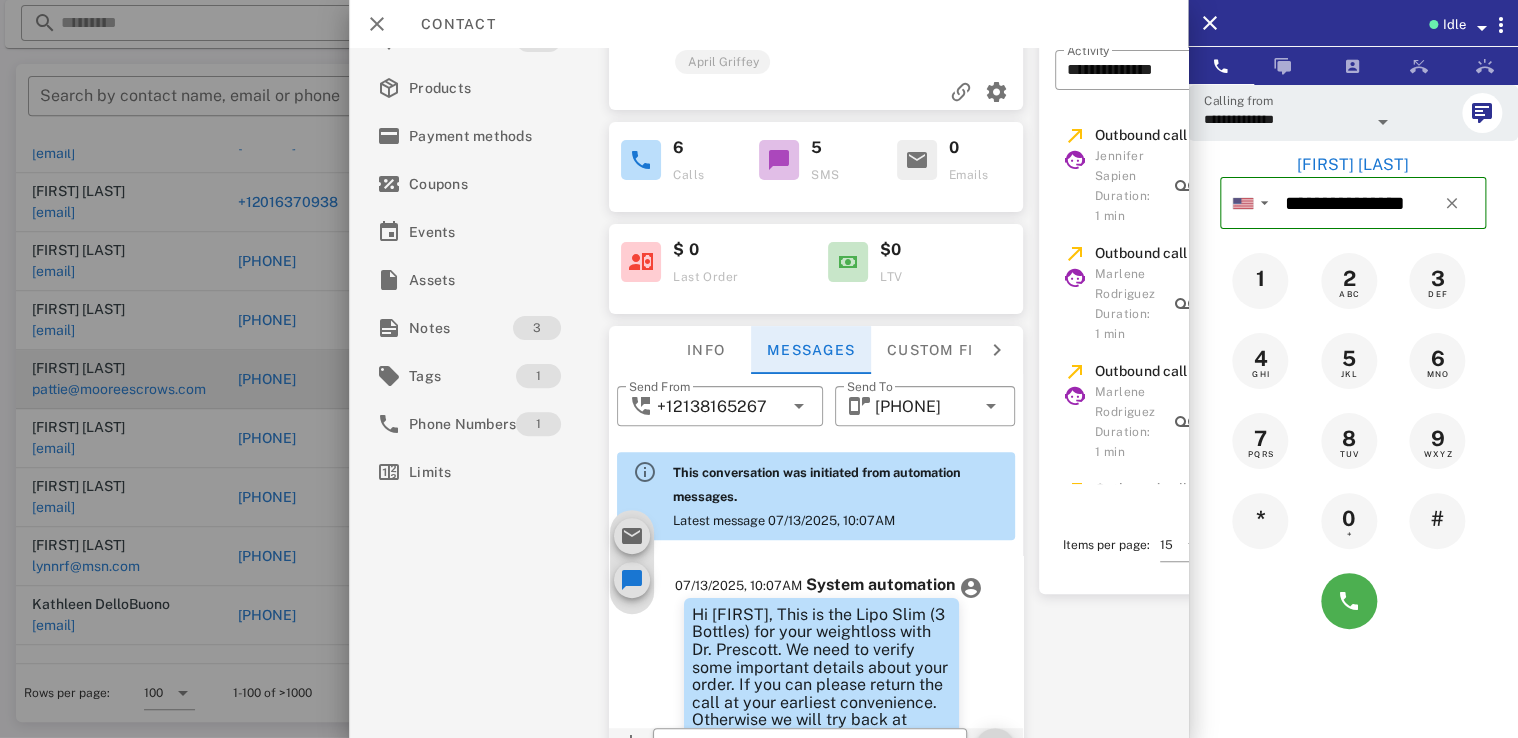 scroll, scrollTop: 660, scrollLeft: 0, axis: vertical 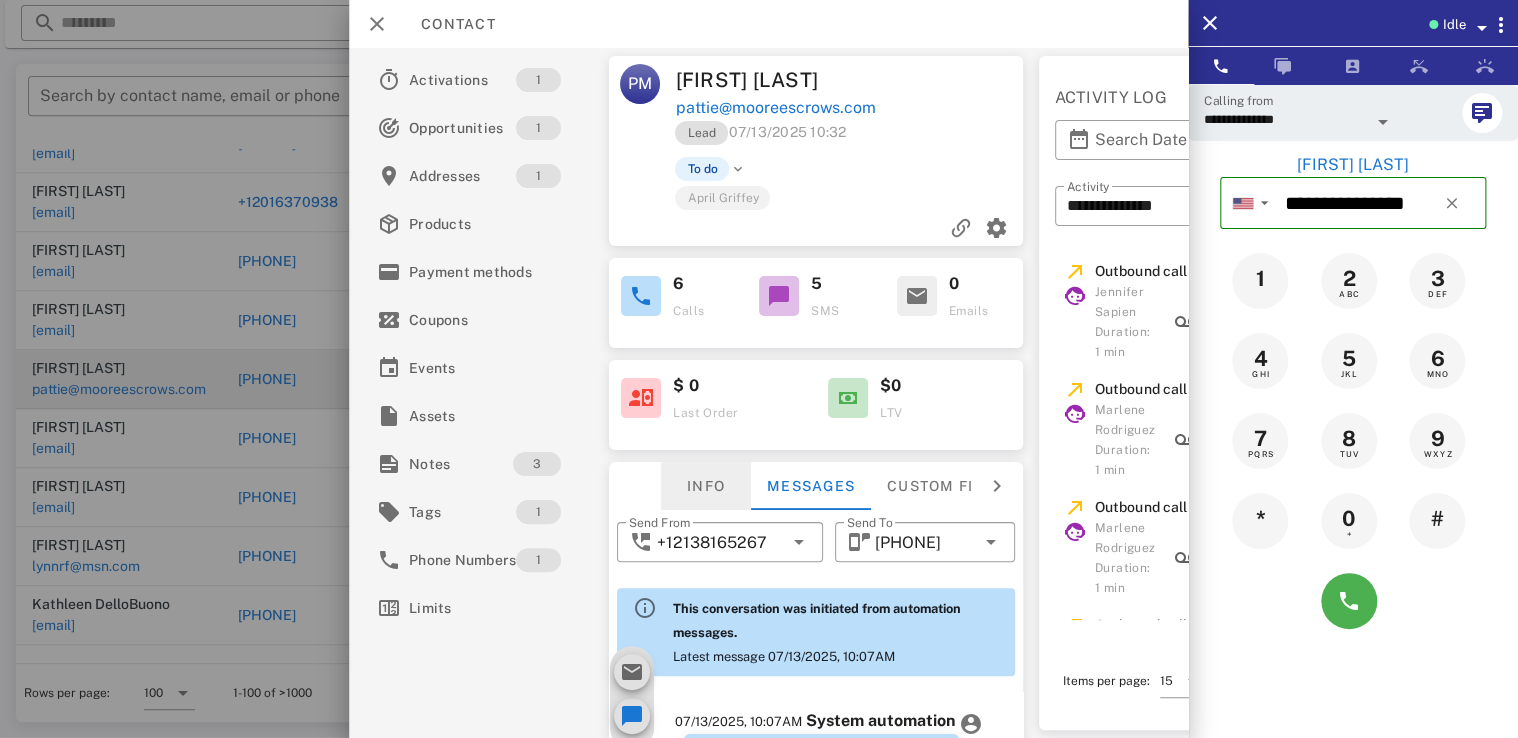 click on "Info" at bounding box center [707, 486] 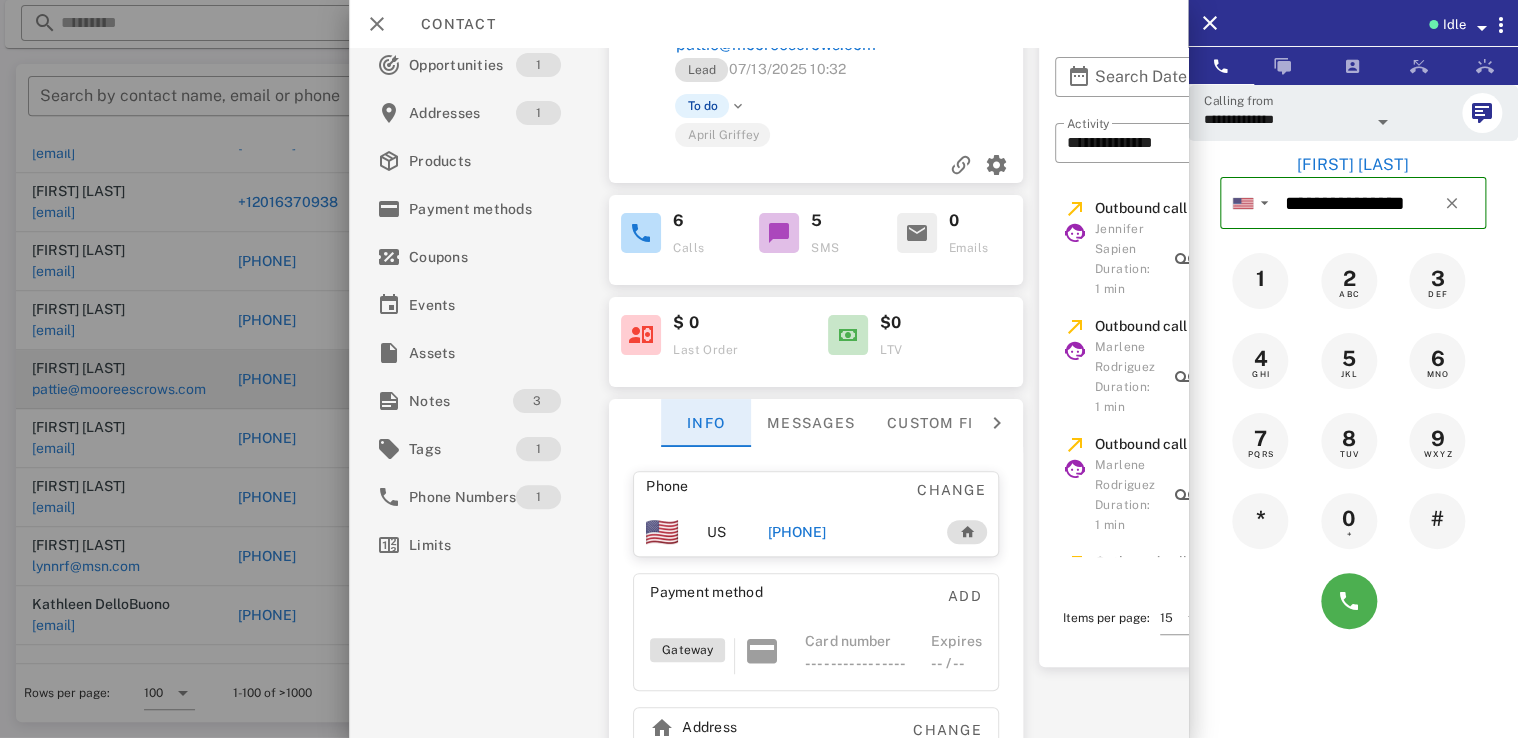 scroll, scrollTop: 0, scrollLeft: 0, axis: both 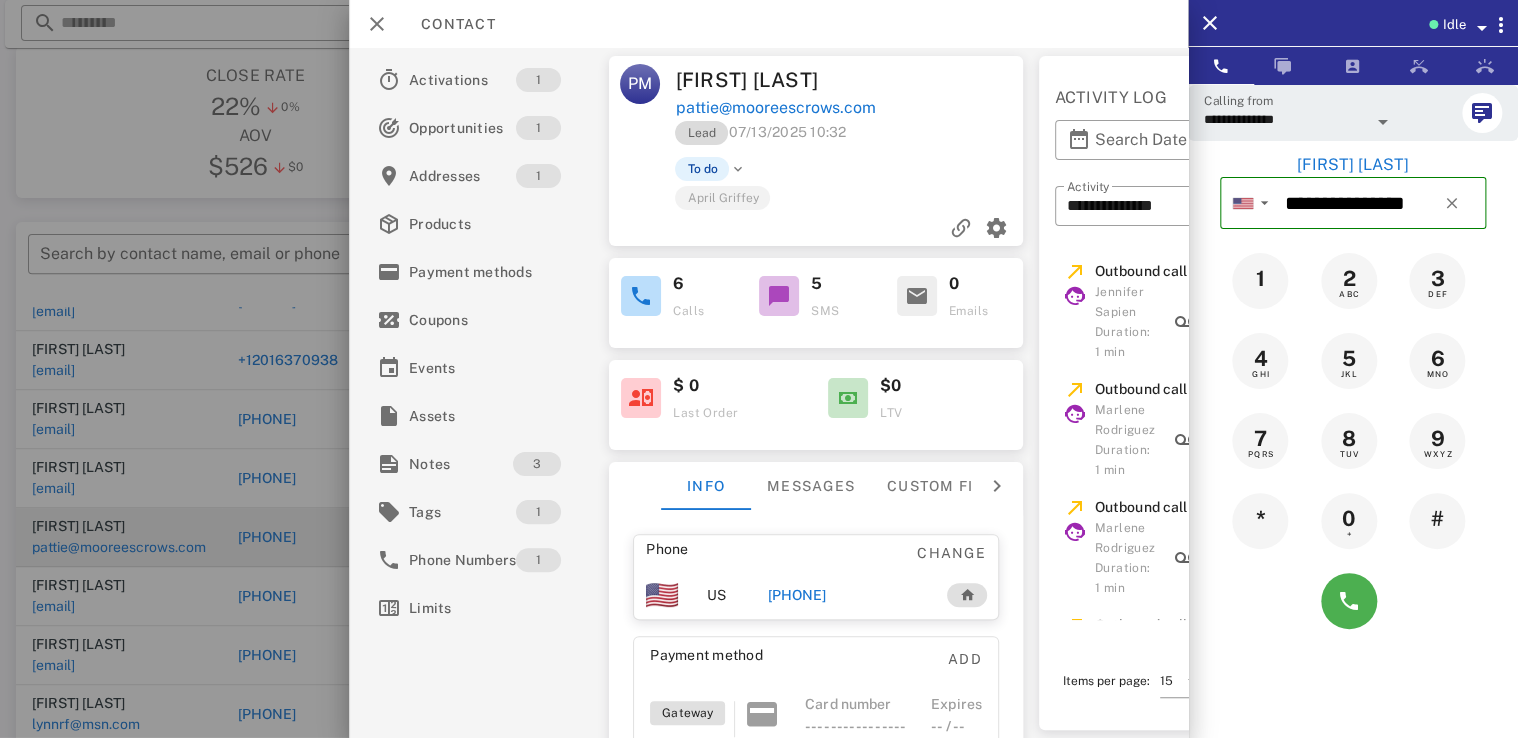 click on "Lead" at bounding box center [702, 133] 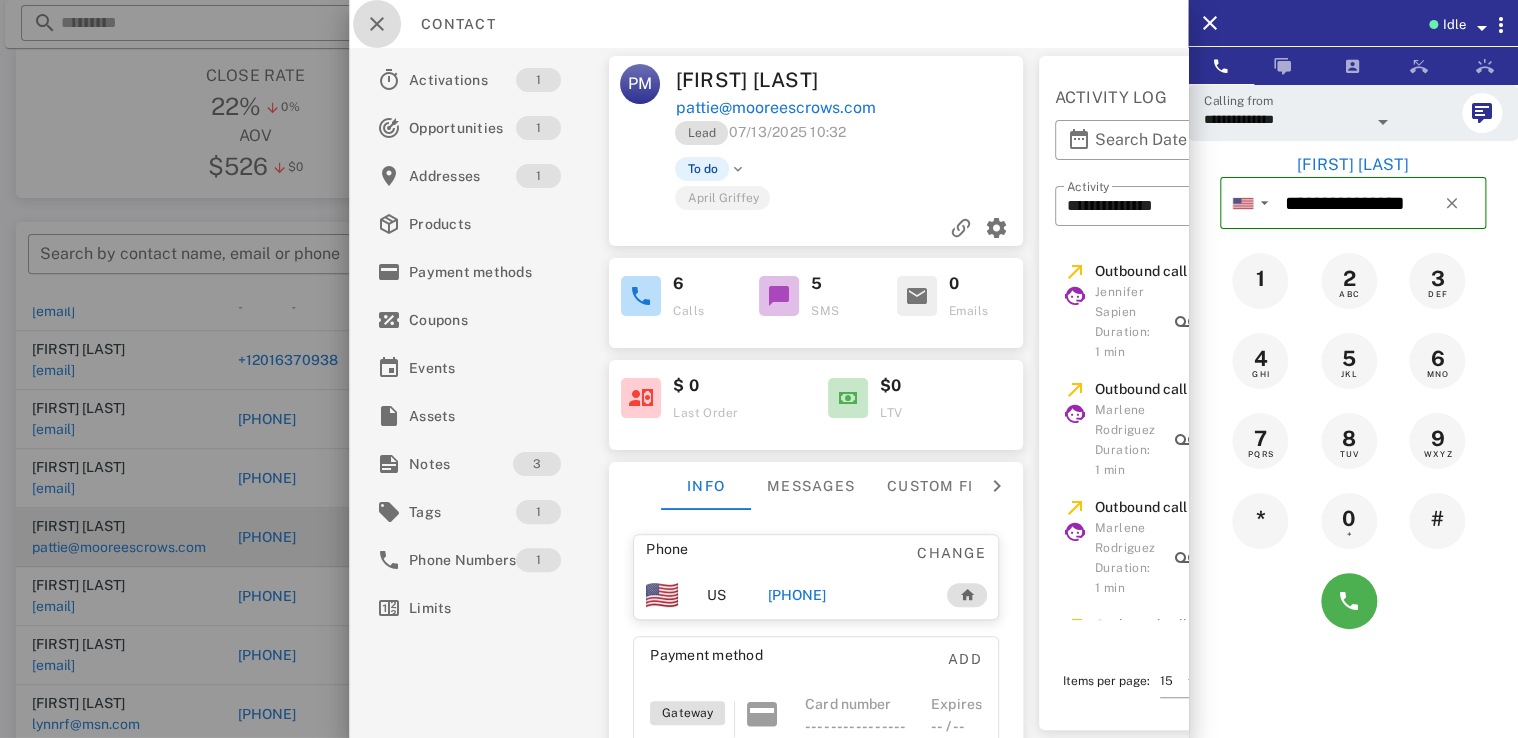 click at bounding box center (377, 24) 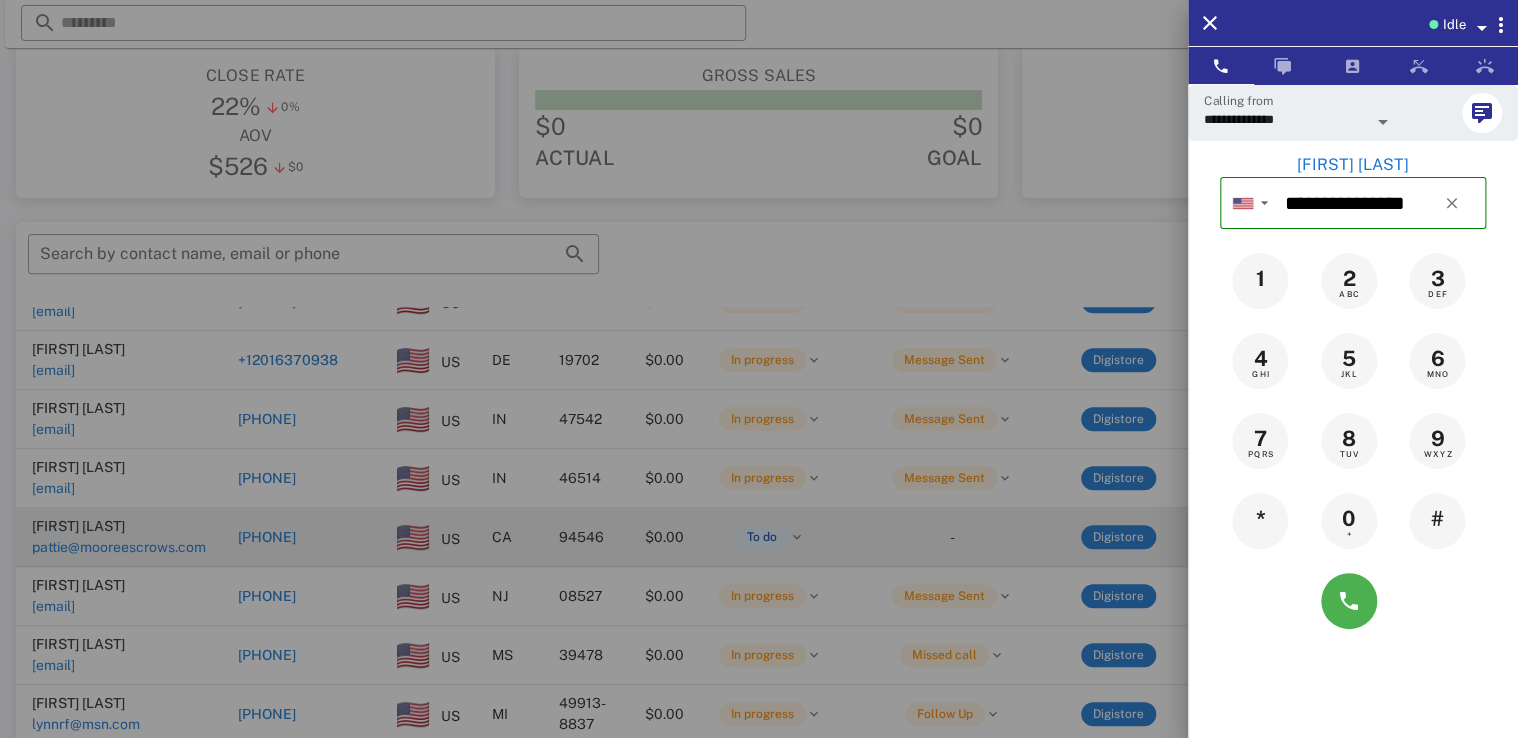 click at bounding box center [759, 369] 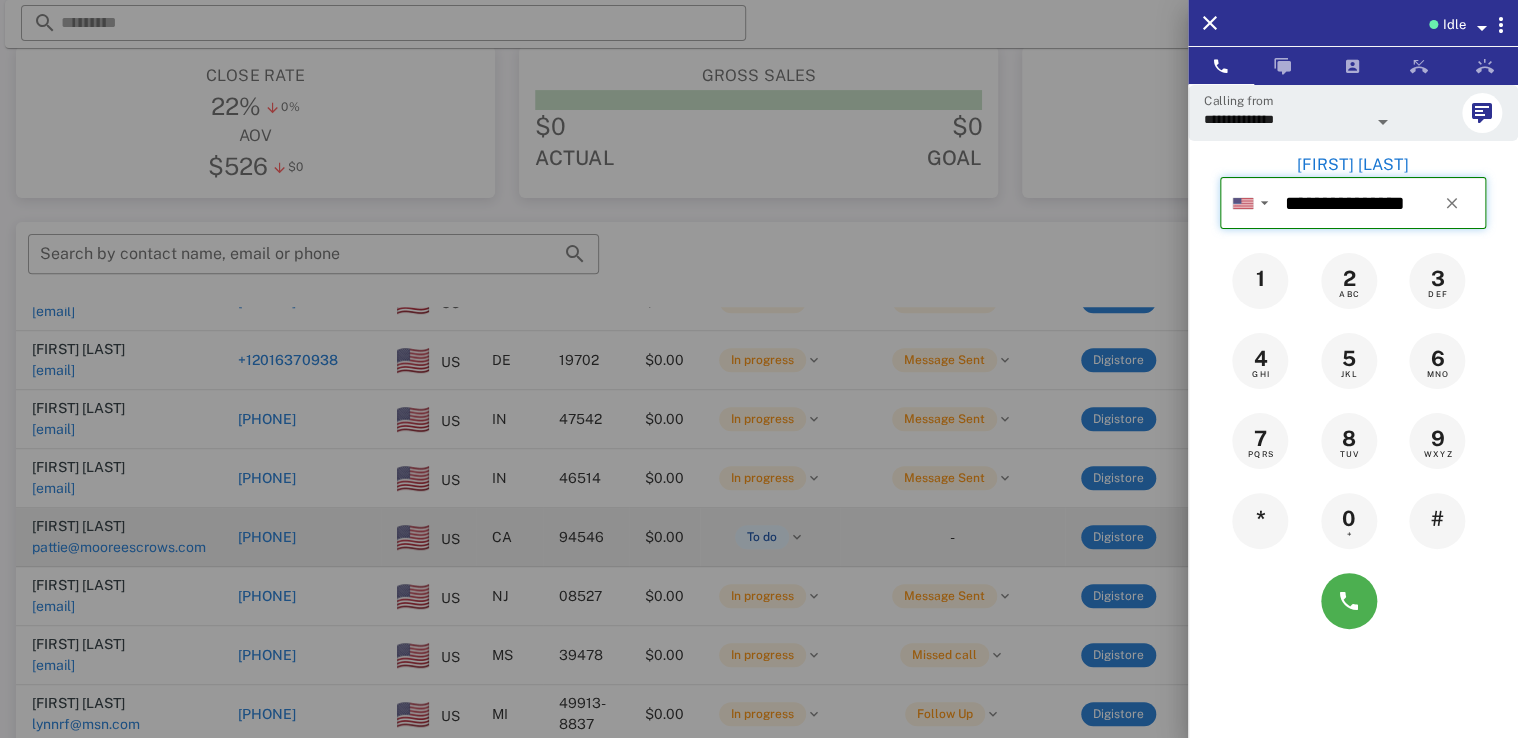 type 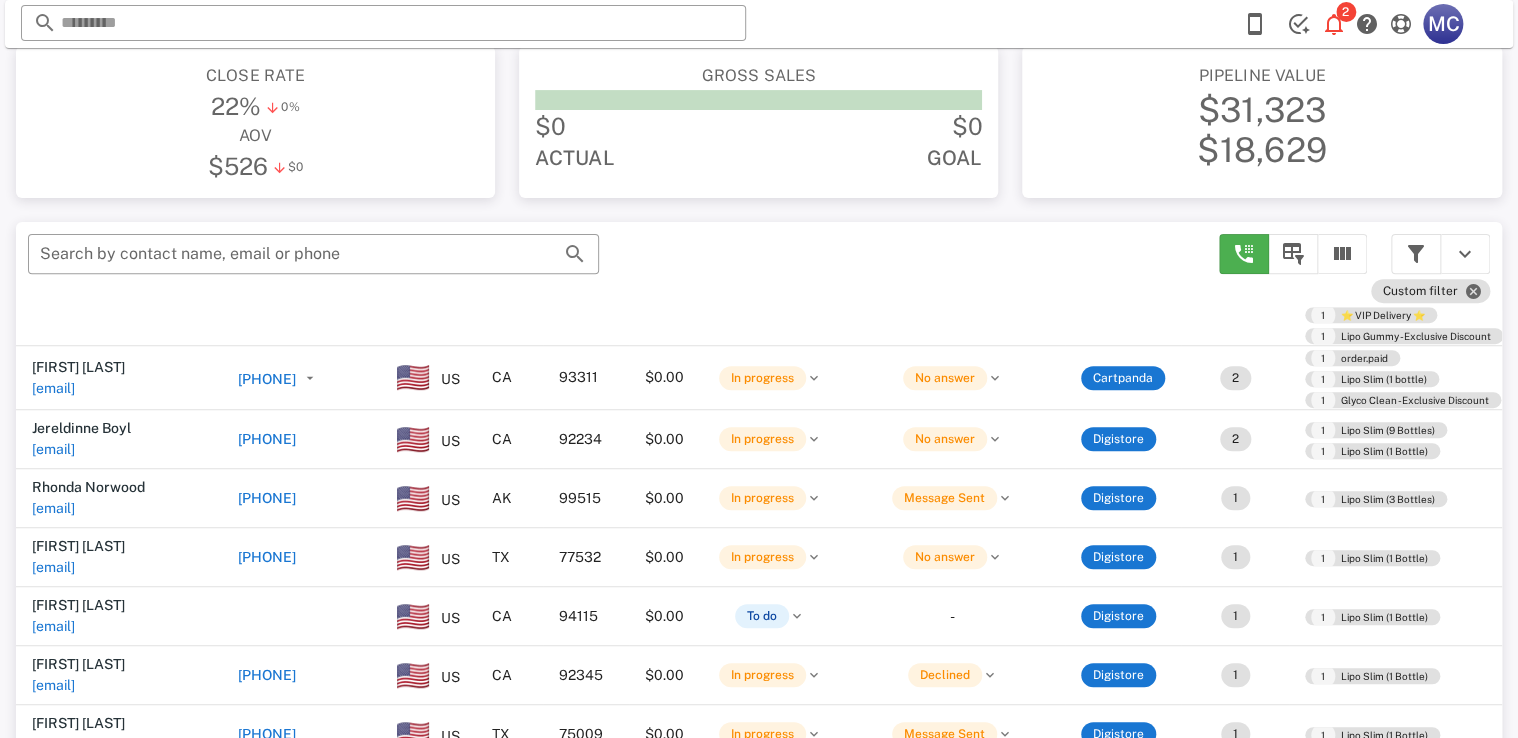 scroll, scrollTop: 4525, scrollLeft: 0, axis: vertical 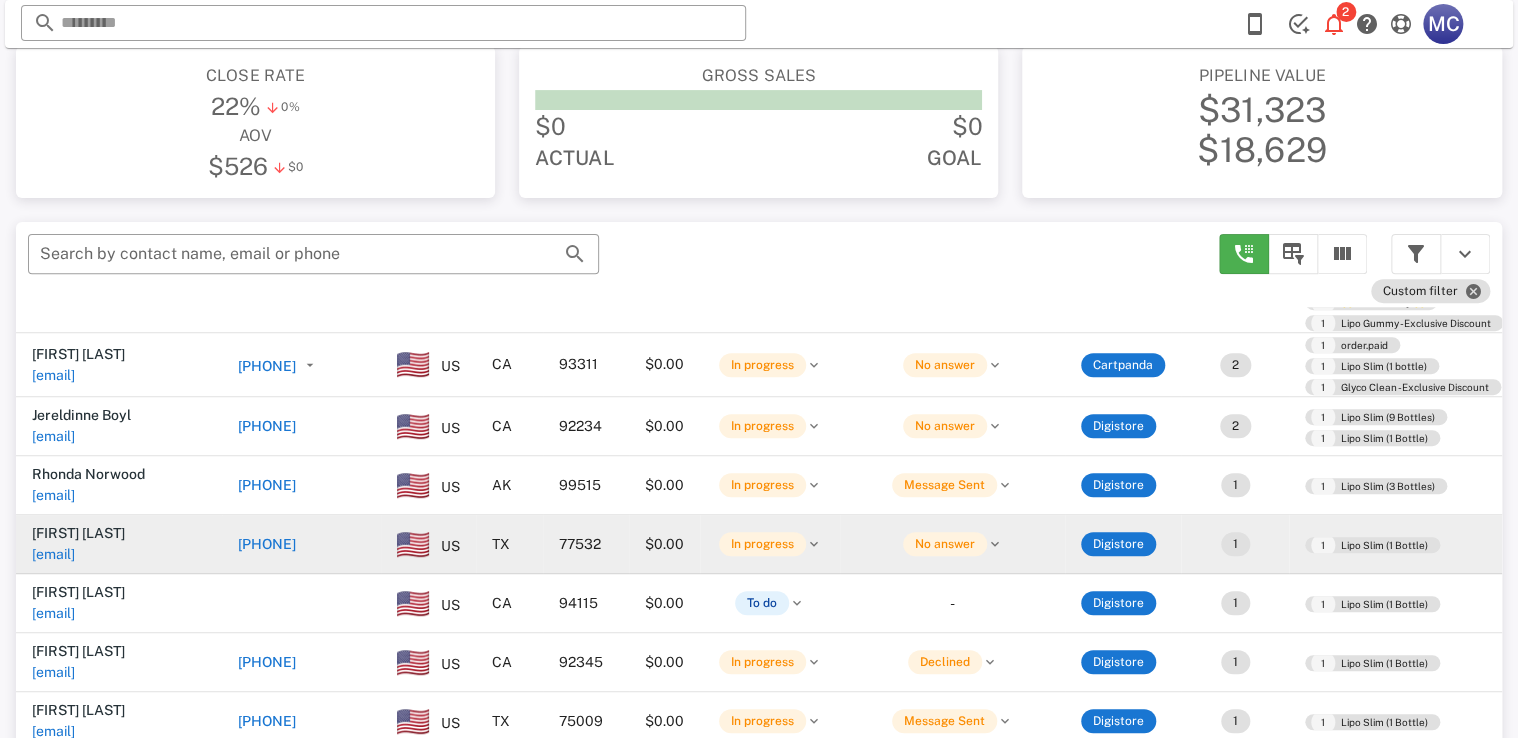 click on "[PHONE]" at bounding box center (267, 544) 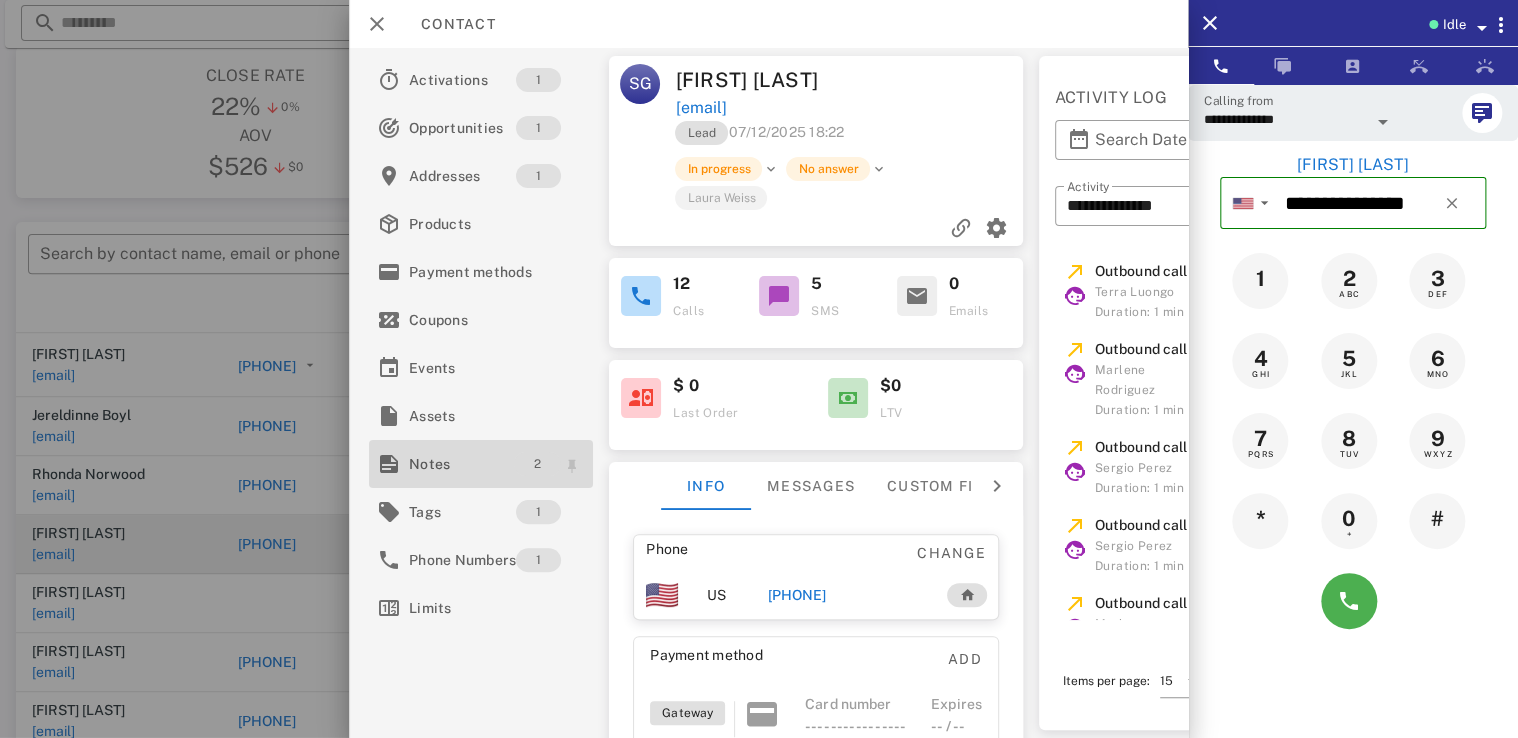 click on "2" at bounding box center (538, 464) 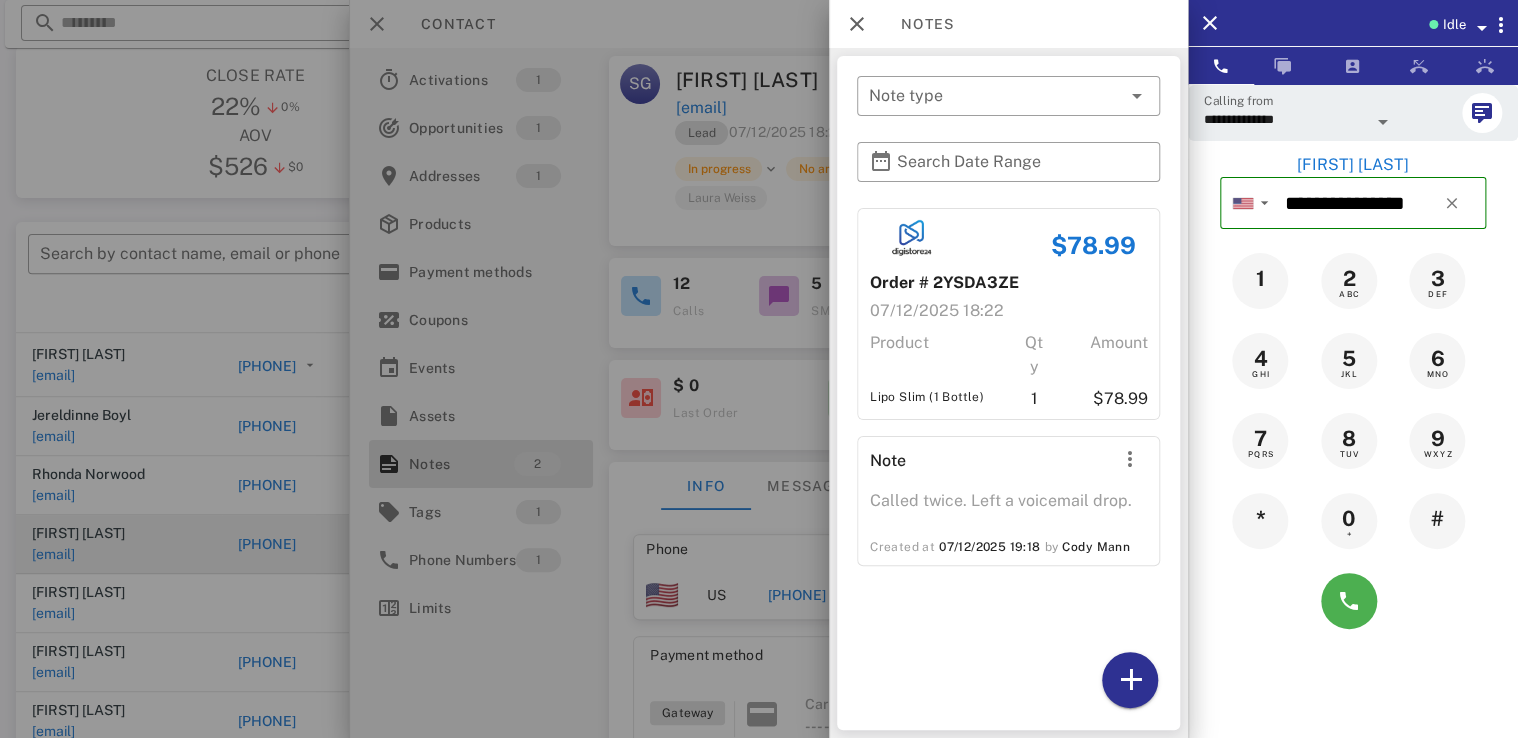 click at bounding box center (759, 369) 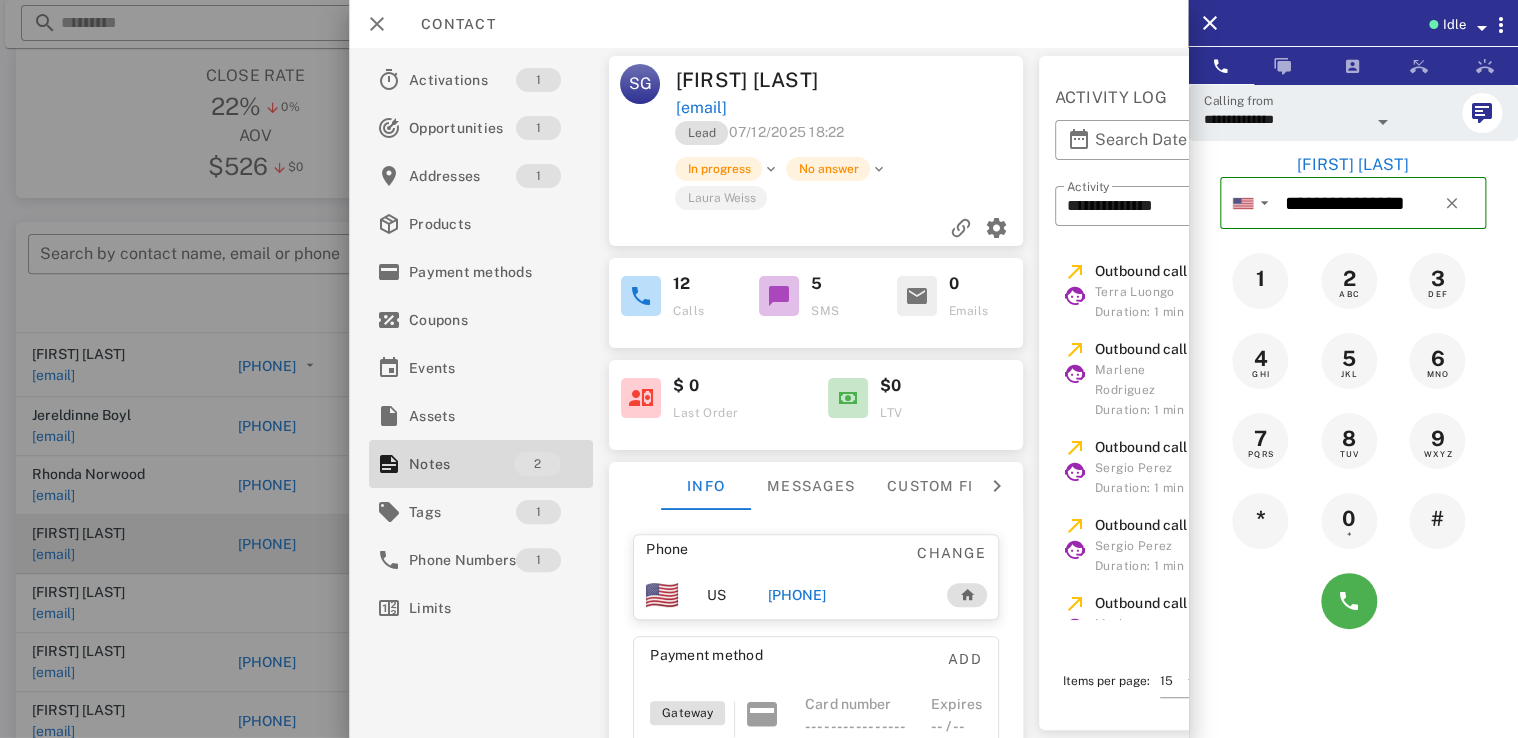 click at bounding box center (759, 369) 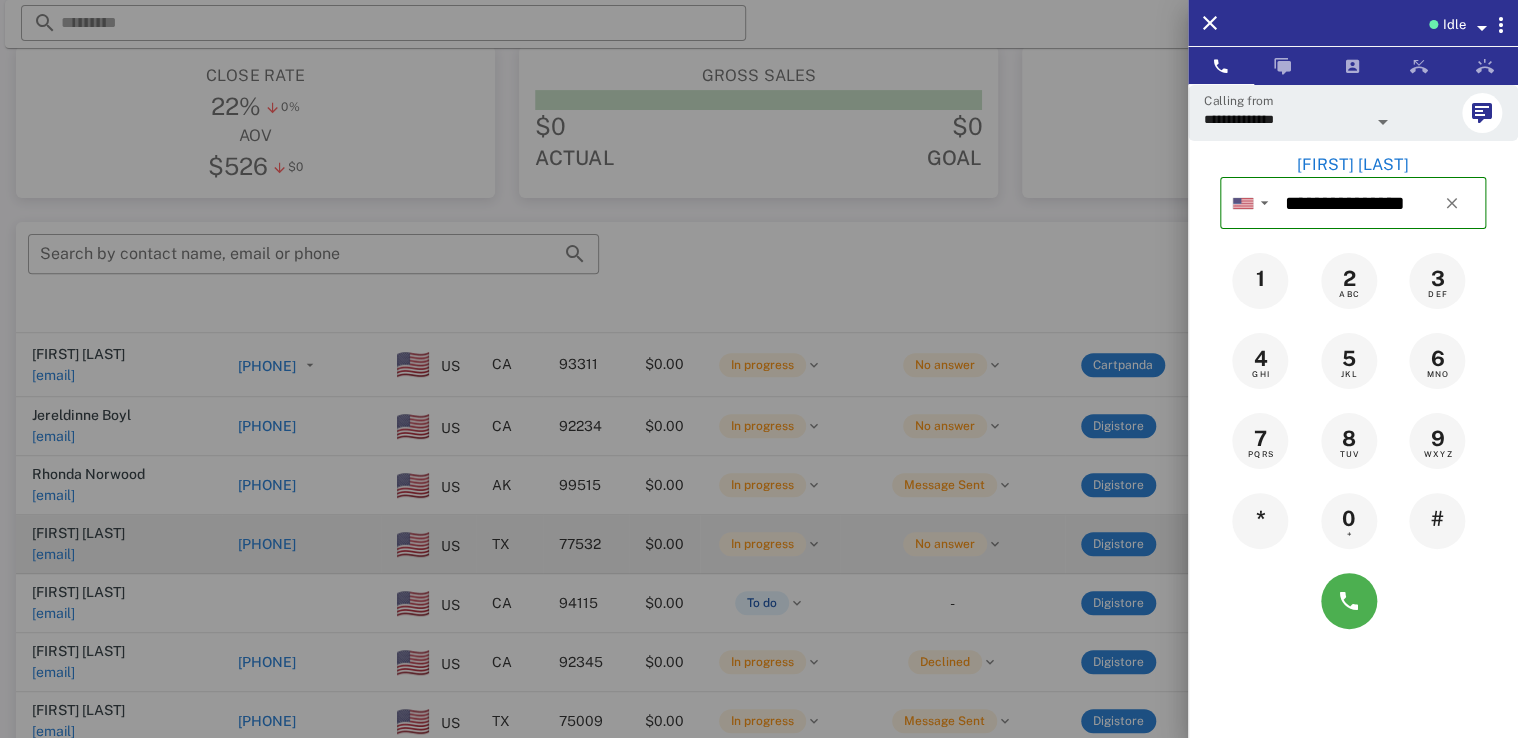 click at bounding box center (759, 369) 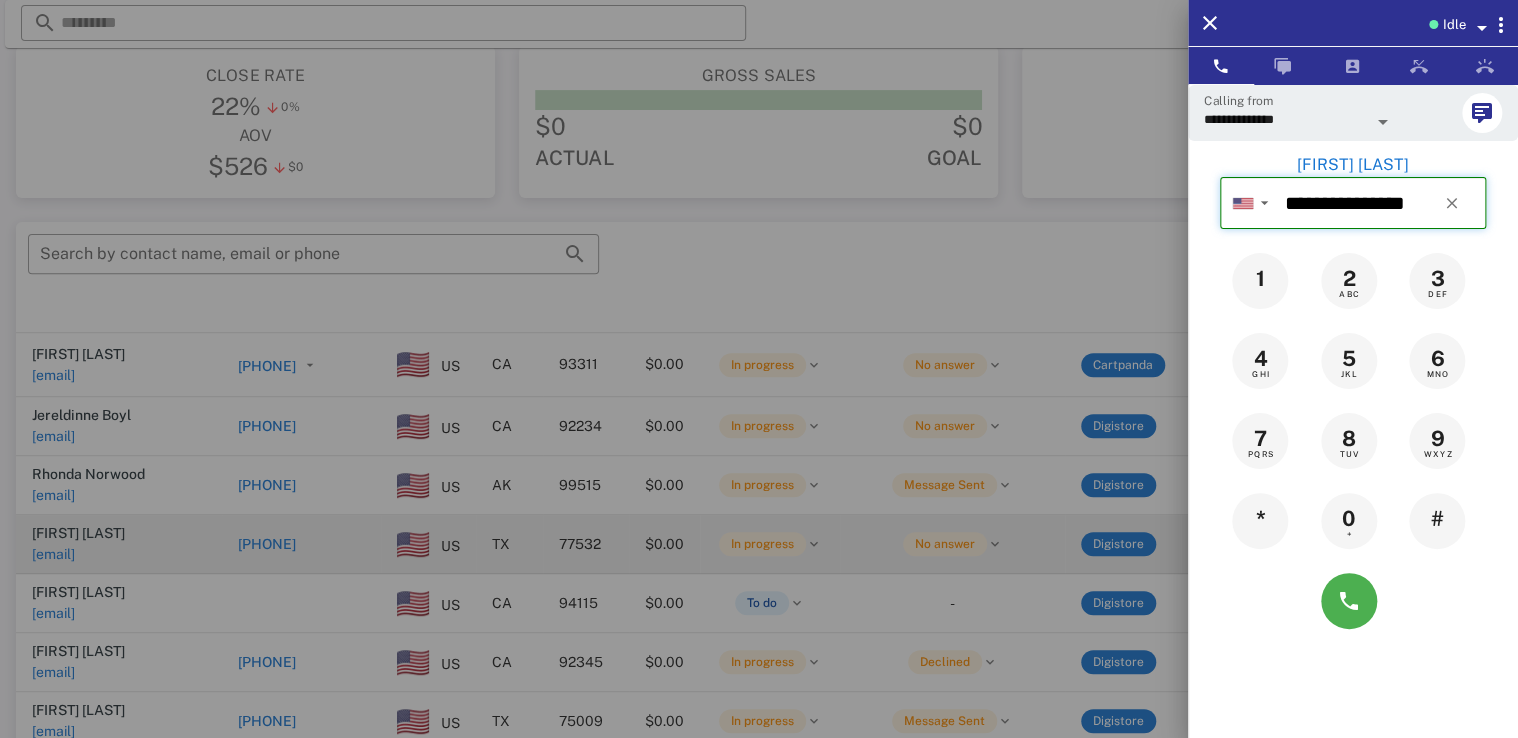 type 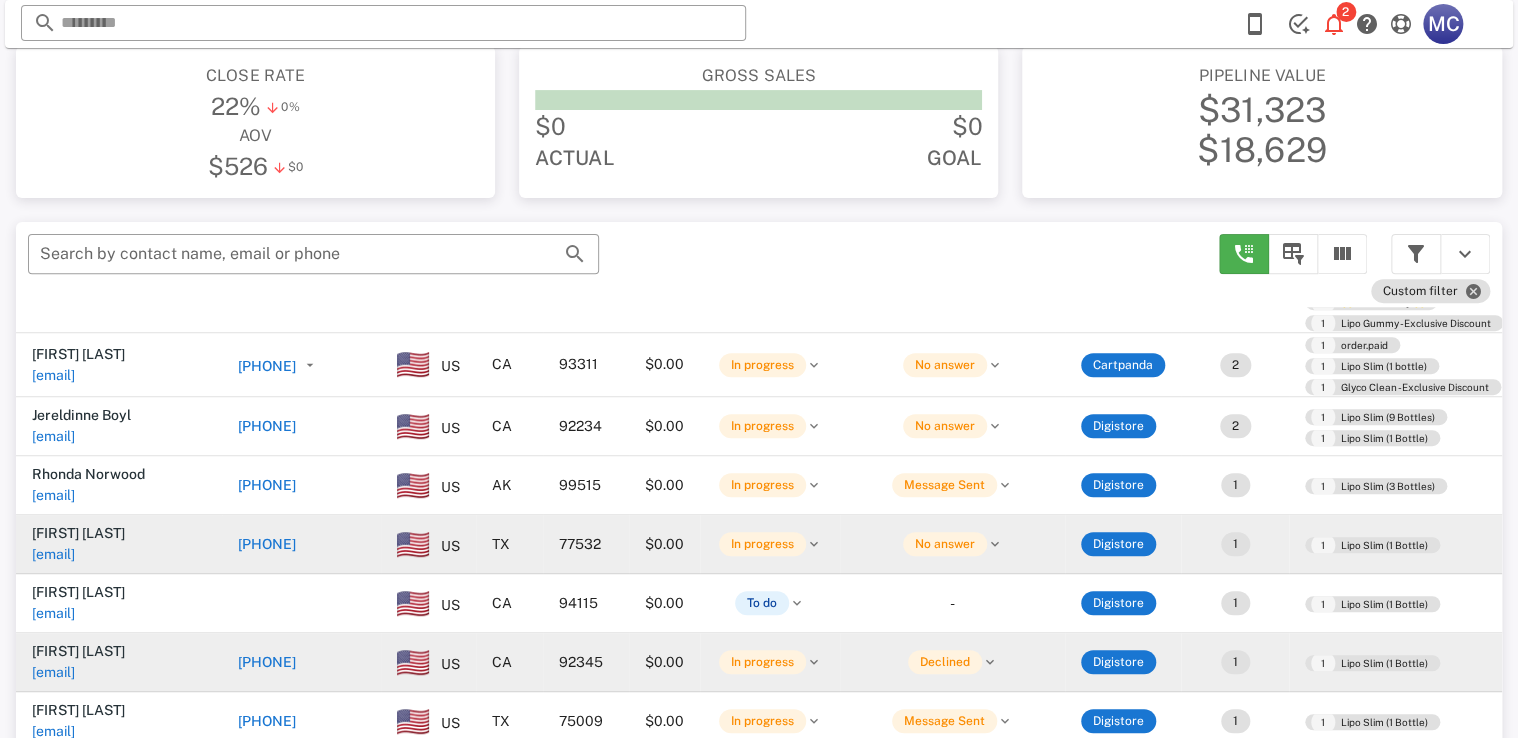 click on "[PHONE]" at bounding box center [267, 662] 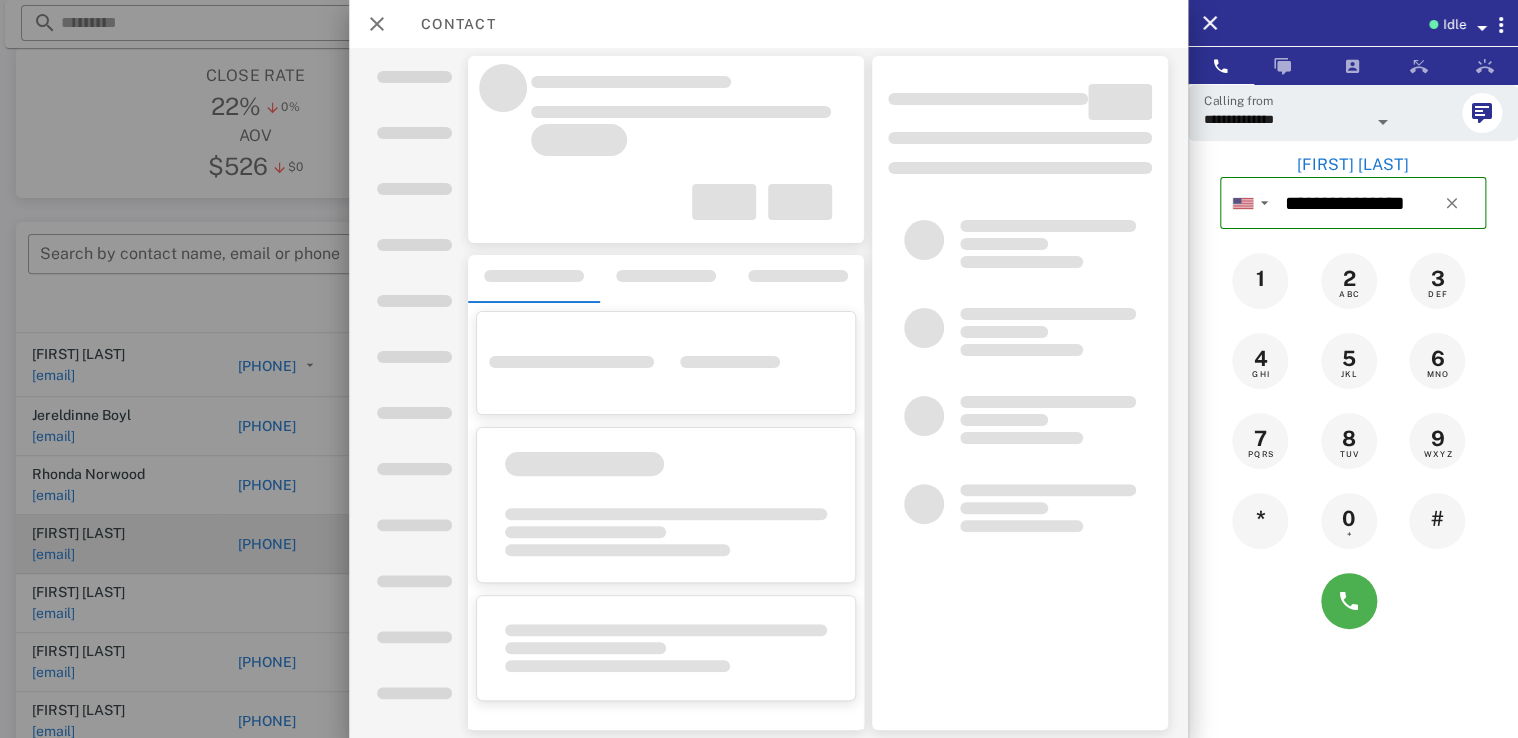 click at bounding box center (759, 369) 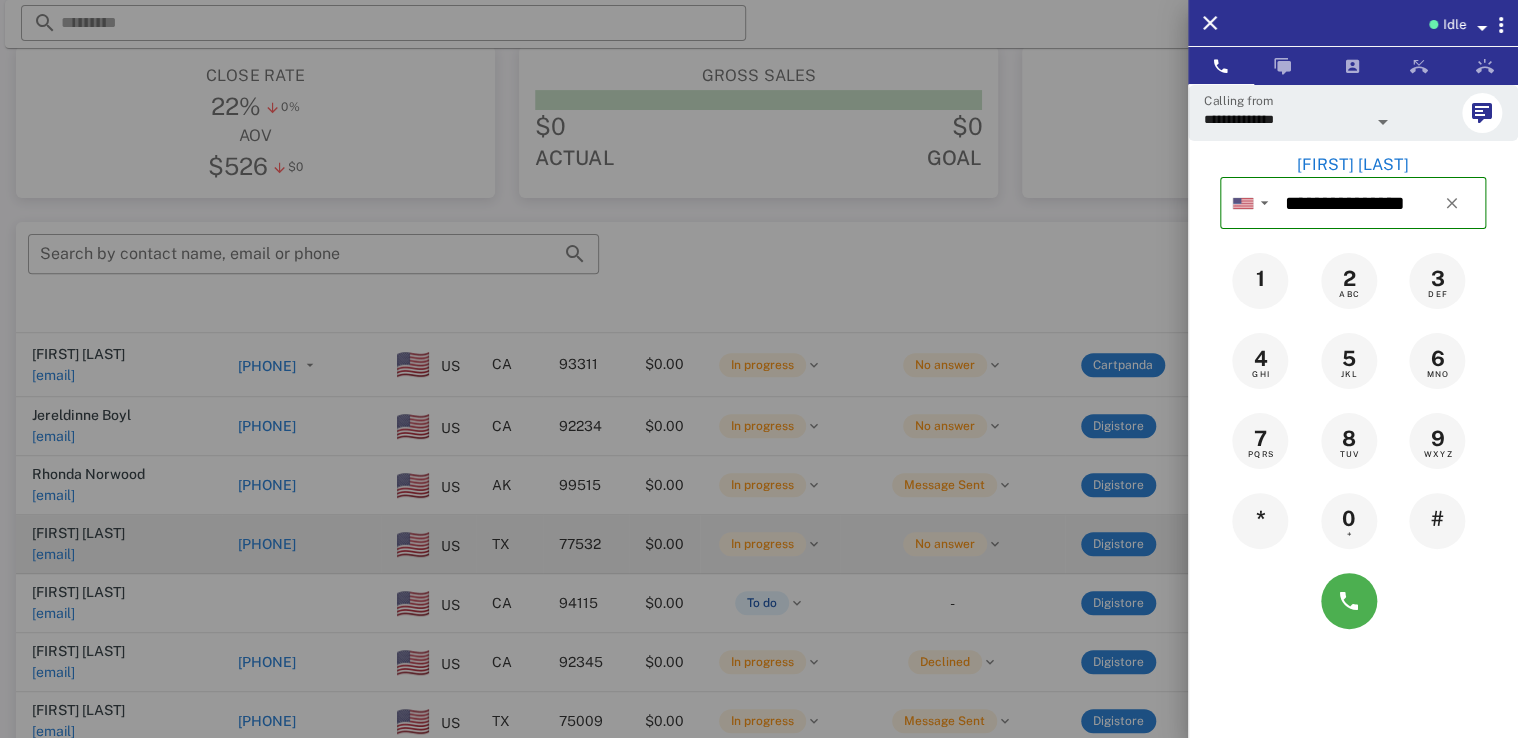 click at bounding box center [759, 369] 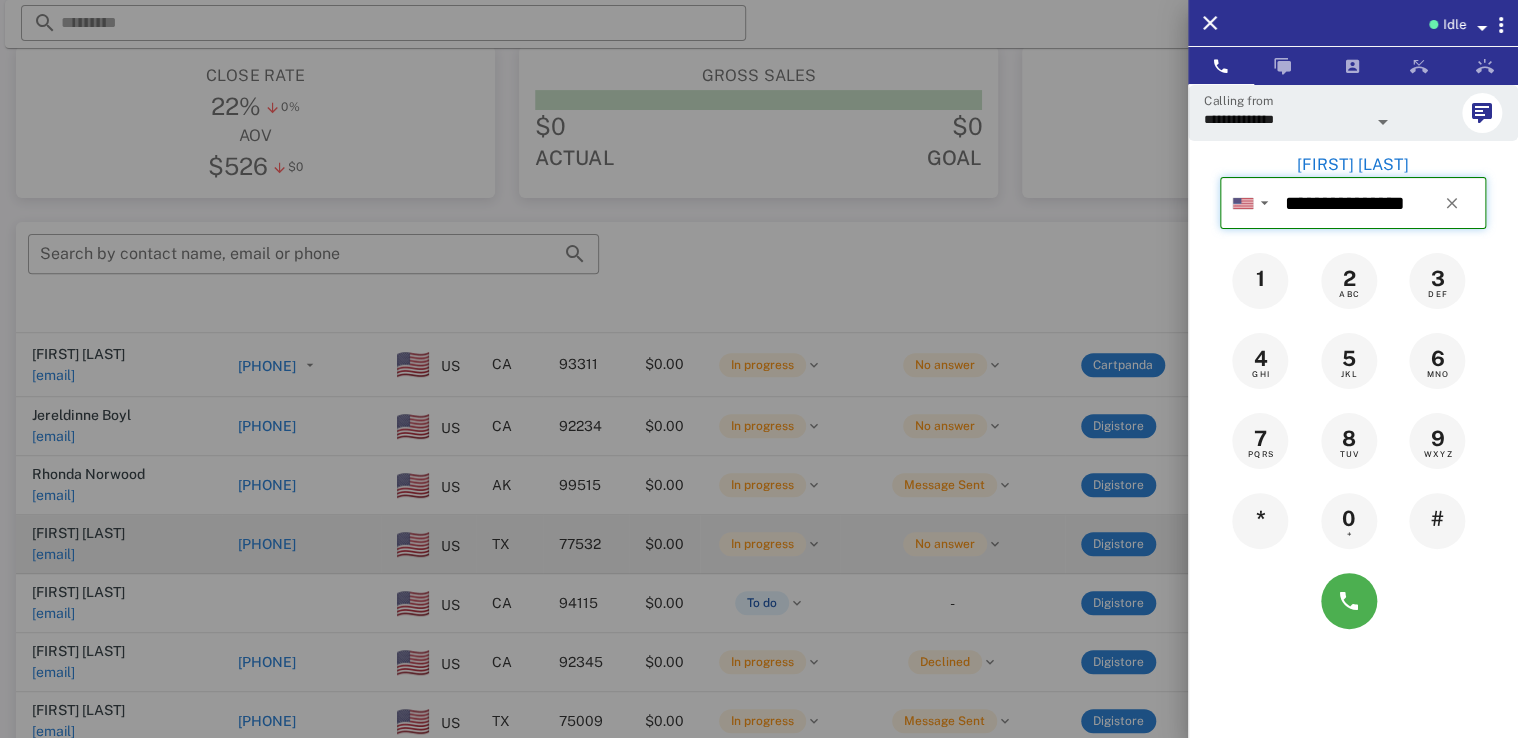 type 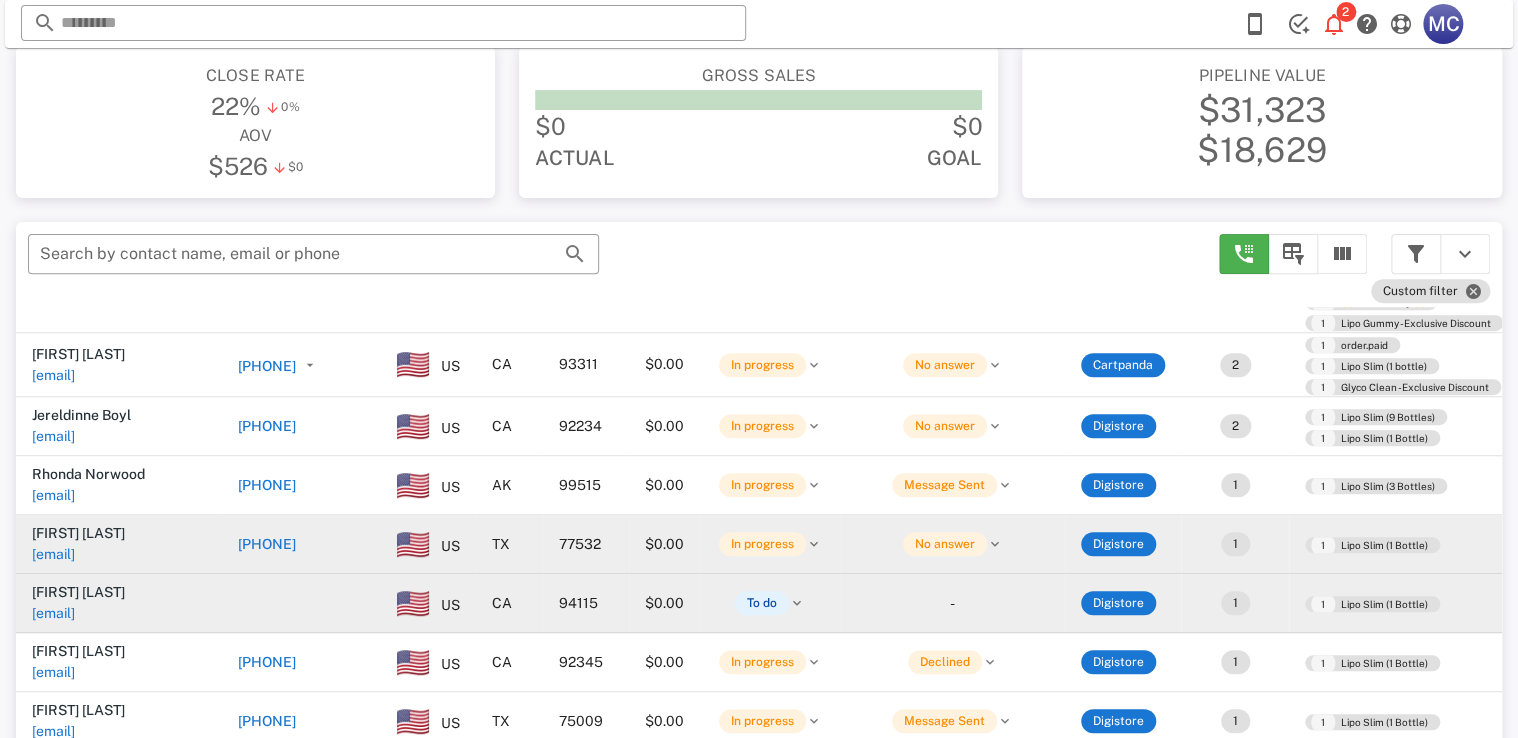 click at bounding box center (301, 603) 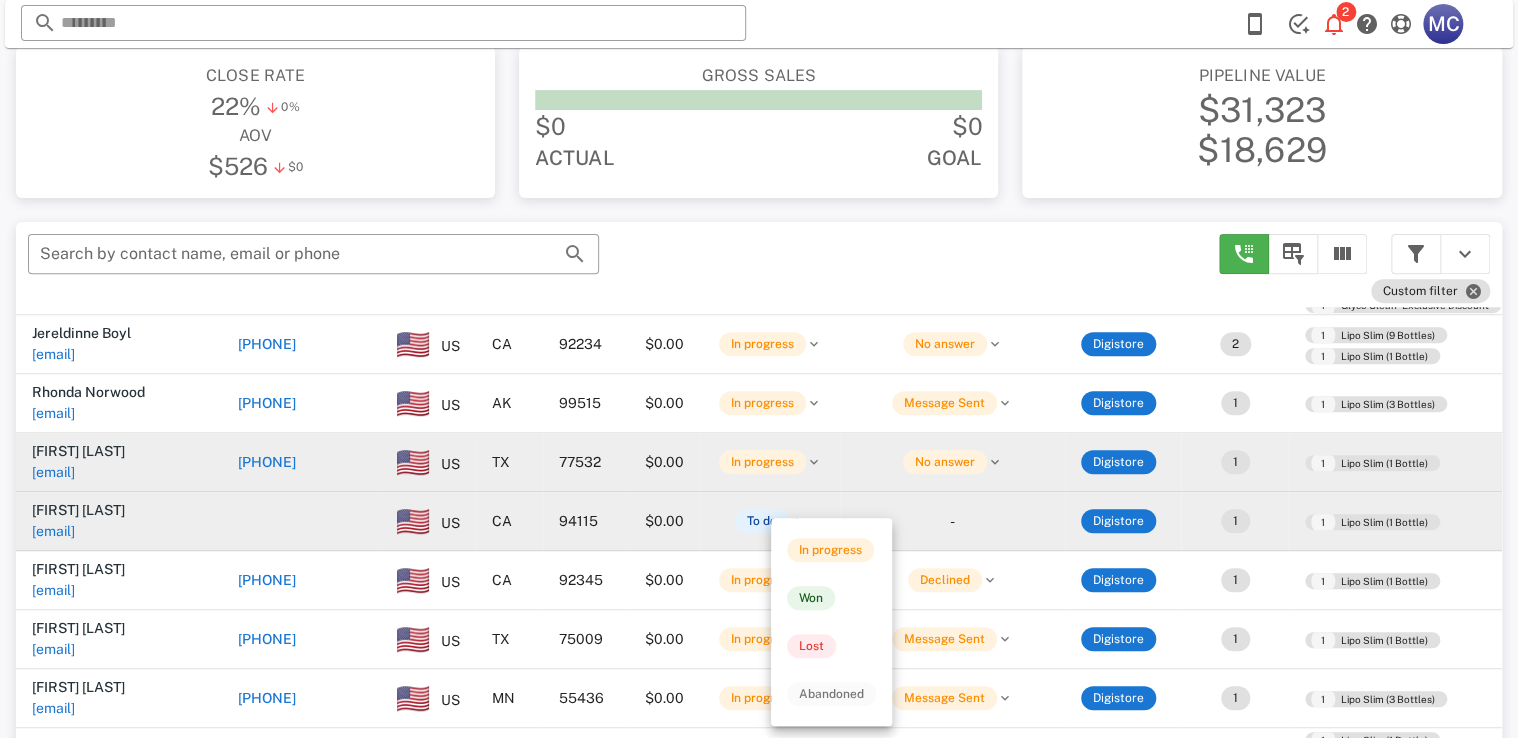 scroll, scrollTop: 4638, scrollLeft: 0, axis: vertical 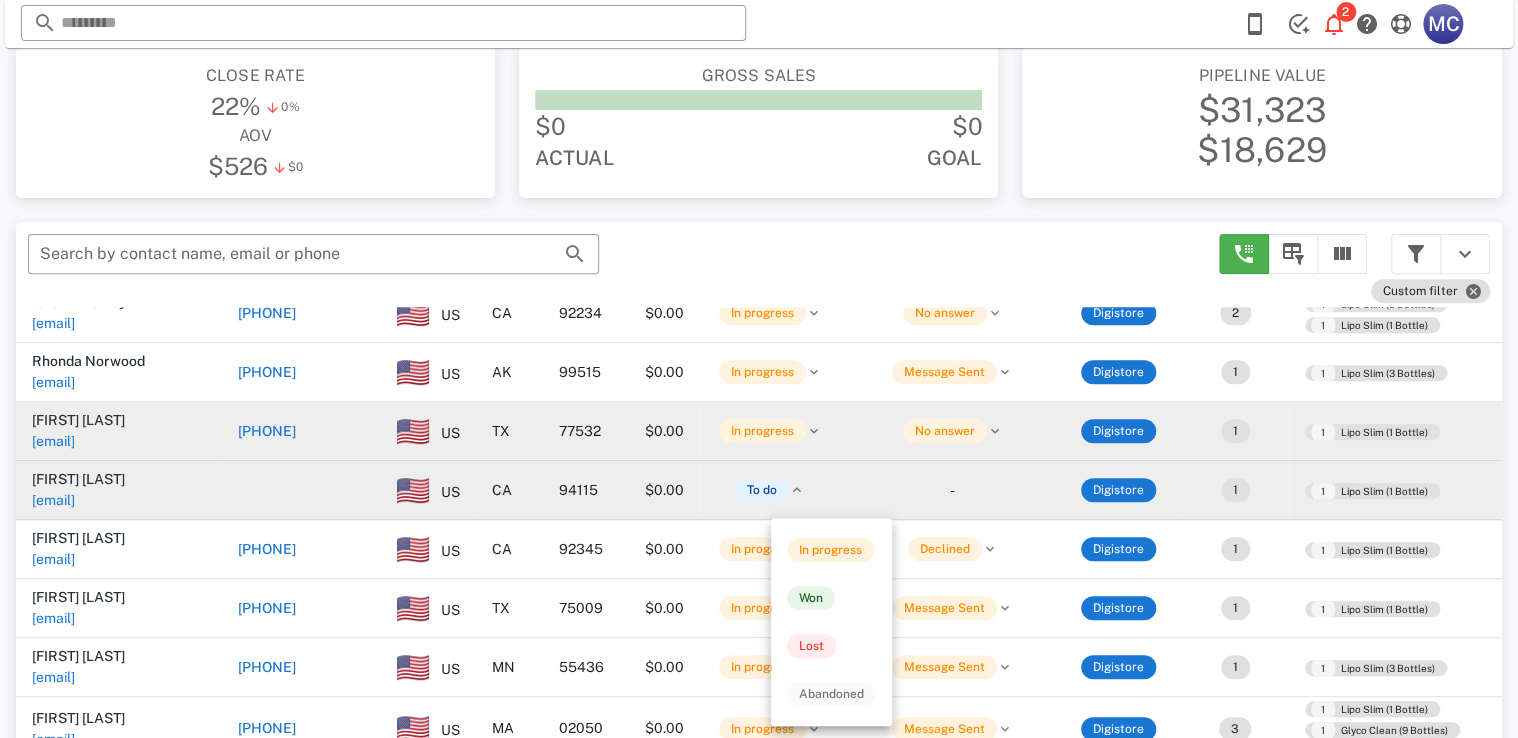 click at bounding box center [301, 490] 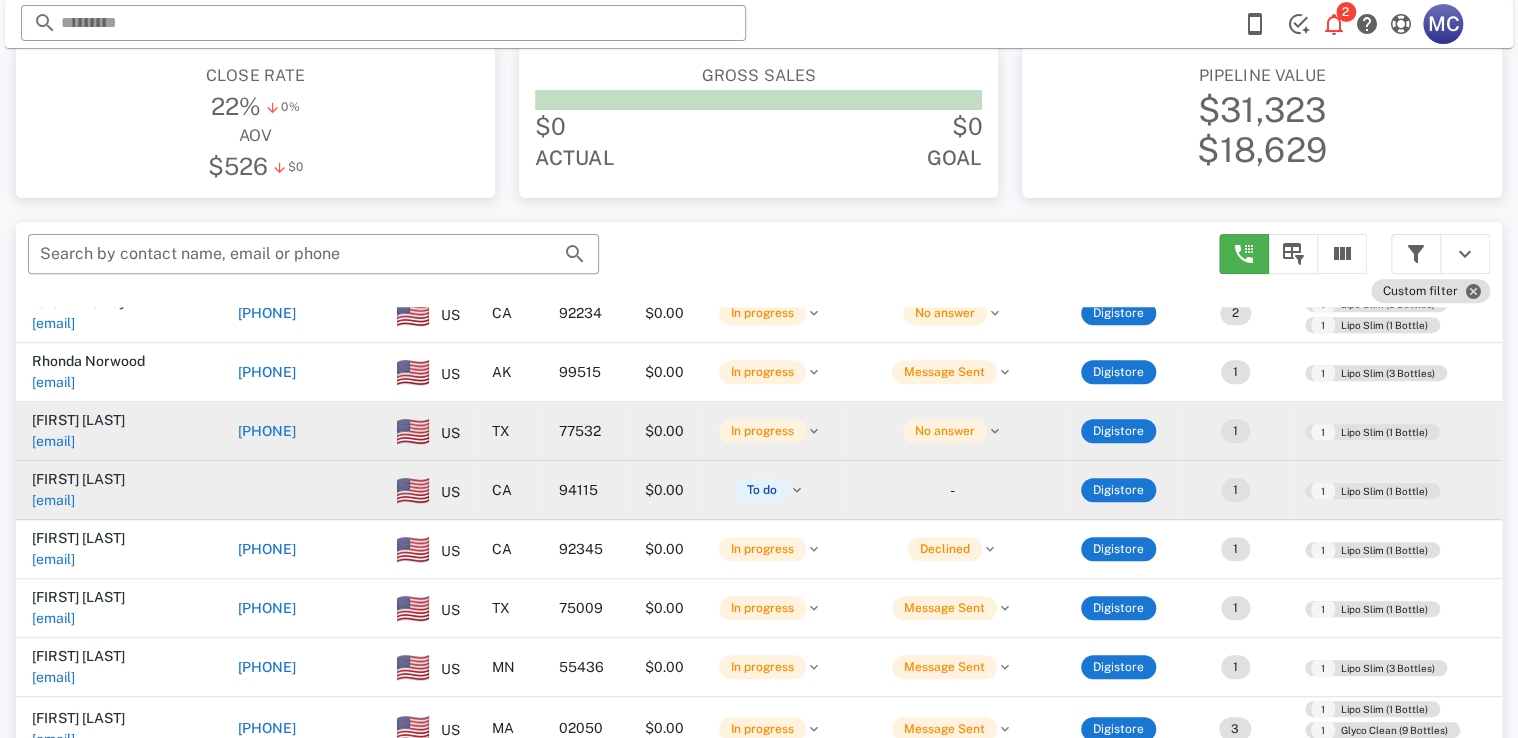 click on "US" at bounding box center (428, 490) 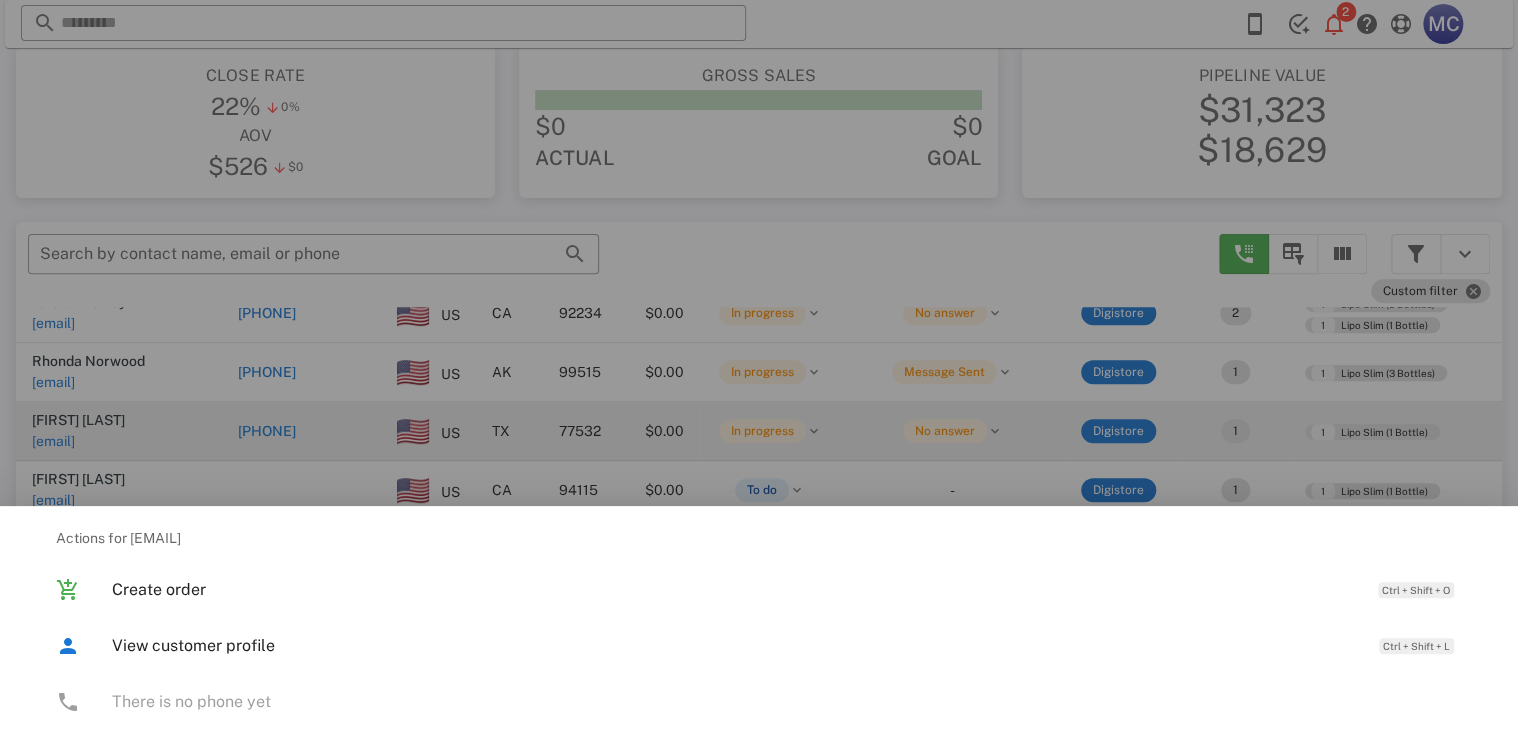 click at bounding box center [759, 369] 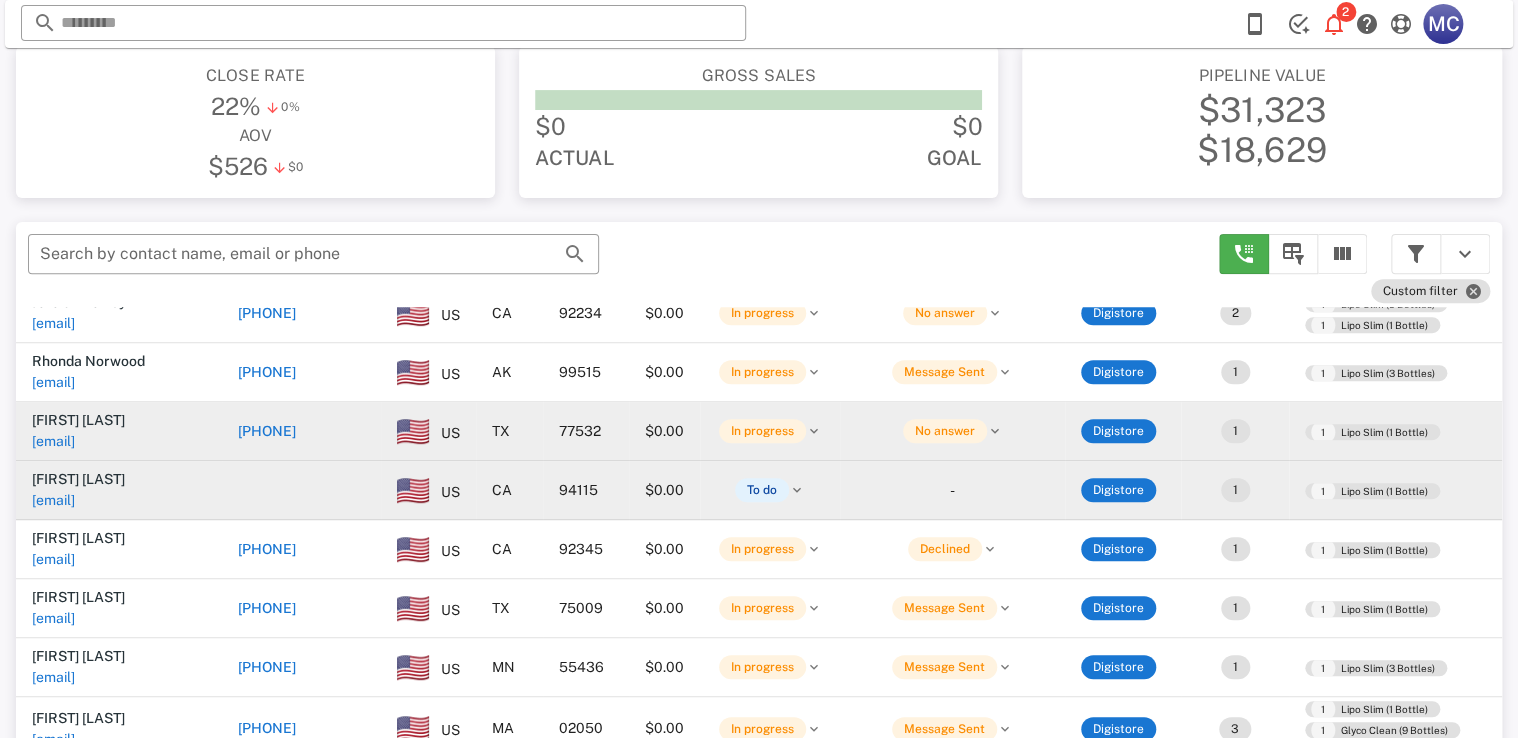 click at bounding box center [301, 490] 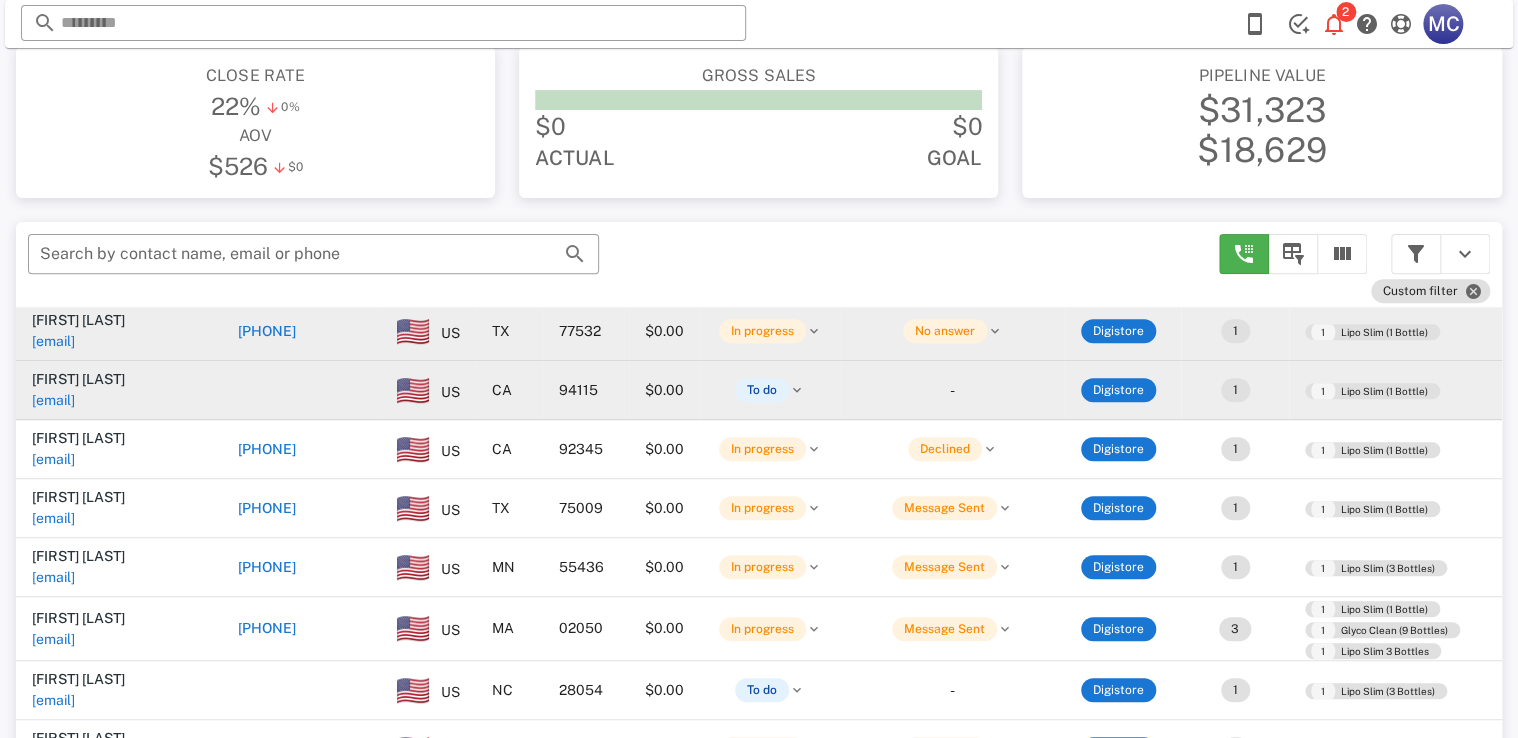 scroll, scrollTop: 4739, scrollLeft: 0, axis: vertical 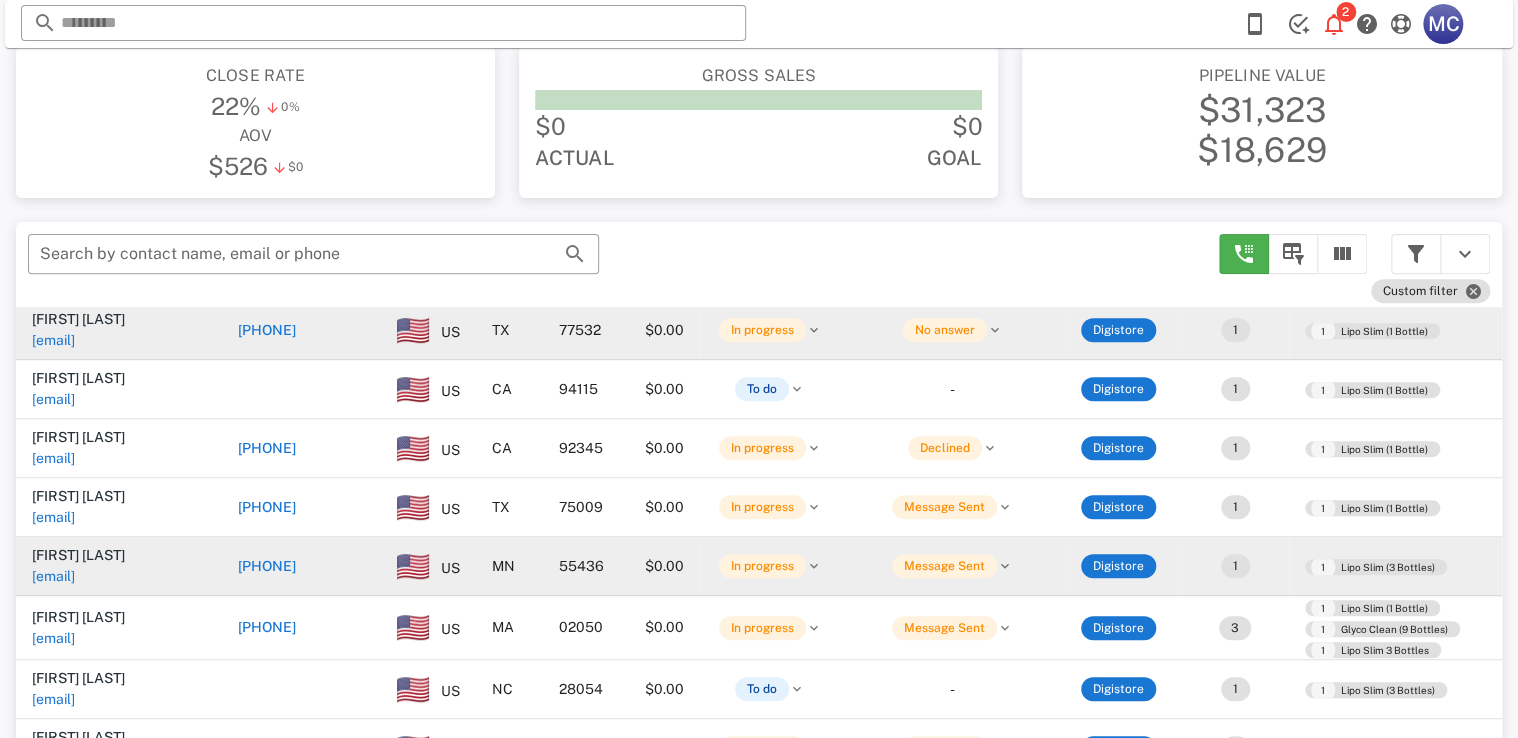 click on "[PHONE]" at bounding box center [301, 566] 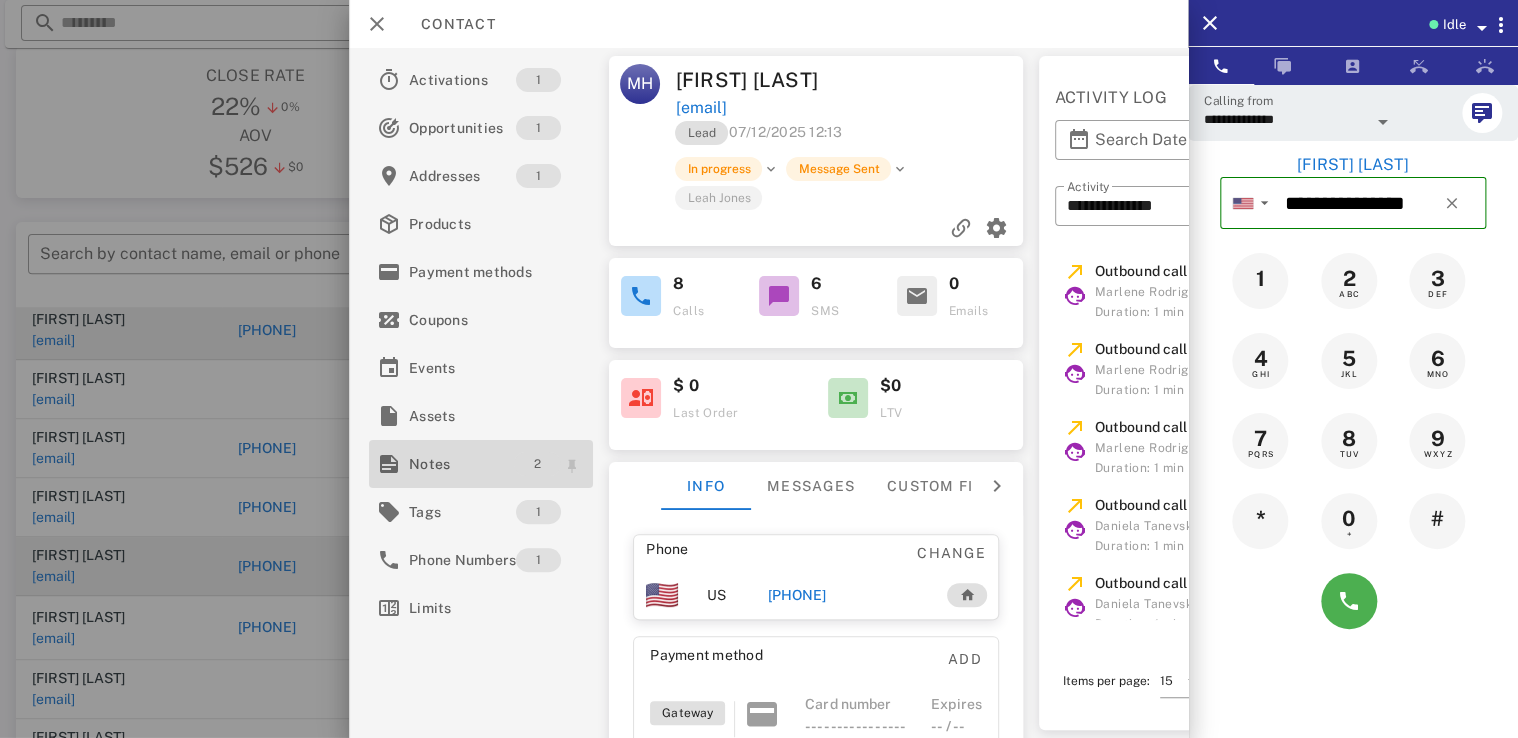 click on "2" at bounding box center (538, 464) 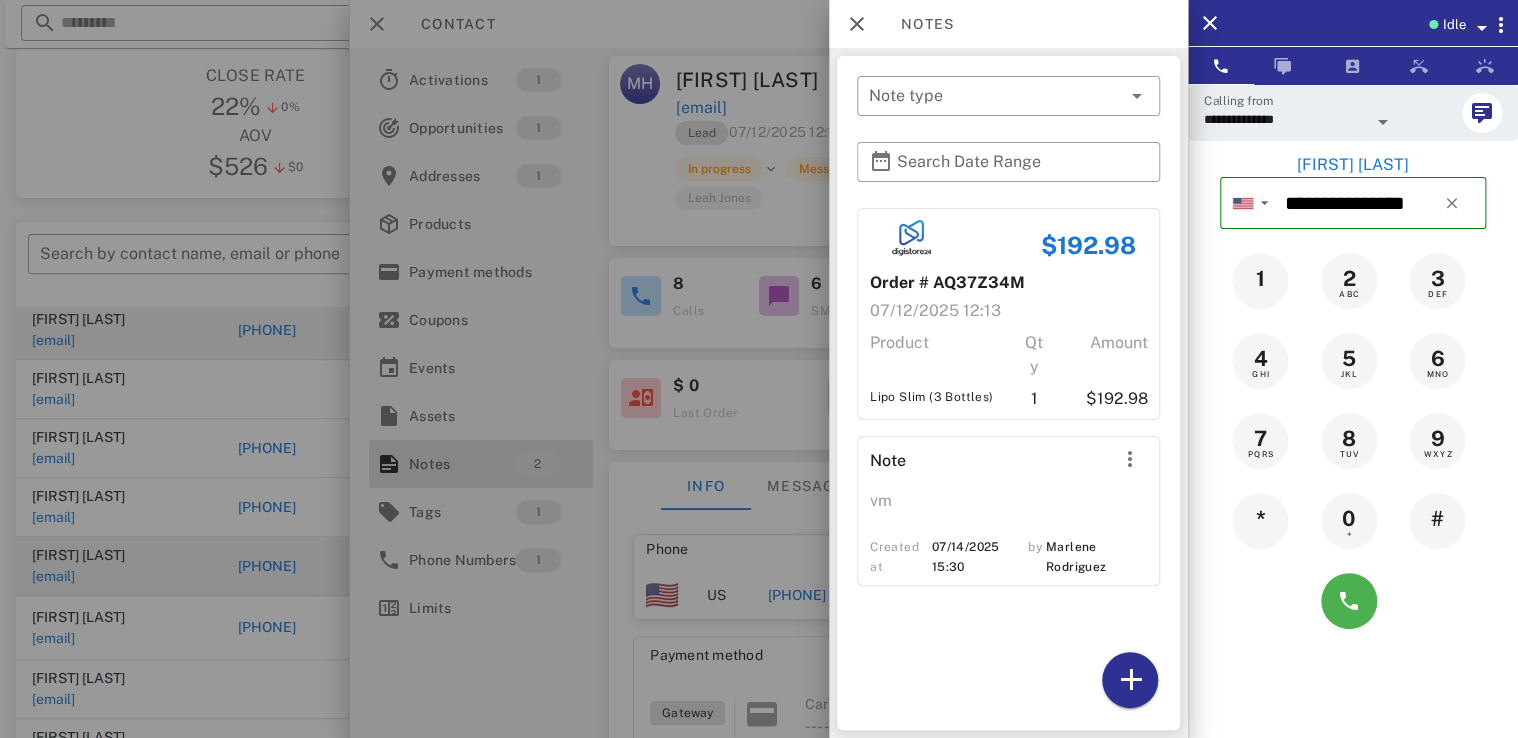 click at bounding box center [759, 369] 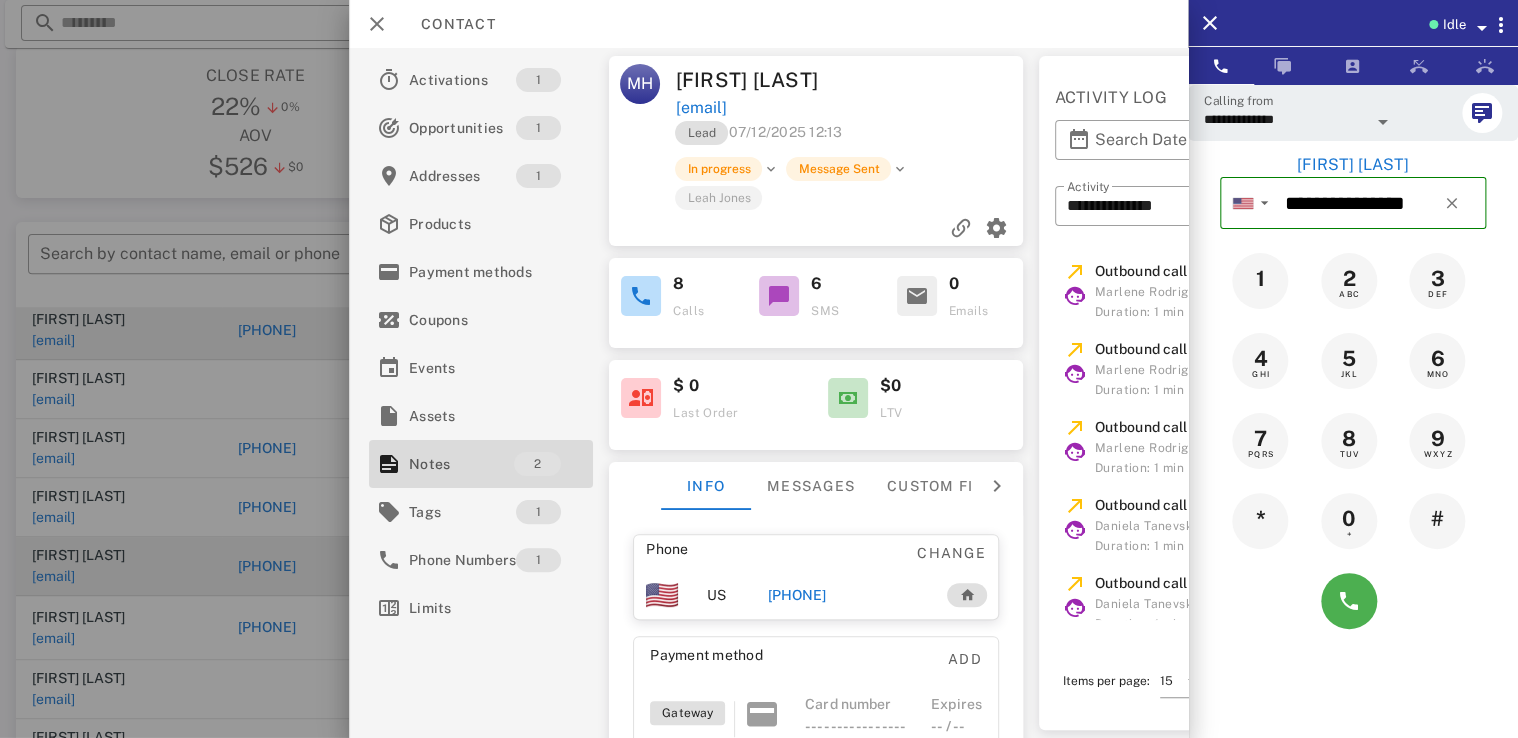 click at bounding box center [759, 369] 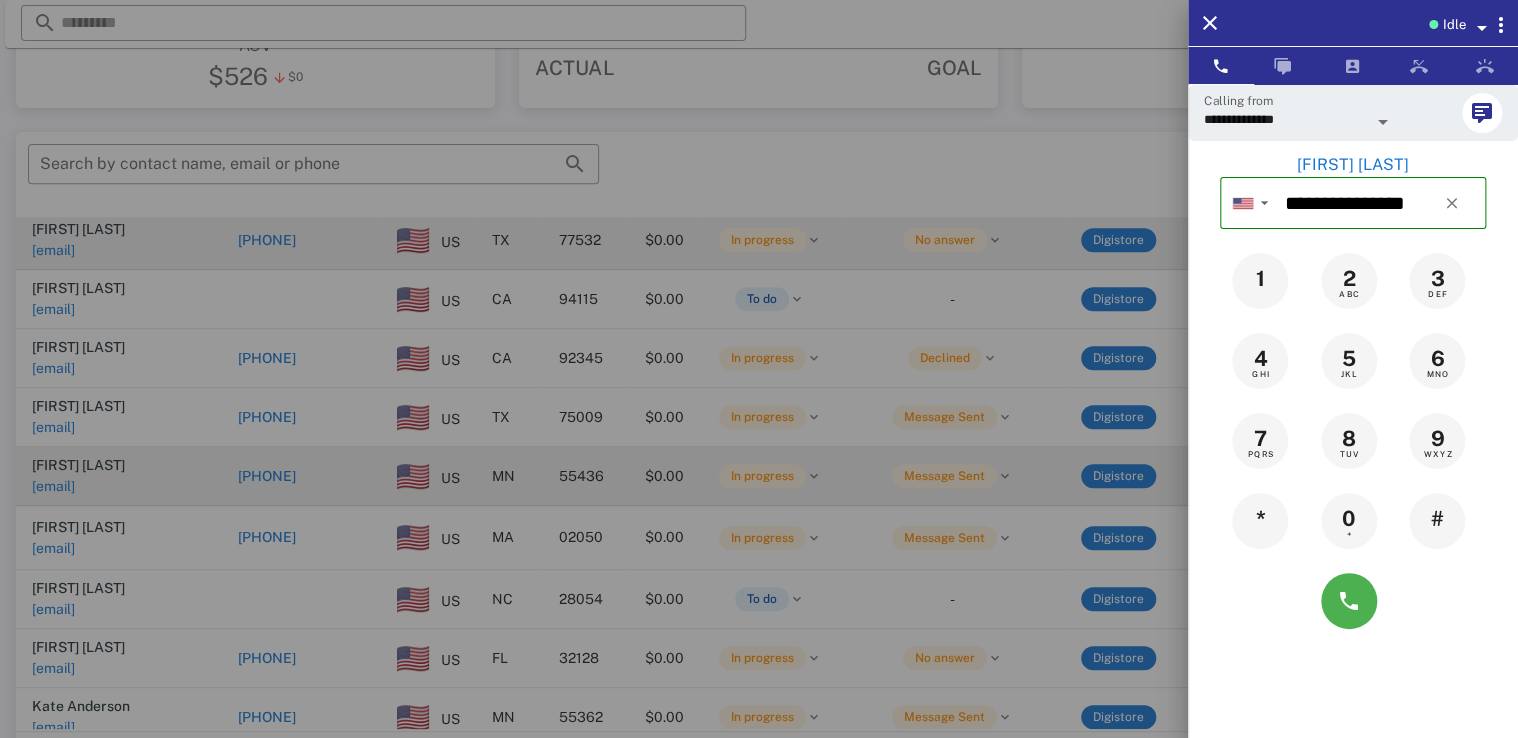 scroll, scrollTop: 380, scrollLeft: 0, axis: vertical 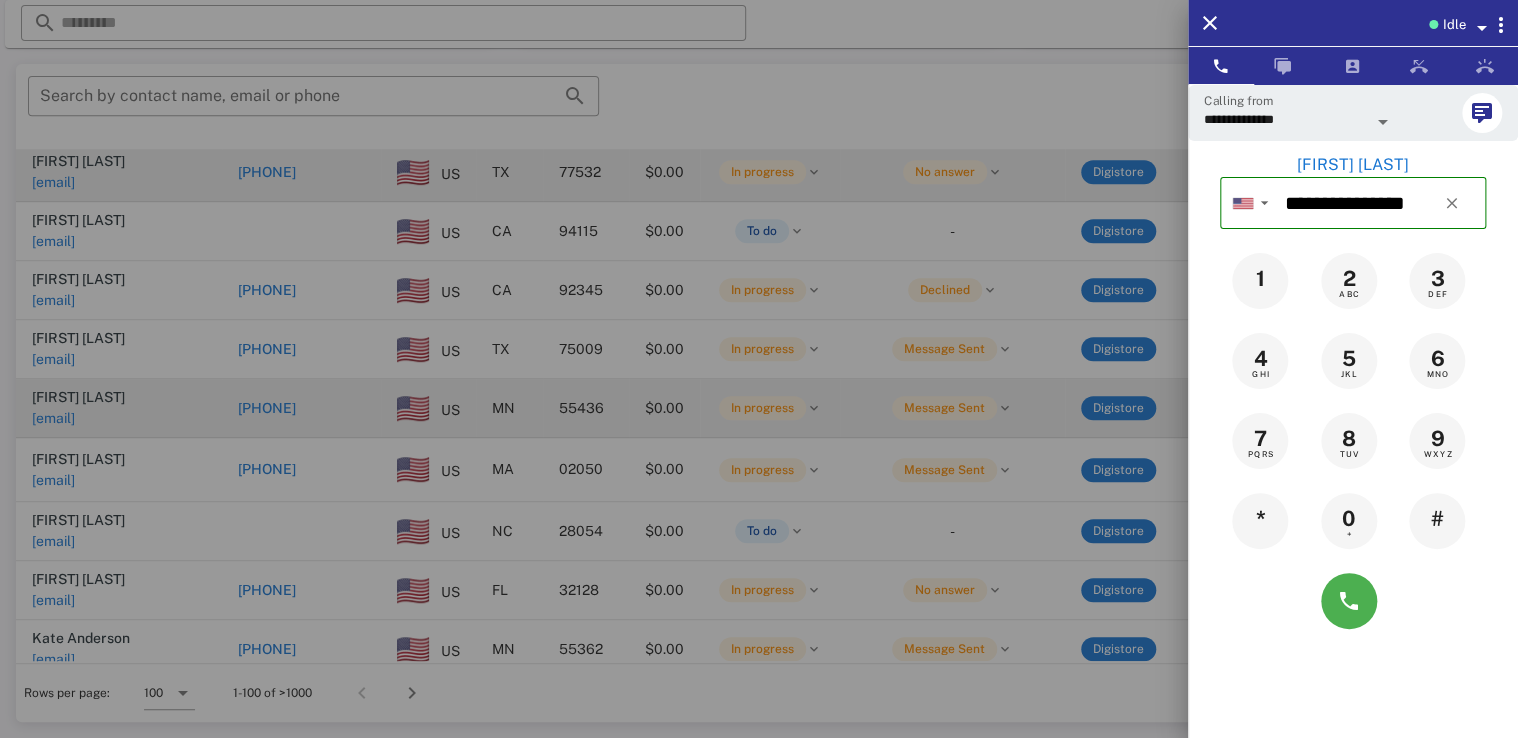click at bounding box center (759, 369) 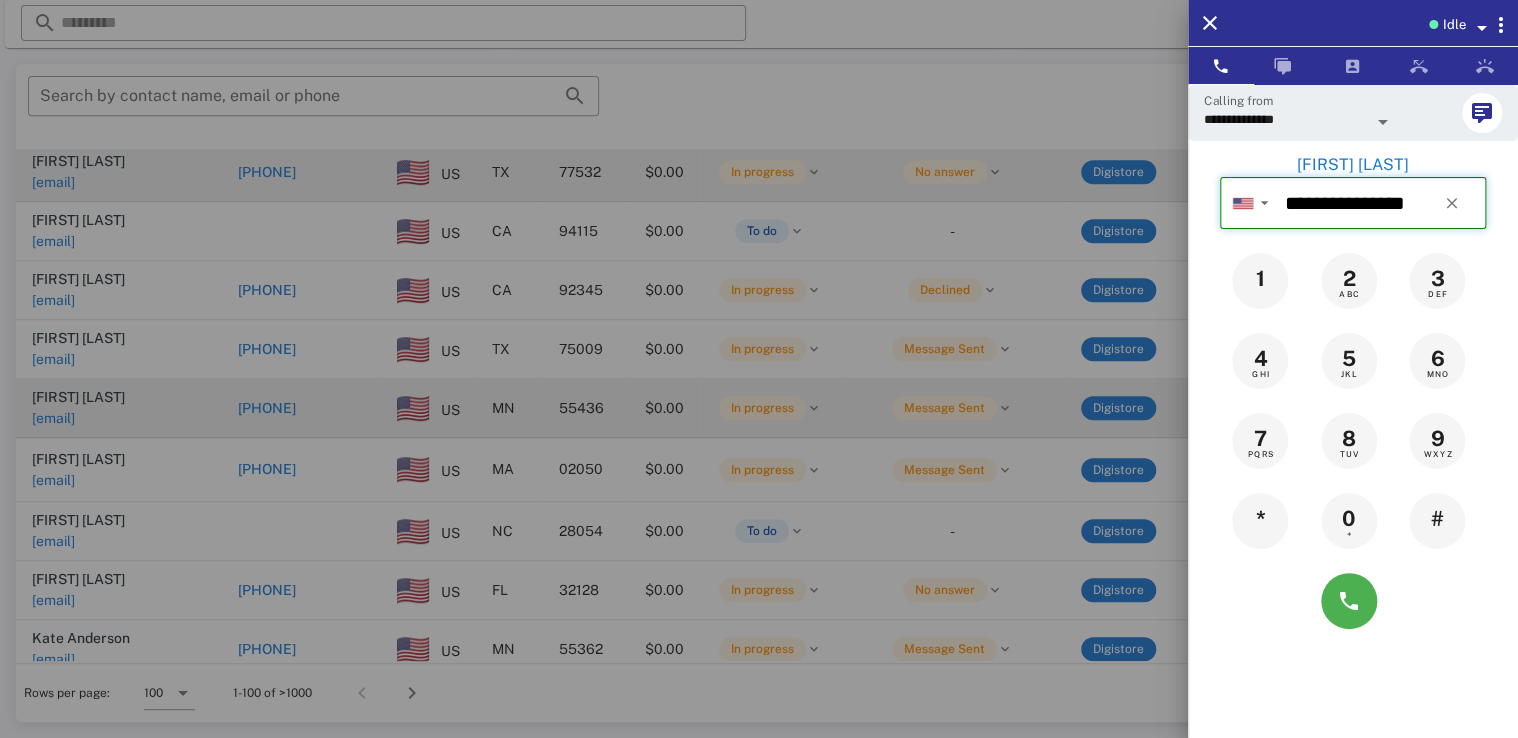 type 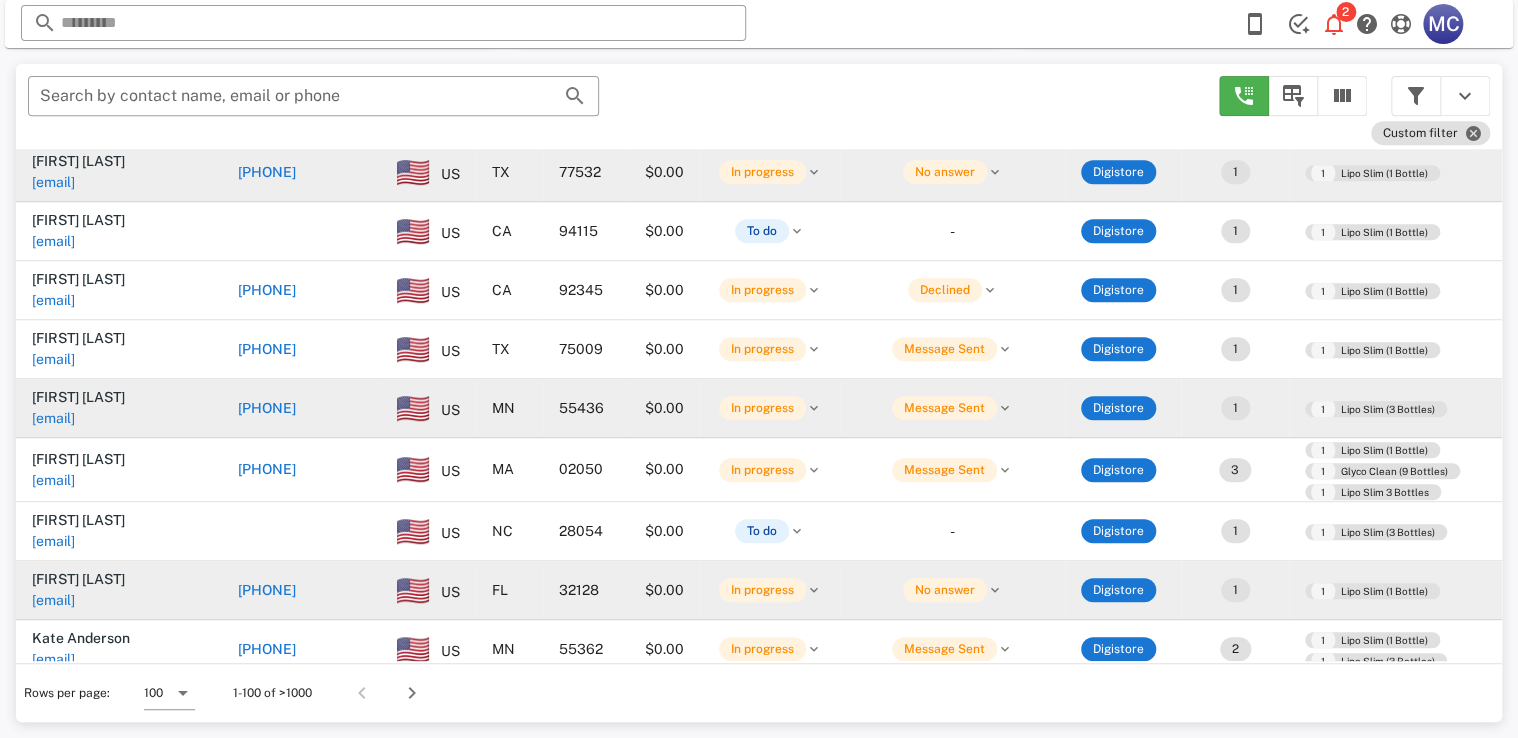 click on "[PHONE]" at bounding box center [267, 590] 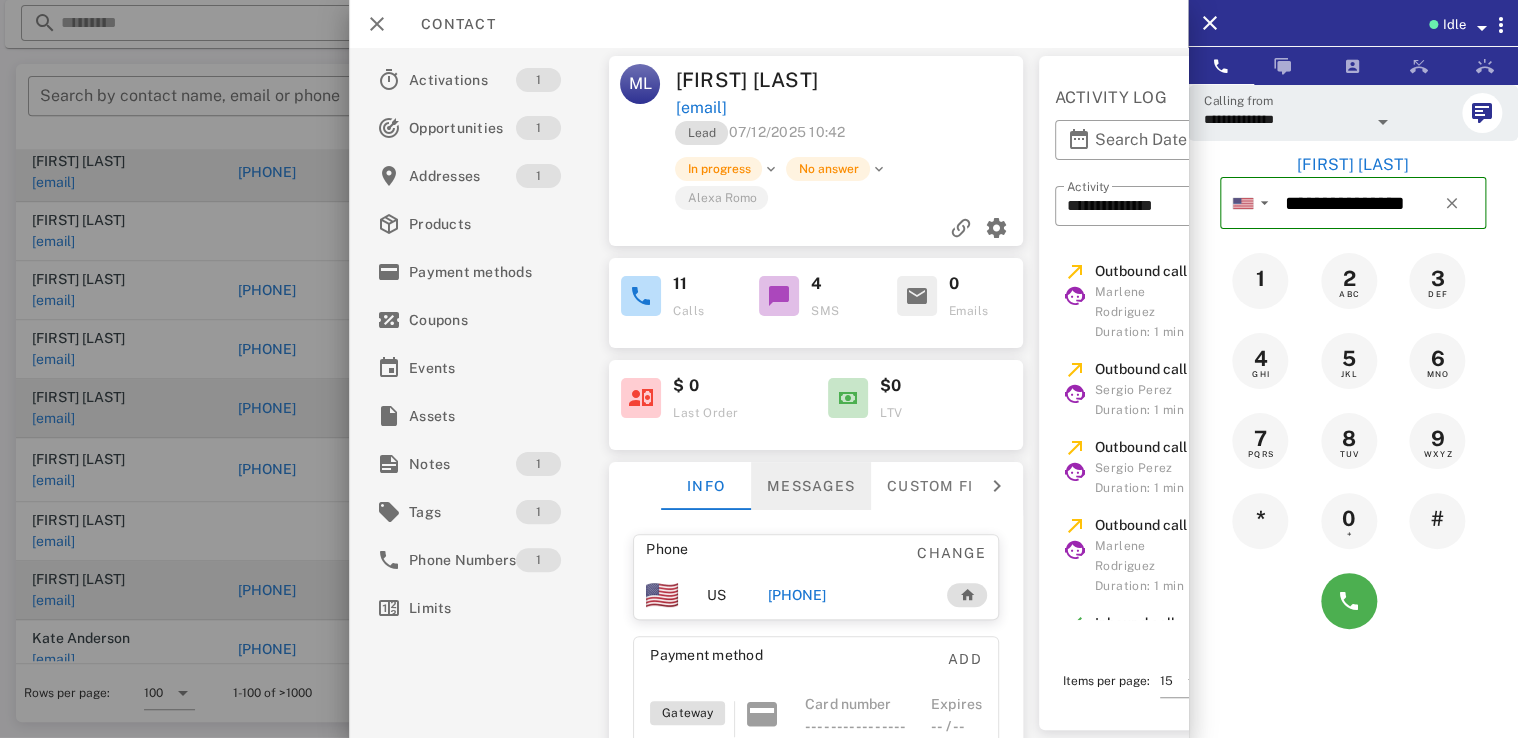 click on "Messages" at bounding box center [812, 486] 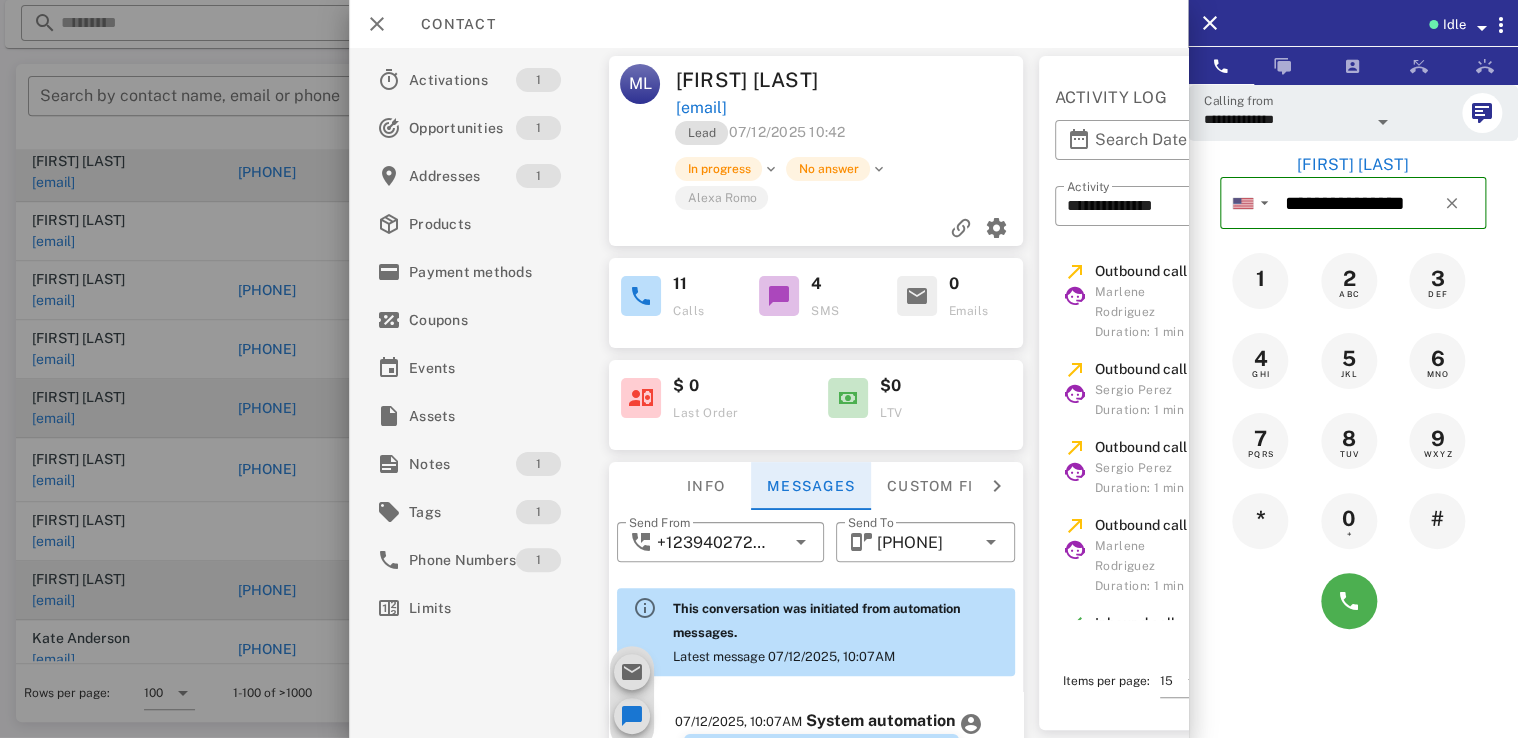 scroll, scrollTop: 660, scrollLeft: 0, axis: vertical 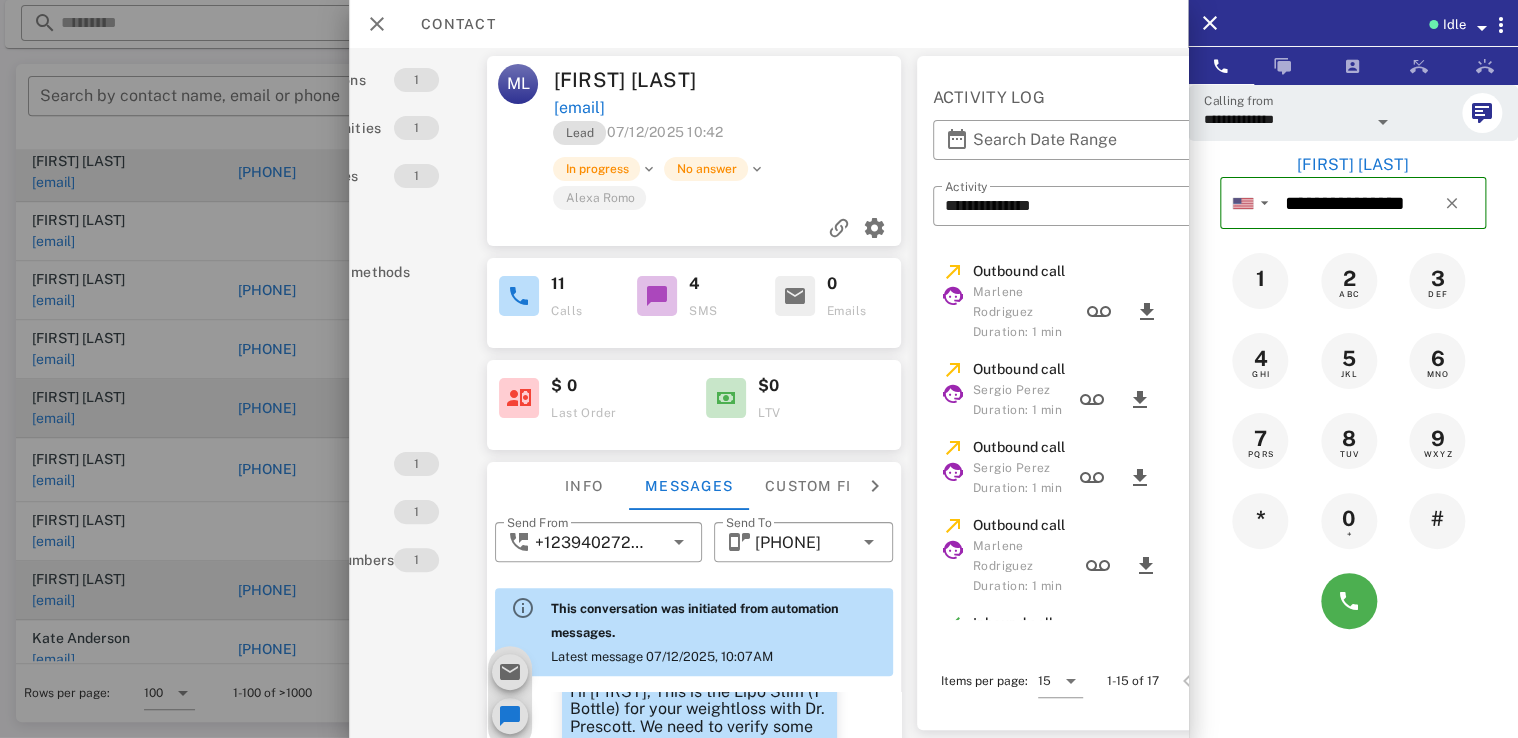 click on "4 SMS" at bounding box center (694, 296) 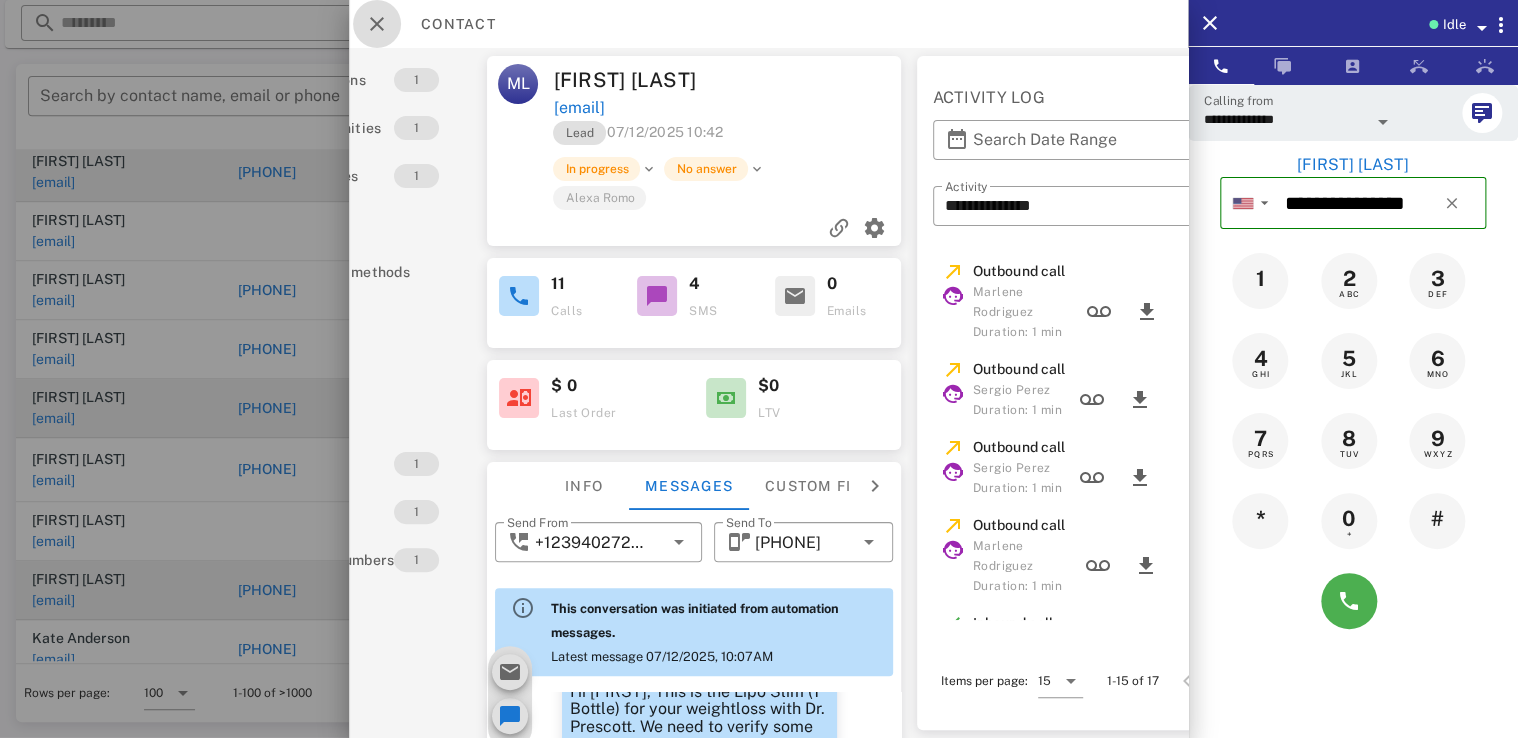 click at bounding box center [377, 24] 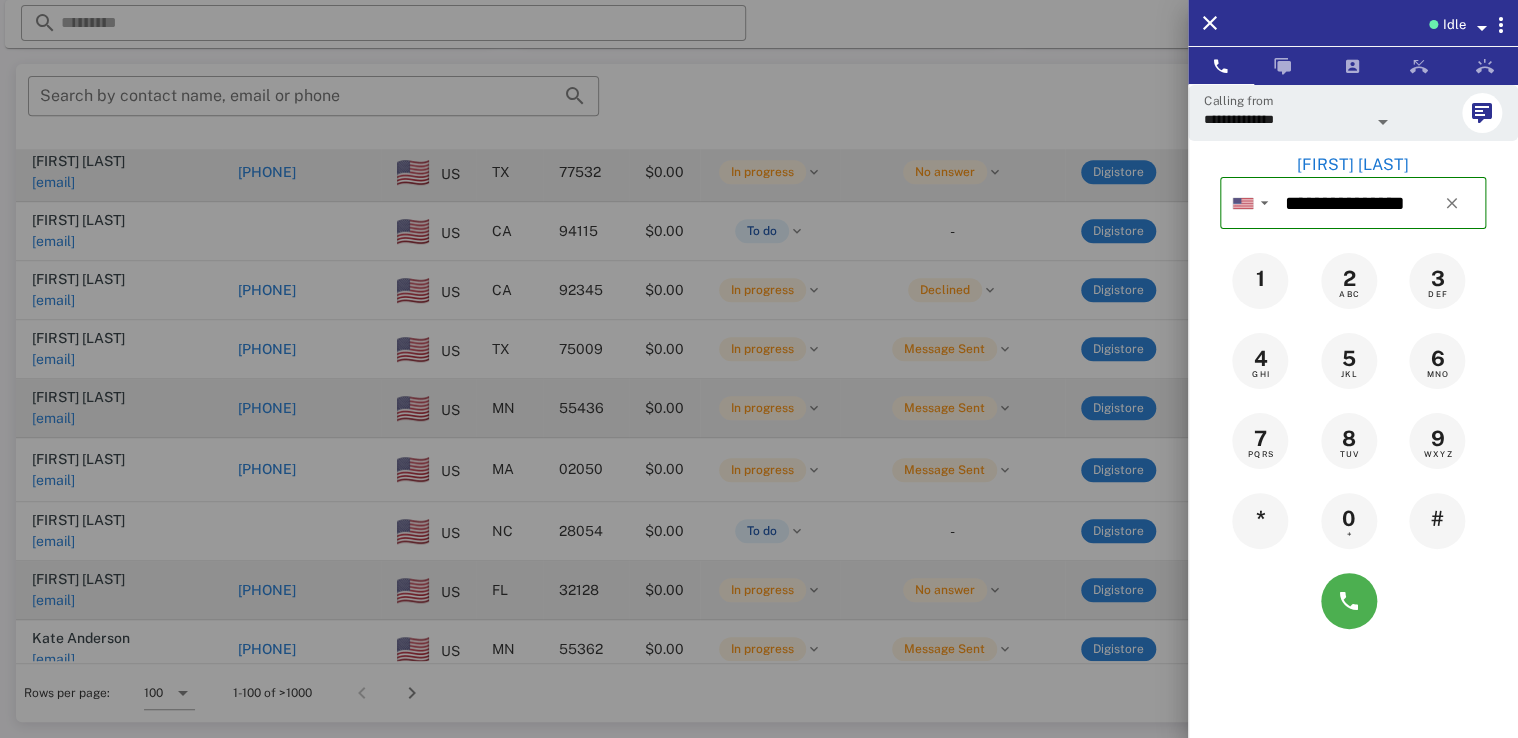 click at bounding box center (759, 369) 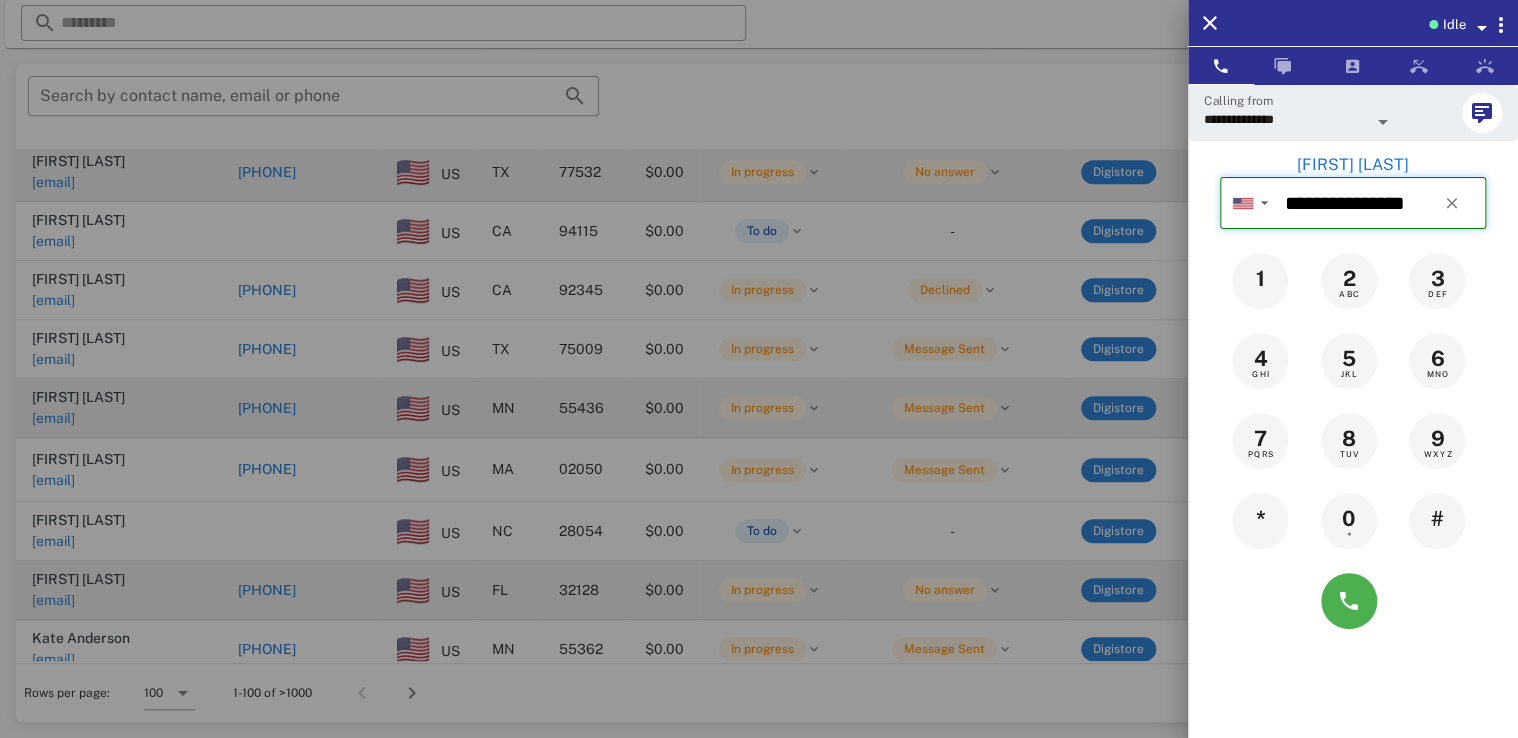 type 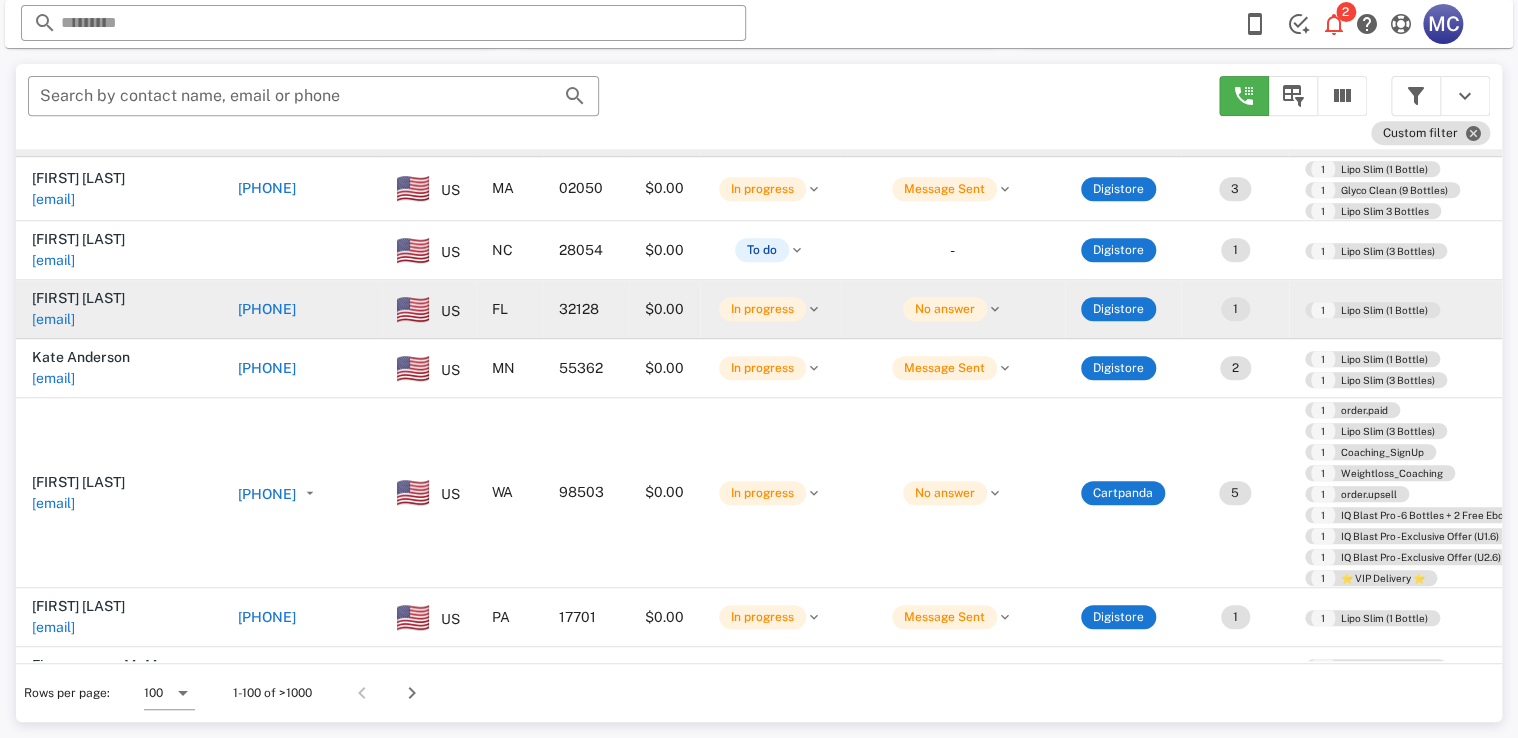 scroll, scrollTop: 5026, scrollLeft: 0, axis: vertical 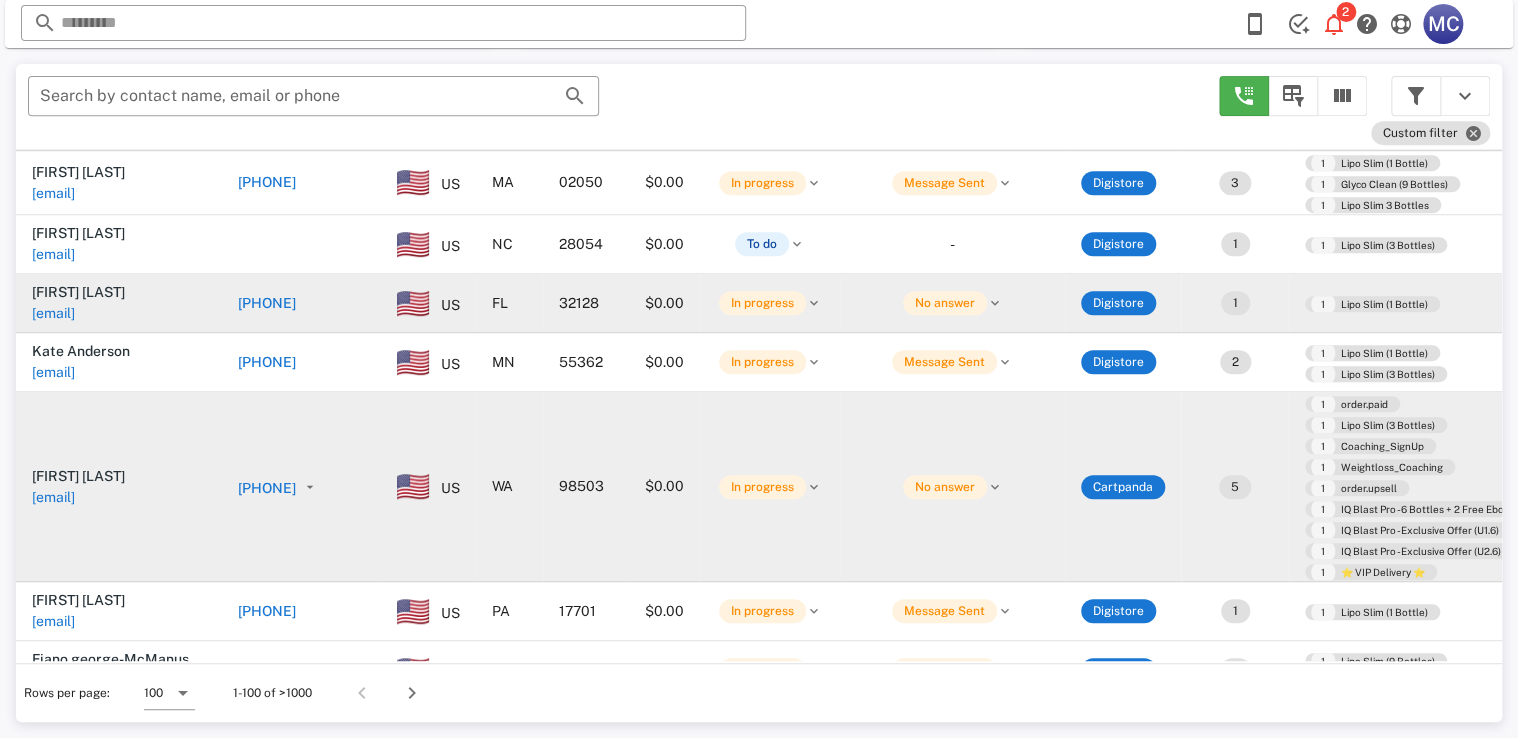 click on "[PHONE]" at bounding box center (267, 488) 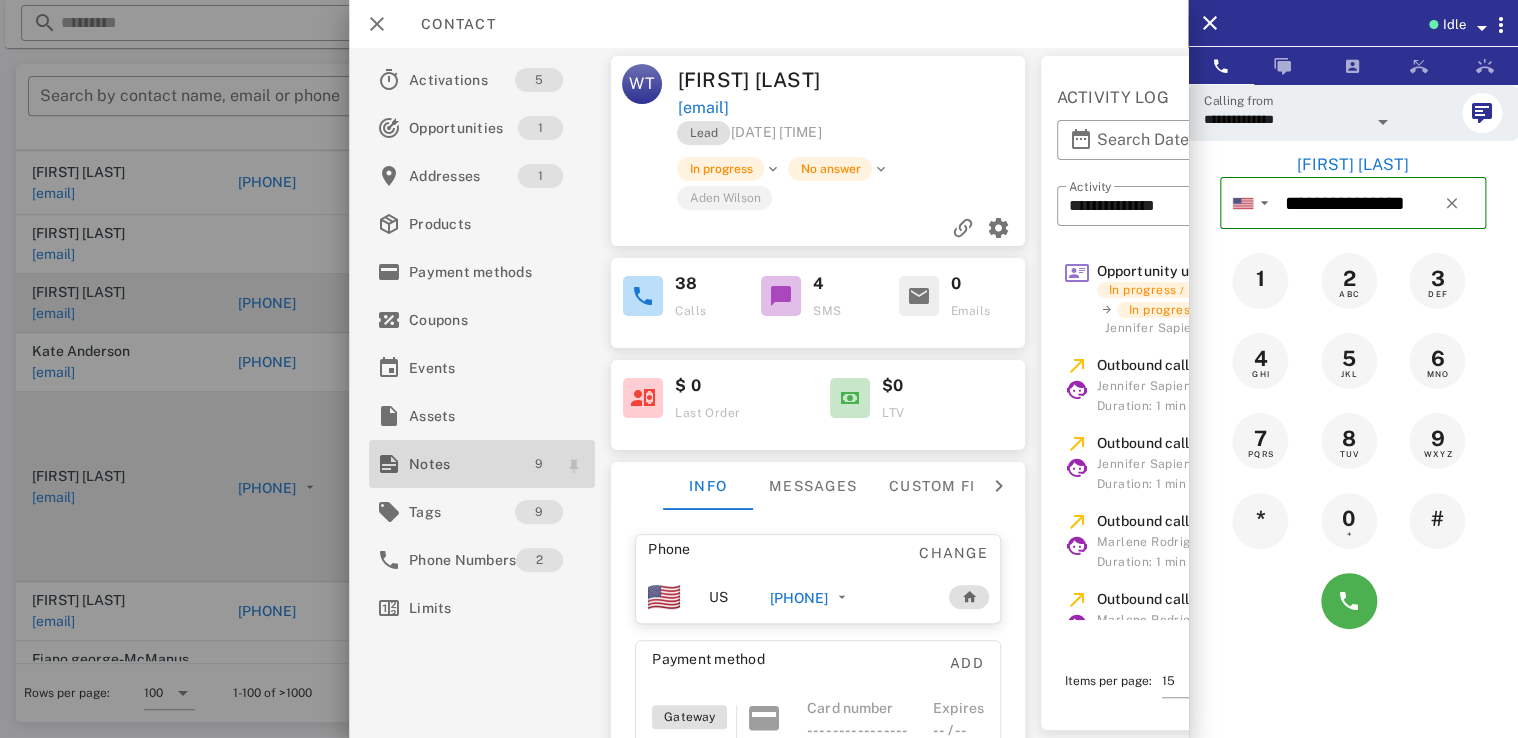 click on "9" at bounding box center (540, 464) 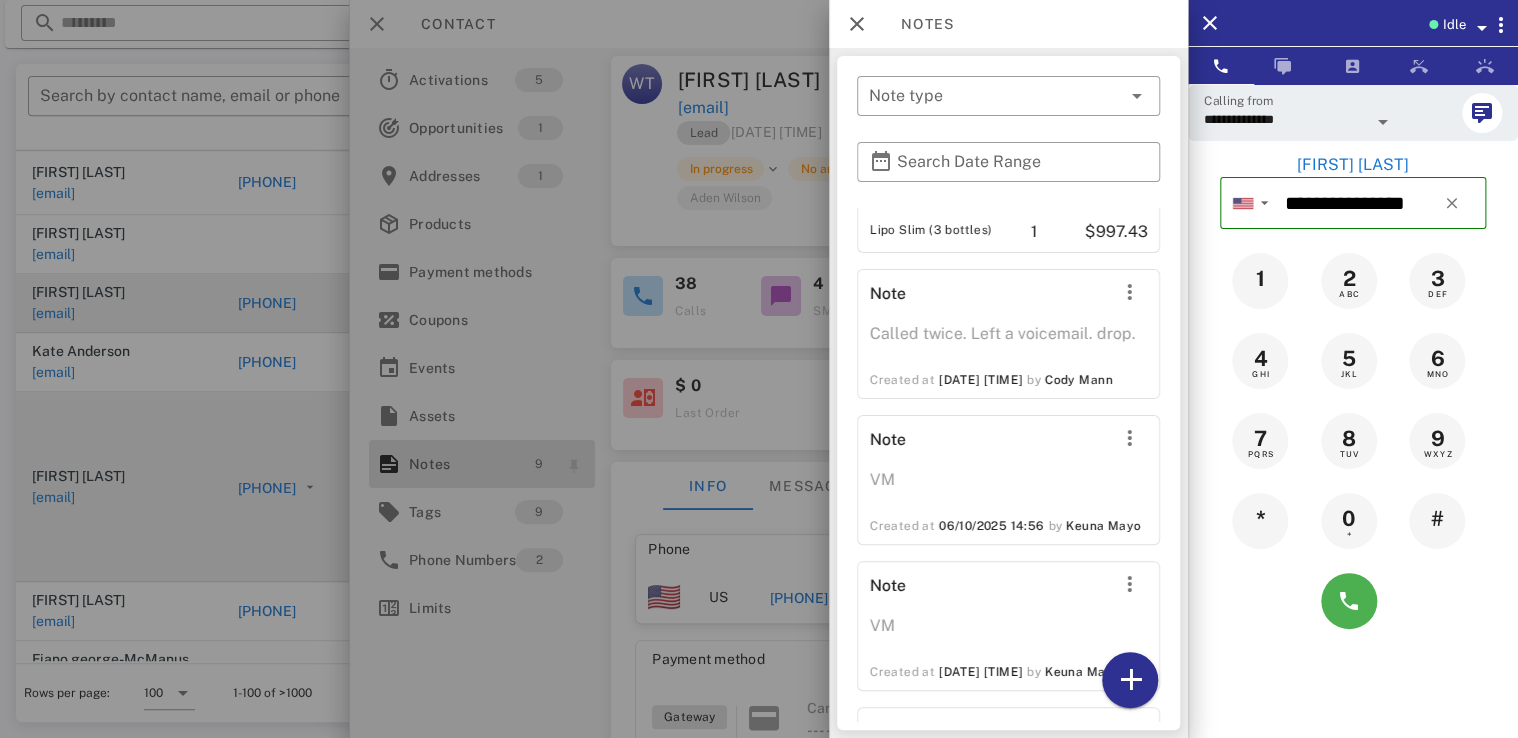 scroll, scrollTop: 191, scrollLeft: 0, axis: vertical 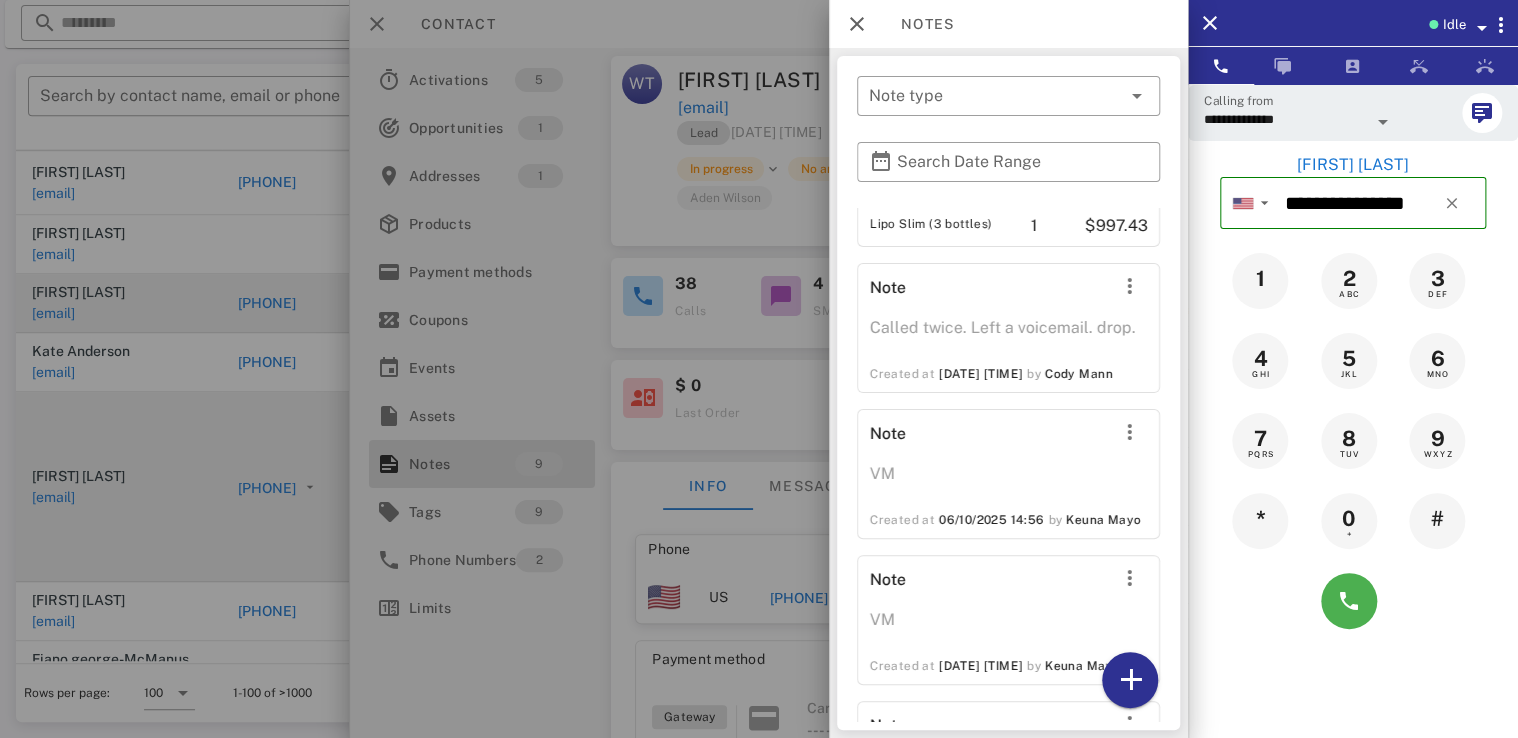 click at bounding box center (759, 369) 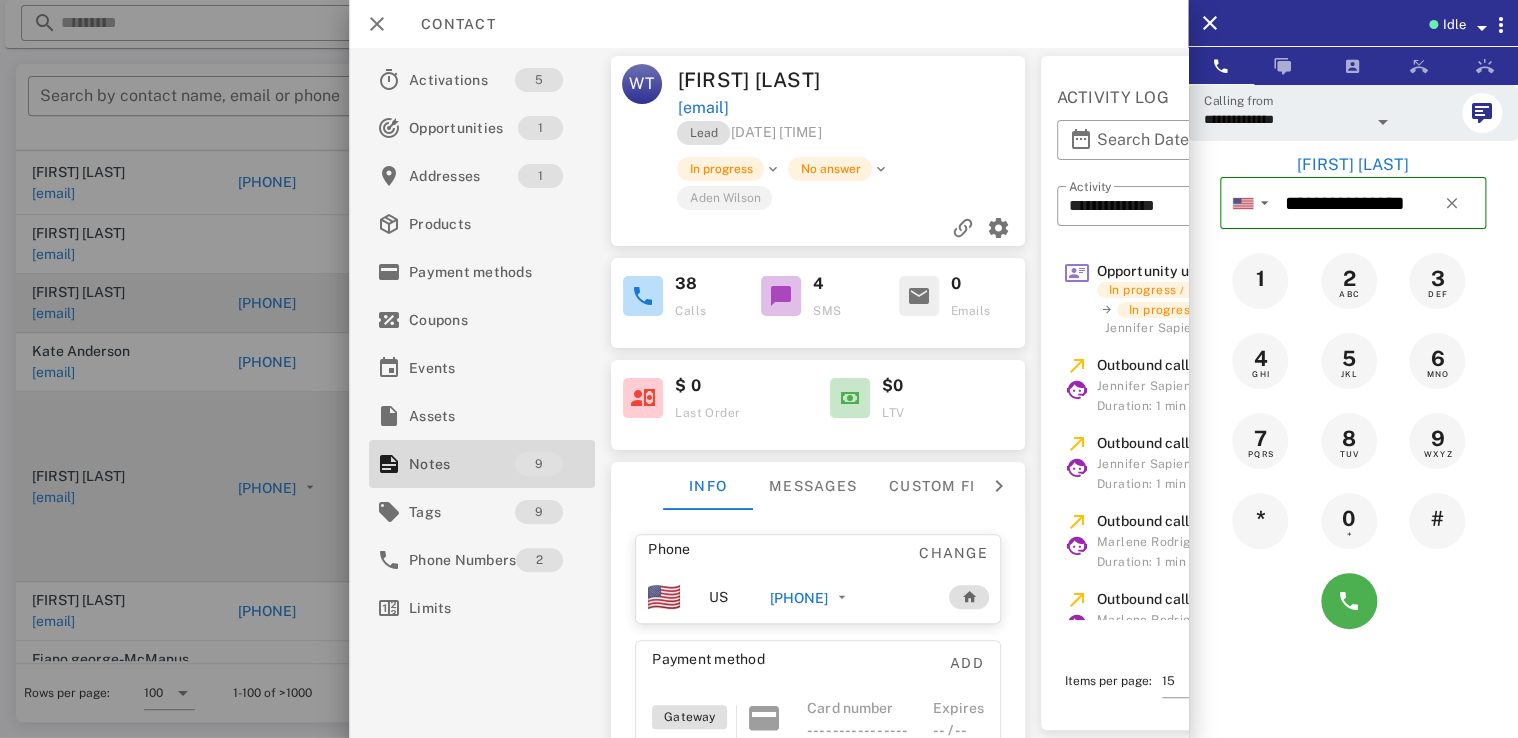click on "In progress   No answer" at bounding box center [889, 169] 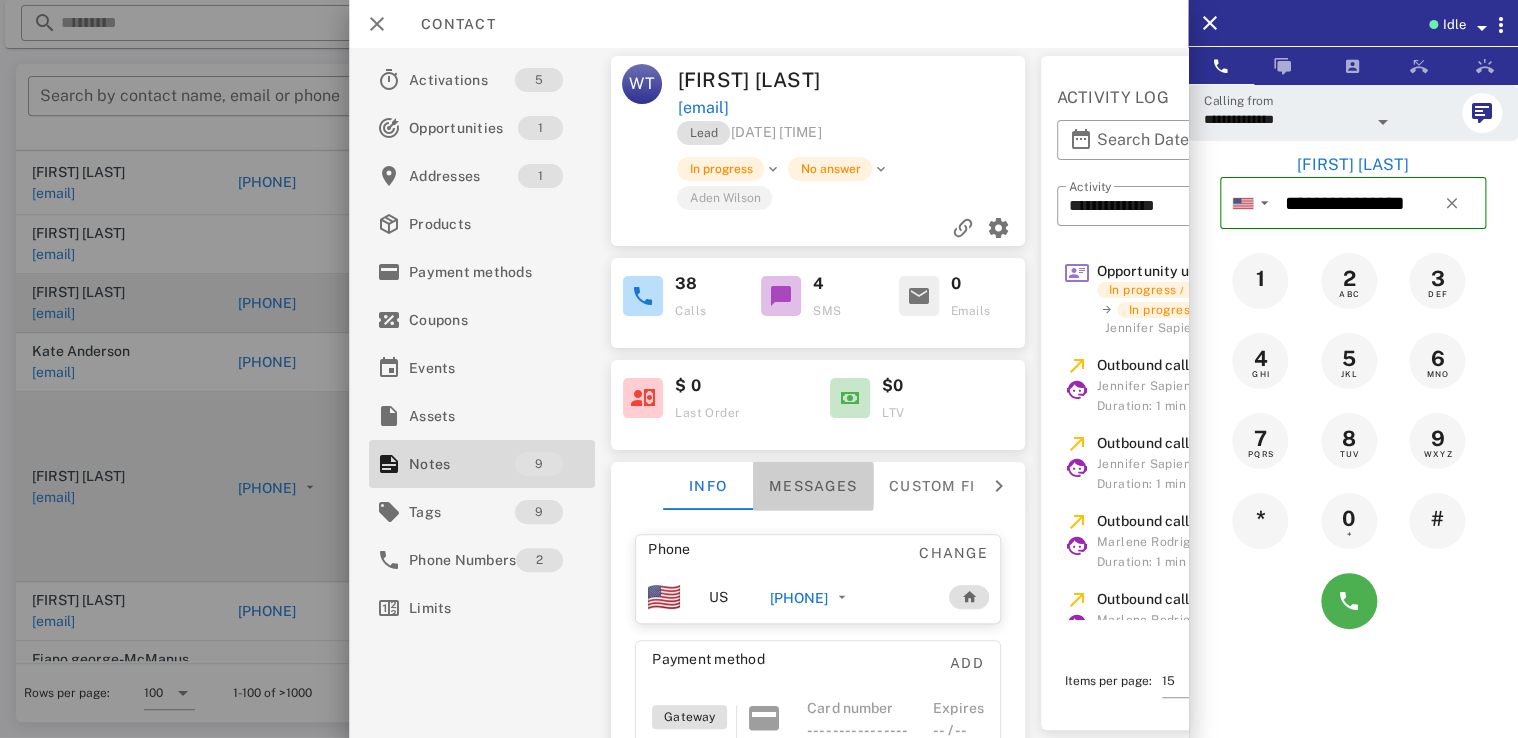 click on "Messages" at bounding box center [814, 486] 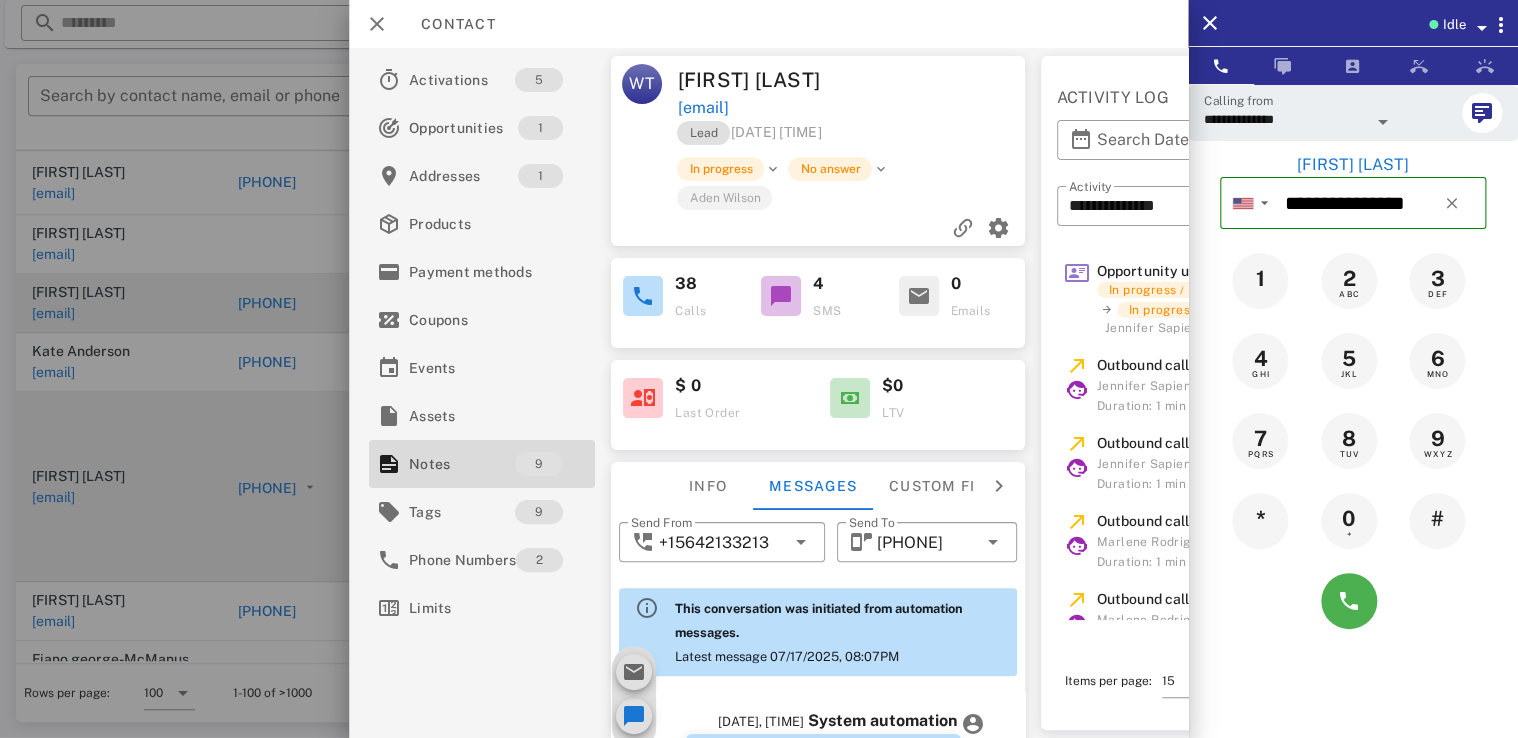 scroll, scrollTop: 1247, scrollLeft: 0, axis: vertical 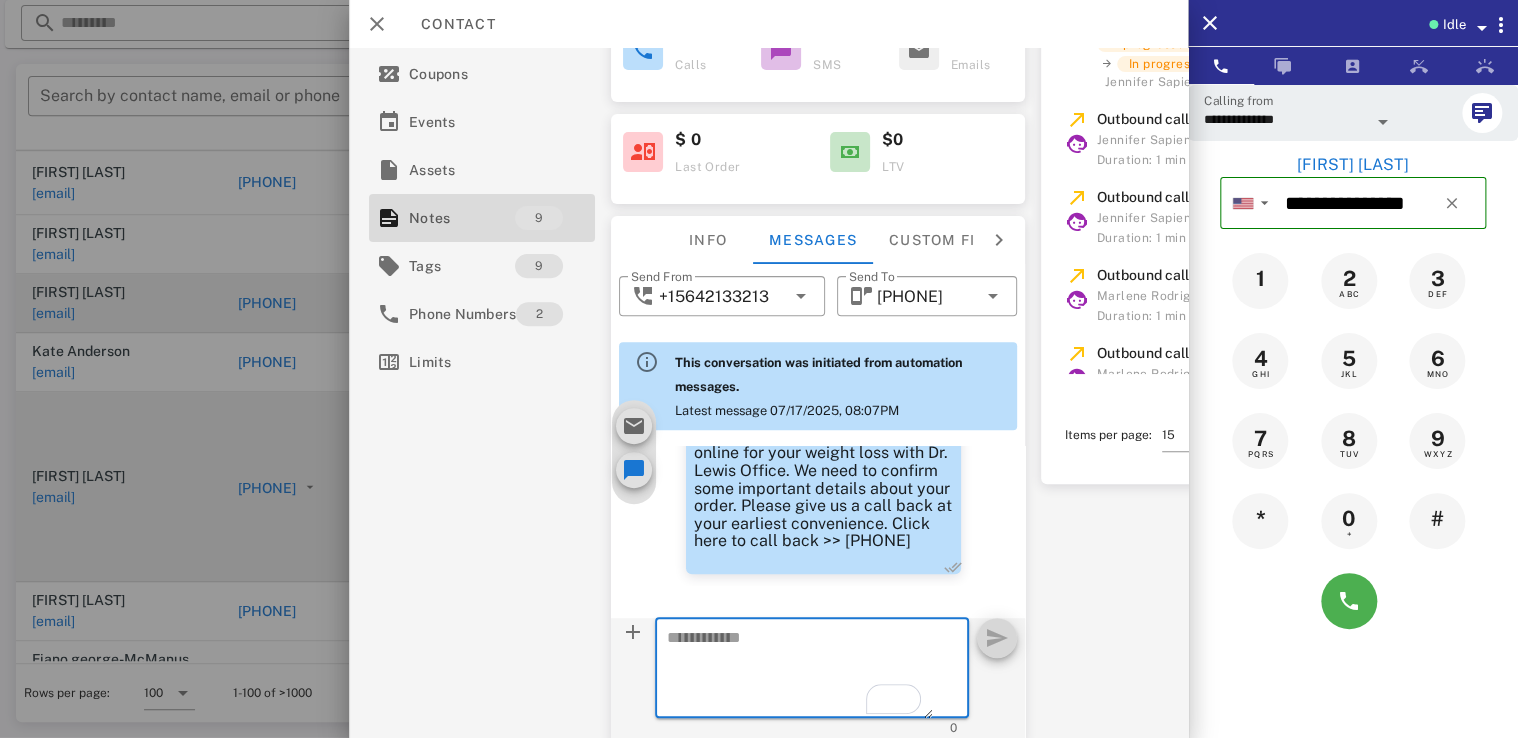 click at bounding box center [801, 671] 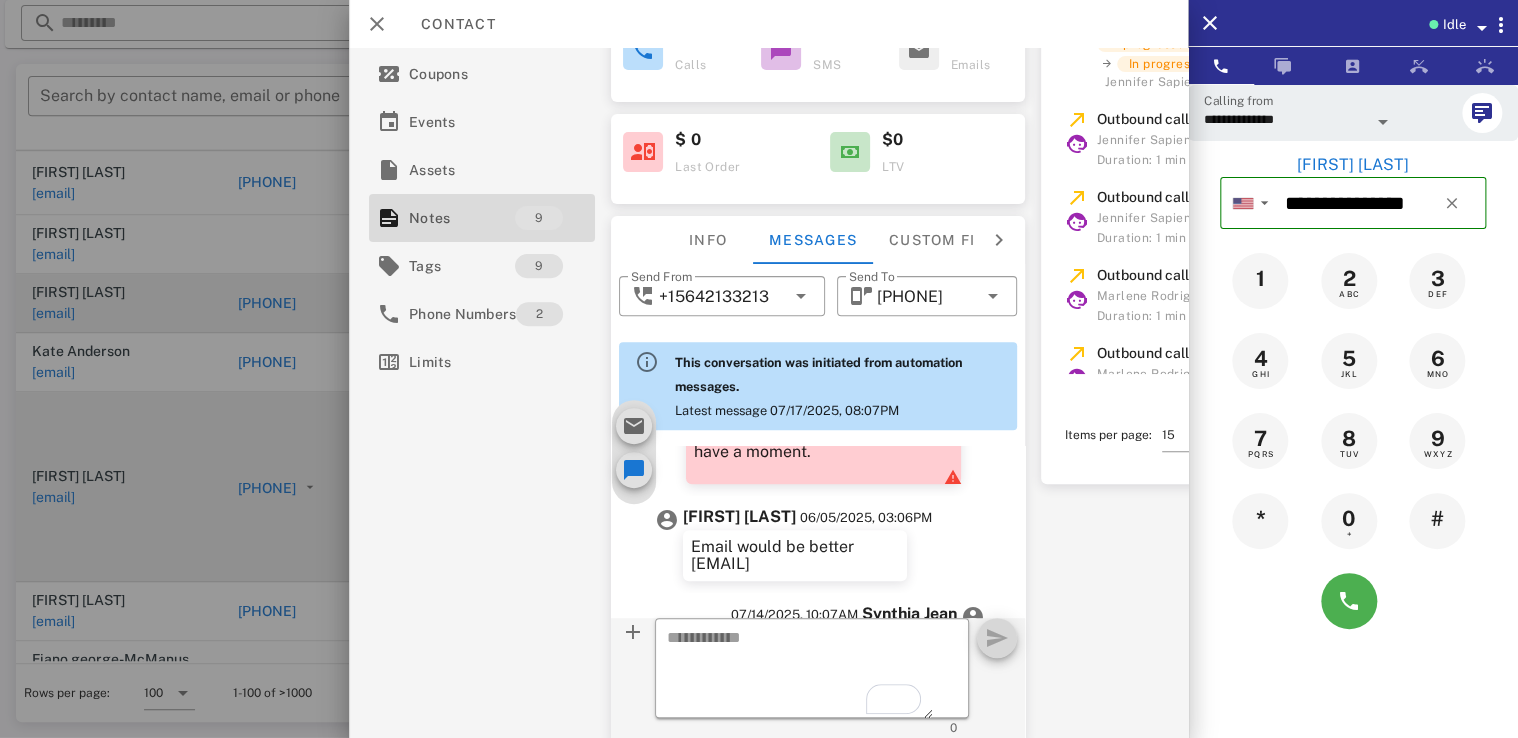 scroll, scrollTop: 727, scrollLeft: 0, axis: vertical 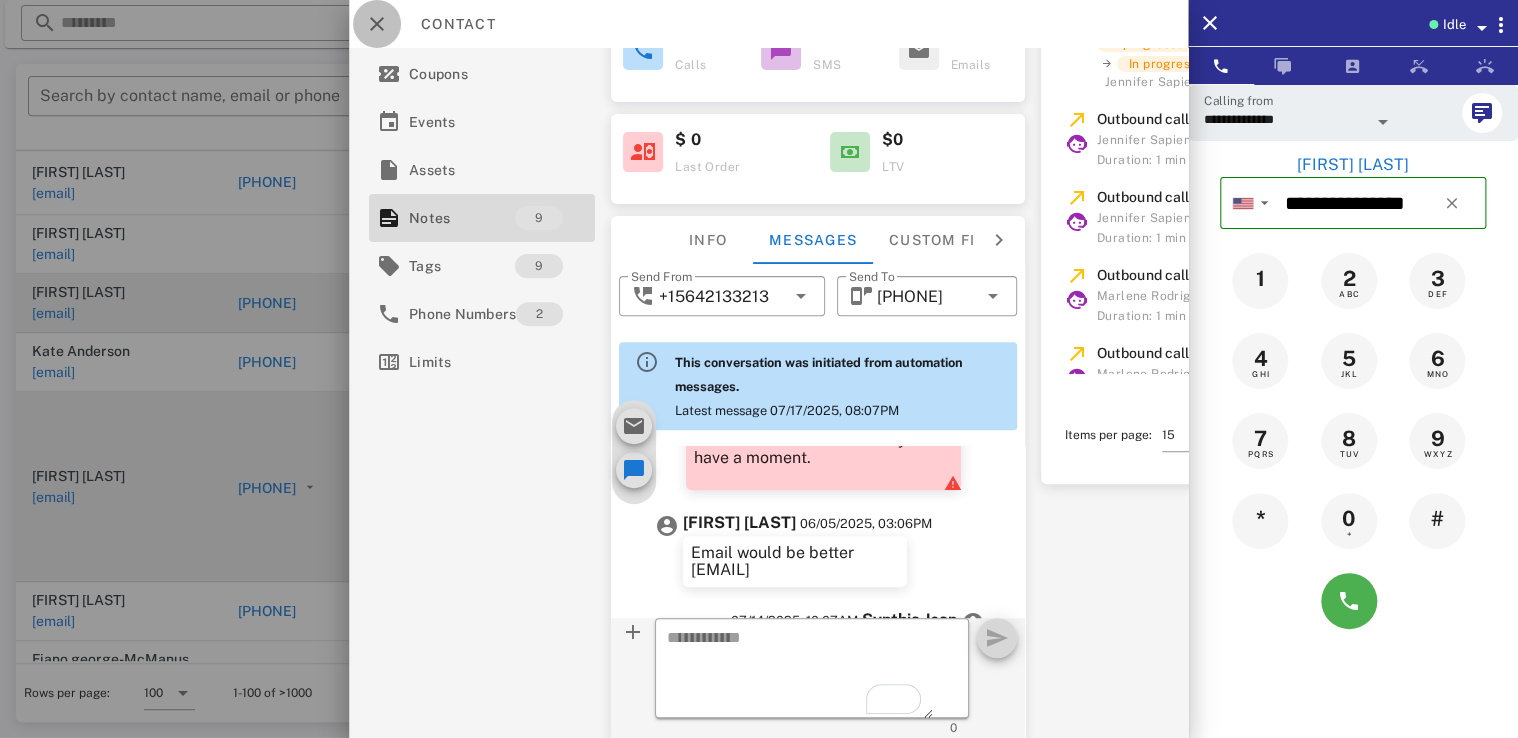 click at bounding box center [377, 24] 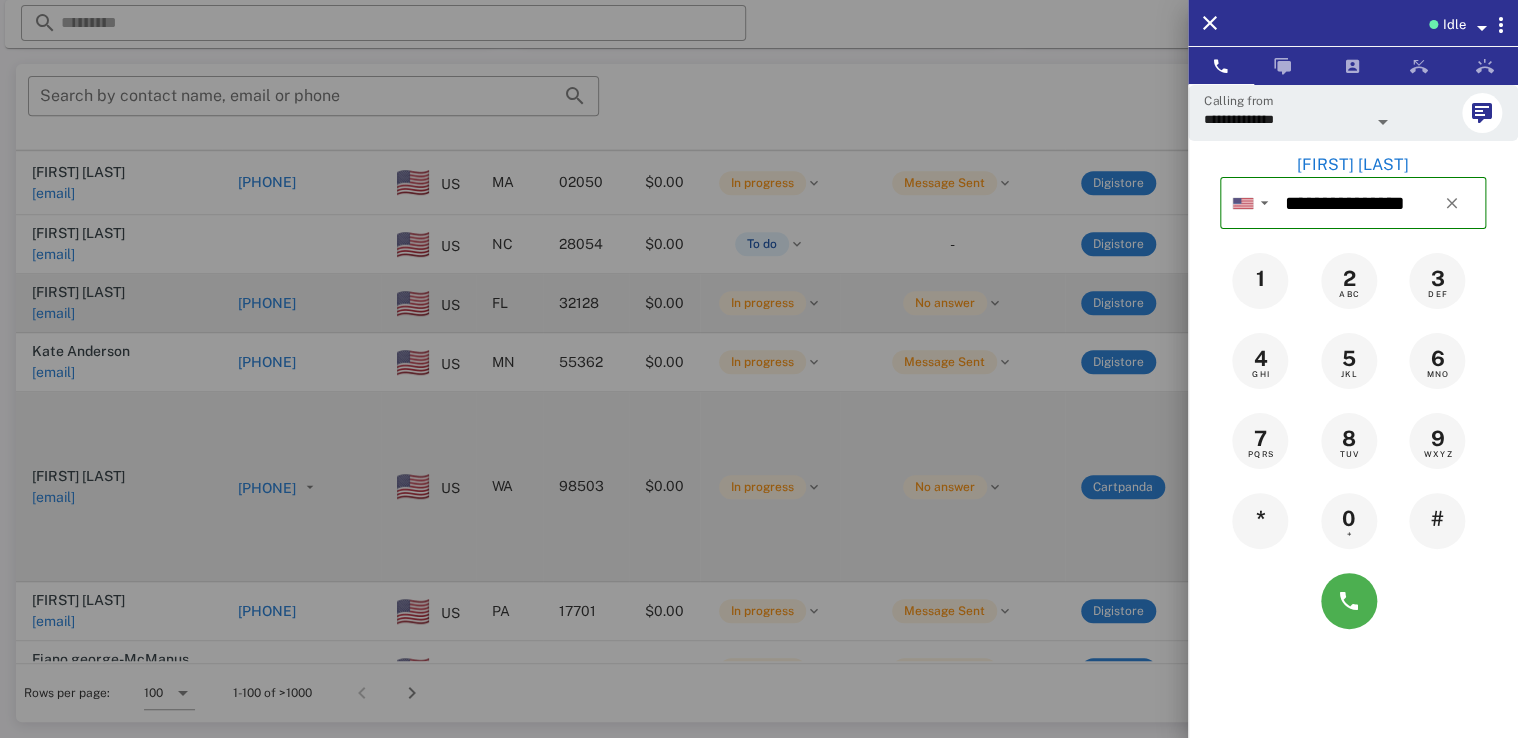 click at bounding box center [759, 369] 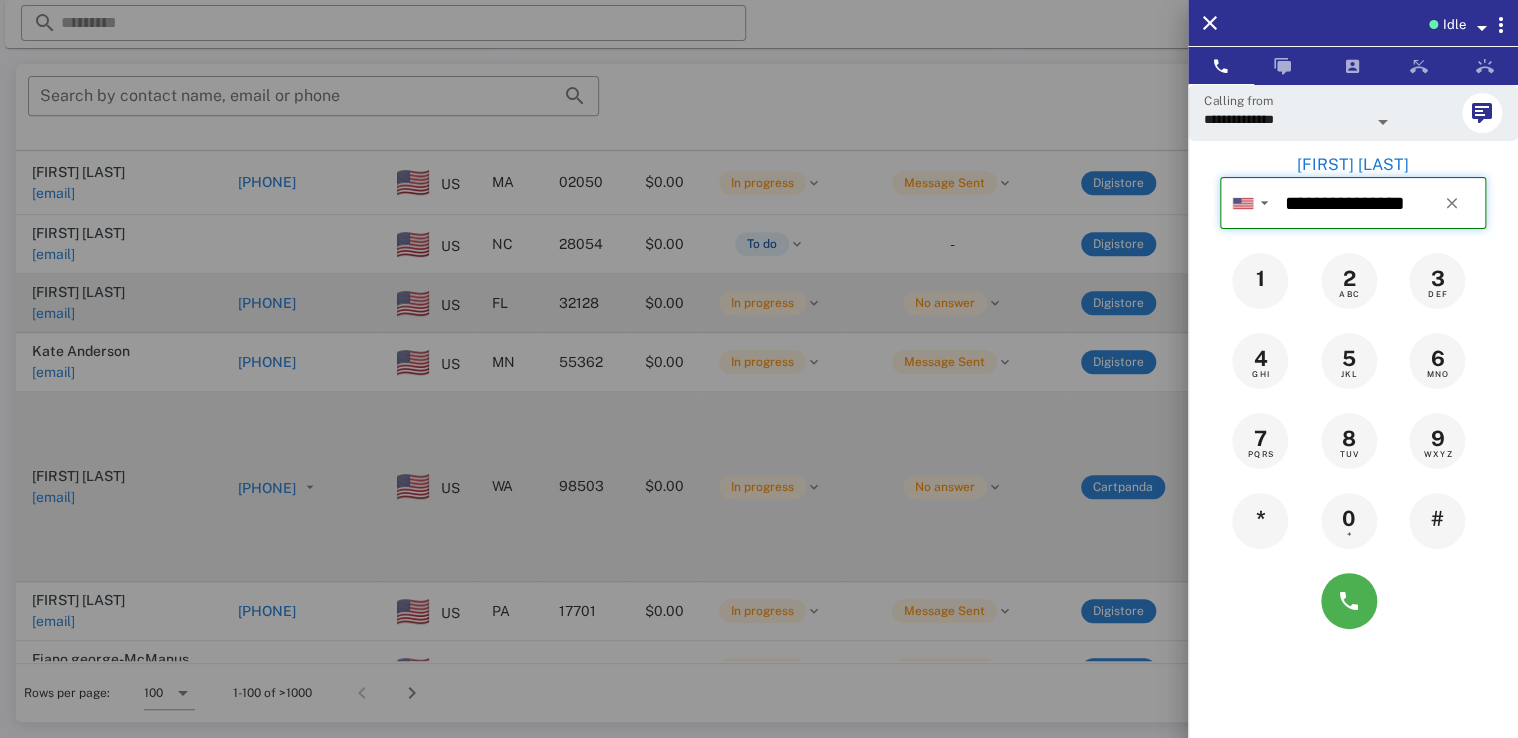 type 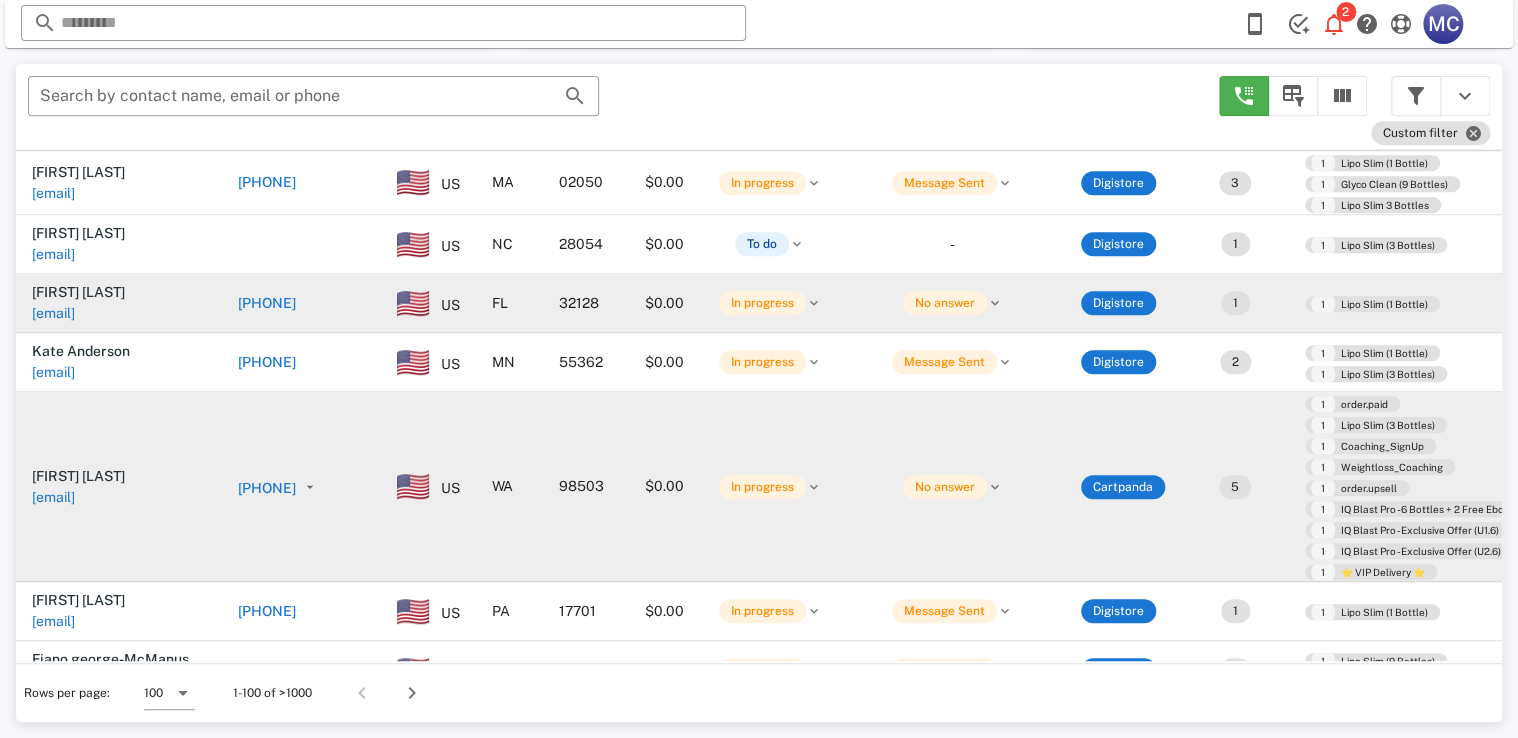 click on "US" at bounding box center (428, 487) 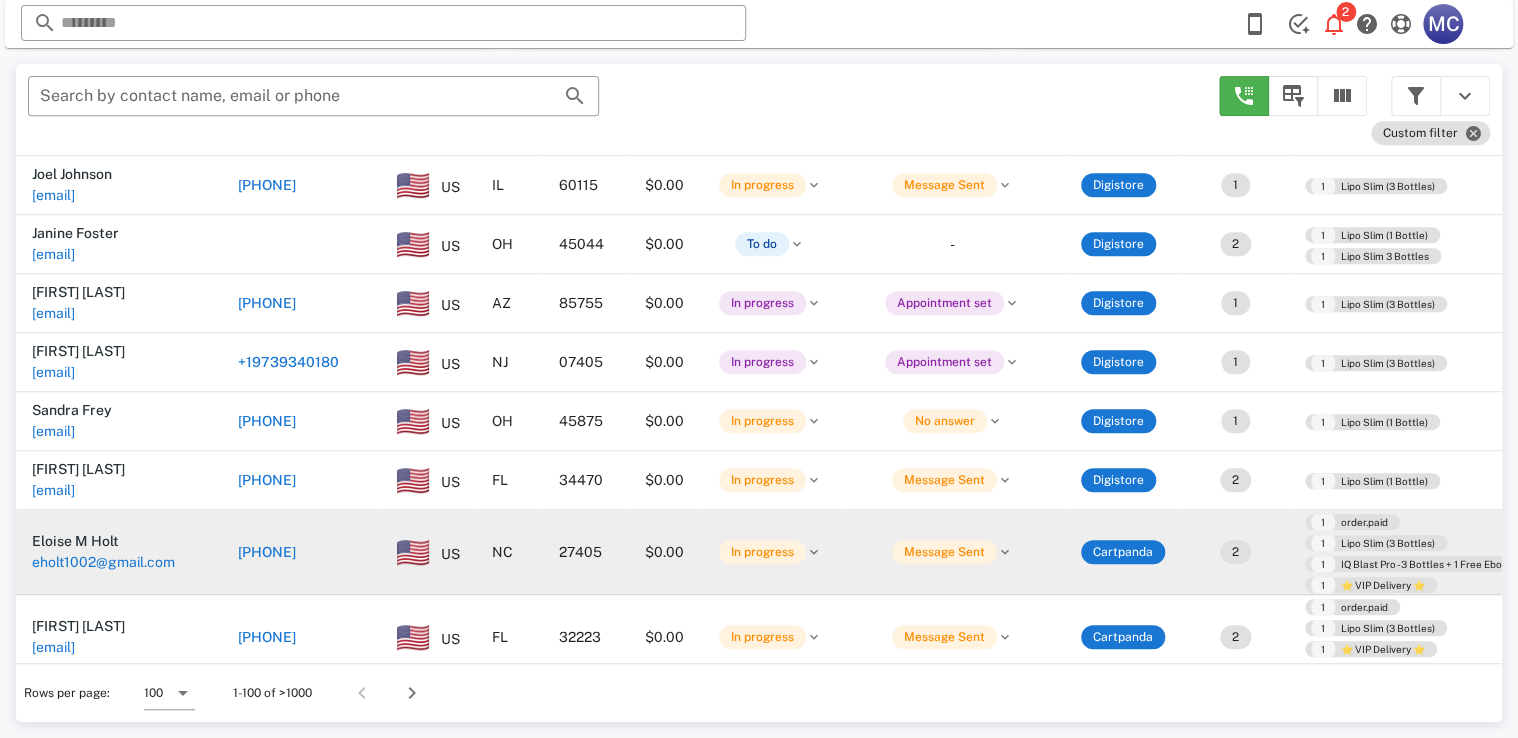 scroll, scrollTop: 5706, scrollLeft: 0, axis: vertical 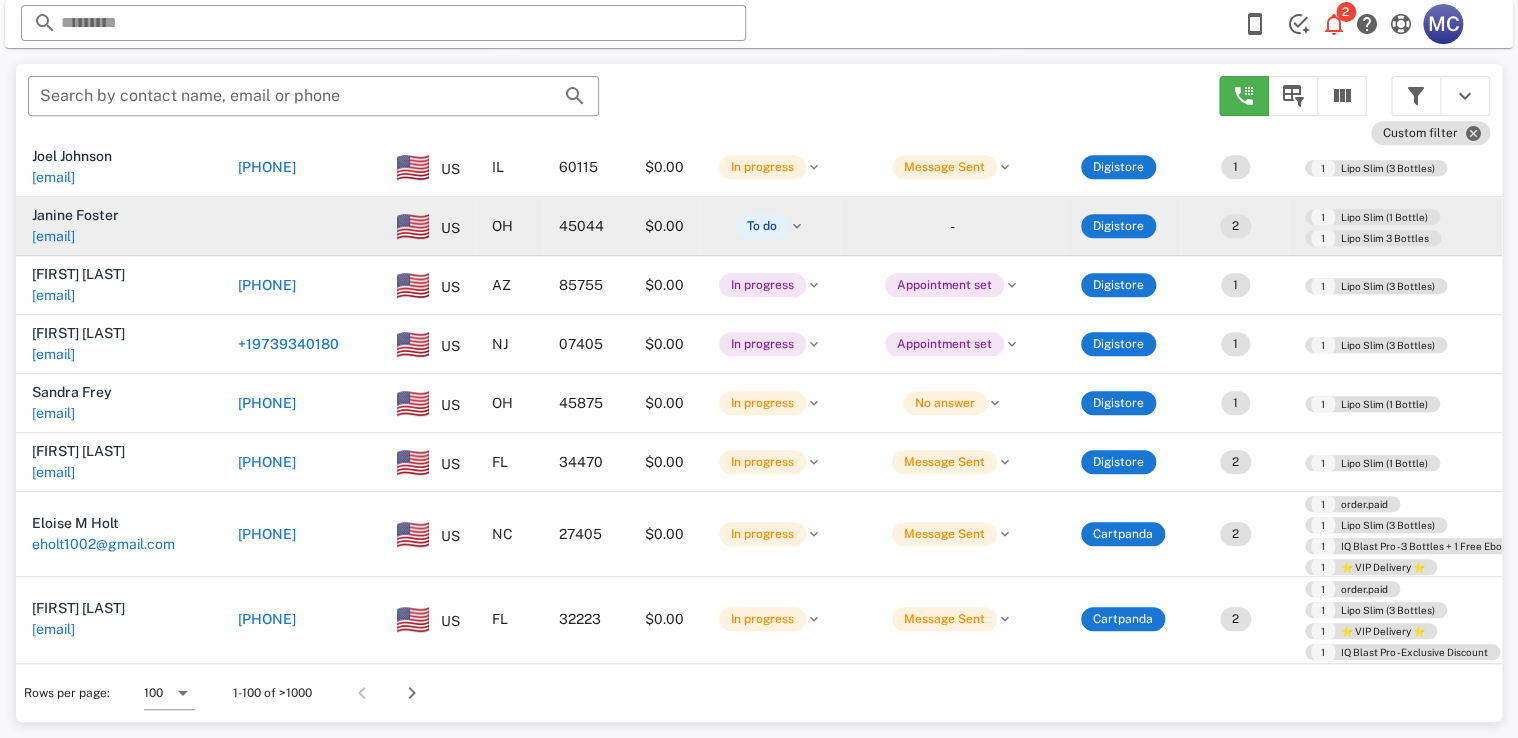 click at bounding box center [301, 226] 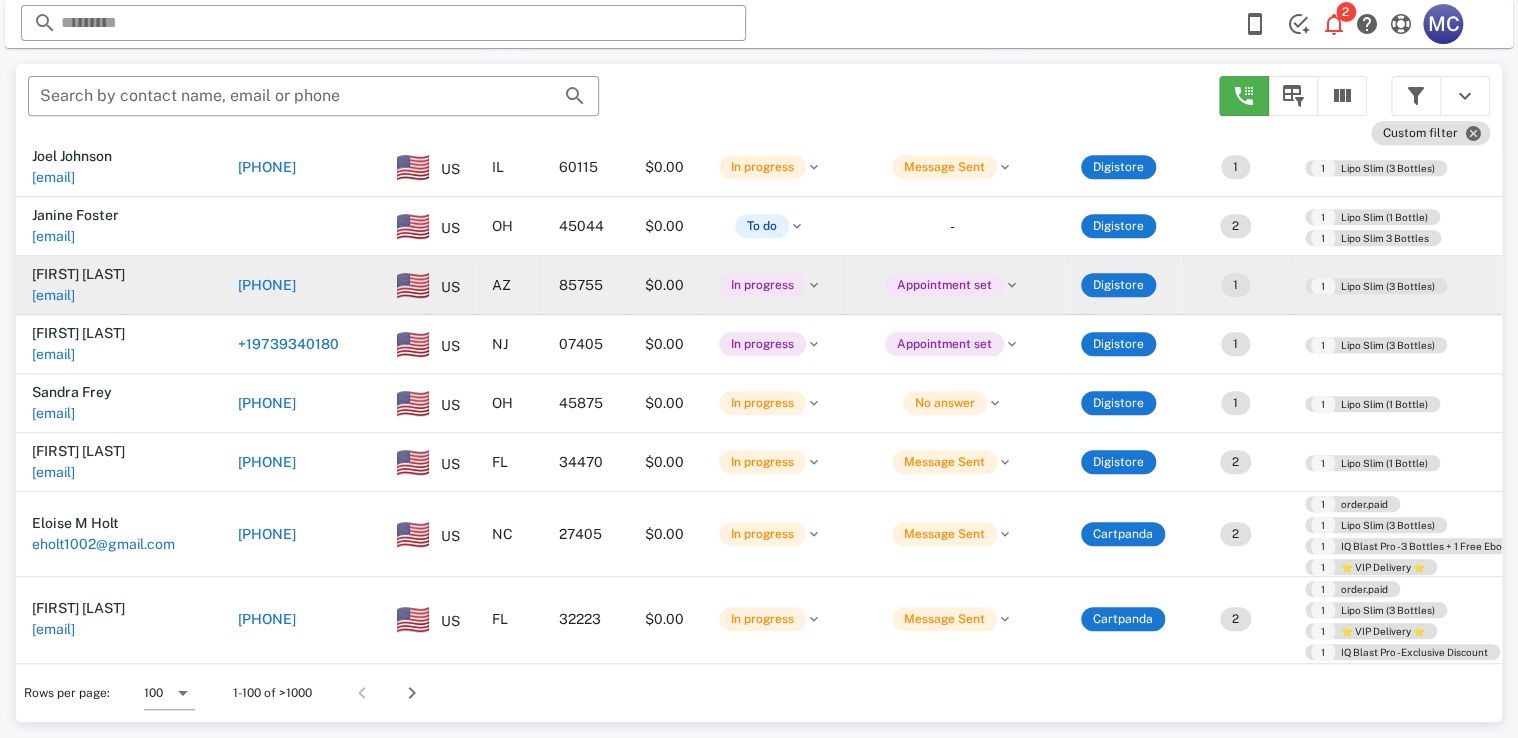 click on "[PHONE]" at bounding box center (267, 285) 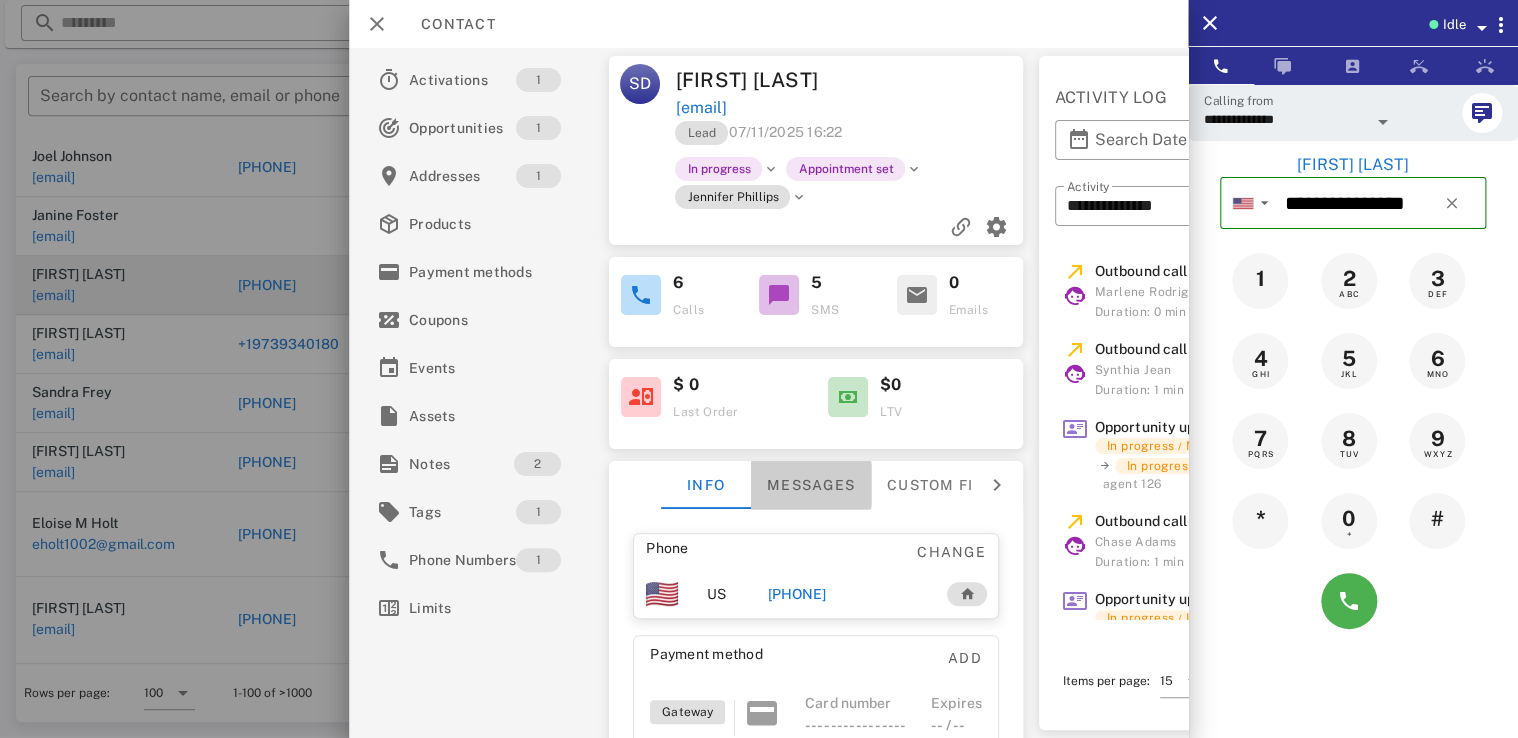 click on "Messages" at bounding box center (812, 485) 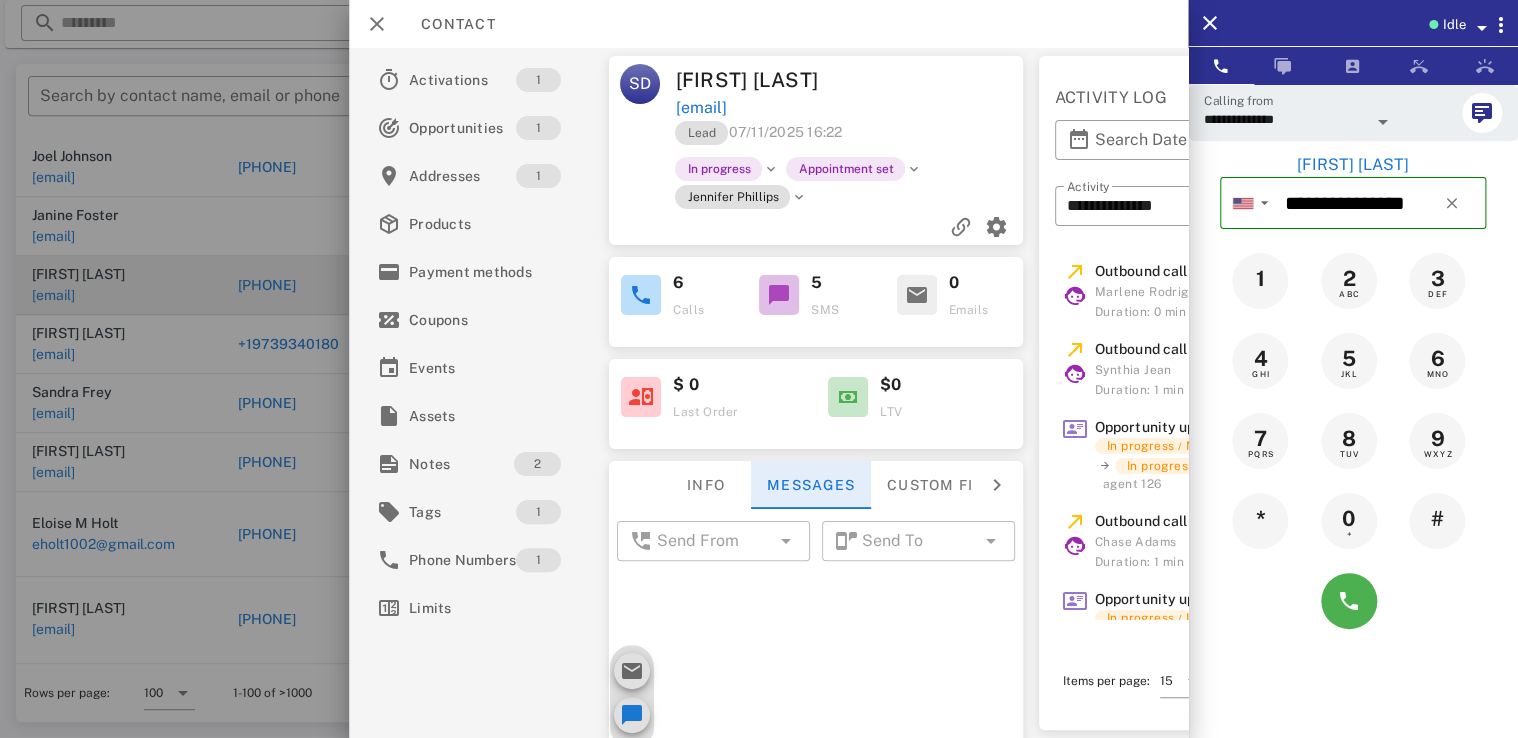 scroll, scrollTop: 660, scrollLeft: 0, axis: vertical 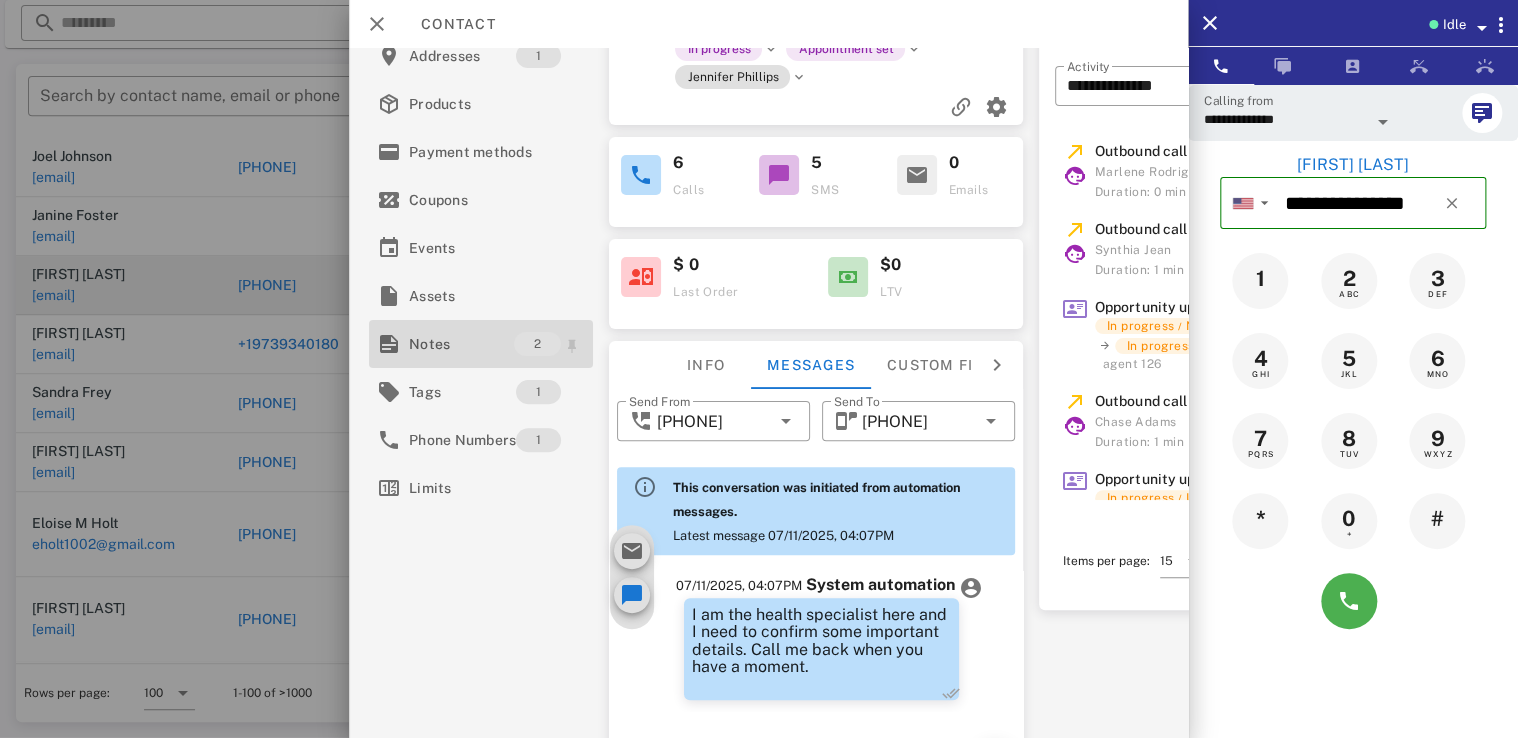 click on "2" at bounding box center [550, 344] 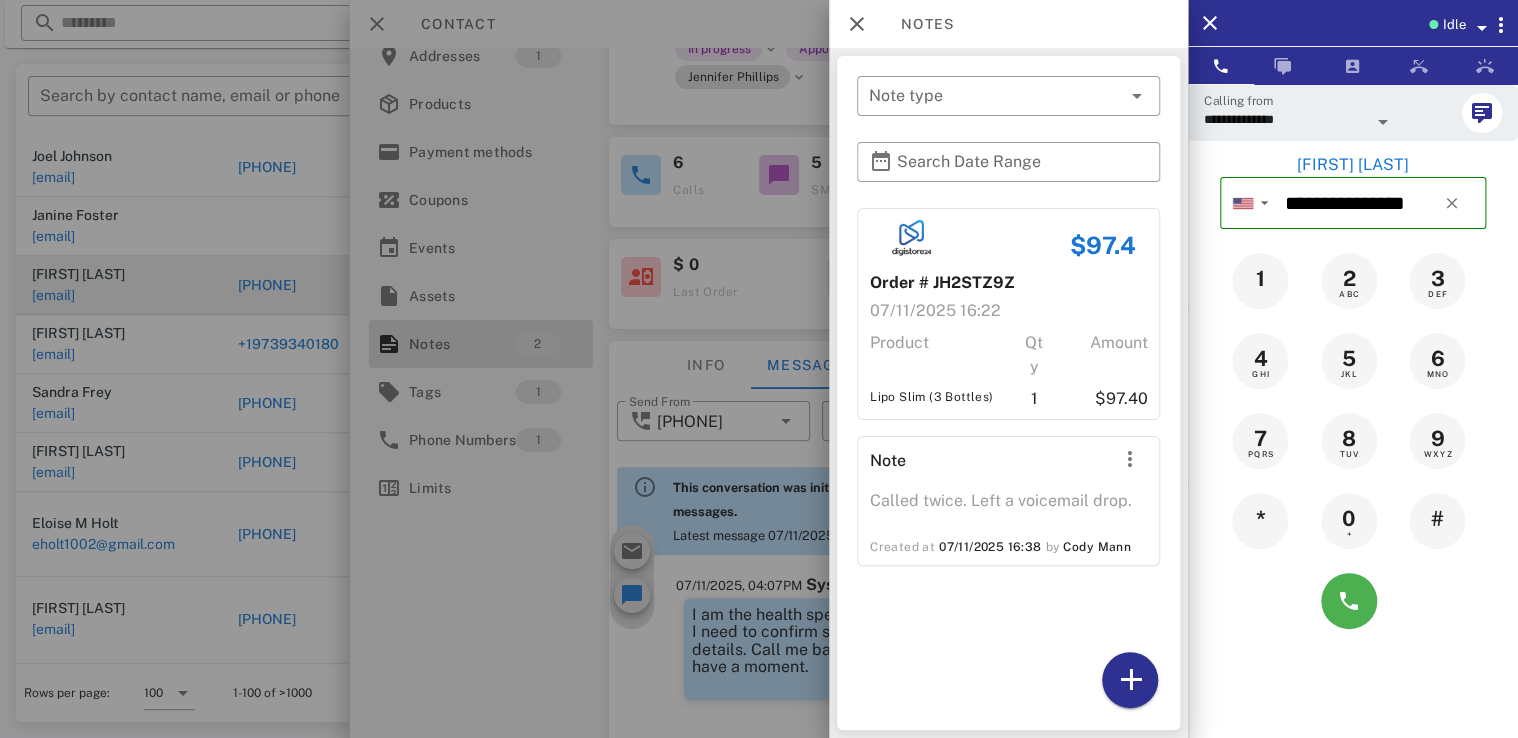 click at bounding box center [759, 369] 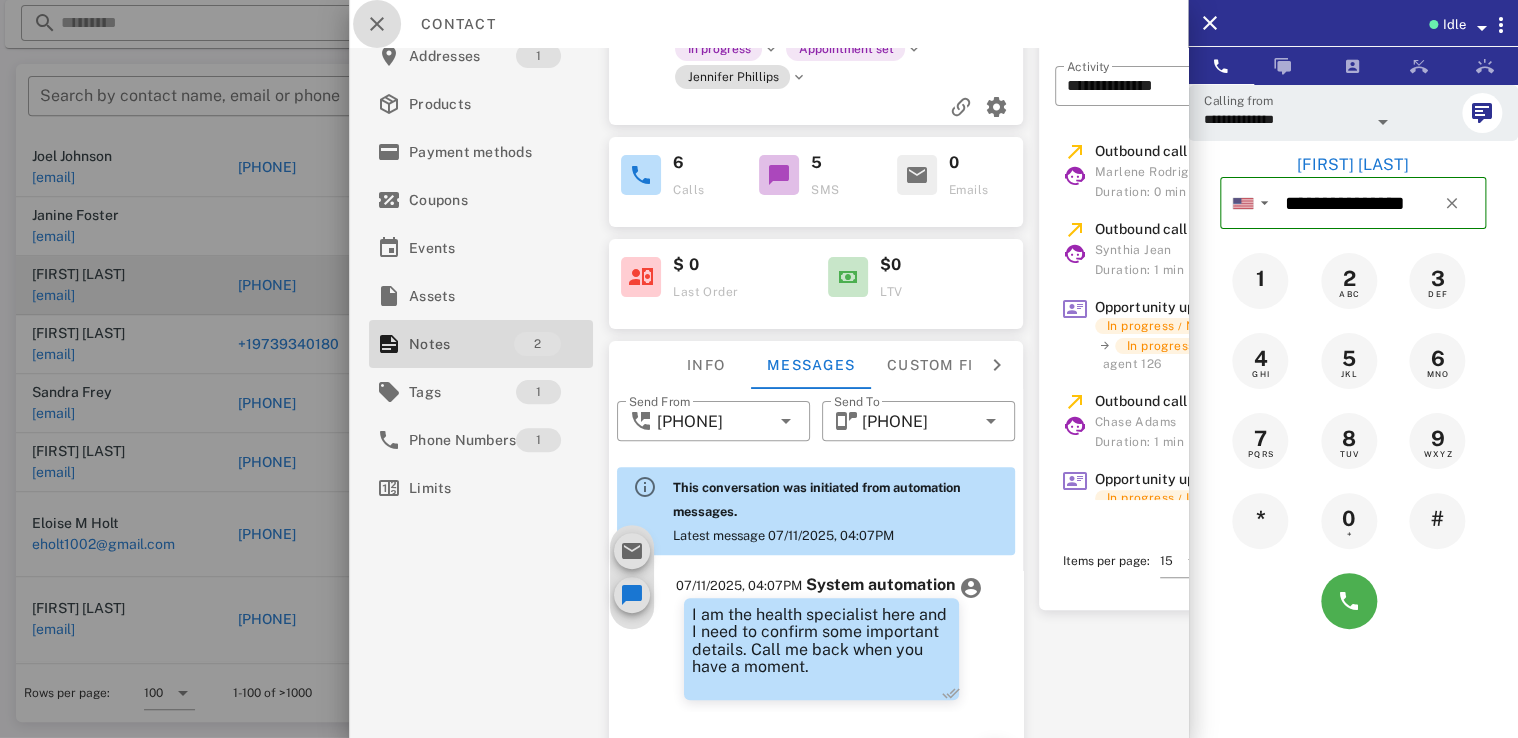 click at bounding box center [377, 24] 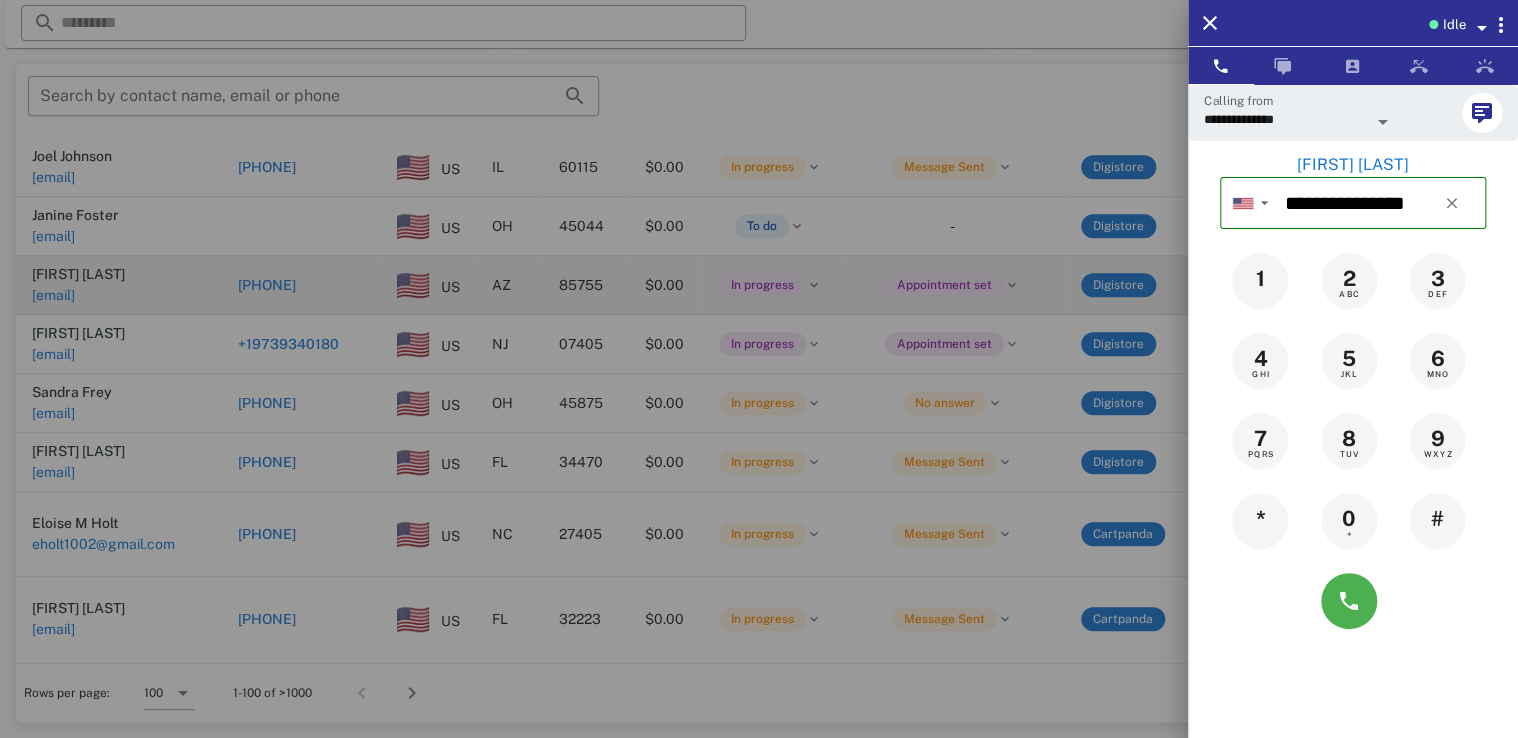 click at bounding box center [759, 369] 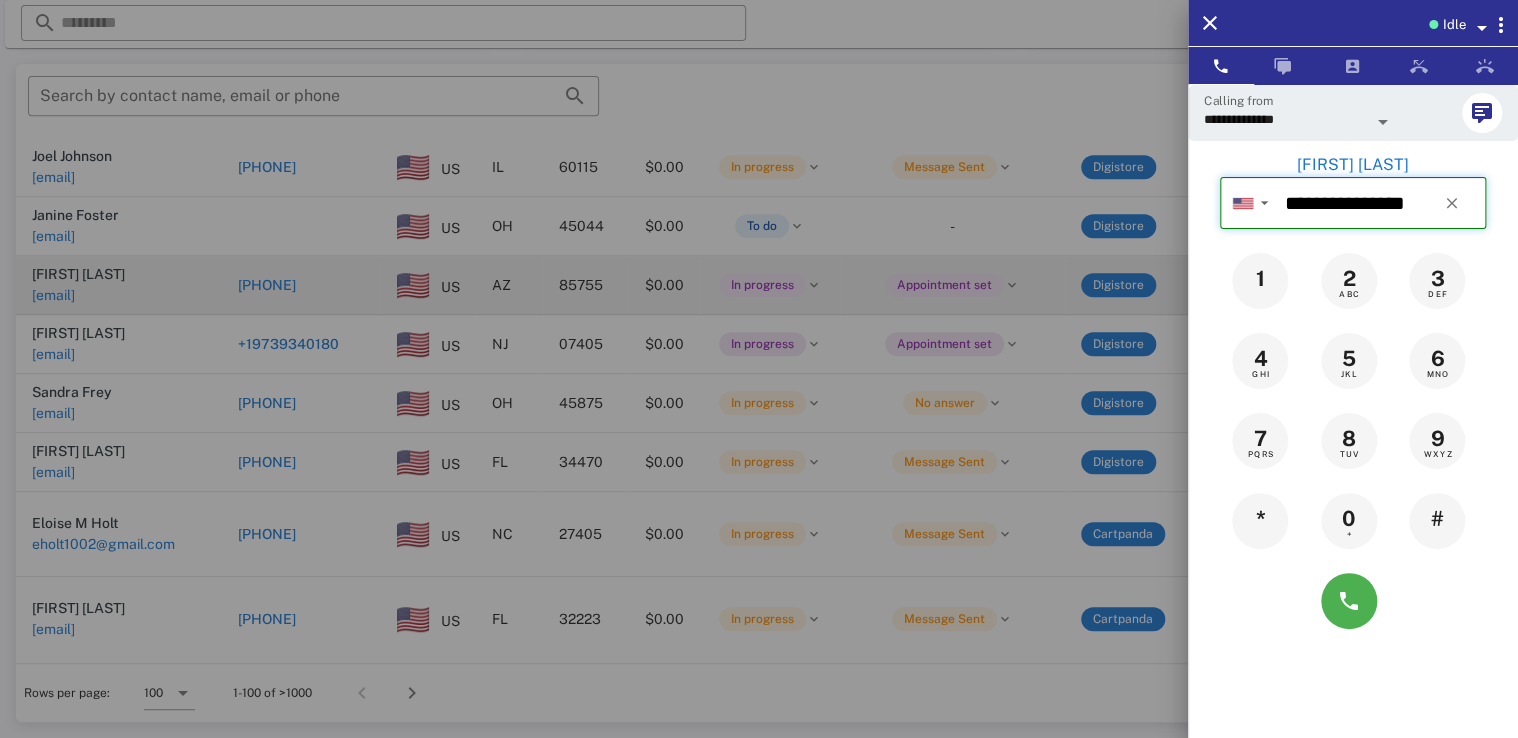 type 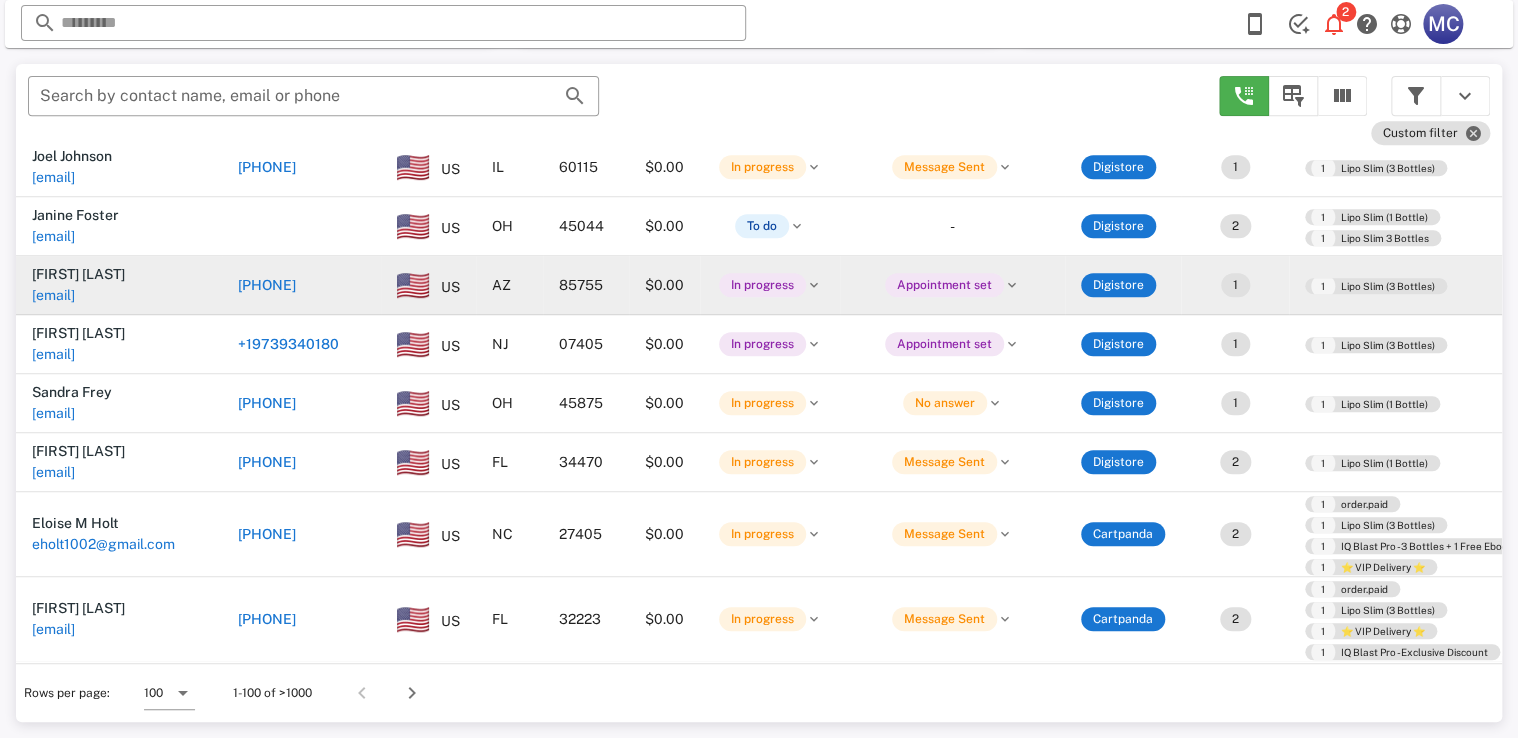click at bounding box center (413, 403) 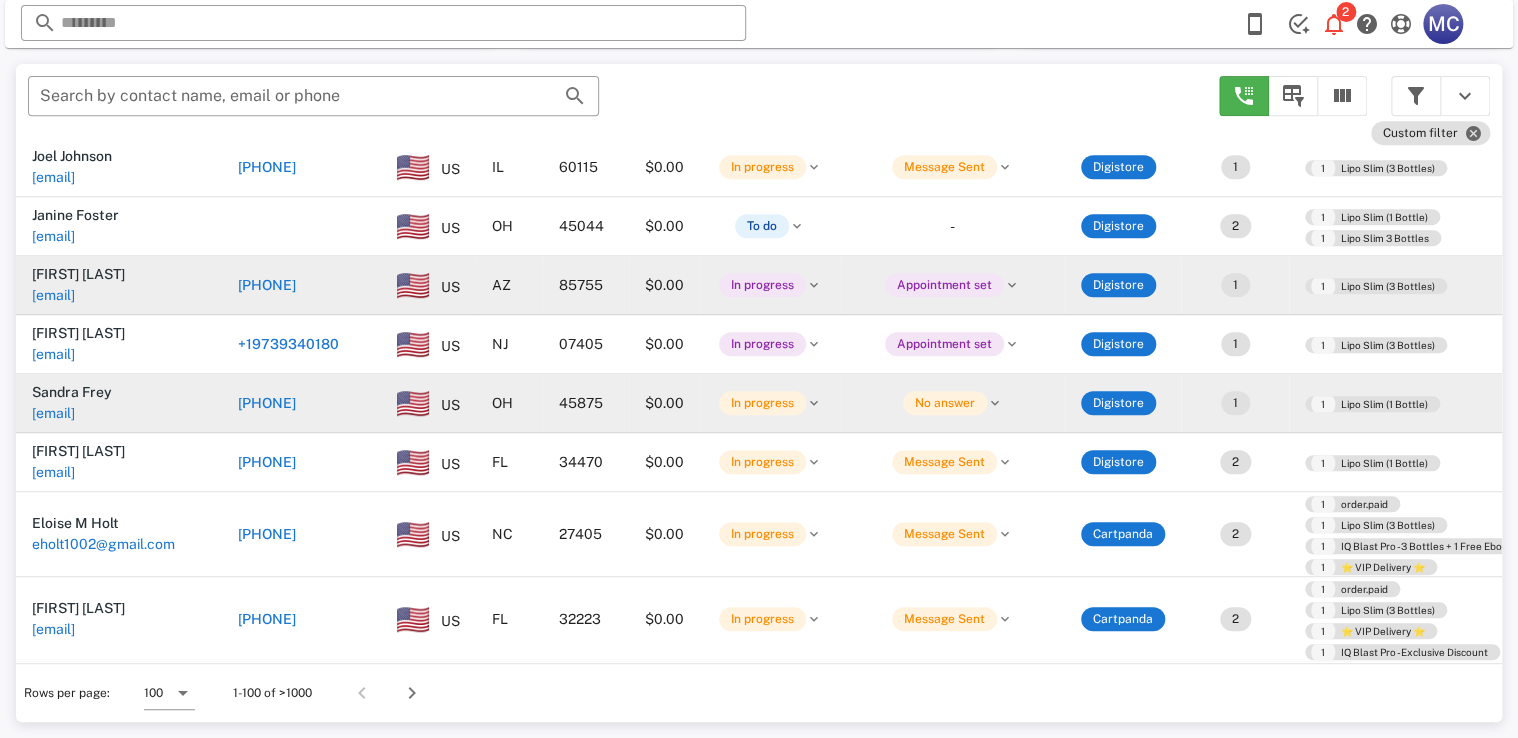click on "[PHONE]" at bounding box center [267, 403] 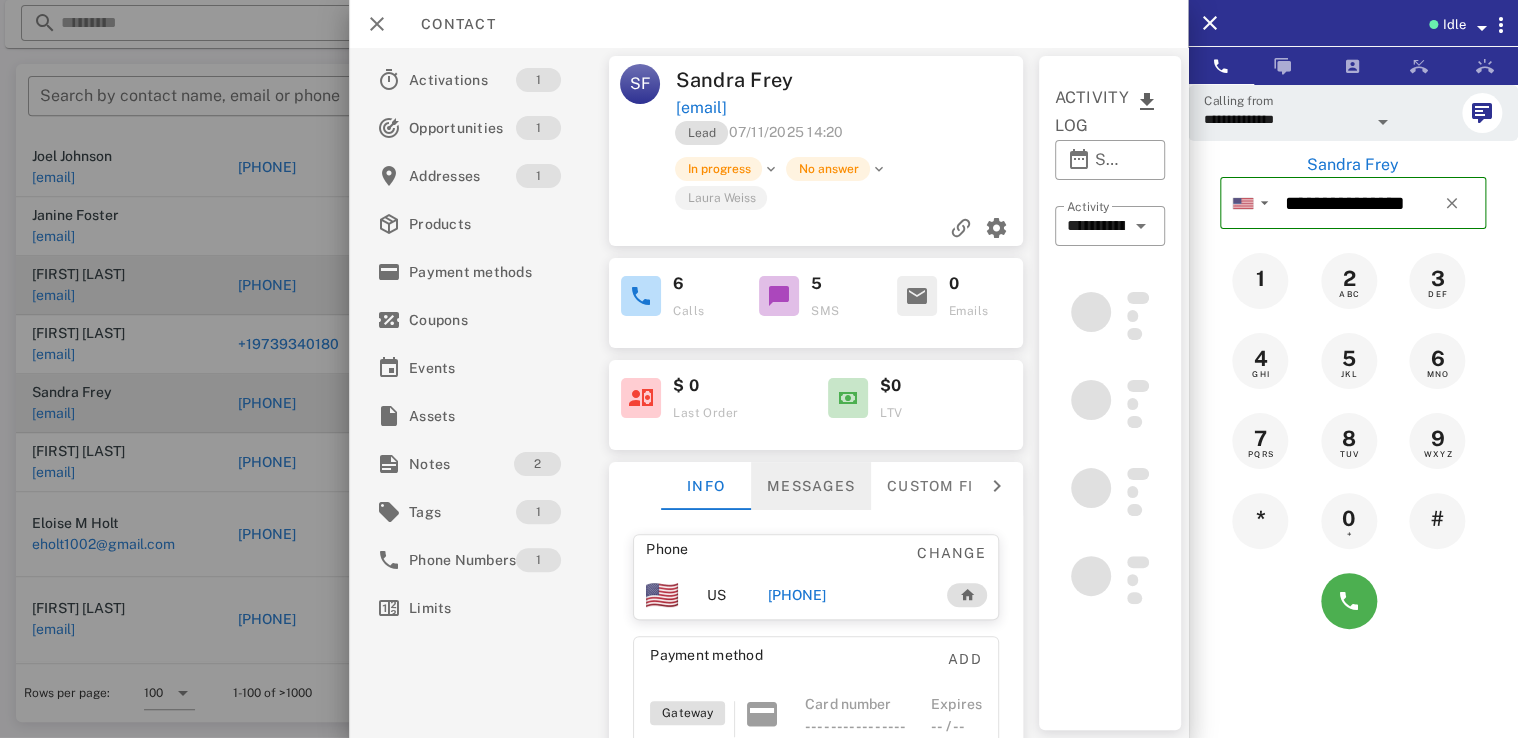 click on "Messages" at bounding box center (812, 486) 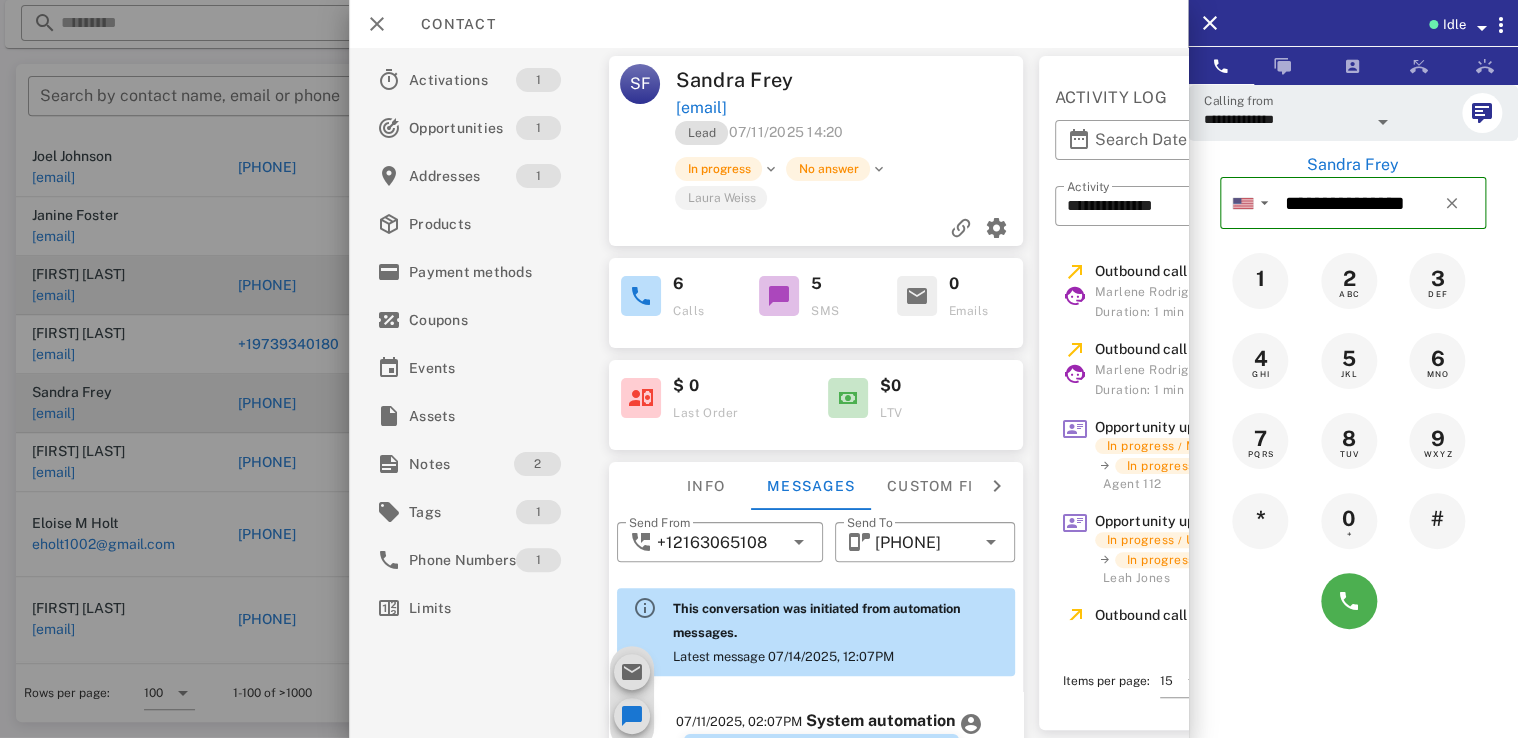 scroll, scrollTop: 773, scrollLeft: 0, axis: vertical 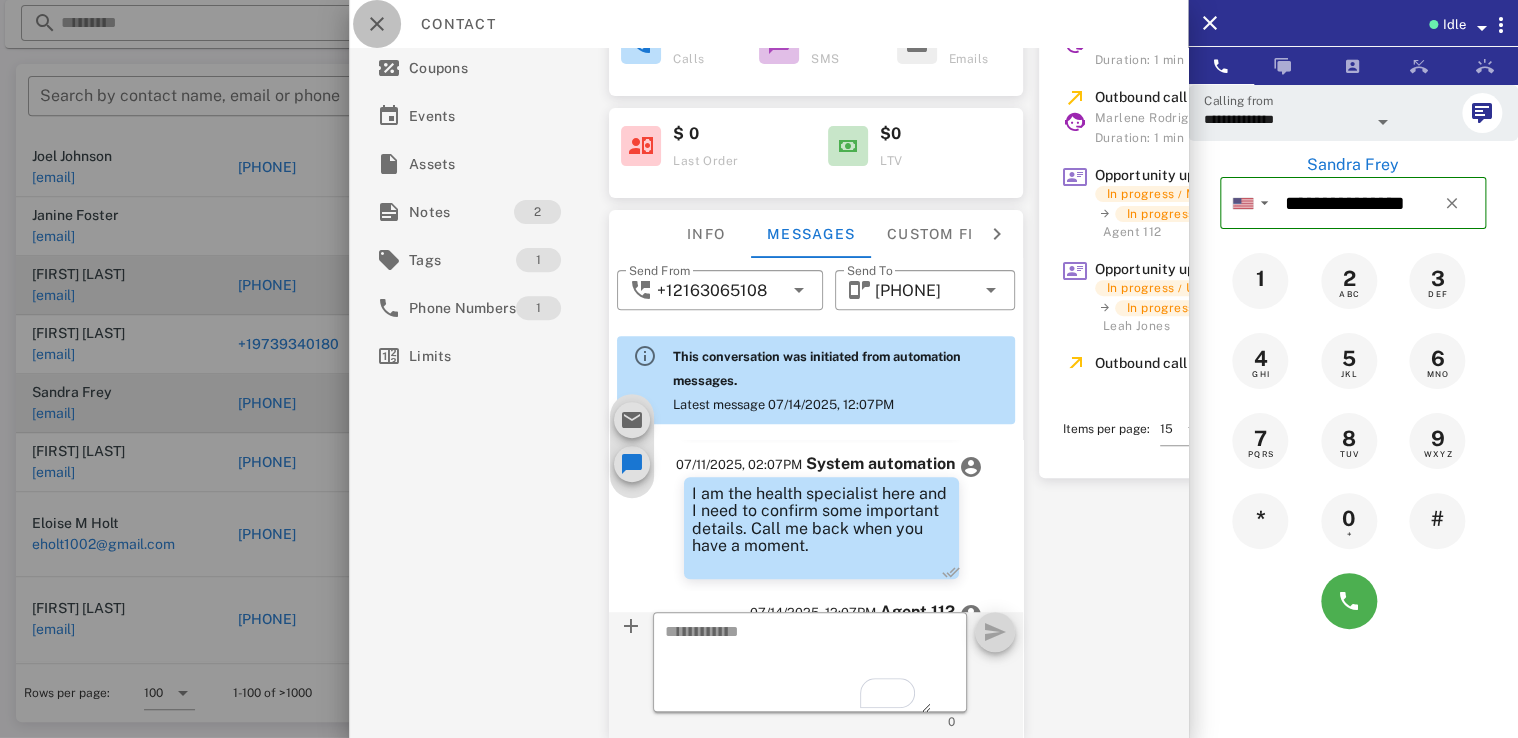click at bounding box center [377, 24] 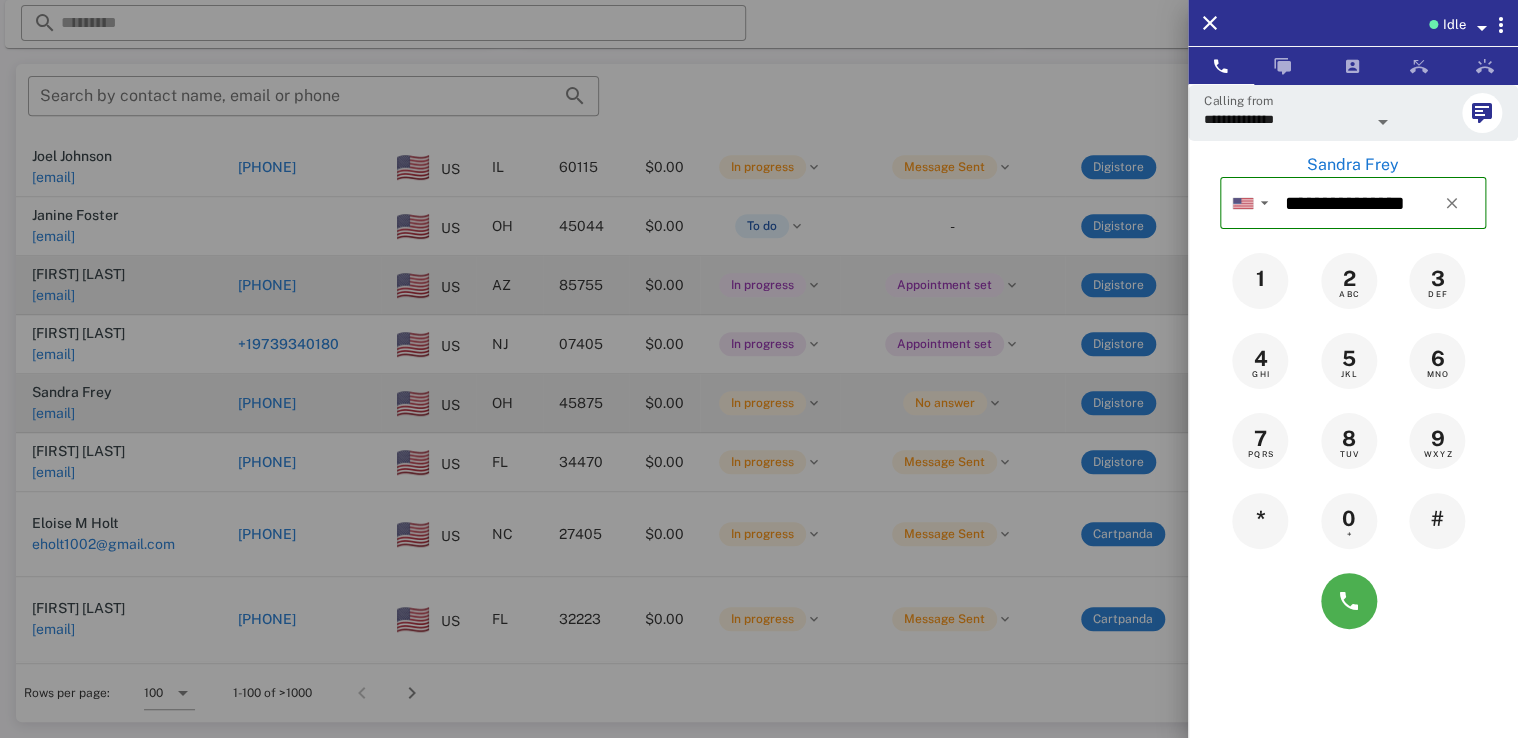 click at bounding box center [759, 369] 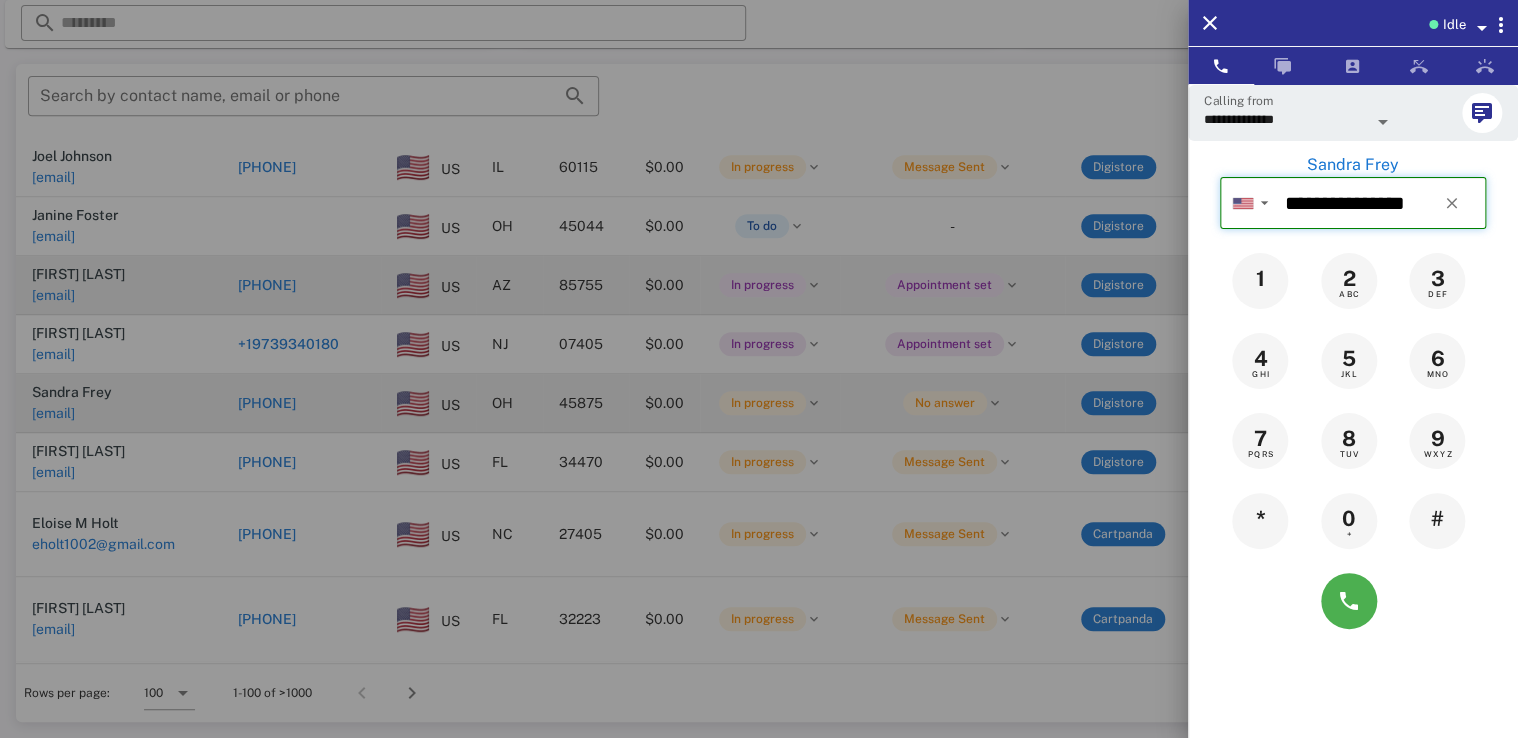 type 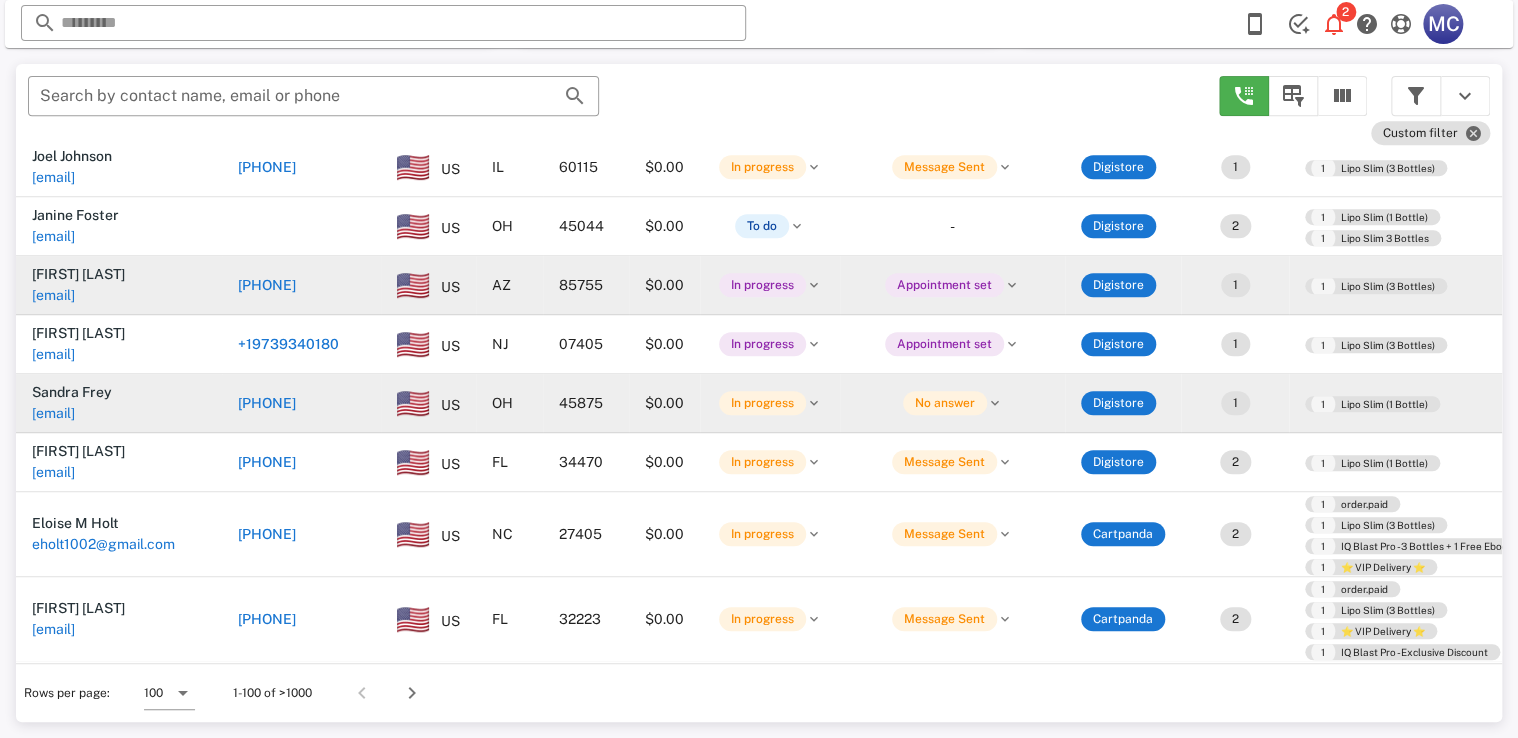 click on "OH" at bounding box center (509, 403) 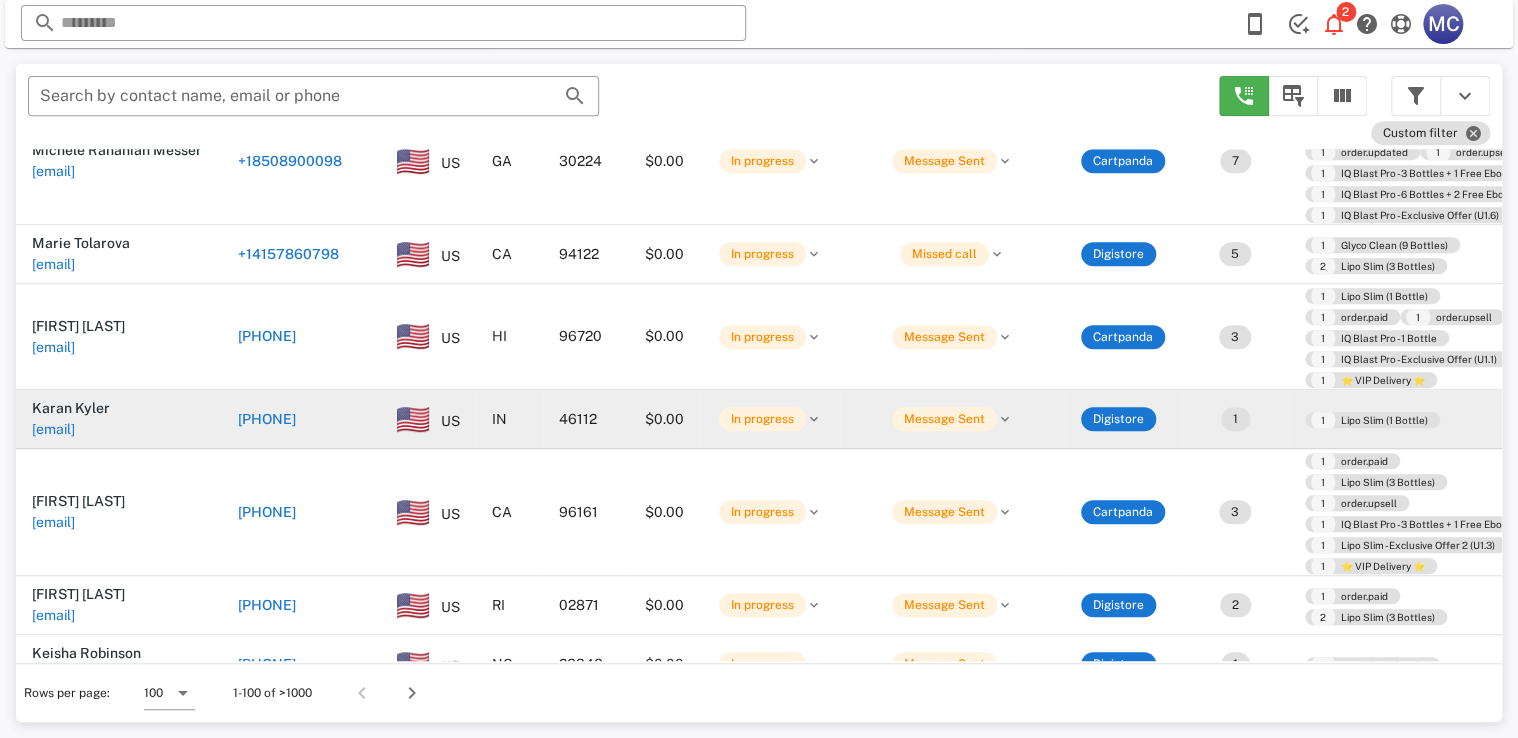 scroll, scrollTop: 7066, scrollLeft: 0, axis: vertical 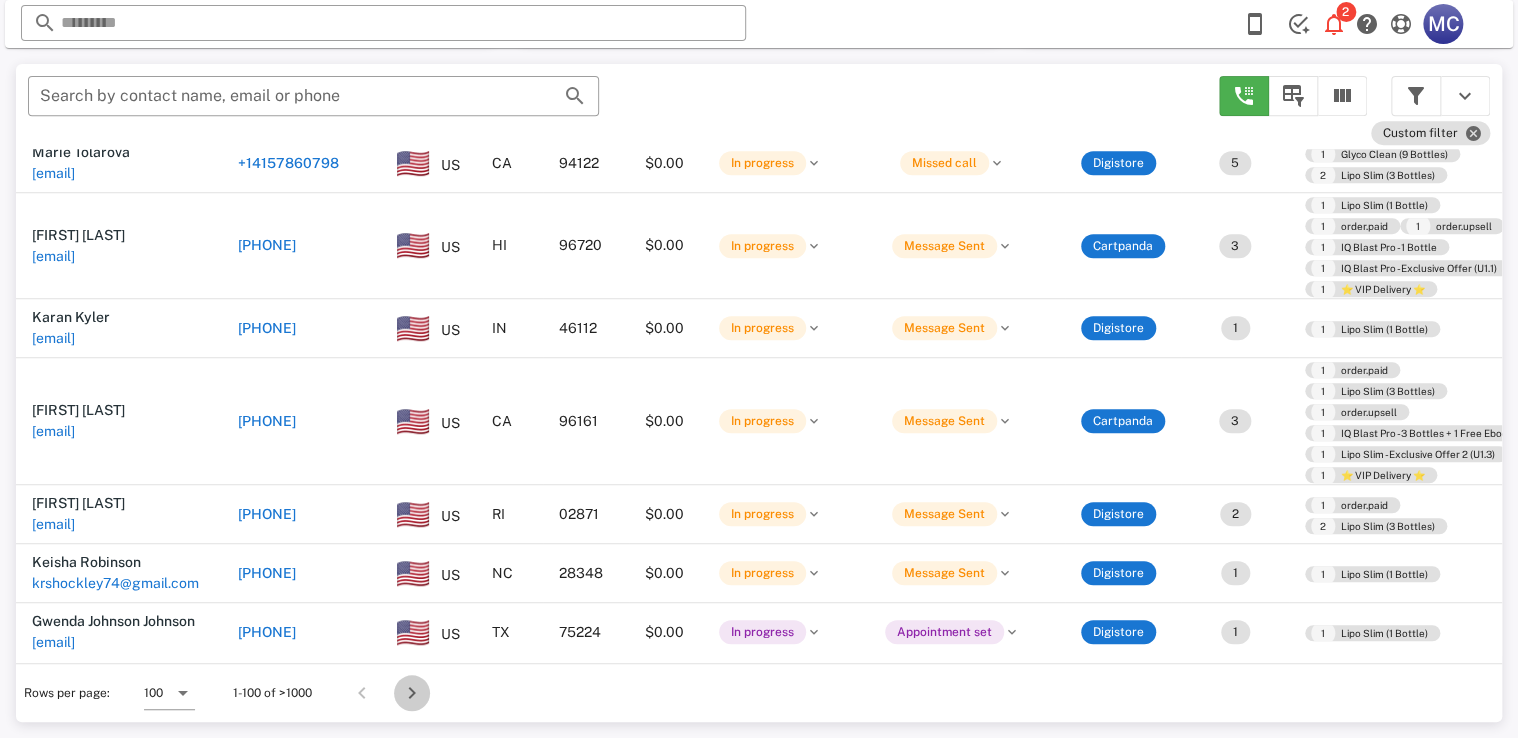 click at bounding box center [412, 693] 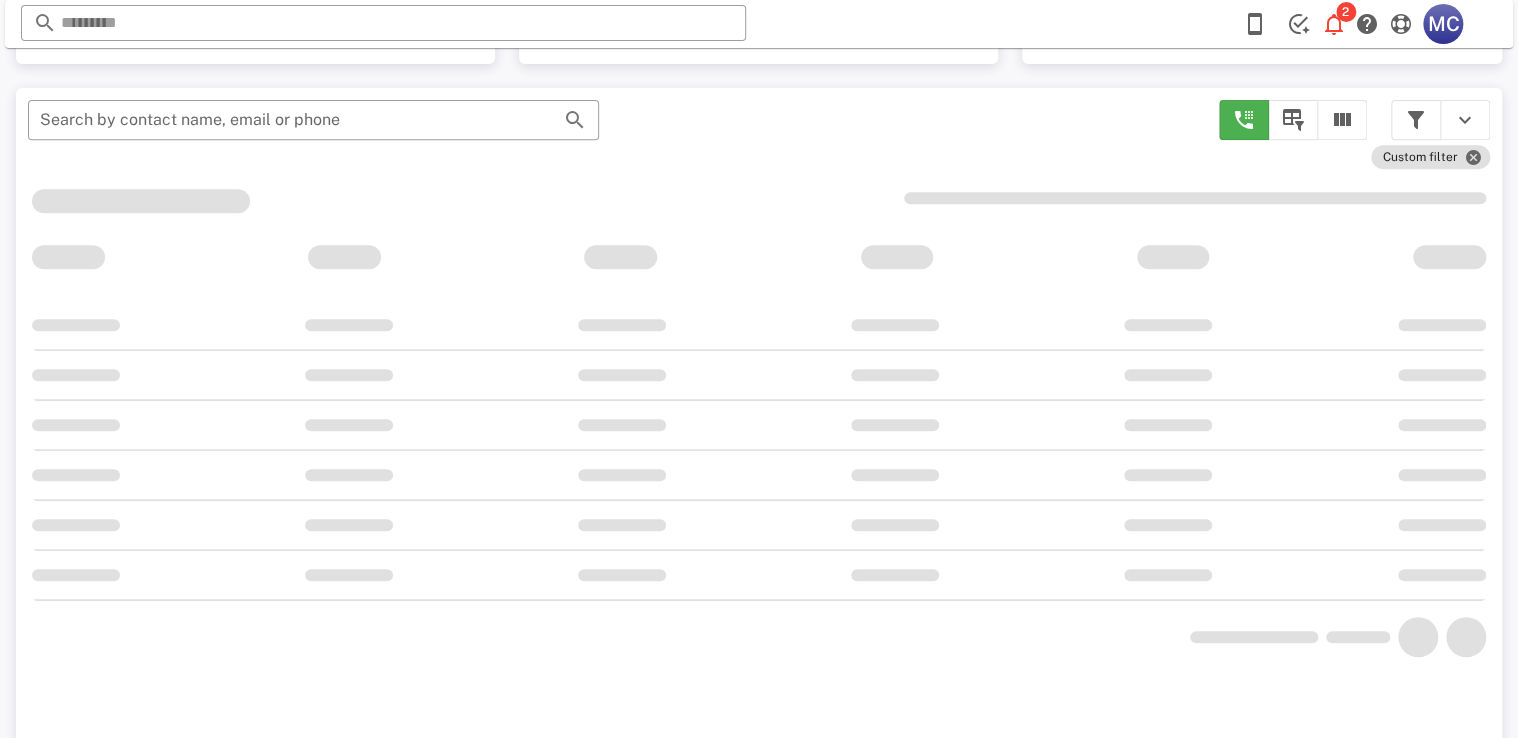 scroll, scrollTop: 380, scrollLeft: 0, axis: vertical 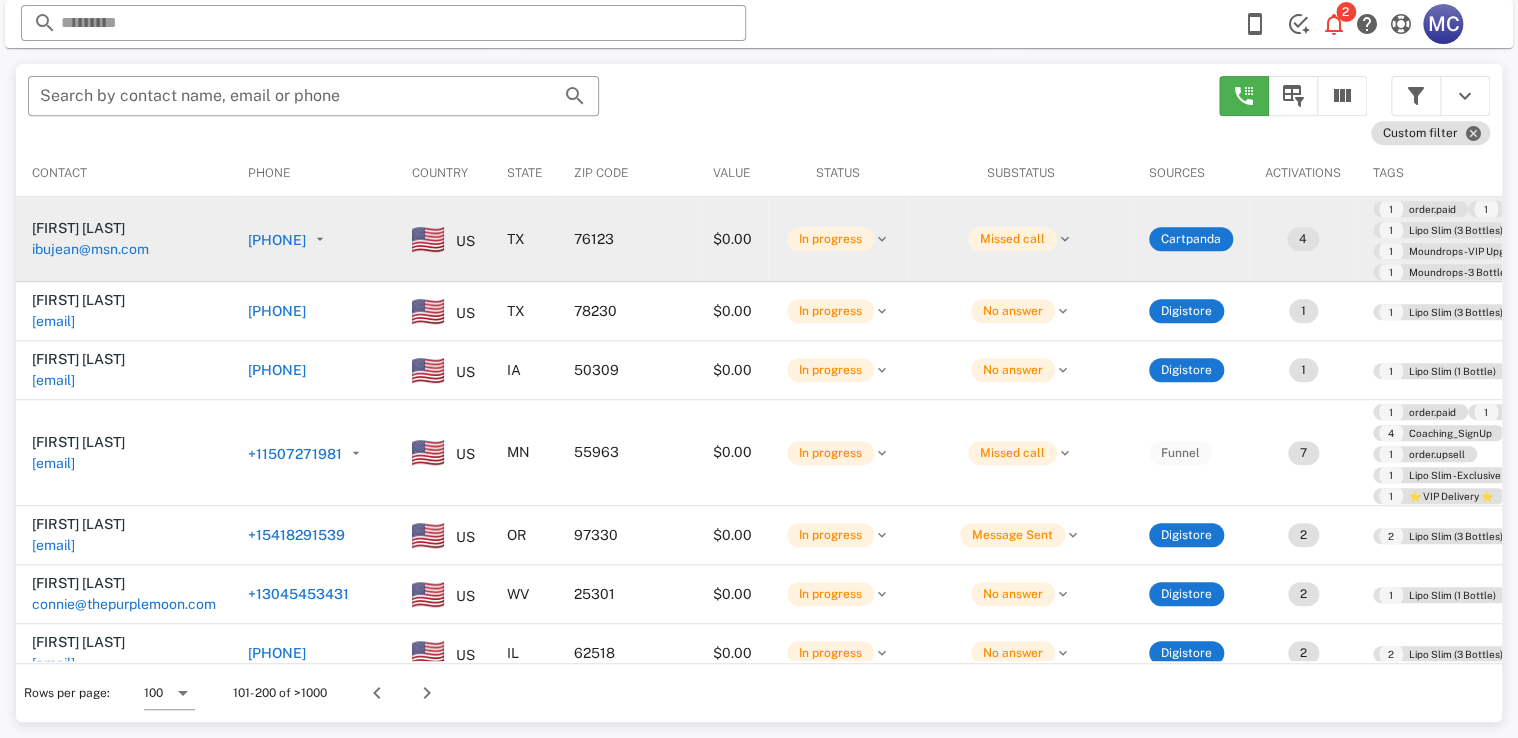 click on "+18177816547" at bounding box center [277, 240] 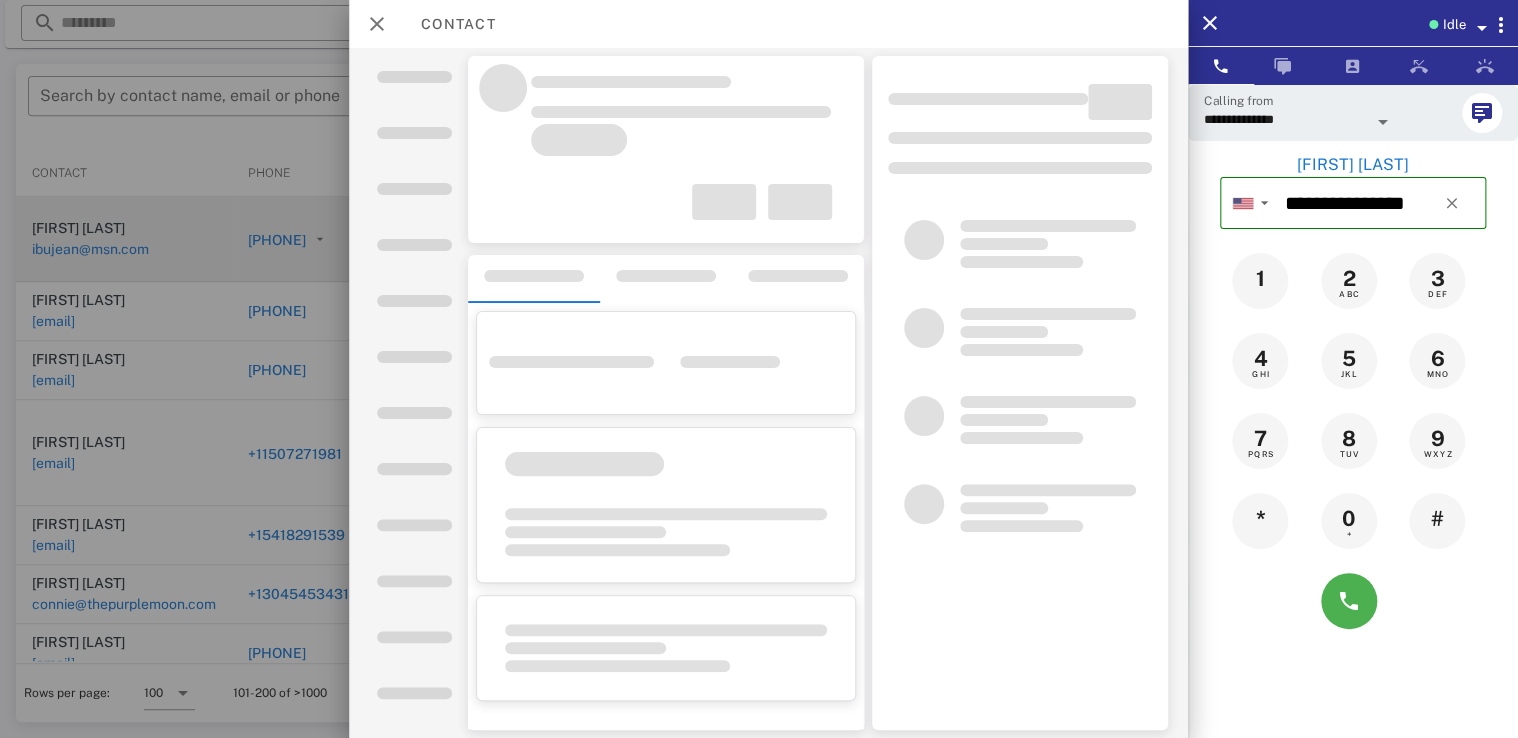 click at bounding box center (768, 393) 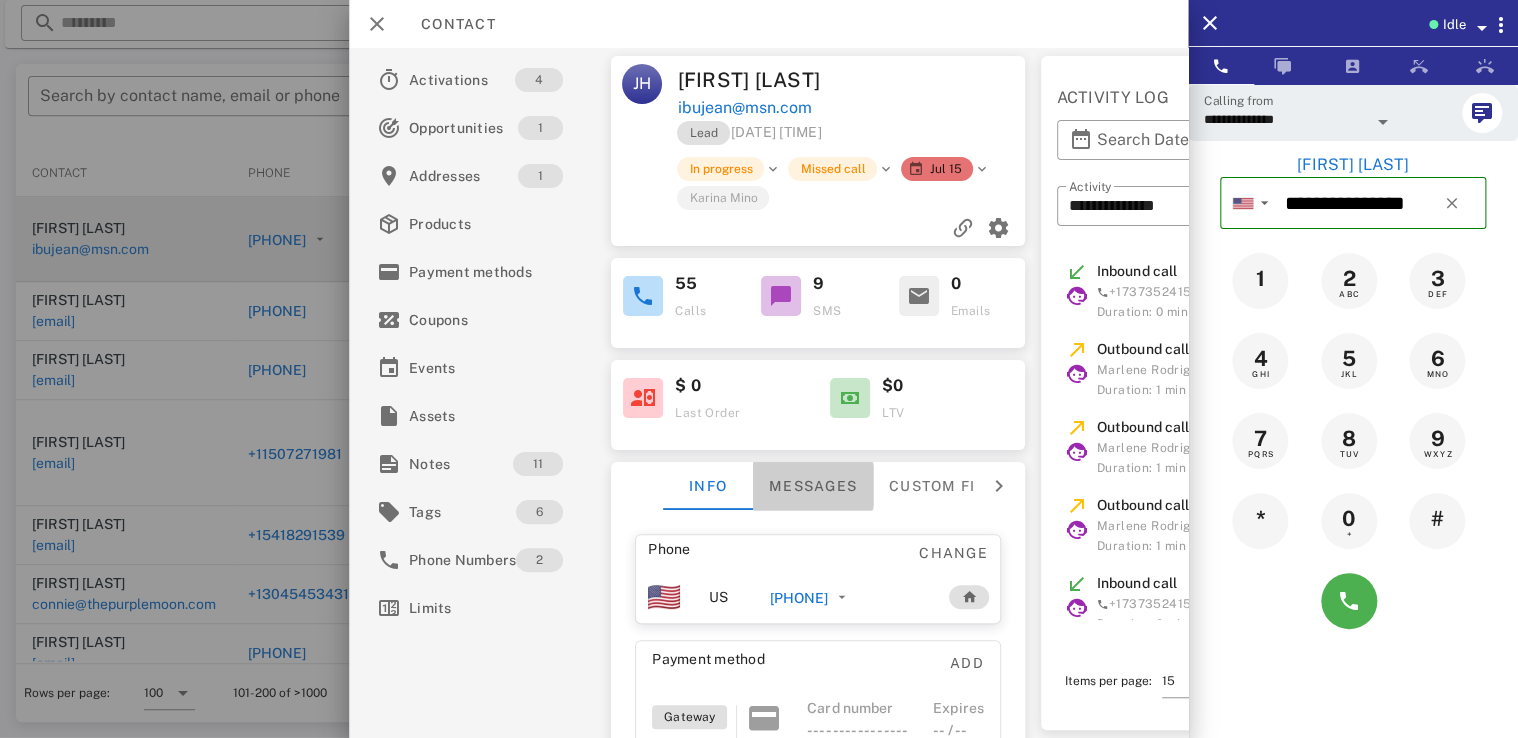 click on "Messages" at bounding box center (814, 486) 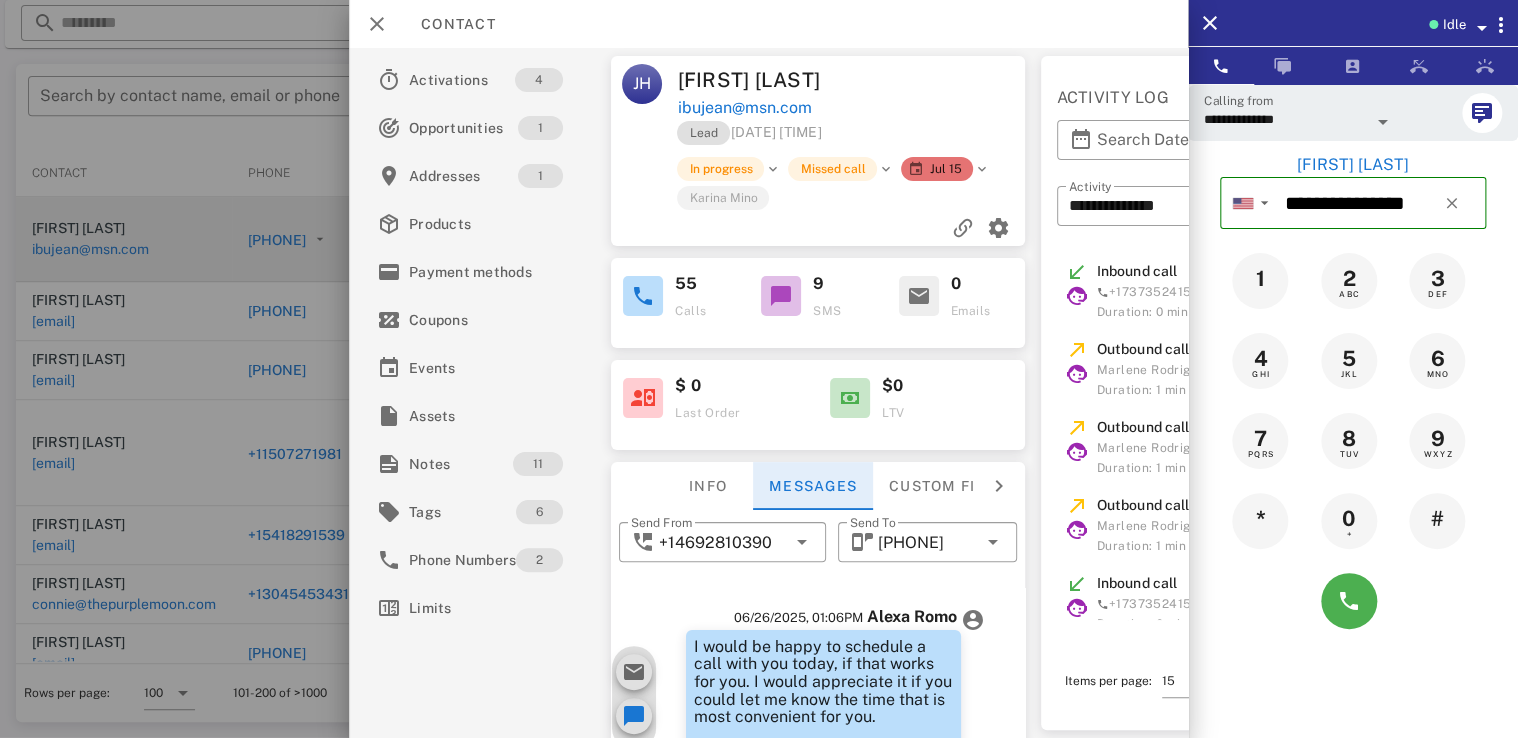 scroll, scrollTop: 2342, scrollLeft: 0, axis: vertical 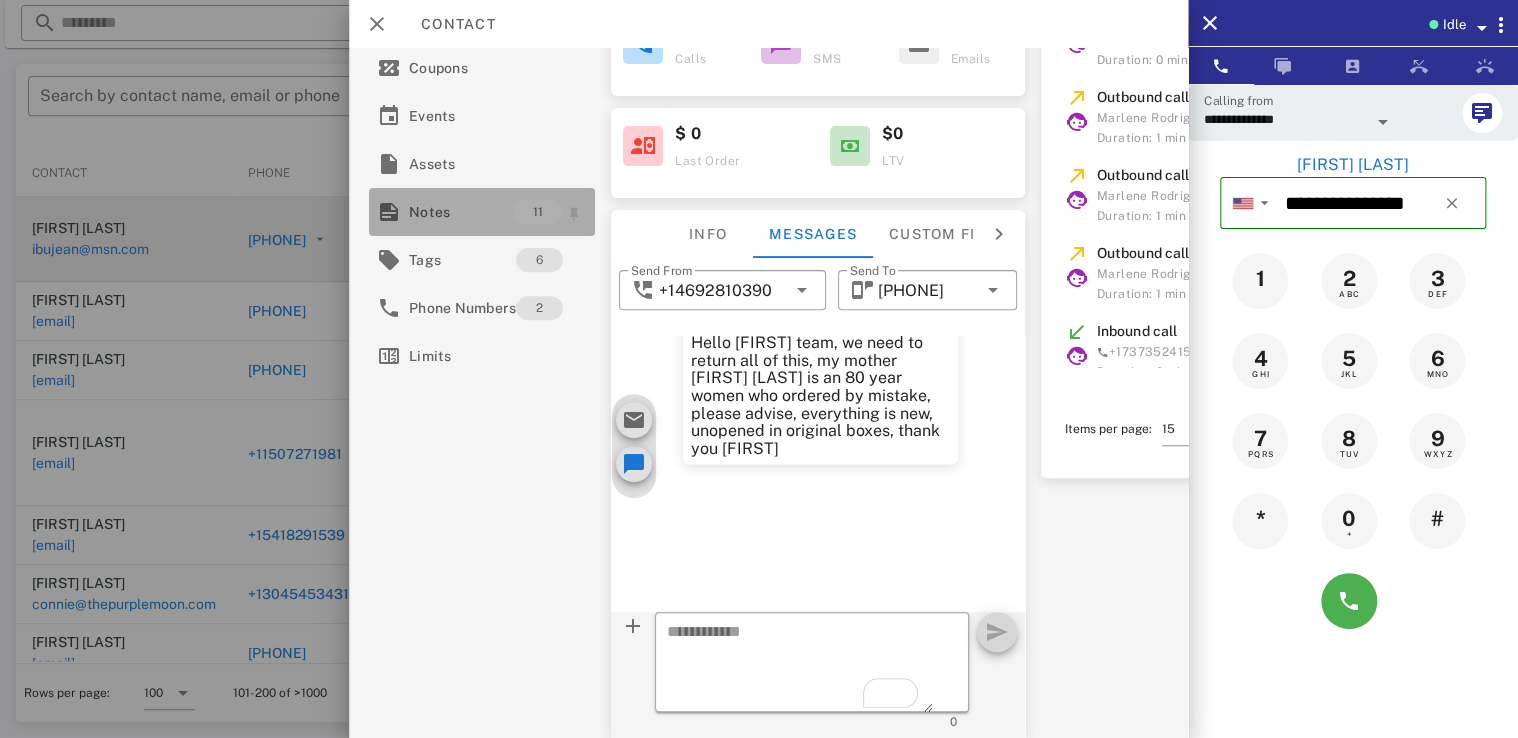 click on "Notes  11" at bounding box center [482, 212] 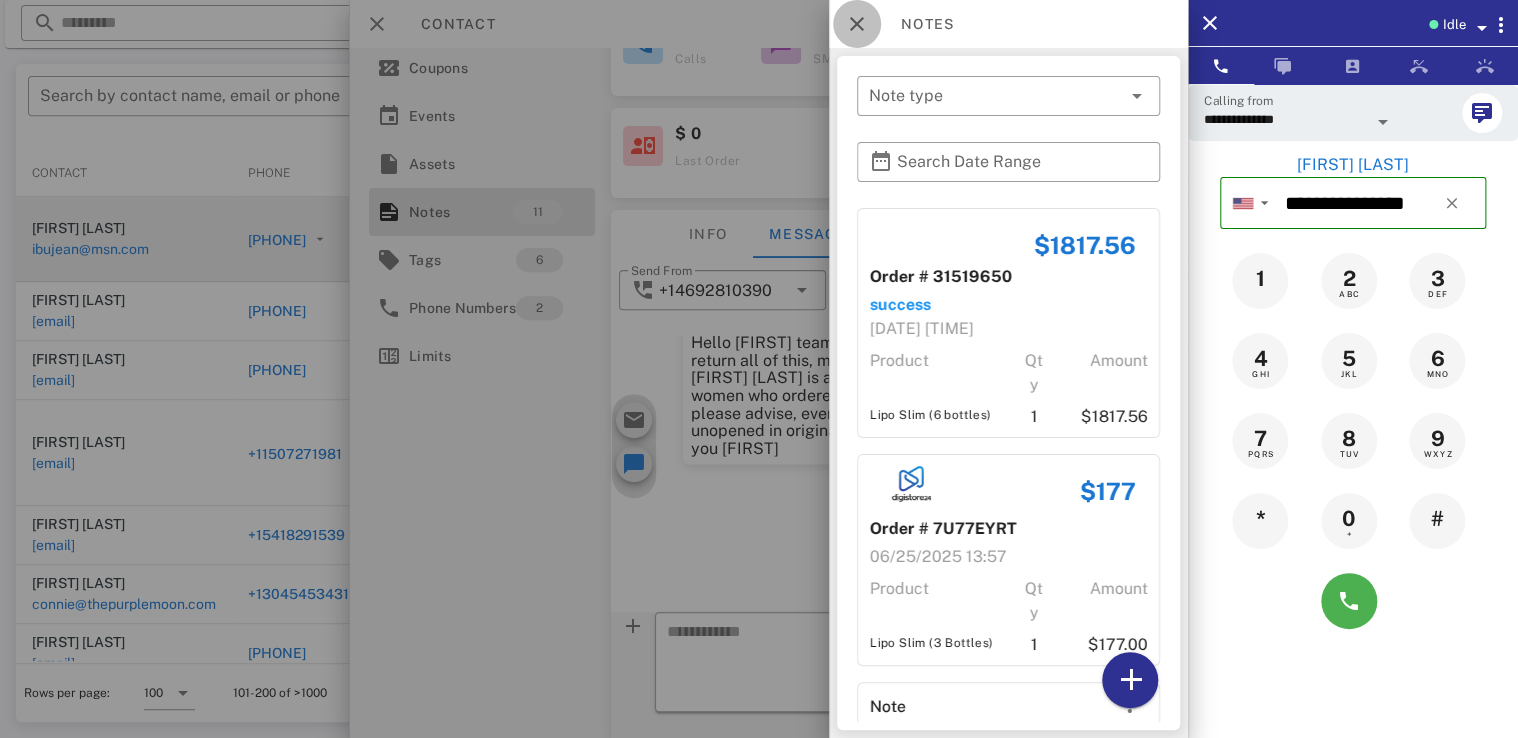 click at bounding box center (857, 24) 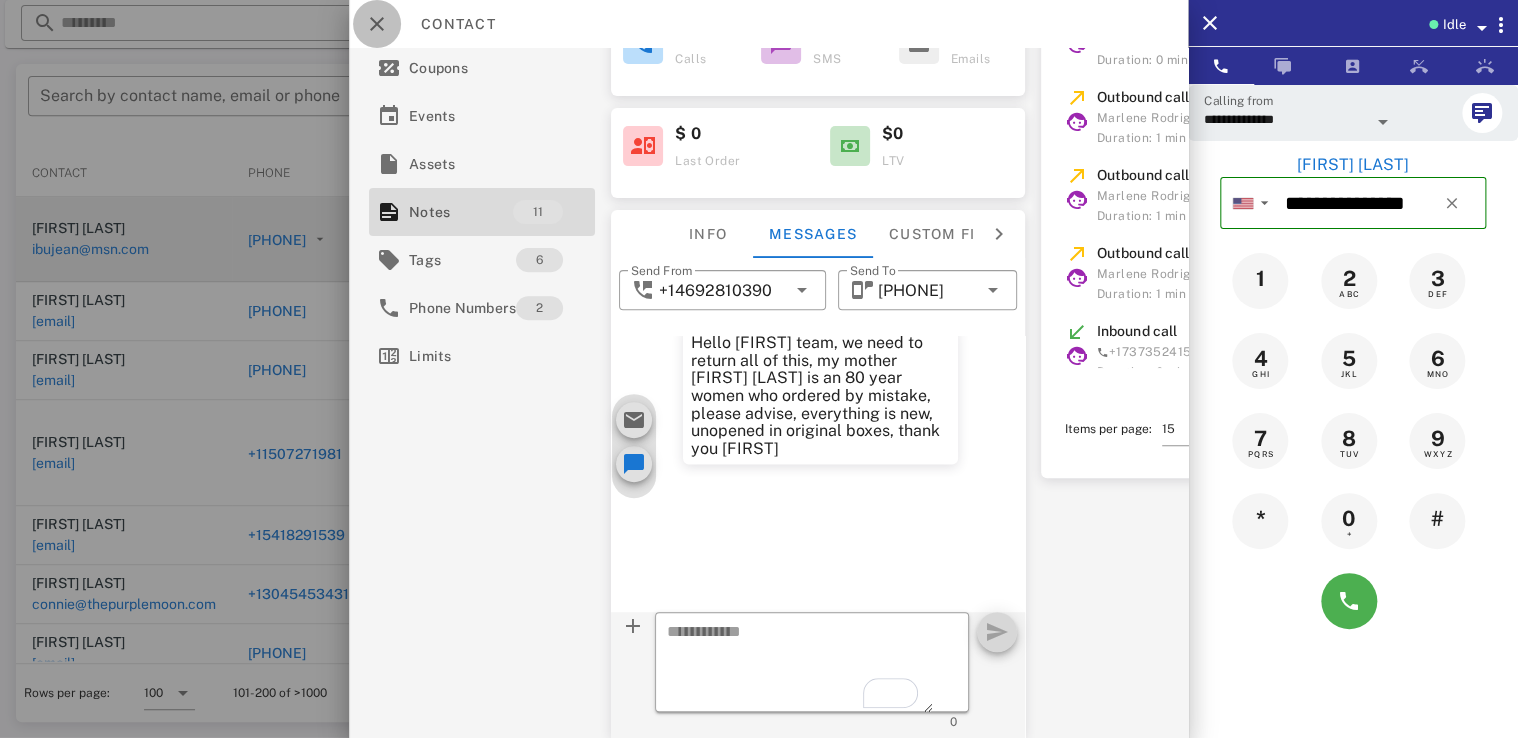 click at bounding box center [377, 24] 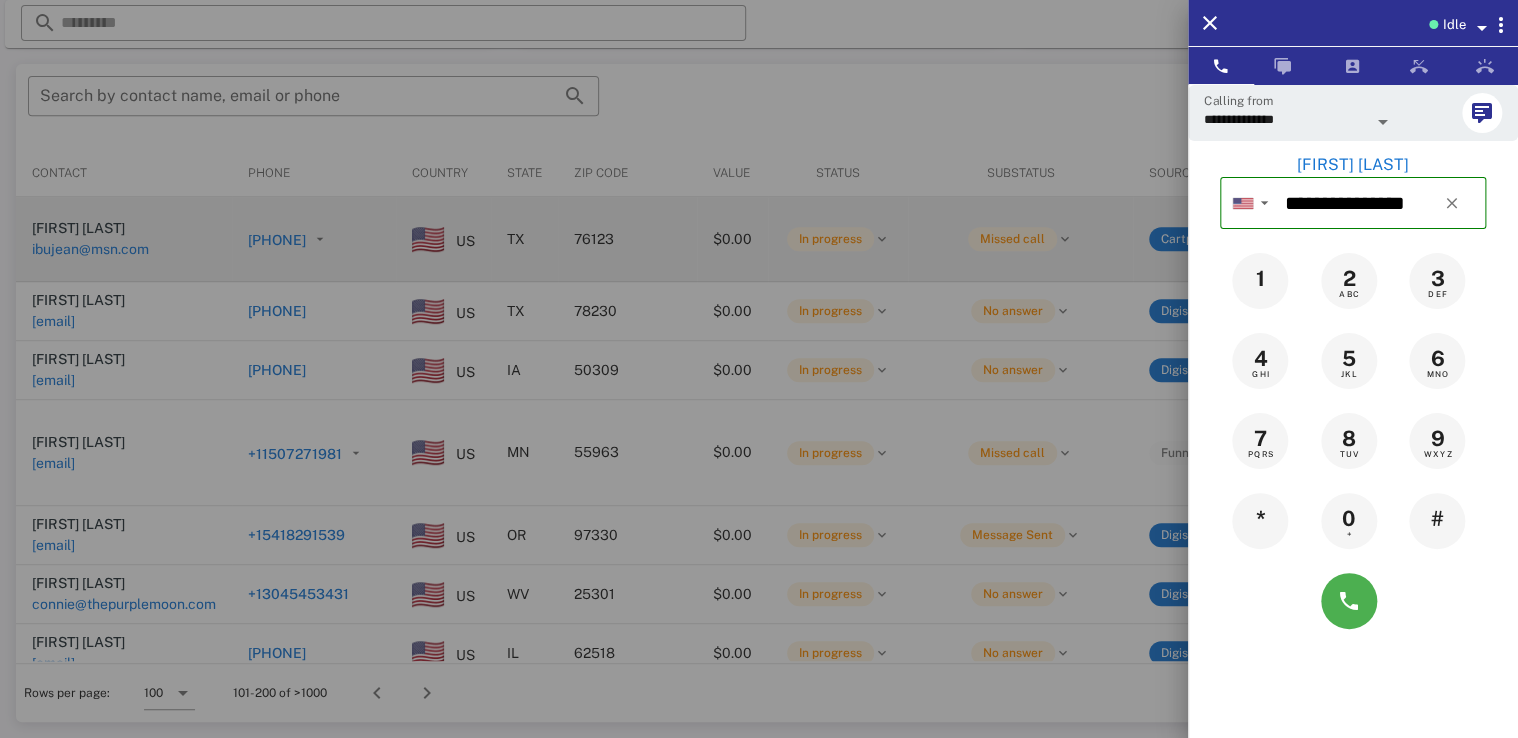 click at bounding box center (759, 369) 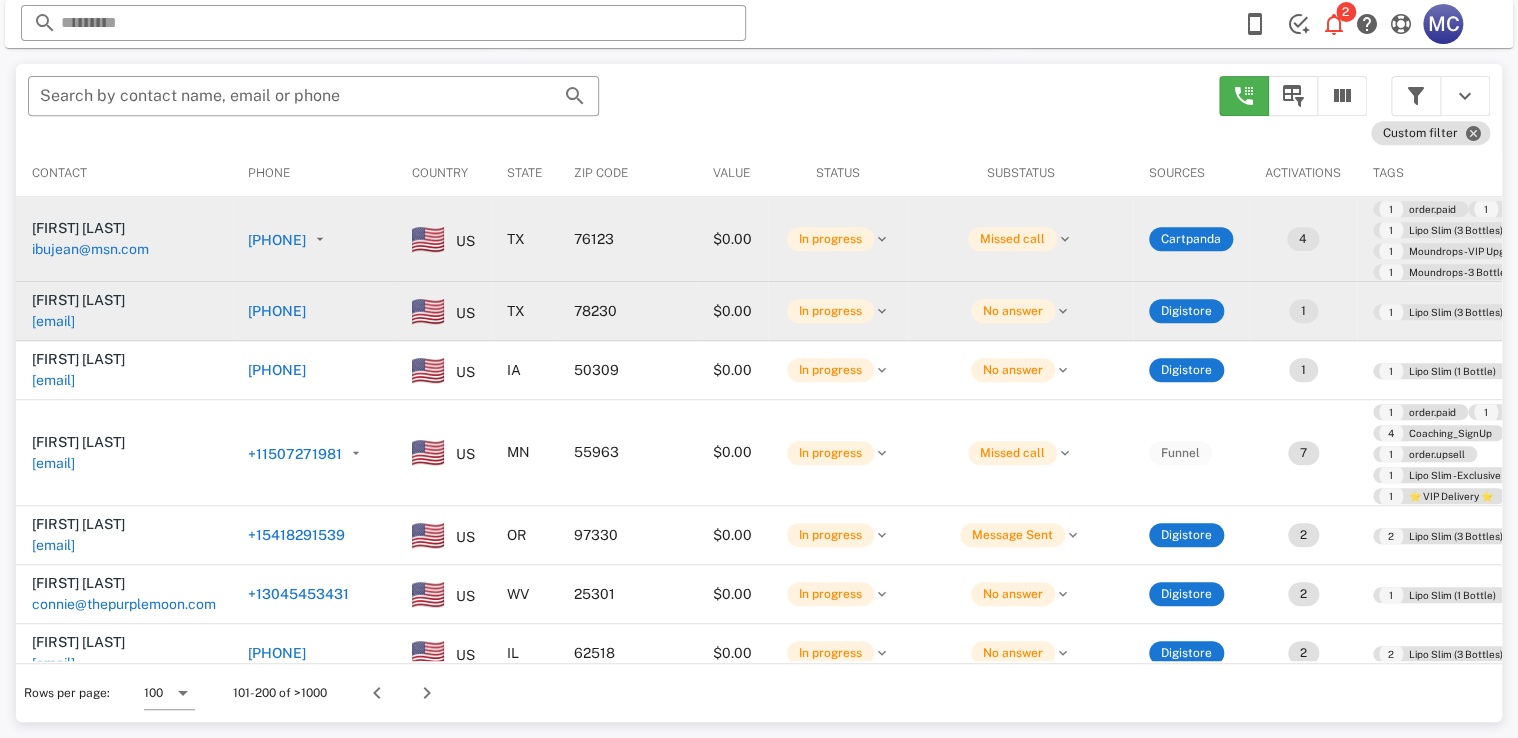 click on "+12108618971" at bounding box center [277, 311] 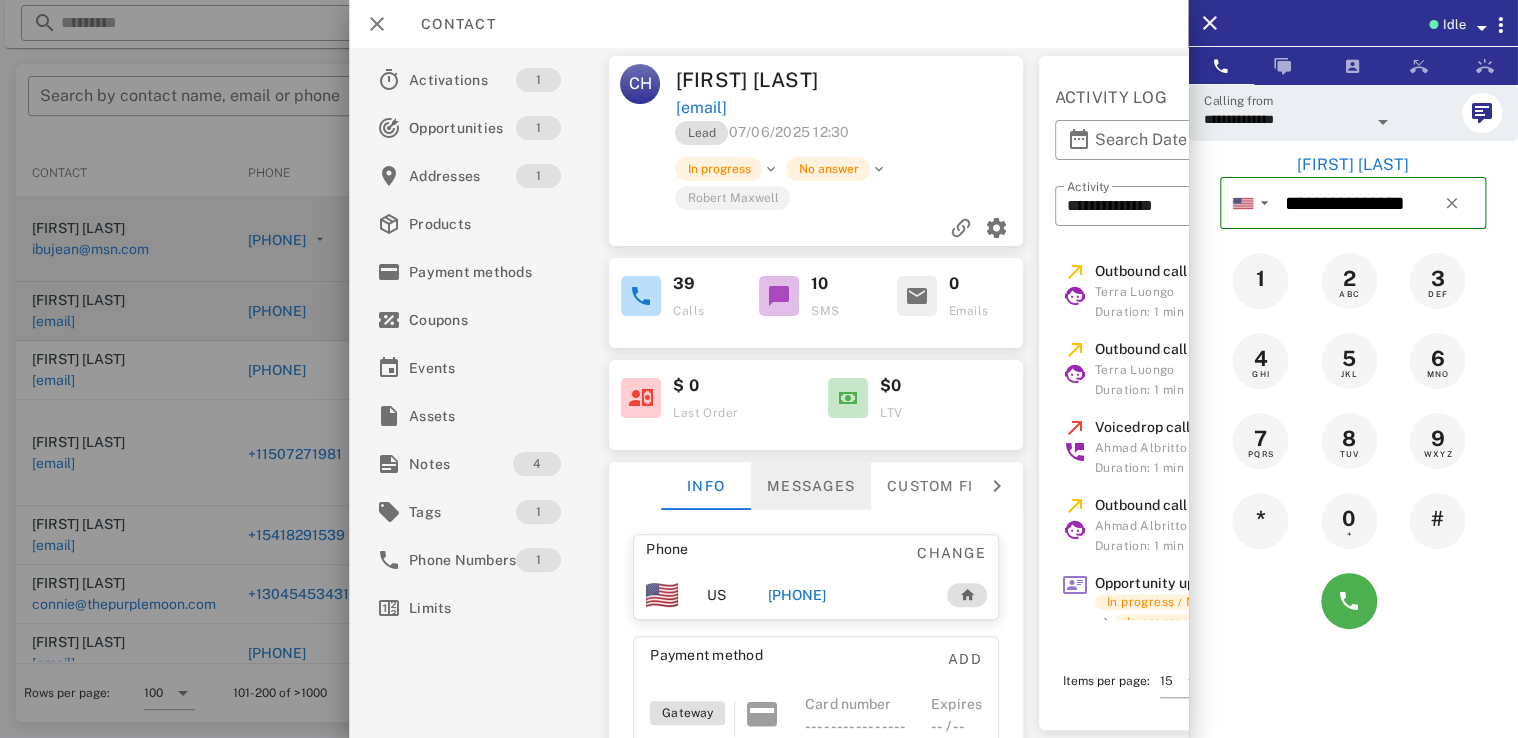 click on "Messages" at bounding box center (812, 486) 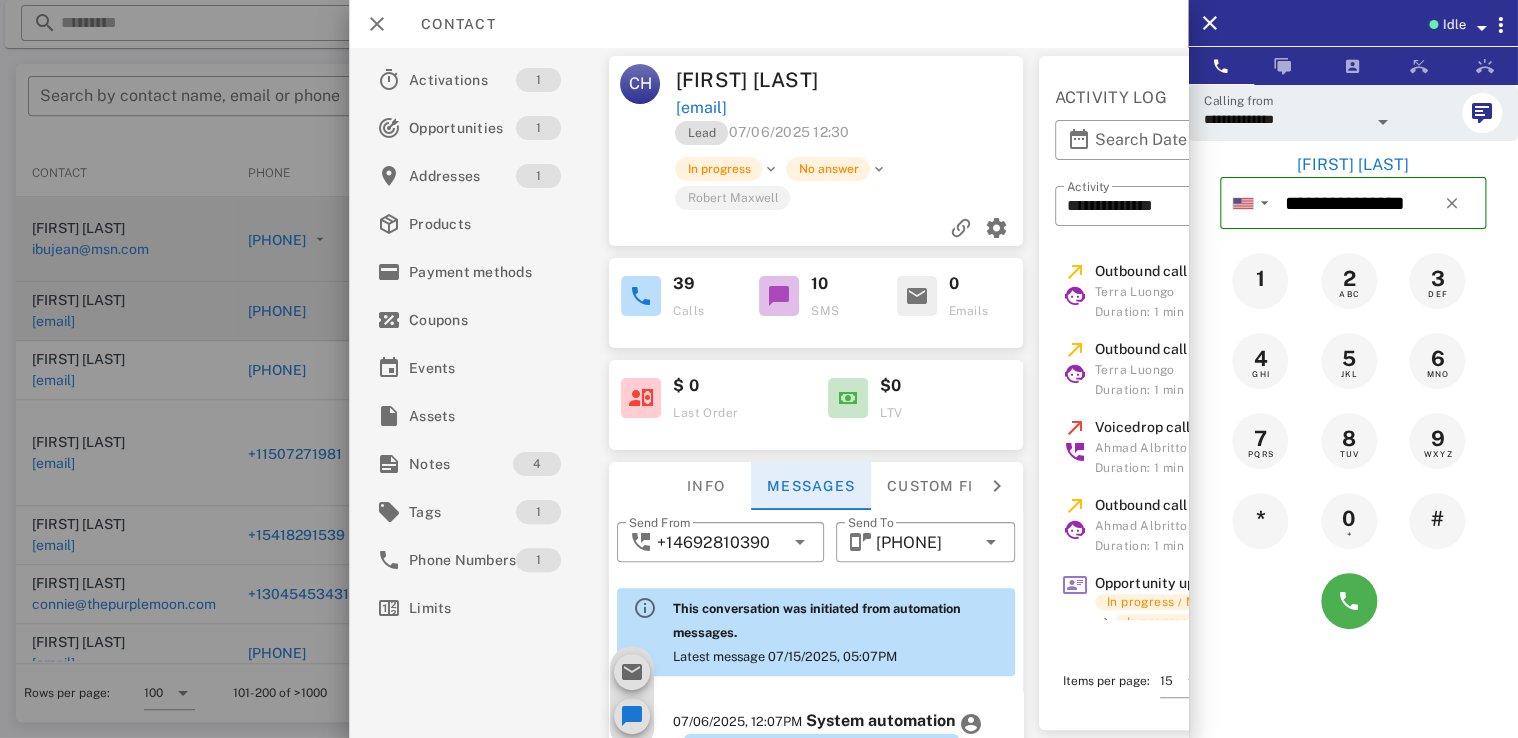 scroll, scrollTop: 2147, scrollLeft: 0, axis: vertical 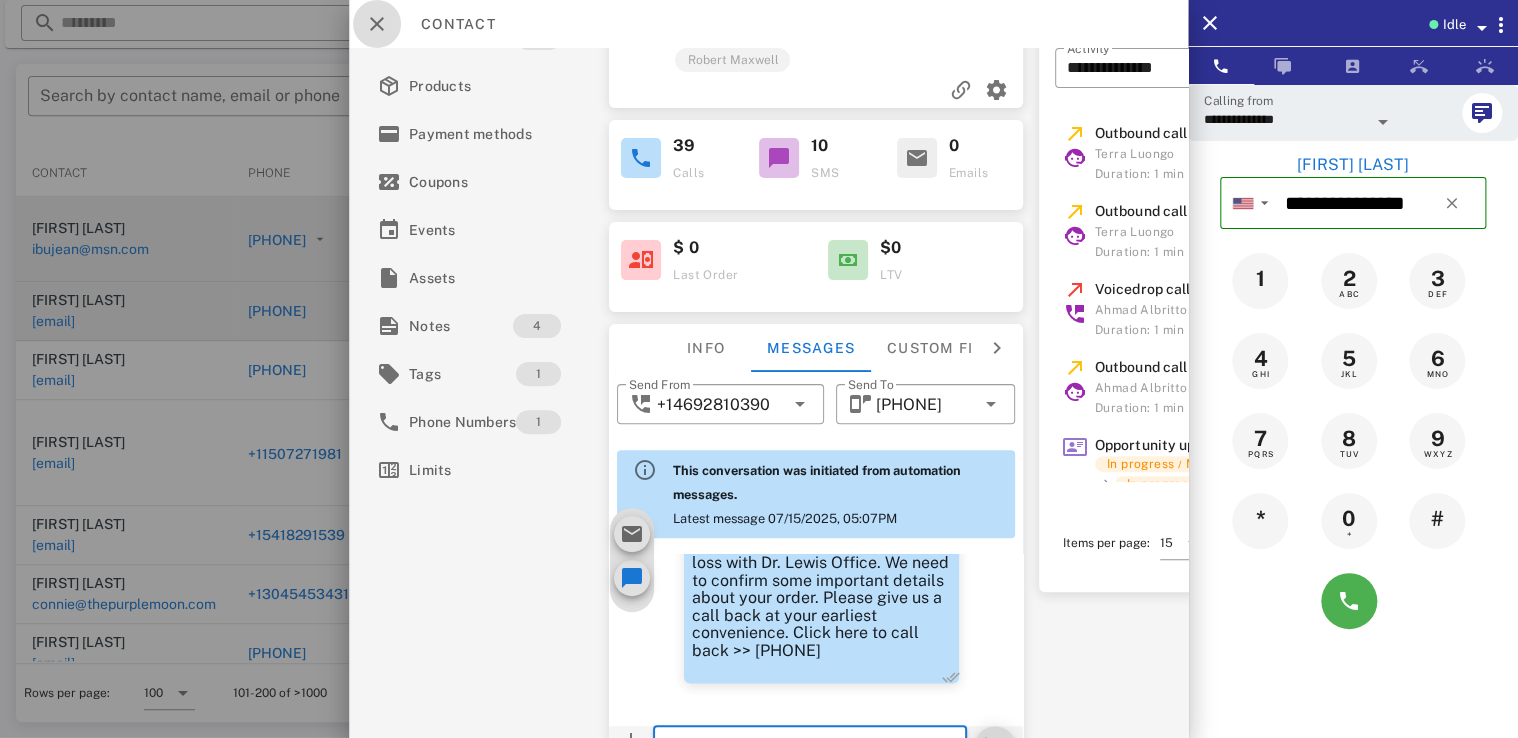 click at bounding box center [377, 24] 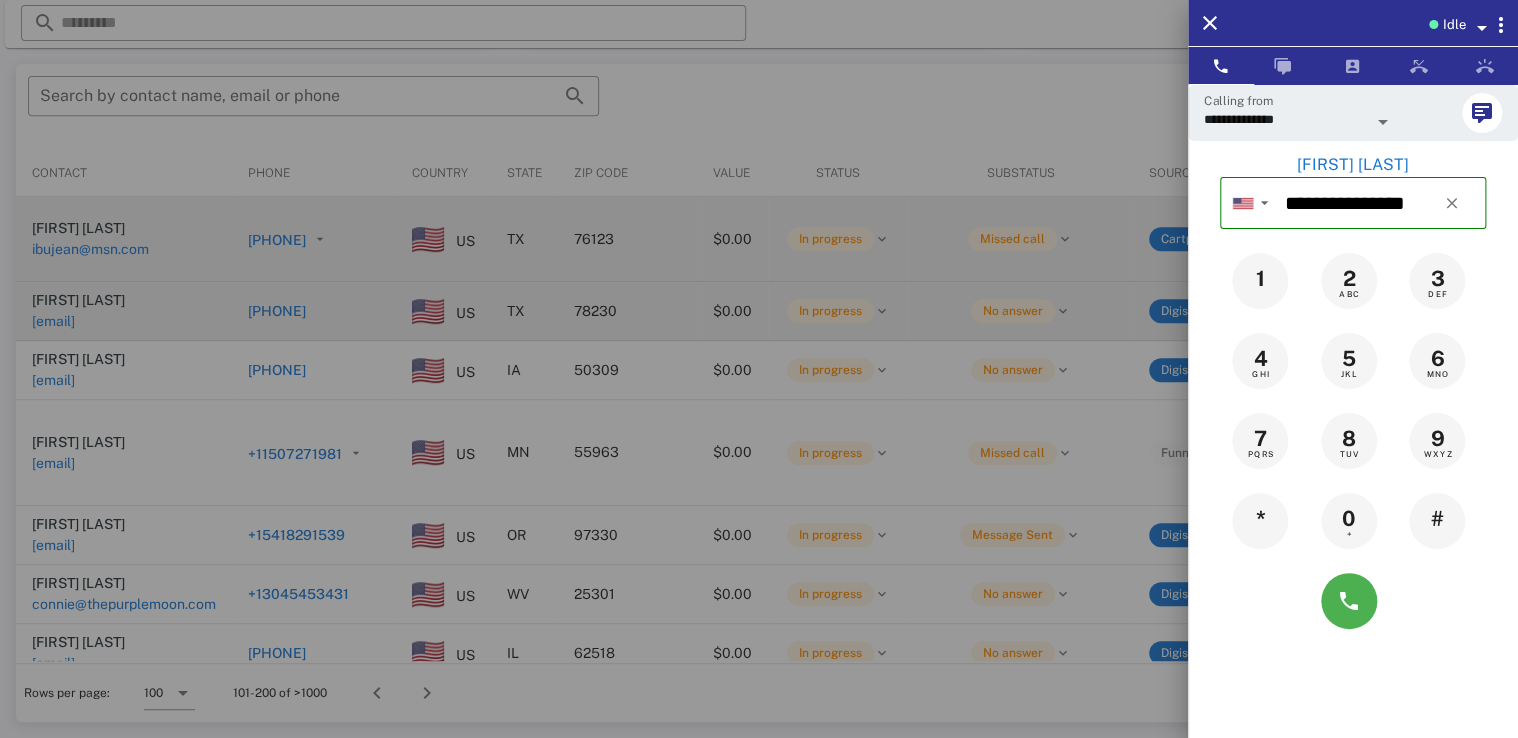 click at bounding box center [759, 369] 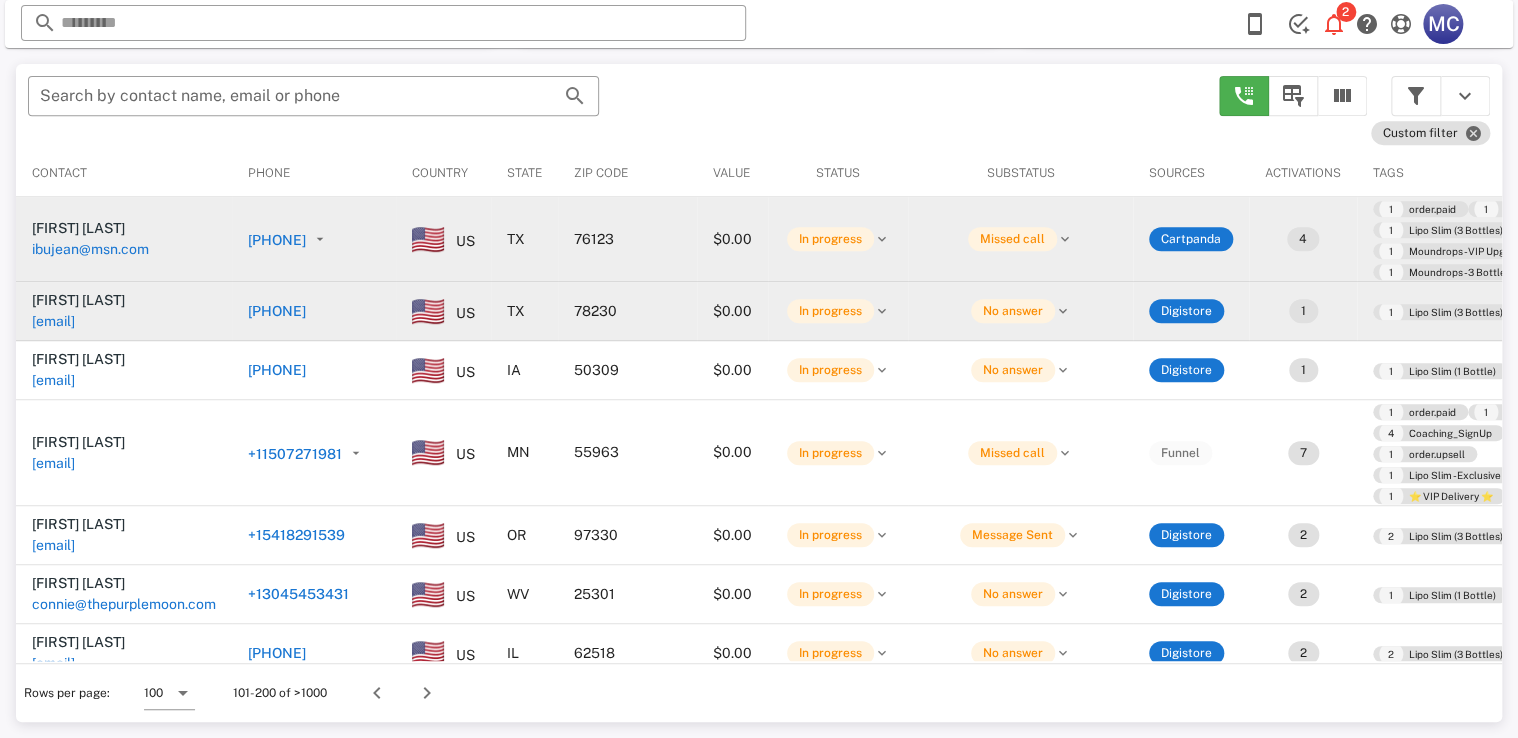 type 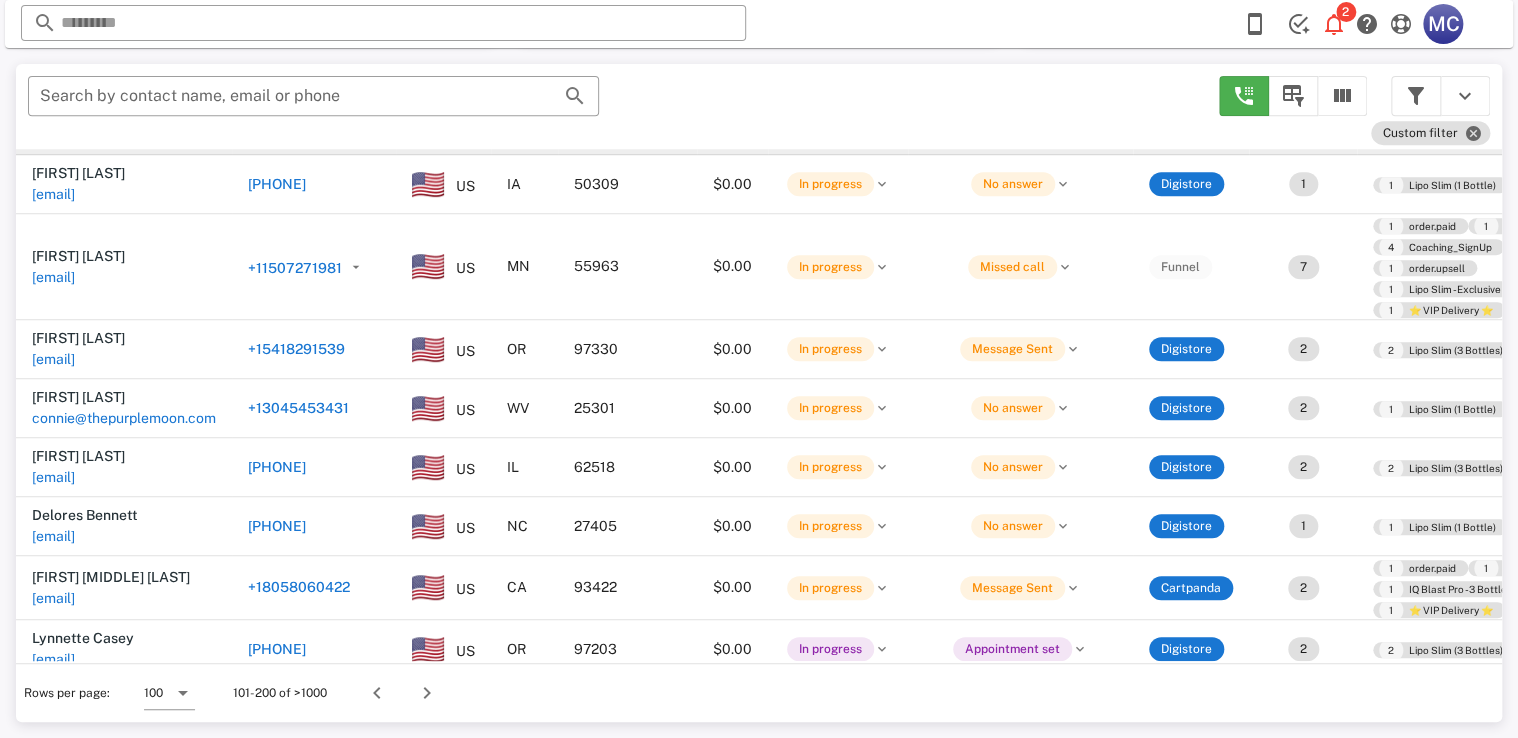 scroll, scrollTop: 188, scrollLeft: 0, axis: vertical 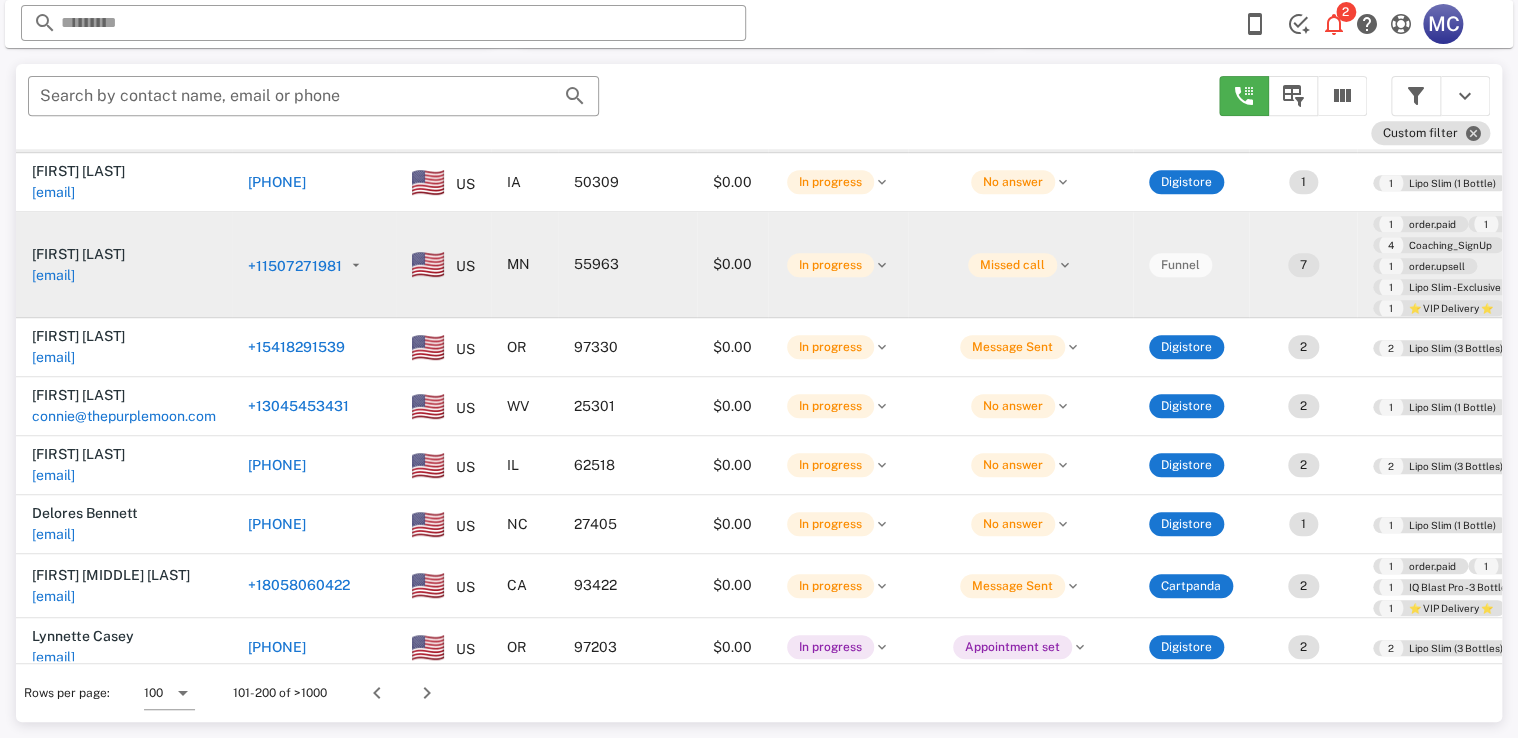 click on "+11507271981" at bounding box center [295, 266] 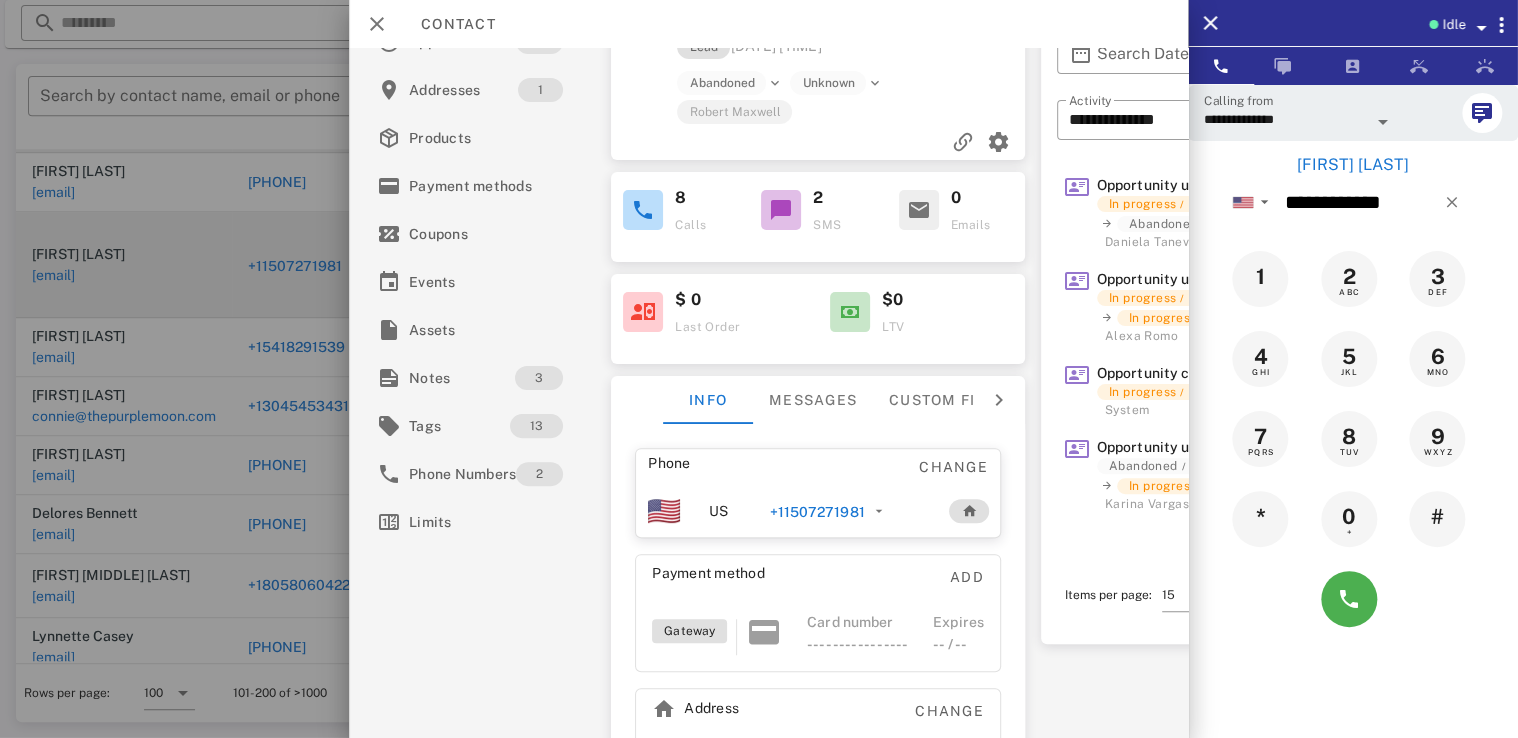 scroll, scrollTop: 85, scrollLeft: 0, axis: vertical 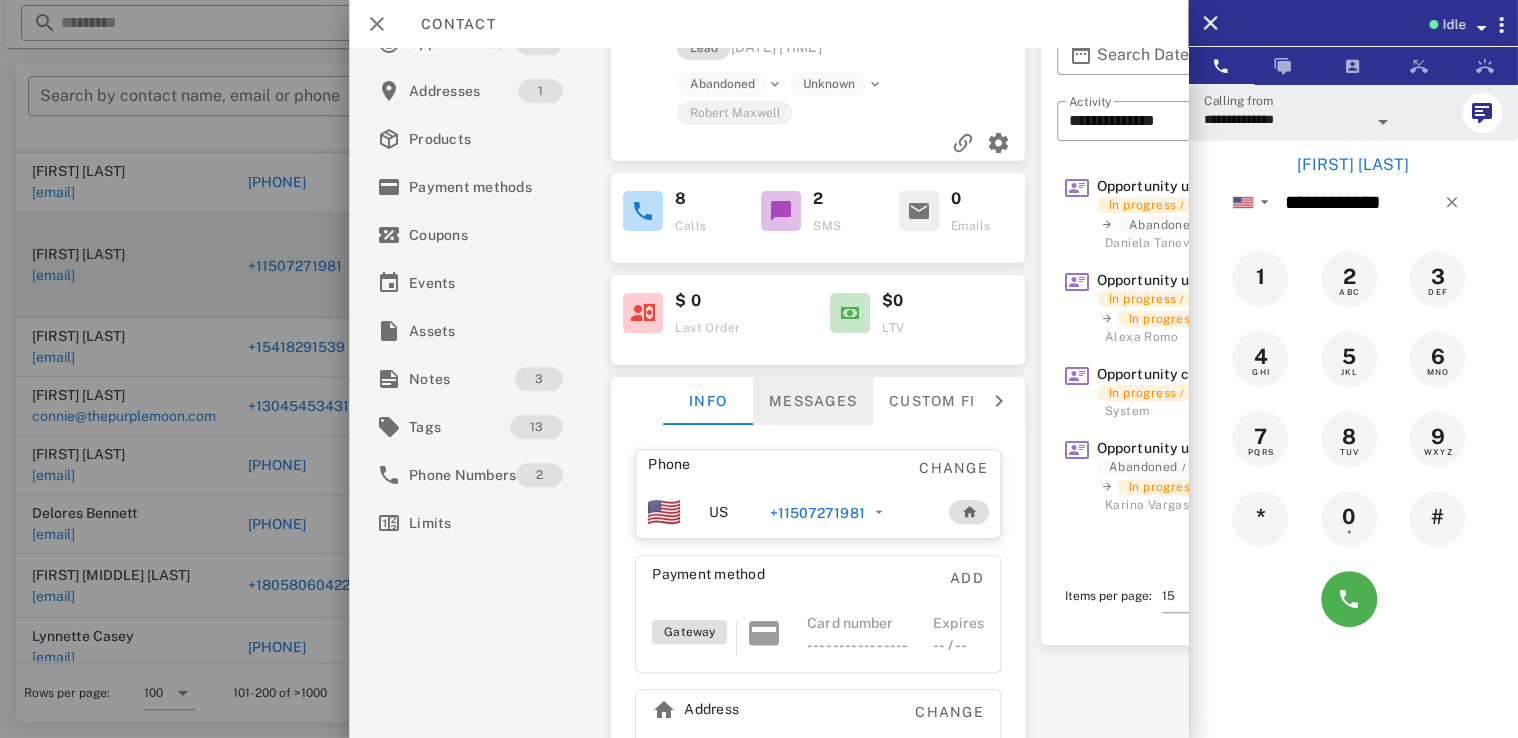 click on "Messages" at bounding box center [814, 401] 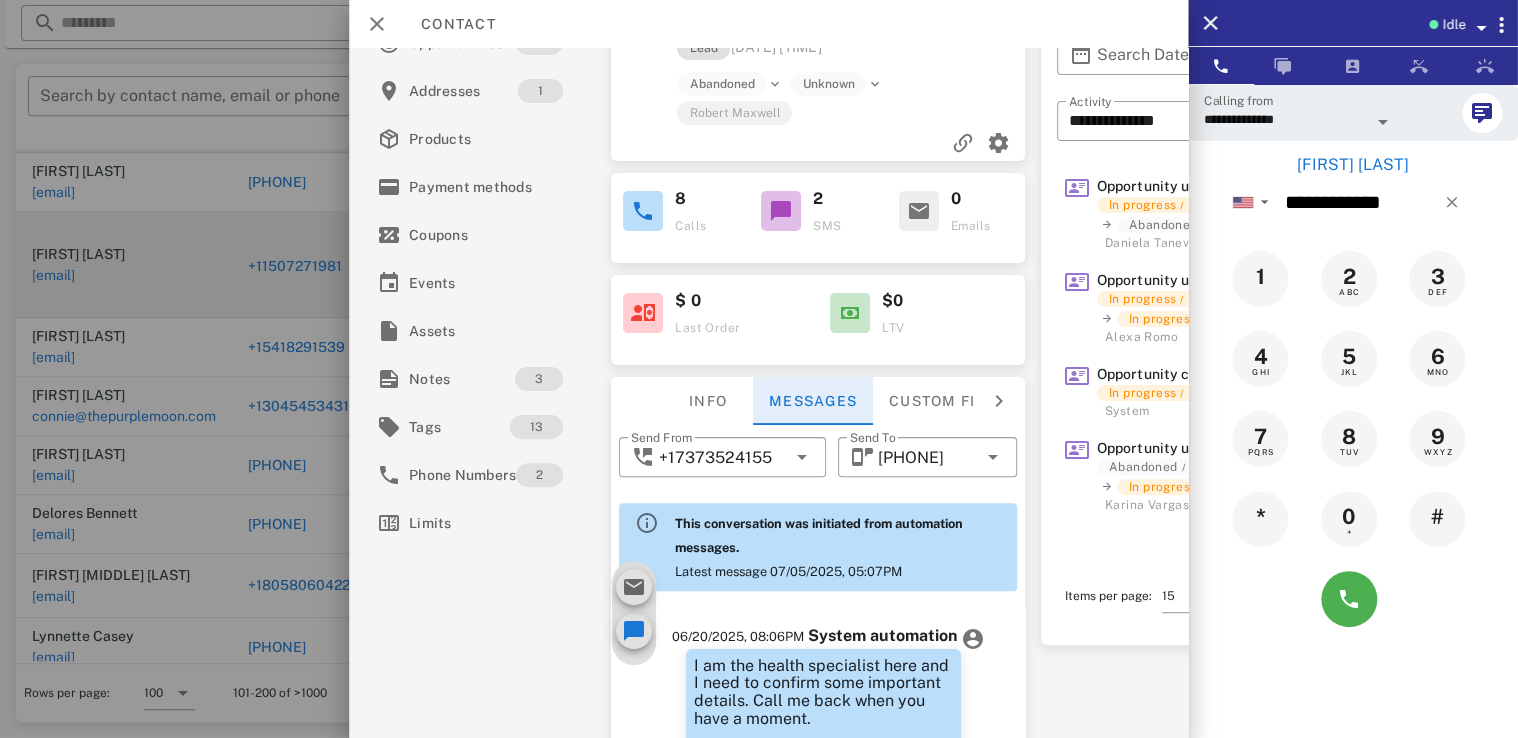 scroll, scrollTop: 1351, scrollLeft: 0, axis: vertical 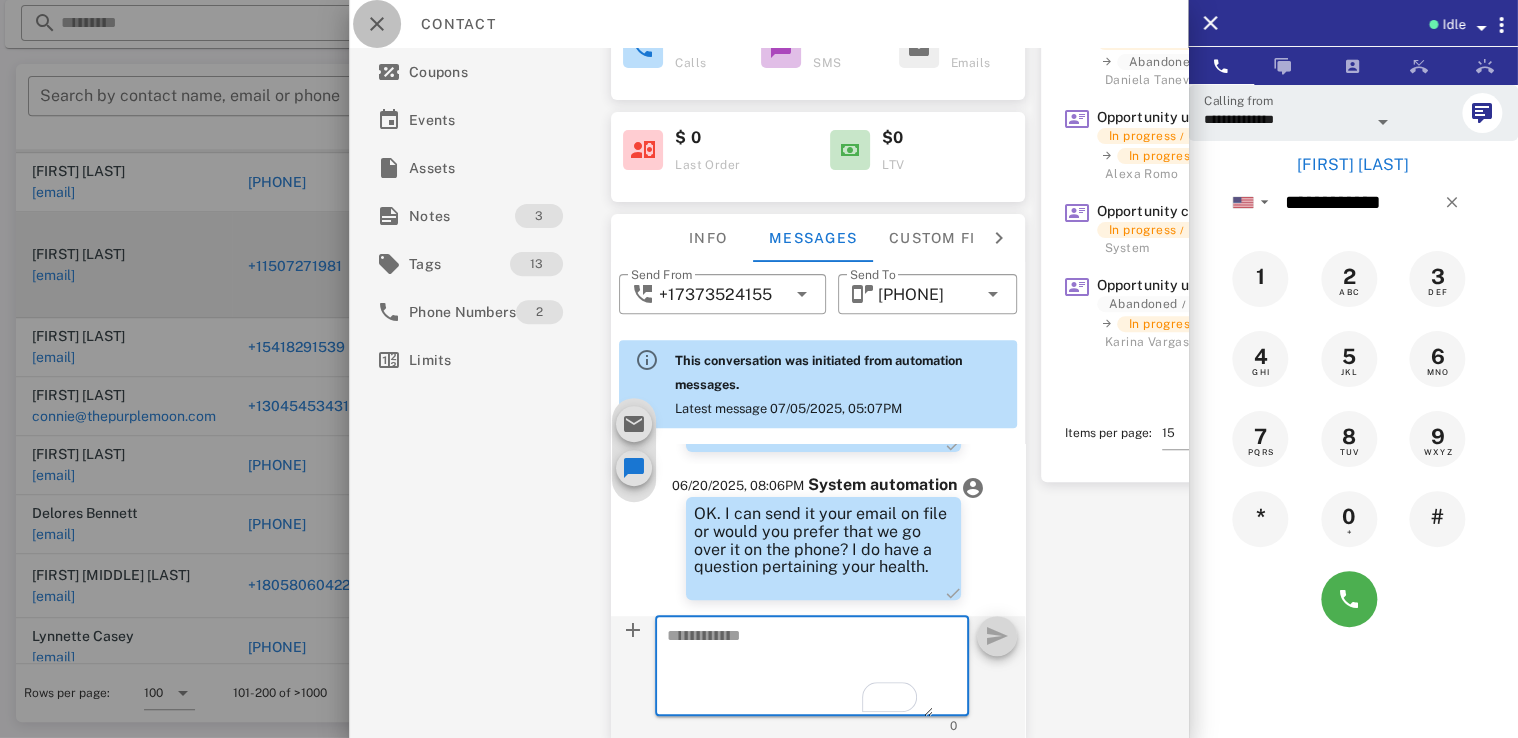 click at bounding box center [377, 24] 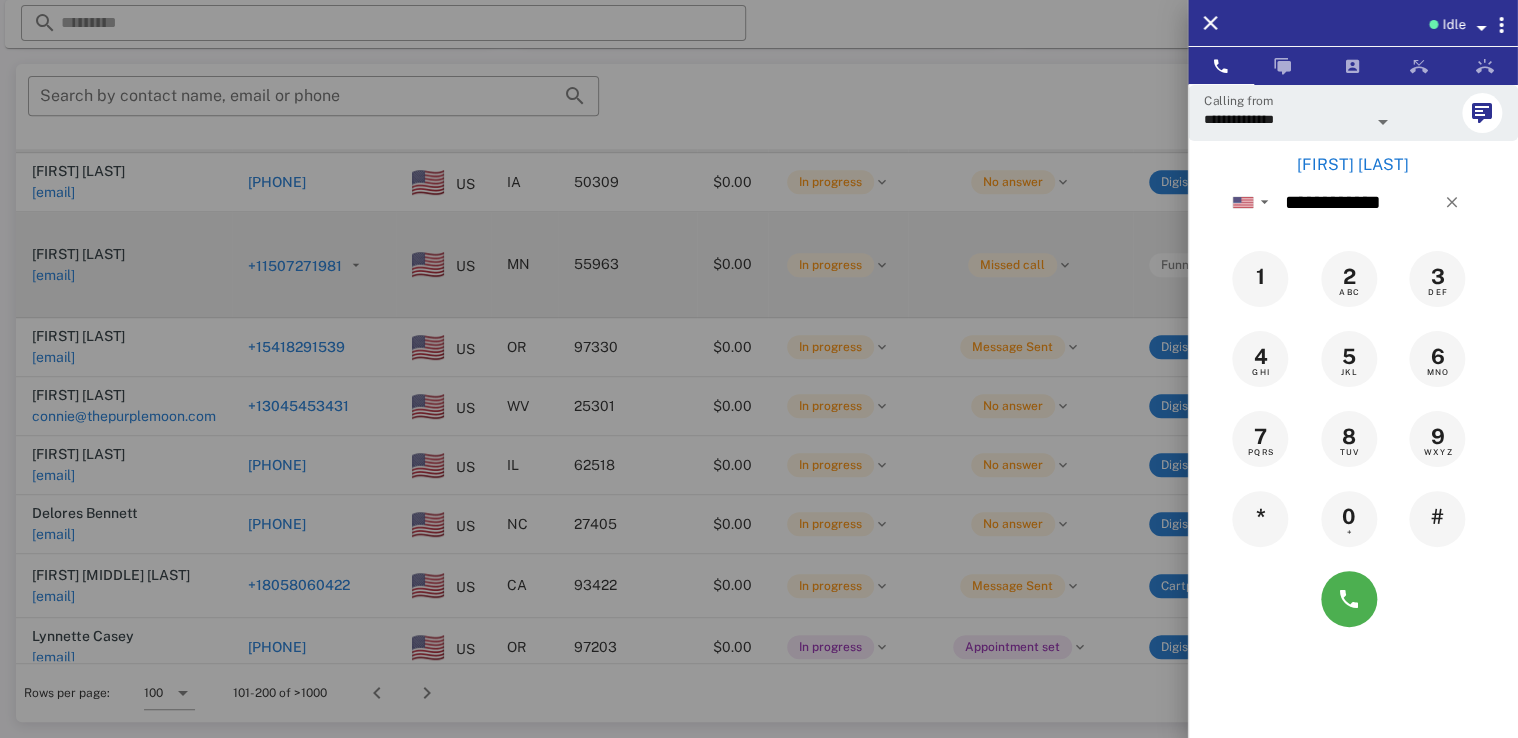 click at bounding box center [759, 369] 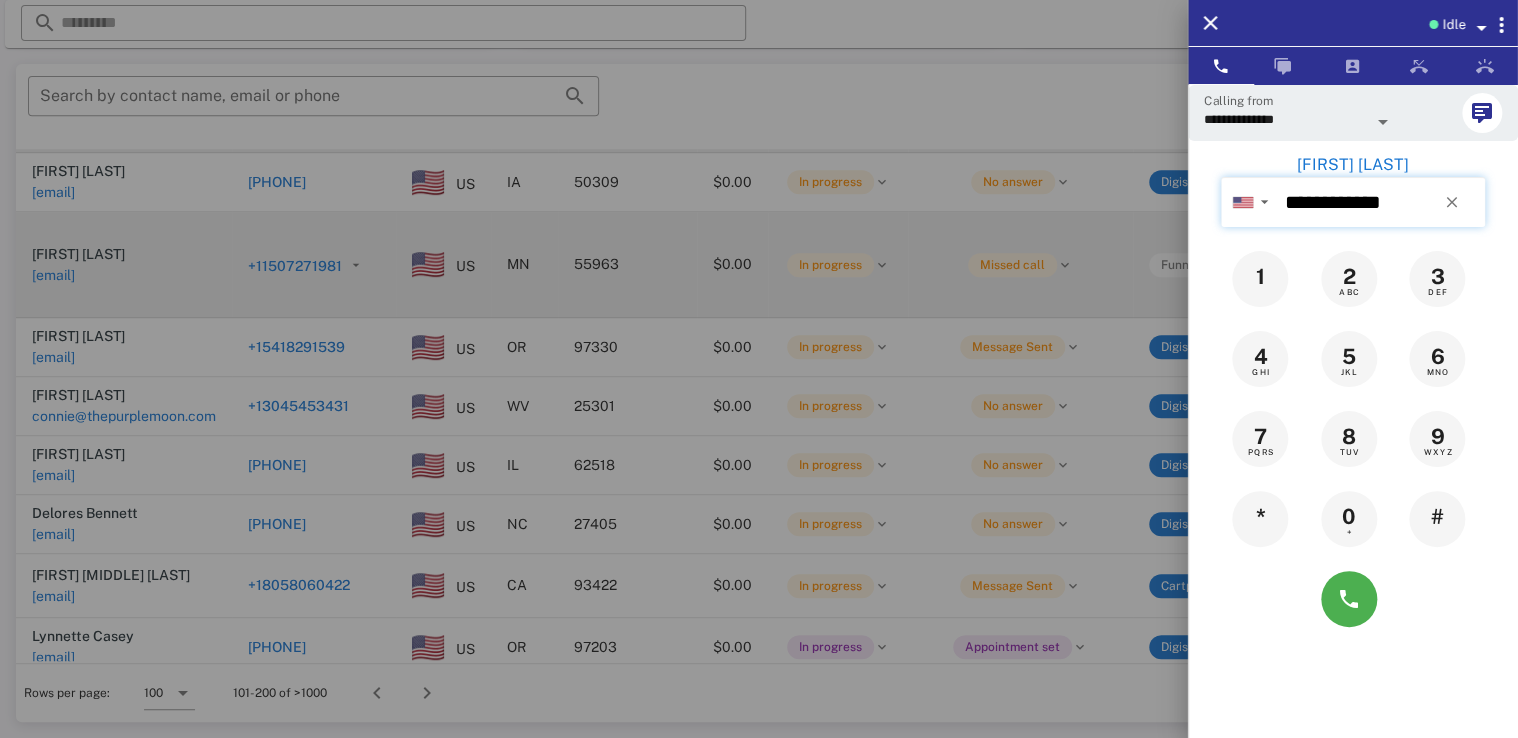 type 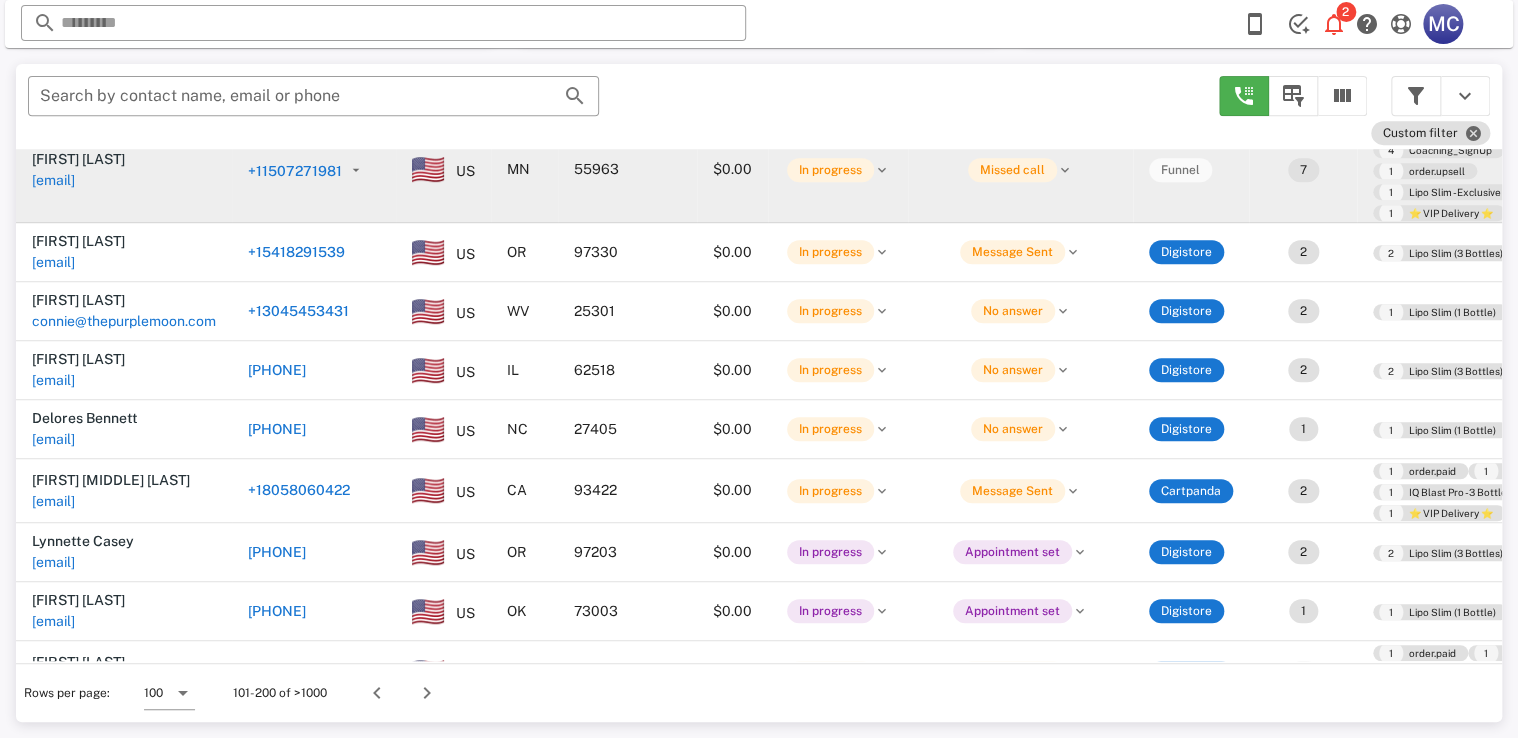 scroll, scrollTop: 337, scrollLeft: 0, axis: vertical 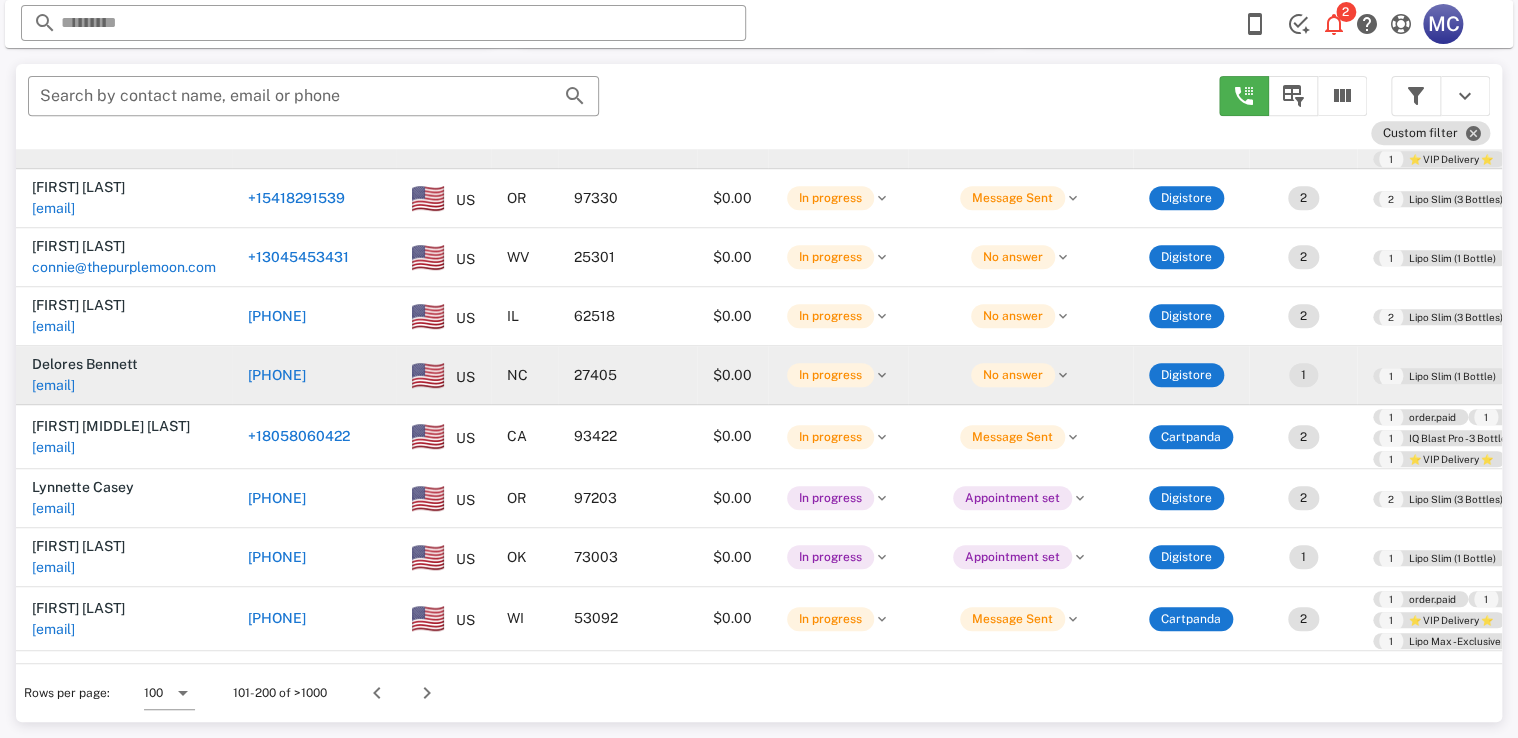 click on "+13364309201" at bounding box center (277, 375) 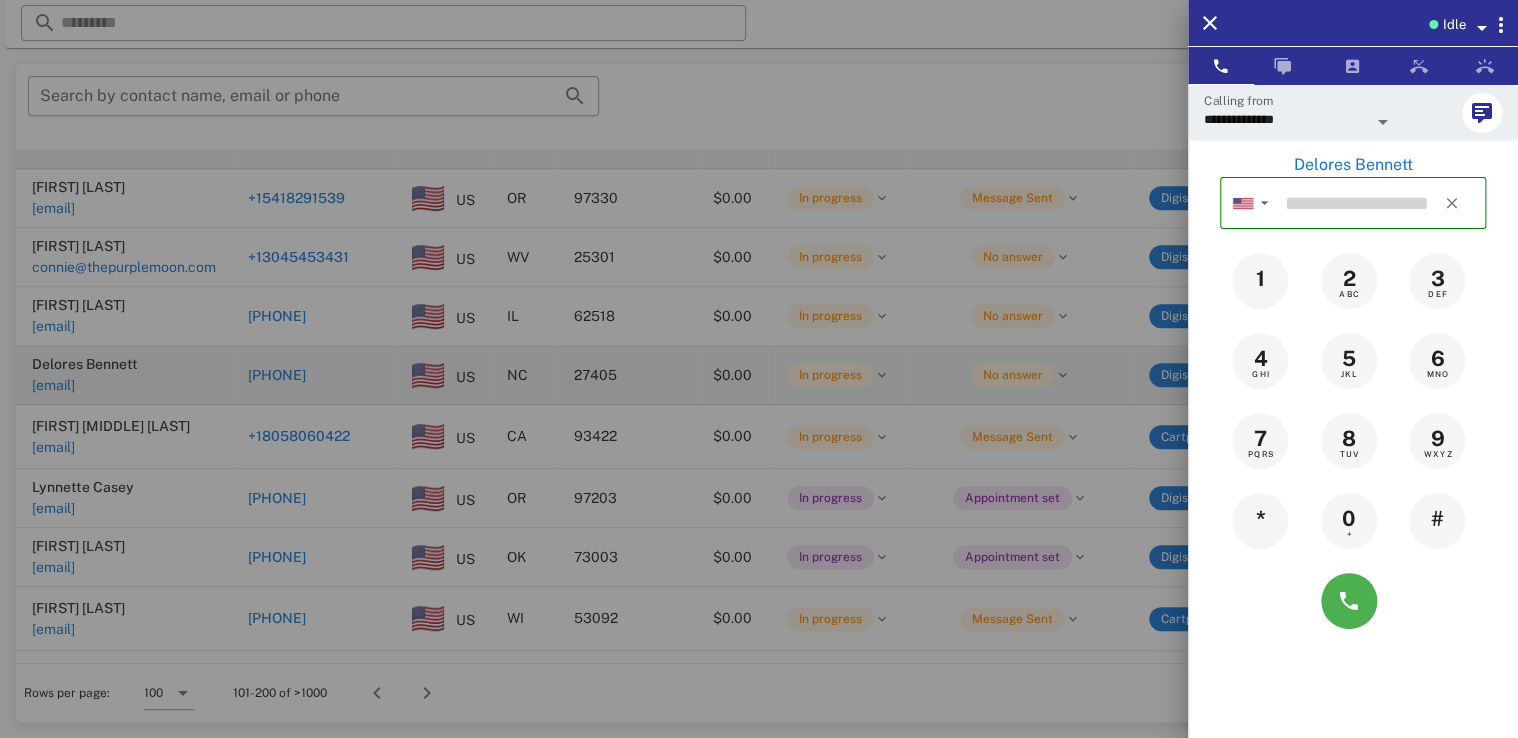 type on "**********" 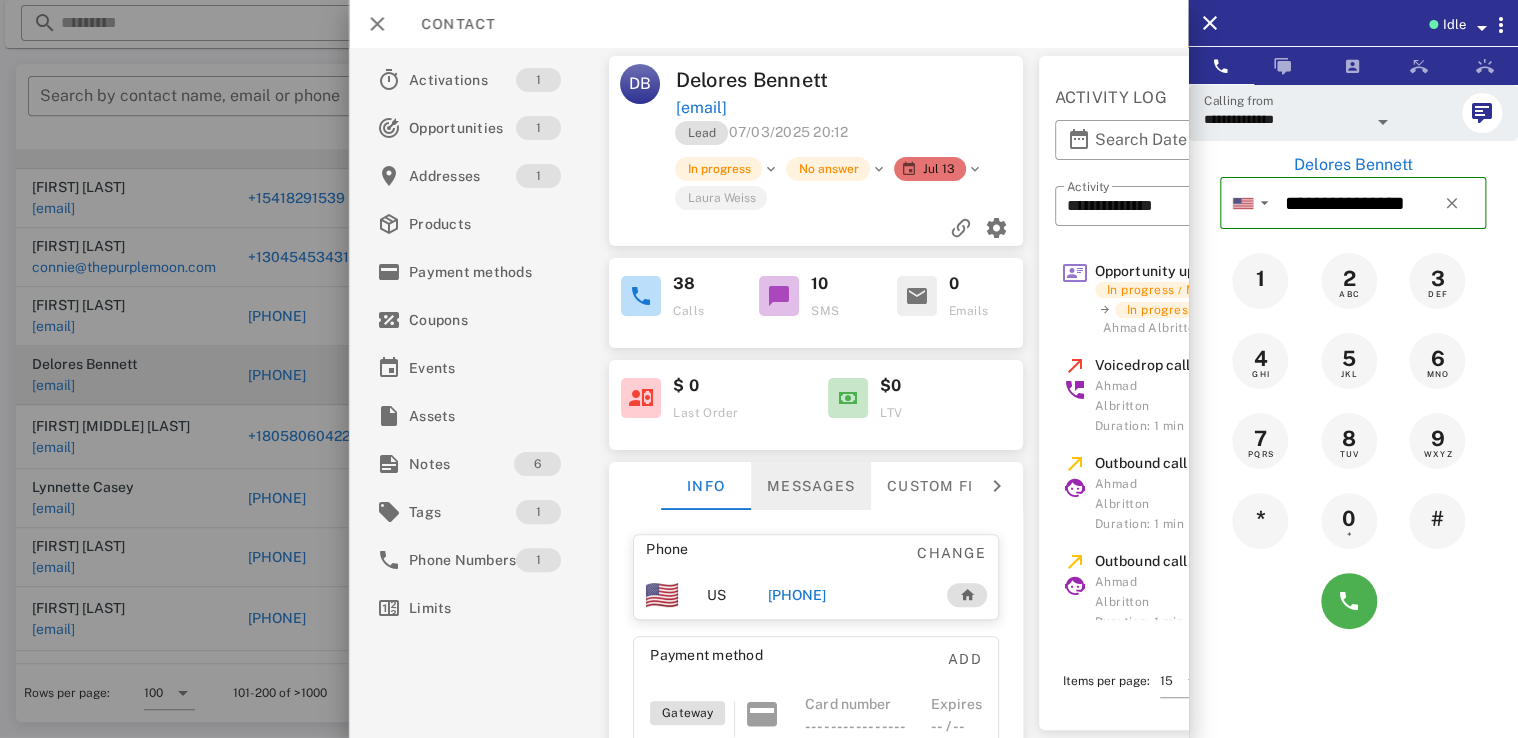click on "Messages" at bounding box center [812, 486] 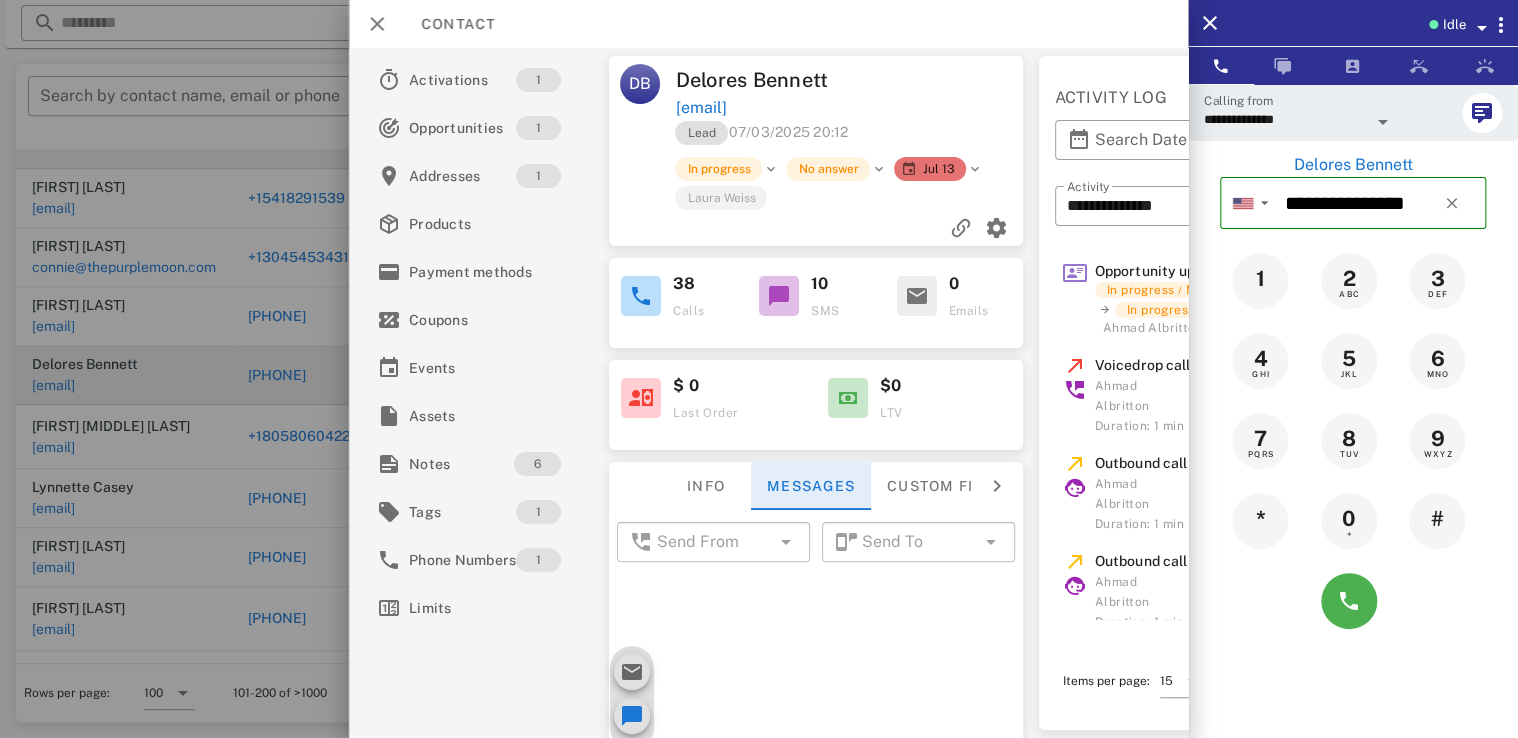 scroll, scrollTop: 1805, scrollLeft: 0, axis: vertical 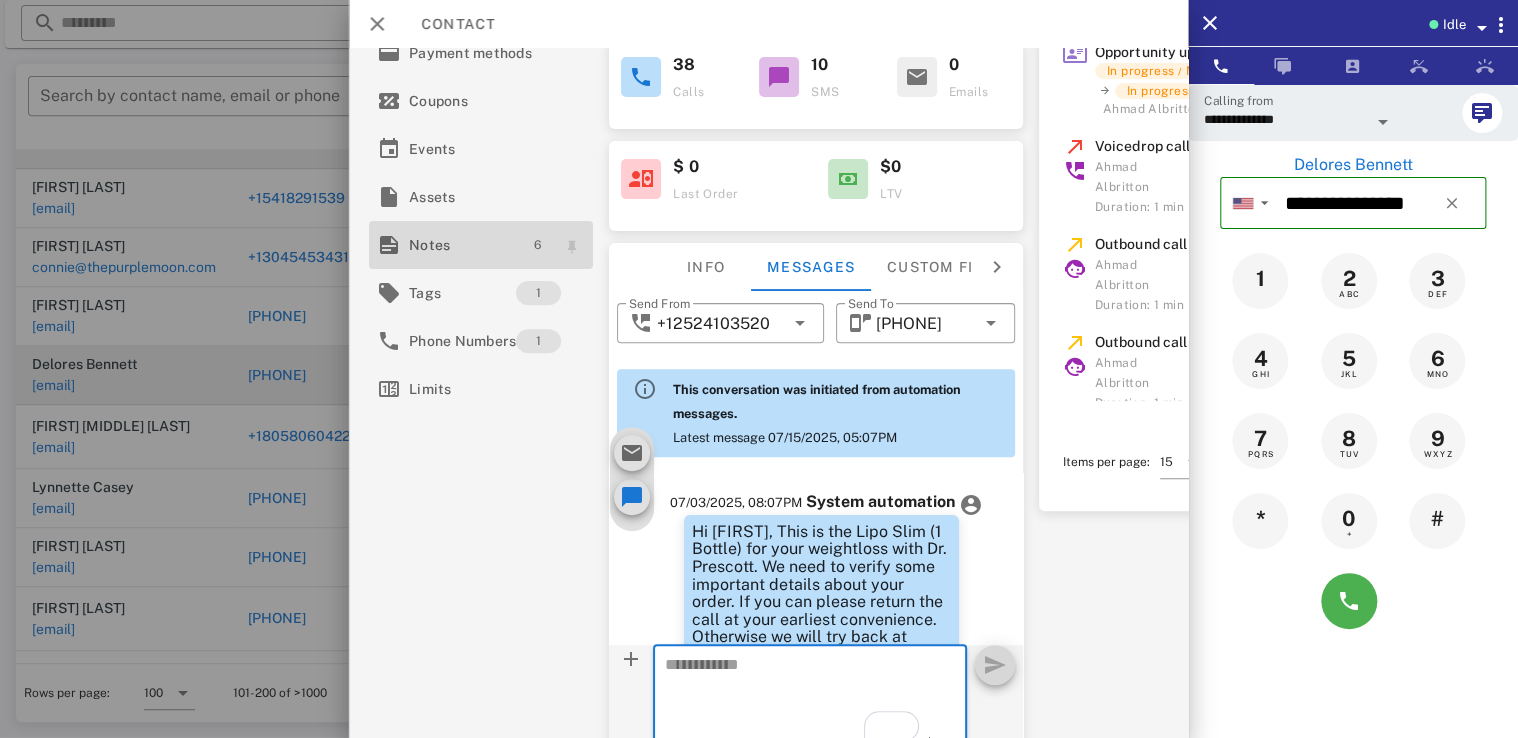 click on "6" at bounding box center [538, 245] 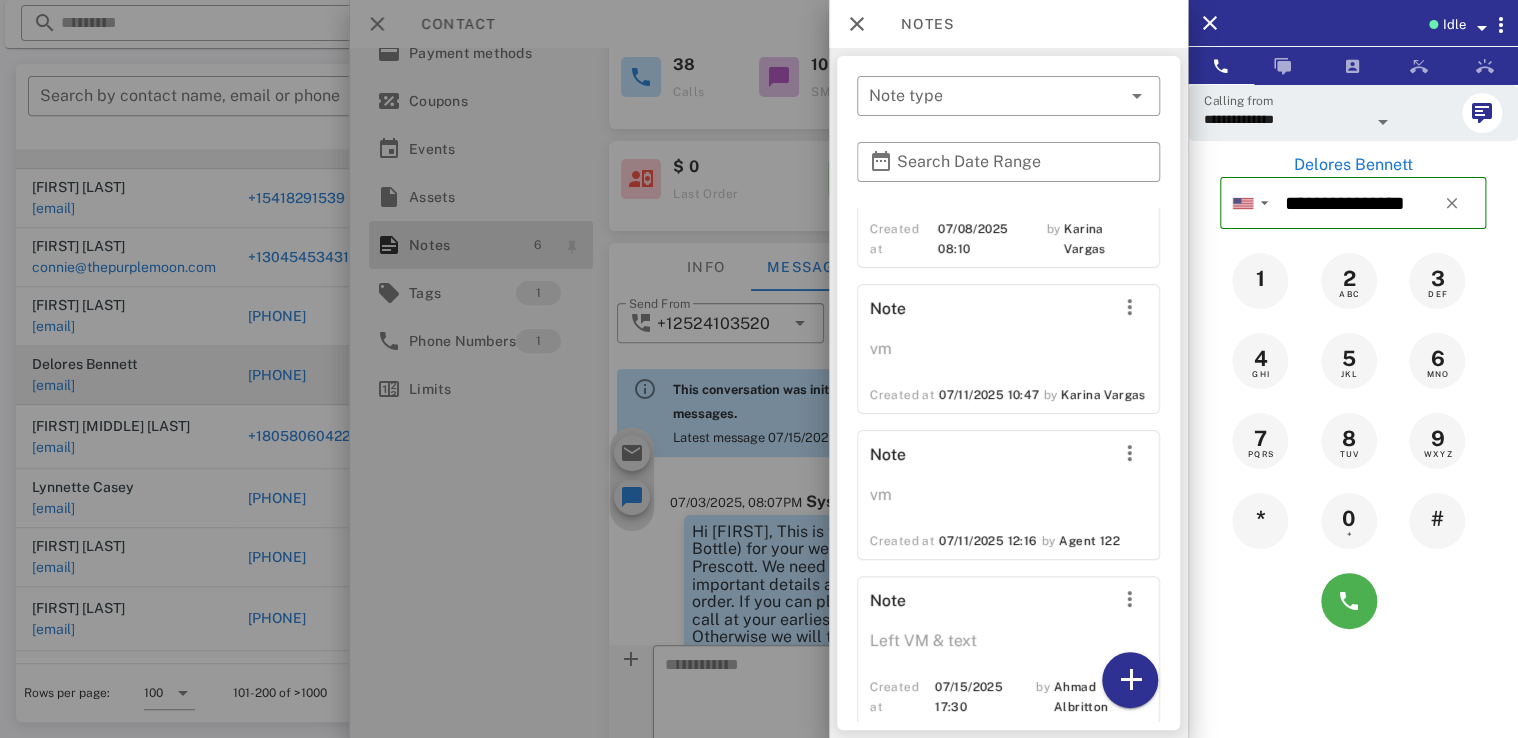 scroll, scrollTop: 532, scrollLeft: 0, axis: vertical 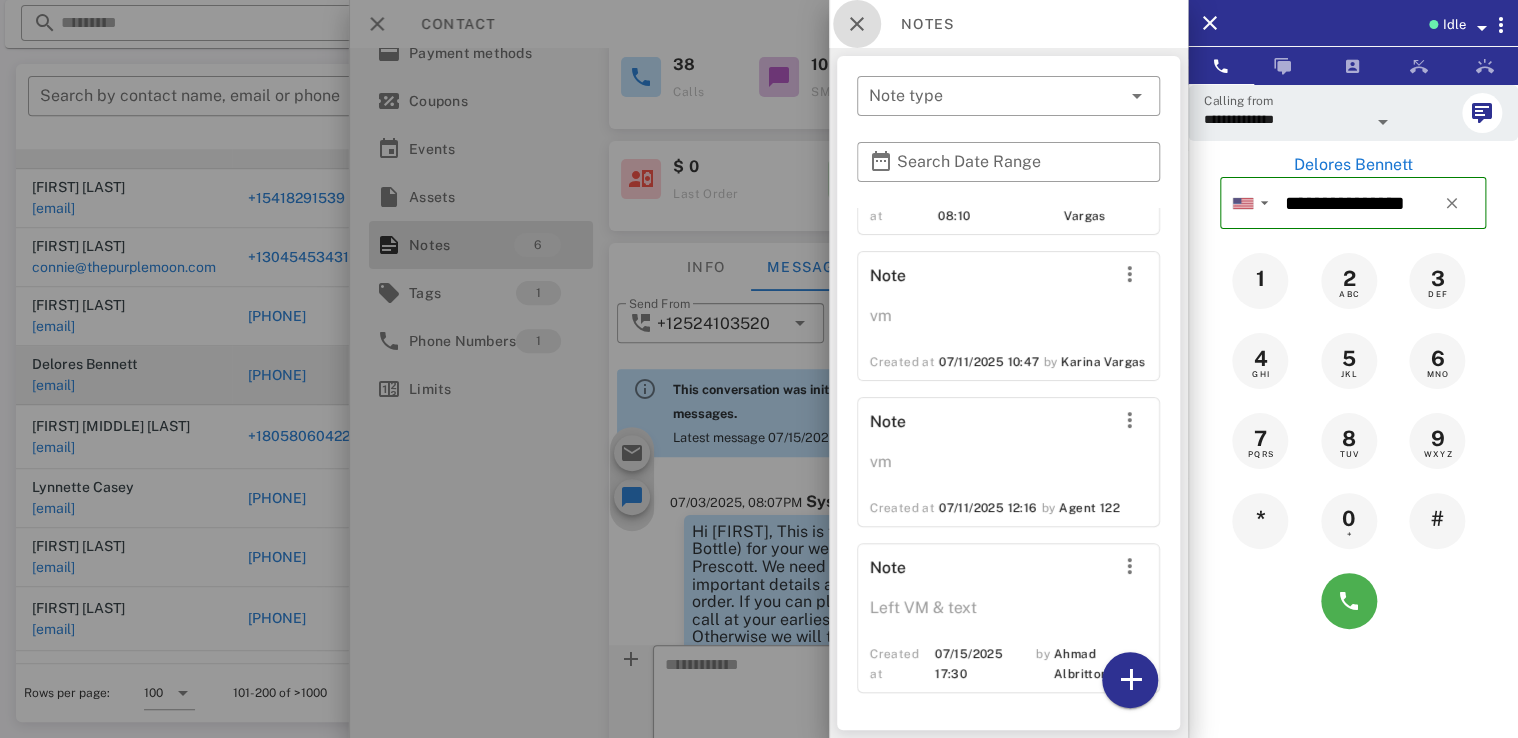 click at bounding box center [857, 24] 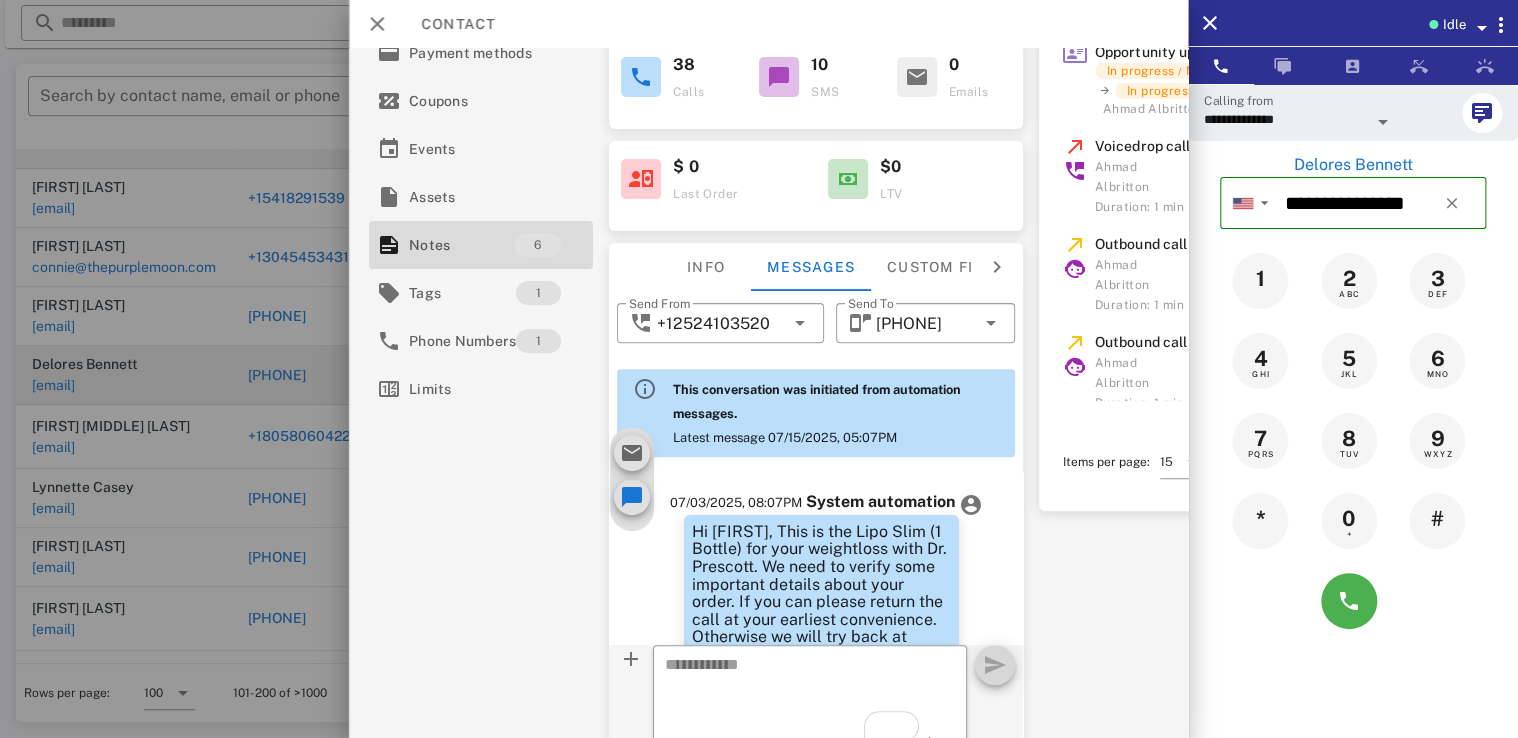 click at bounding box center [759, 369] 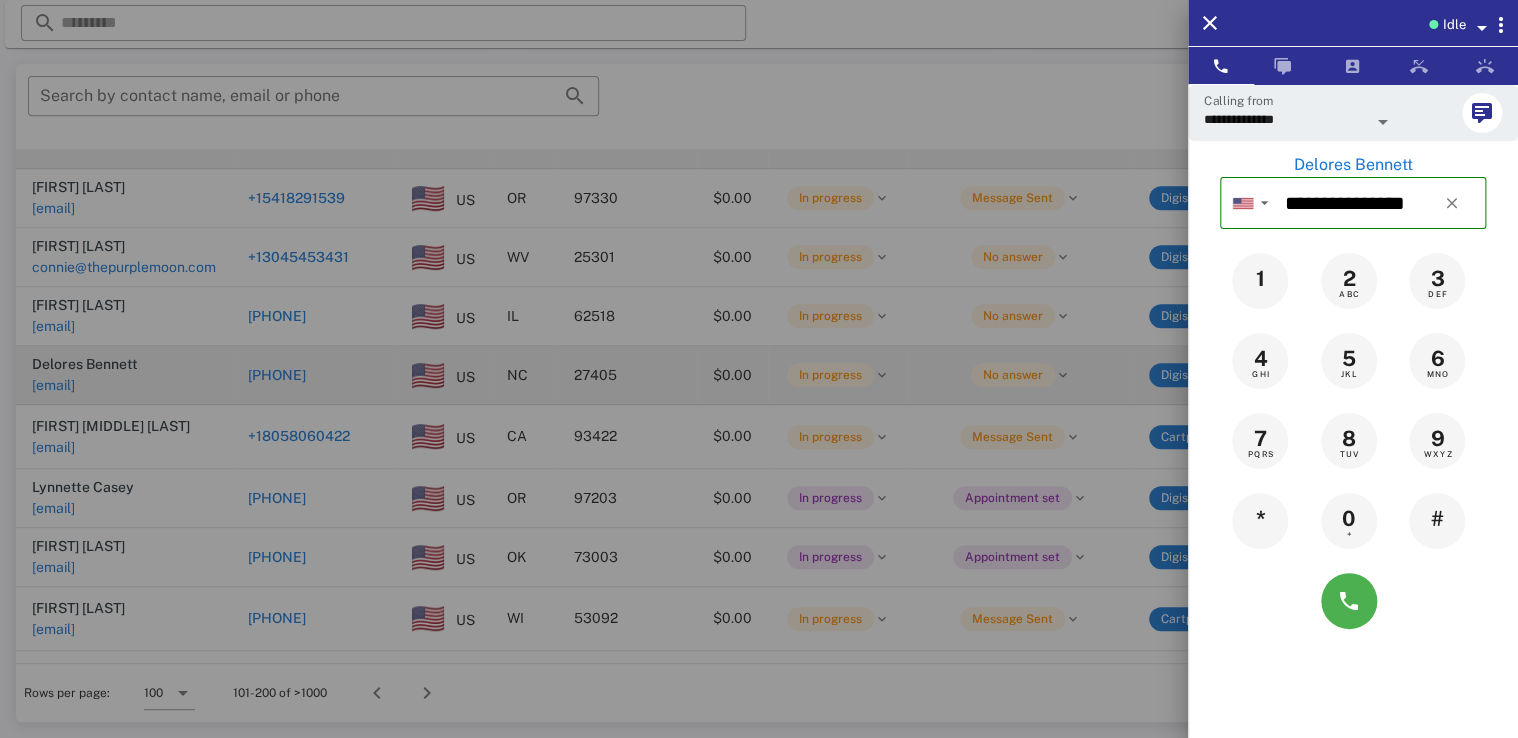 click at bounding box center (759, 369) 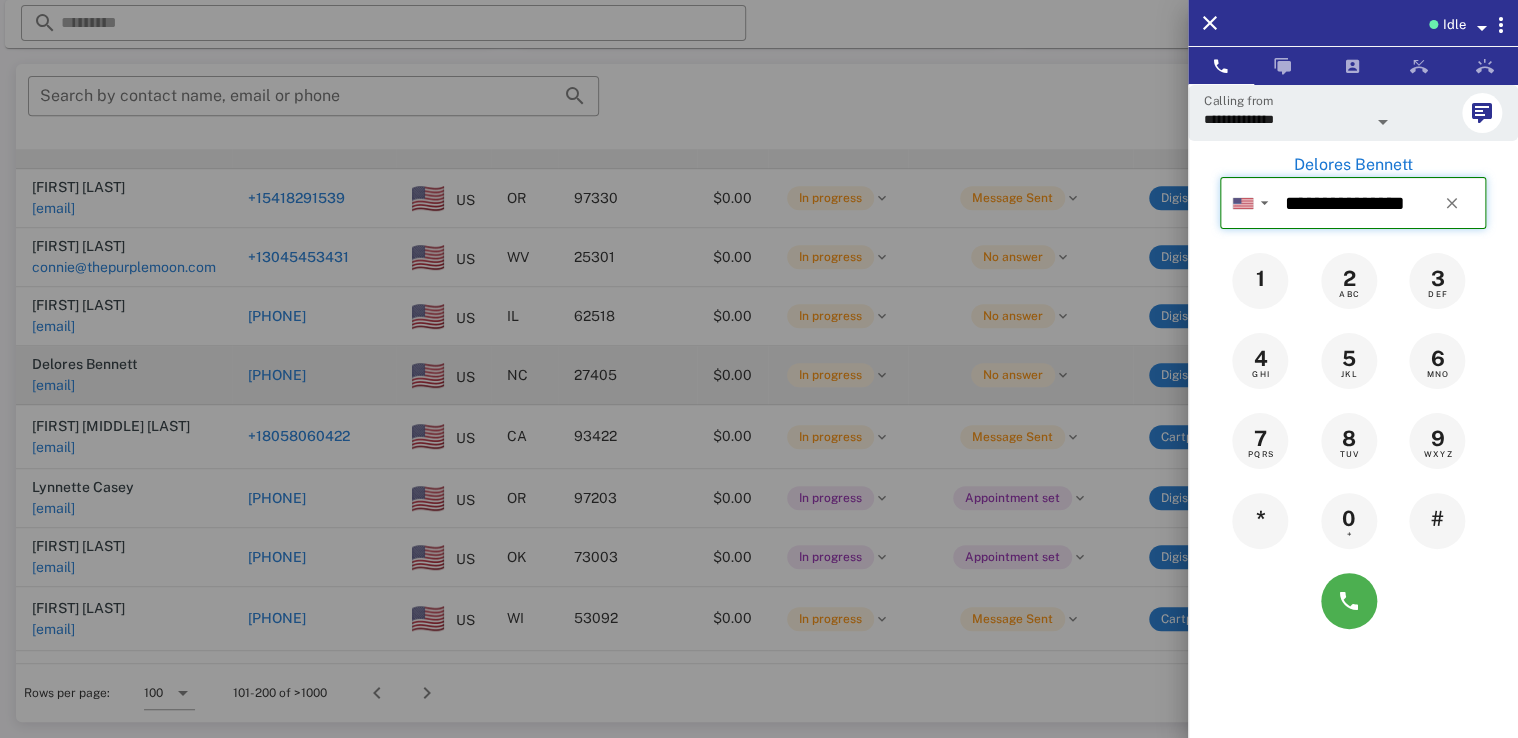 type 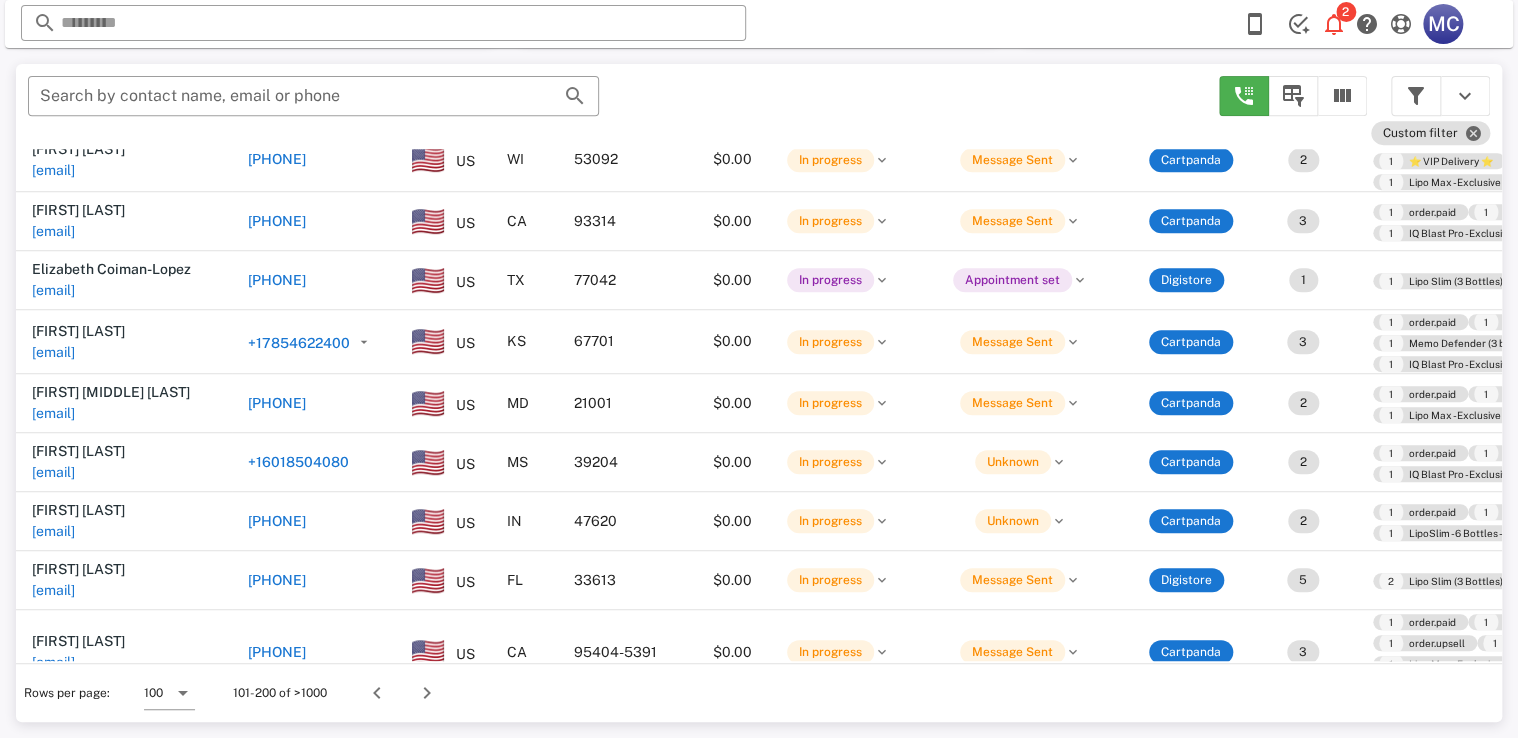 scroll, scrollTop: 804, scrollLeft: 0, axis: vertical 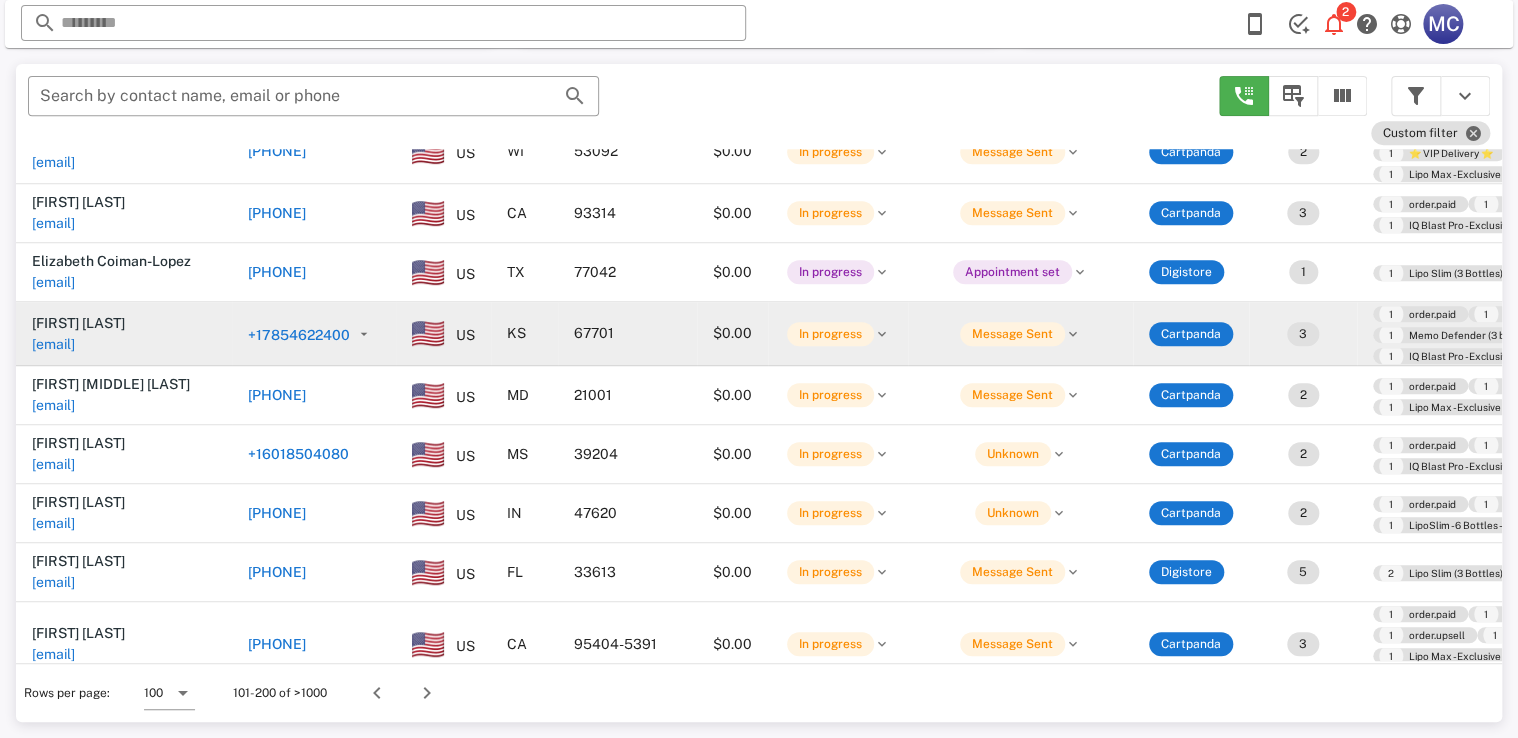 click on "+17854622400" at bounding box center [299, 335] 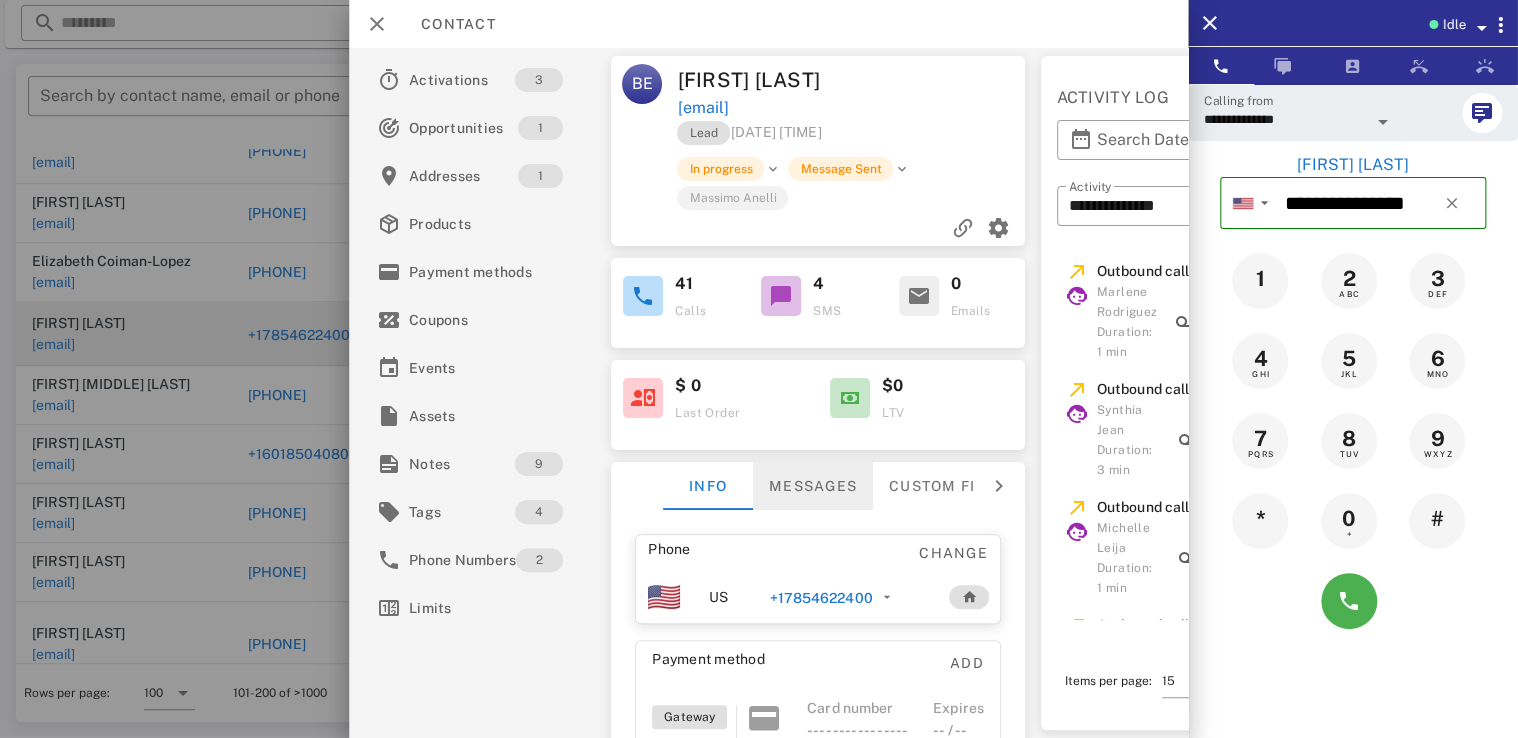 click on "Messages" at bounding box center (814, 486) 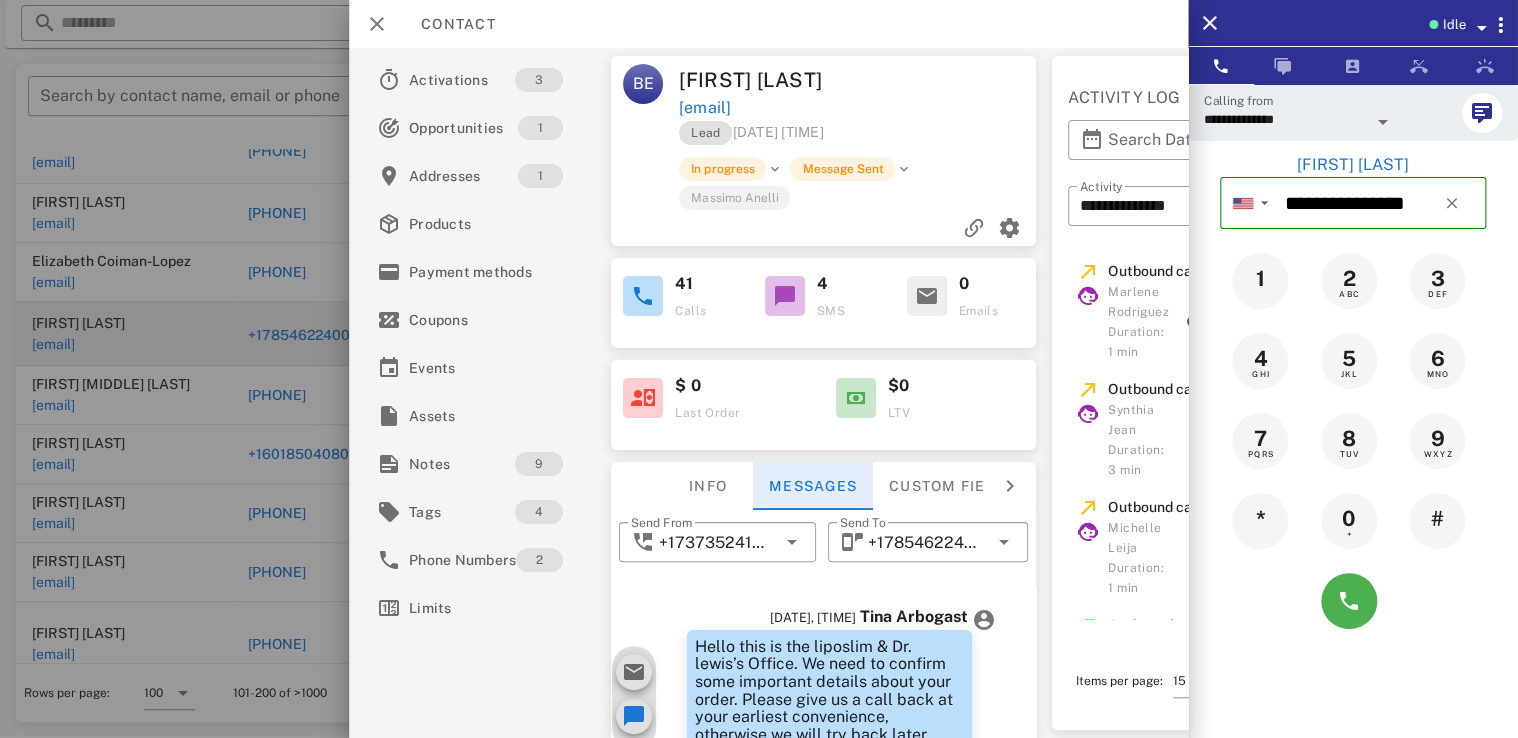 scroll, scrollTop: 1196, scrollLeft: 0, axis: vertical 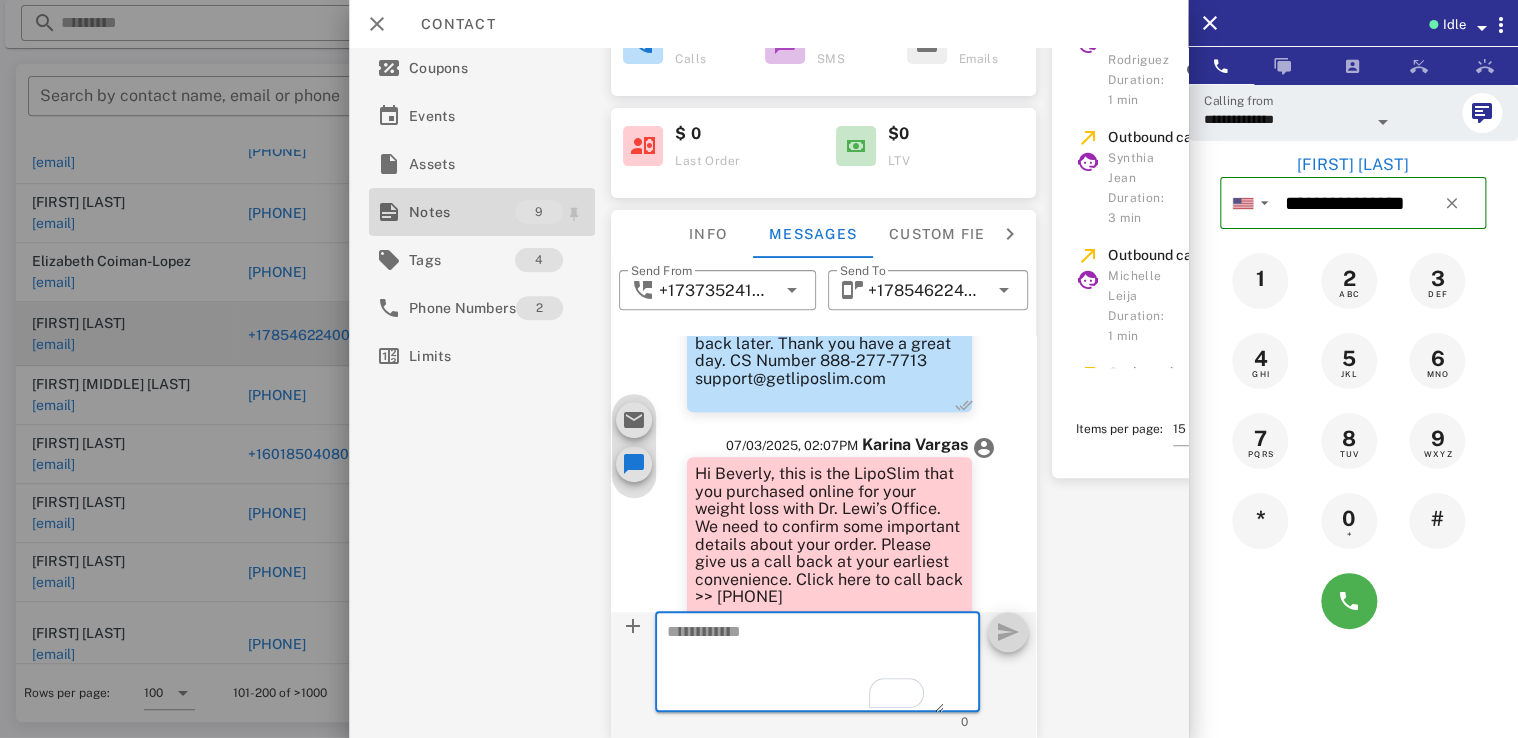 click on "Notes" at bounding box center (462, 212) 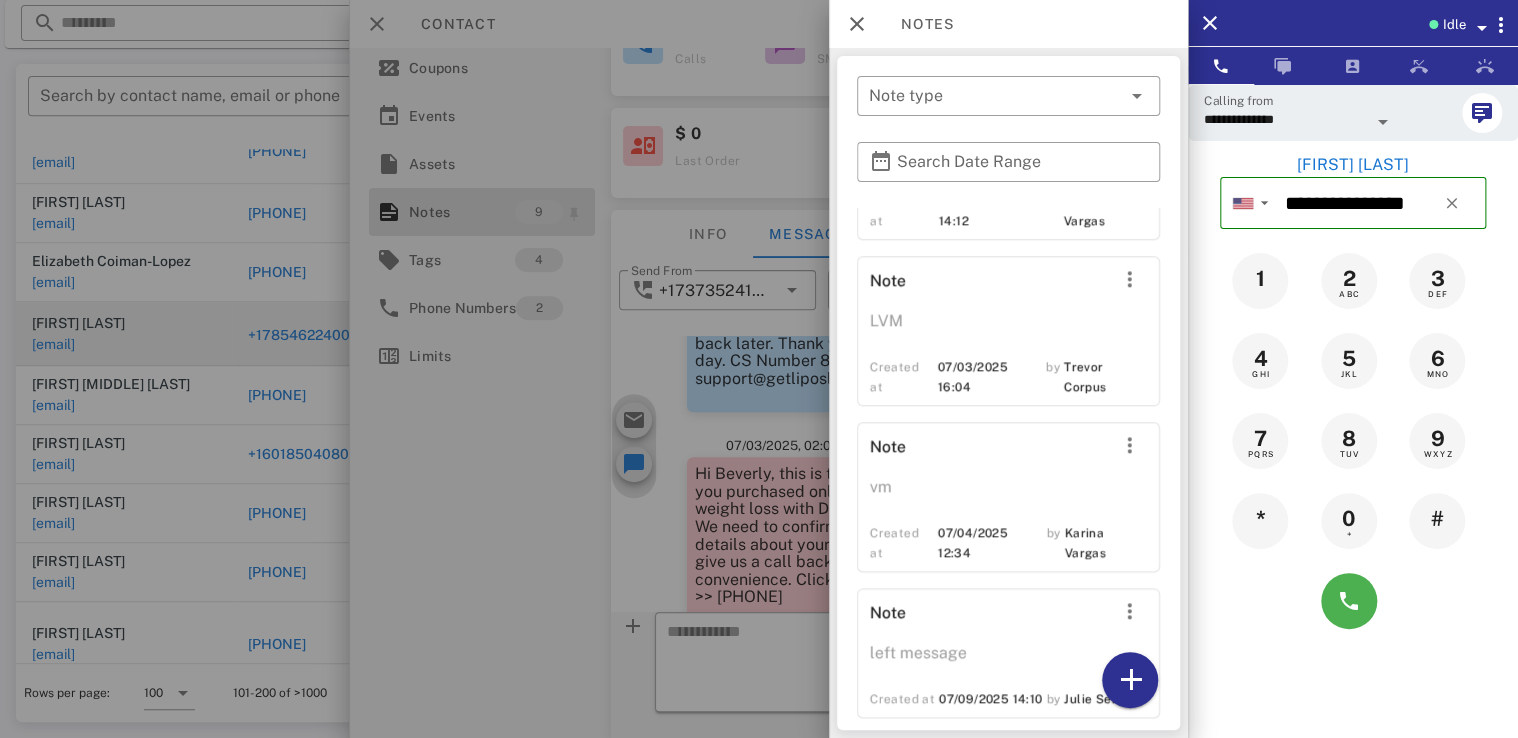scroll, scrollTop: 1220, scrollLeft: 0, axis: vertical 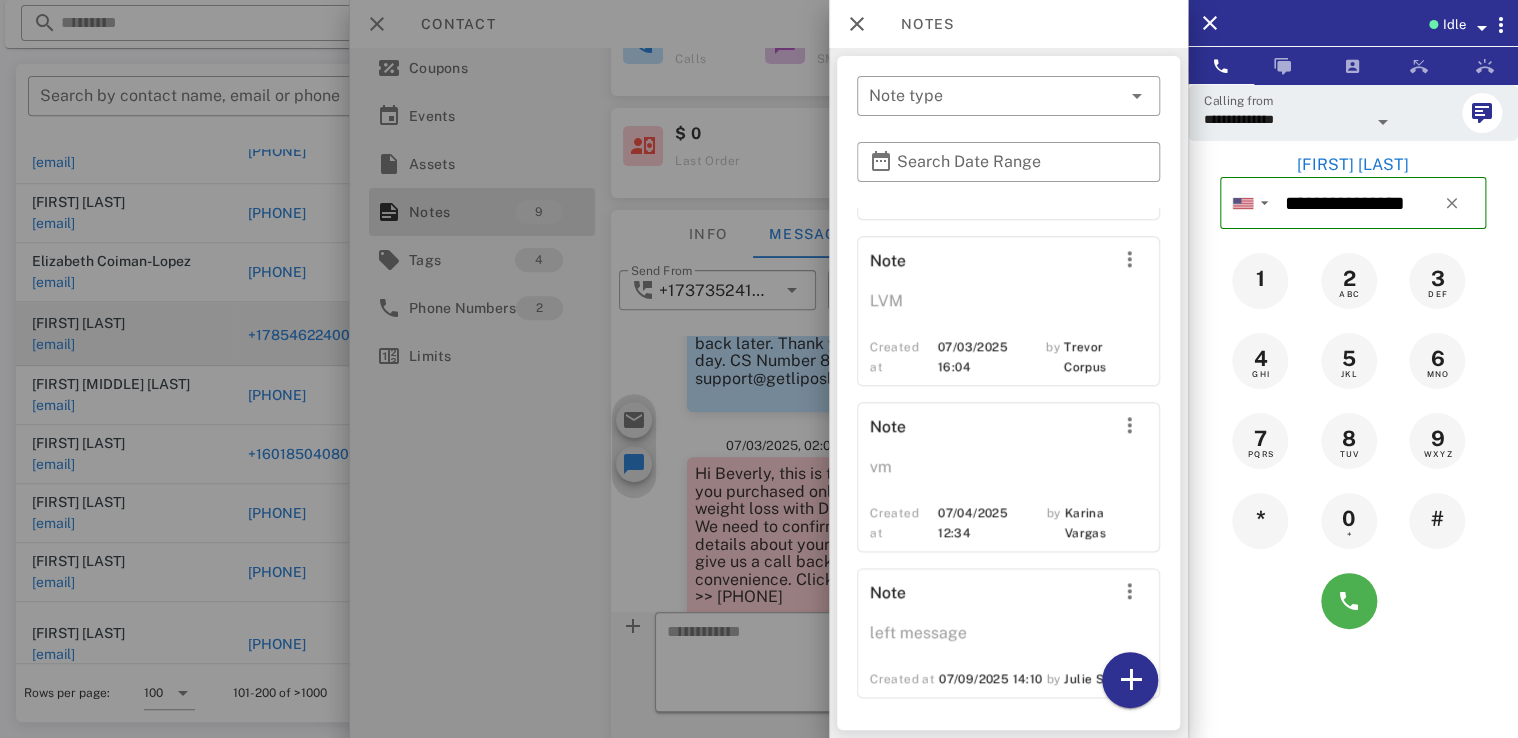 click at bounding box center (759, 369) 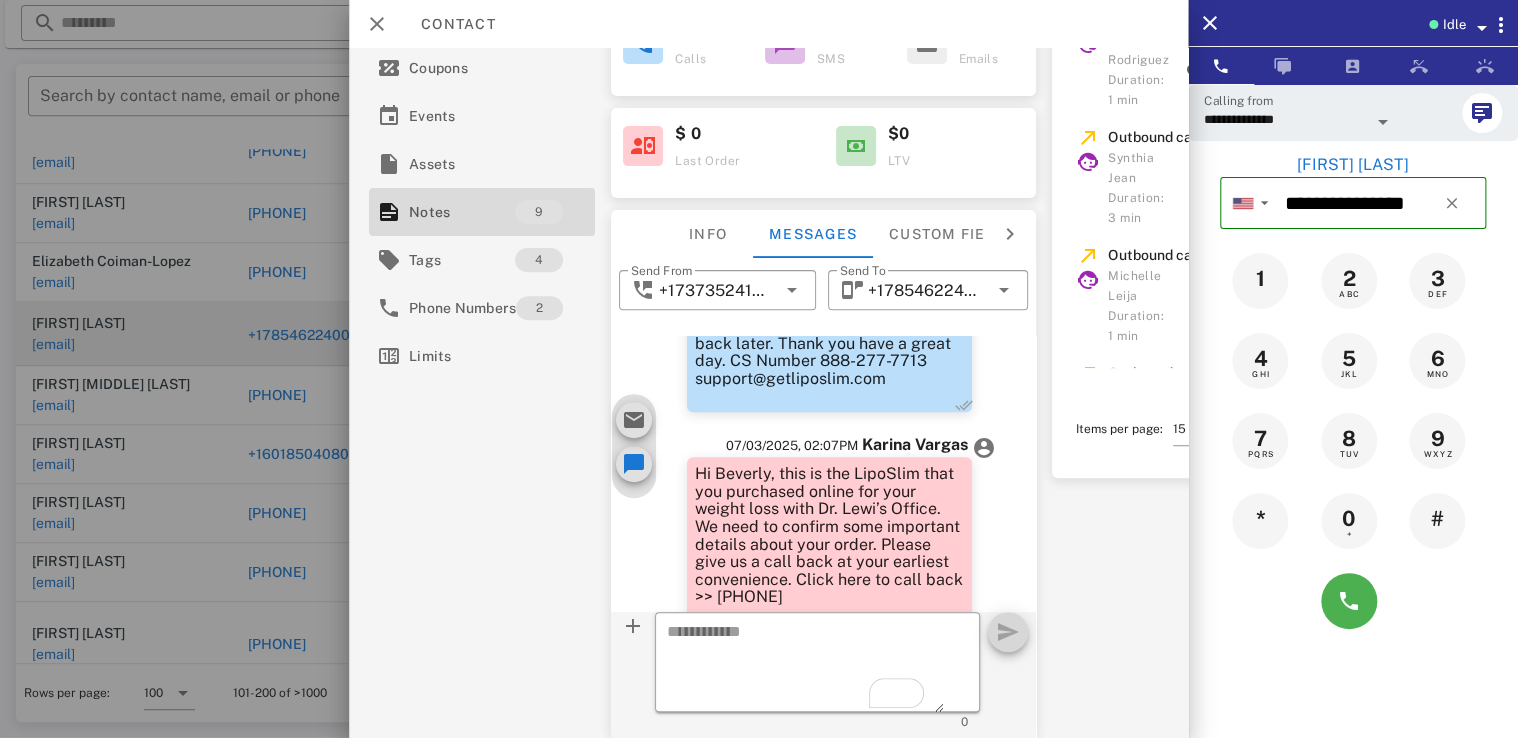 click at bounding box center (759, 369) 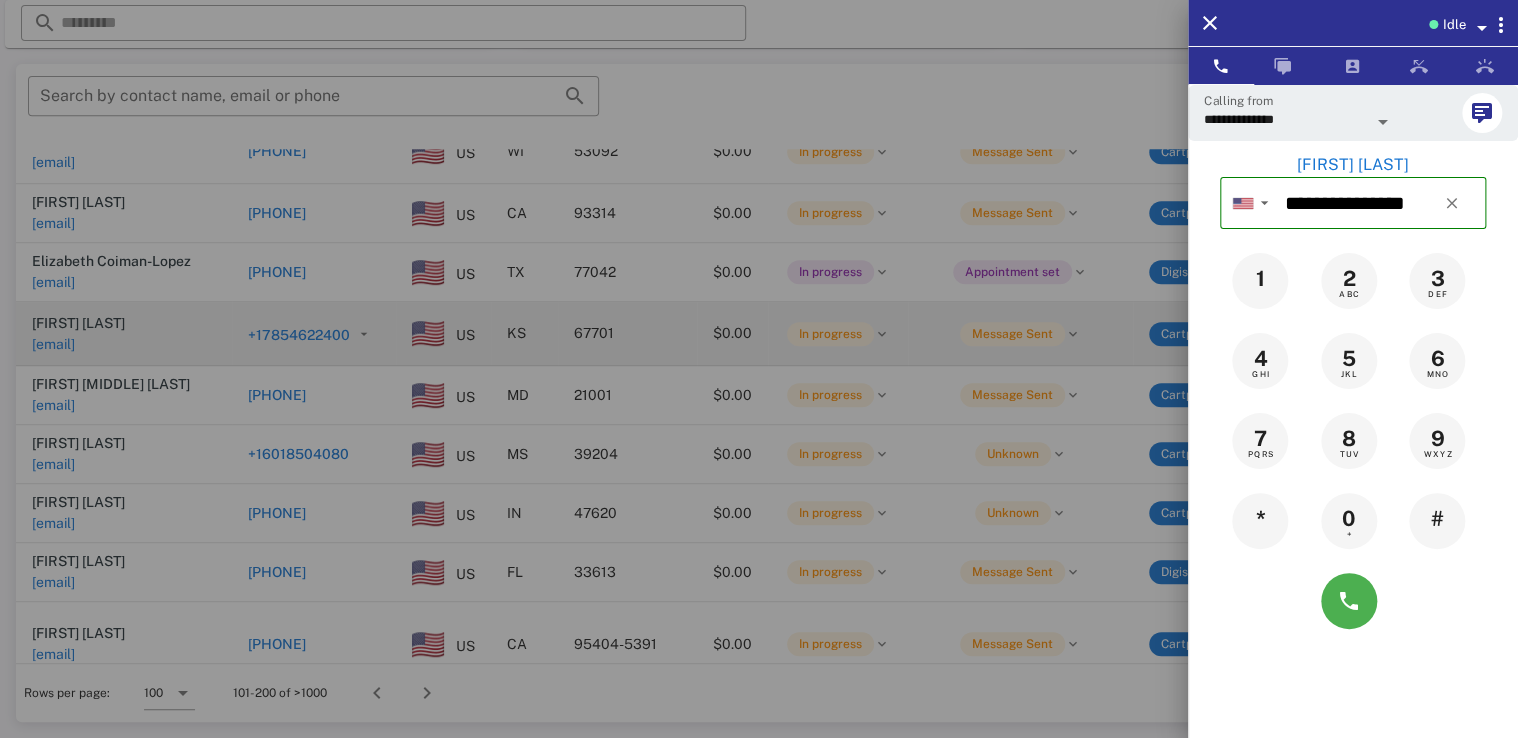 click at bounding box center (759, 369) 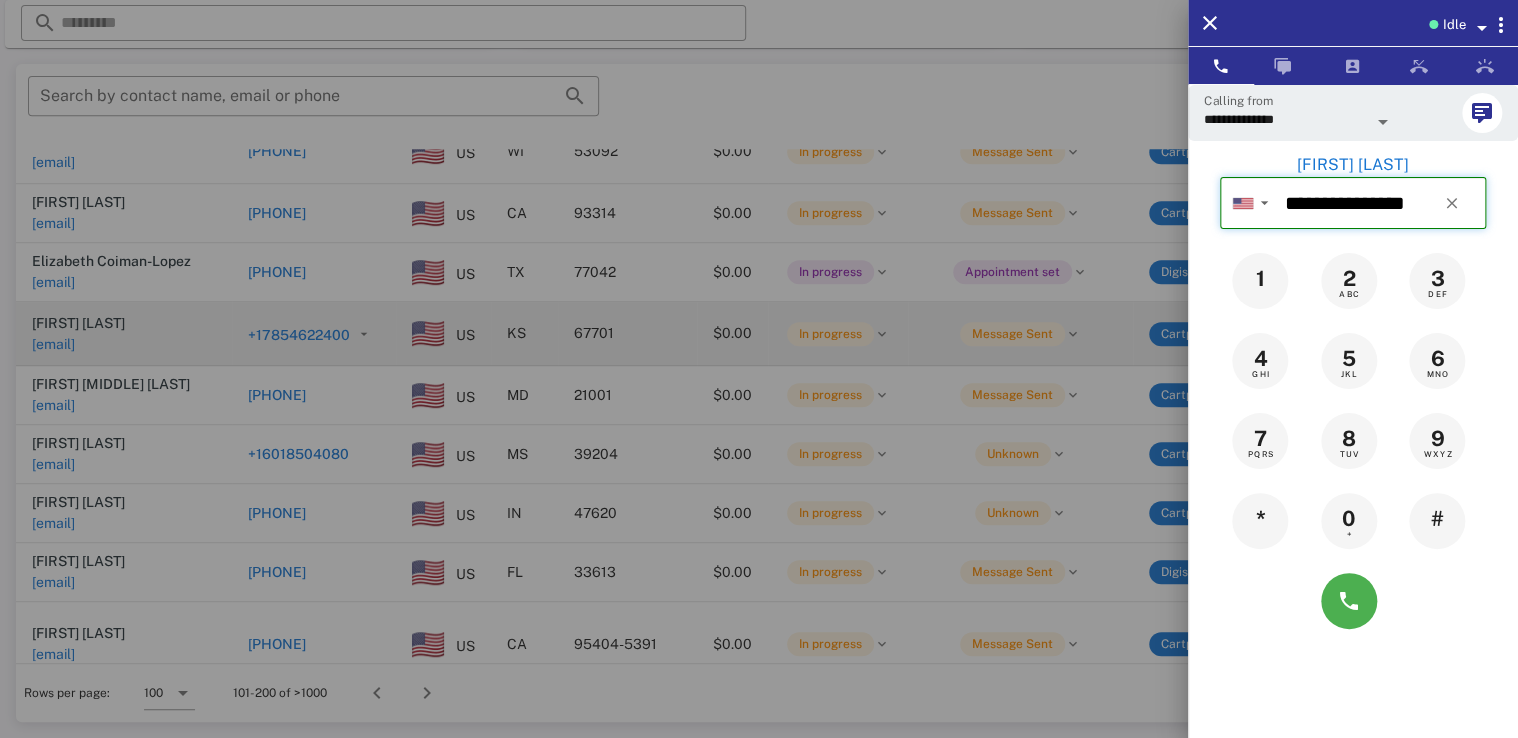 type 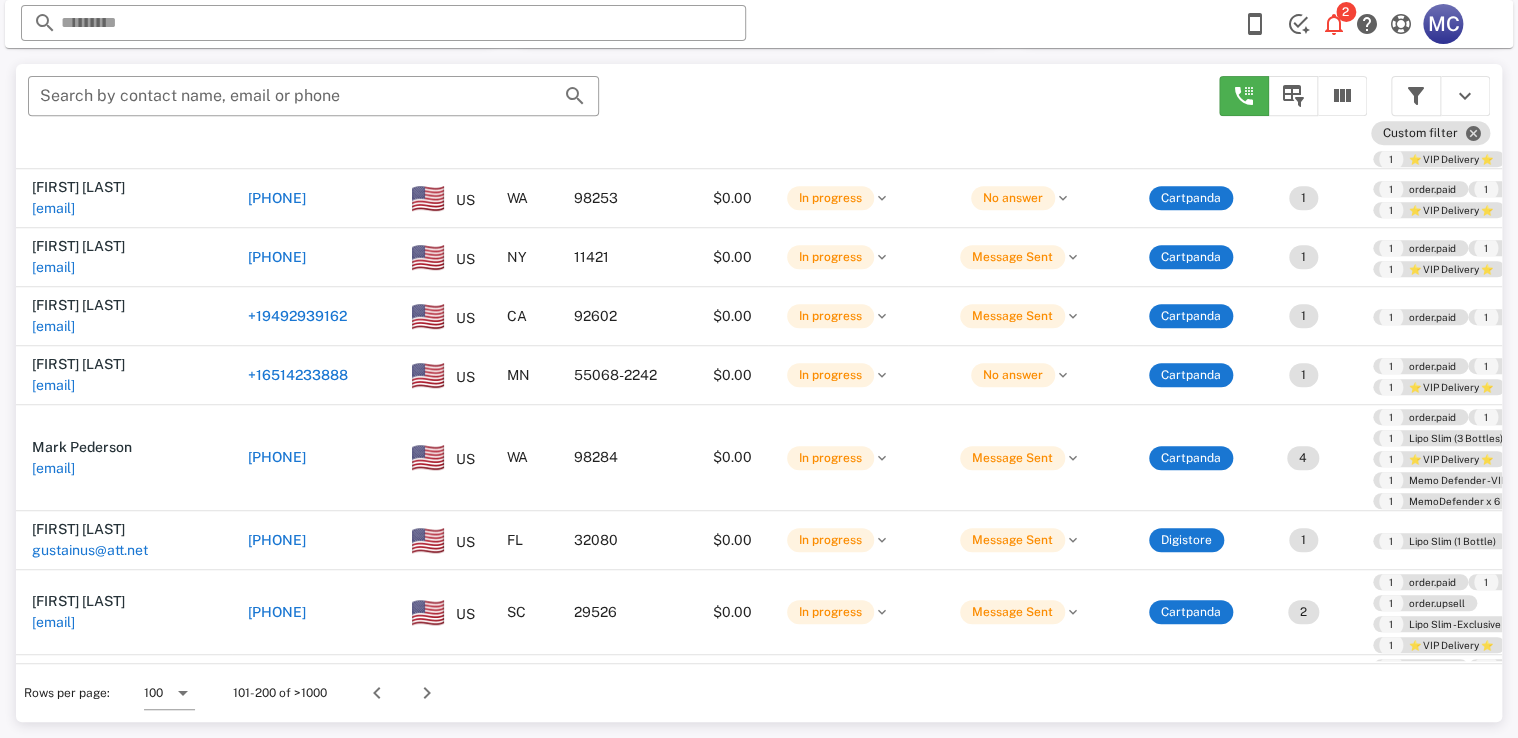 scroll, scrollTop: 2984, scrollLeft: 0, axis: vertical 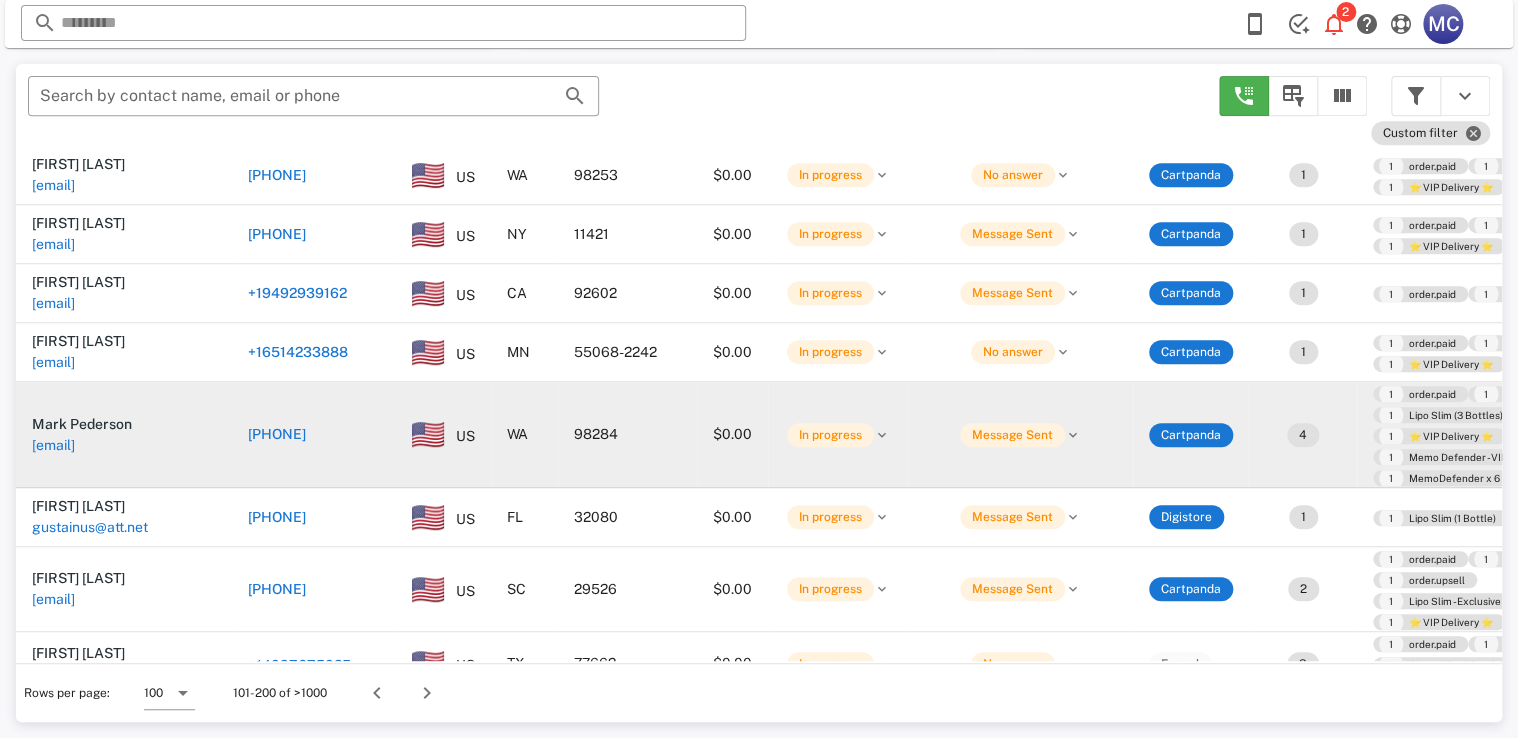 click on "+14254226738" at bounding box center [277, 434] 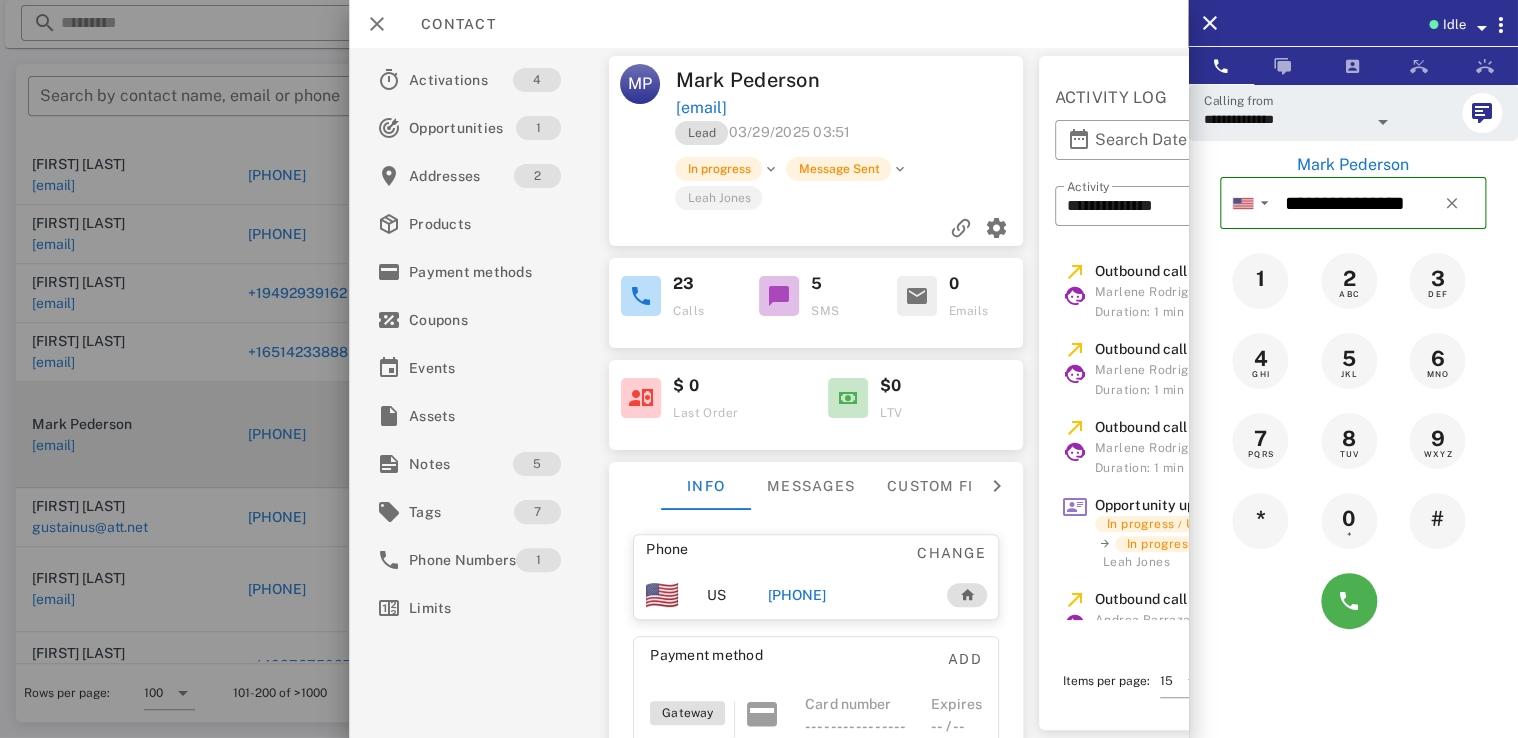 click at bounding box center [779, 296] 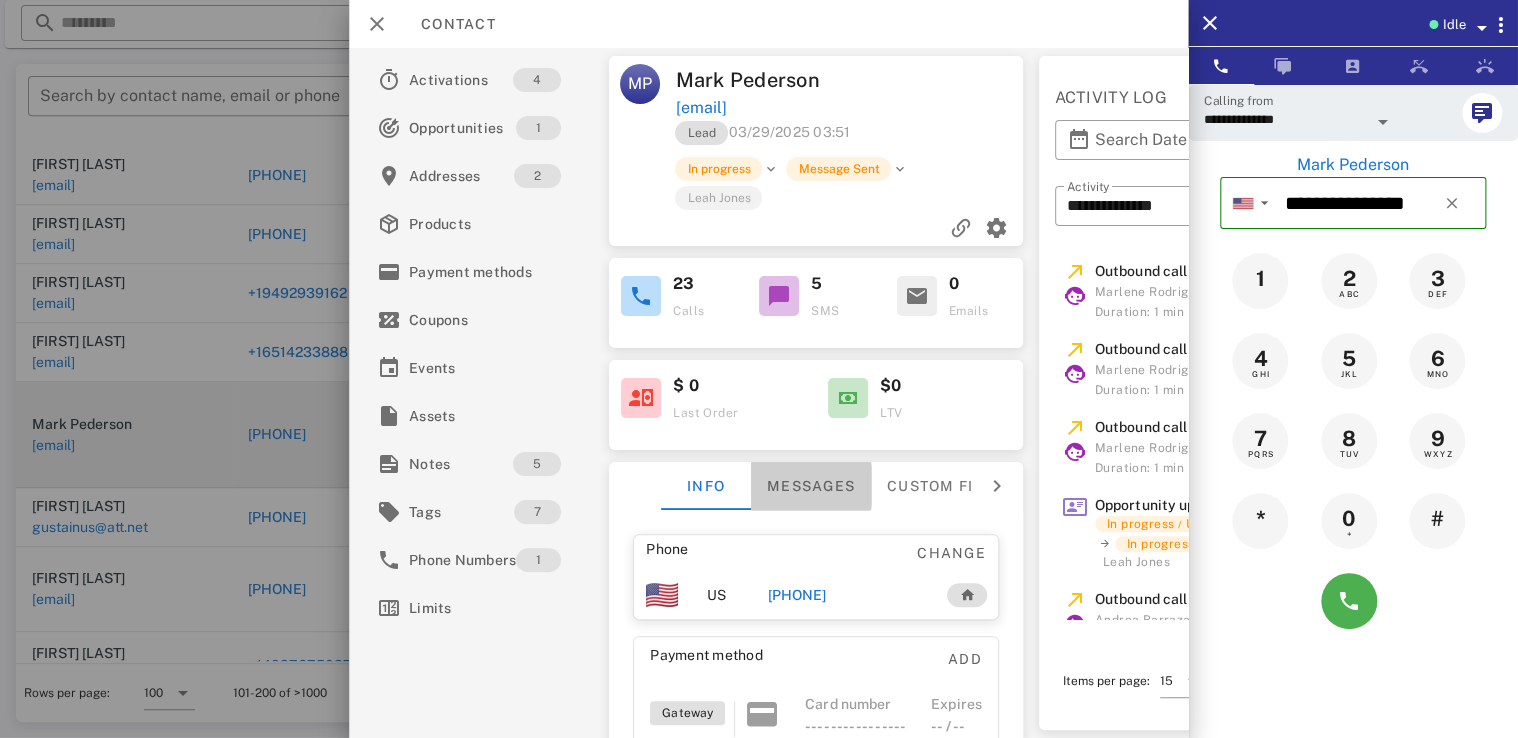 click on "Messages" at bounding box center [812, 486] 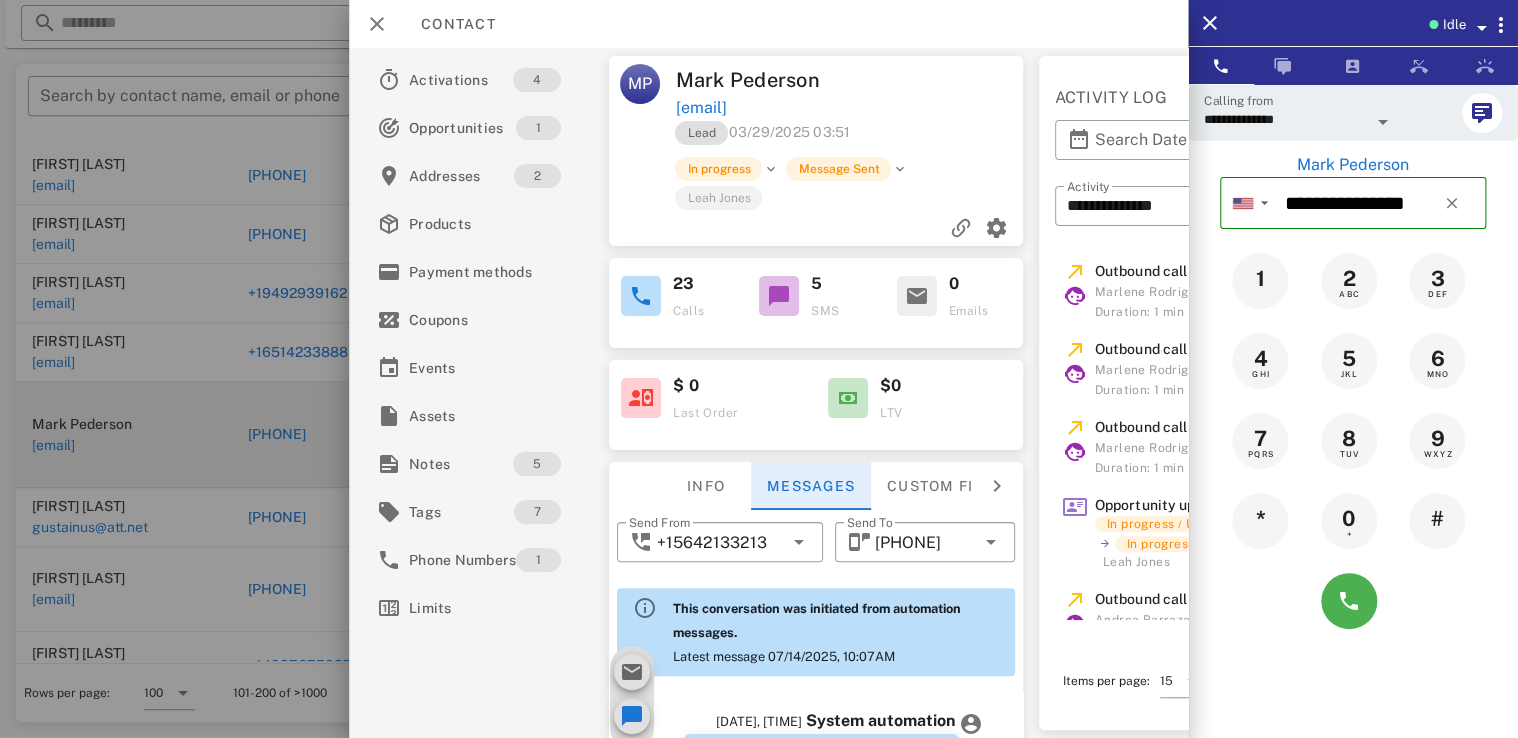 scroll, scrollTop: 1132, scrollLeft: 0, axis: vertical 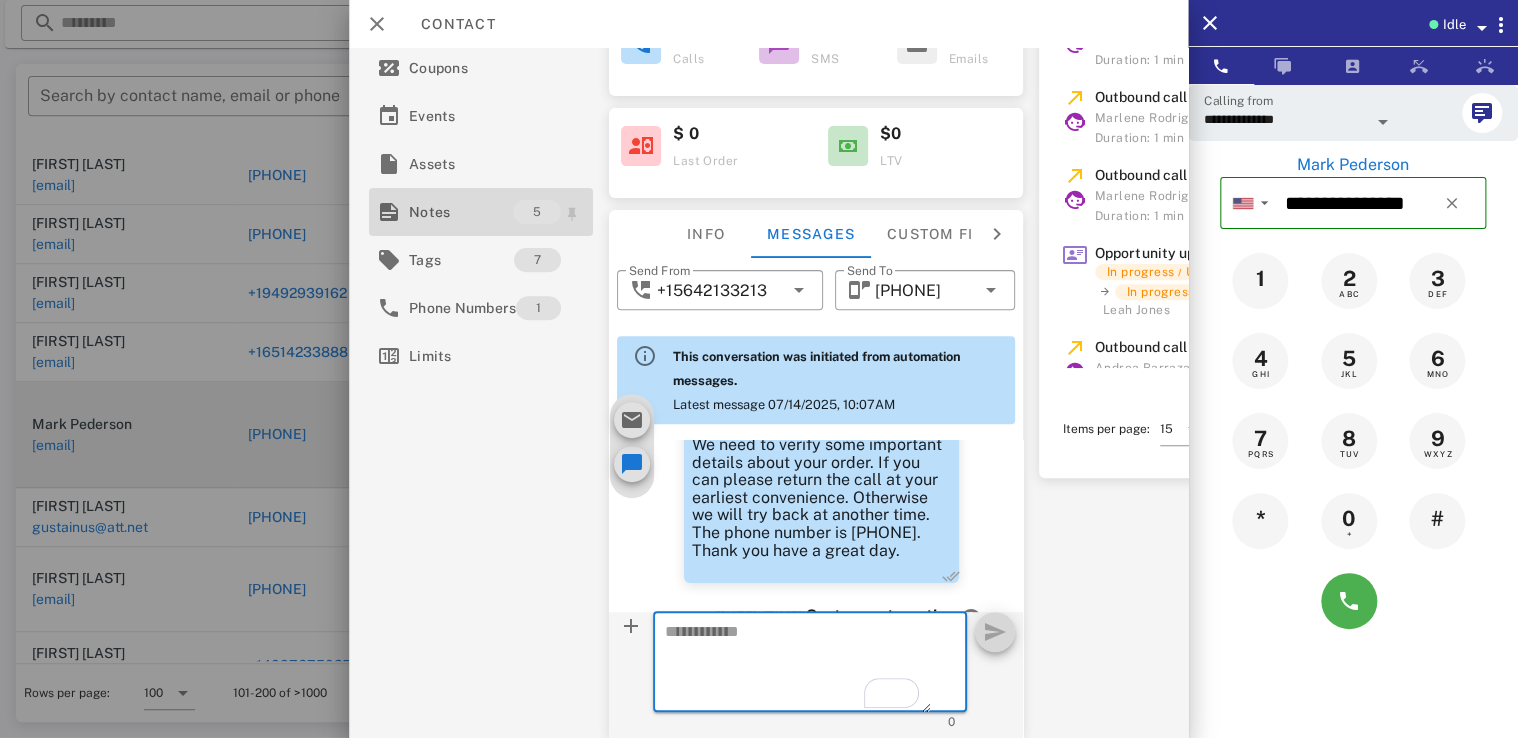 click on "Notes" at bounding box center [461, 212] 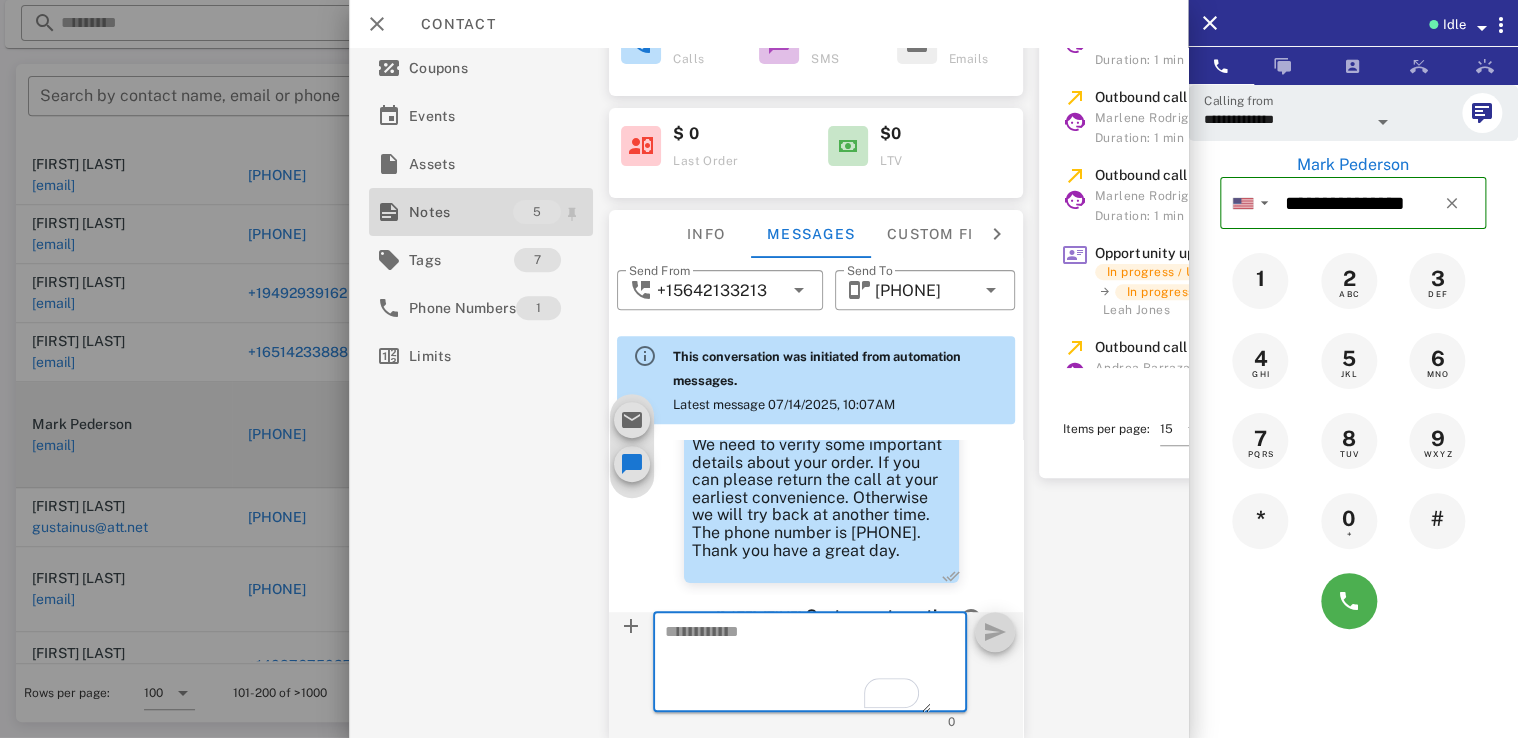 click on "Notes" at bounding box center [461, 212] 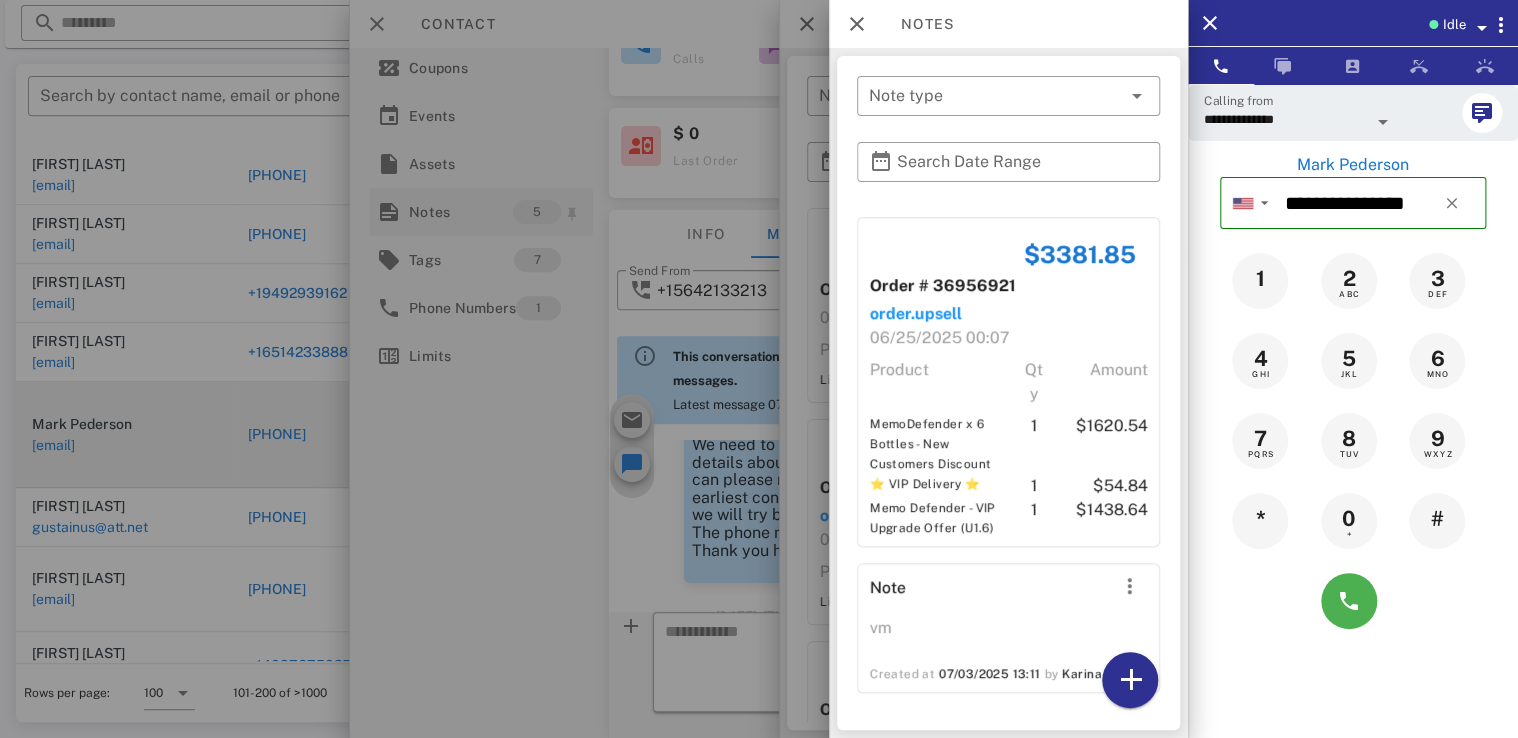 scroll, scrollTop: 806, scrollLeft: 0, axis: vertical 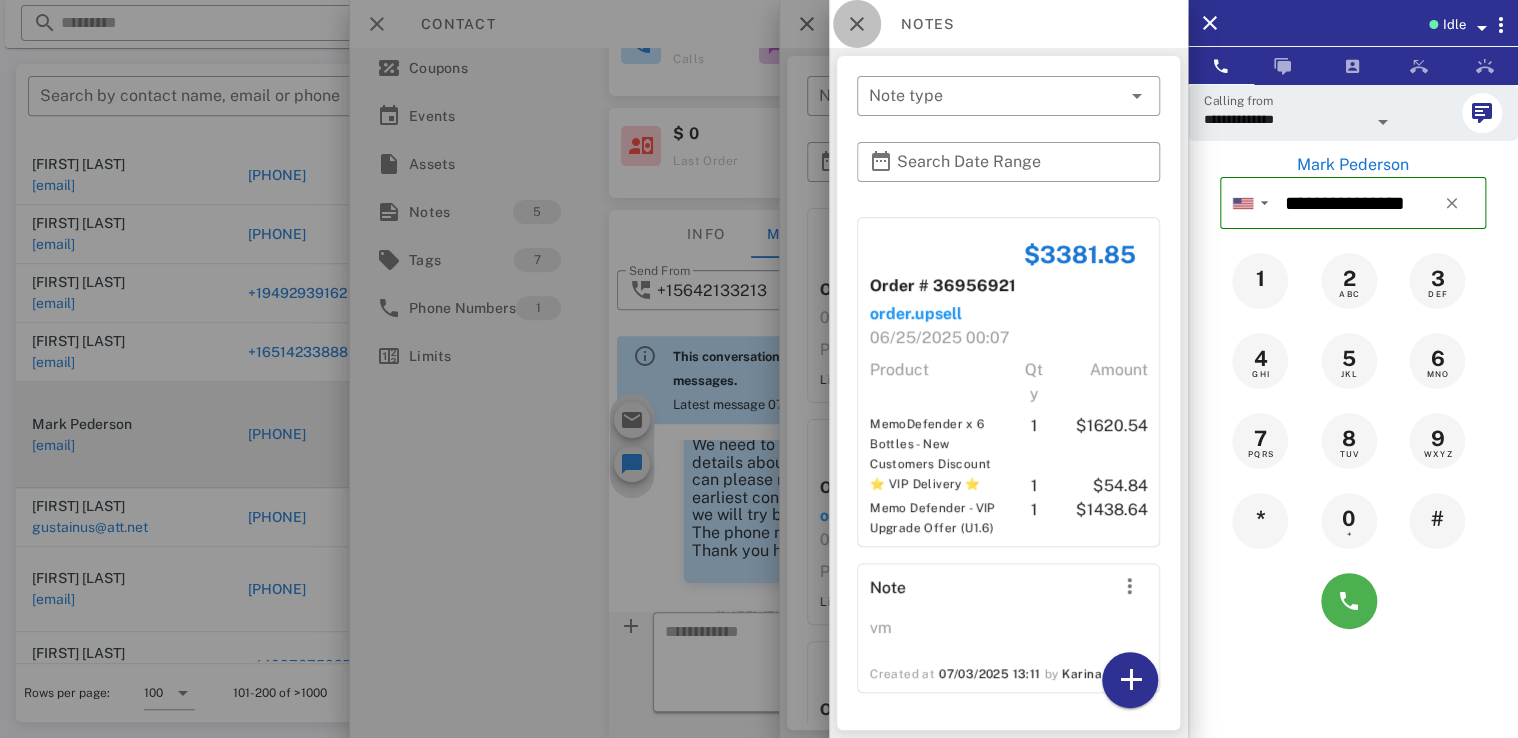 click at bounding box center [857, 24] 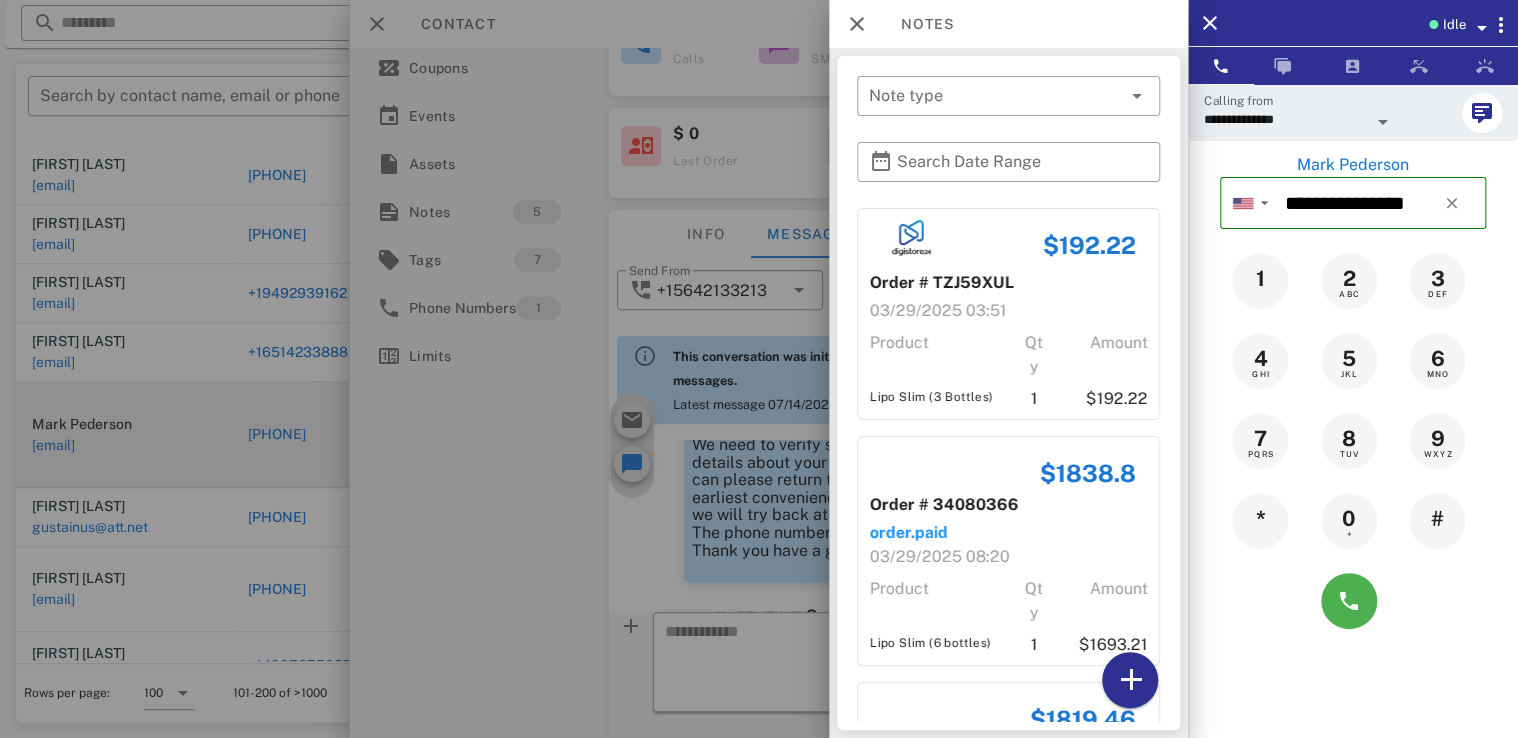 click at bounding box center [759, 369] 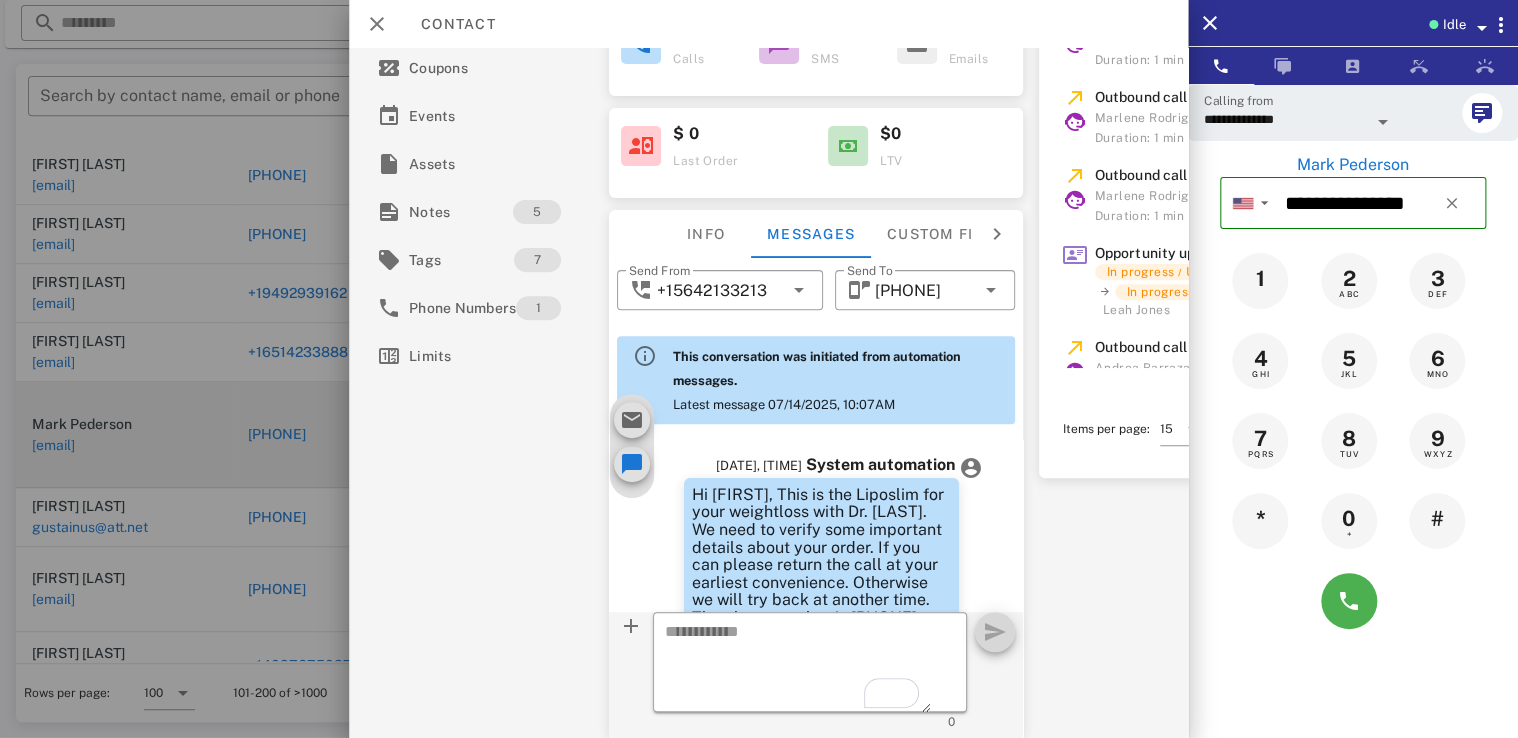 scroll, scrollTop: 0, scrollLeft: 0, axis: both 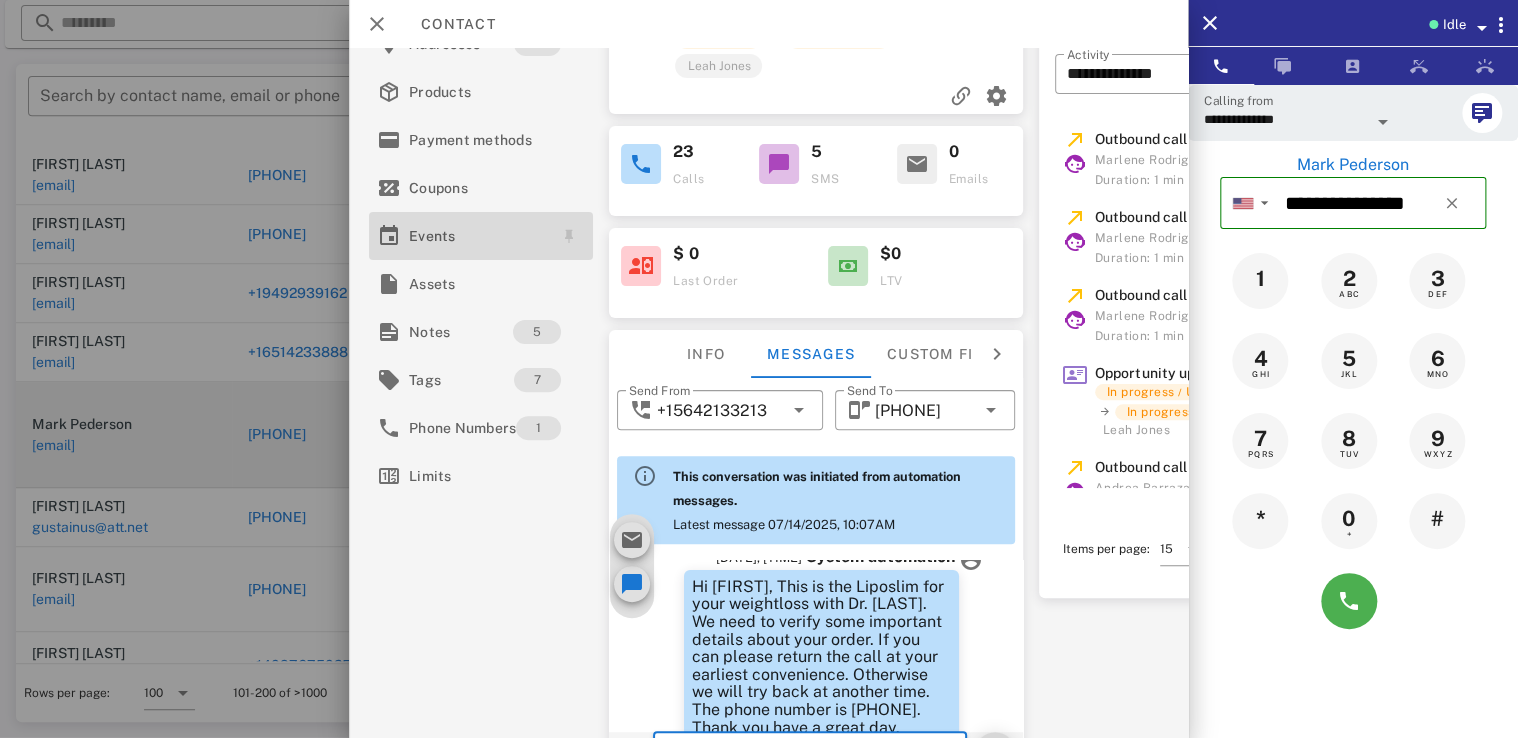 click on "Events" at bounding box center [481, 236] 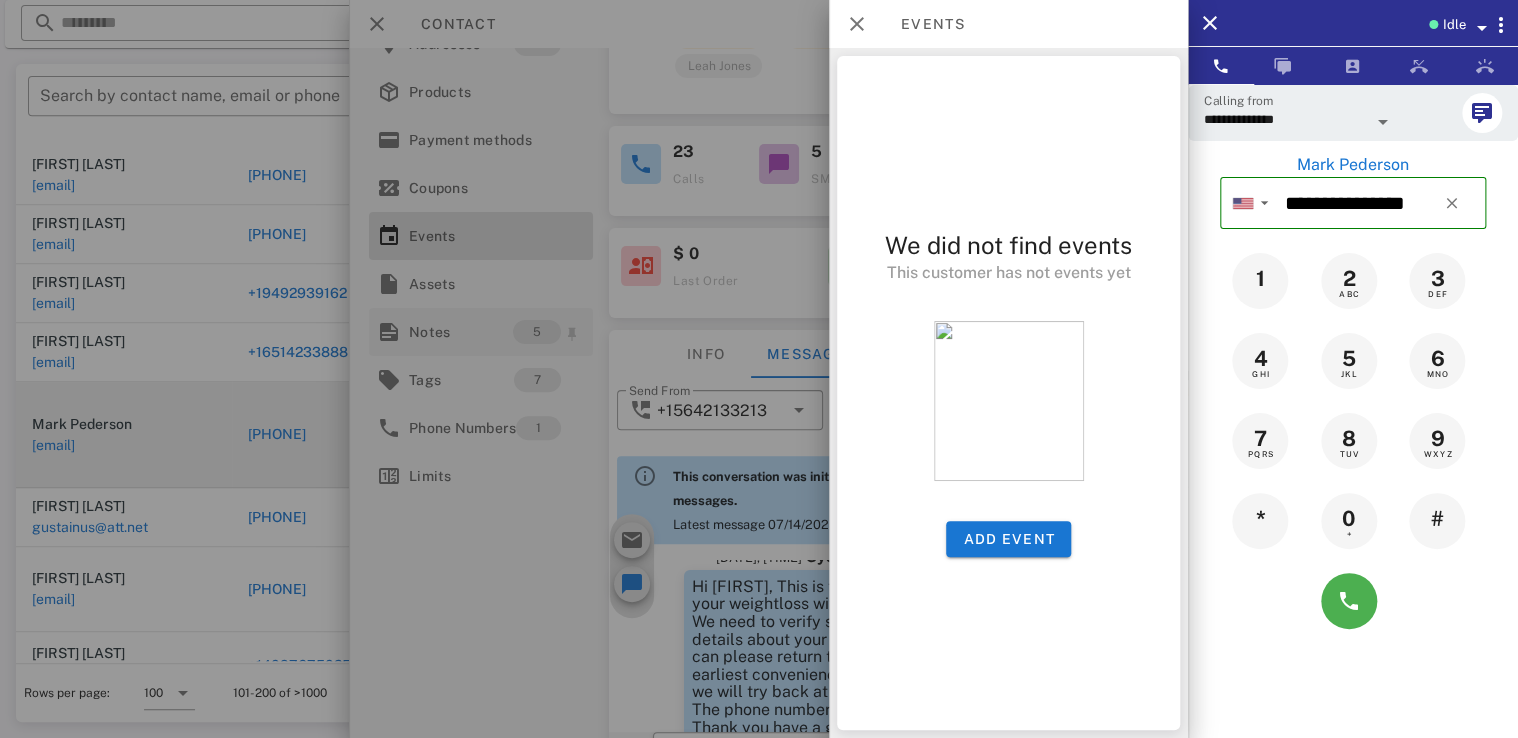 click at bounding box center [759, 369] 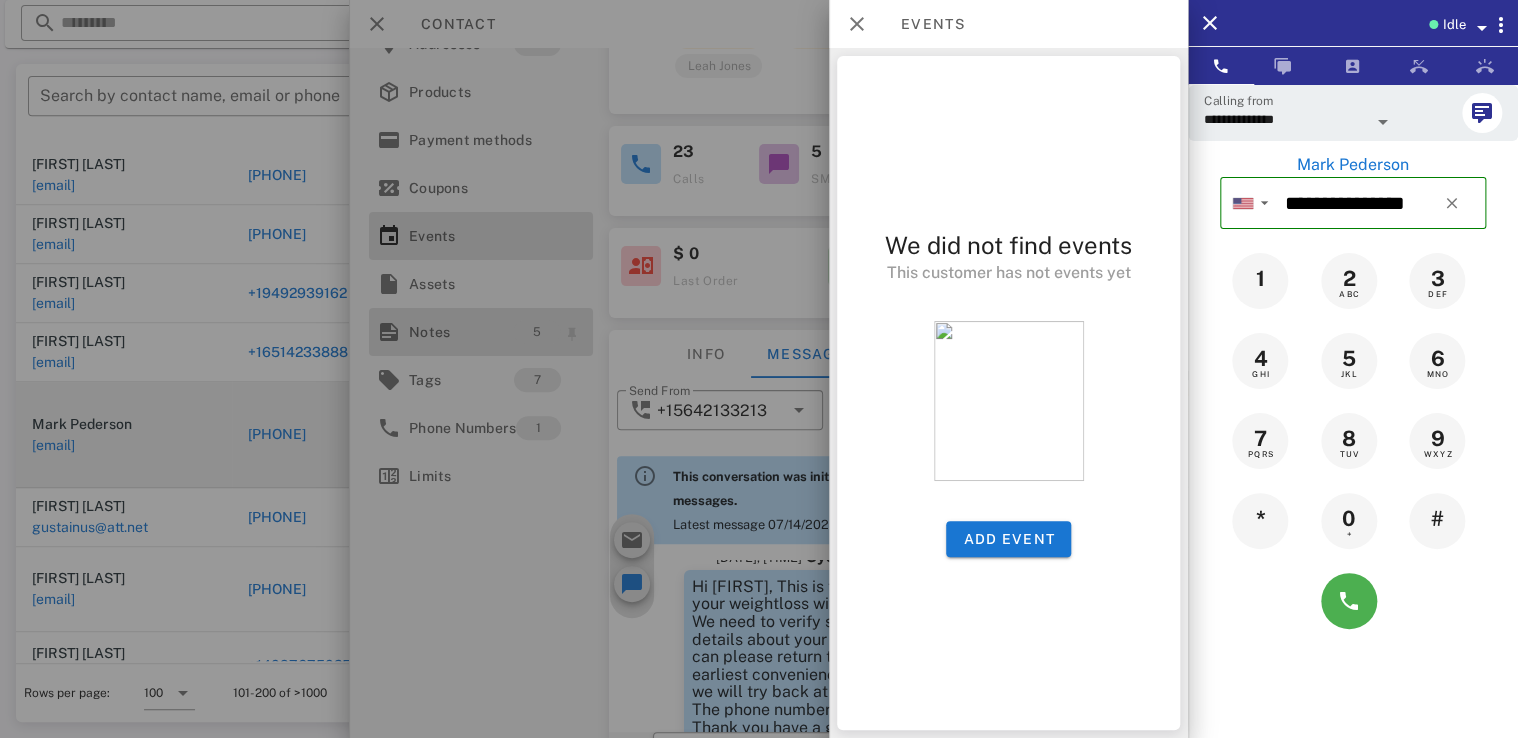 click on "5" at bounding box center [538, 332] 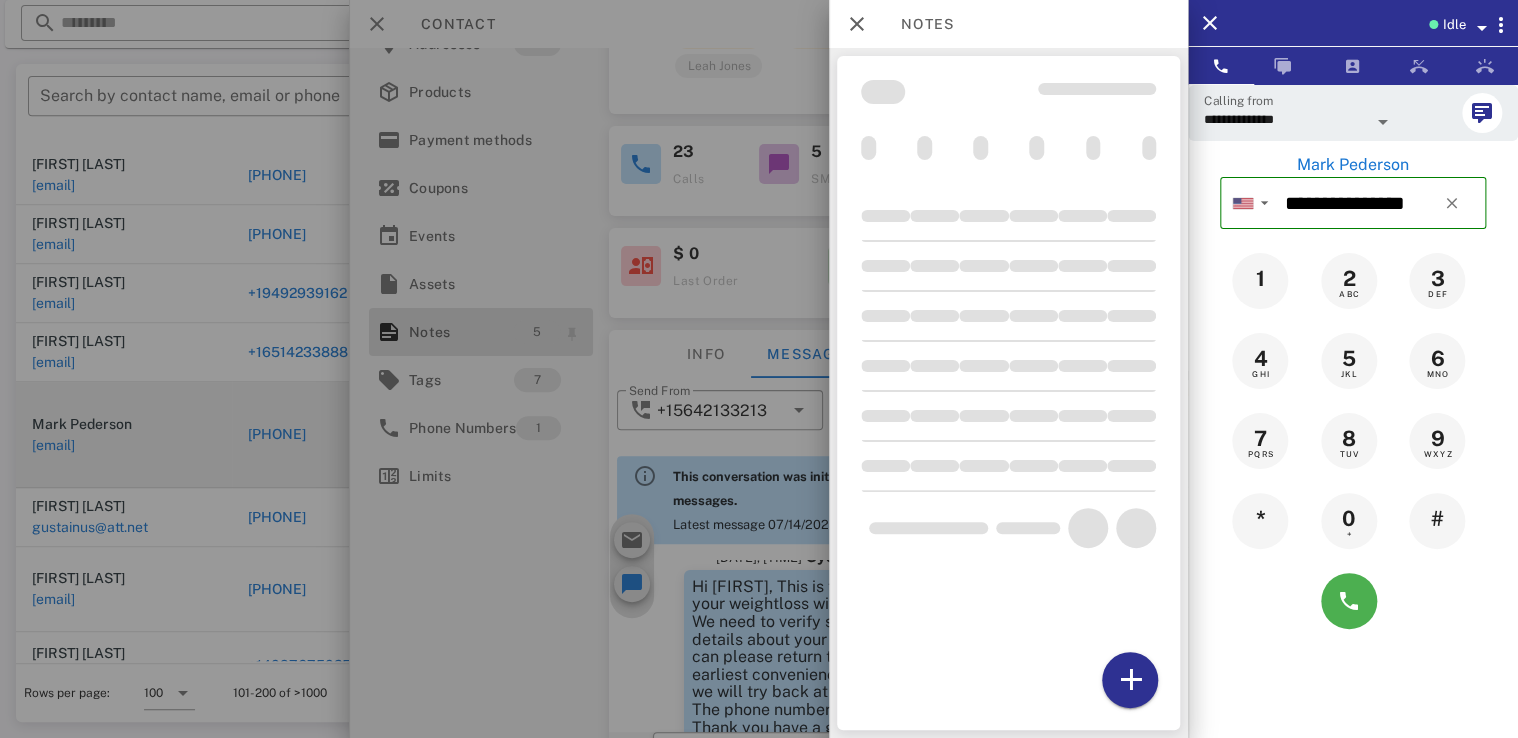 click at bounding box center (759, 369) 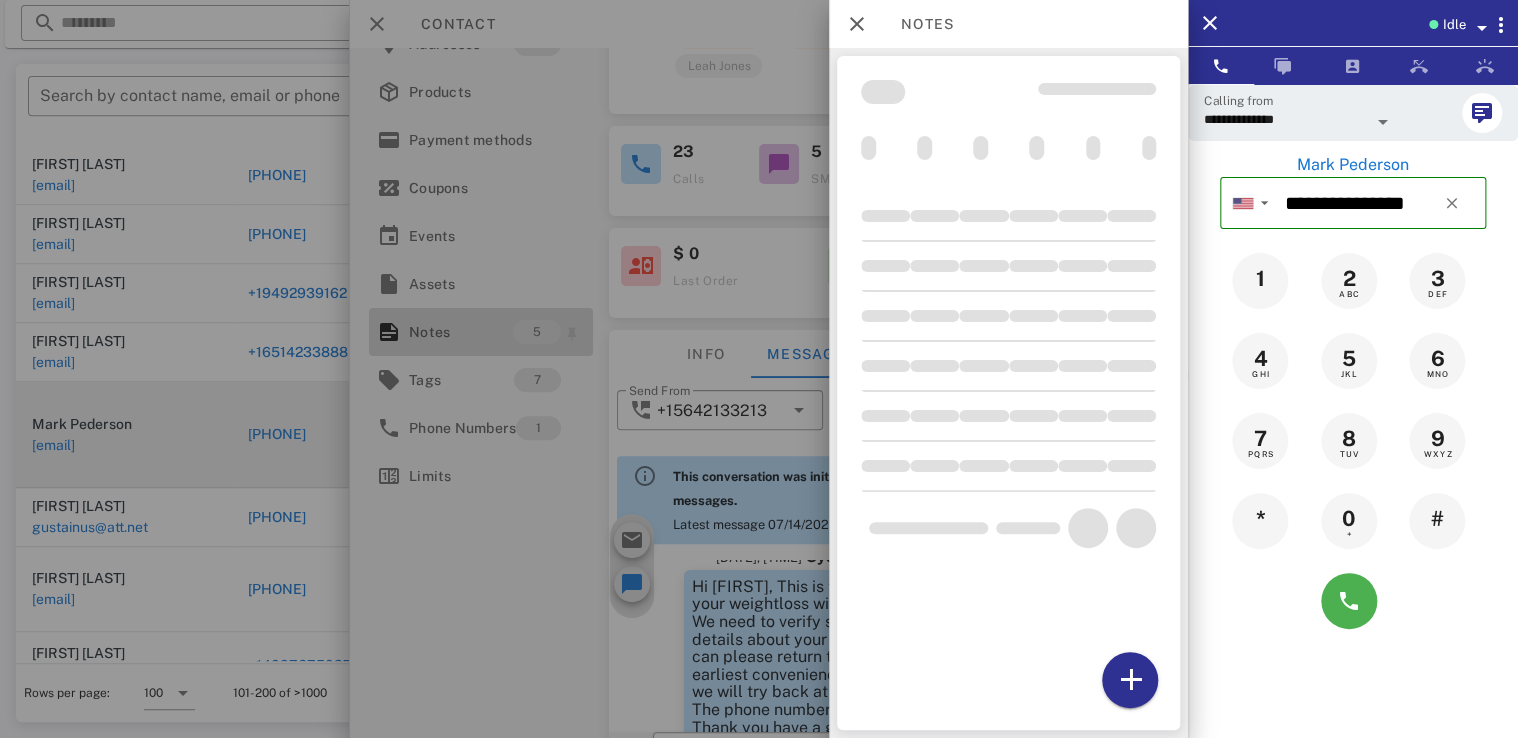 click on "5" at bounding box center (538, 332) 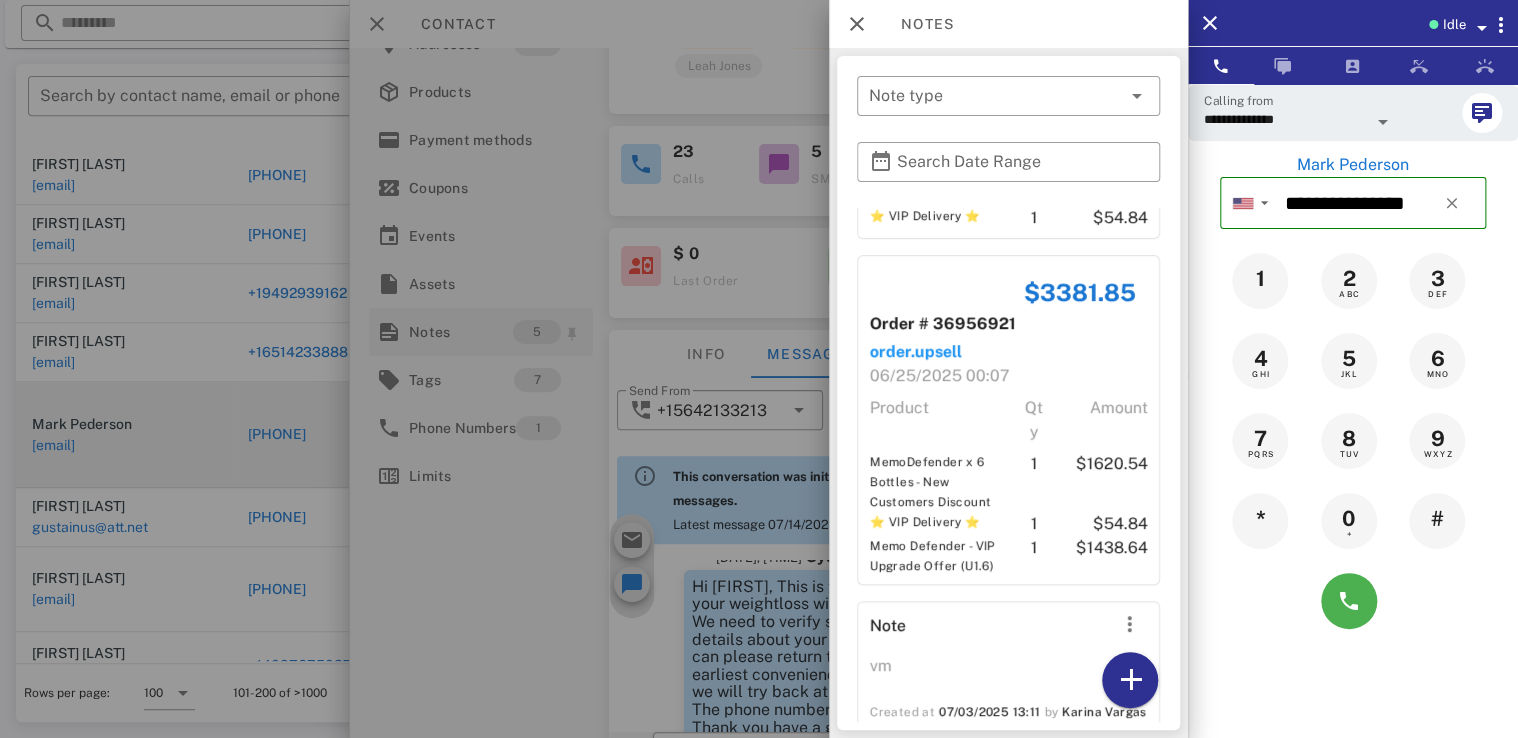 scroll, scrollTop: 806, scrollLeft: 0, axis: vertical 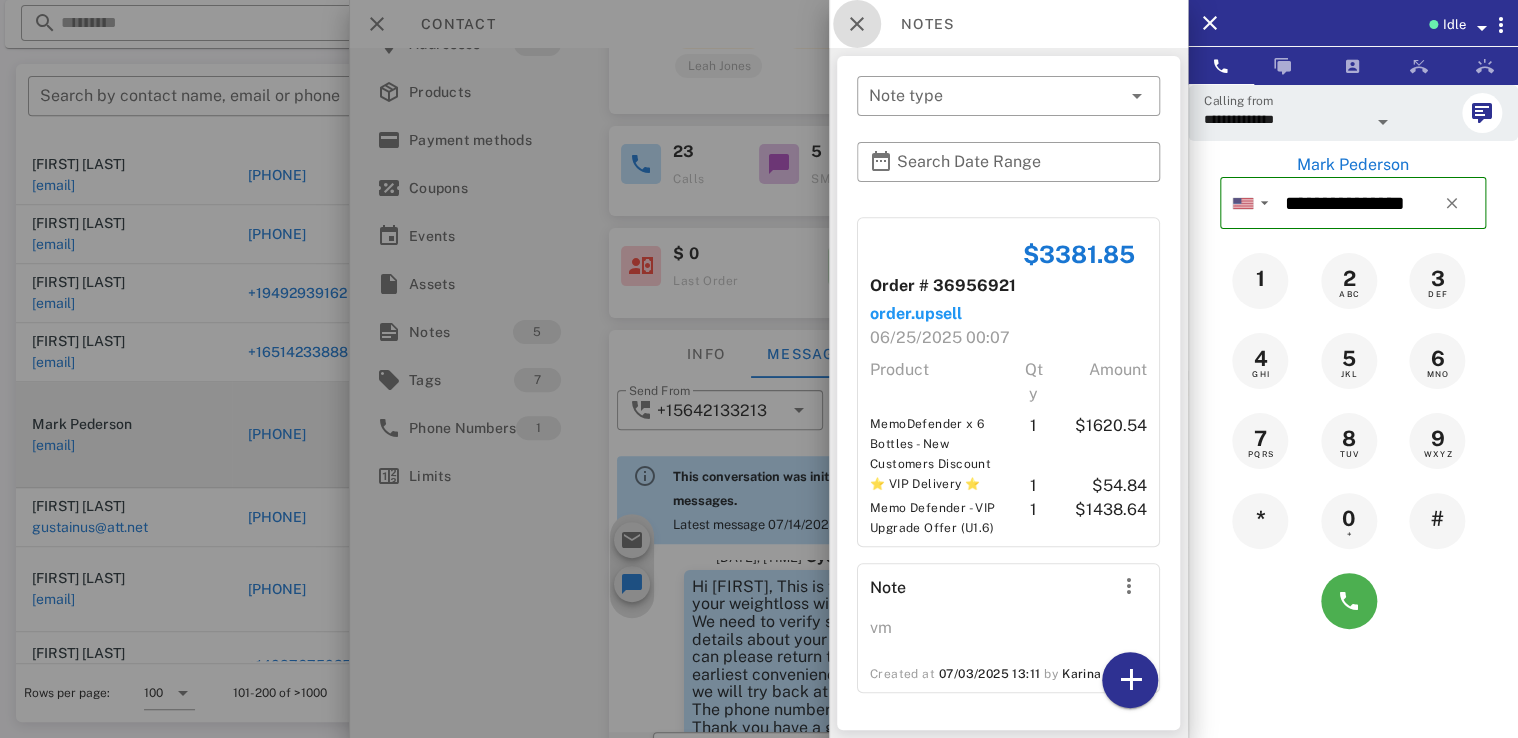click at bounding box center (857, 24) 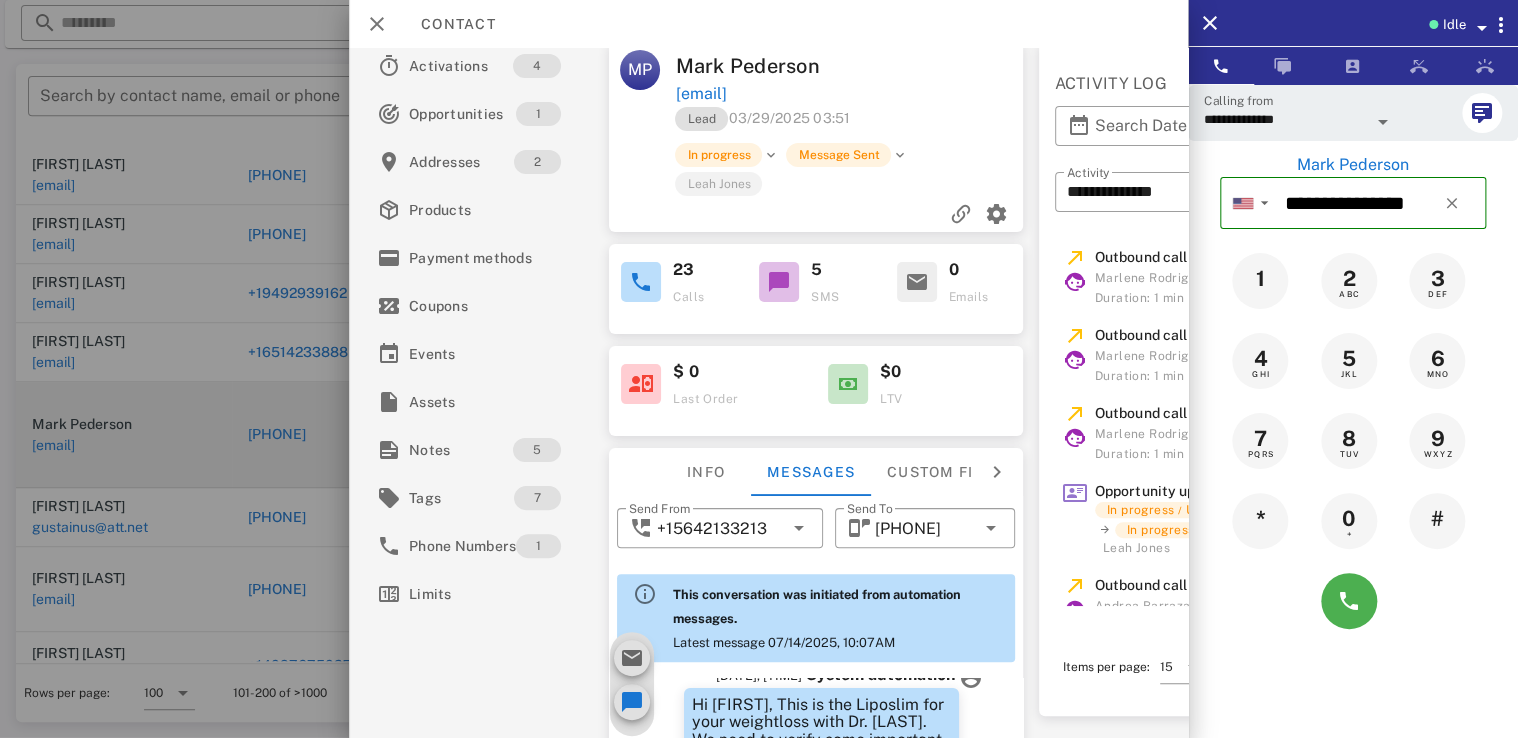 scroll, scrollTop: 0, scrollLeft: 0, axis: both 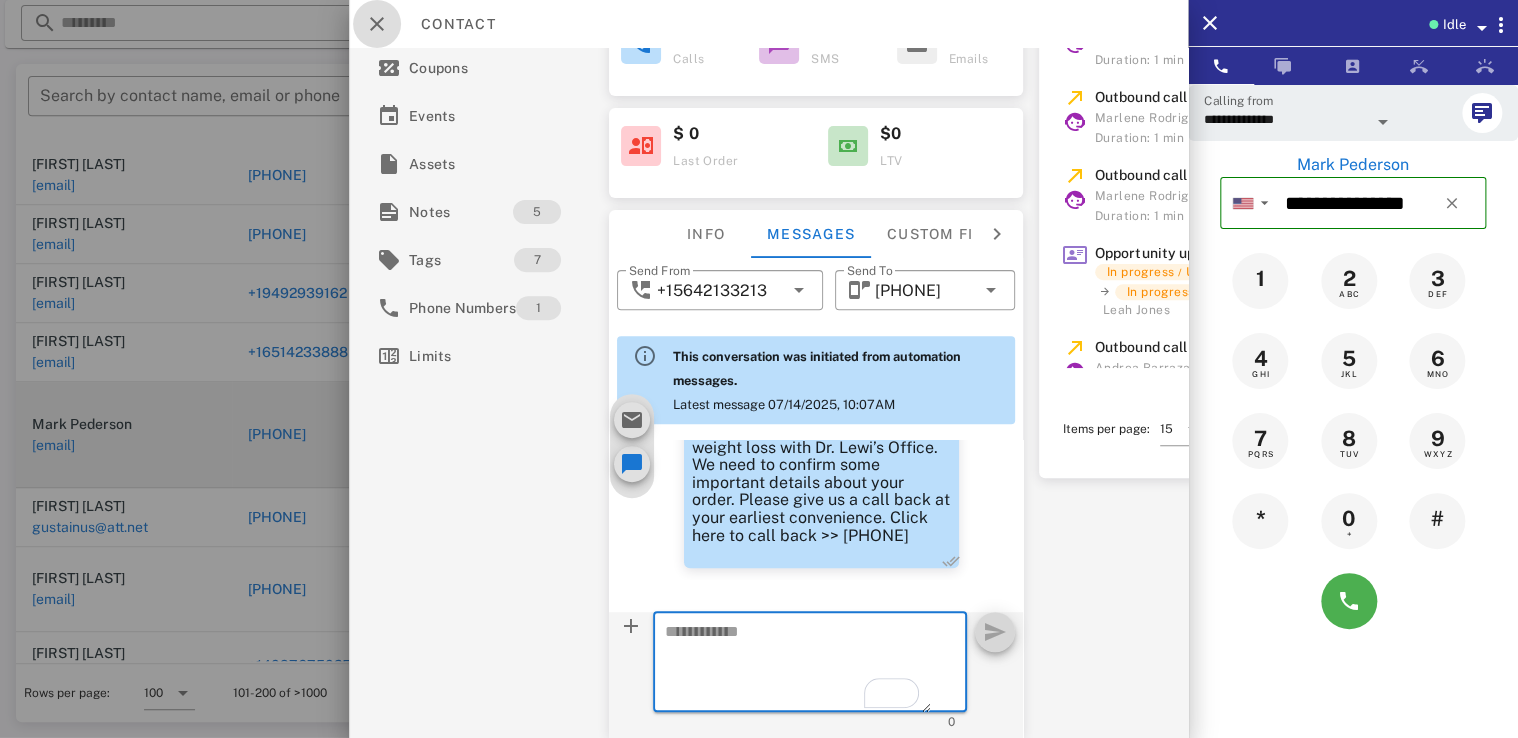click at bounding box center [377, 24] 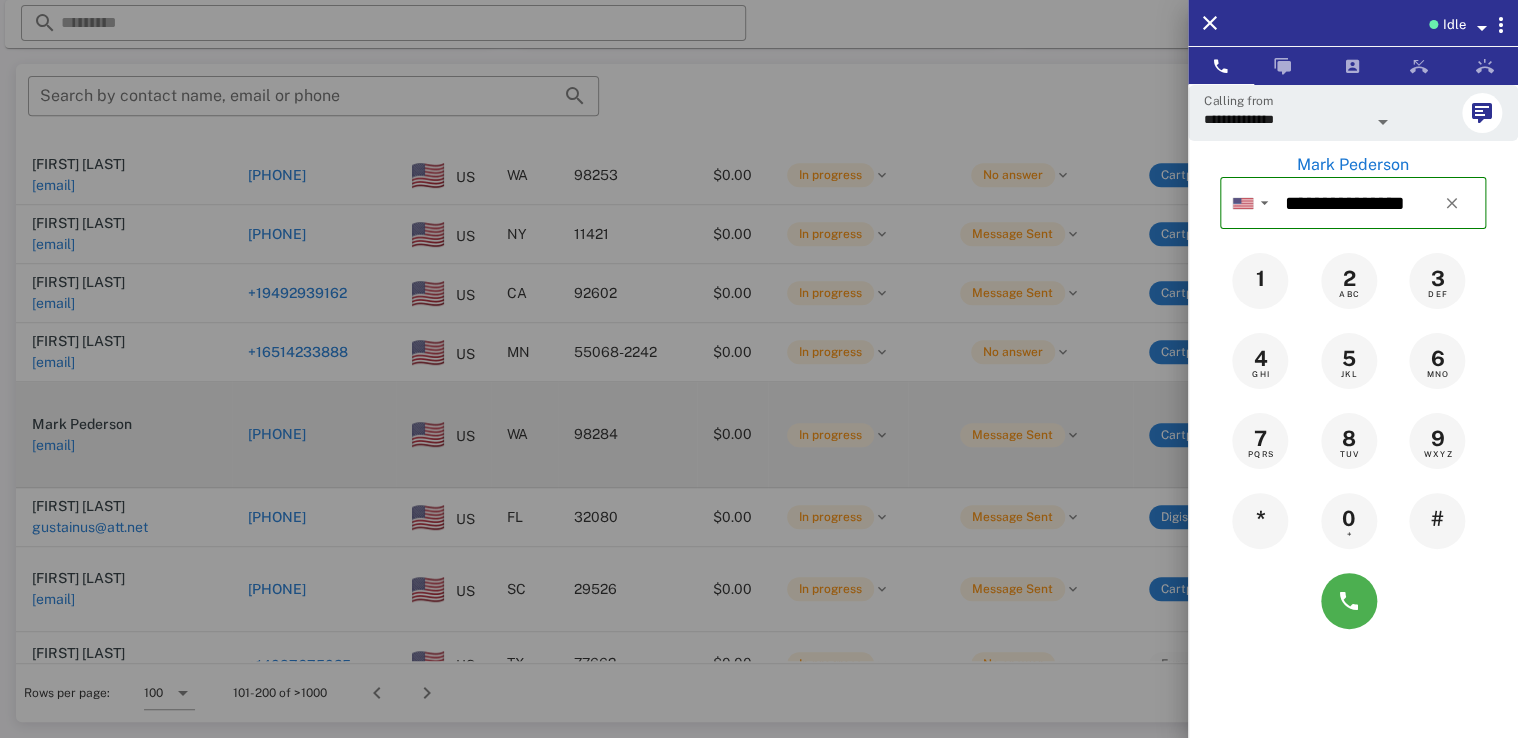 click at bounding box center [759, 369] 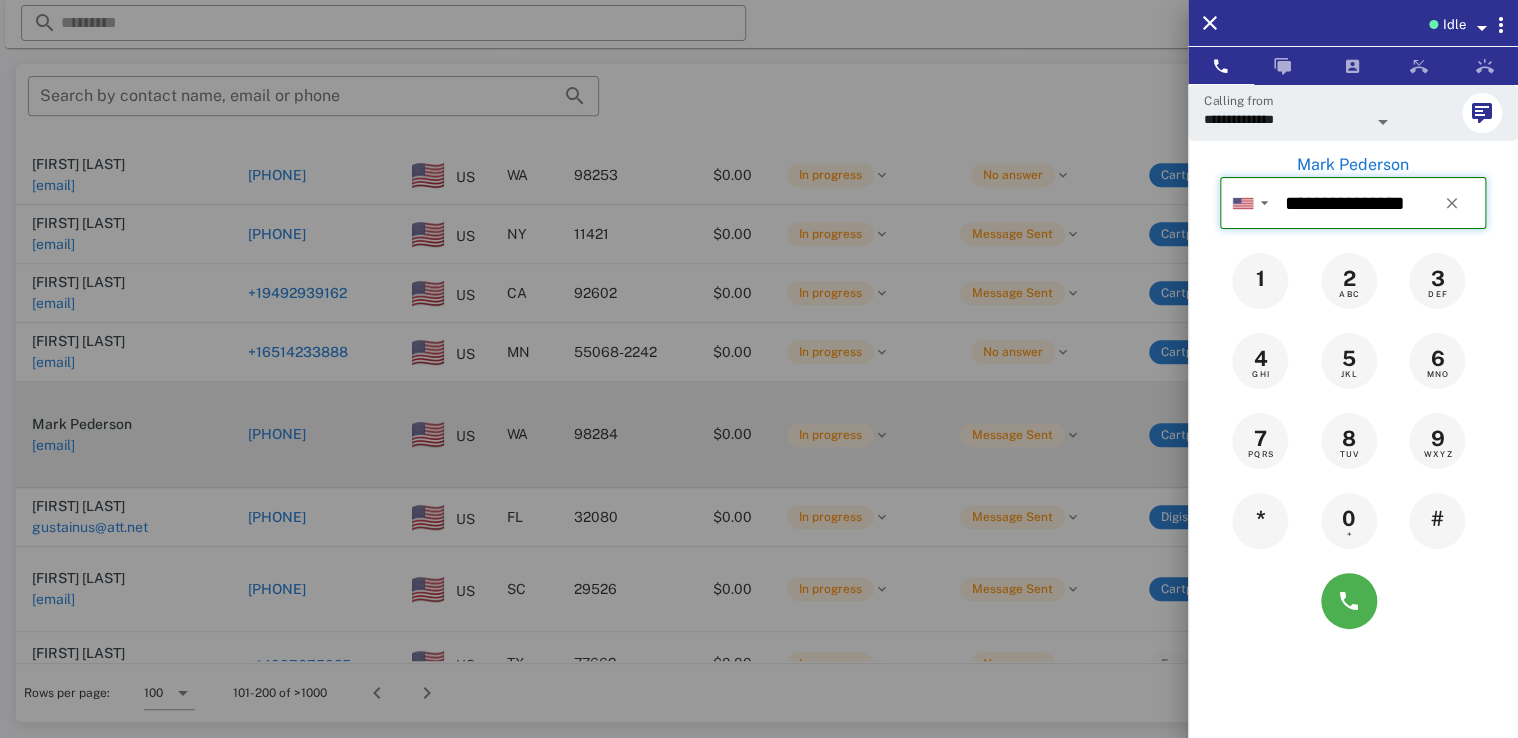 type 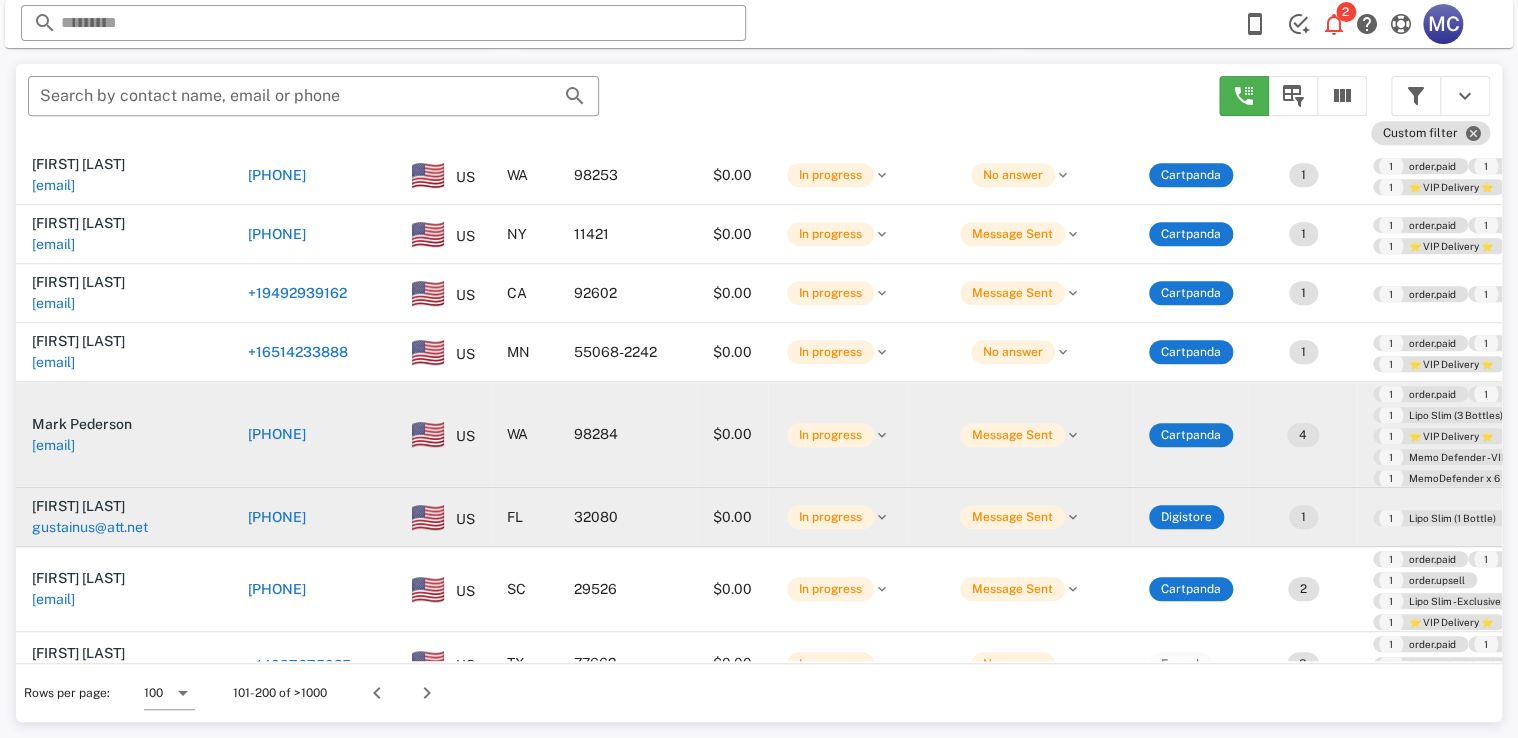 click on "32080" at bounding box center [627, 517] 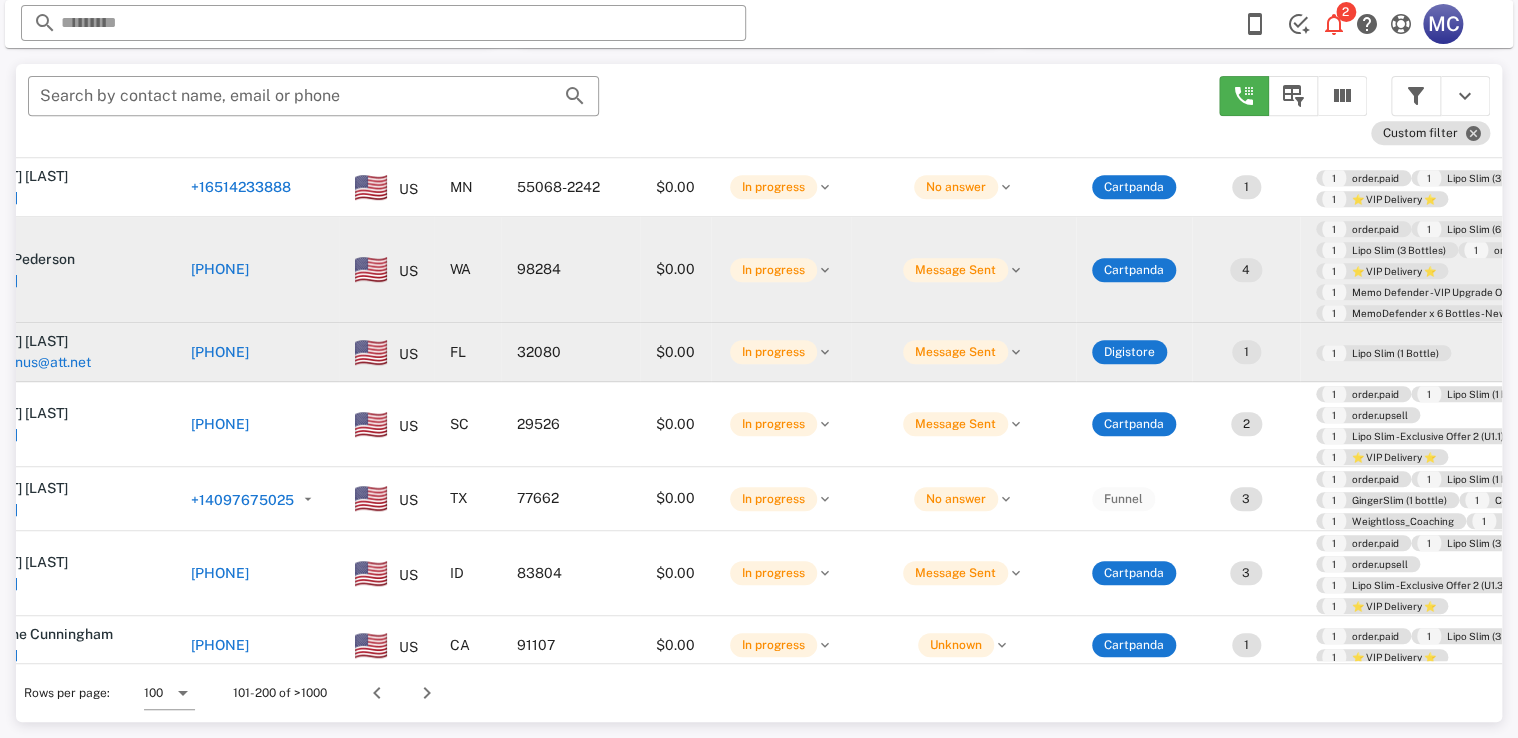 scroll, scrollTop: 3149, scrollLeft: 73, axis: both 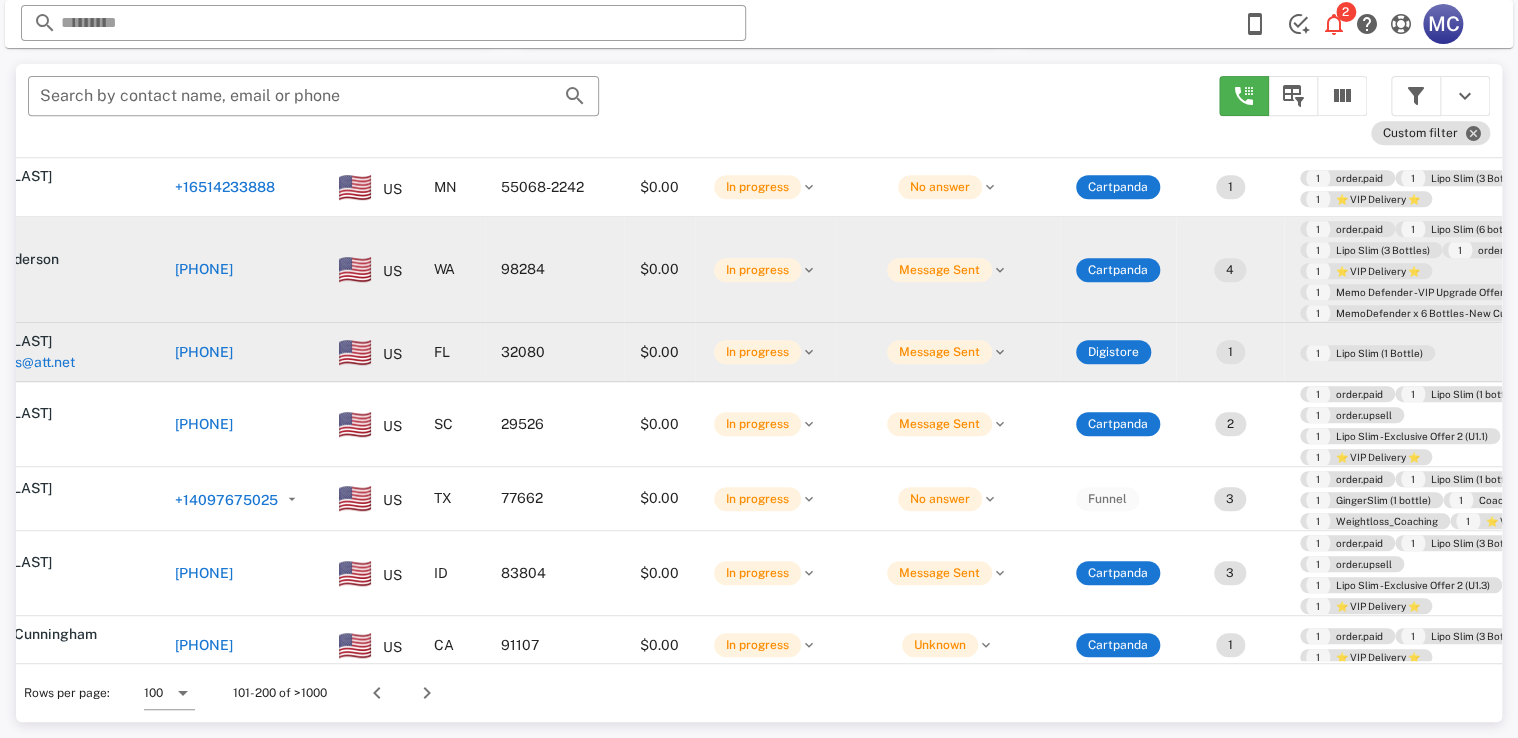 click on "+19044368848" at bounding box center (204, 352) 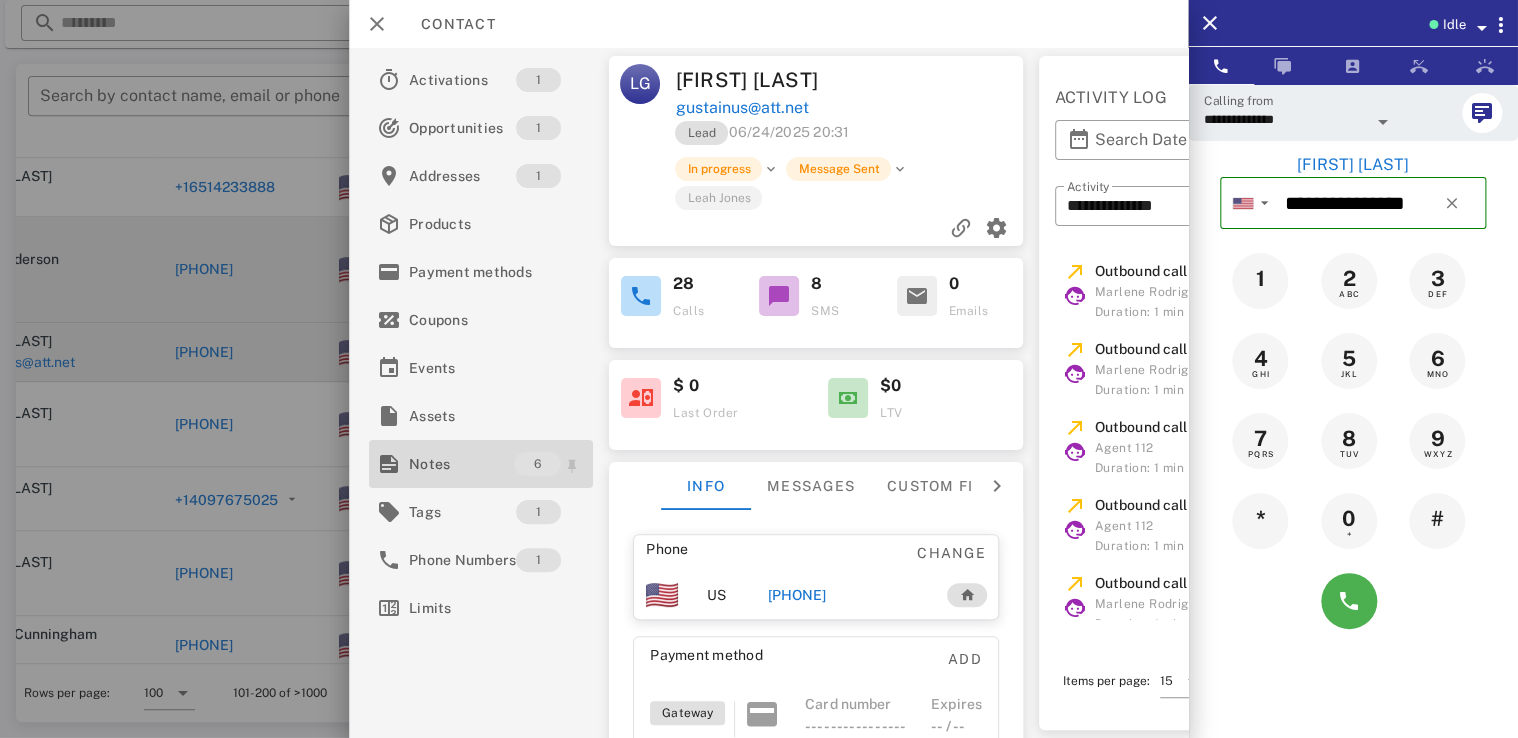 click on "Notes  6" at bounding box center (481, 464) 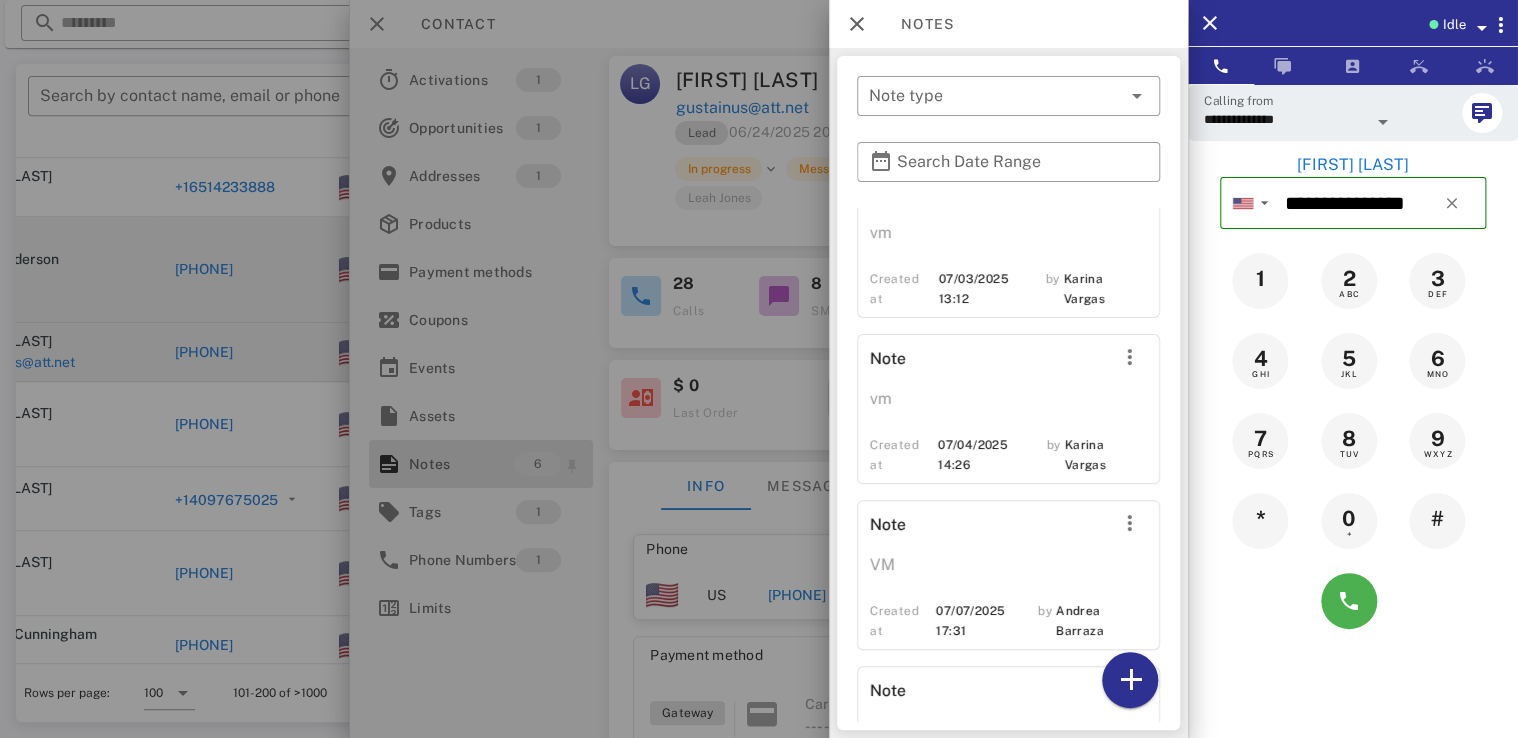 scroll, scrollTop: 438, scrollLeft: 0, axis: vertical 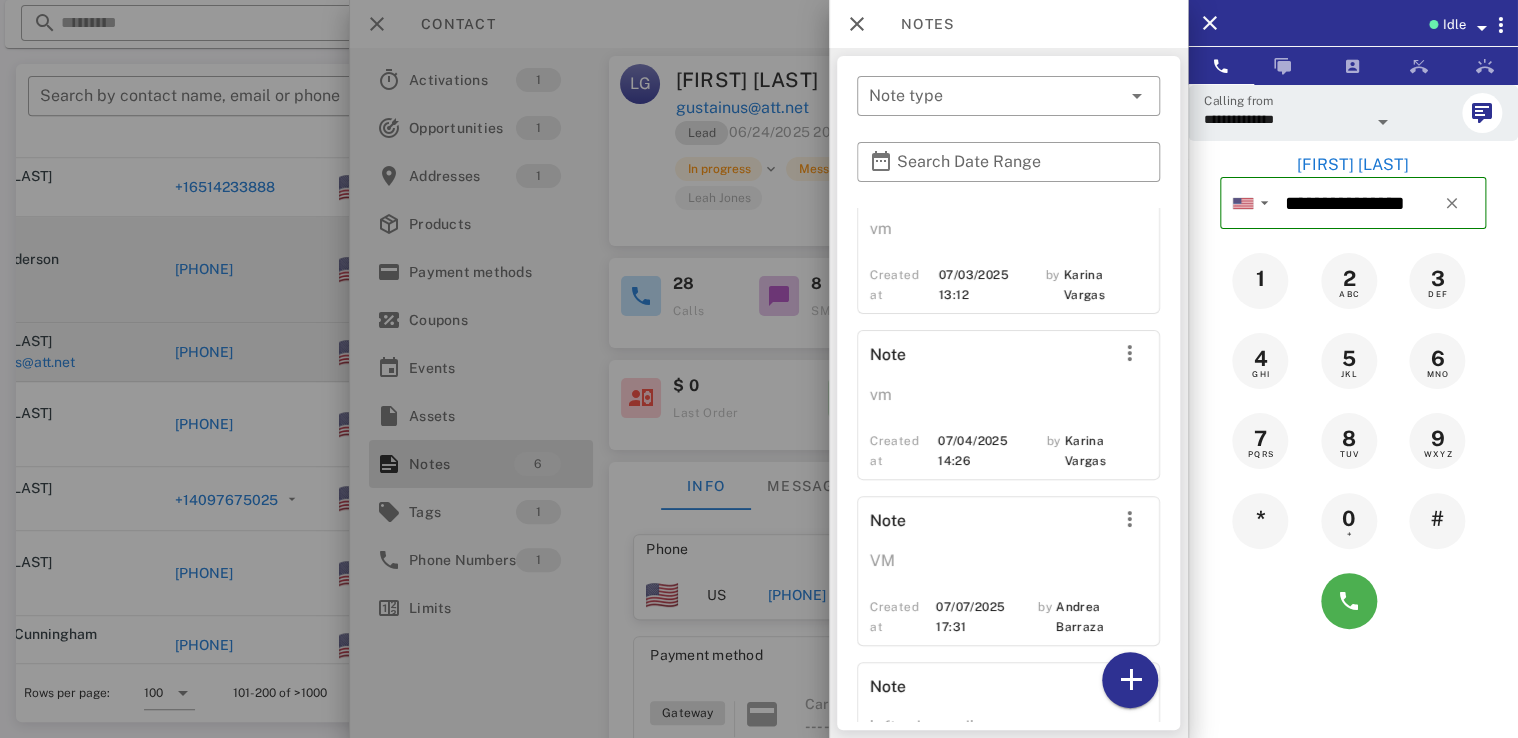 click at bounding box center (759, 369) 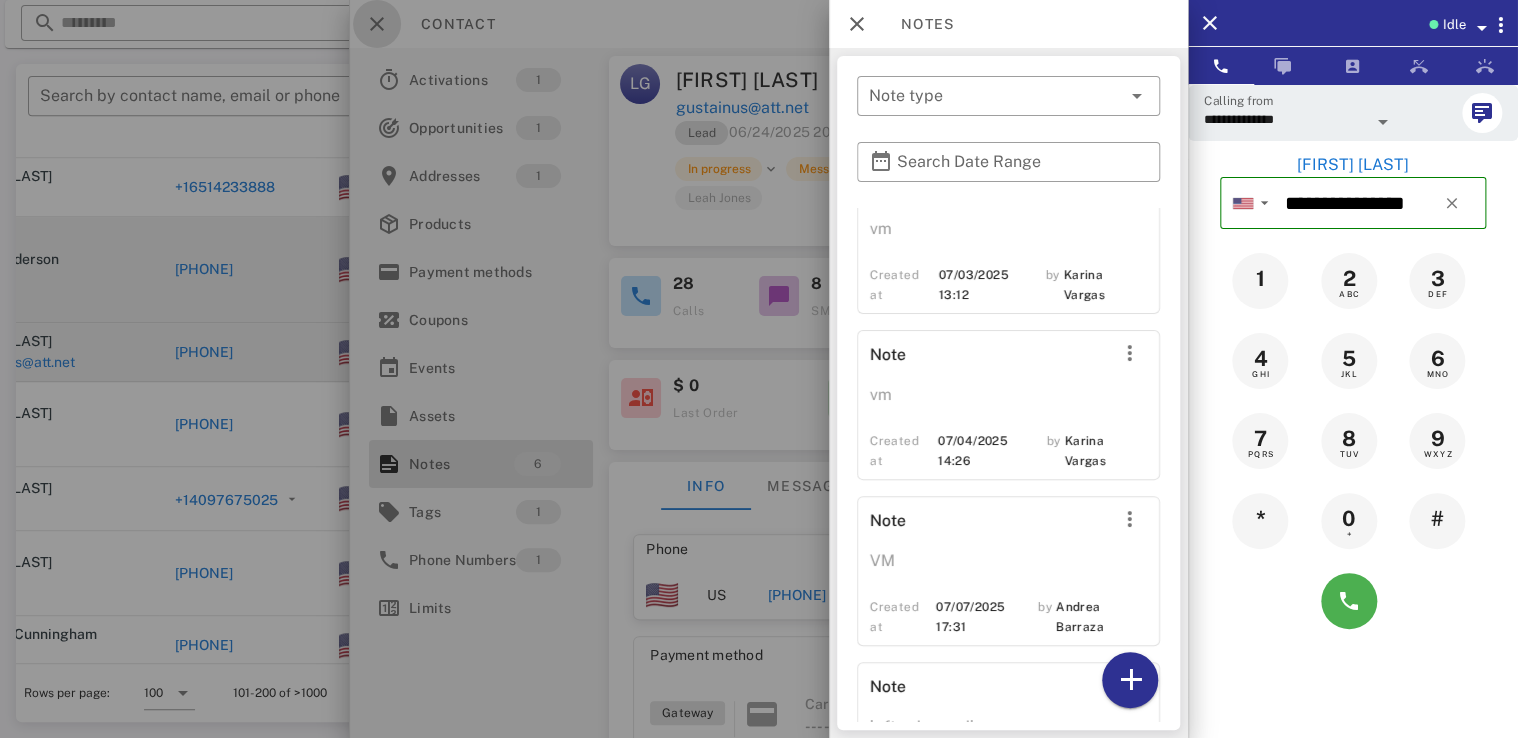 click at bounding box center (377, 24) 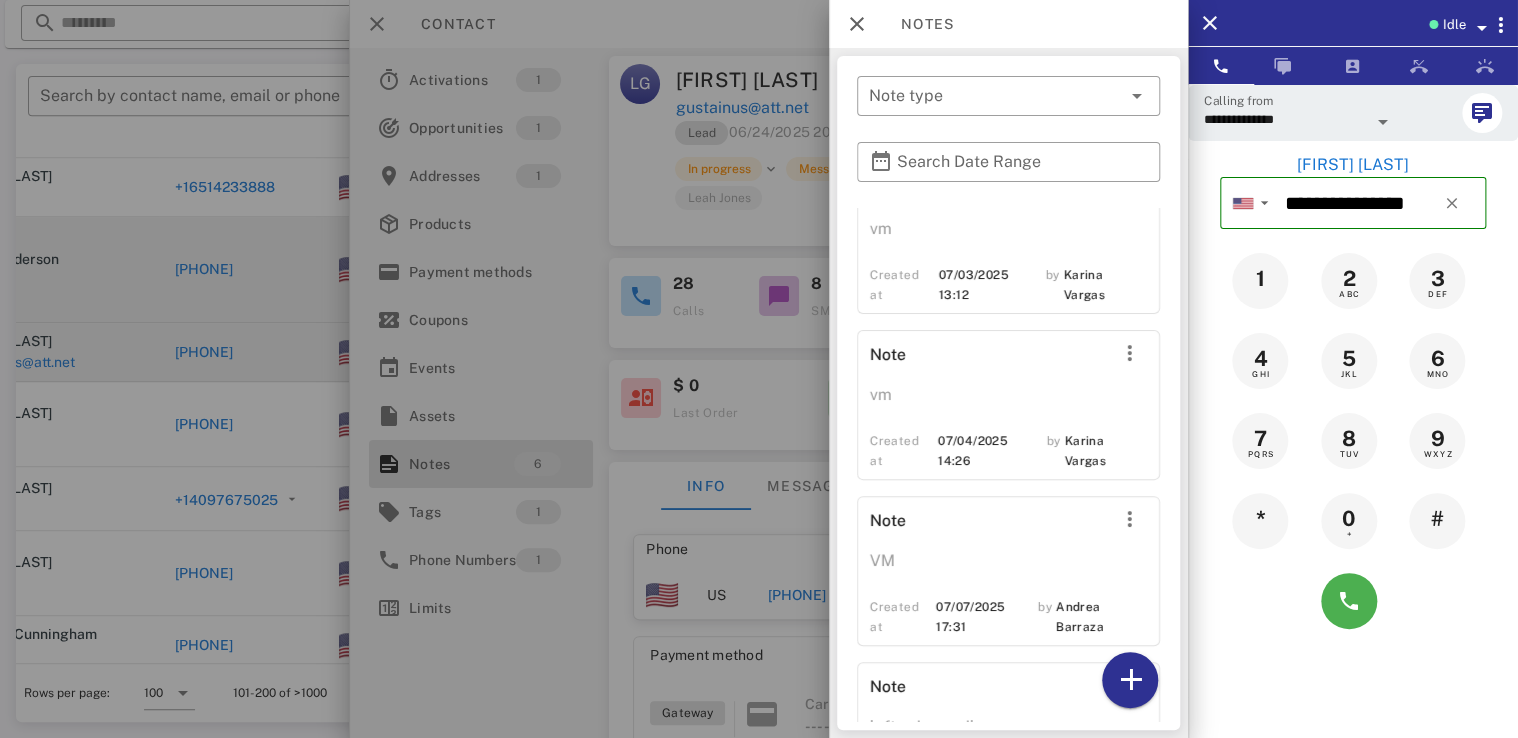 click at bounding box center [759, 369] 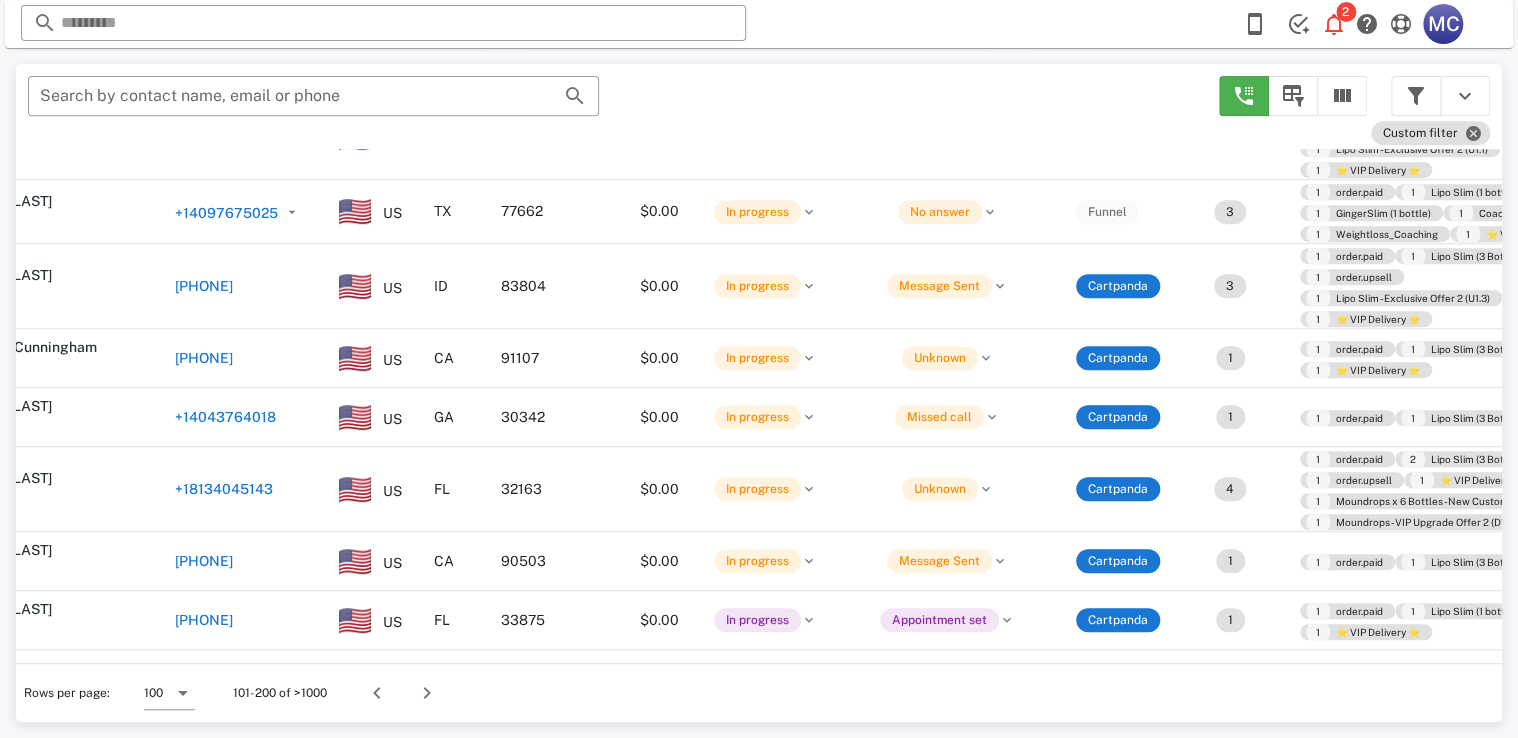 scroll, scrollTop: 3436, scrollLeft: 0, axis: vertical 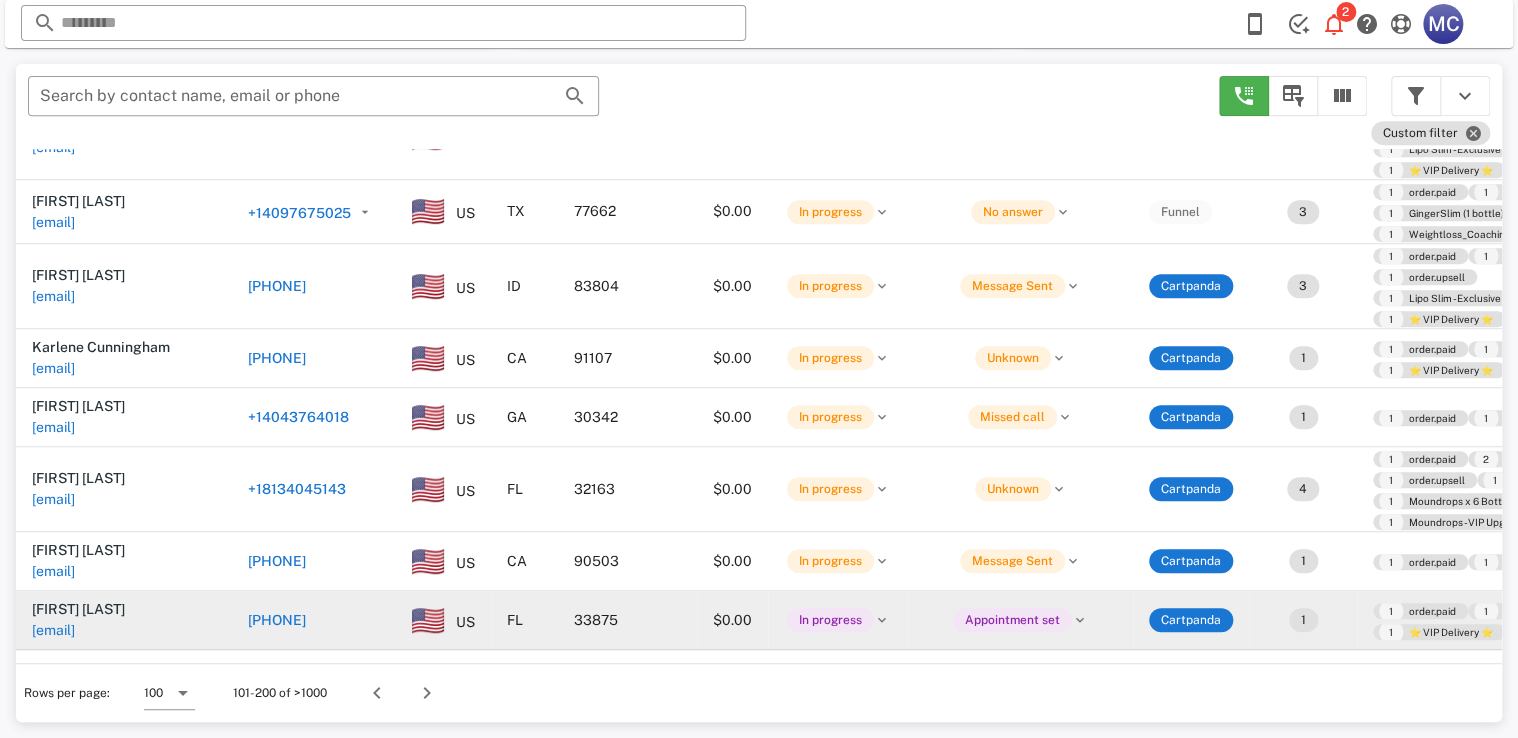 click on "+18633861637" at bounding box center (277, 620) 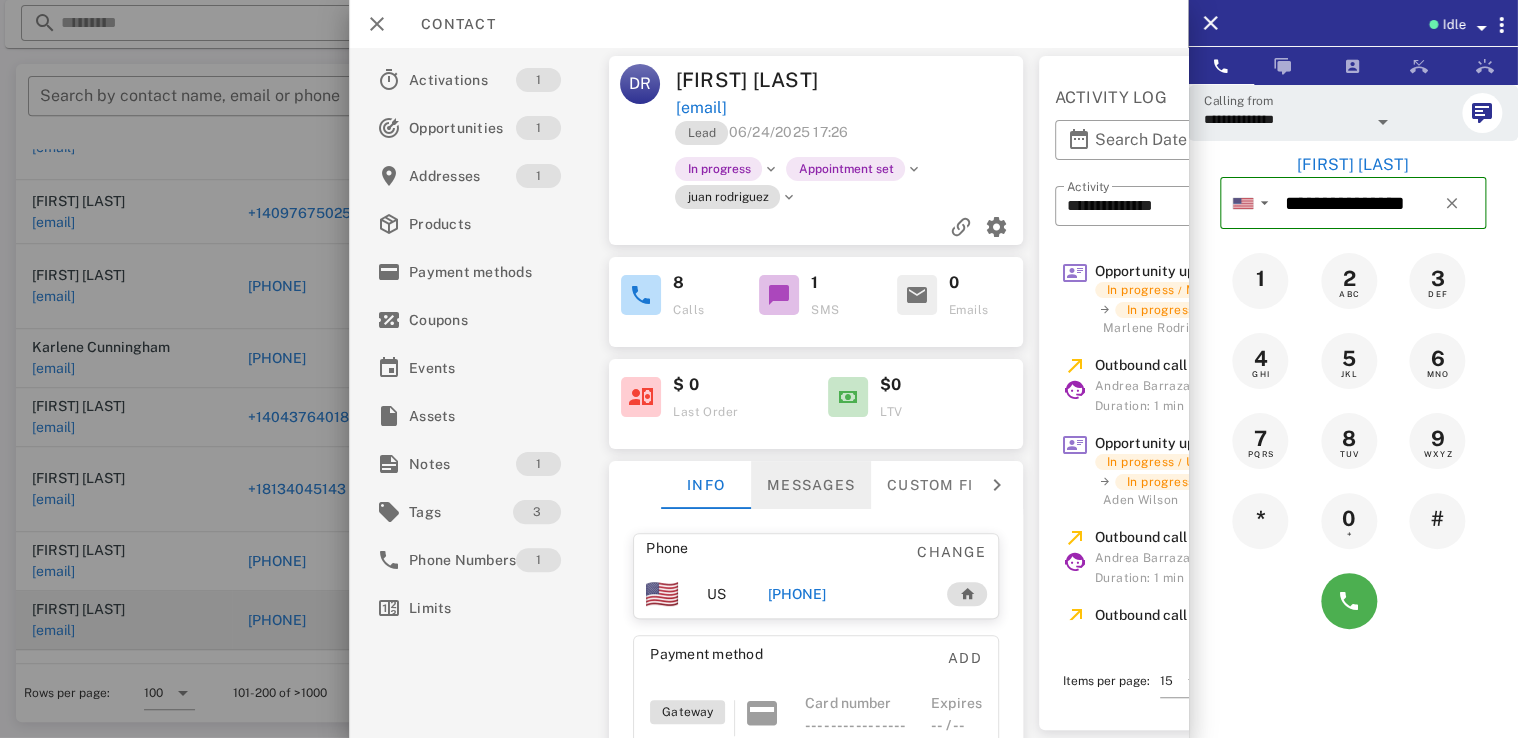 click on "Messages" at bounding box center (812, 485) 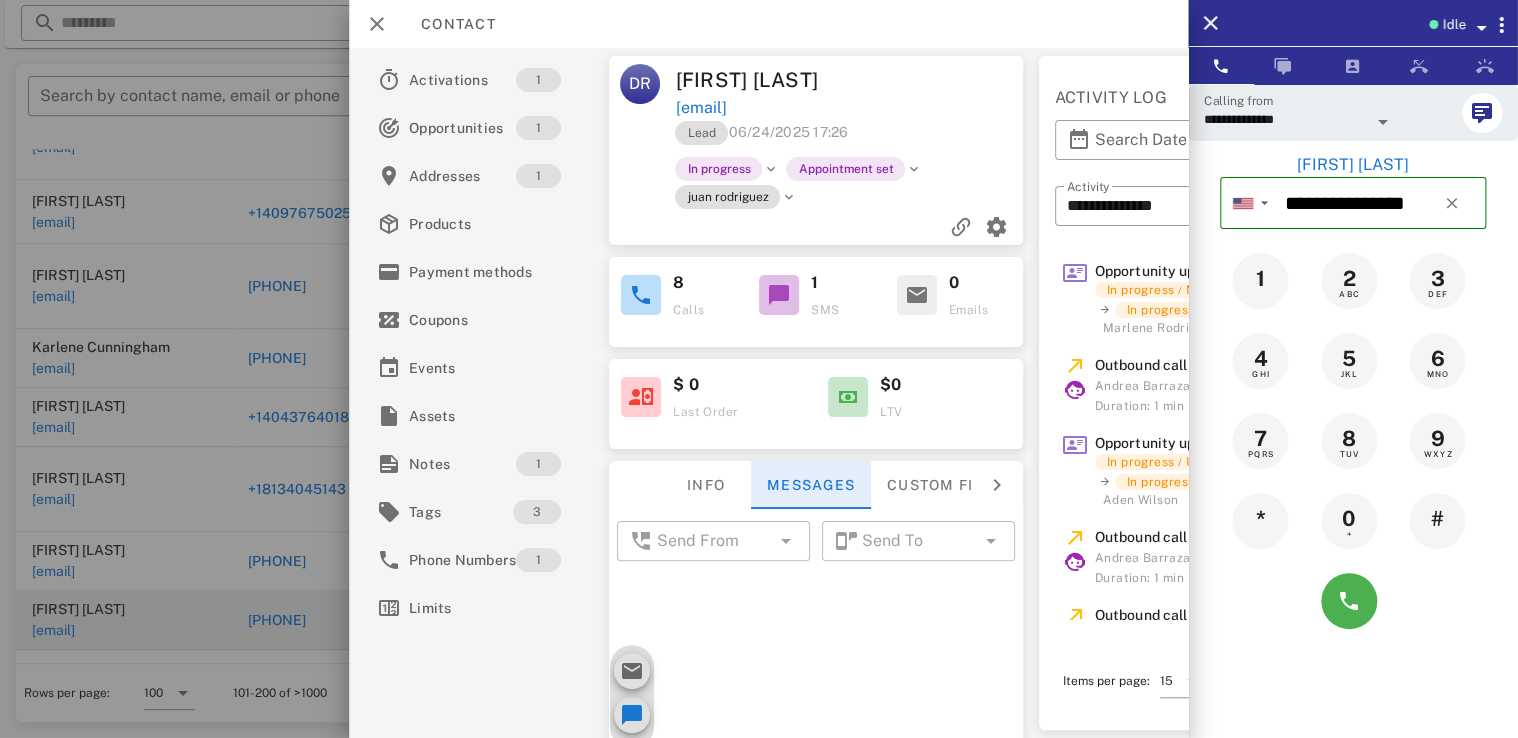 scroll, scrollTop: 1097, scrollLeft: 0, axis: vertical 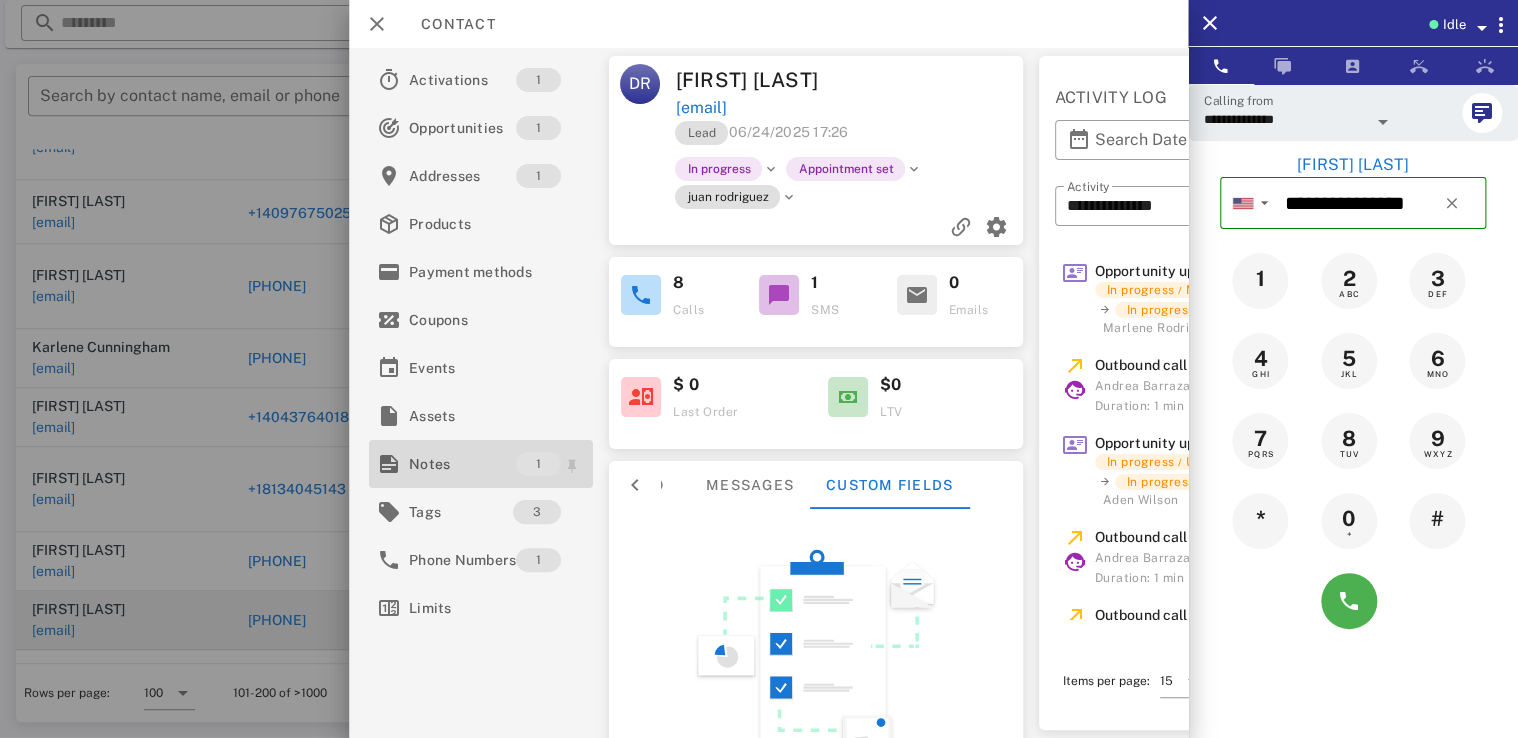 click on "Notes" at bounding box center [462, 464] 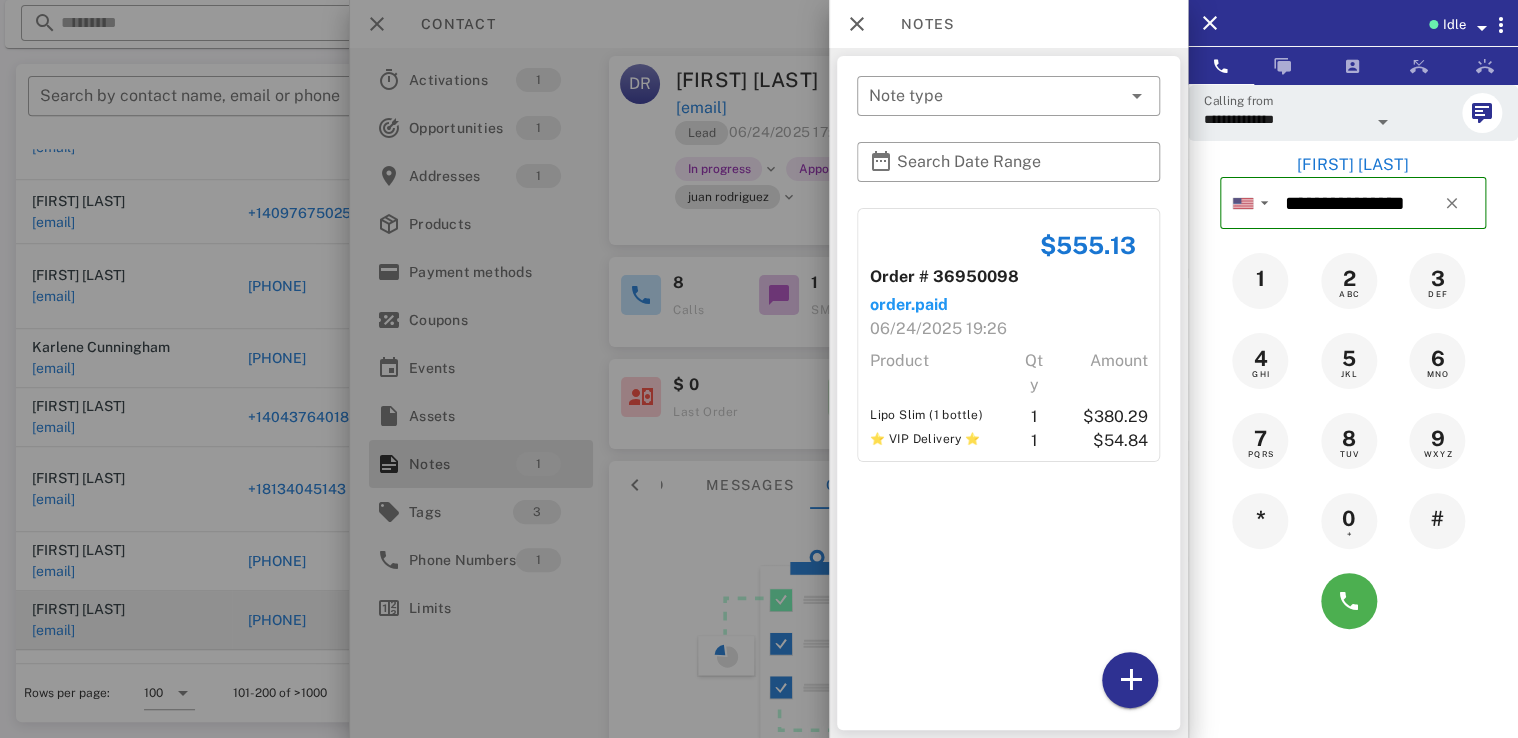 click at bounding box center [759, 369] 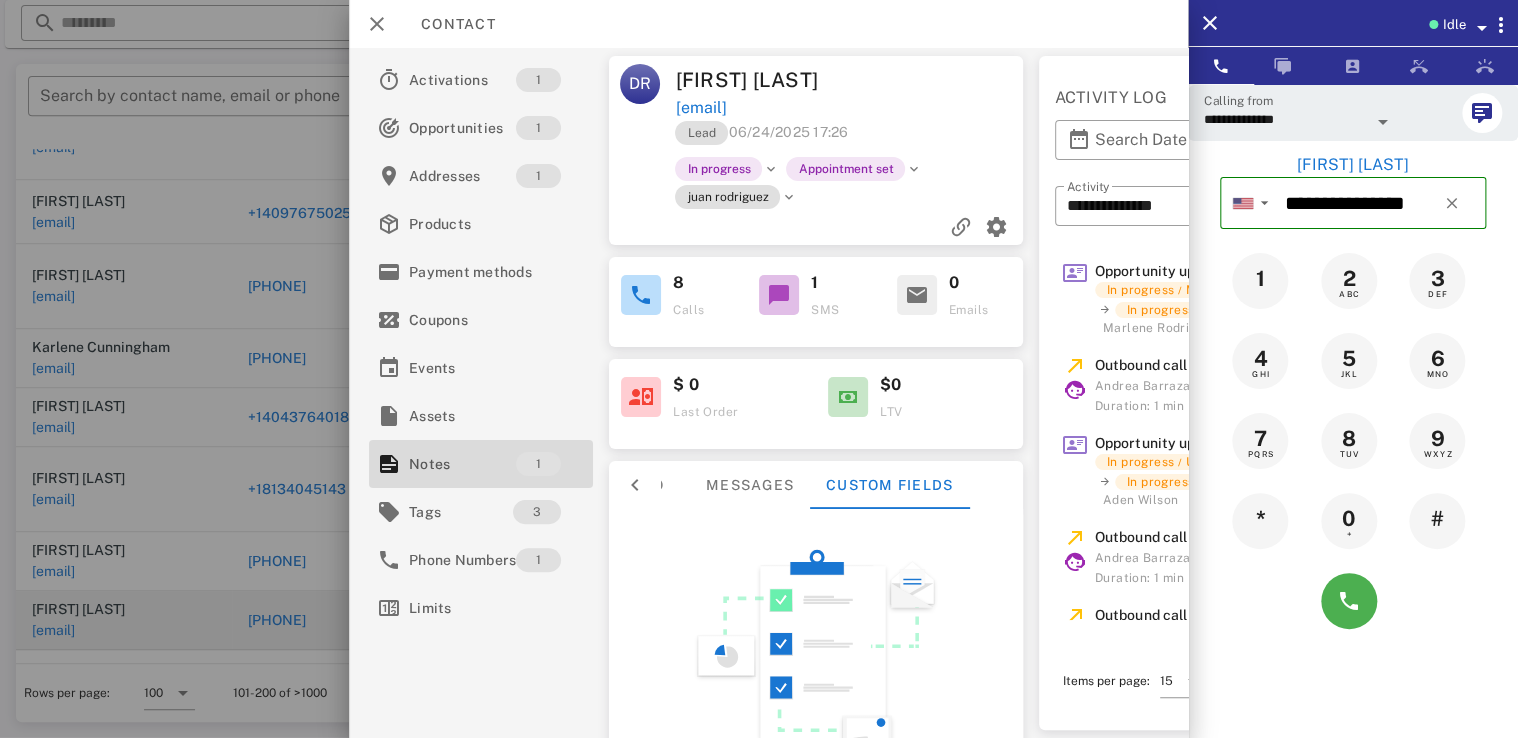 click at bounding box center (636, 485) 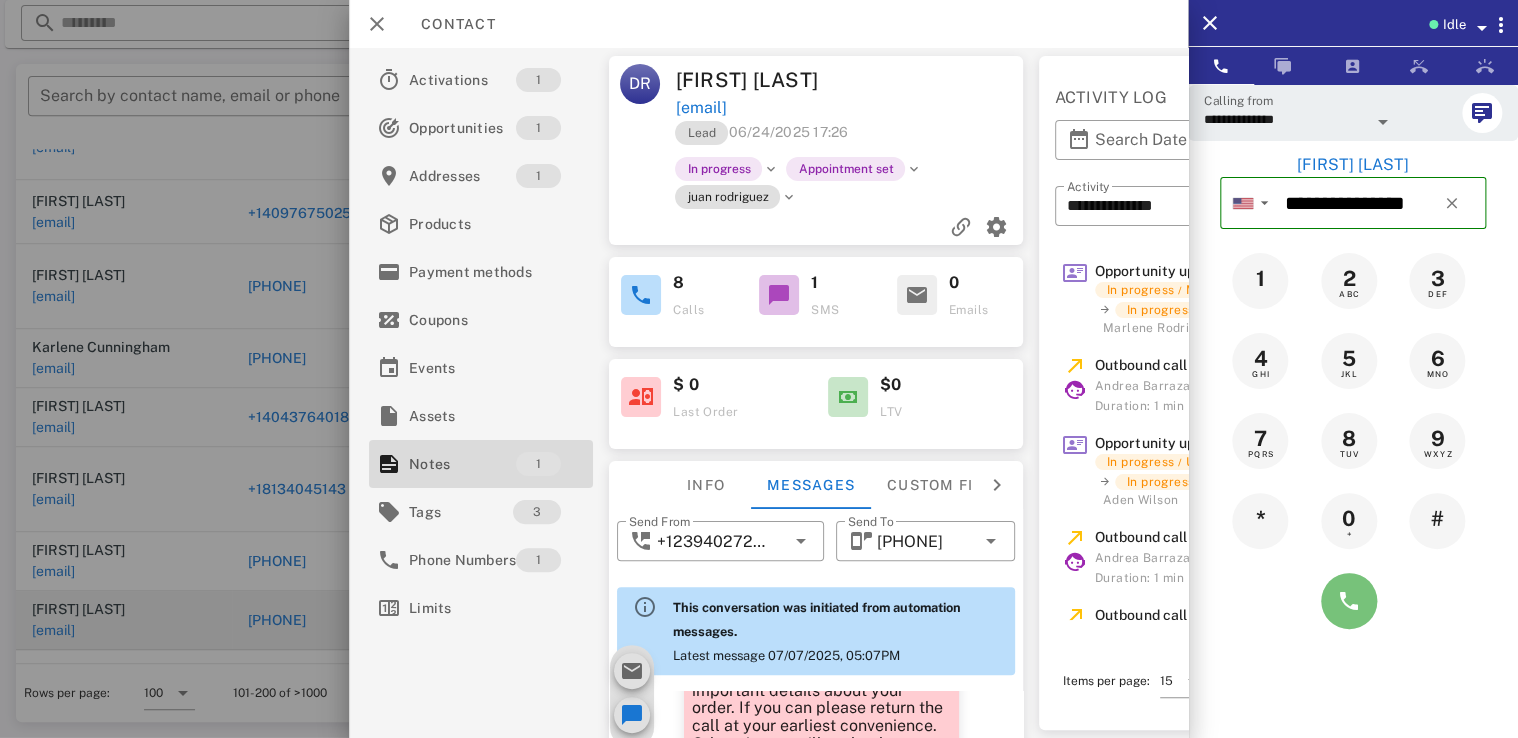 click at bounding box center [1349, 601] 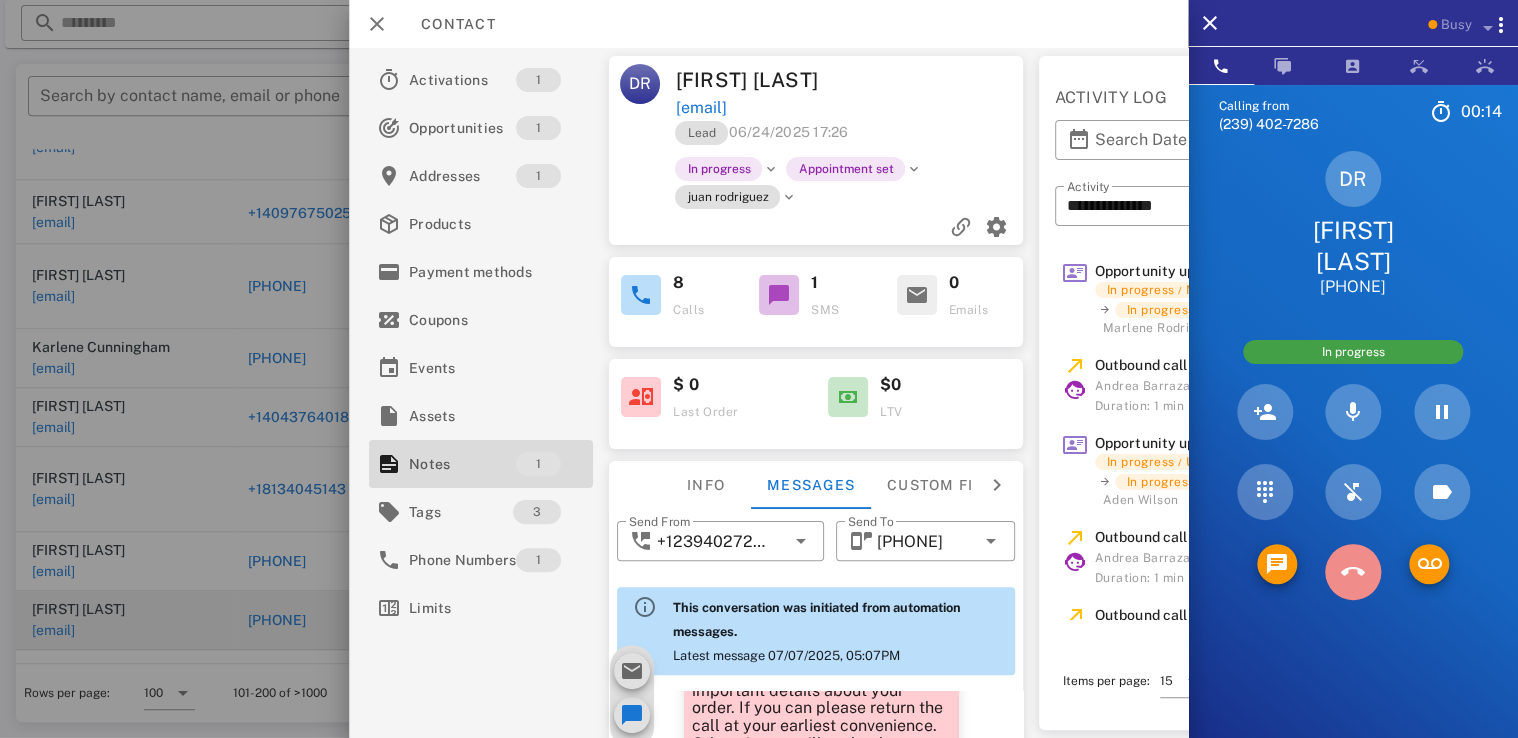 click at bounding box center (1353, 572) 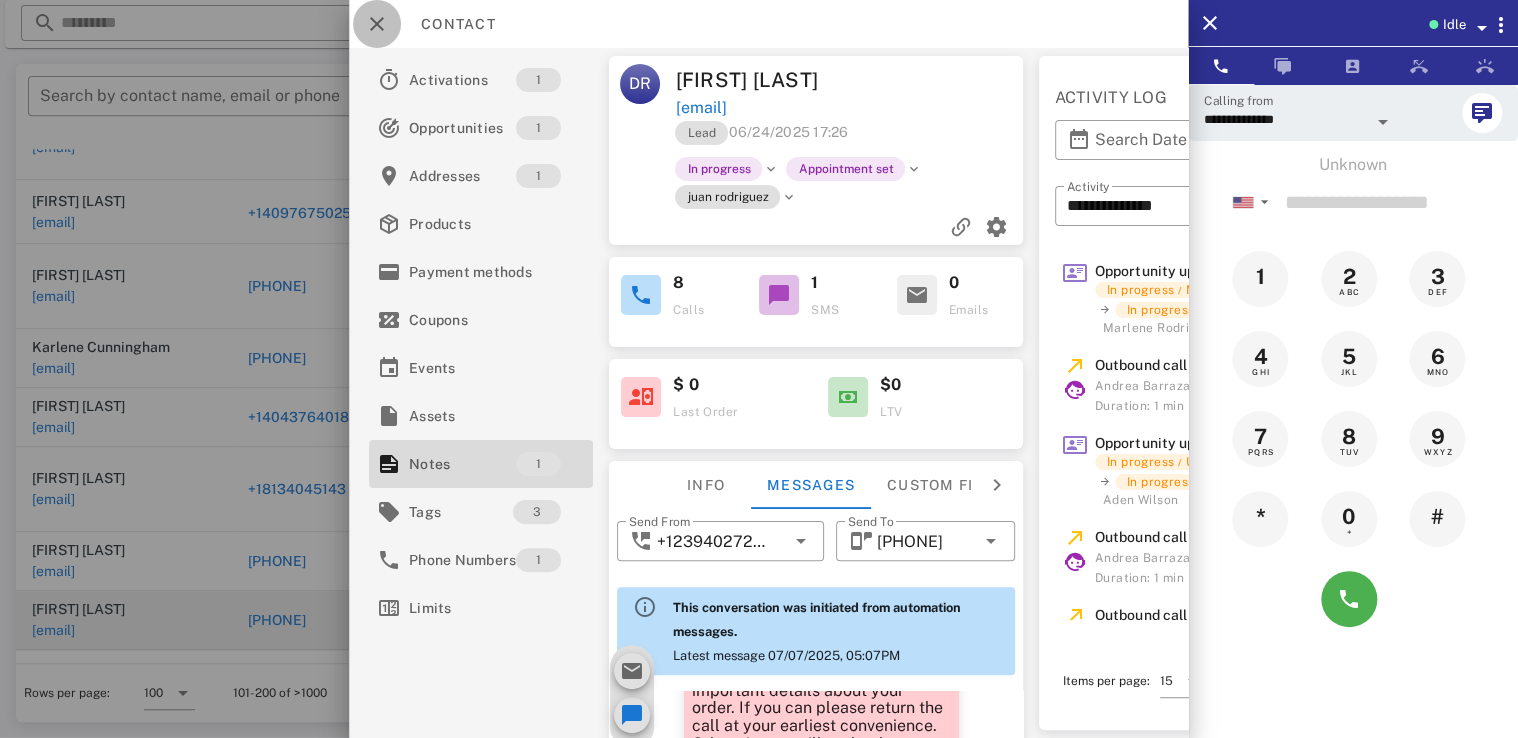 click at bounding box center (377, 24) 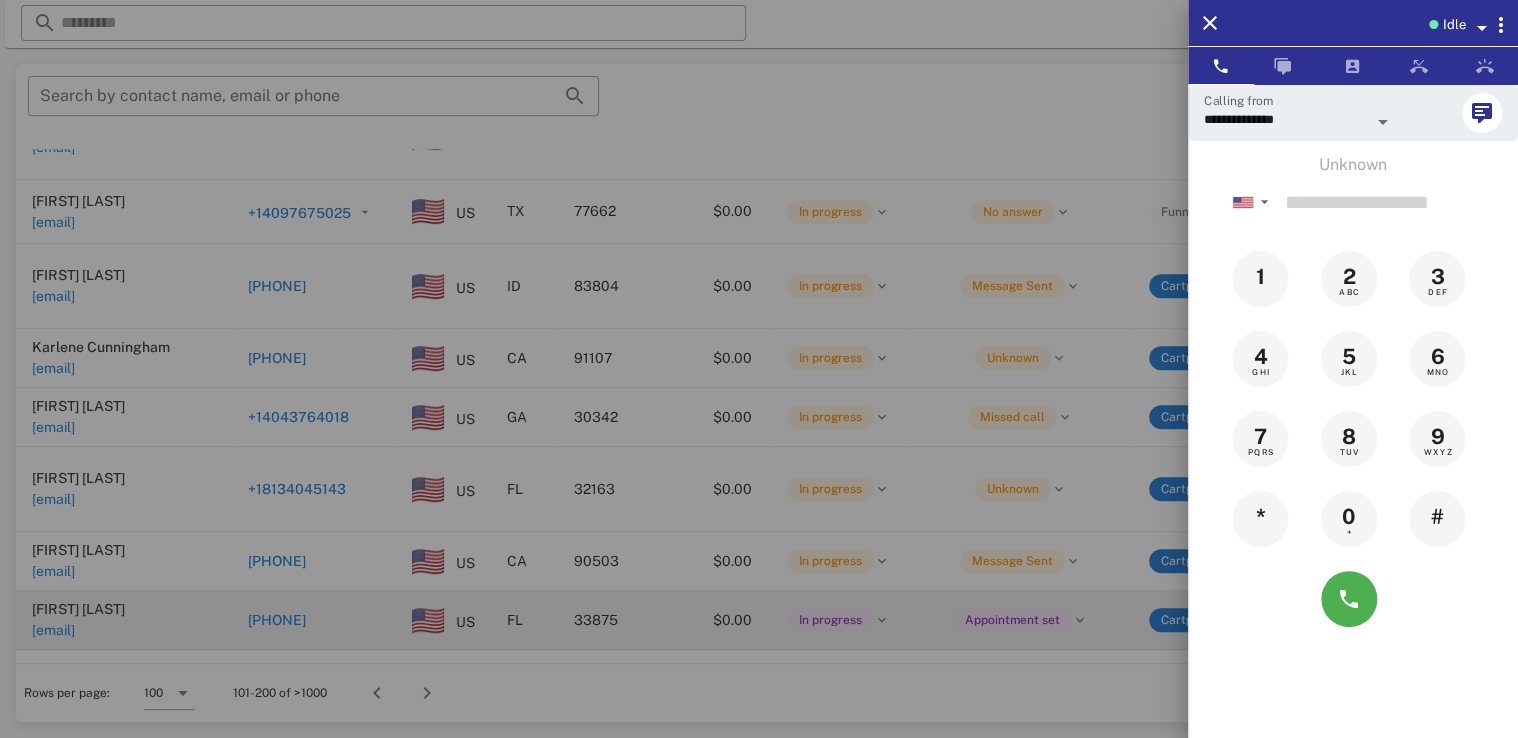 click at bounding box center (759, 369) 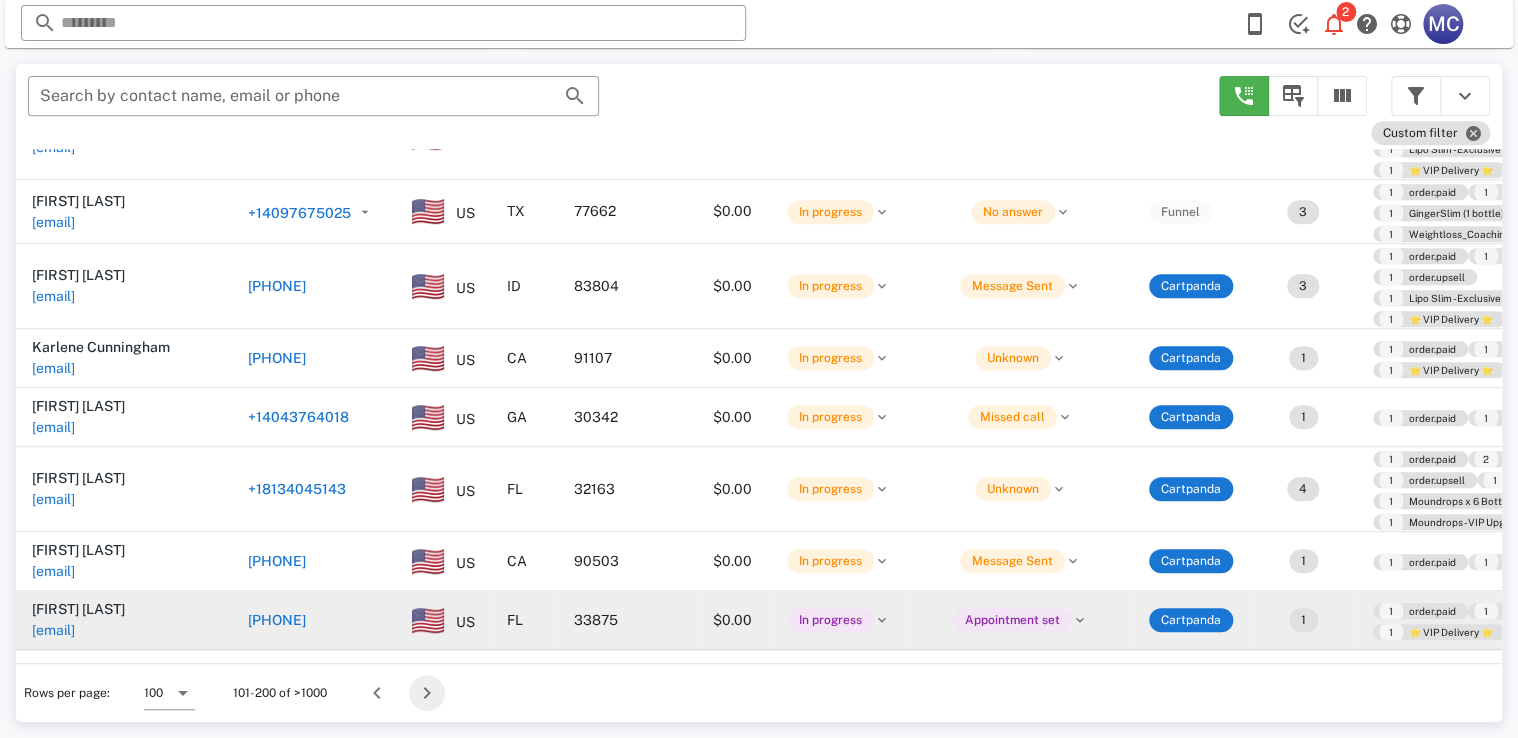 click at bounding box center (427, 693) 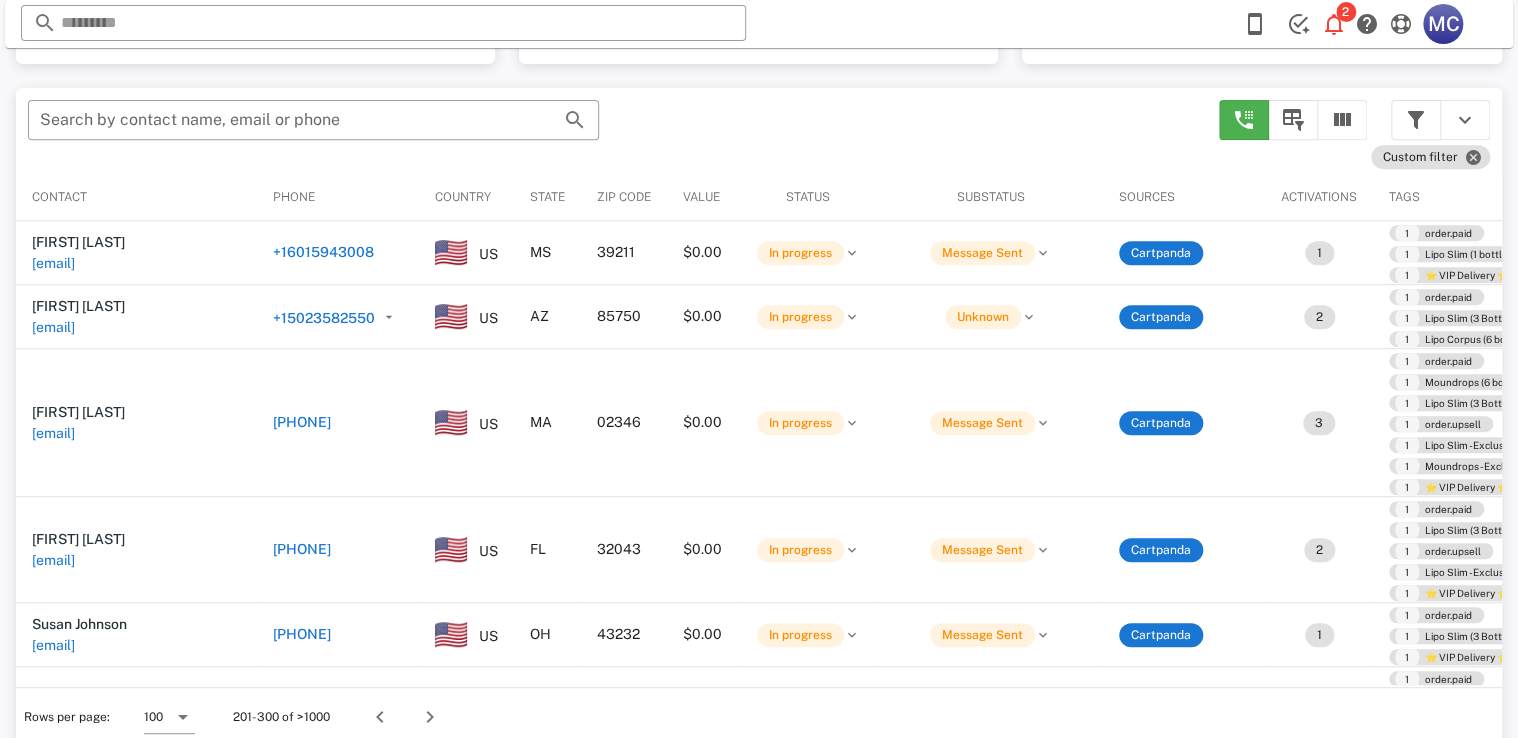 scroll, scrollTop: 380, scrollLeft: 0, axis: vertical 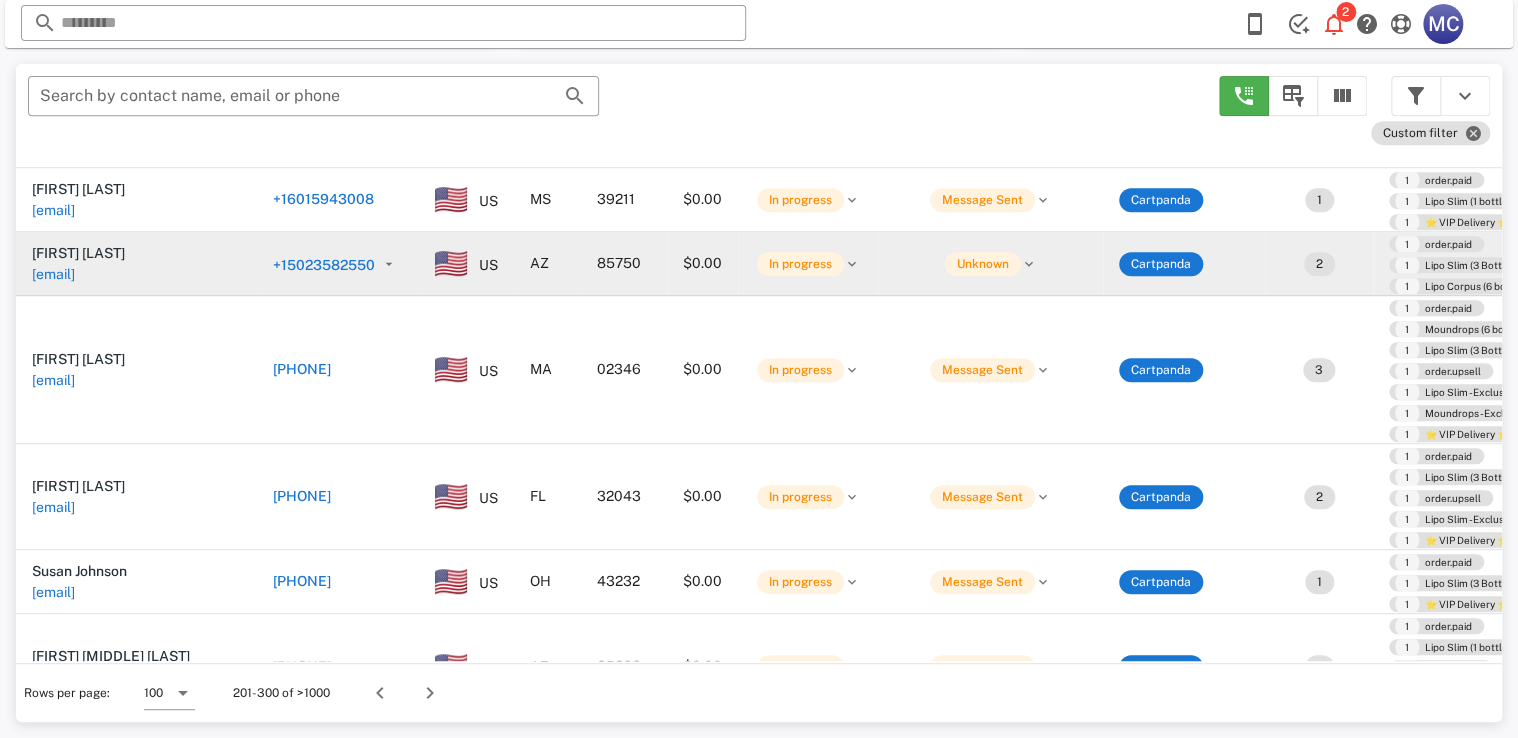 click on "+15023582550" at bounding box center [324, 265] 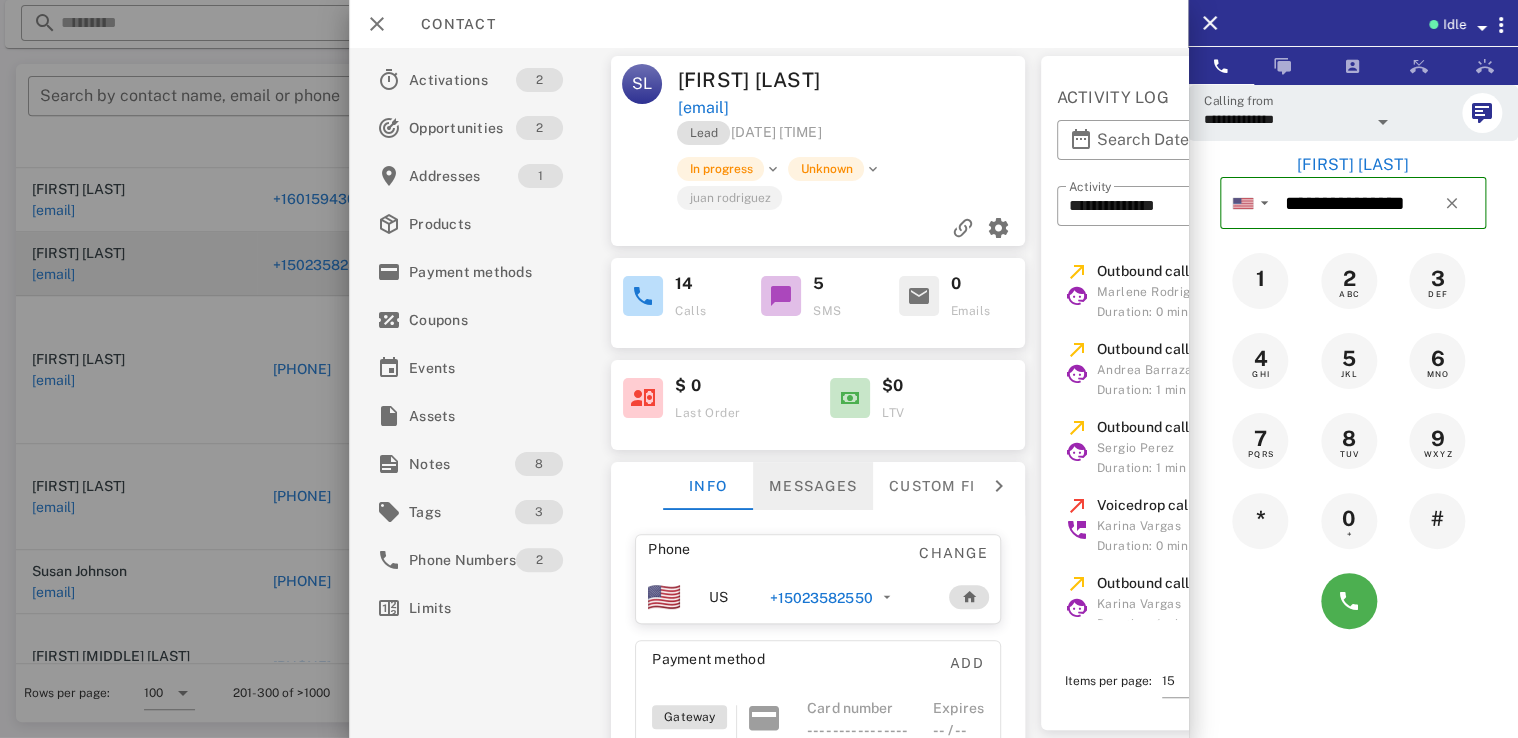 click on "Messages" at bounding box center (814, 486) 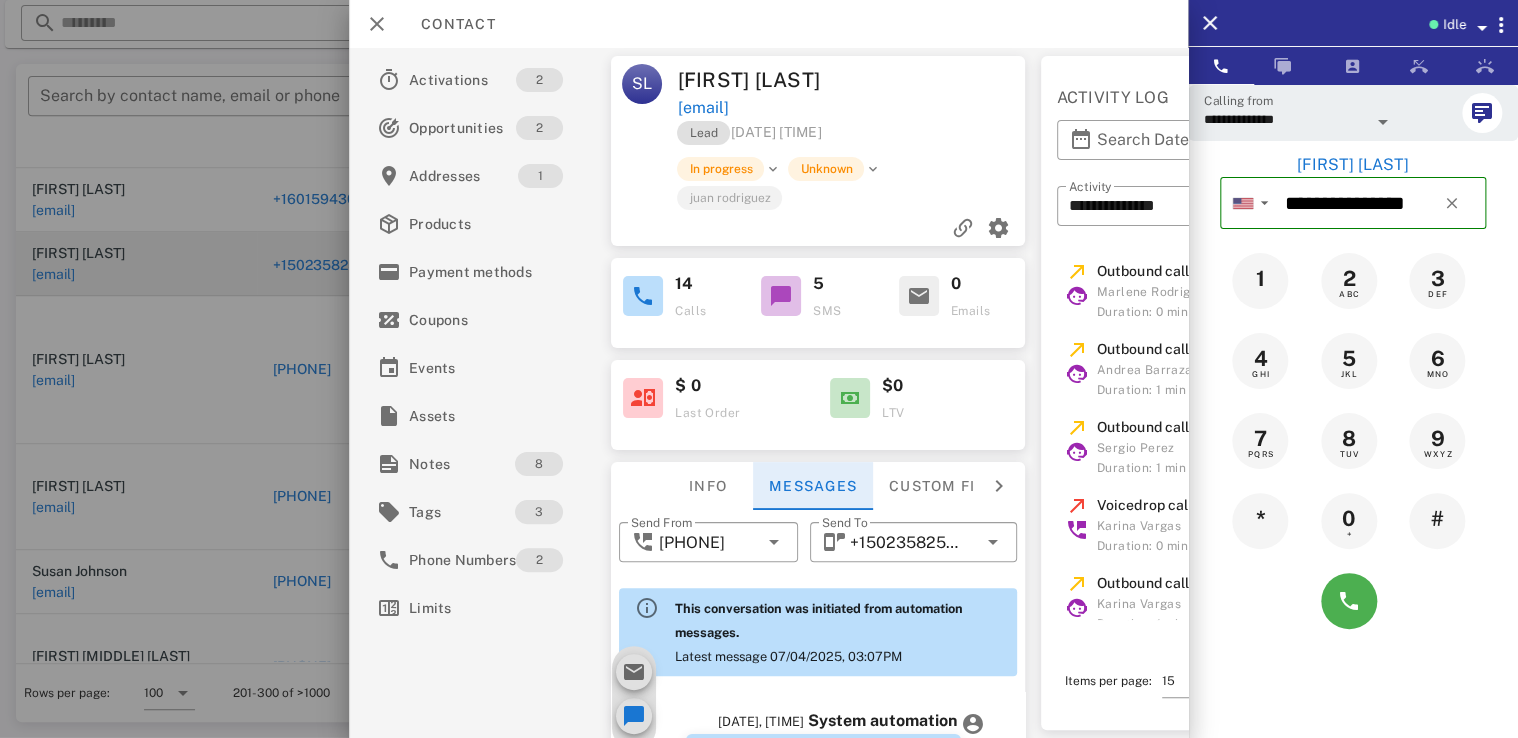 scroll, scrollTop: 1890, scrollLeft: 0, axis: vertical 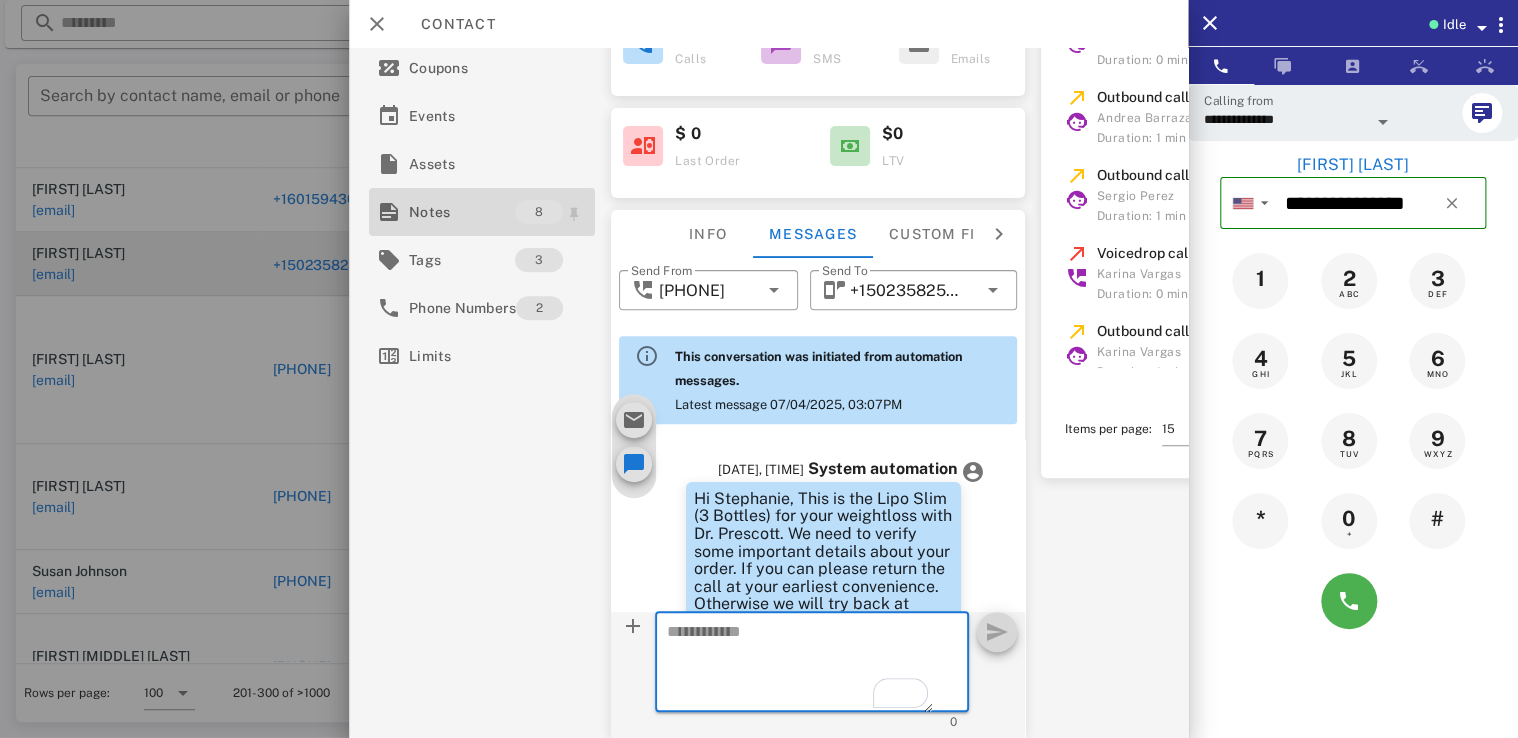 click on "Notes" at bounding box center (462, 212) 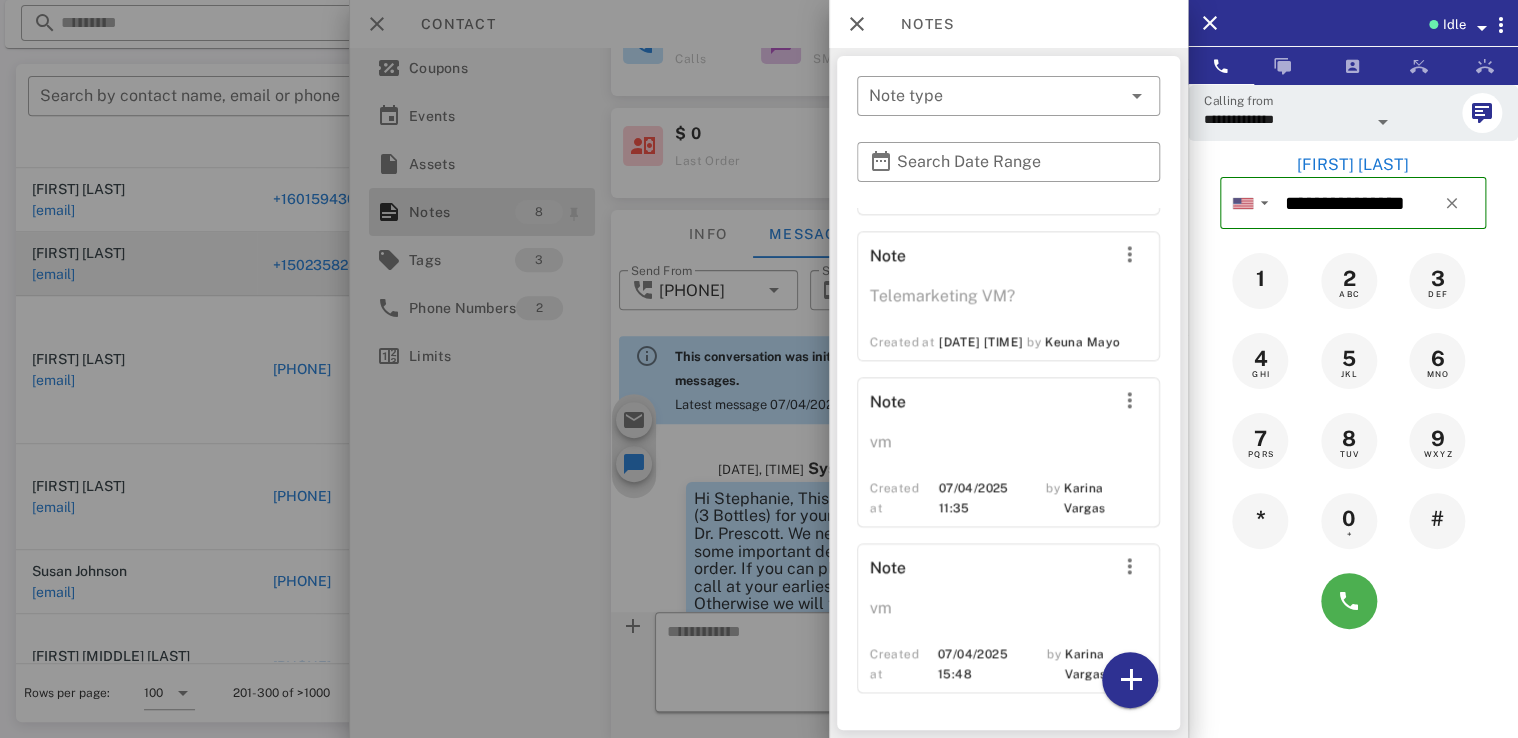 scroll, scrollTop: 1571, scrollLeft: 0, axis: vertical 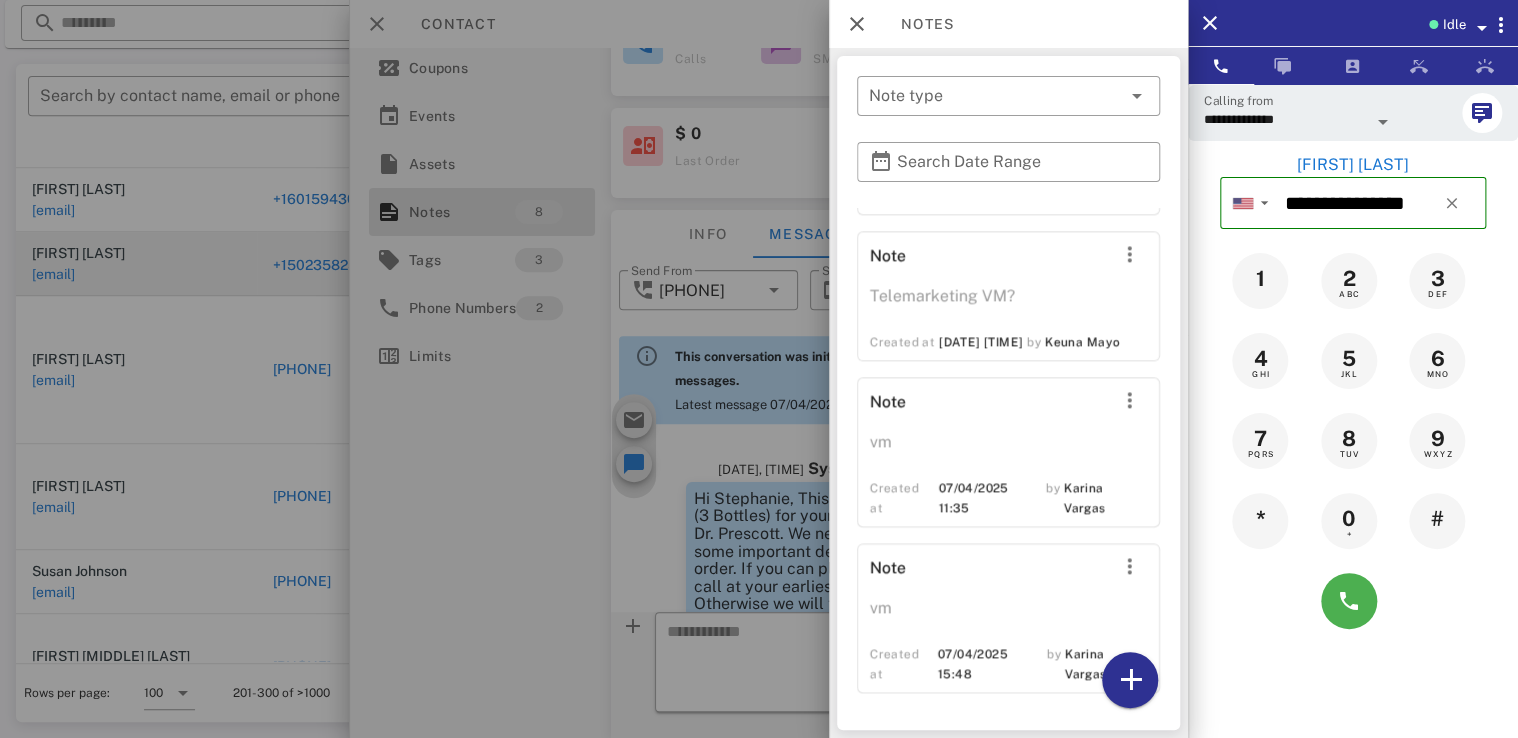 click at bounding box center [759, 369] 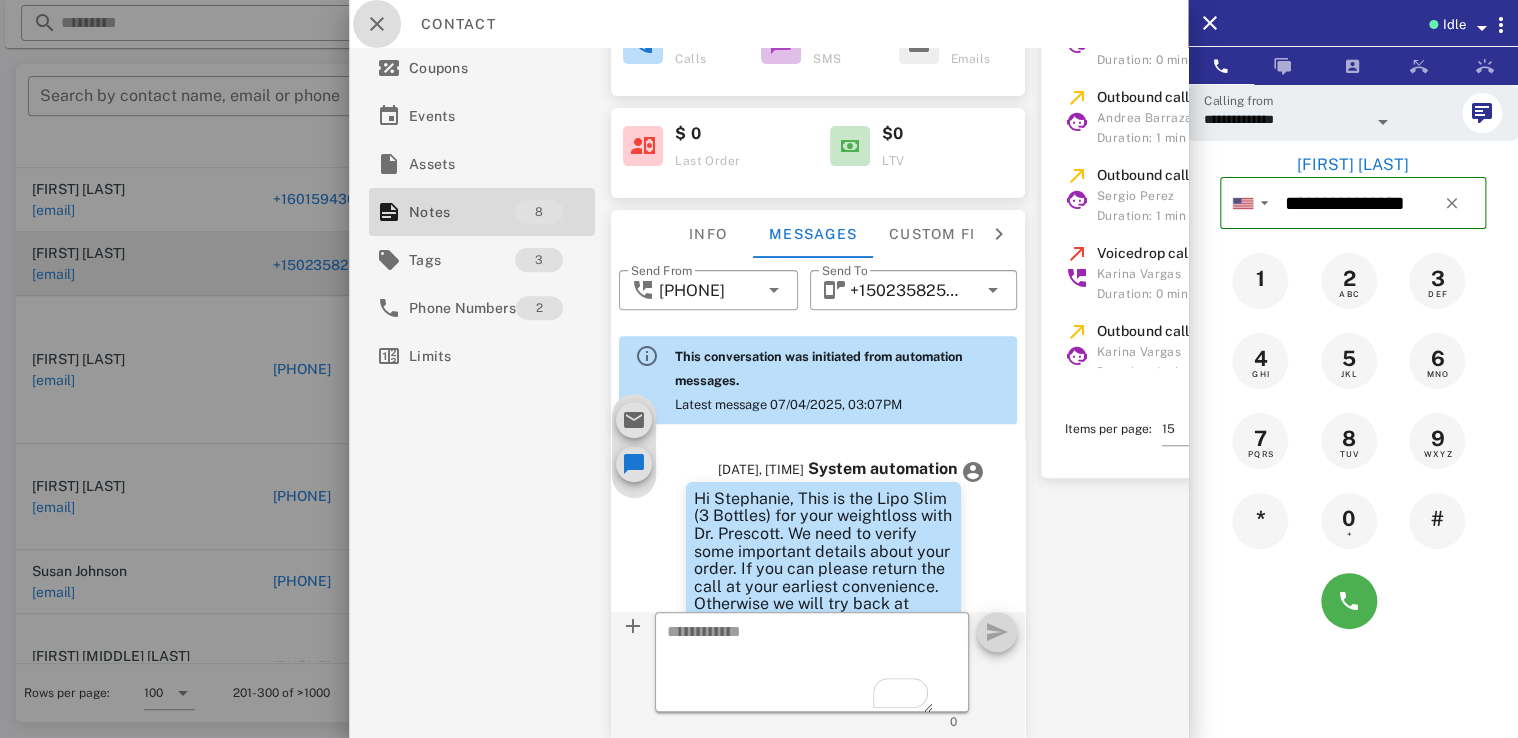 click at bounding box center [377, 24] 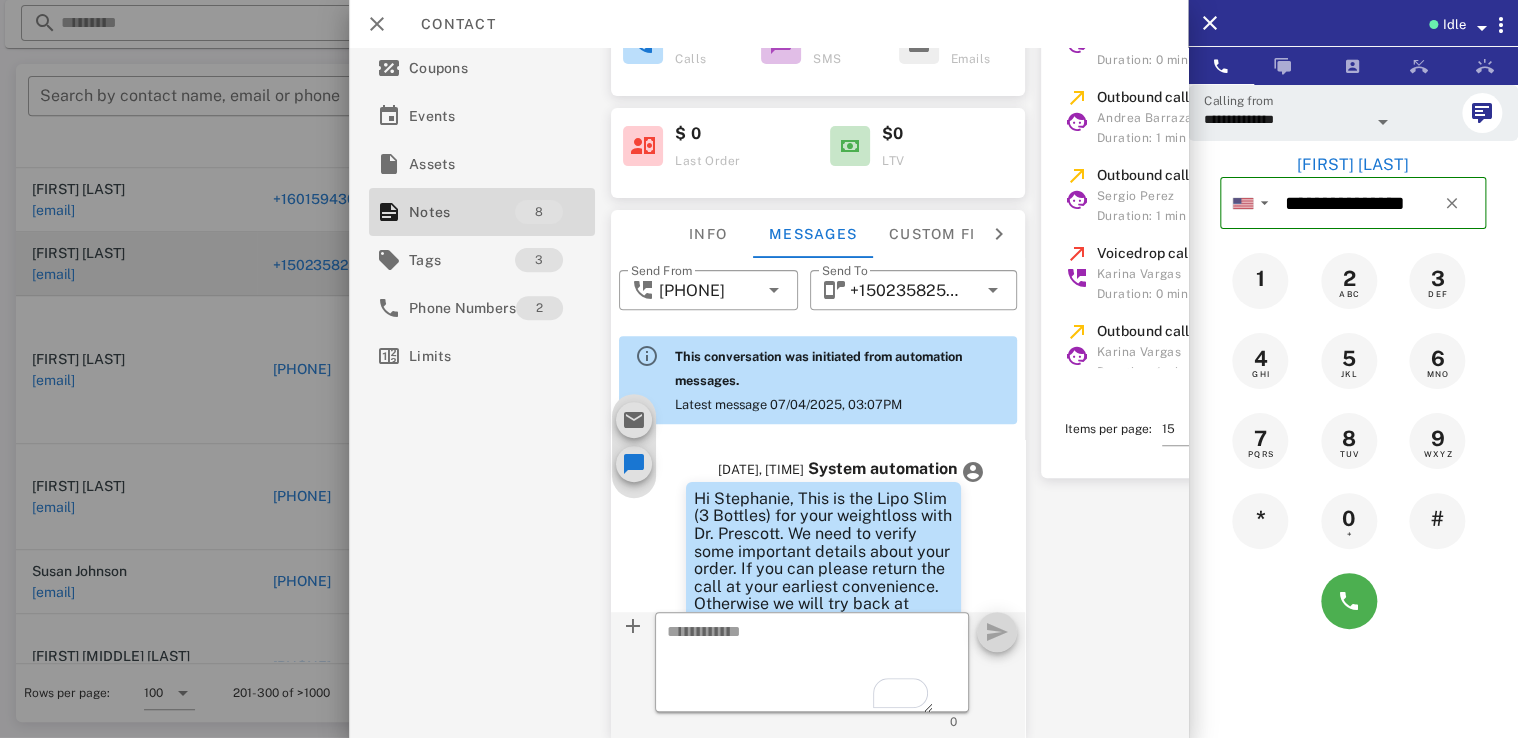 click at bounding box center [759, 369] 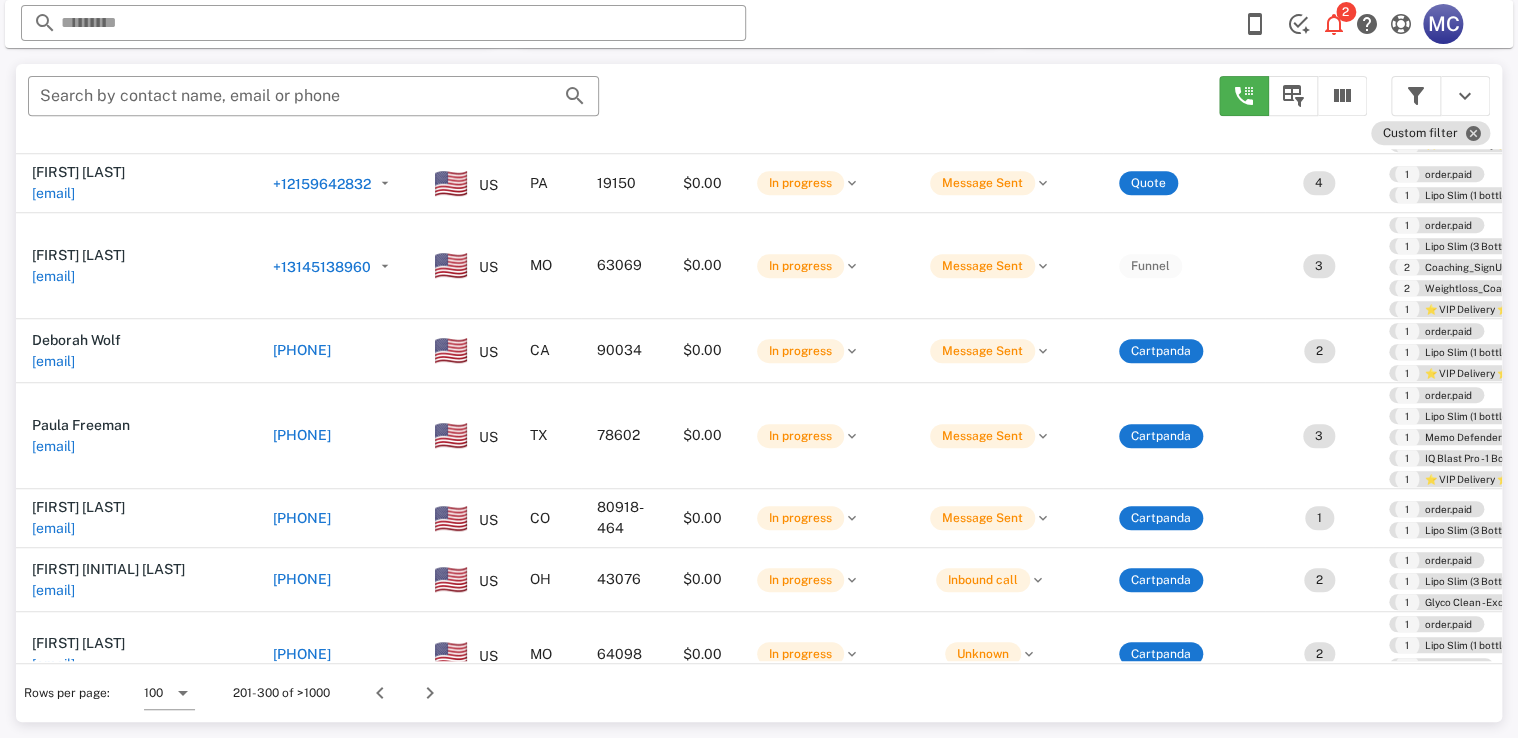 scroll, scrollTop: 7254, scrollLeft: 0, axis: vertical 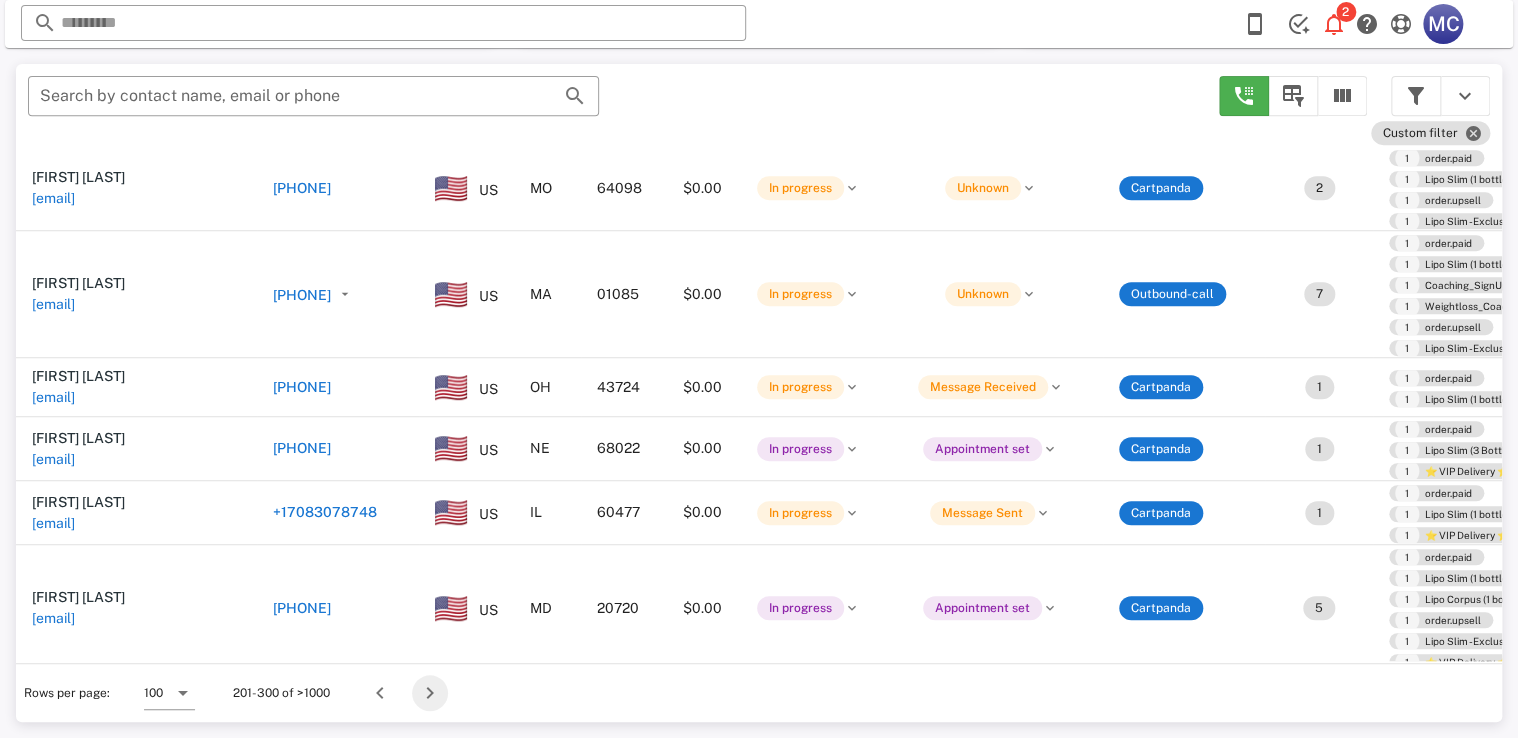 click at bounding box center (430, 693) 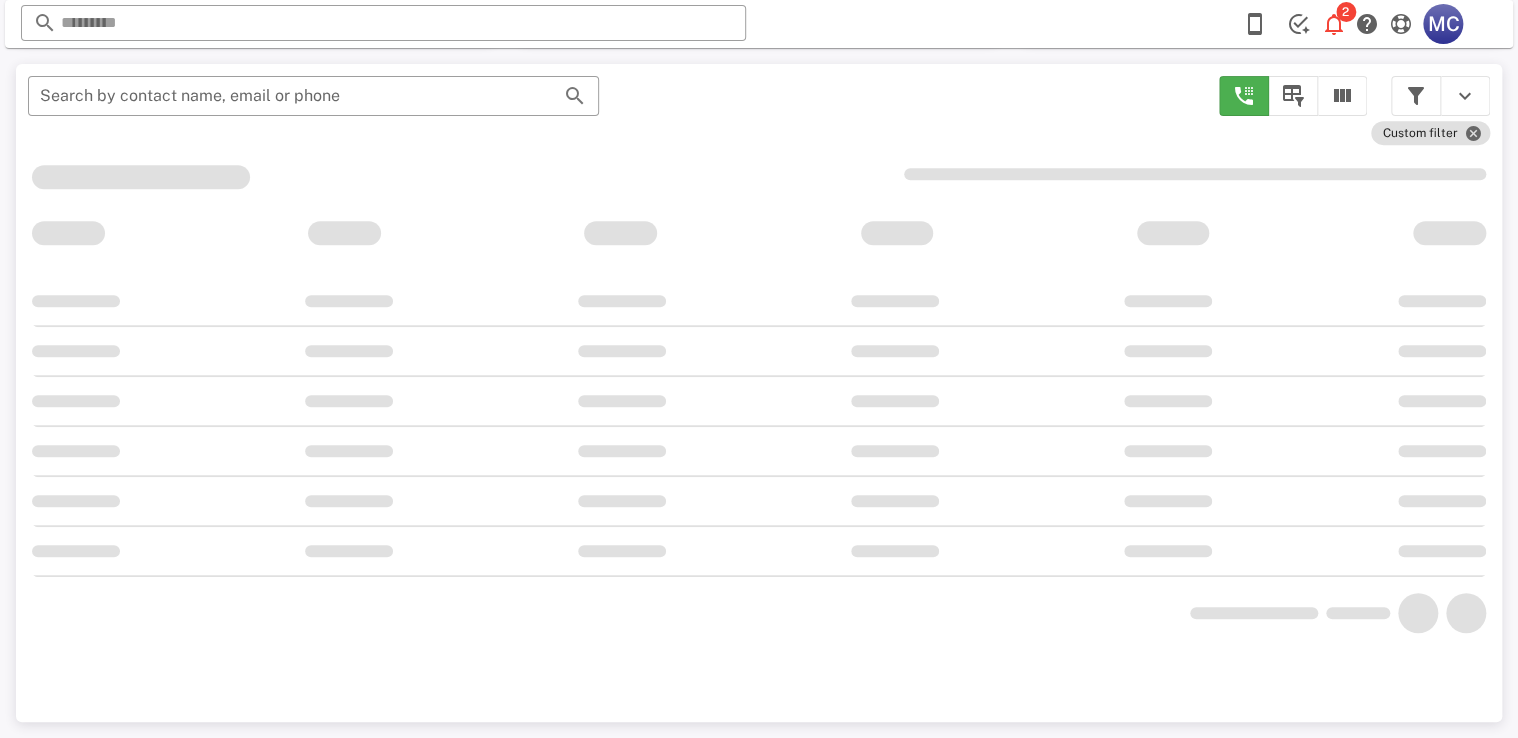 scroll, scrollTop: 380, scrollLeft: 0, axis: vertical 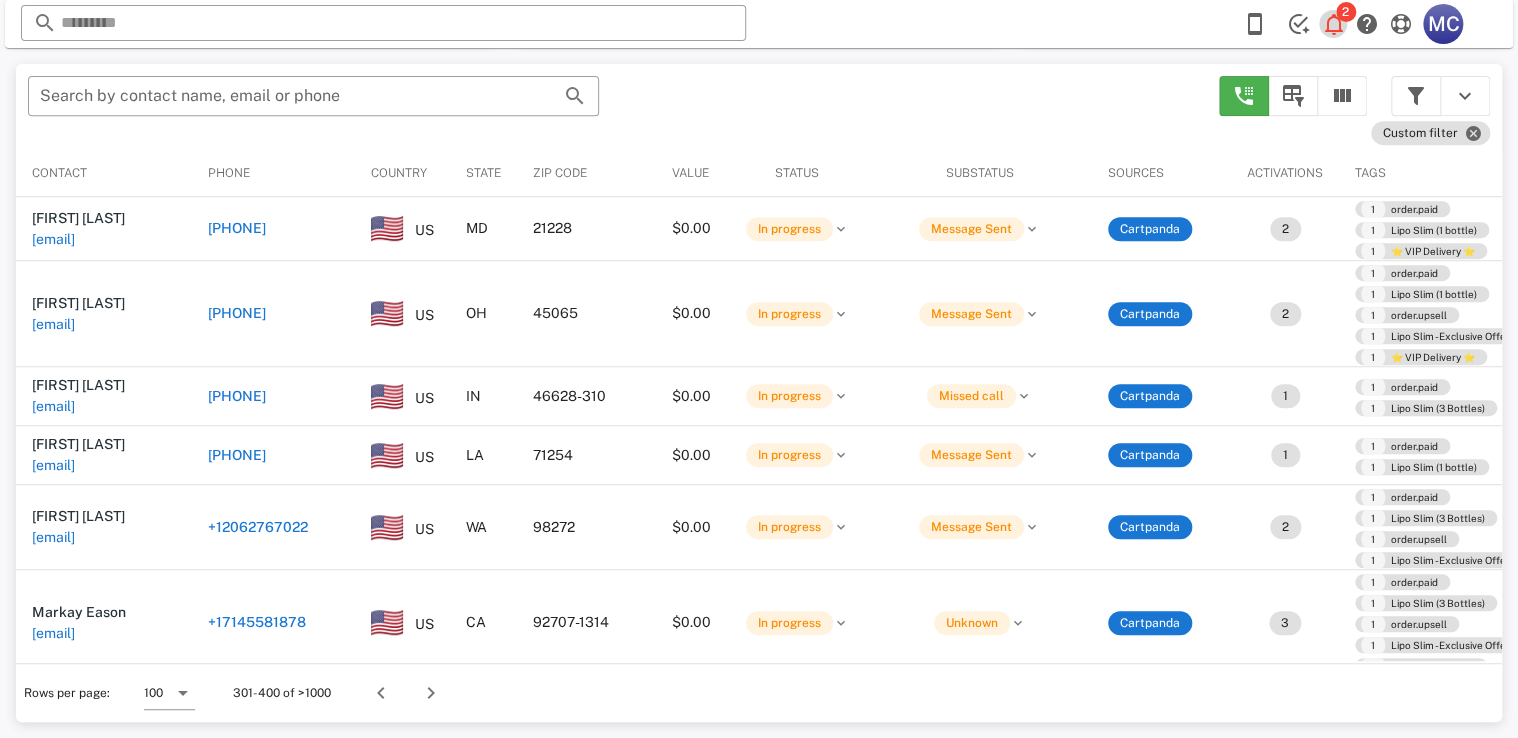 click at bounding box center [1334, 24] 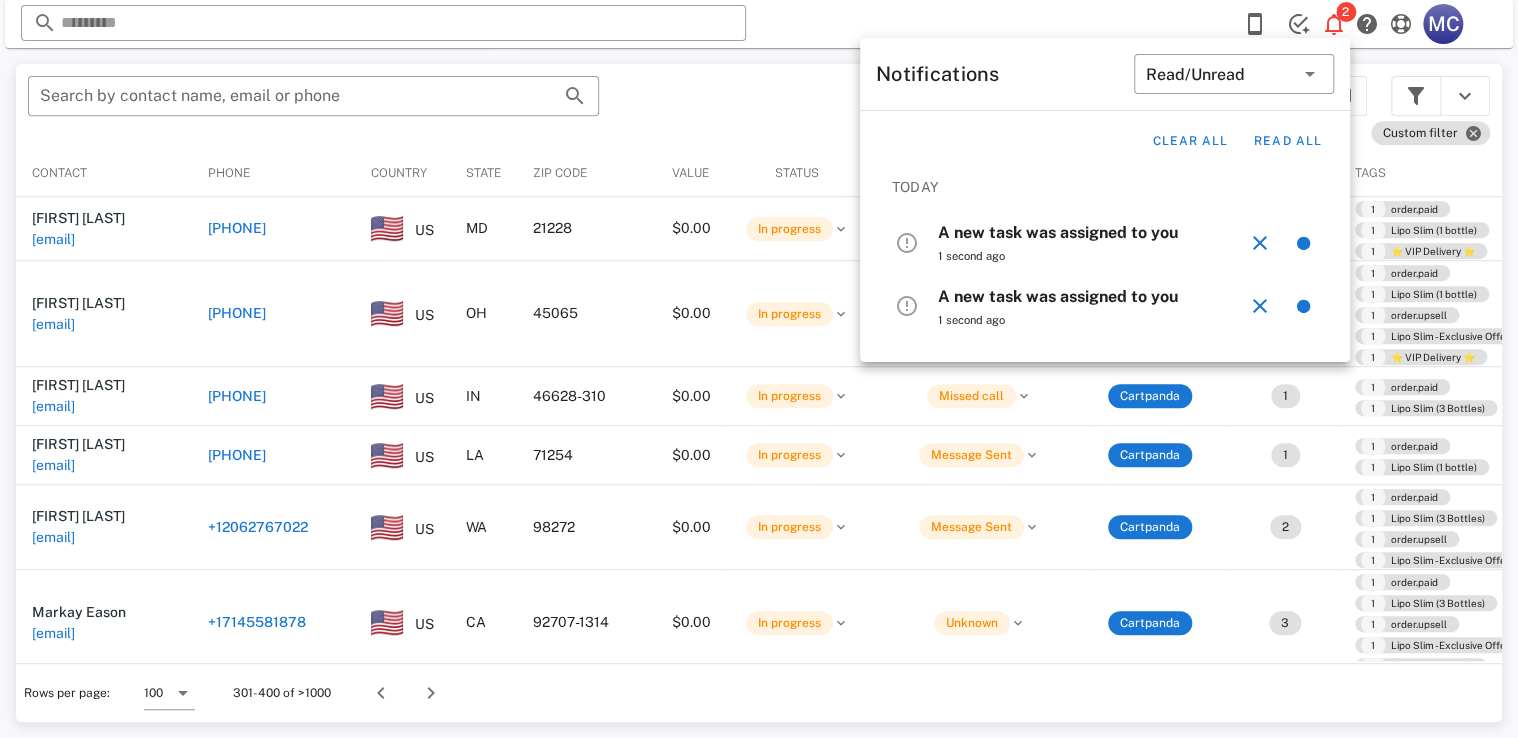 click on "A new task was assigned to you 1 second ago" at bounding box center (1092, 243) 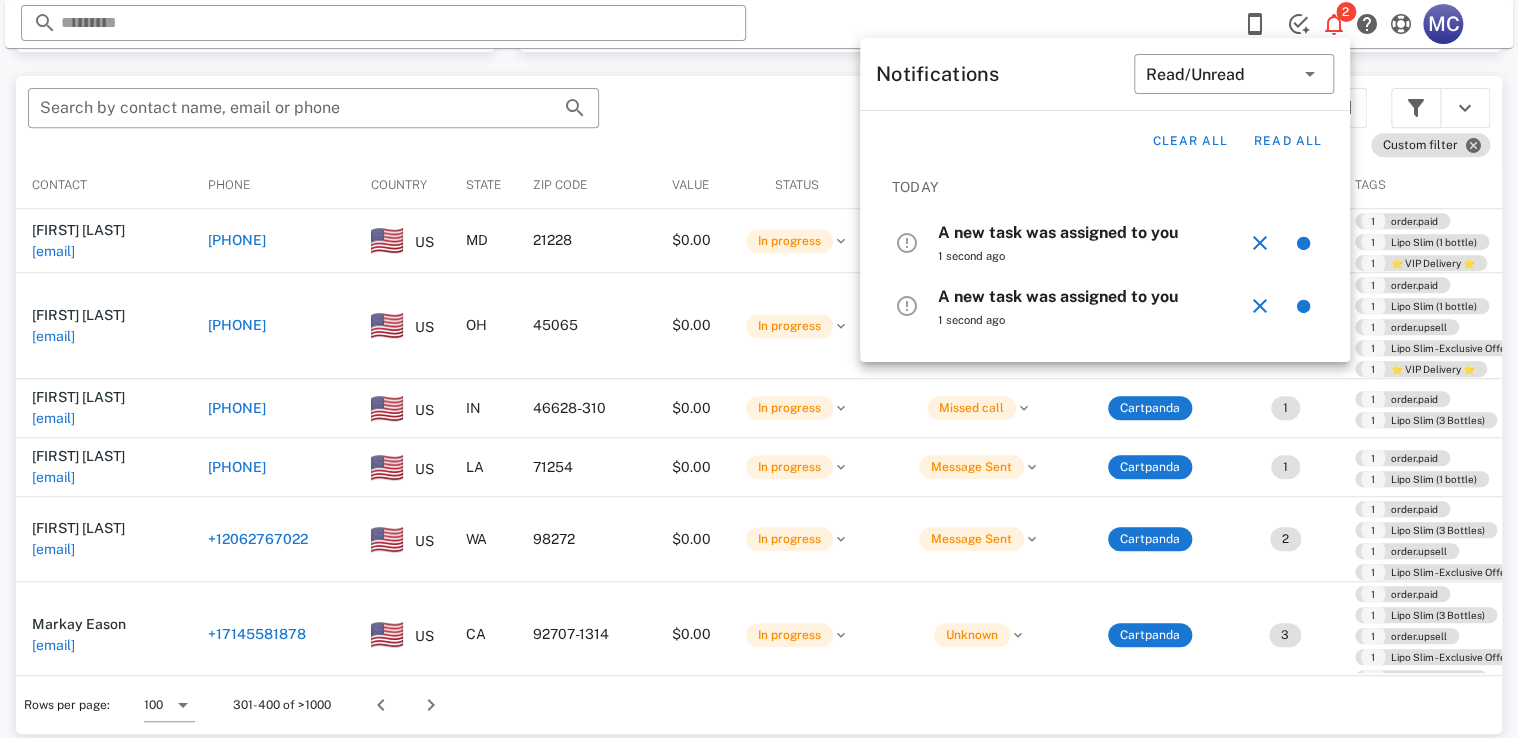 click on "​ Search by contact name, email or phone" at bounding box center [611, 118] 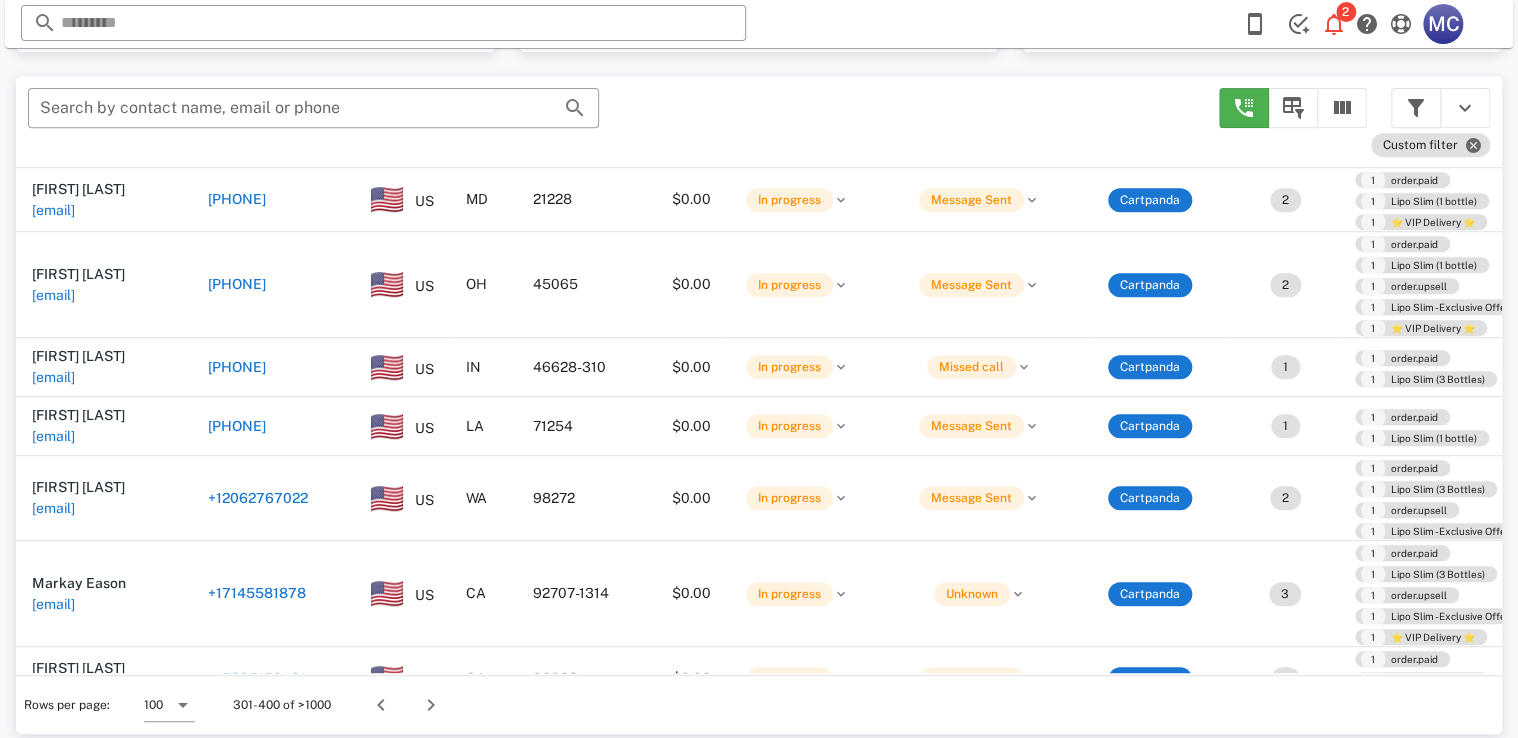 scroll, scrollTop: 43, scrollLeft: 0, axis: vertical 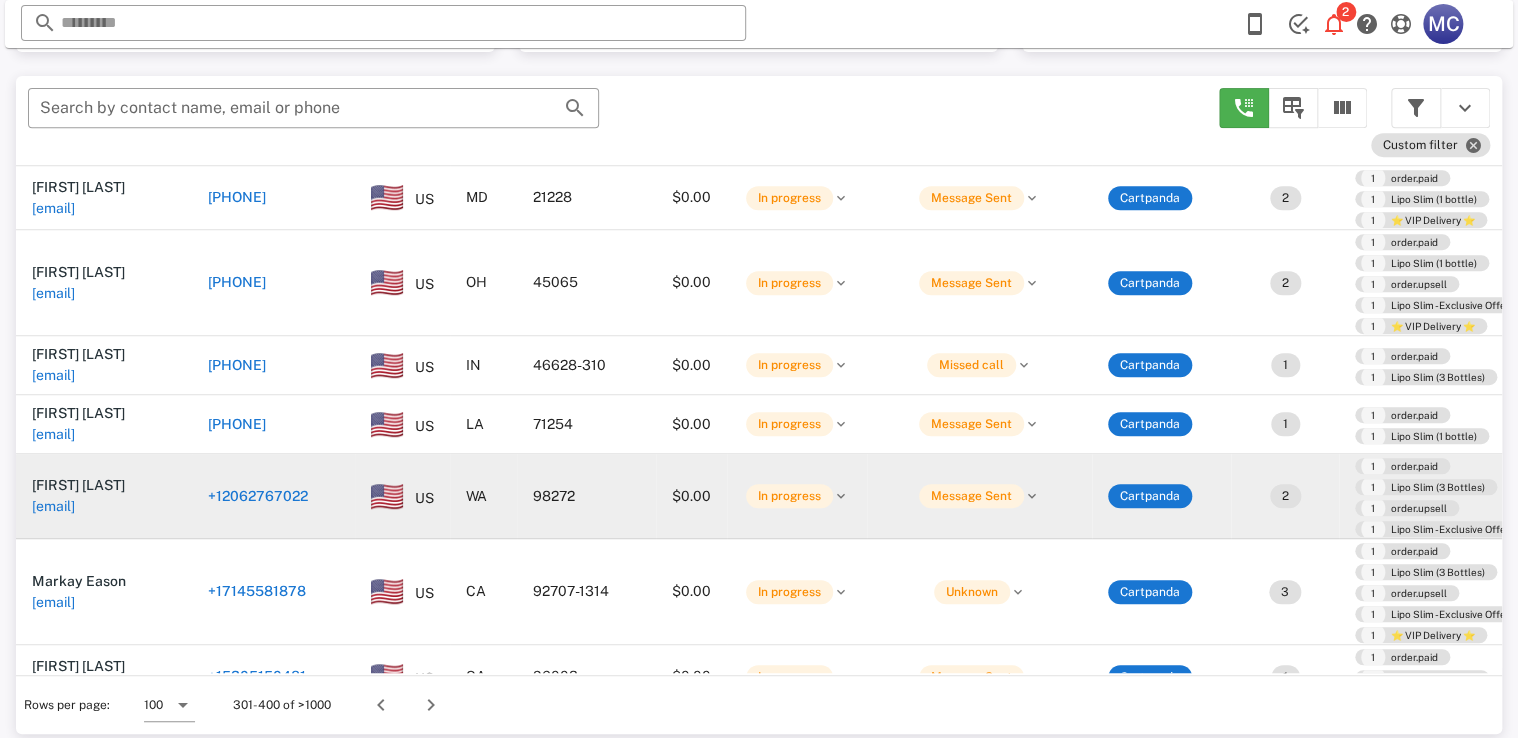 click on "+12062767022" at bounding box center (258, 496) 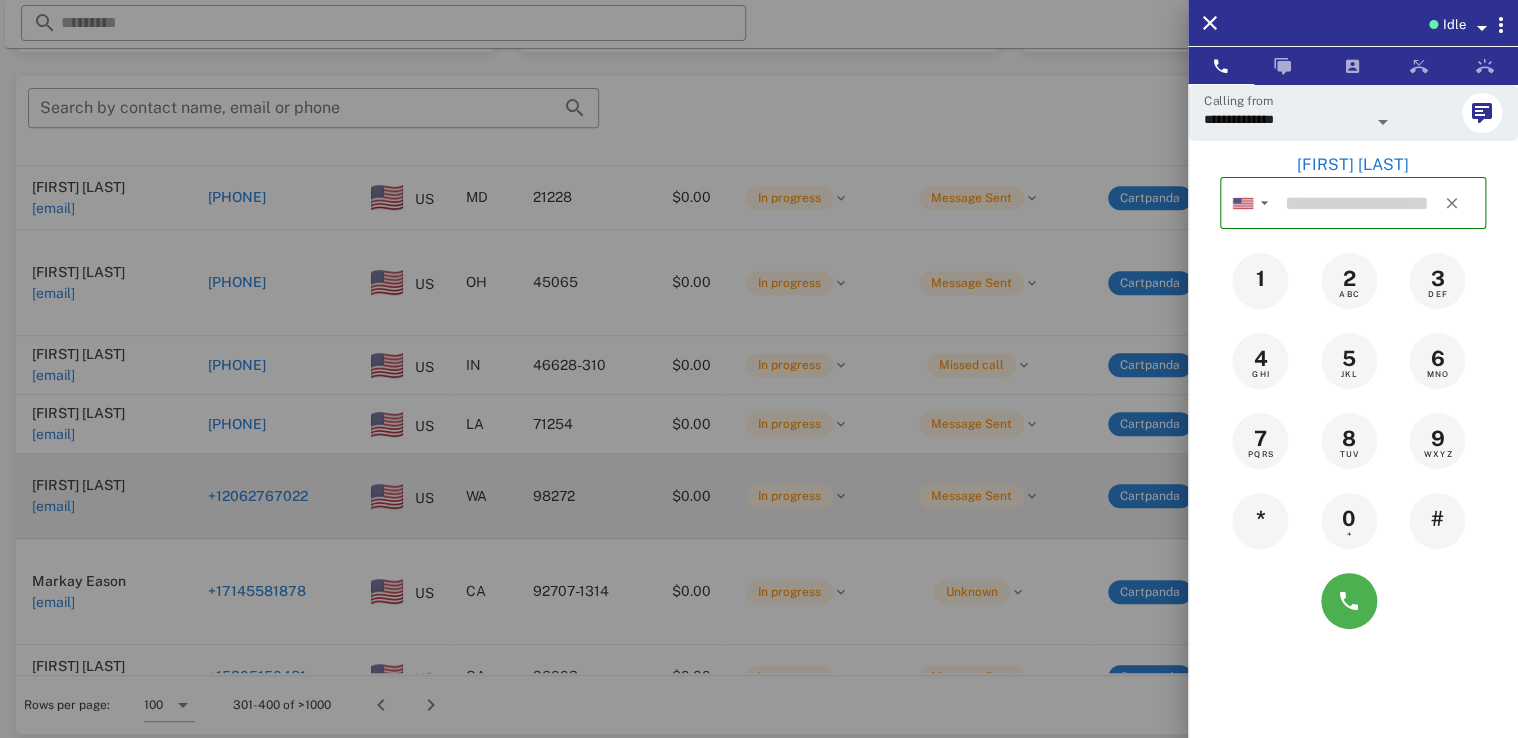 type on "**********" 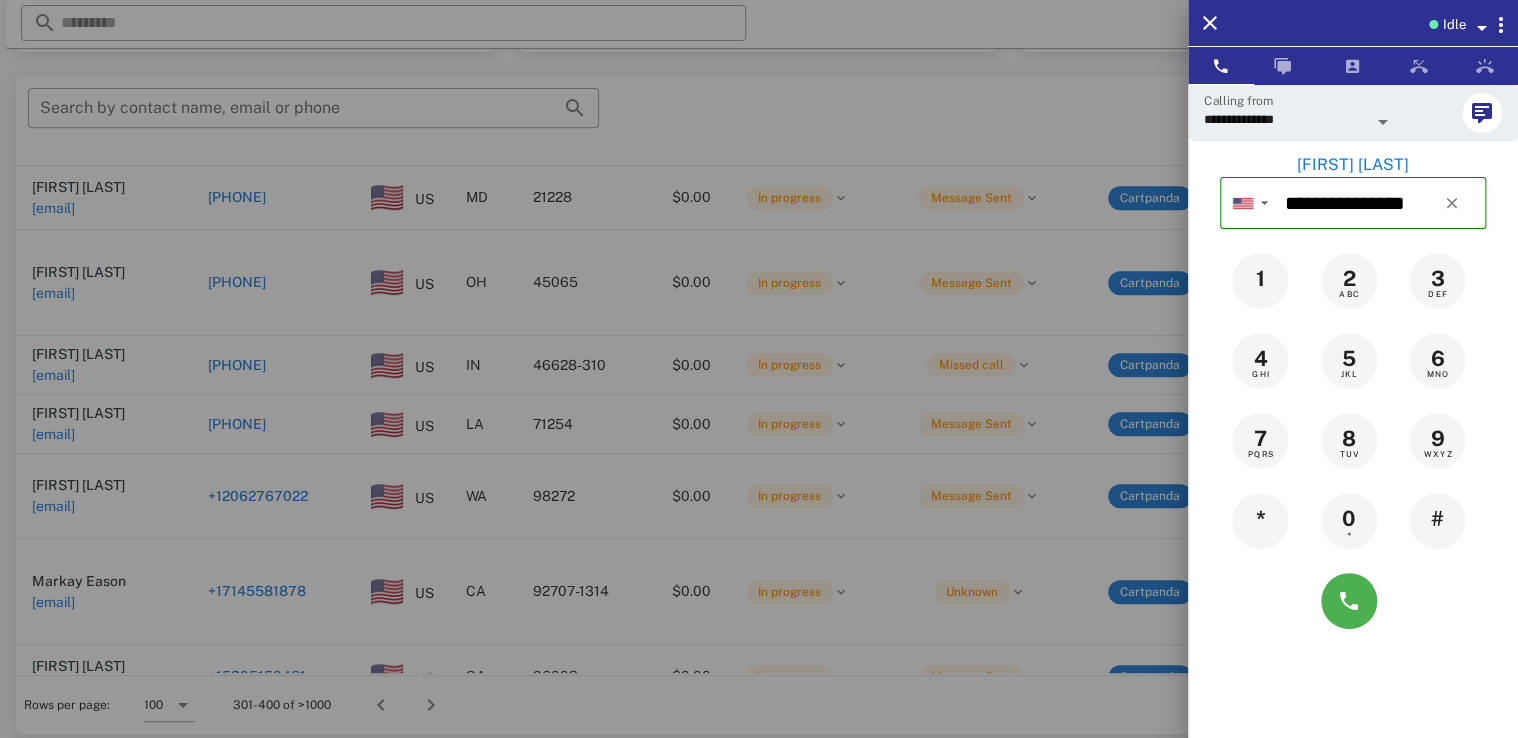 click at bounding box center (759, 369) 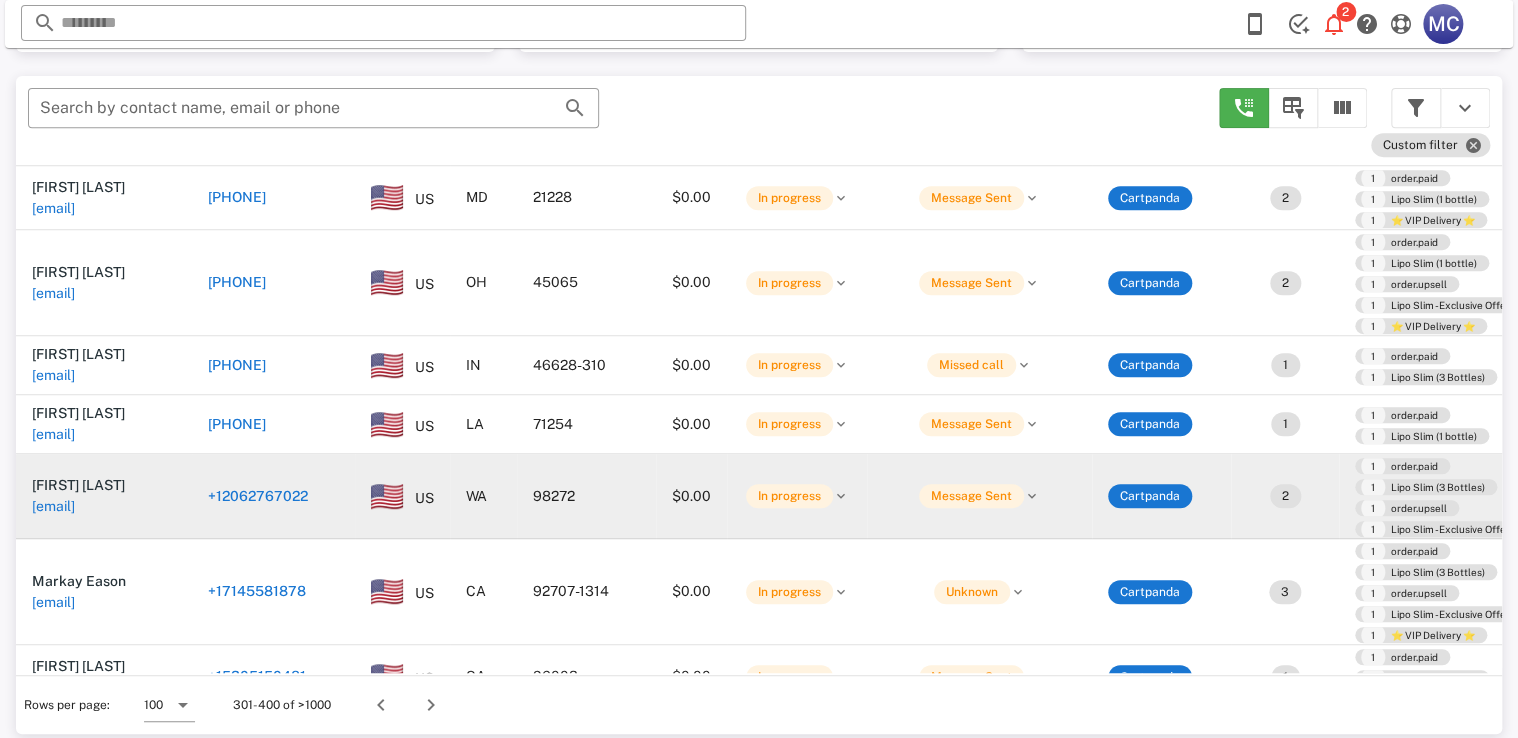 click on "+12062767022" at bounding box center (258, 496) 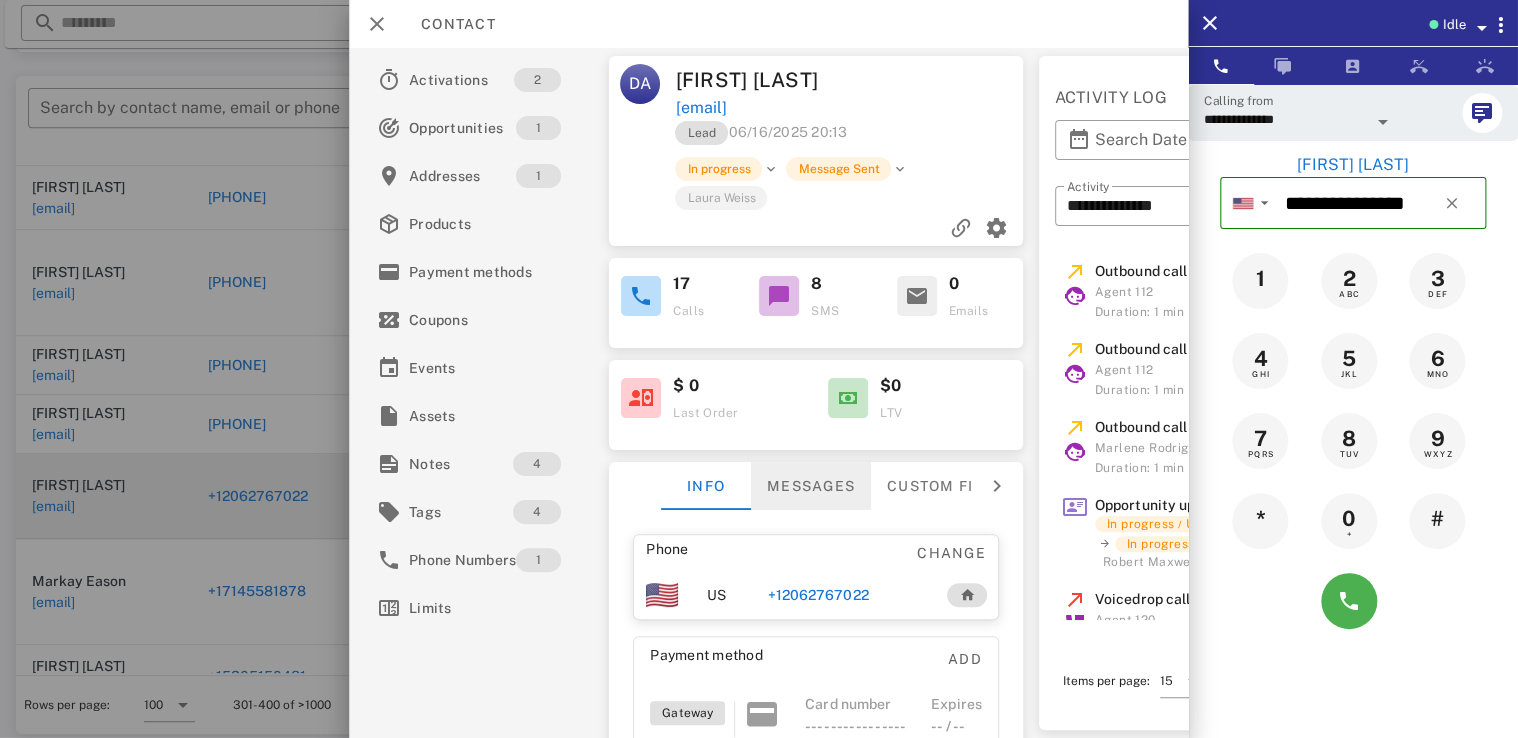 click on "Messages" at bounding box center [812, 486] 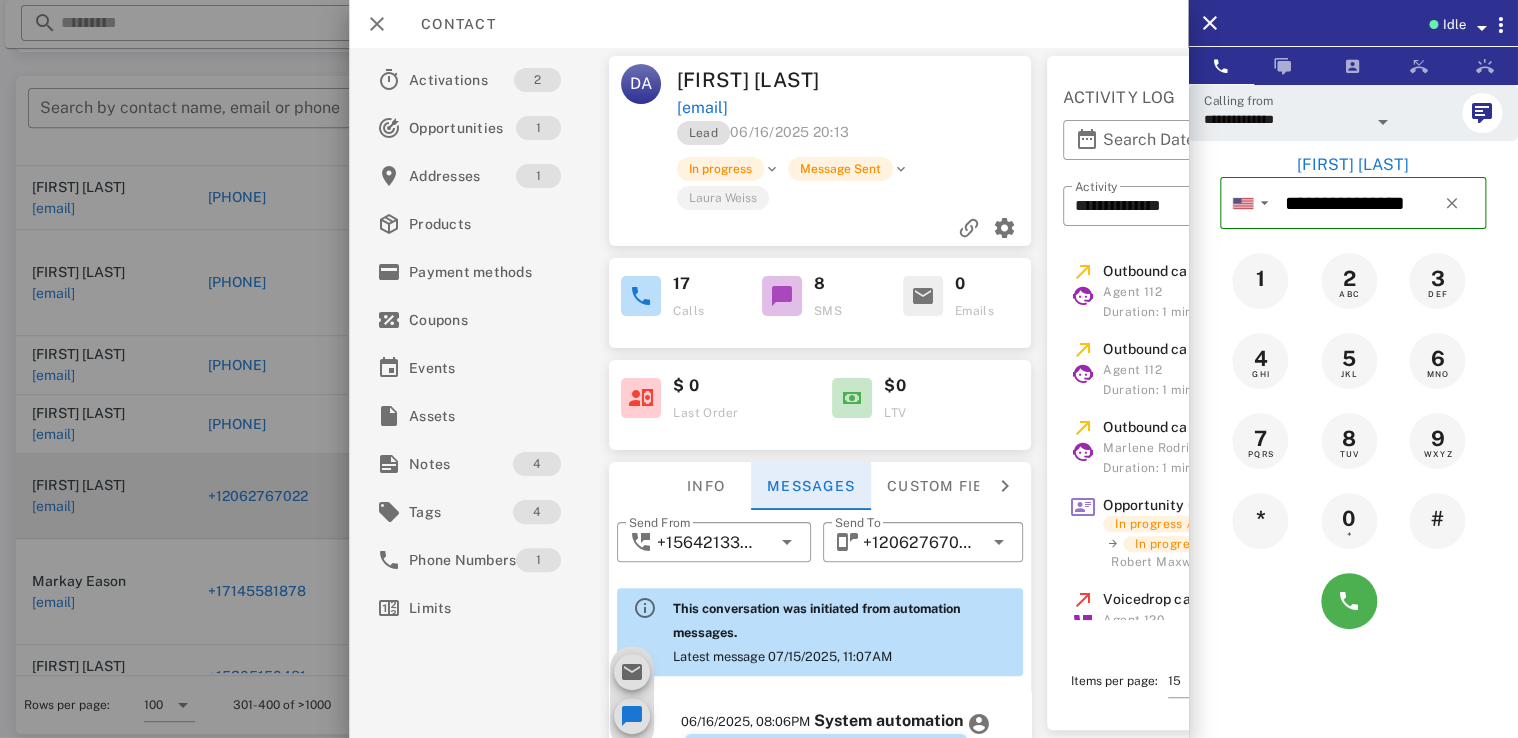 scroll, scrollTop: 1805, scrollLeft: 0, axis: vertical 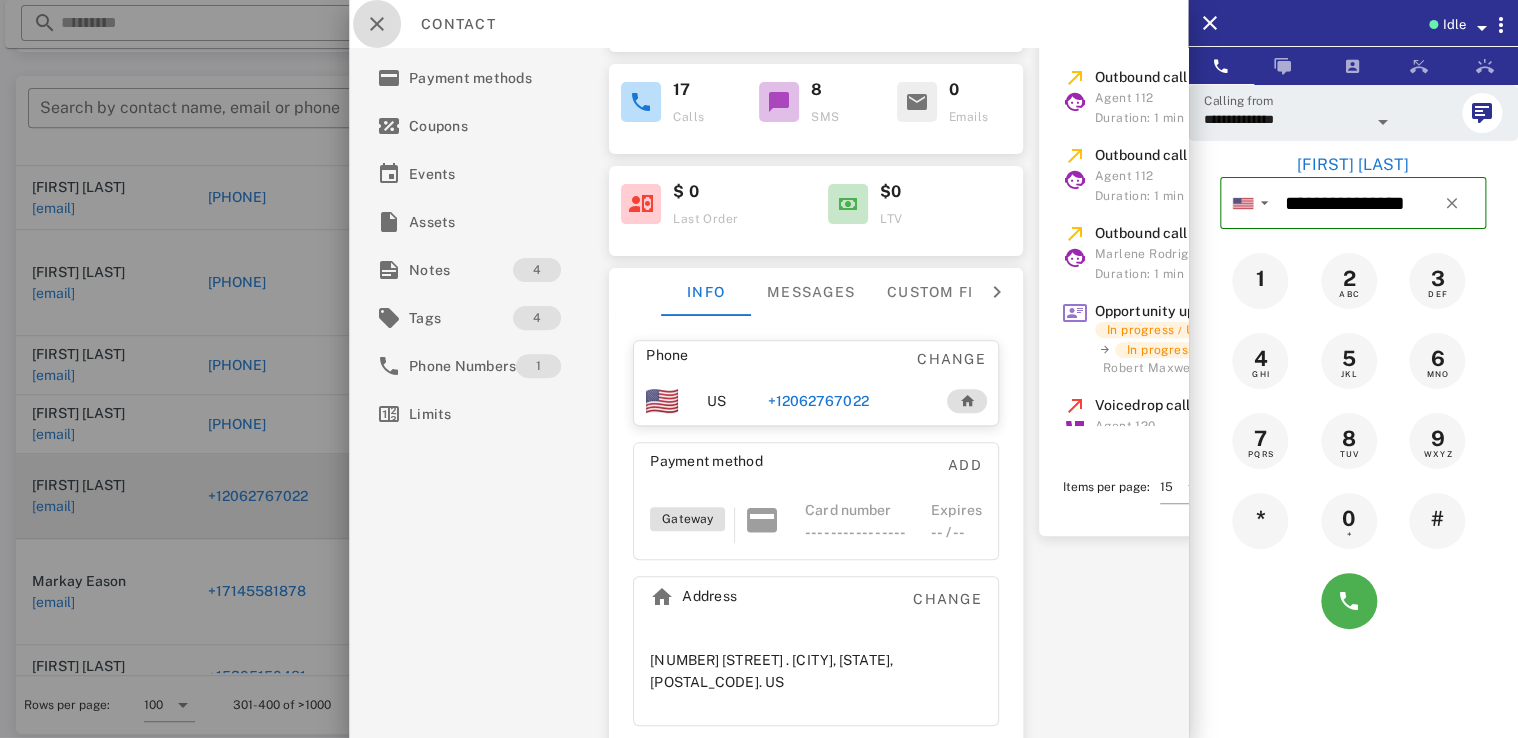 click at bounding box center (377, 24) 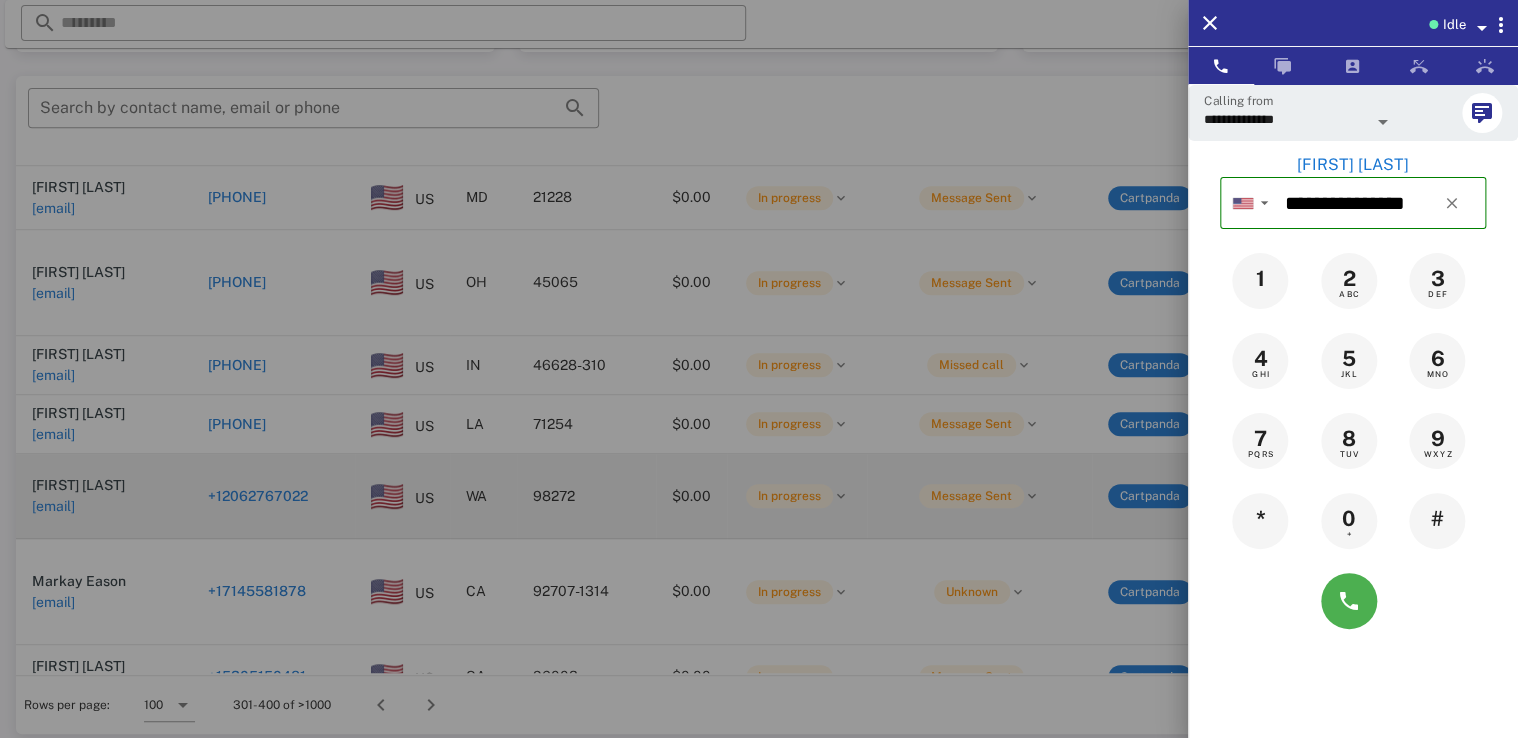 click at bounding box center (759, 369) 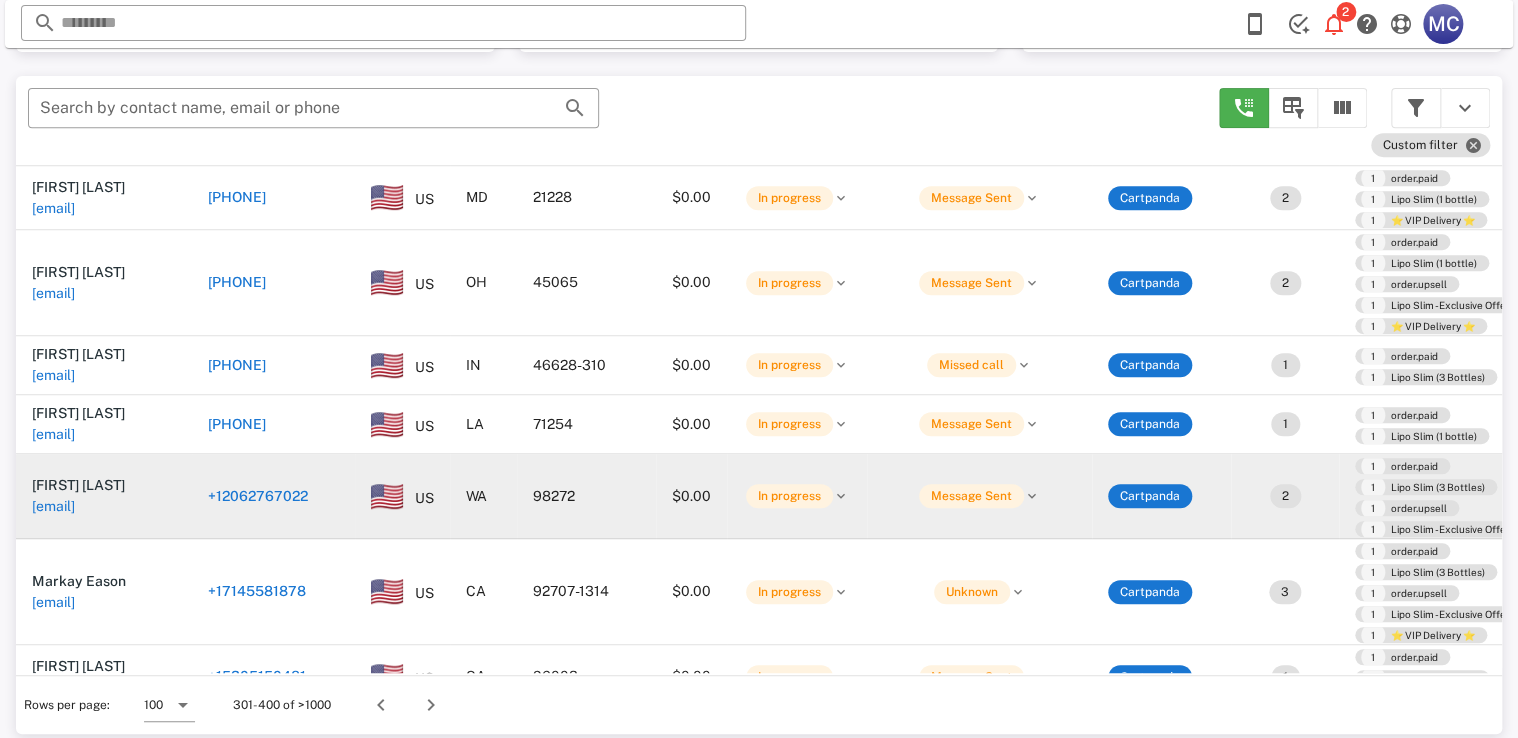 scroll, scrollTop: 380, scrollLeft: 0, axis: vertical 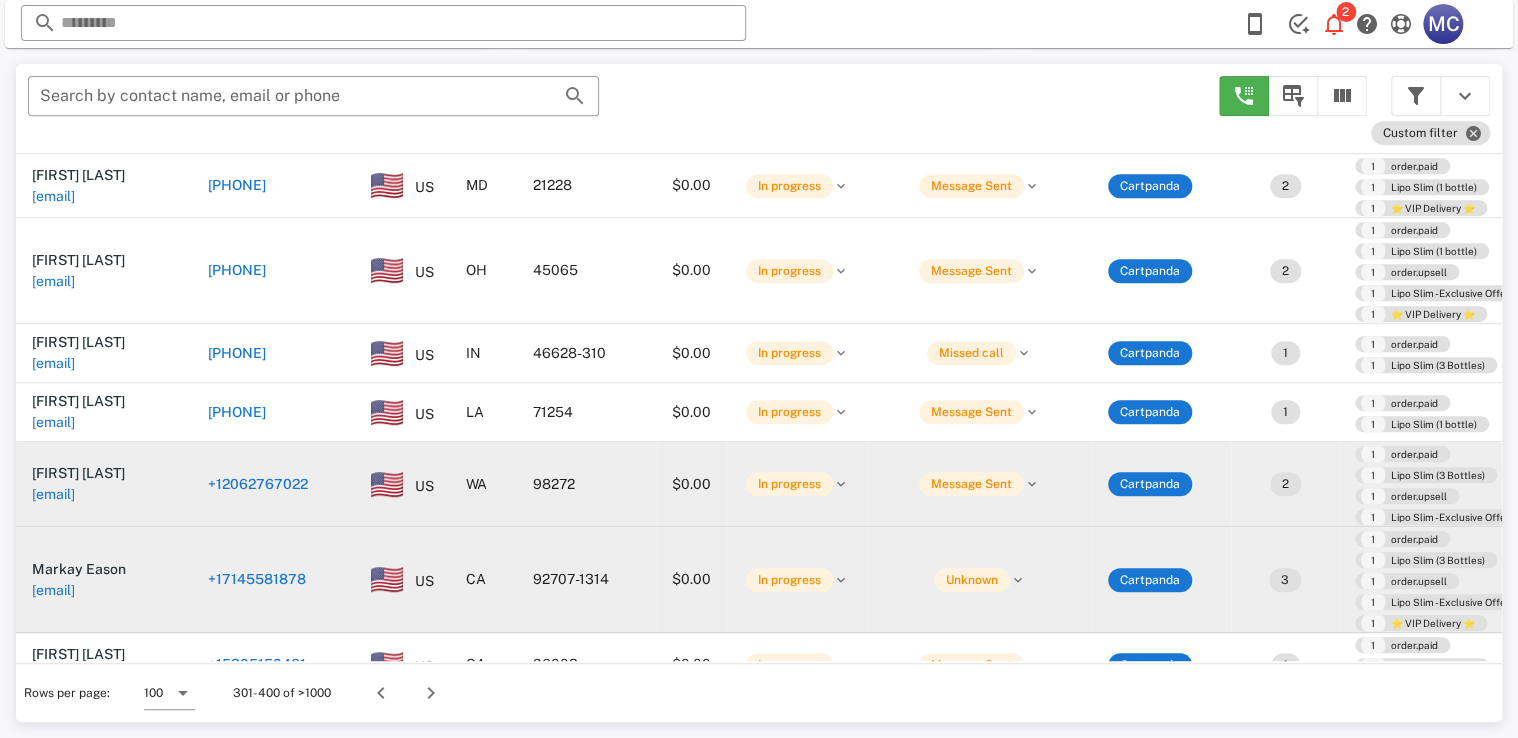 click on "+17145581878" at bounding box center (273, 580) 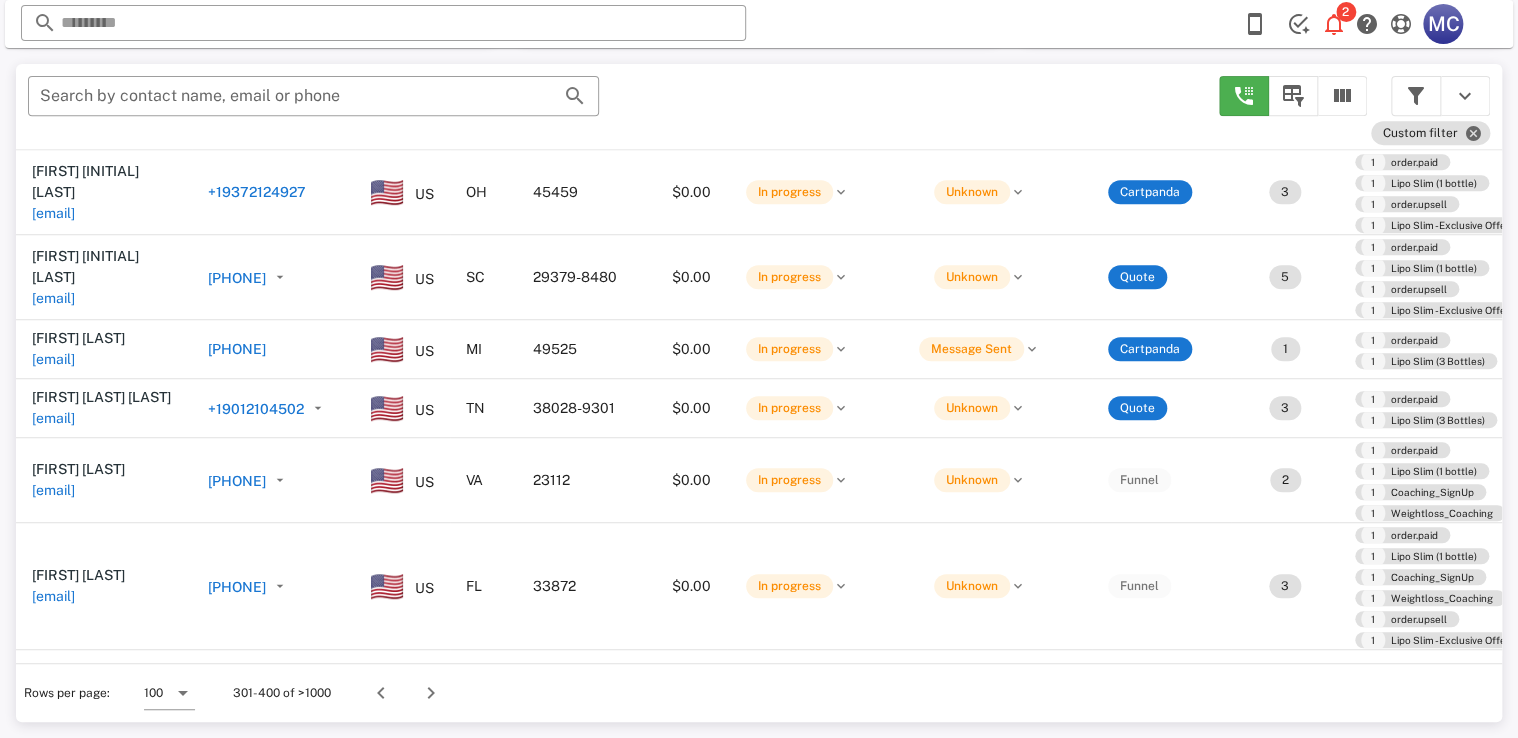 scroll, scrollTop: 7084, scrollLeft: 0, axis: vertical 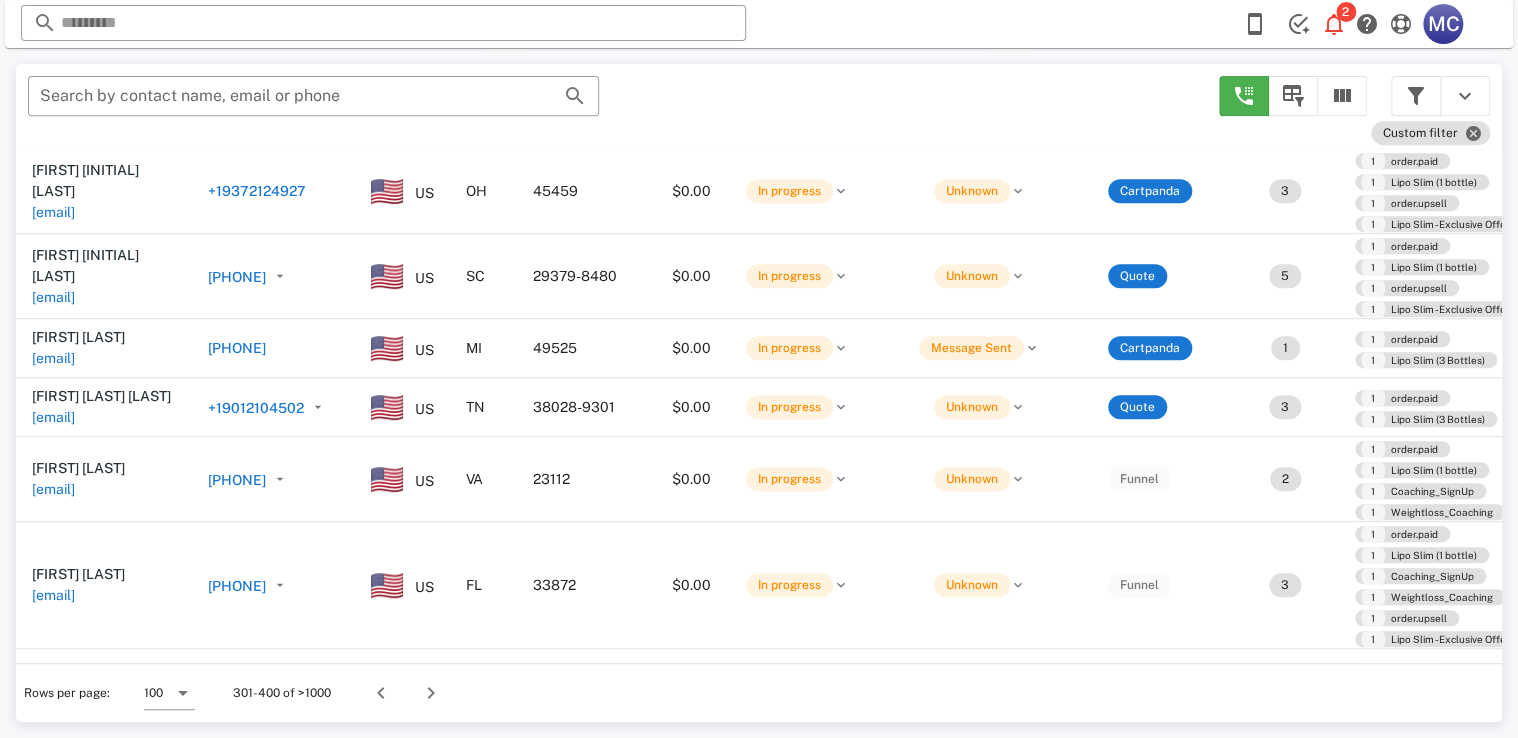 click on "+16417503059" at bounding box center [273, 678] 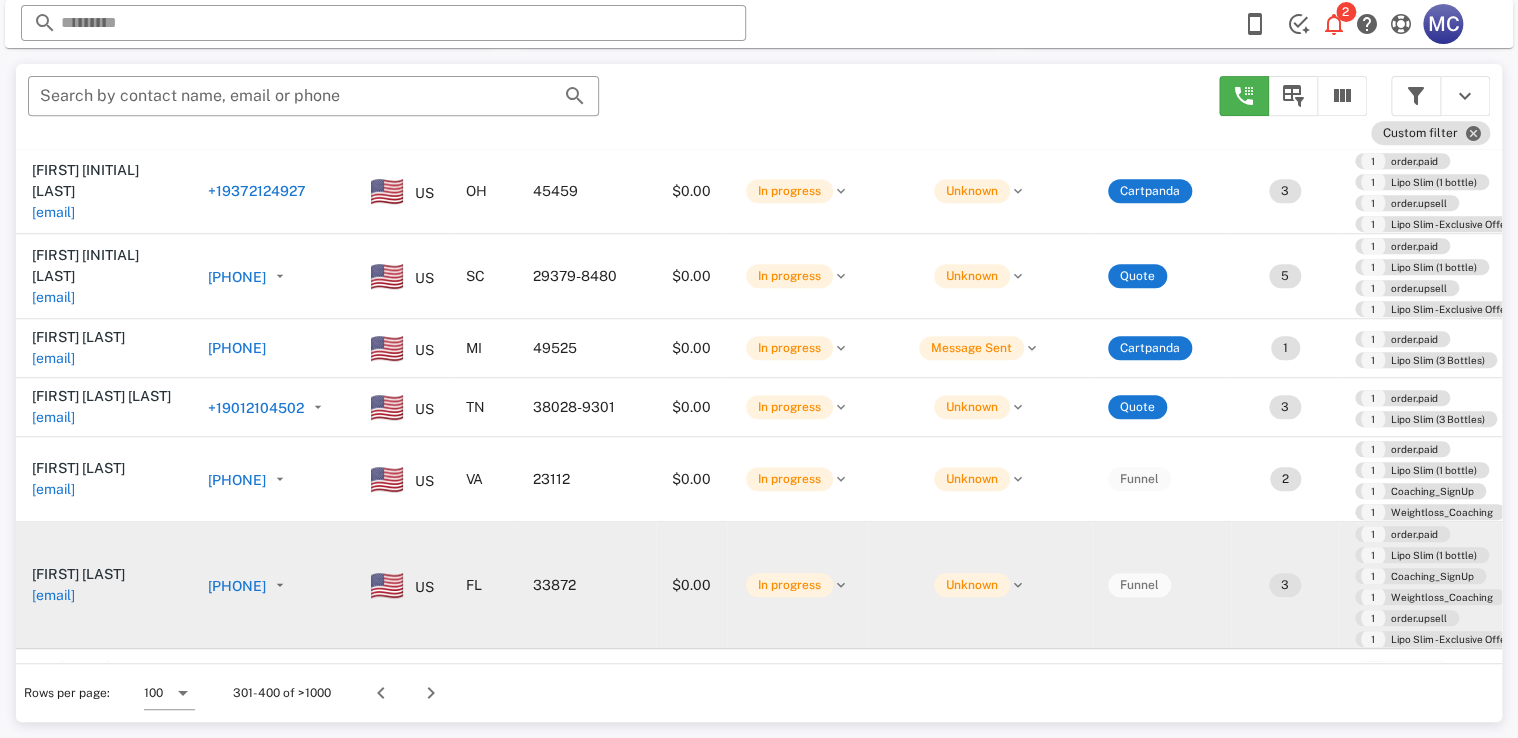 click on "+19898597079" at bounding box center [237, 586] 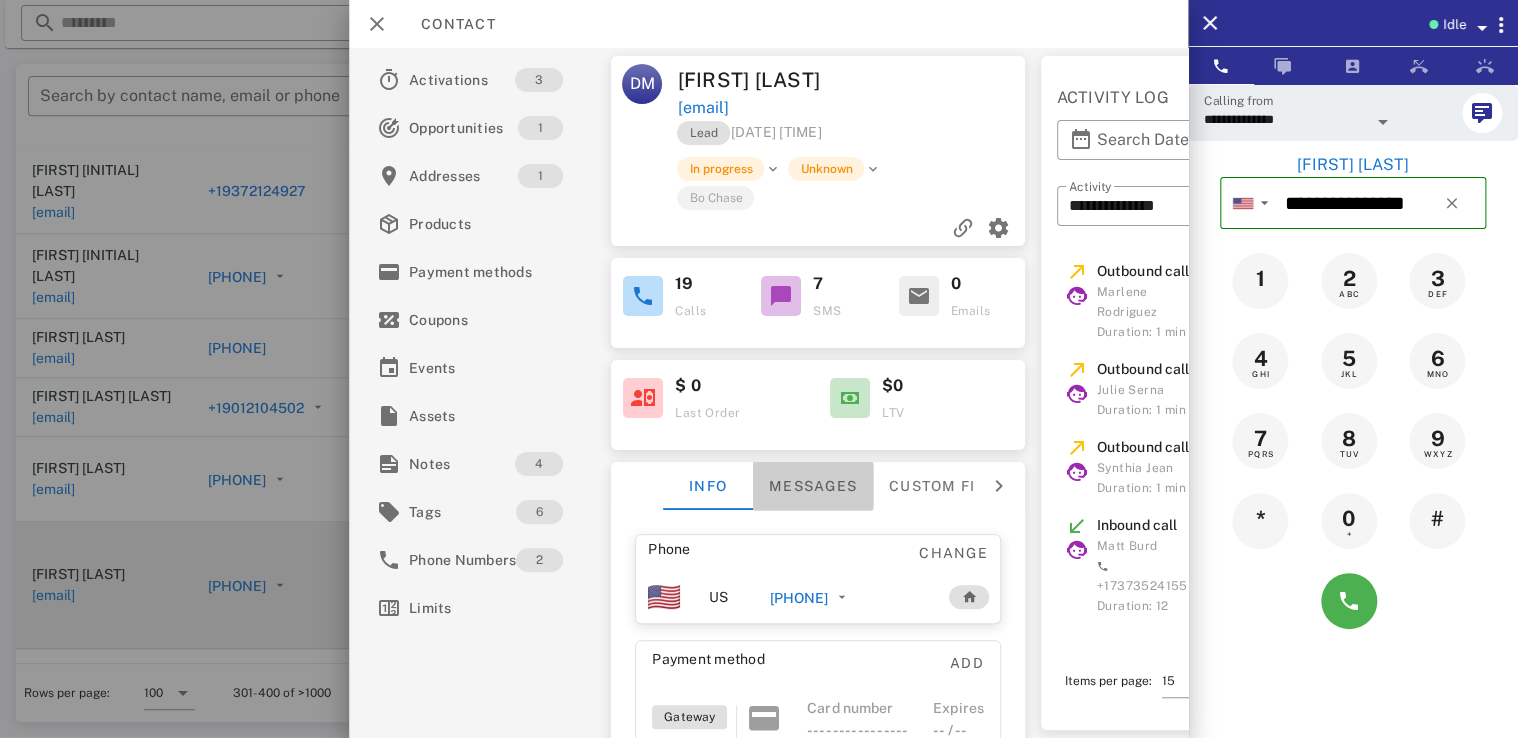 click on "Messages" at bounding box center [814, 486] 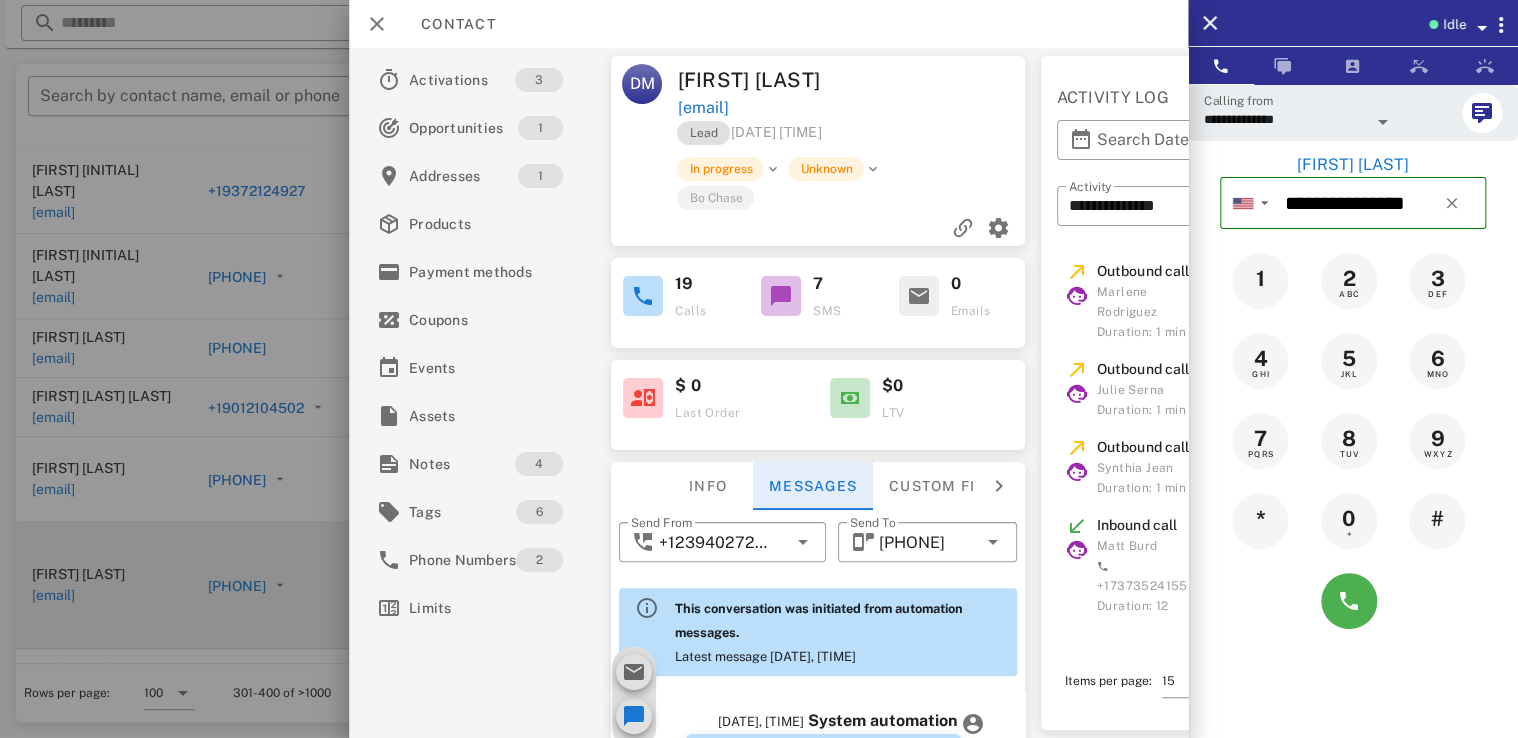 scroll, scrollTop: 1009, scrollLeft: 0, axis: vertical 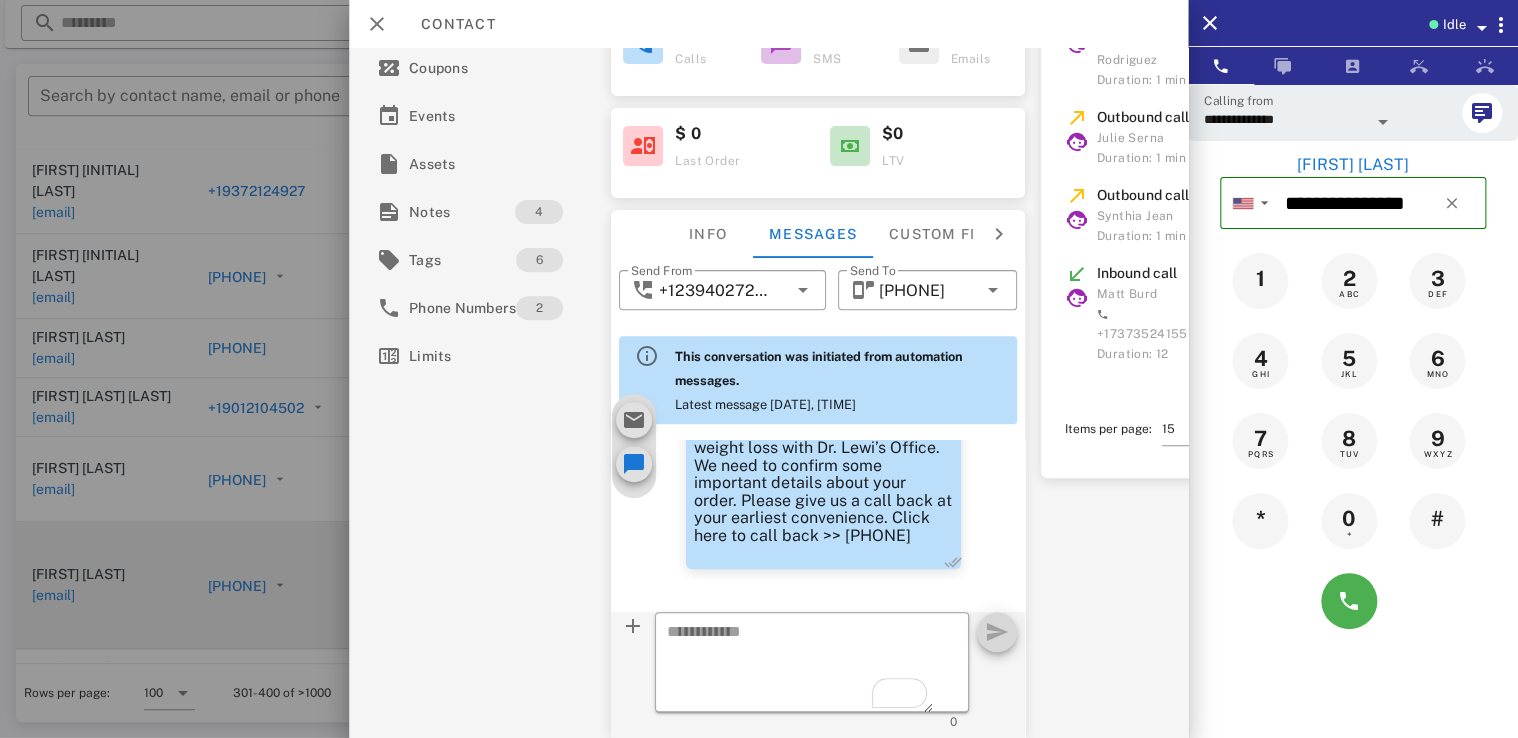 click on "06/13/2025, 02:06PM Alexander Lodi  Hi Debra, this is the LipoSlim that you purchased online for your weight loss with Dr. Lewi’s Office. We need to confirm some important details about your order. Please give us a call back at your earliest convenience. Click here to call back >> +17373524155" at bounding box center [809, 471] 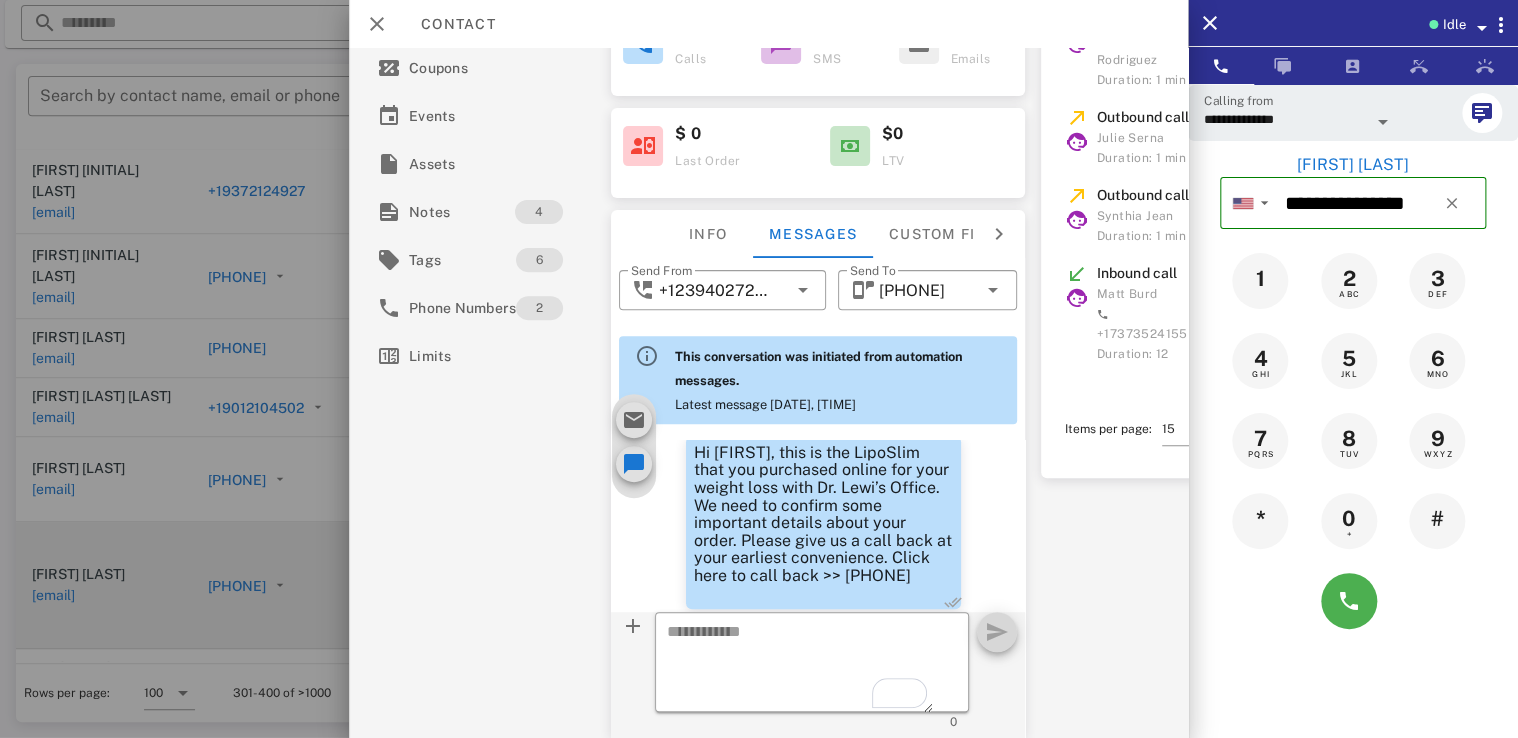 scroll, scrollTop: 1009, scrollLeft: 0, axis: vertical 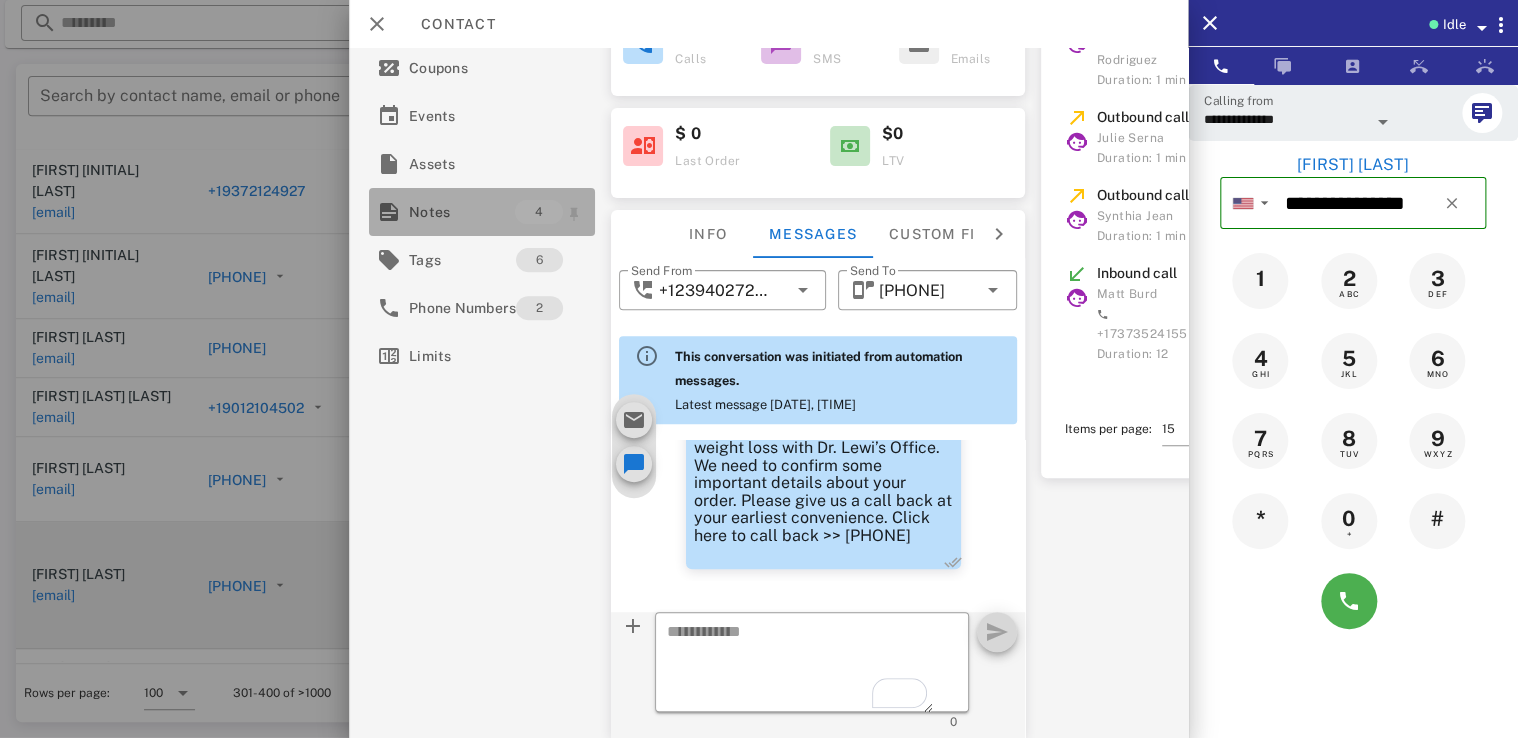 click on "4" at bounding box center [552, 212] 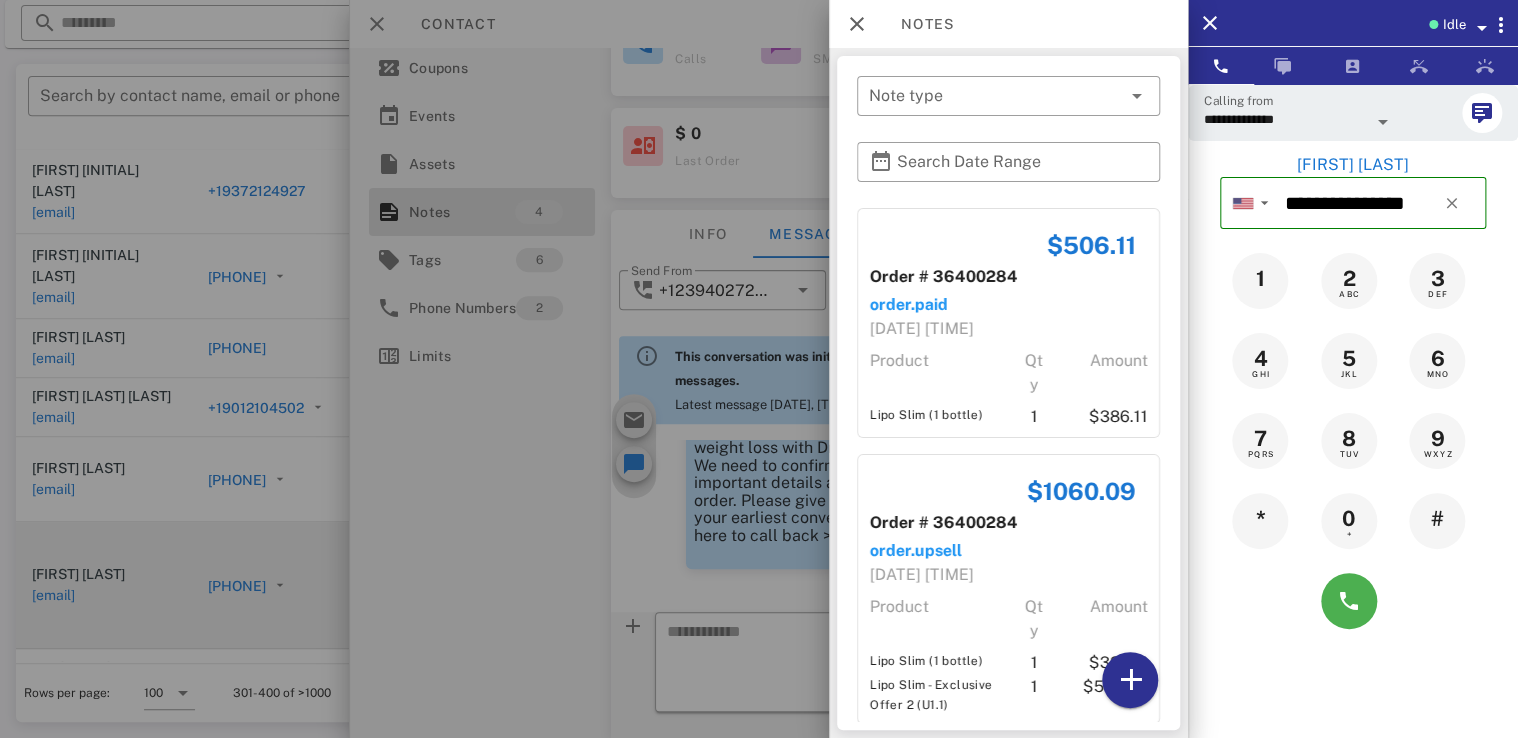 click on "Product" at bounding box center [933, 373] 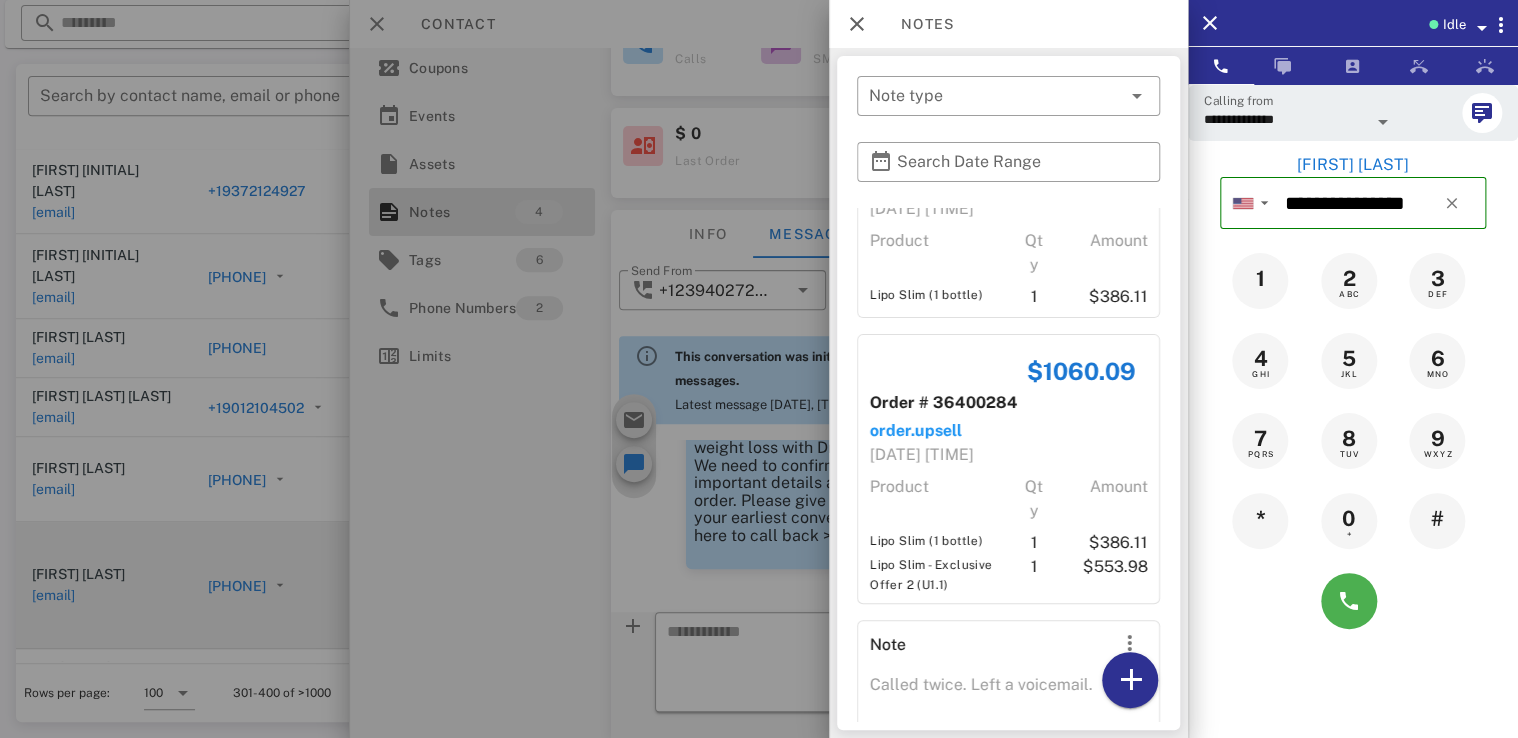 scroll, scrollTop: 320, scrollLeft: 0, axis: vertical 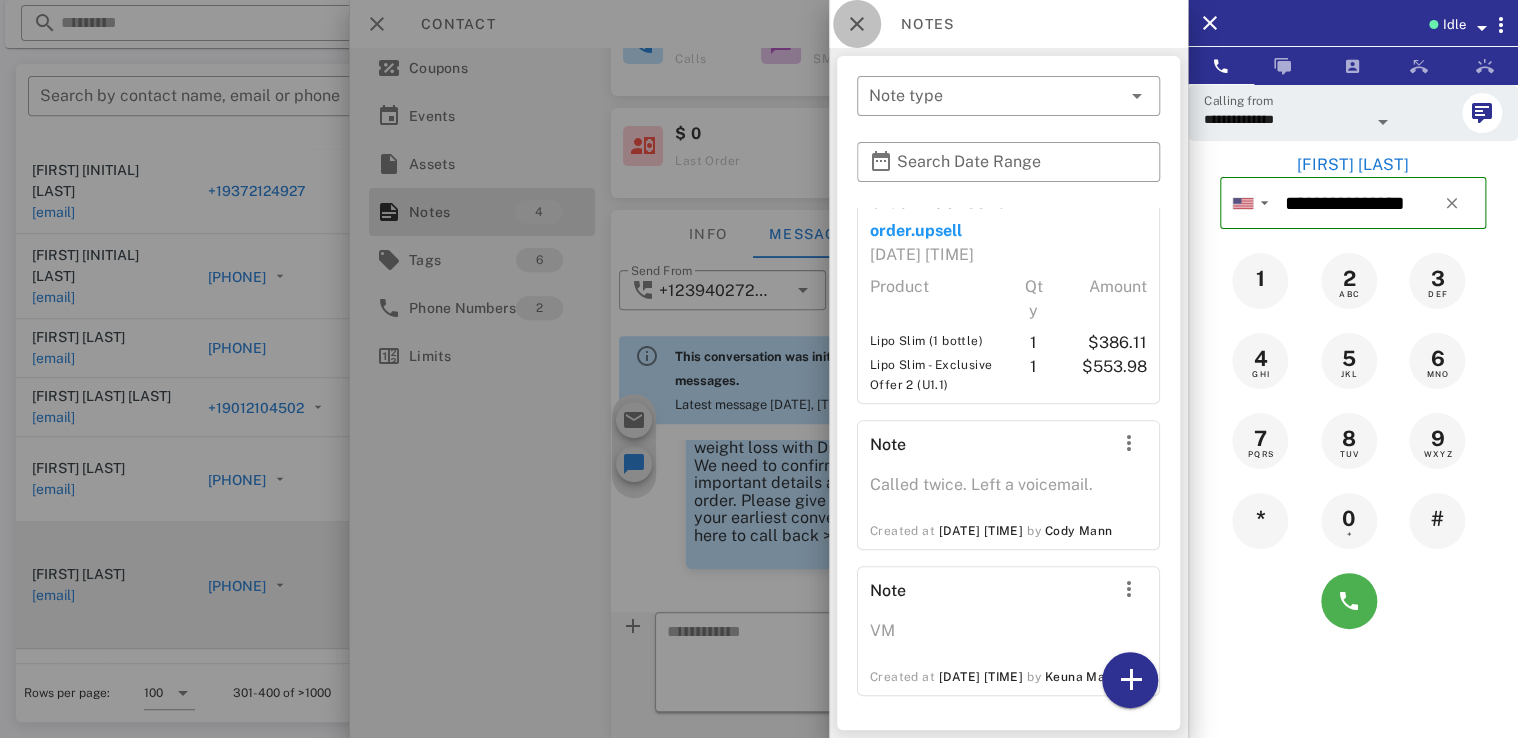 click at bounding box center (857, 24) 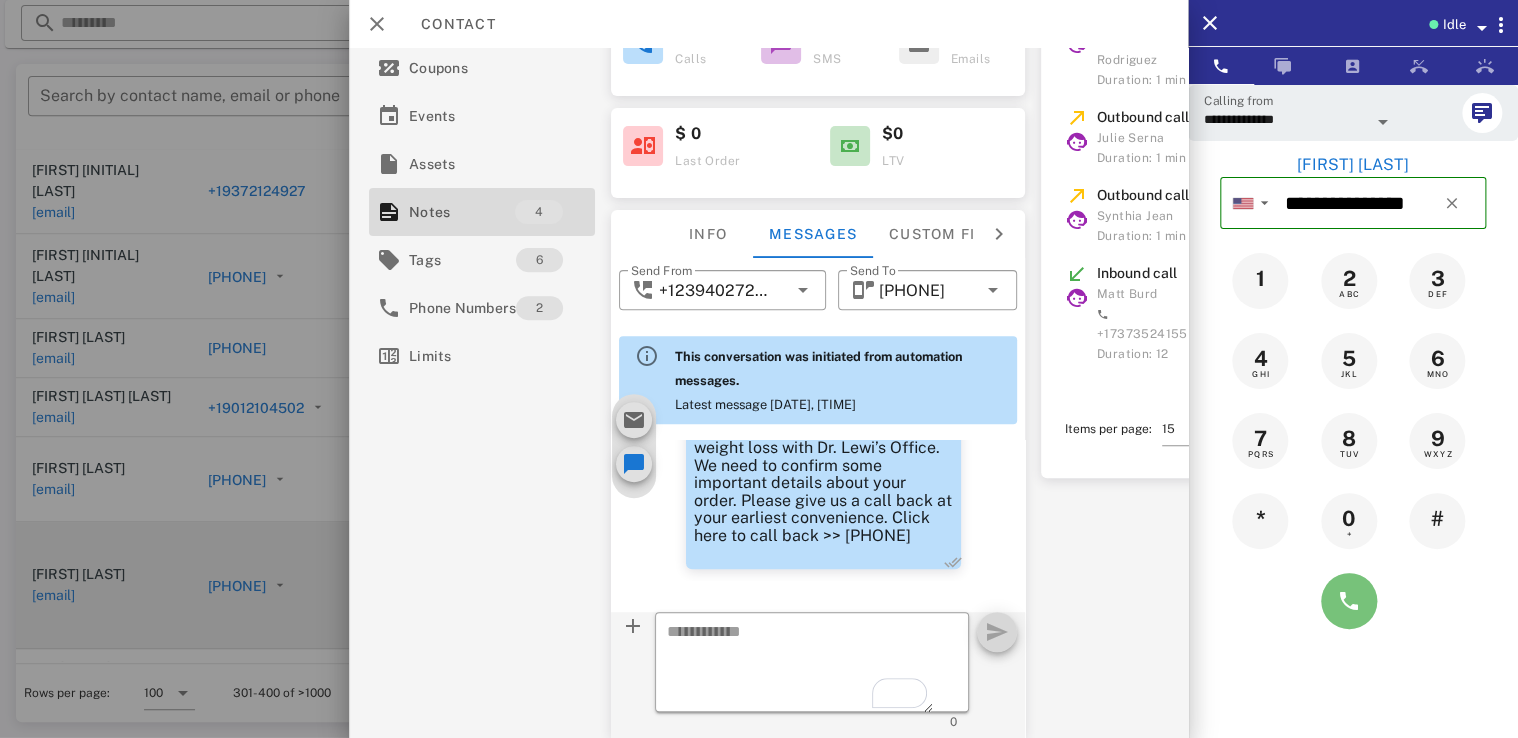 click at bounding box center (1349, 601) 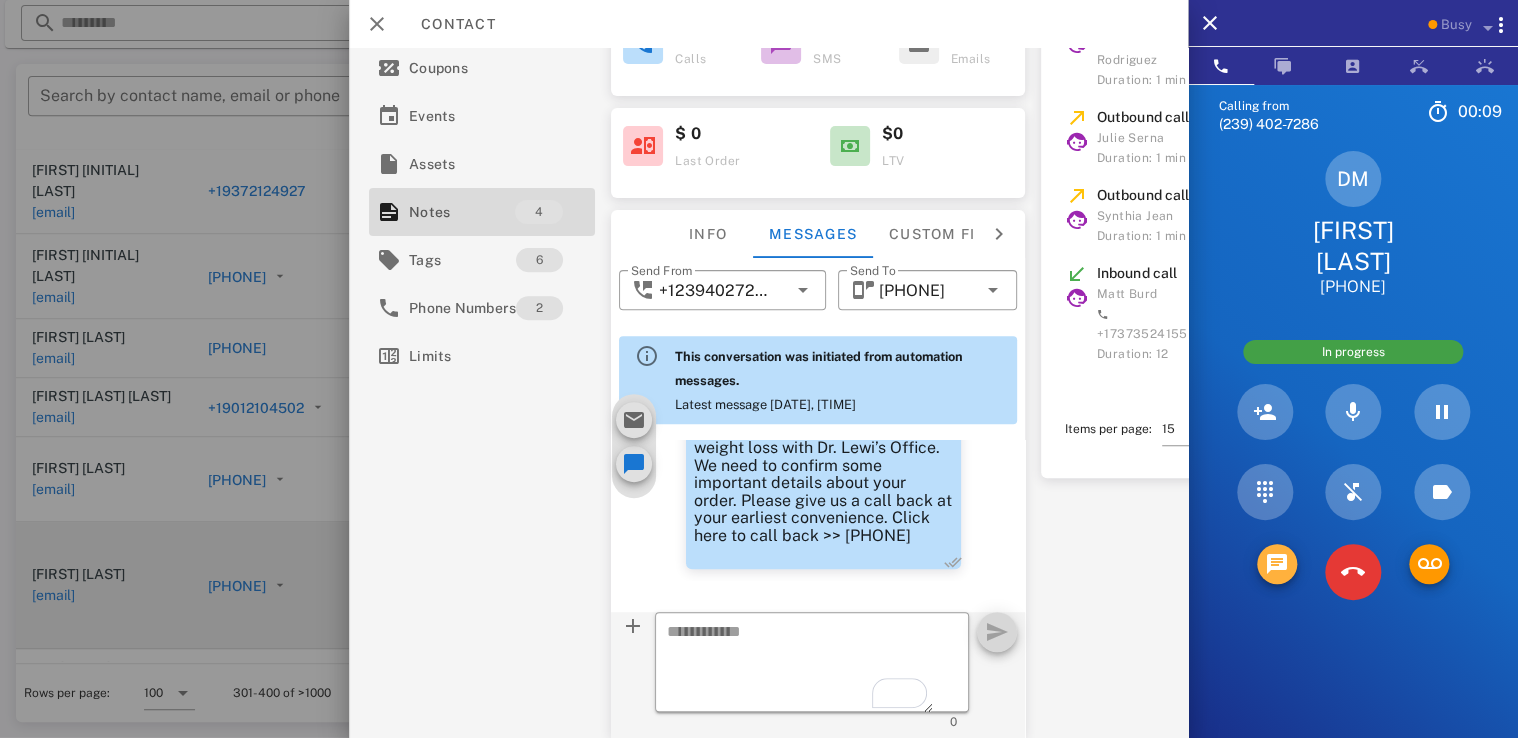 click at bounding box center (1277, 564) 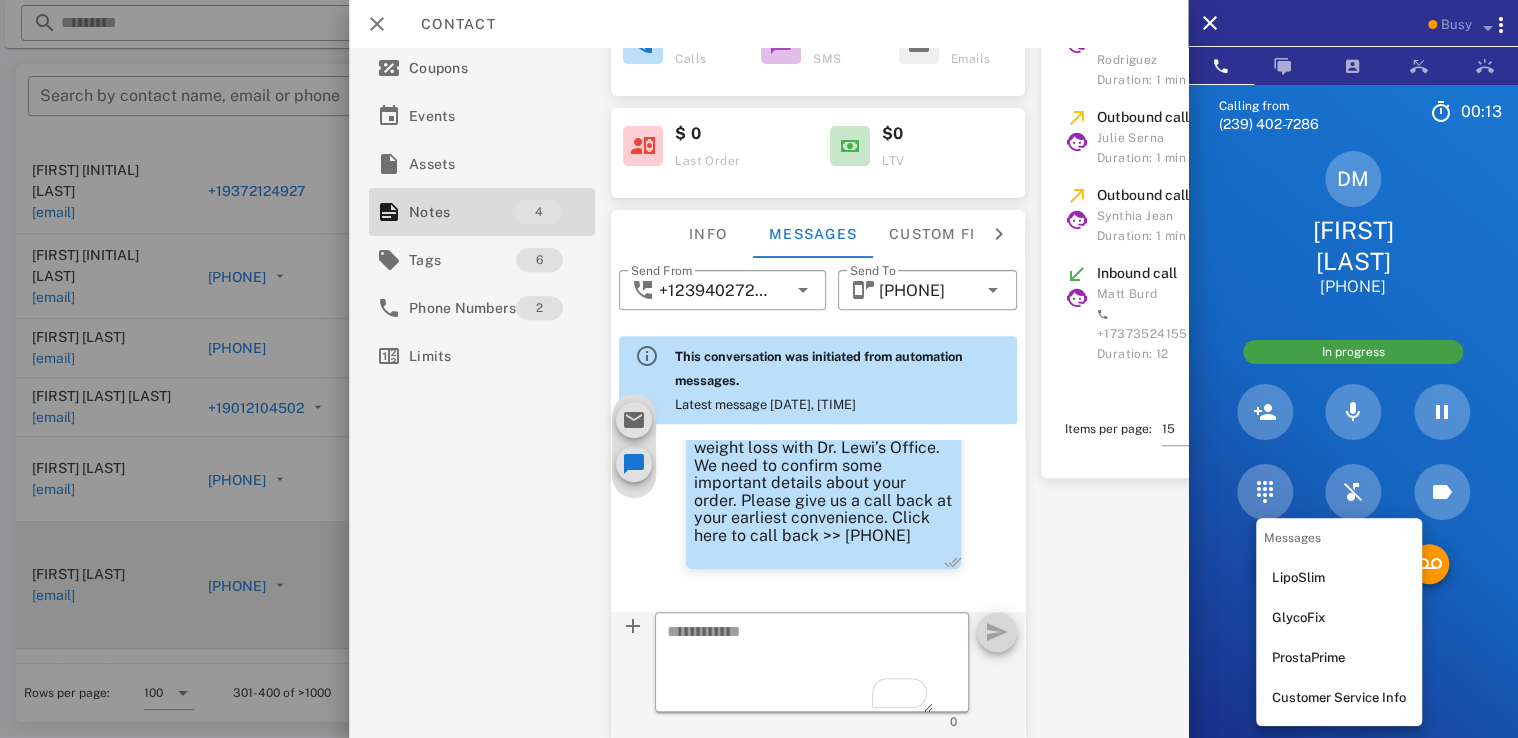 click at bounding box center [1264, 572] 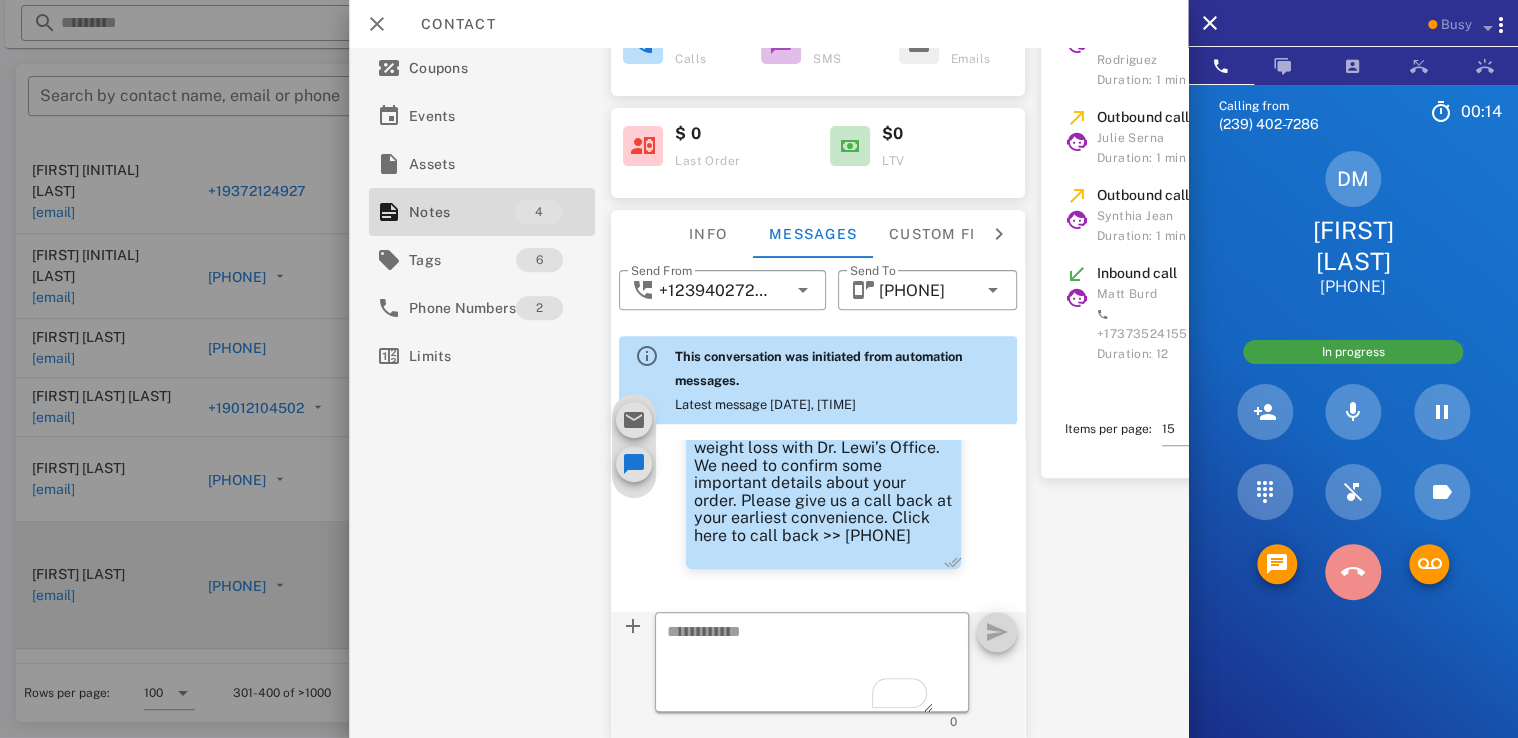click at bounding box center [1353, 572] 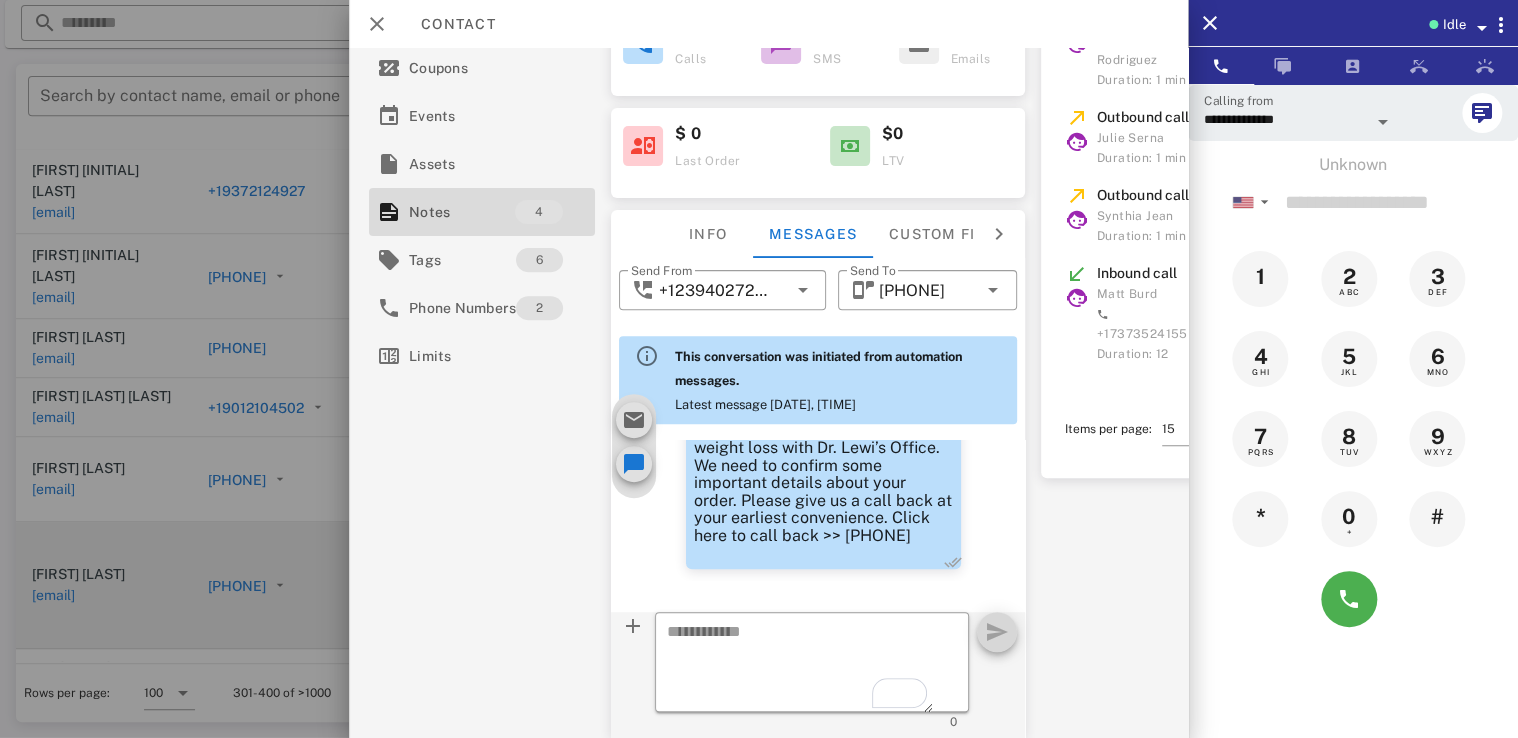 click on "06/13/2025, 02:06PM Alexander Lodi  Hi Debra, this is the LipoSlim that you purchased online for your weight loss with Dr. Lewi’s Office. We need to confirm some important details about your order. Please give us a call back at your earliest convenience. Click here to call back >> +17373524155" at bounding box center [809, 471] 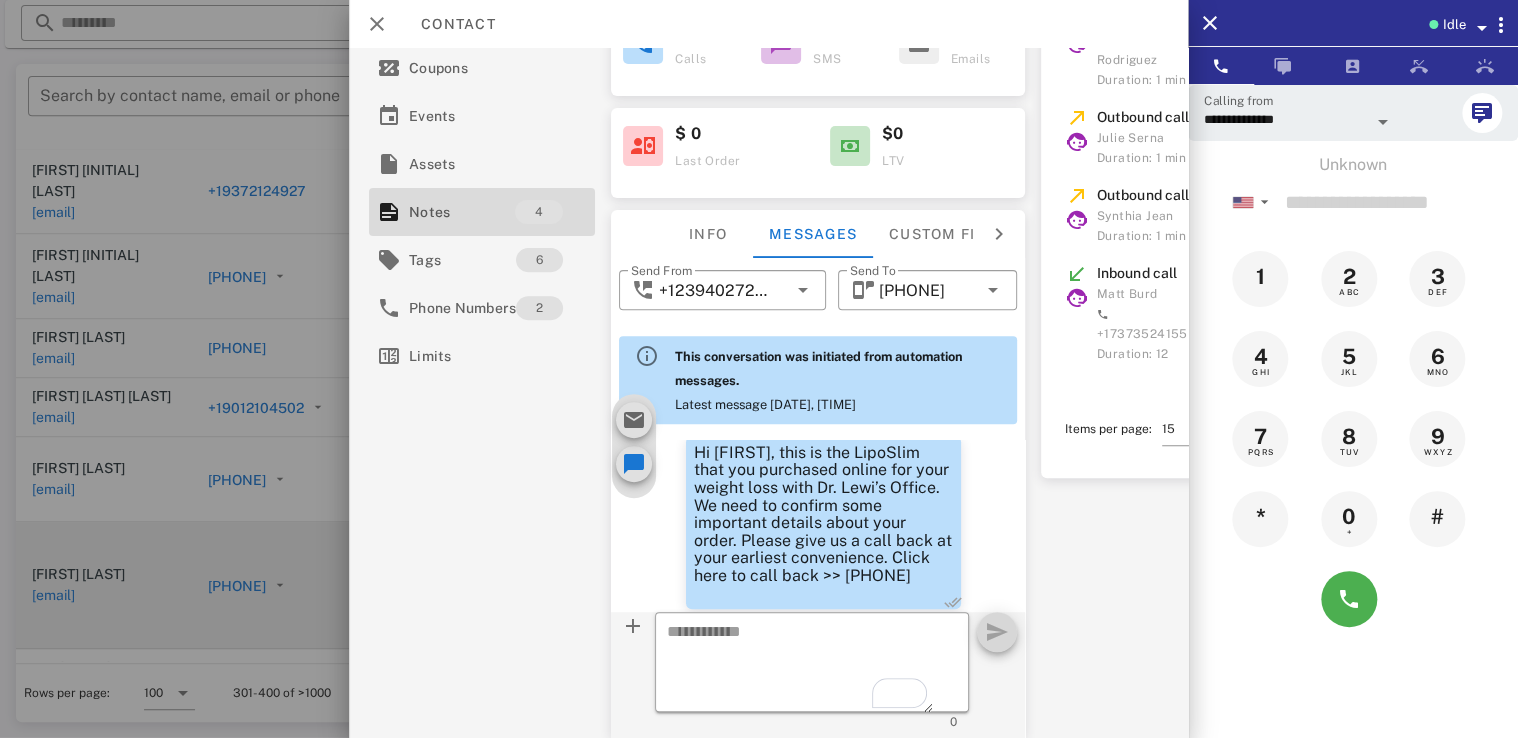 scroll, scrollTop: 929, scrollLeft: 0, axis: vertical 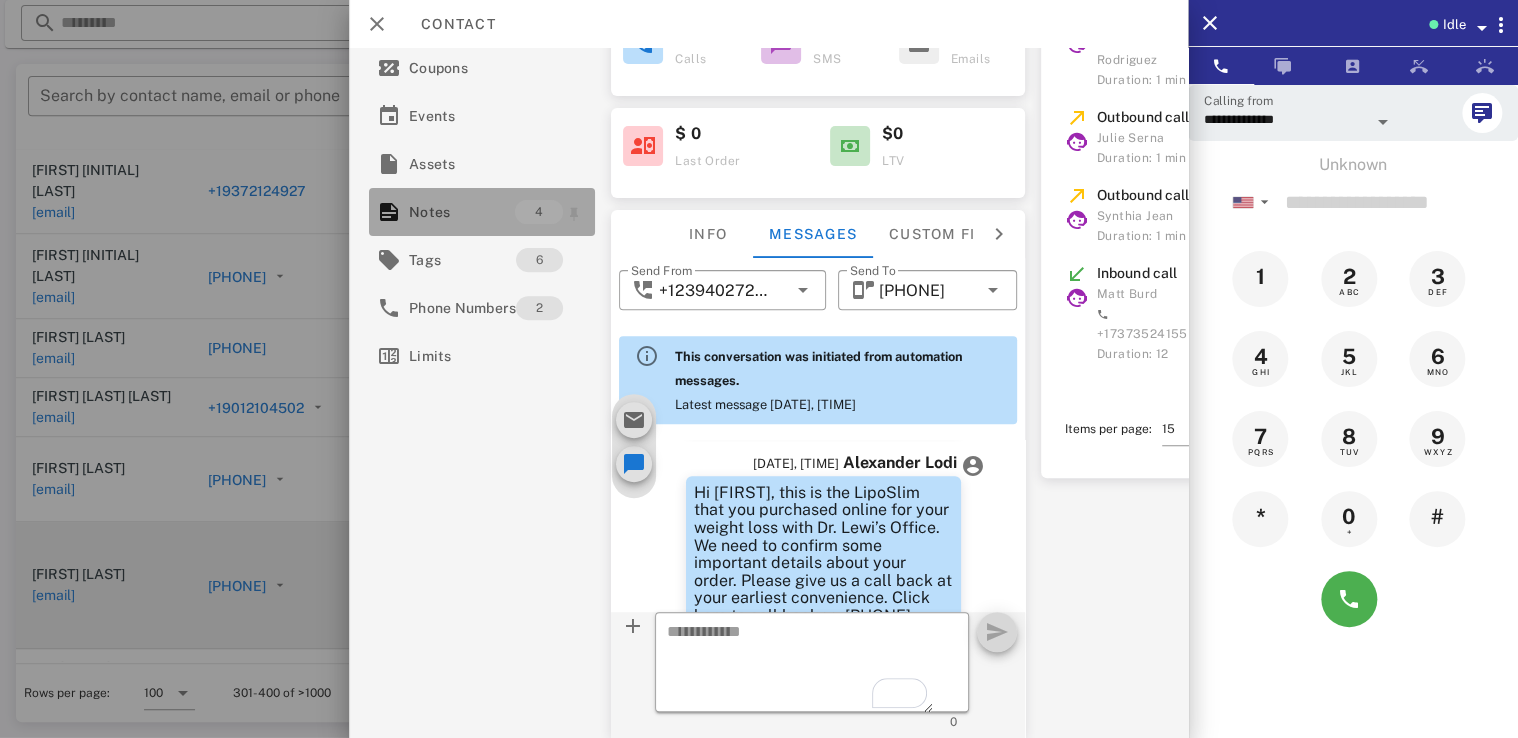 click on "4" at bounding box center [540, 212] 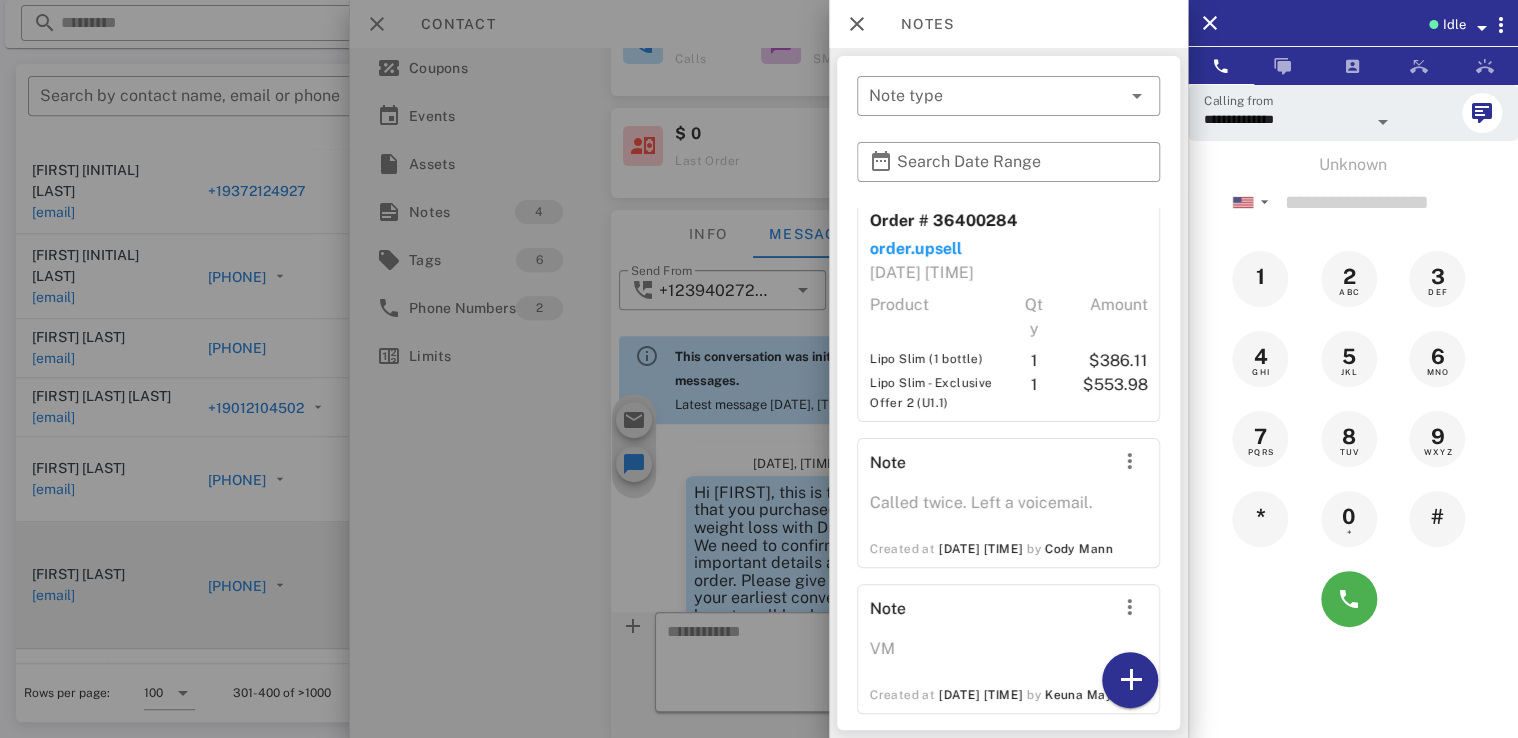 scroll, scrollTop: 320, scrollLeft: 0, axis: vertical 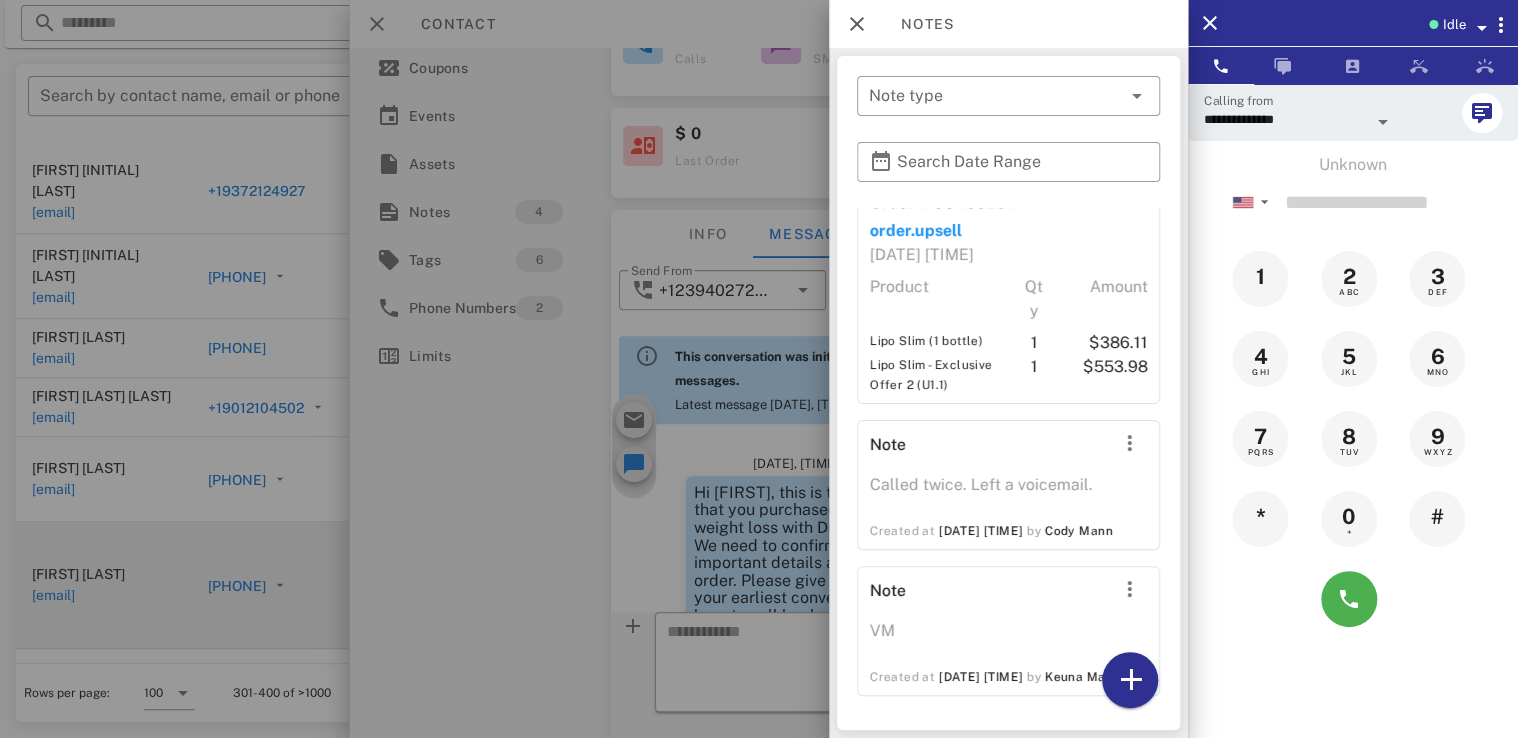 click at bounding box center (759, 369) 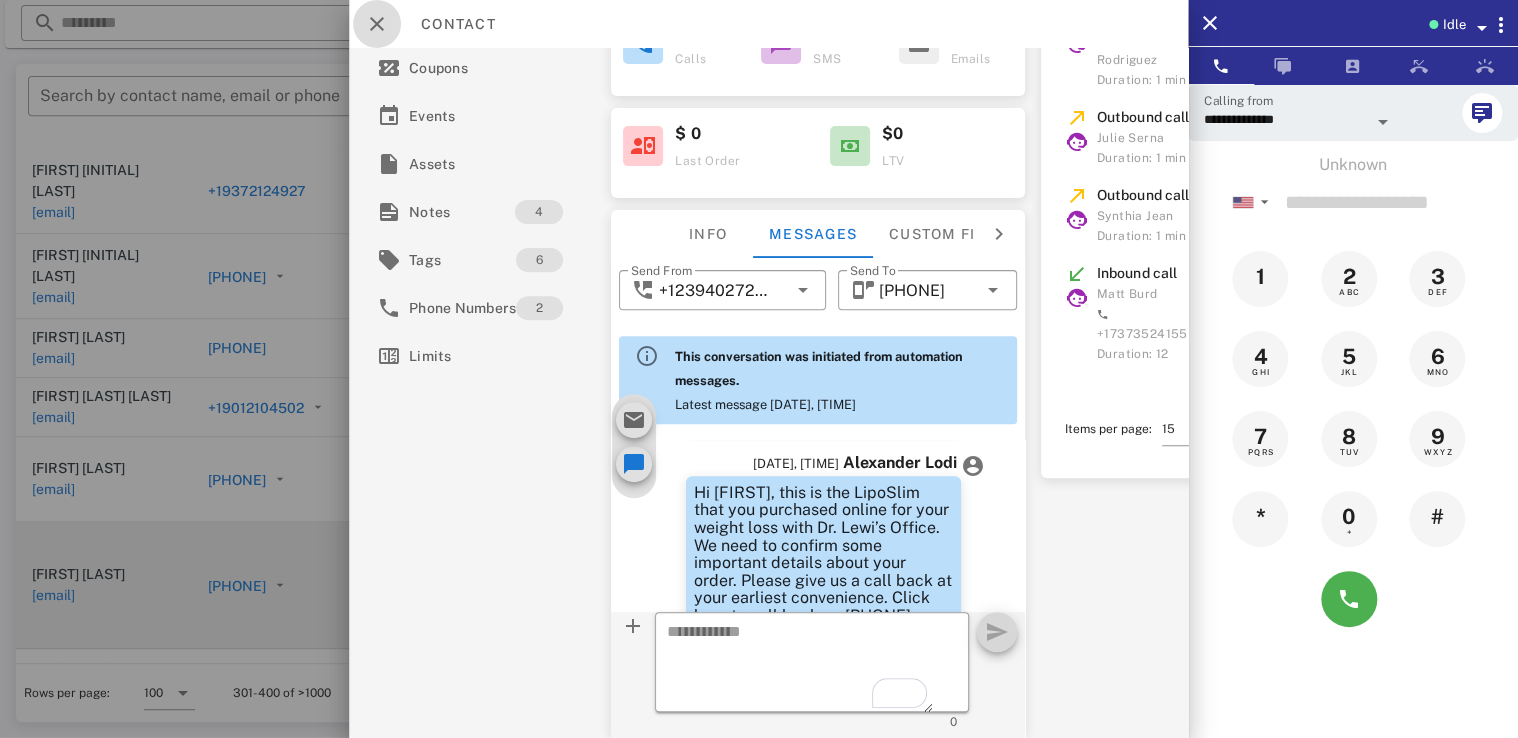 click at bounding box center [377, 24] 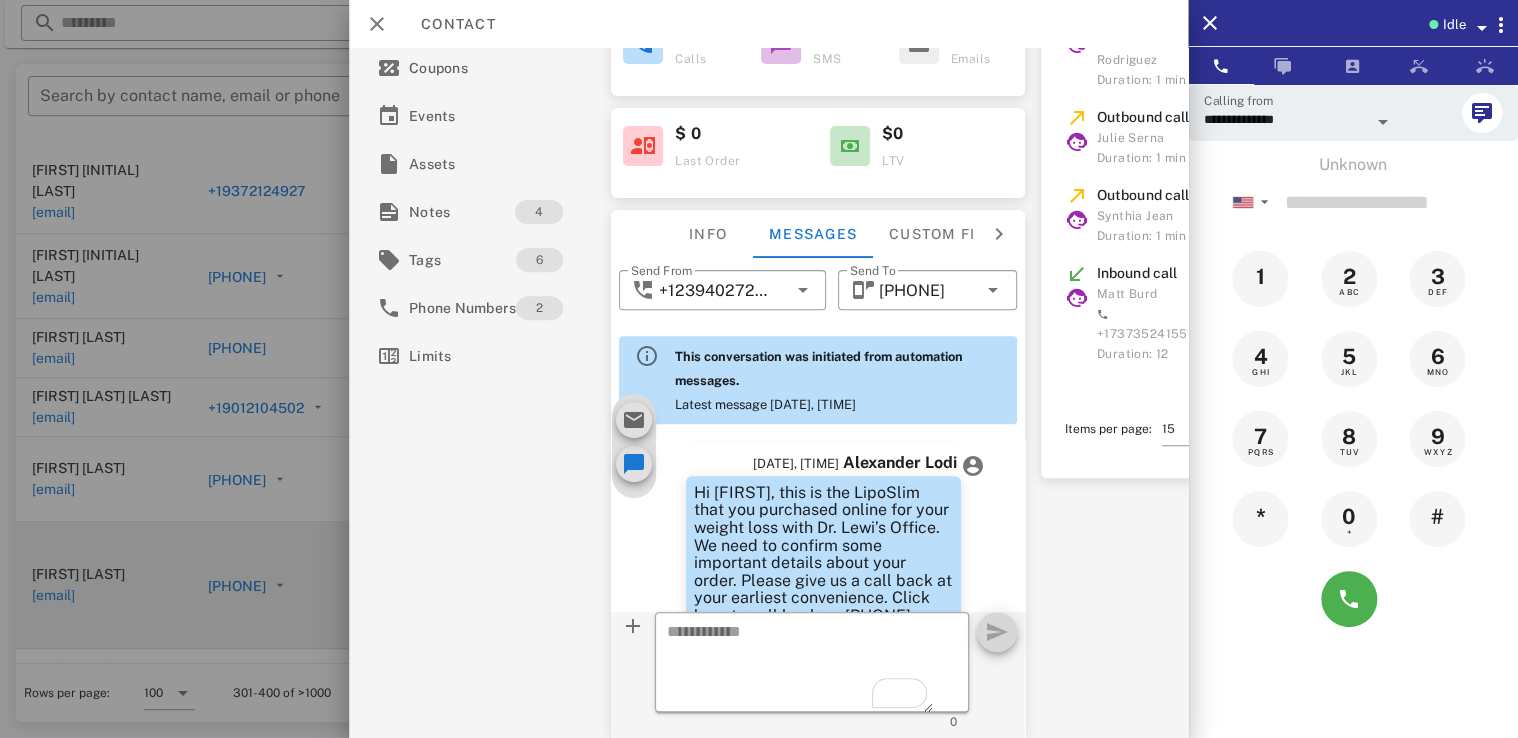 click at bounding box center (759, 369) 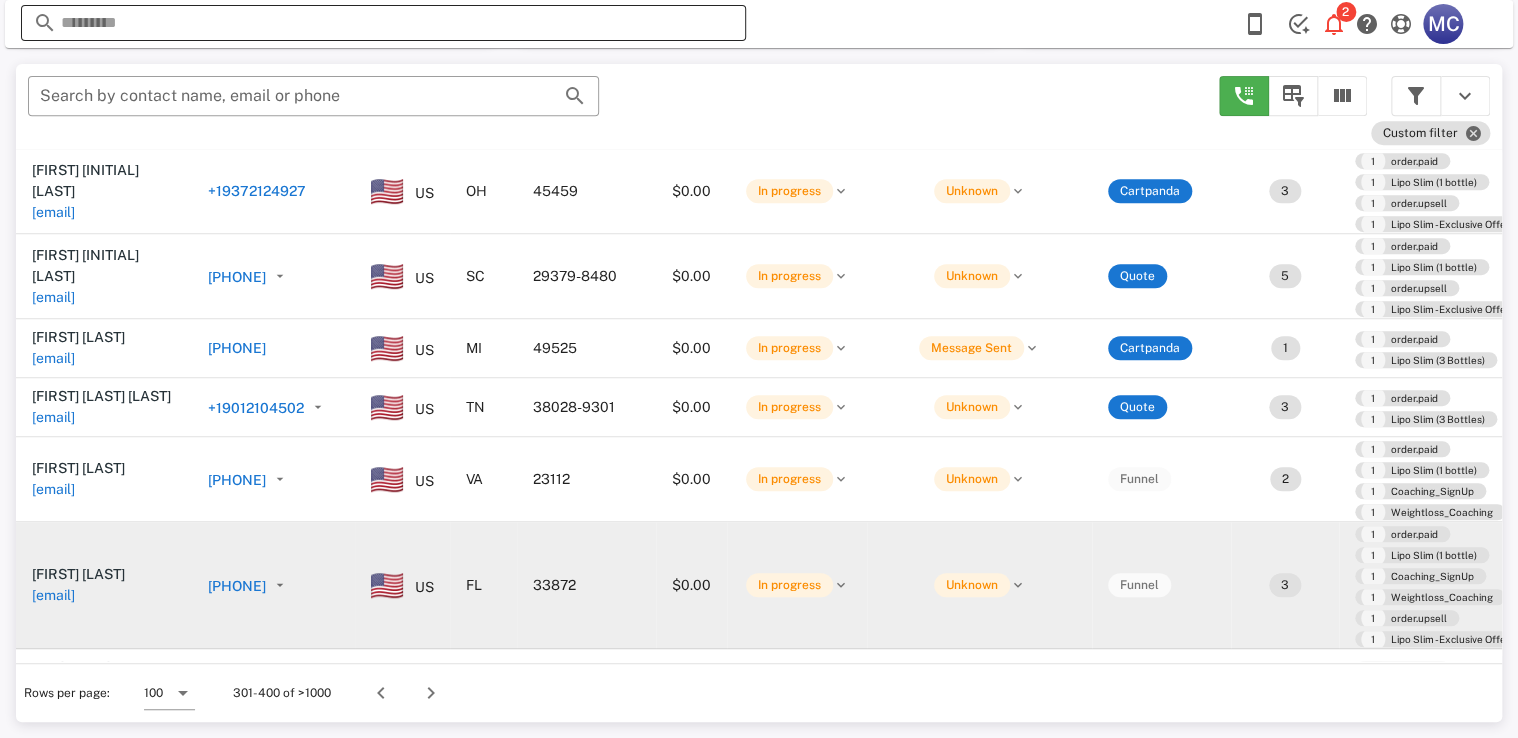 click at bounding box center [383, 23] 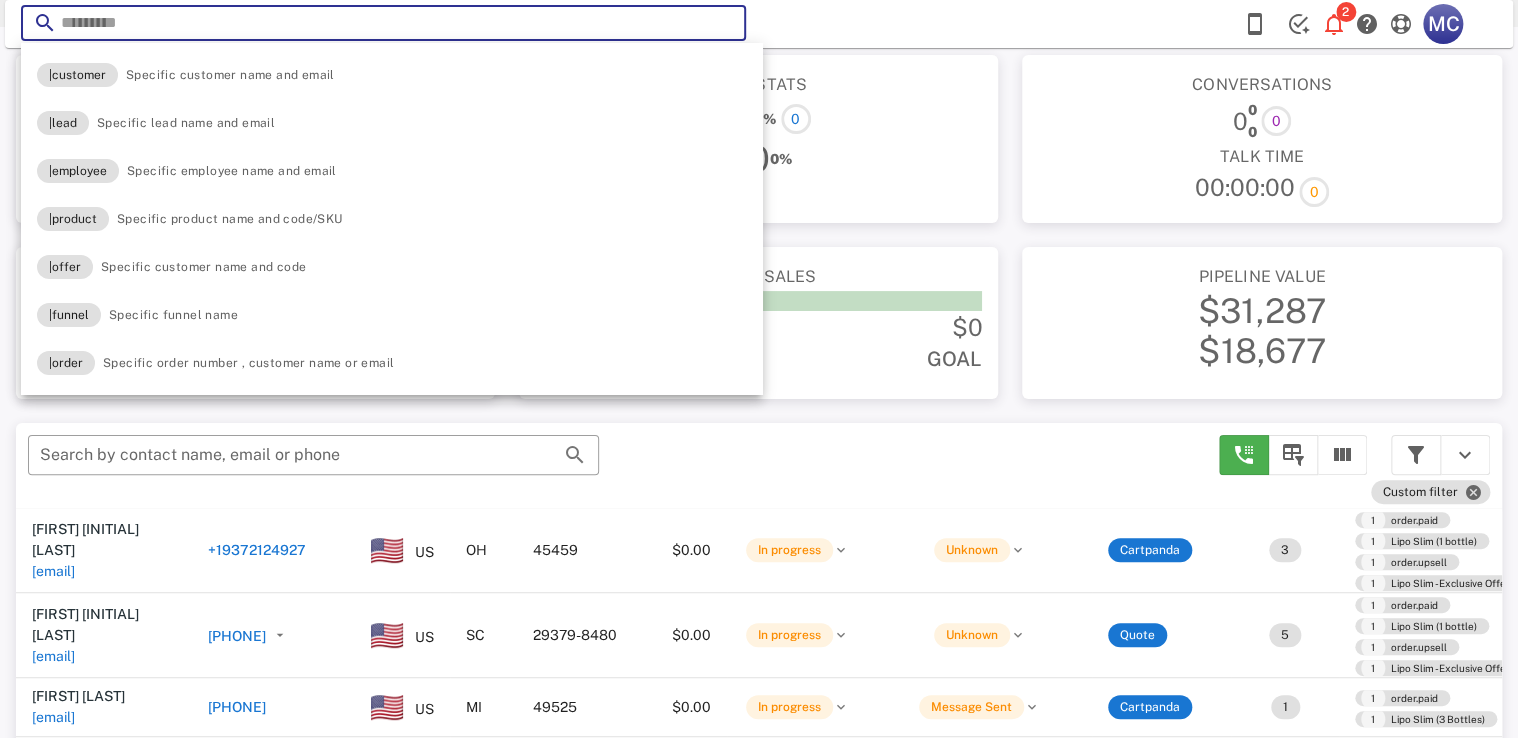 scroll, scrollTop: 20, scrollLeft: 0, axis: vertical 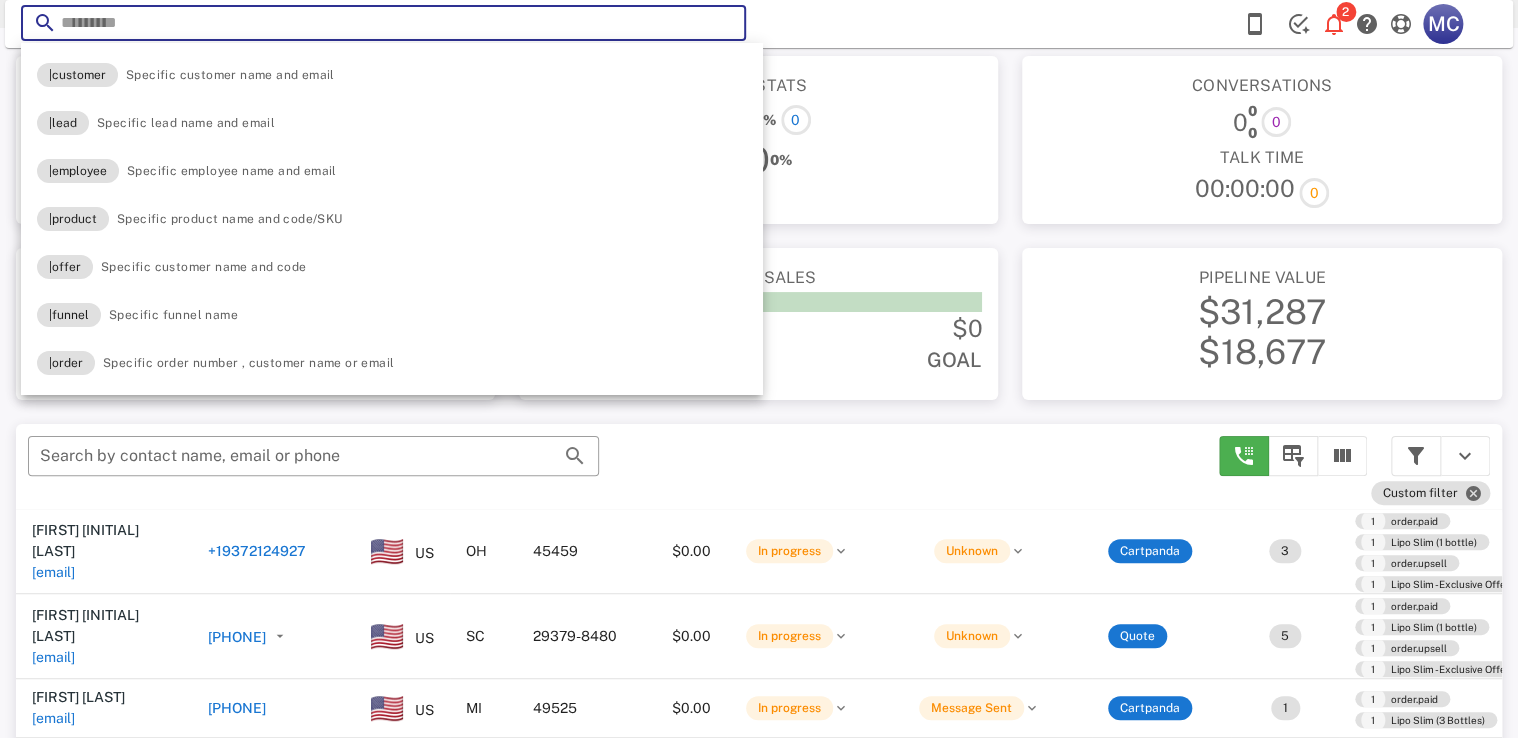 click on "Call stats 5 0%  0  0 0%" at bounding box center [758, 126] 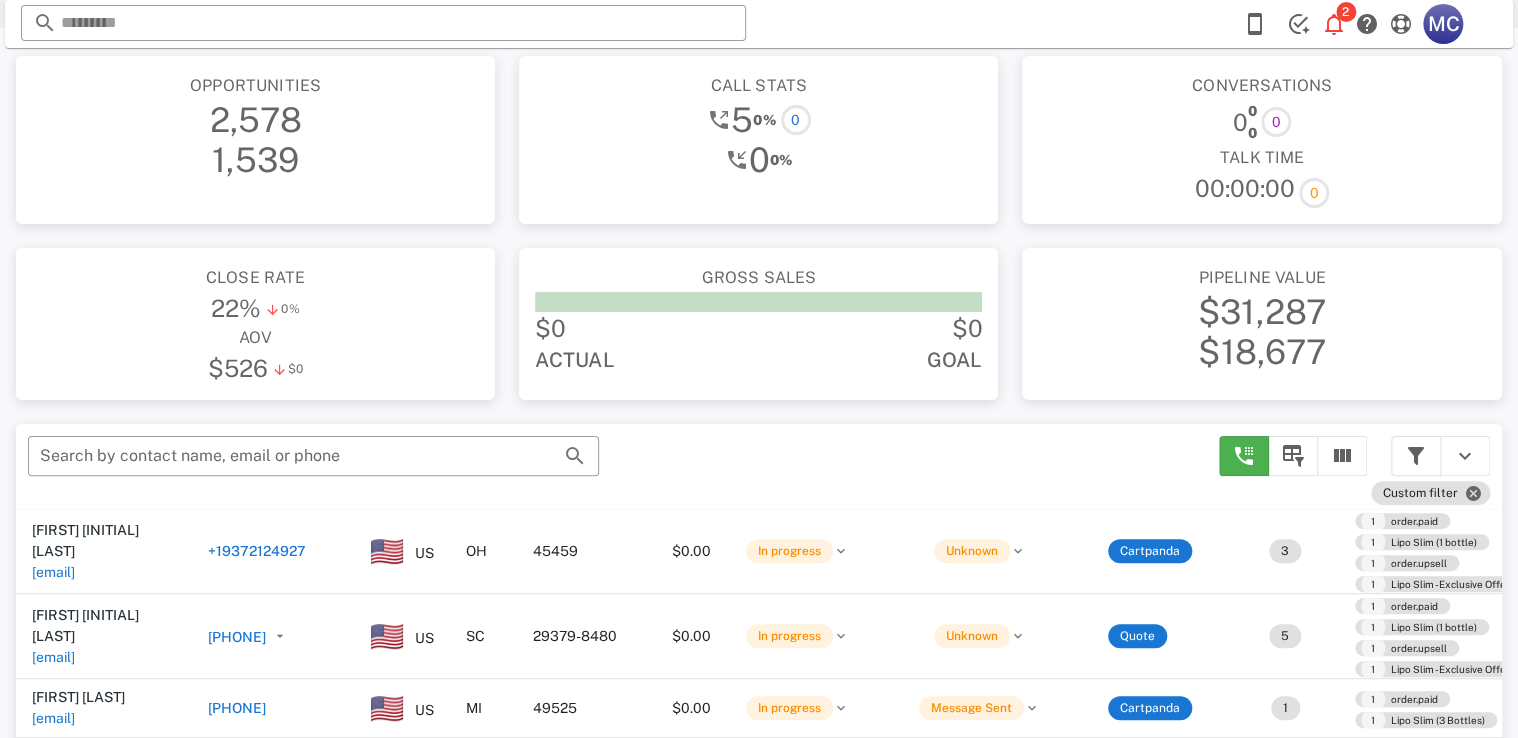 scroll, scrollTop: 380, scrollLeft: 0, axis: vertical 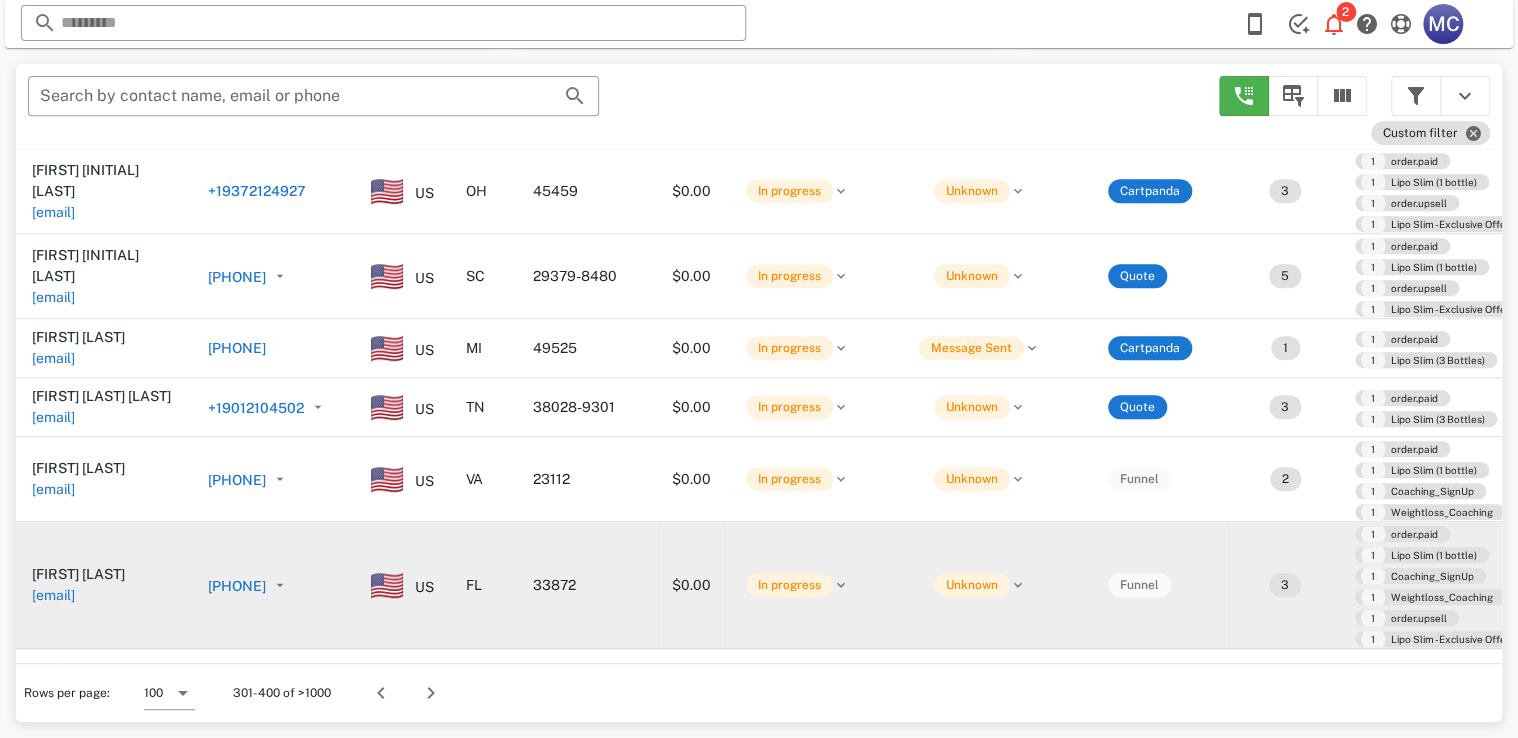 click on "US" at bounding box center [402, 585] 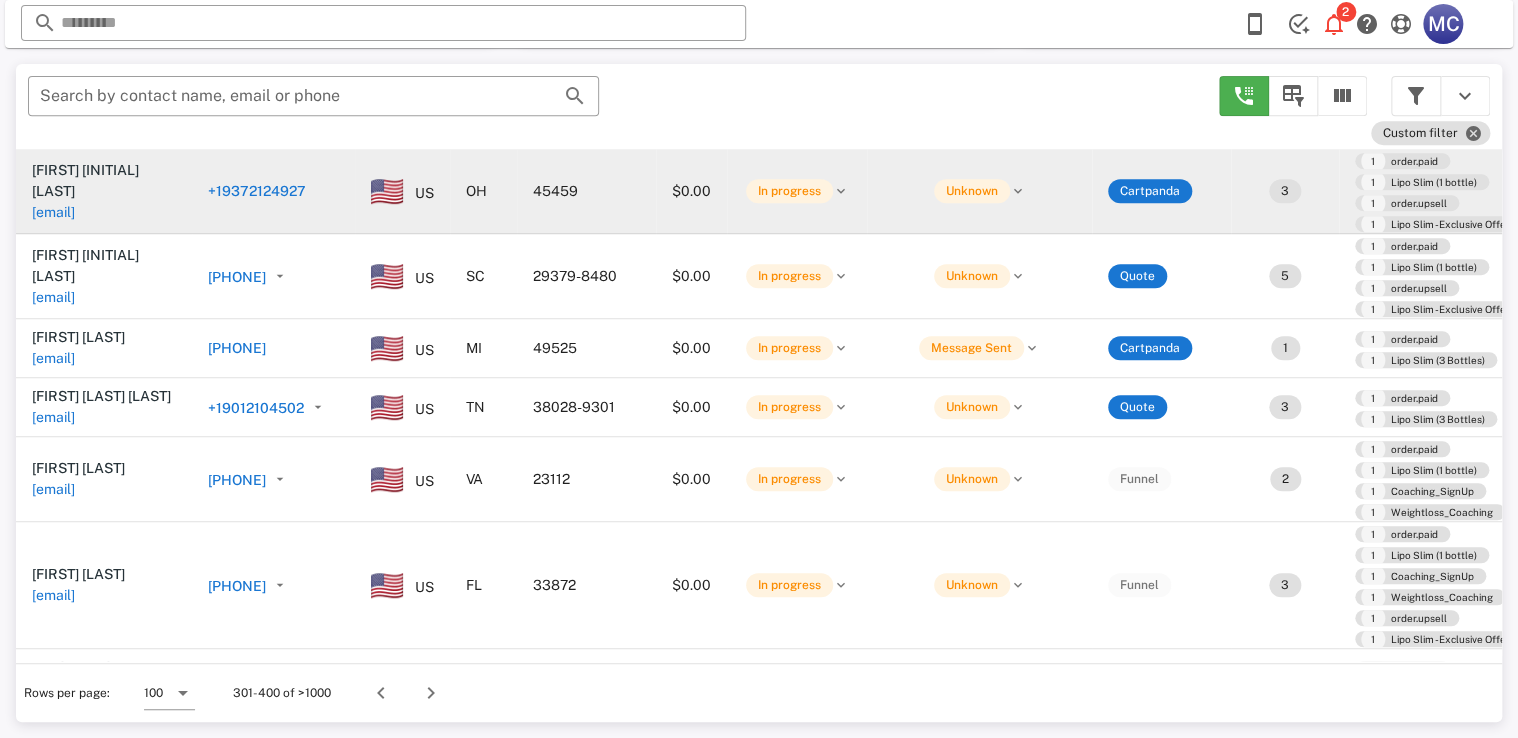 click on "+19372124927" at bounding box center (273, 191) 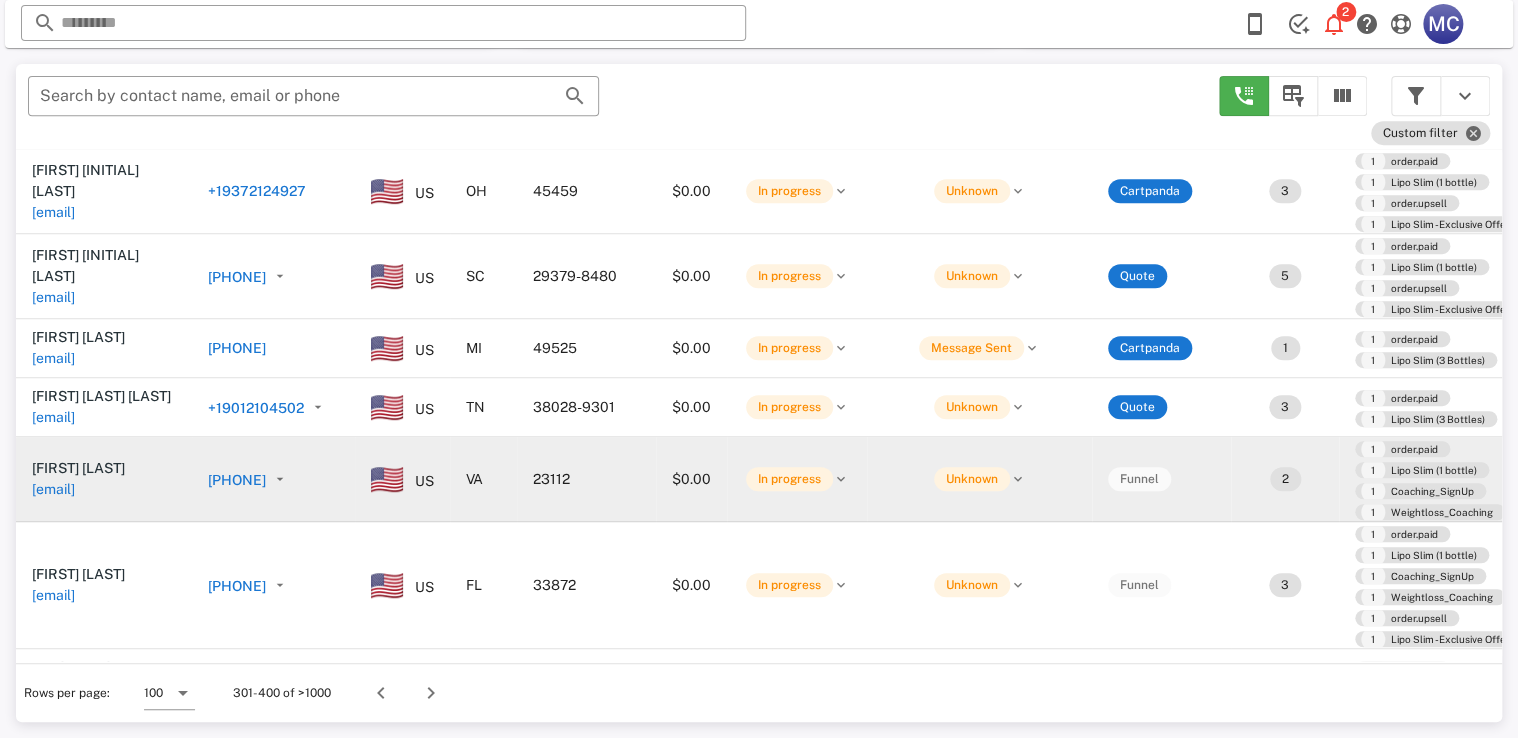 click on "+18043045918" at bounding box center (237, 480) 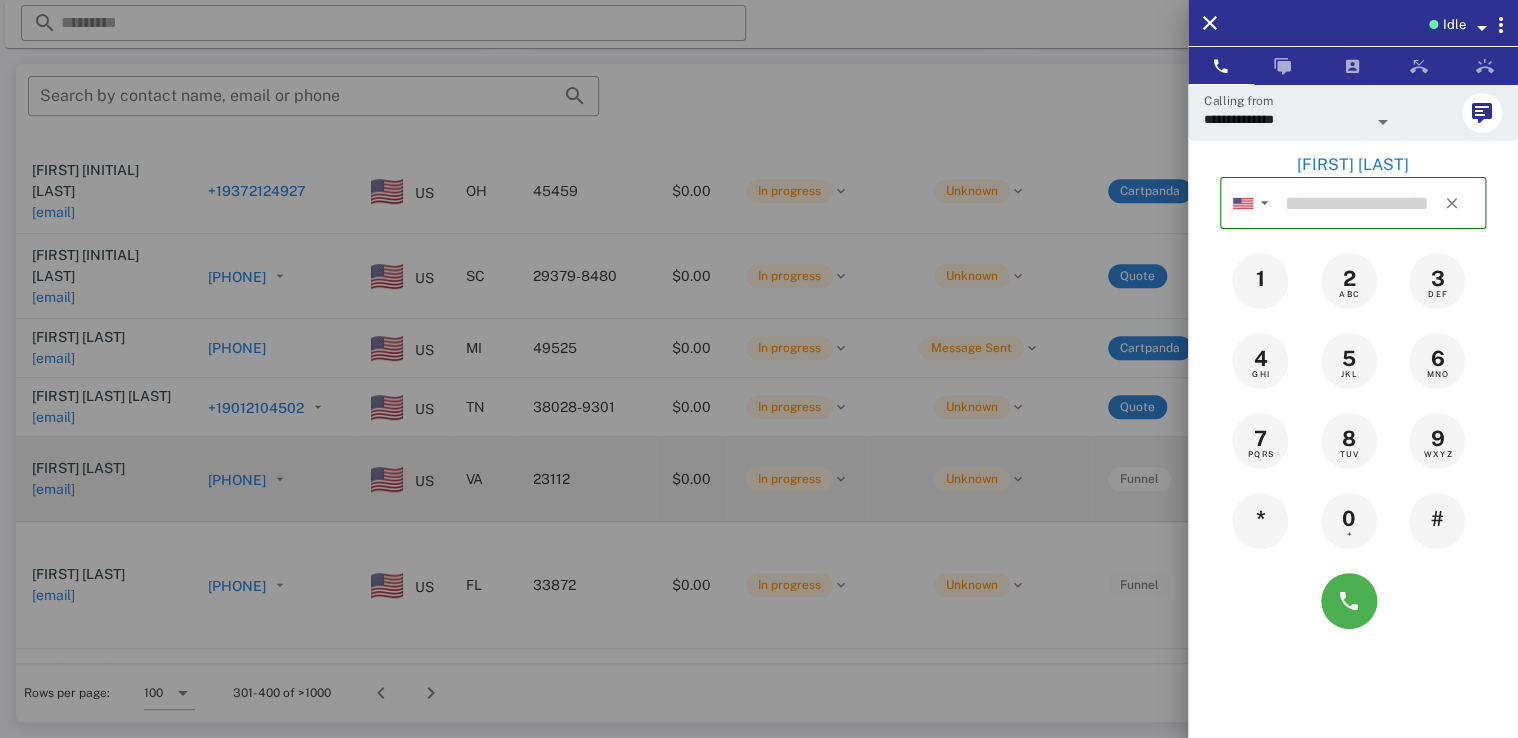 type on "**********" 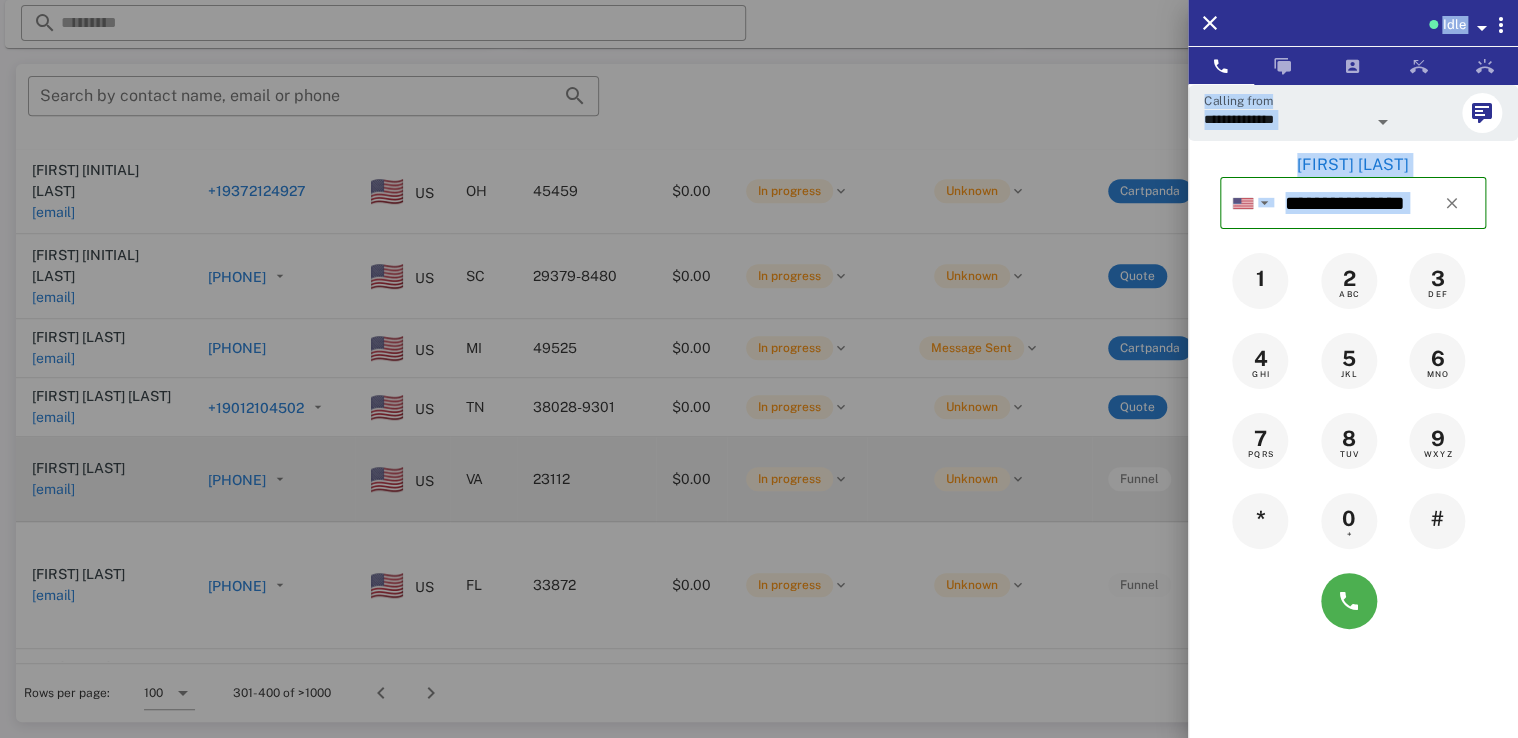 click at bounding box center [759, 369] 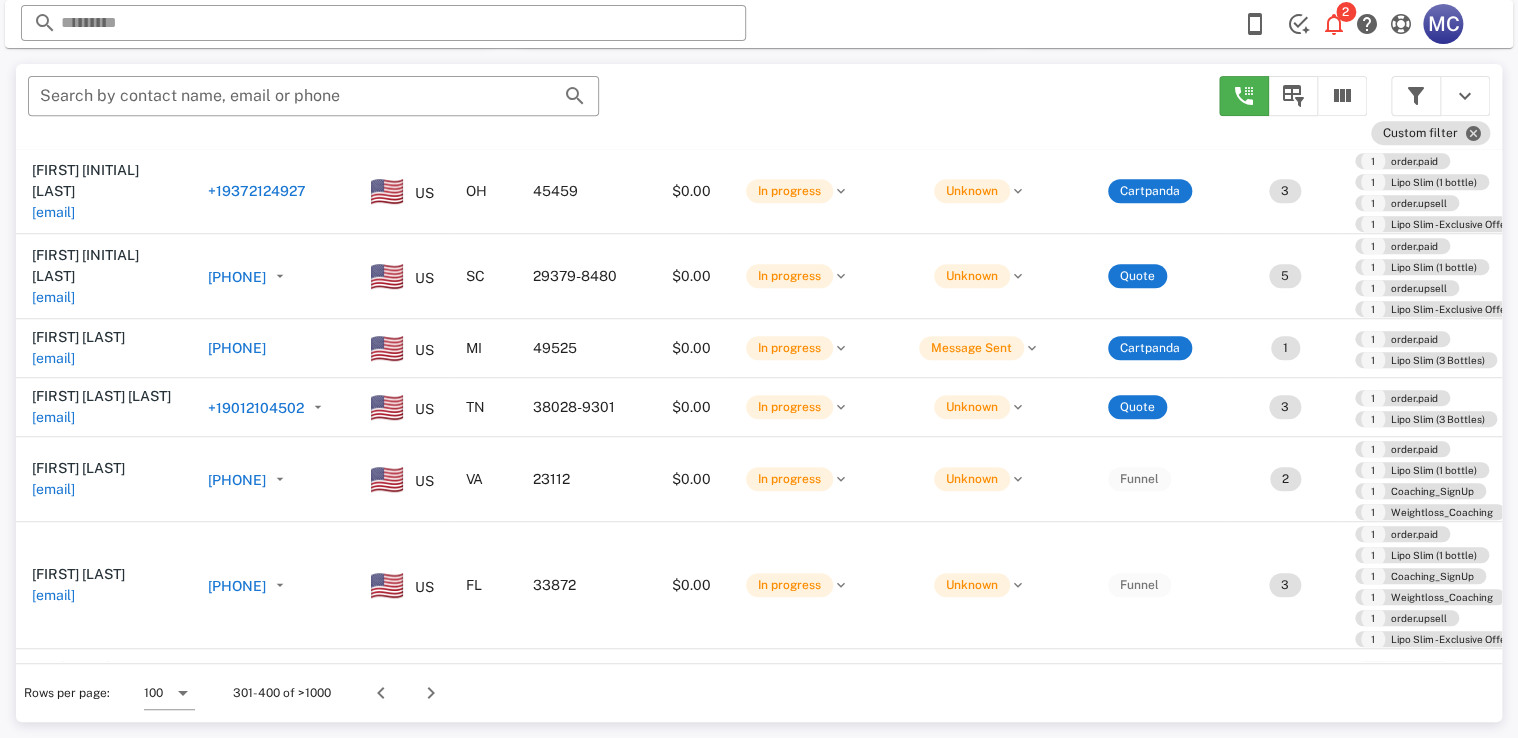 drag, startPoint x: 354, startPoint y: 416, endPoint x: 294, endPoint y: 534, distance: 132.37825 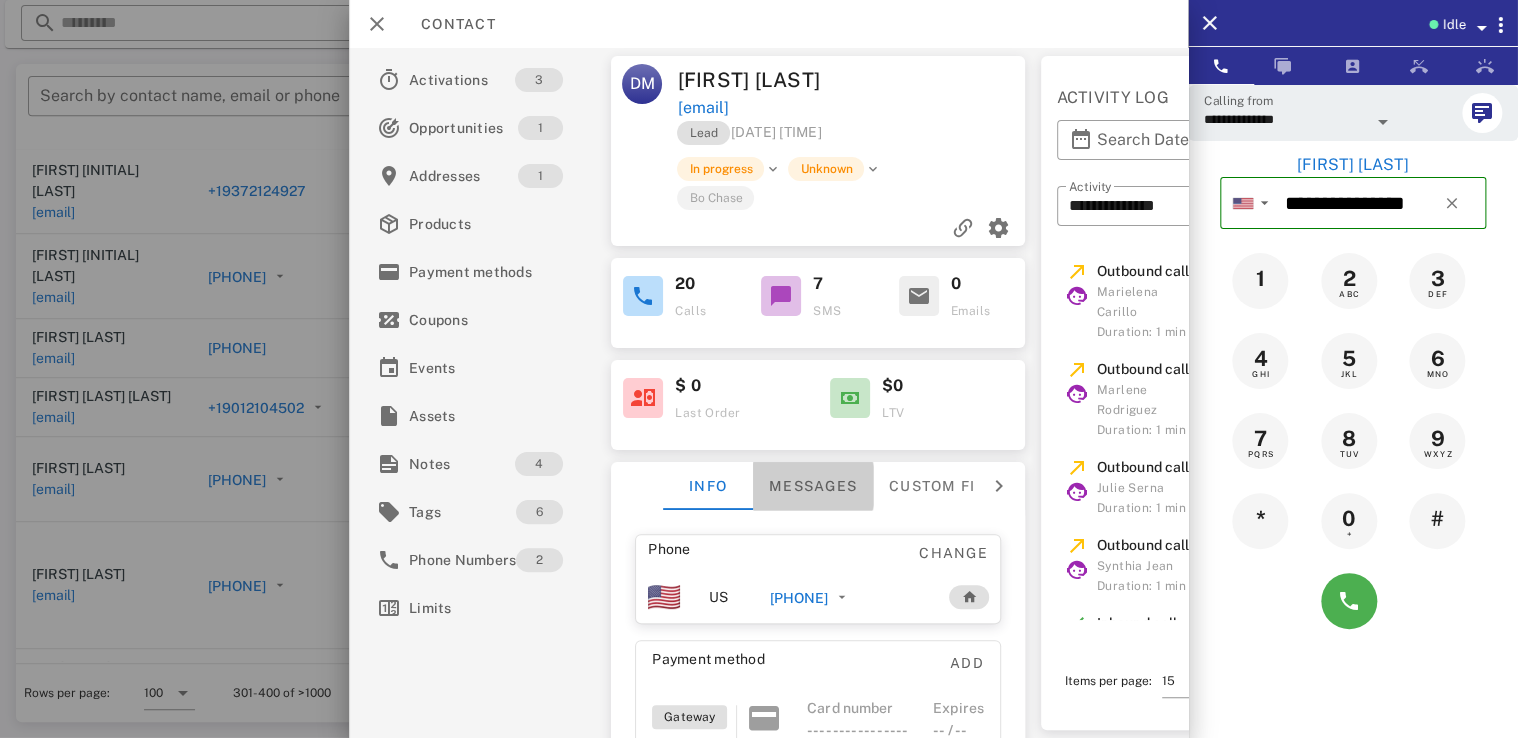 click on "Messages" at bounding box center (814, 486) 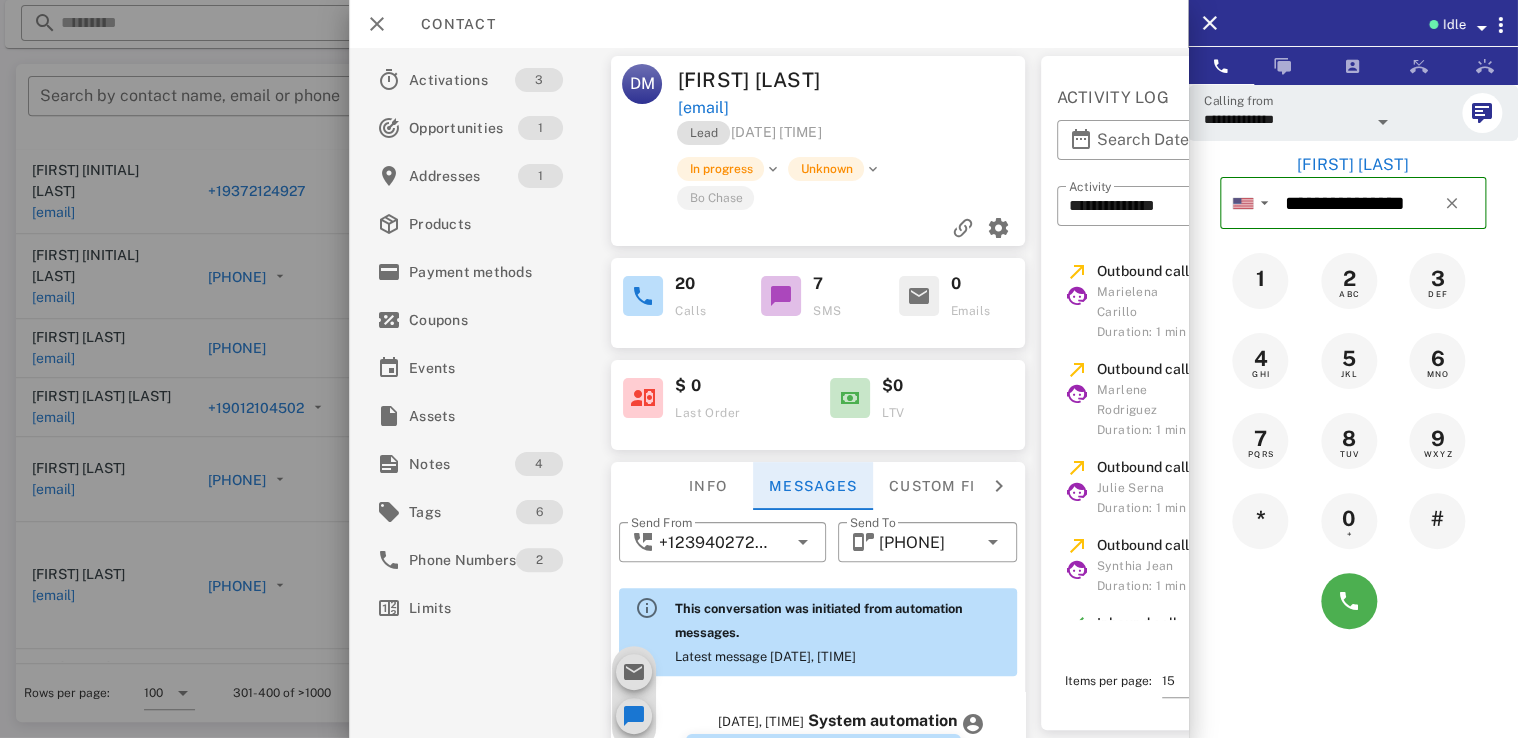 scroll, scrollTop: 40, scrollLeft: 0, axis: vertical 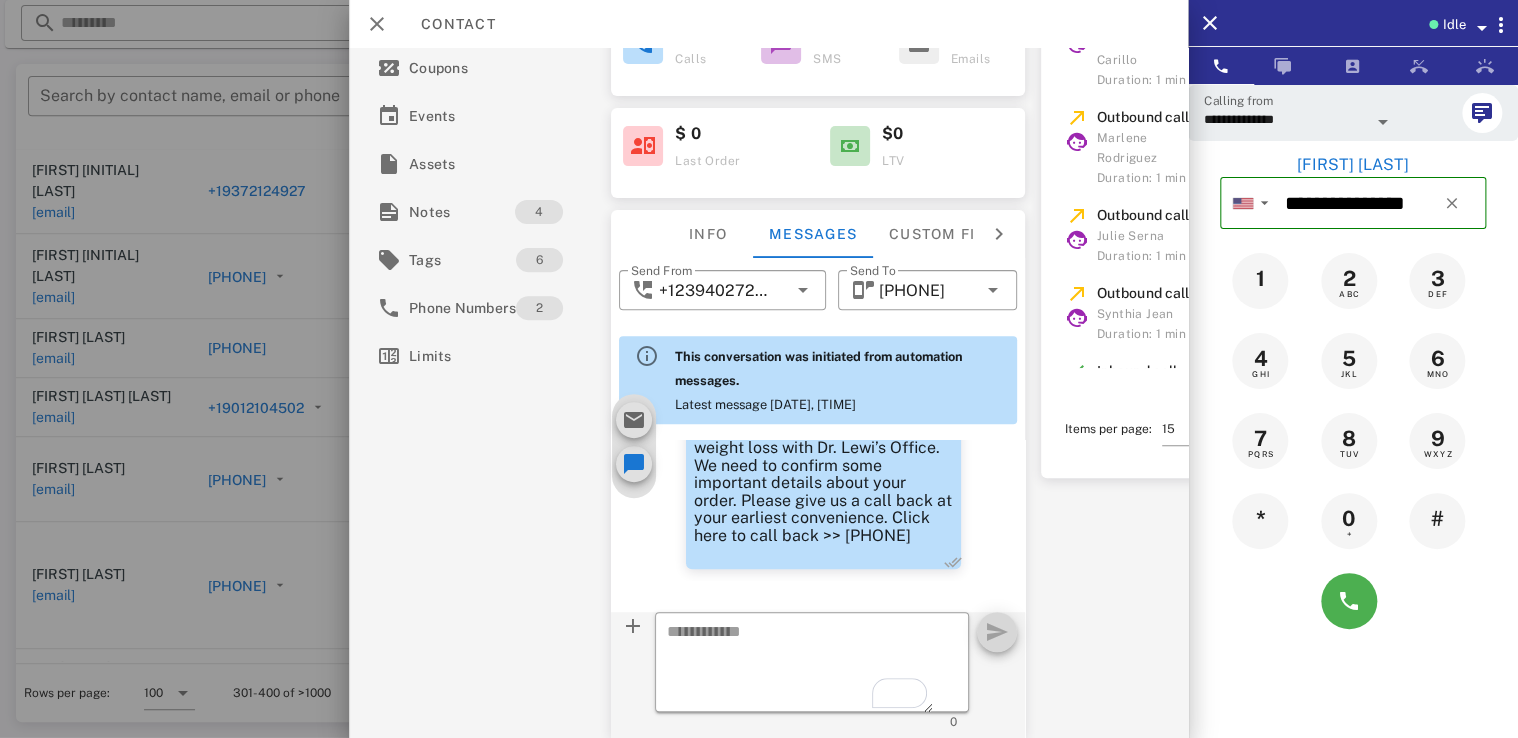 click on "06/06/2025, 09:06AM System automation  Hi  Debra, This is the Lipo Slim (1 bottle) for your weightloss with Dr. Prescott. We need to verify some important details about your order. If you can please return the call at your earliest convenience. Otherwise we will try back at another time. The phone number is 833-851-5180. Thank you have a great day.  06/06/2025, 09:06AM System automation  OK. I can send it your email on file or would you prefer that we go over it on the phone? I do have a question pertaining your health.  06/06/2025, 09:06AM System automation  You can reach me at 833-851-5180  06/06/2025, 09:06AM System automation  Debra Is now a good time for a call? Remember you can reach me at 833-851-5180  06/06/2025, 09:06AM System automation  I am the health specialist here and I need to confirm some important details. Call me back when you have a moment.  06/08/2025, 12:06PM Matt Burd  Debra Is now a good time for a call? Remember you can reach me at 833-851-5180  06/13/2025, 02:06PM Alexander Lodi" at bounding box center [819, 680] 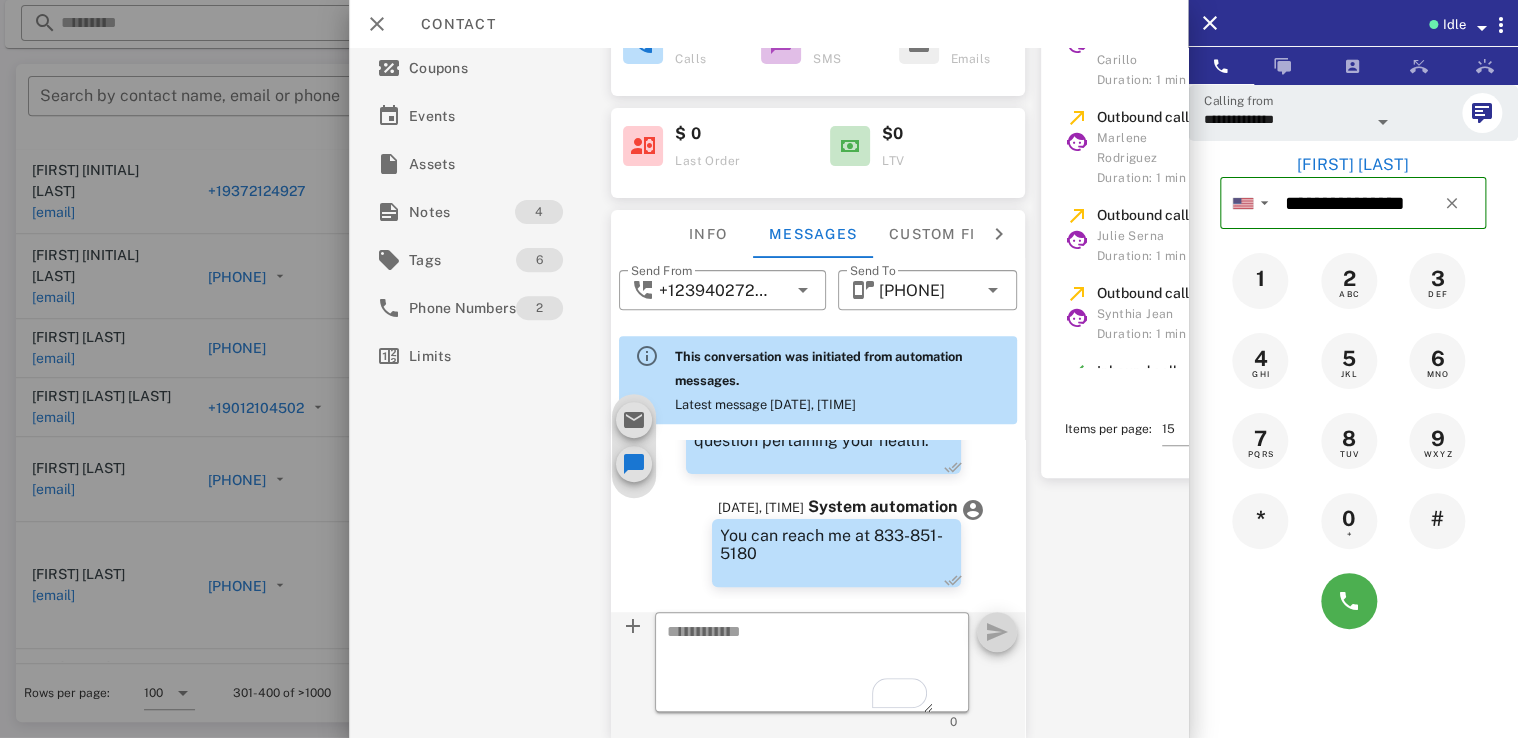 scroll, scrollTop: 32, scrollLeft: 0, axis: vertical 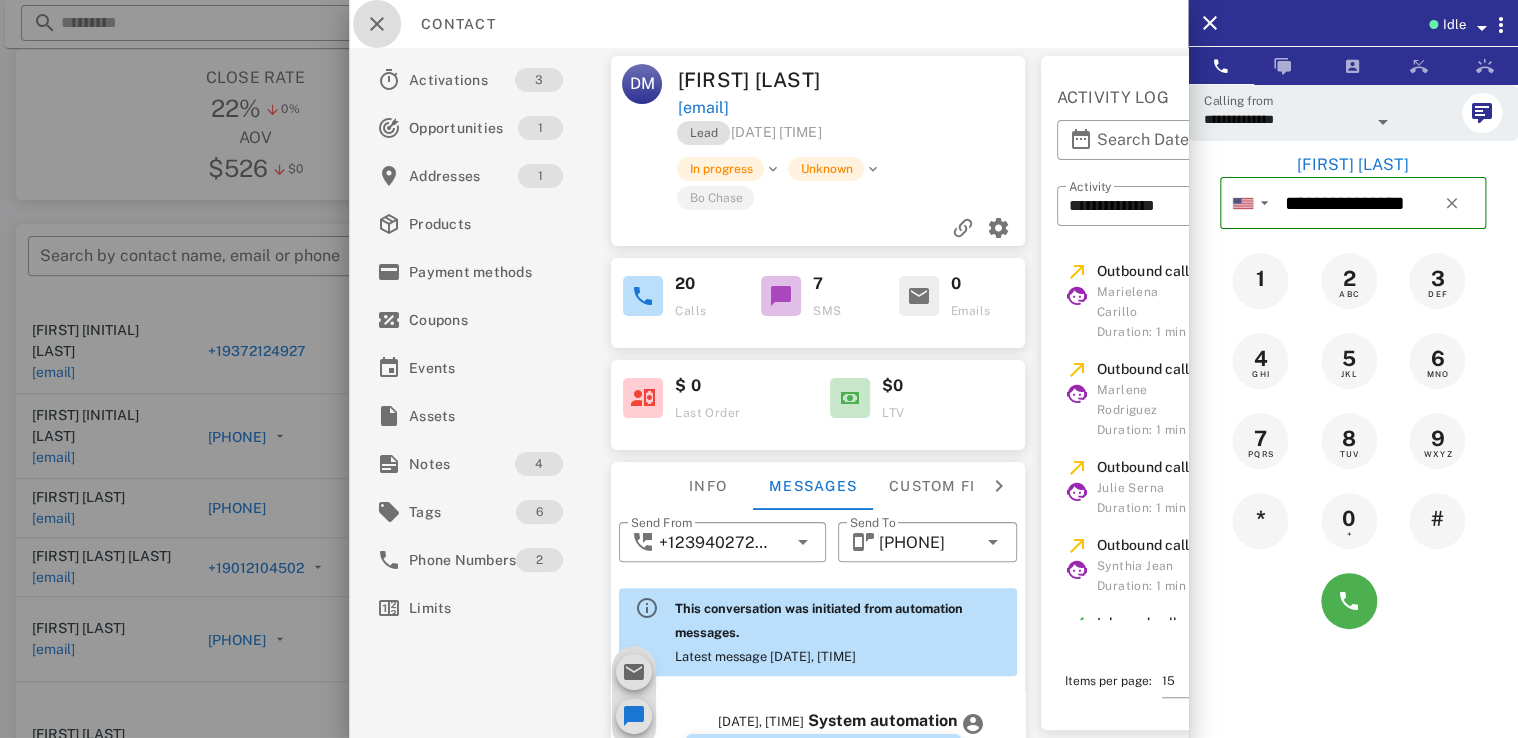click at bounding box center (377, 24) 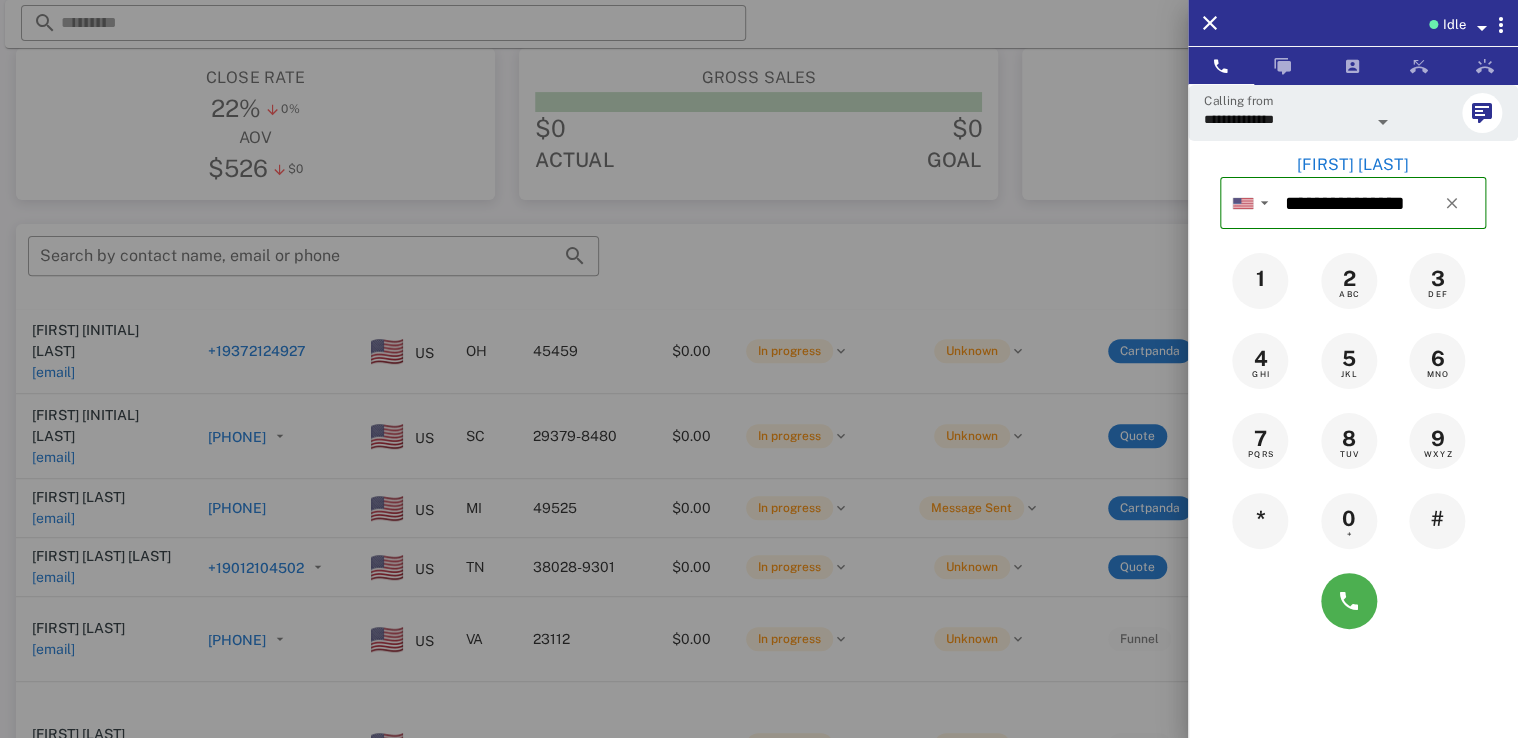 click at bounding box center [759, 369] 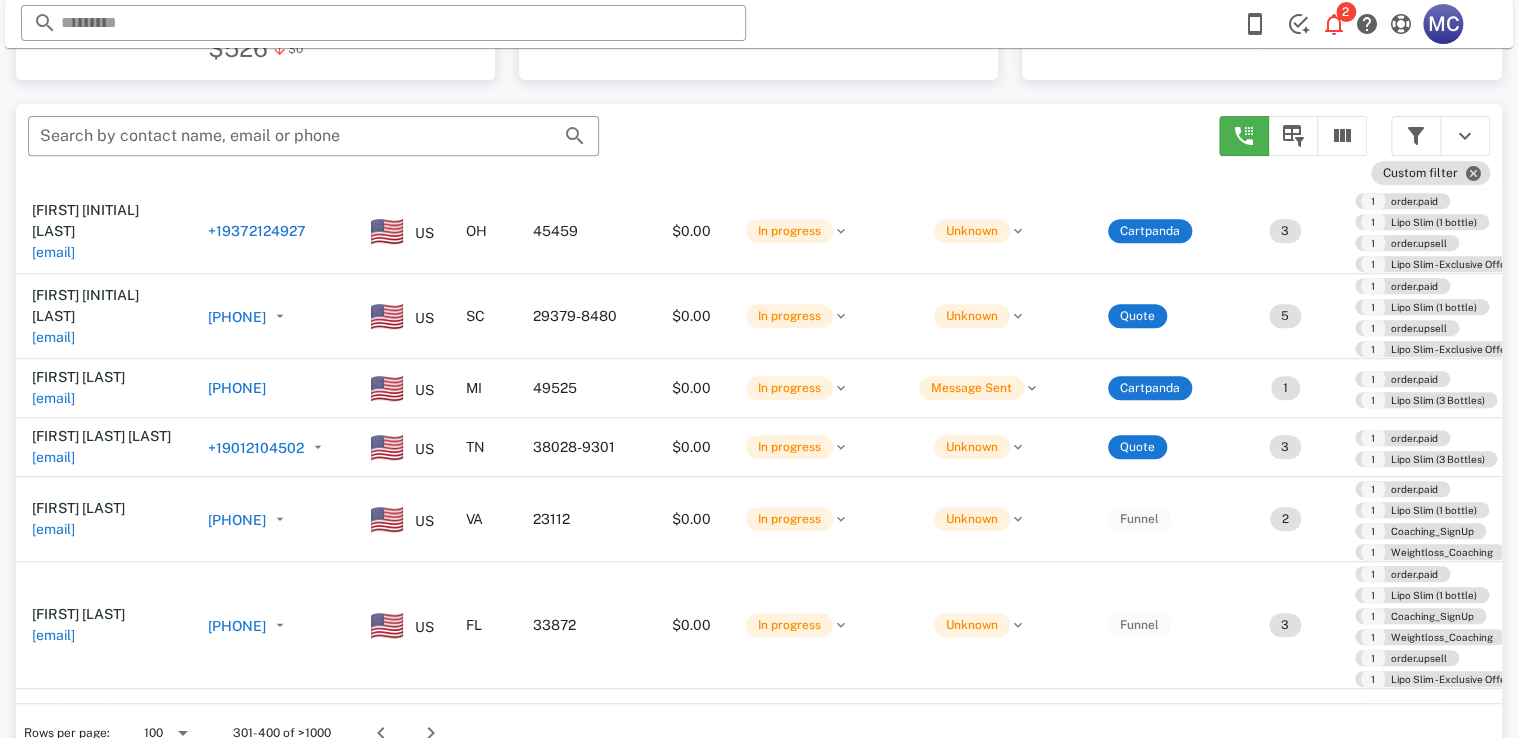 scroll, scrollTop: 380, scrollLeft: 0, axis: vertical 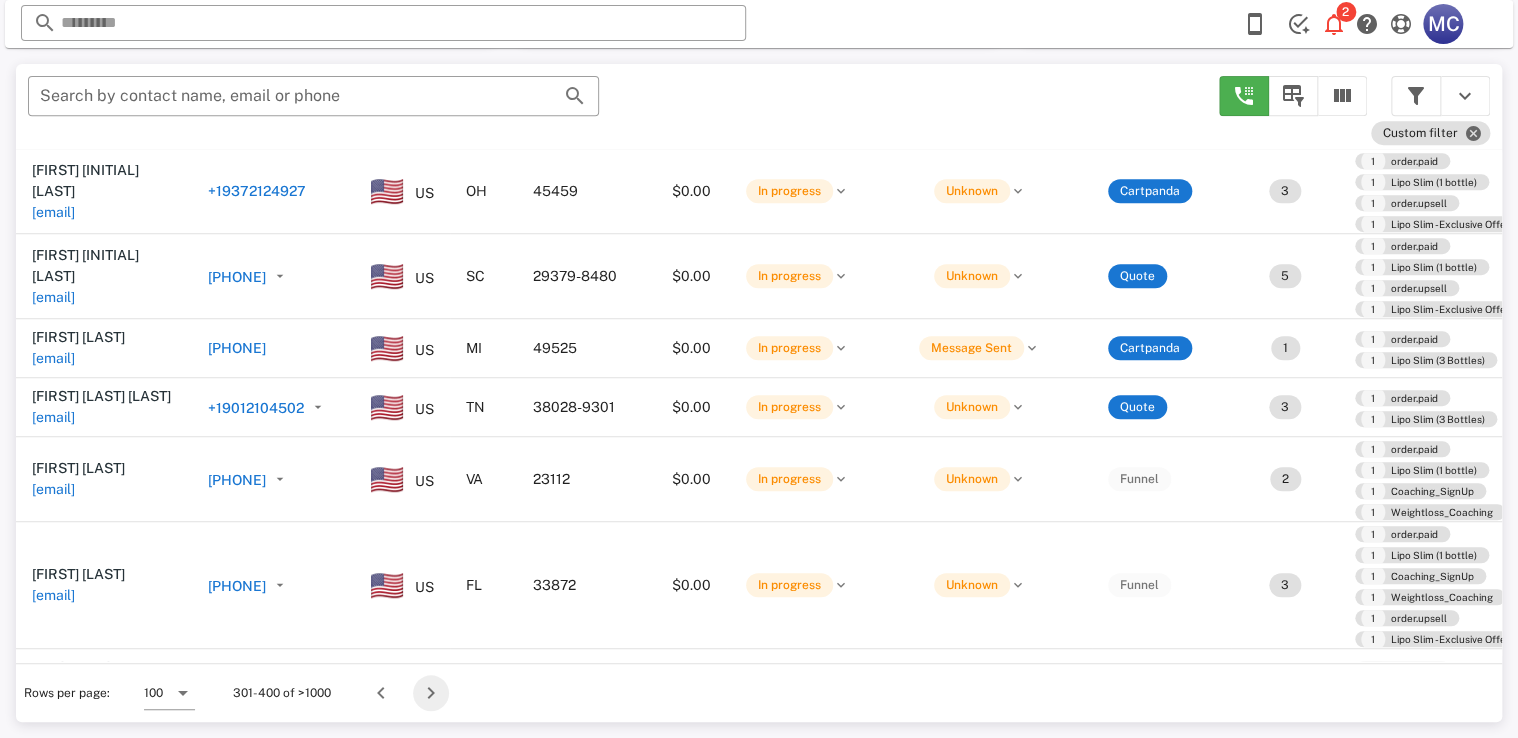 click at bounding box center (431, 693) 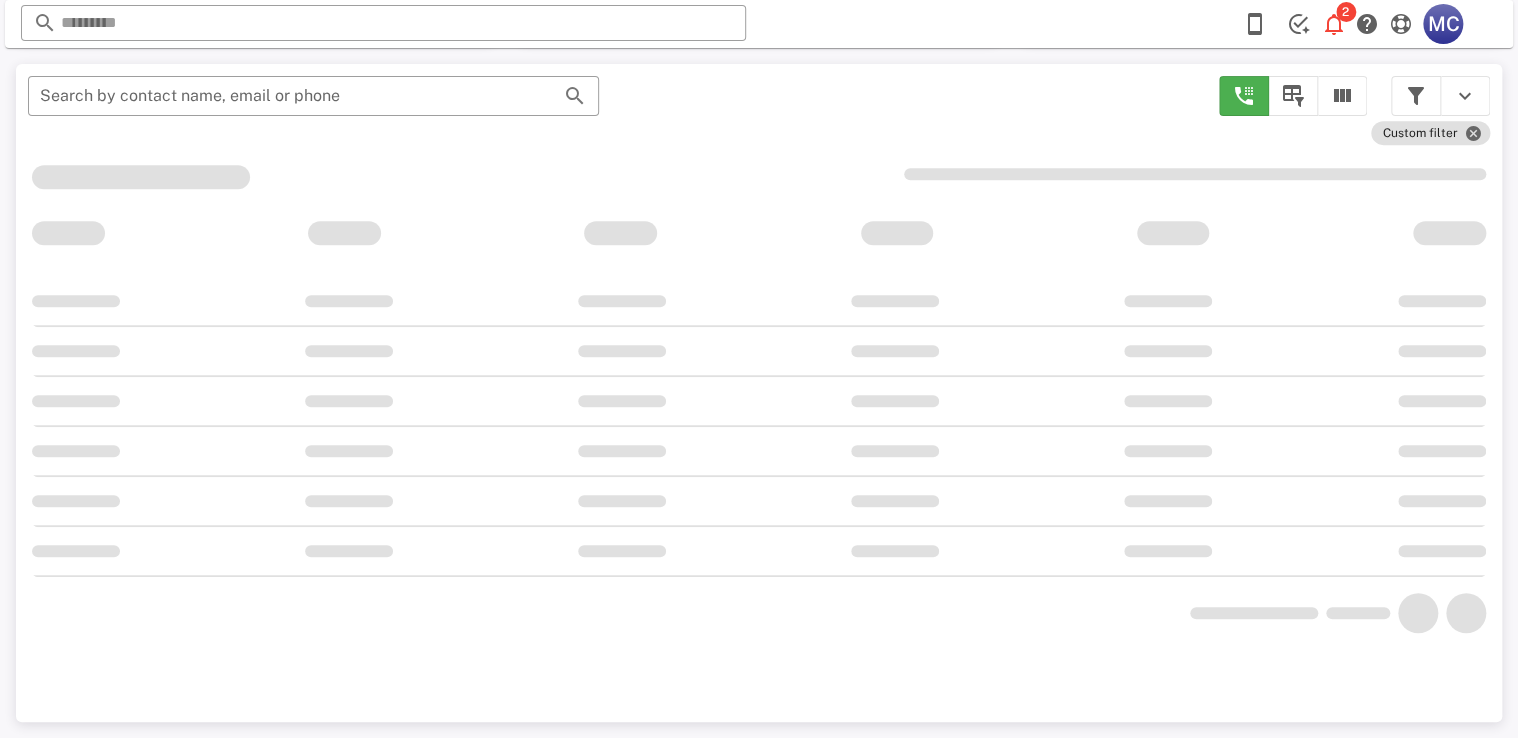 scroll, scrollTop: 380, scrollLeft: 0, axis: vertical 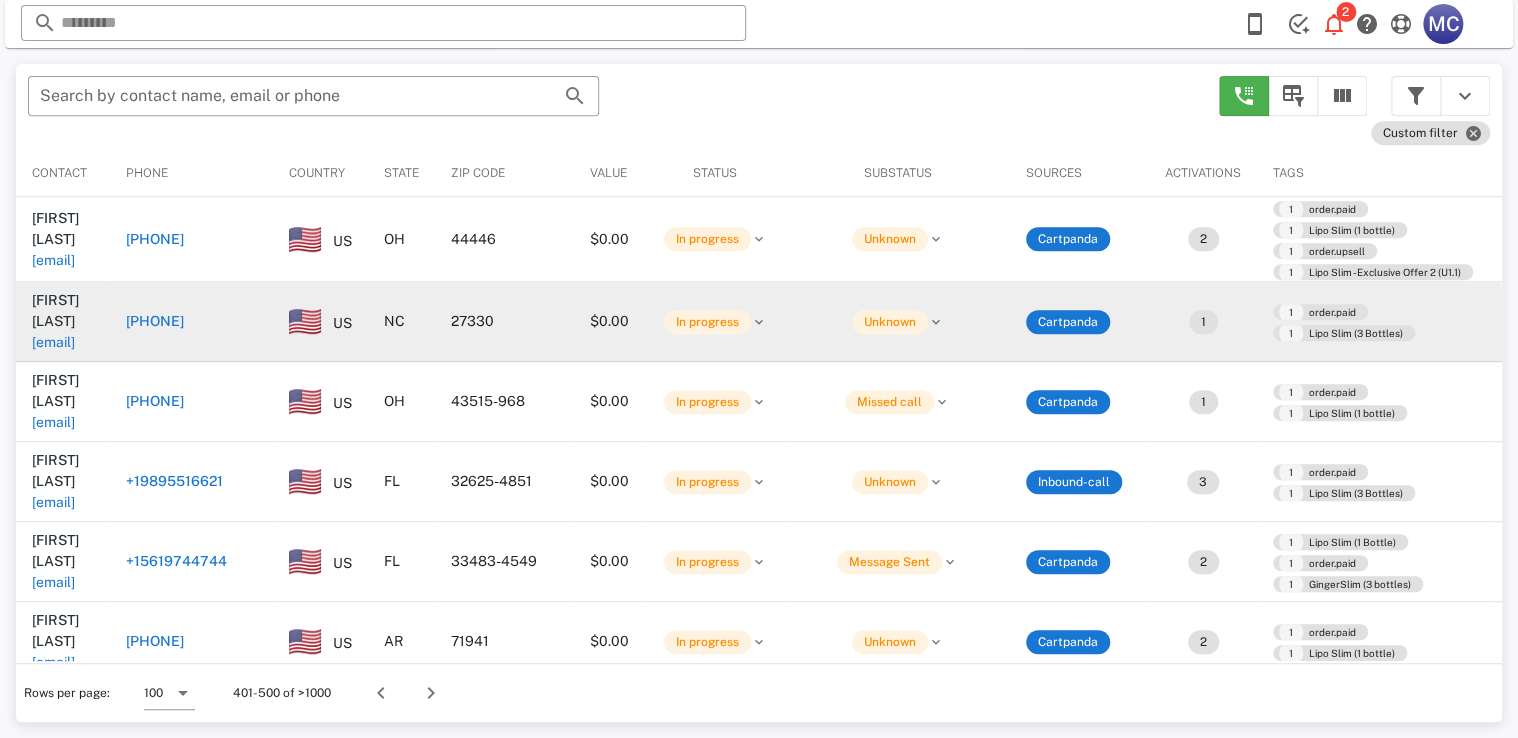 click on "+19197778951" at bounding box center [155, 321] 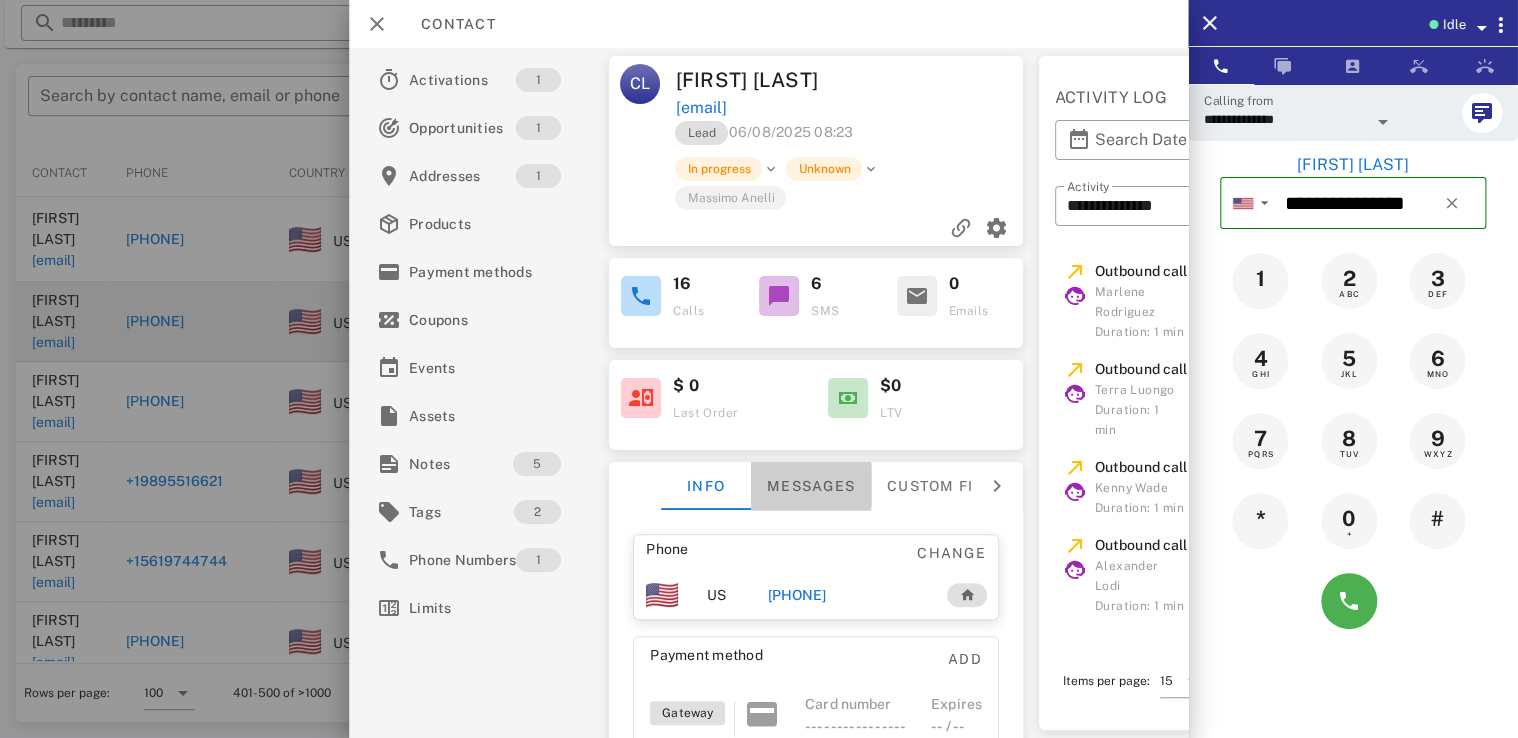 click on "Messages" at bounding box center (812, 486) 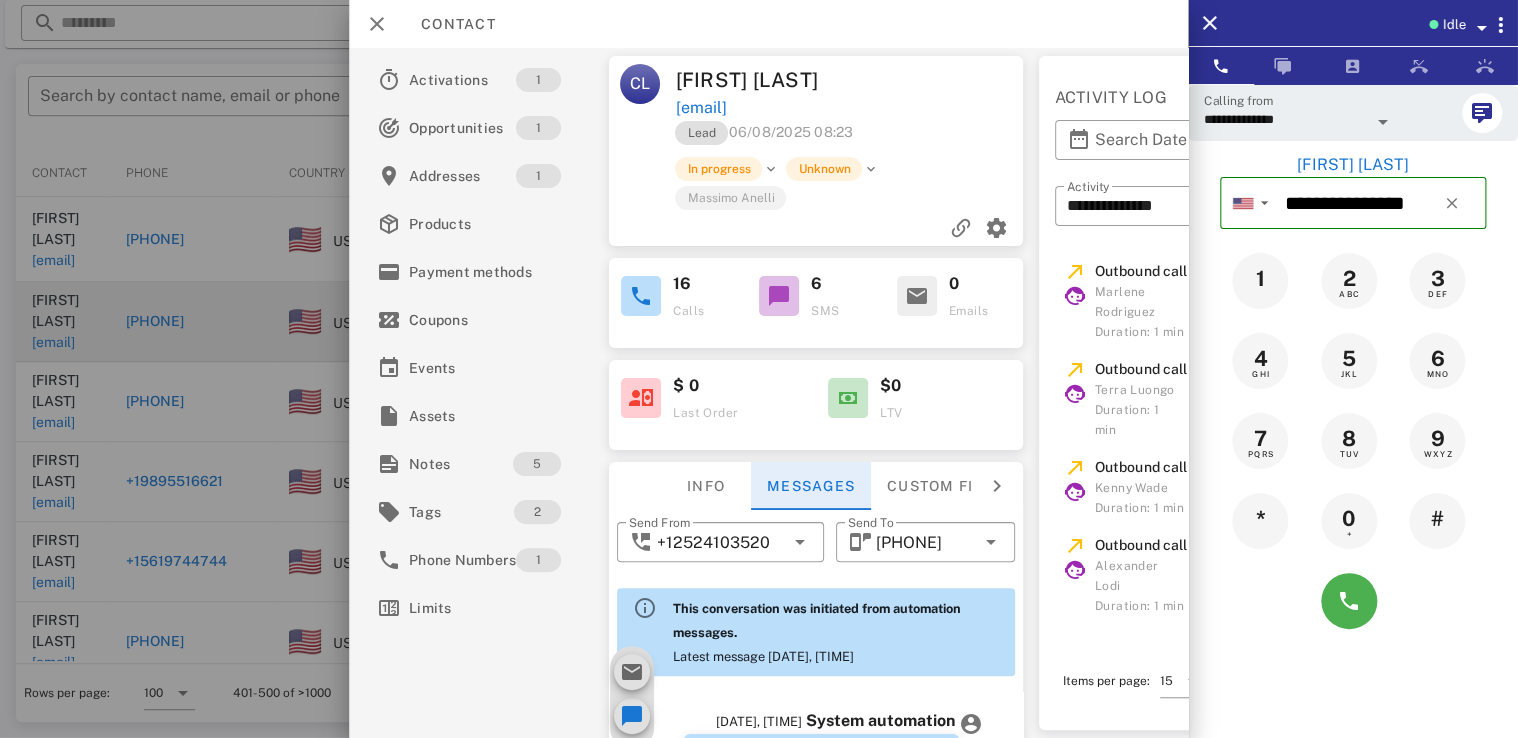 scroll, scrollTop: 896, scrollLeft: 0, axis: vertical 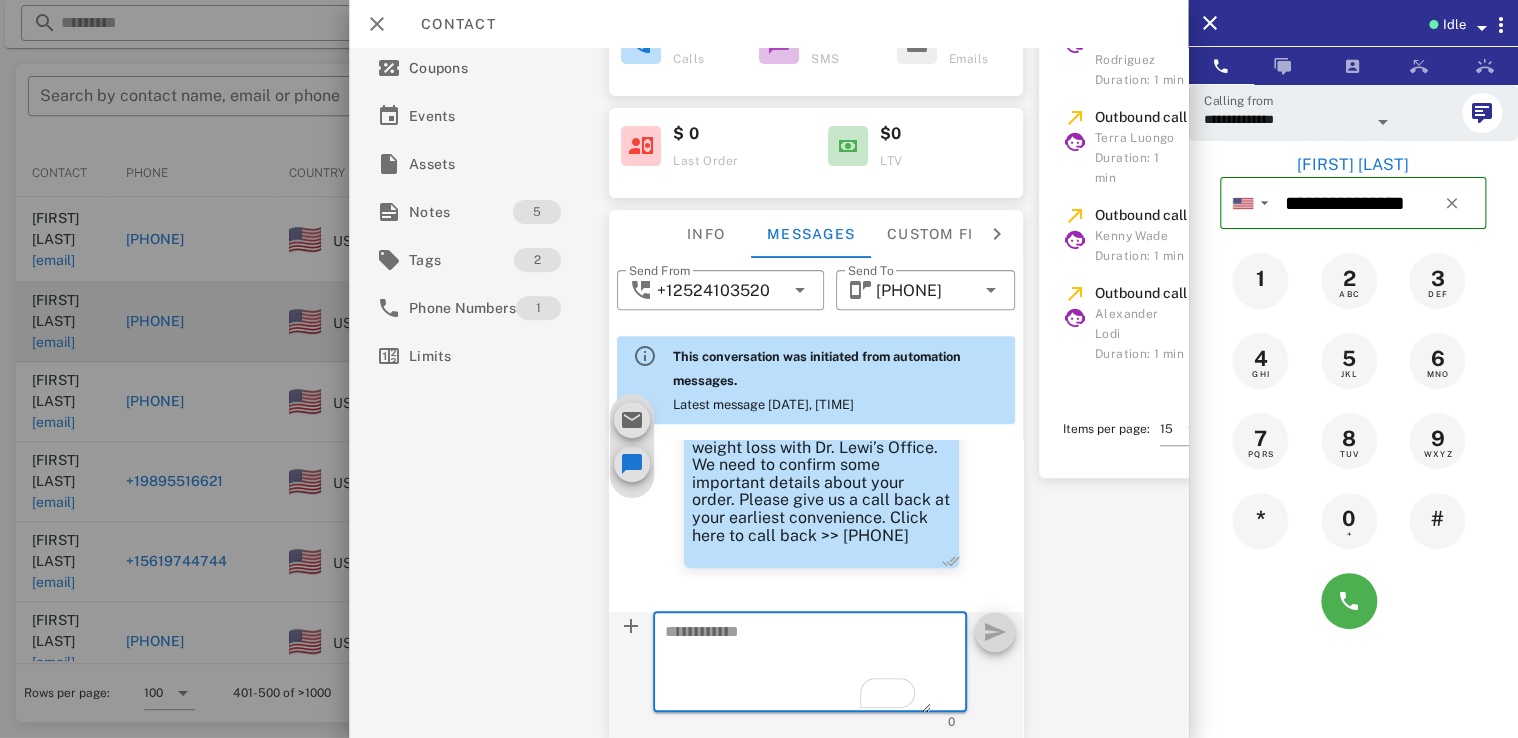 click on "06/10/2025, 10:06AM Alexander Lodi  Hi Candi, this is the LipoSlim that you purchased online for your weight loss with Dr. Lewi’s Office. We need to confirm some important details about your order. Please give us a call back at your earliest convenience. Click here to call back >> +17373524155" at bounding box center (821, 471) 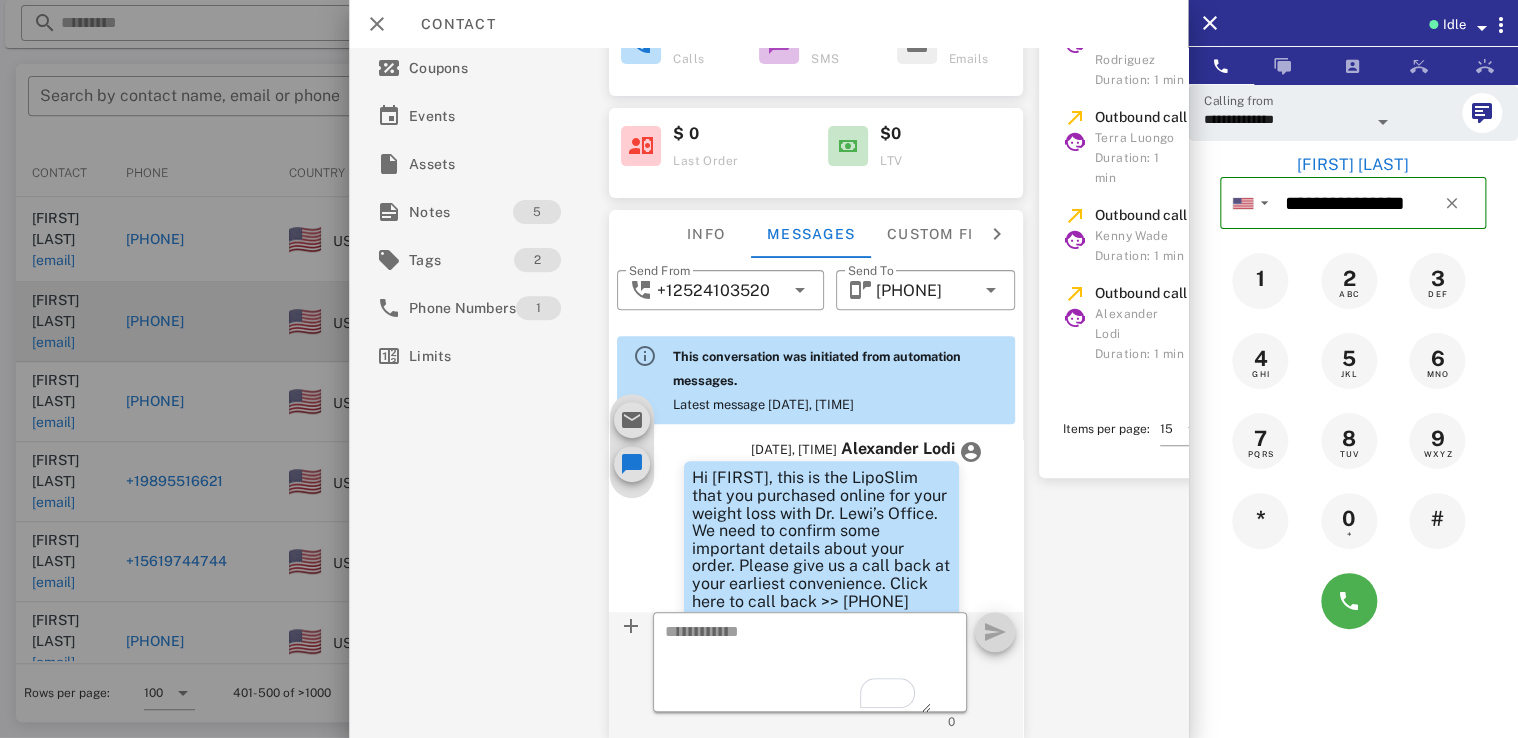 scroll, scrollTop: 816, scrollLeft: 0, axis: vertical 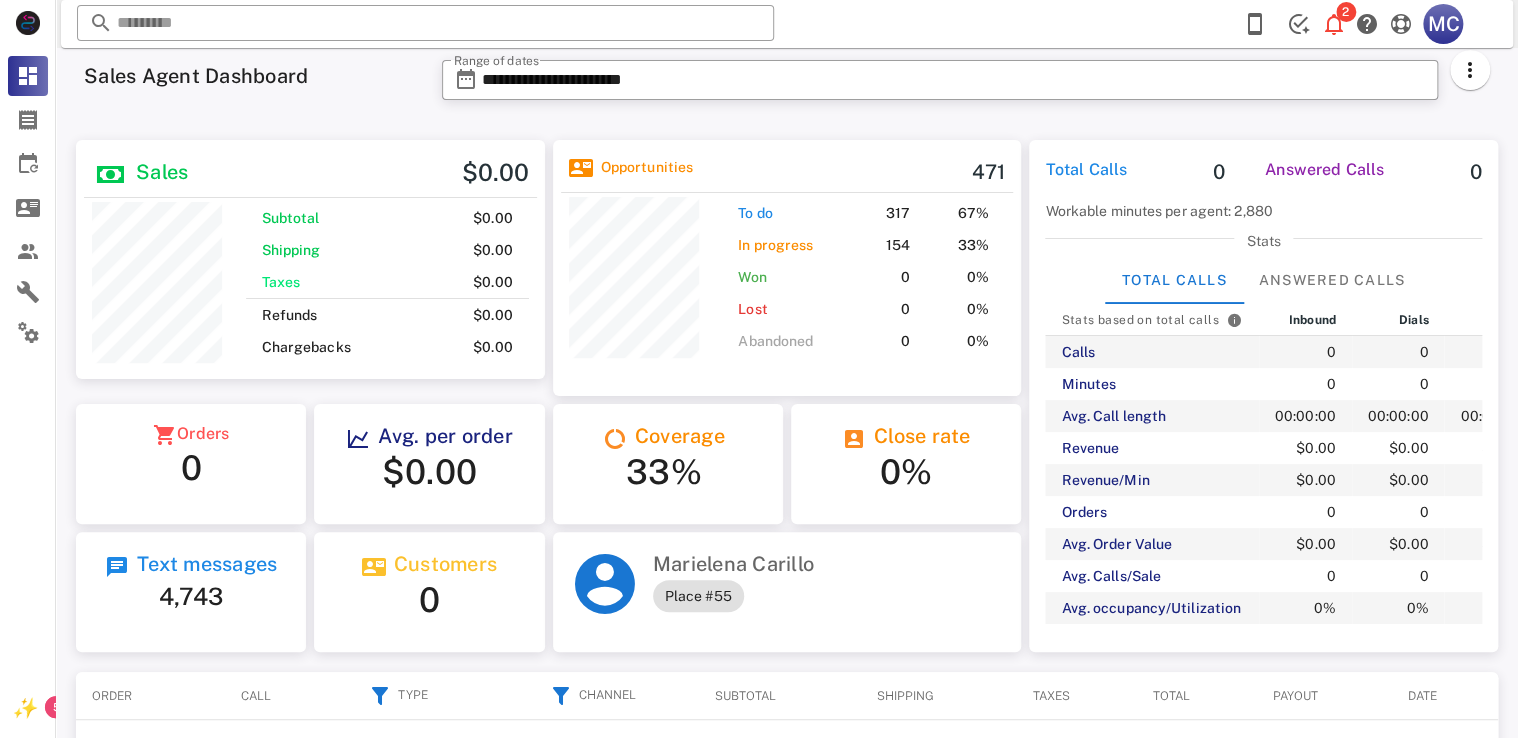 click on "Opportunities  471   To do  317 67%  In progress  154 33%  Won  0 0%  Lost  0 0%  Abandoned  0 0%" at bounding box center [787, 268] 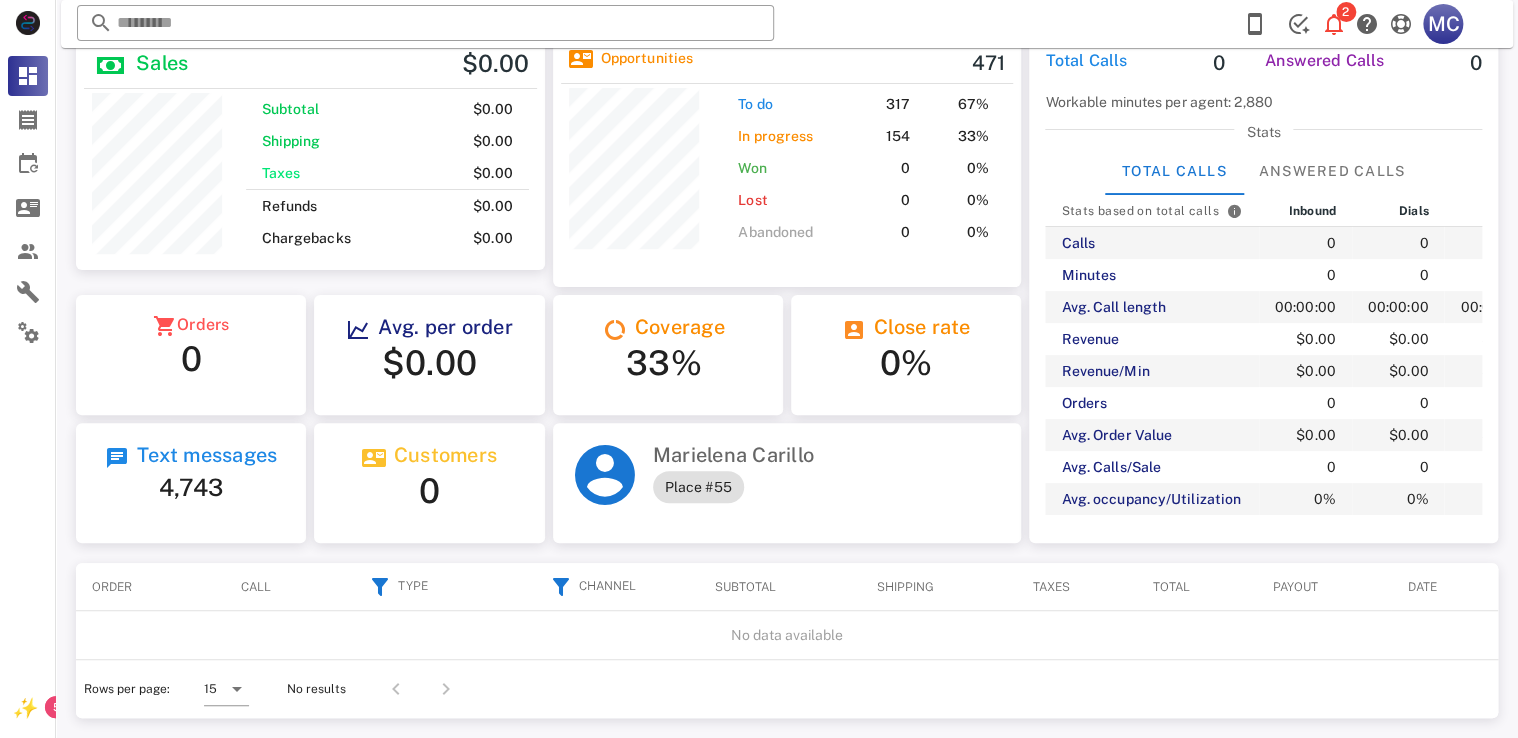 scroll, scrollTop: 128, scrollLeft: 0, axis: vertical 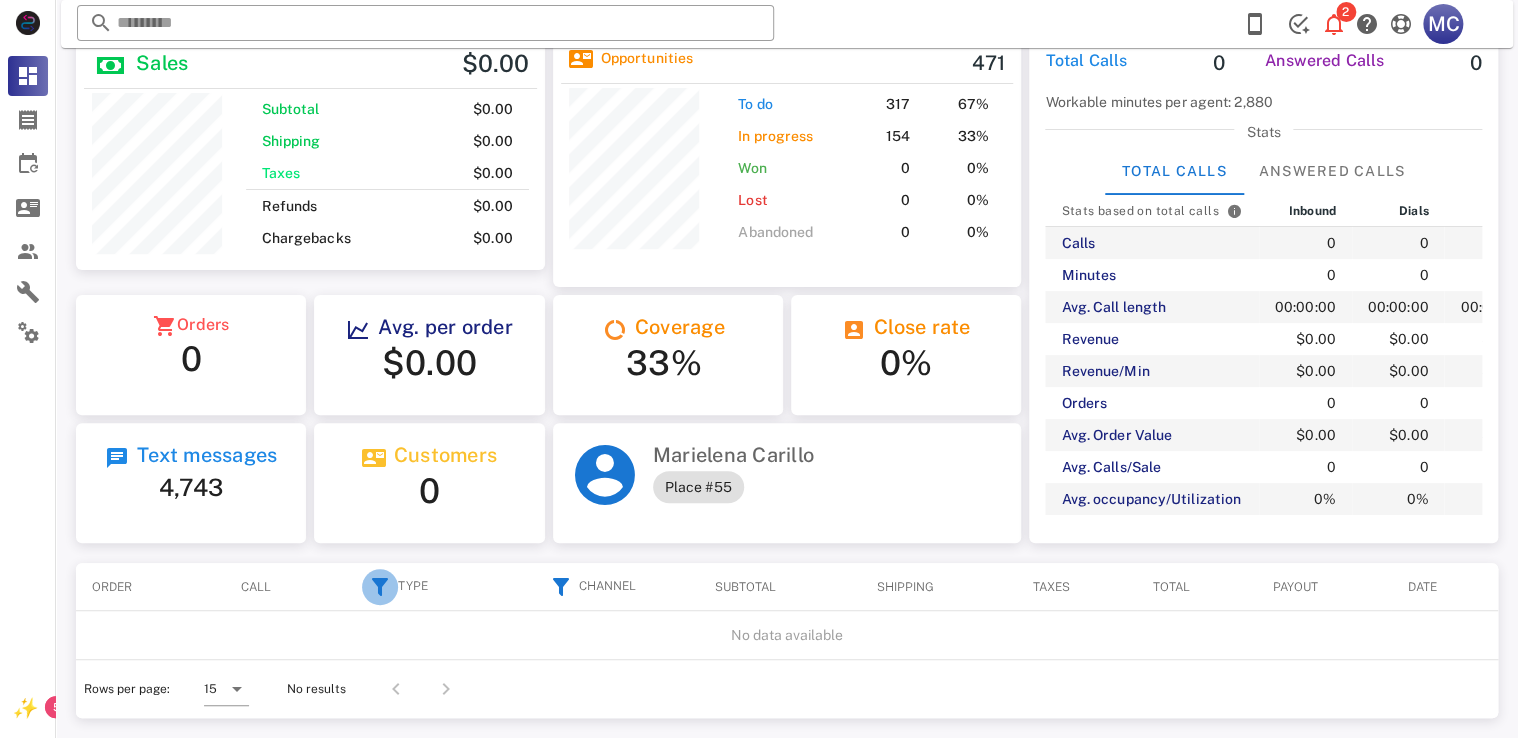 click at bounding box center [380, 587] 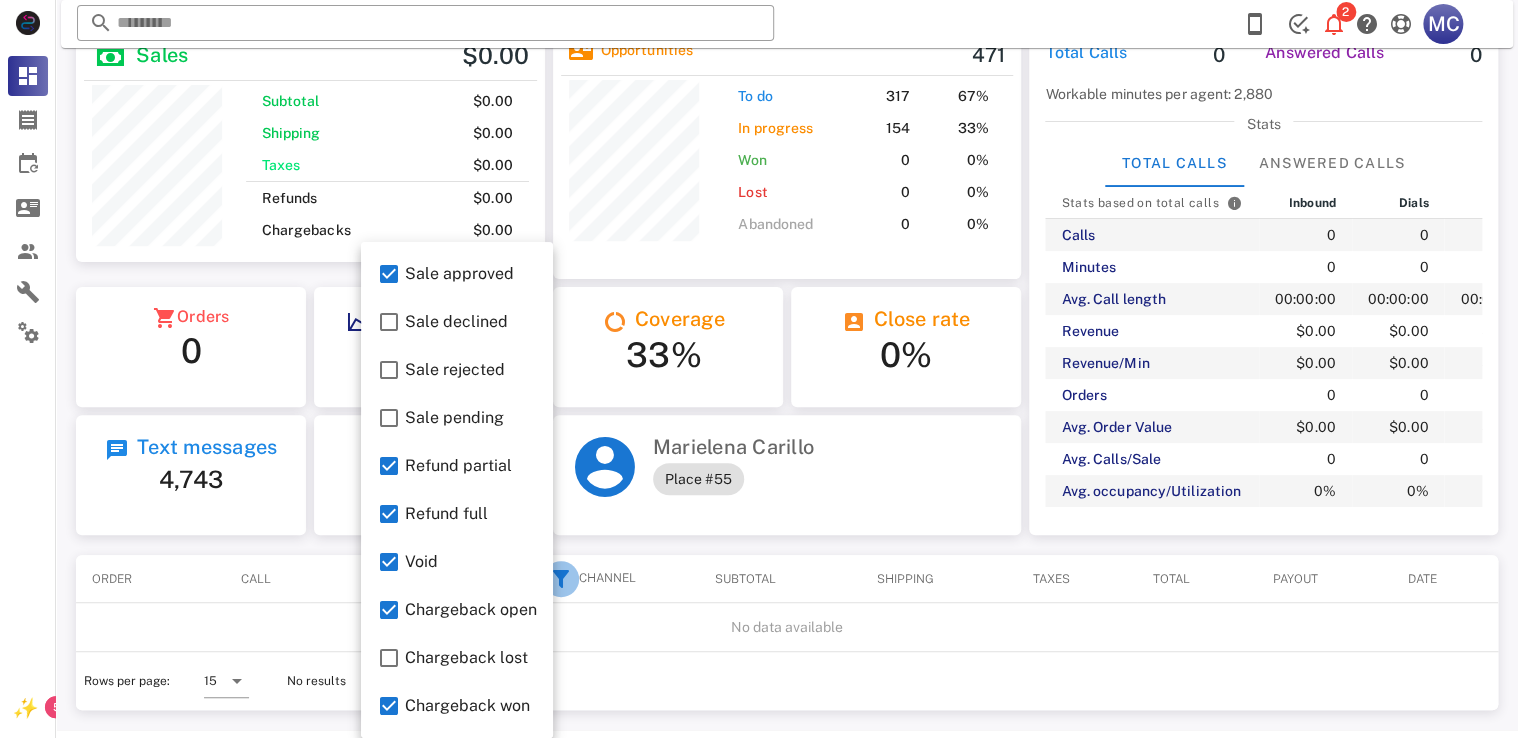 click at bounding box center [561, 579] 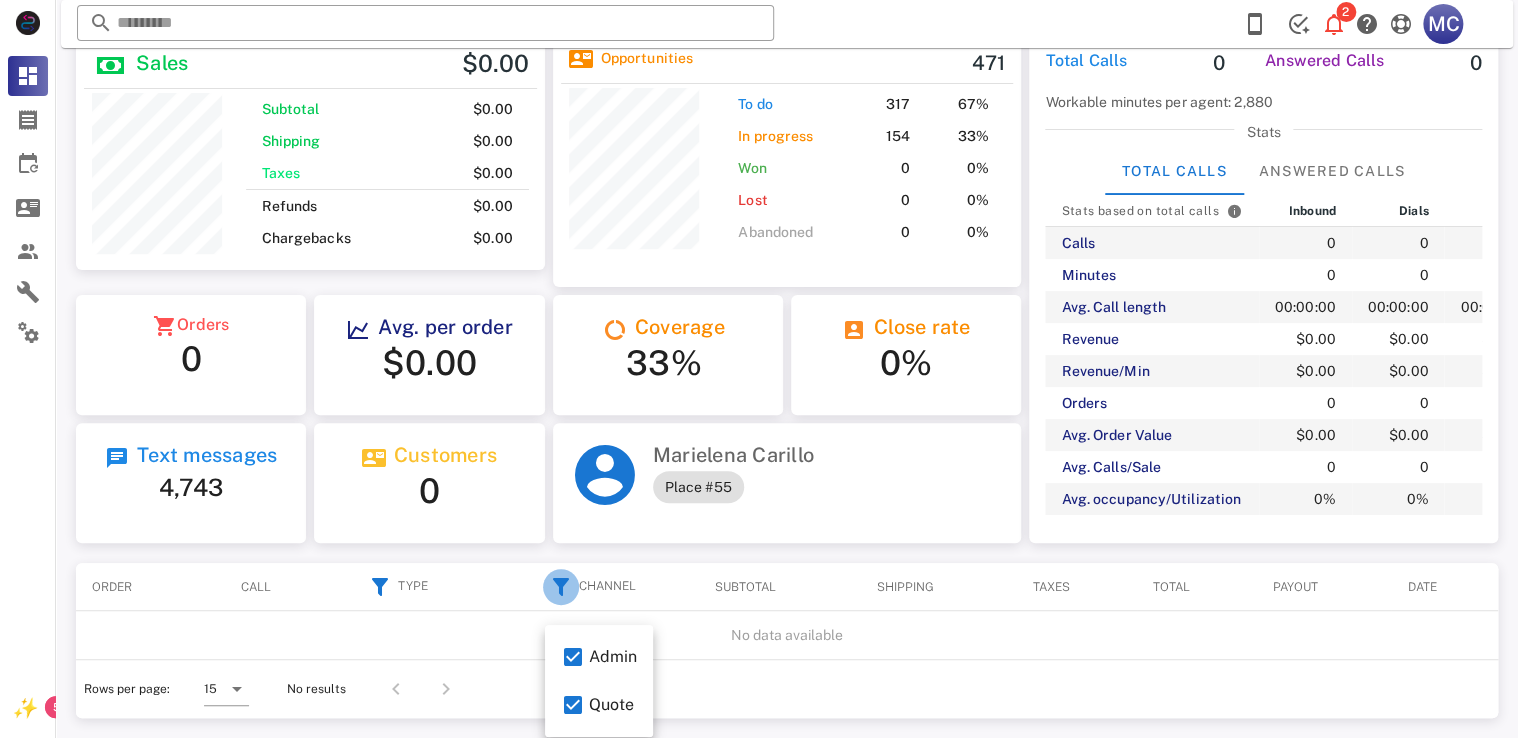 click at bounding box center [561, 587] 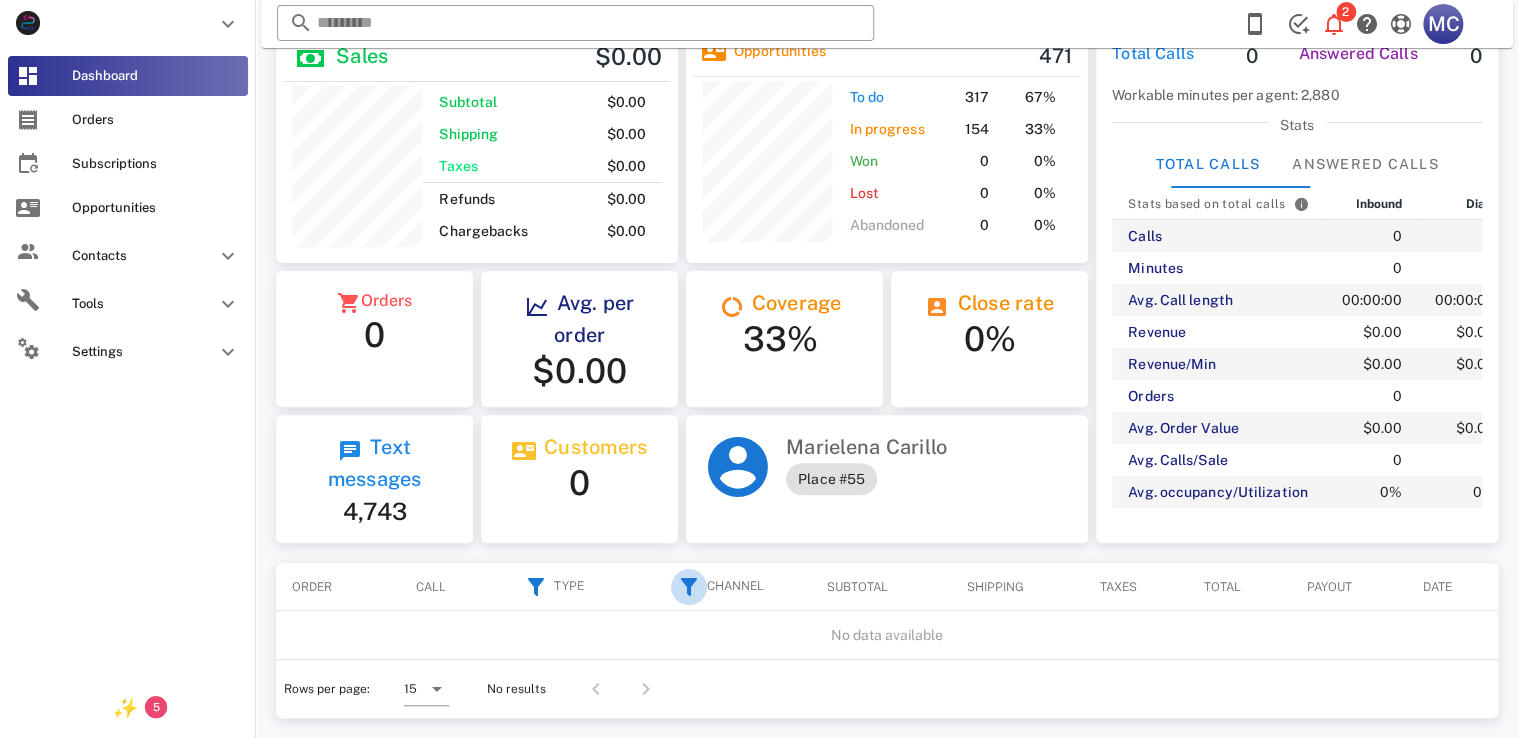 scroll, scrollTop: 239, scrollLeft: 402, axis: both 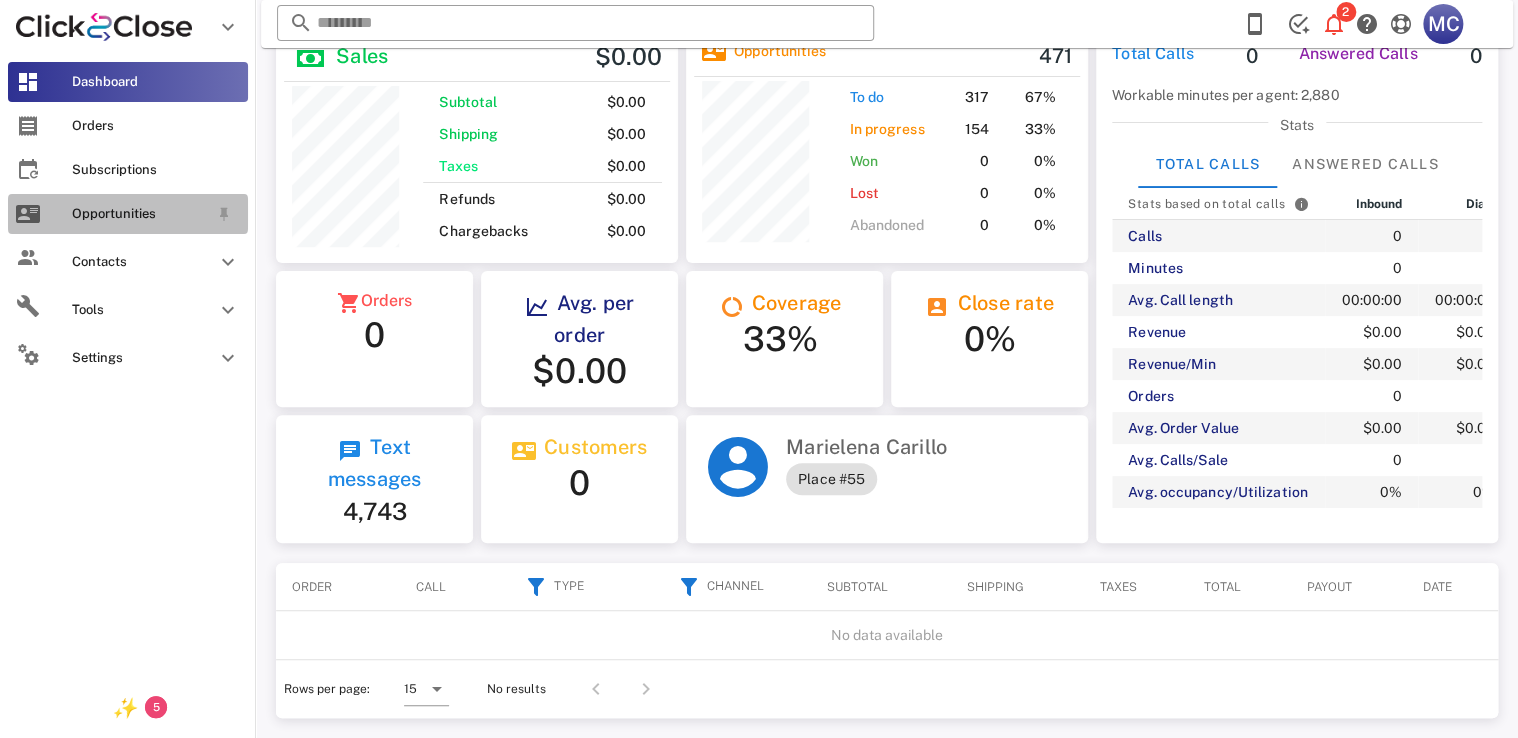 click on "Opportunities" at bounding box center (128, 214) 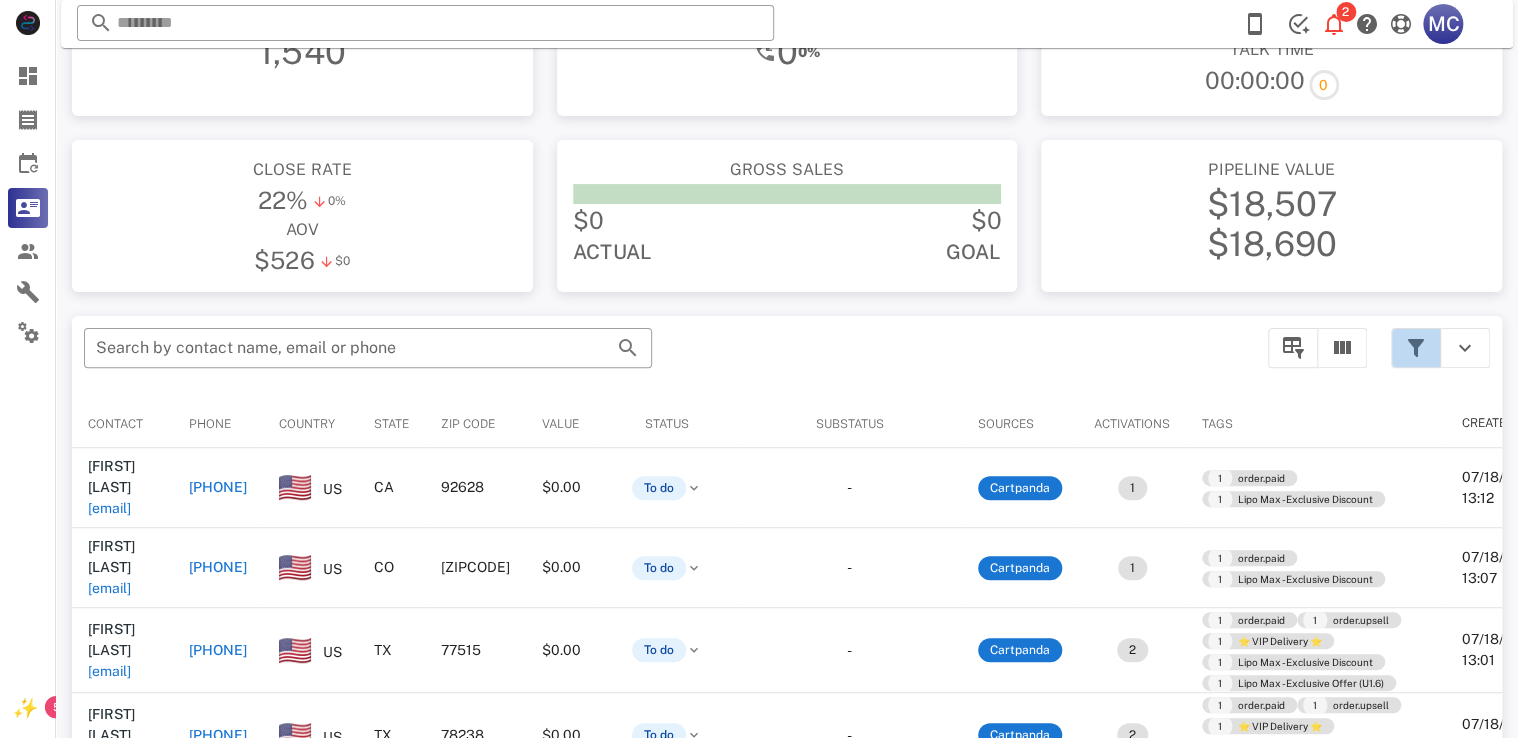 click at bounding box center [1416, 348] 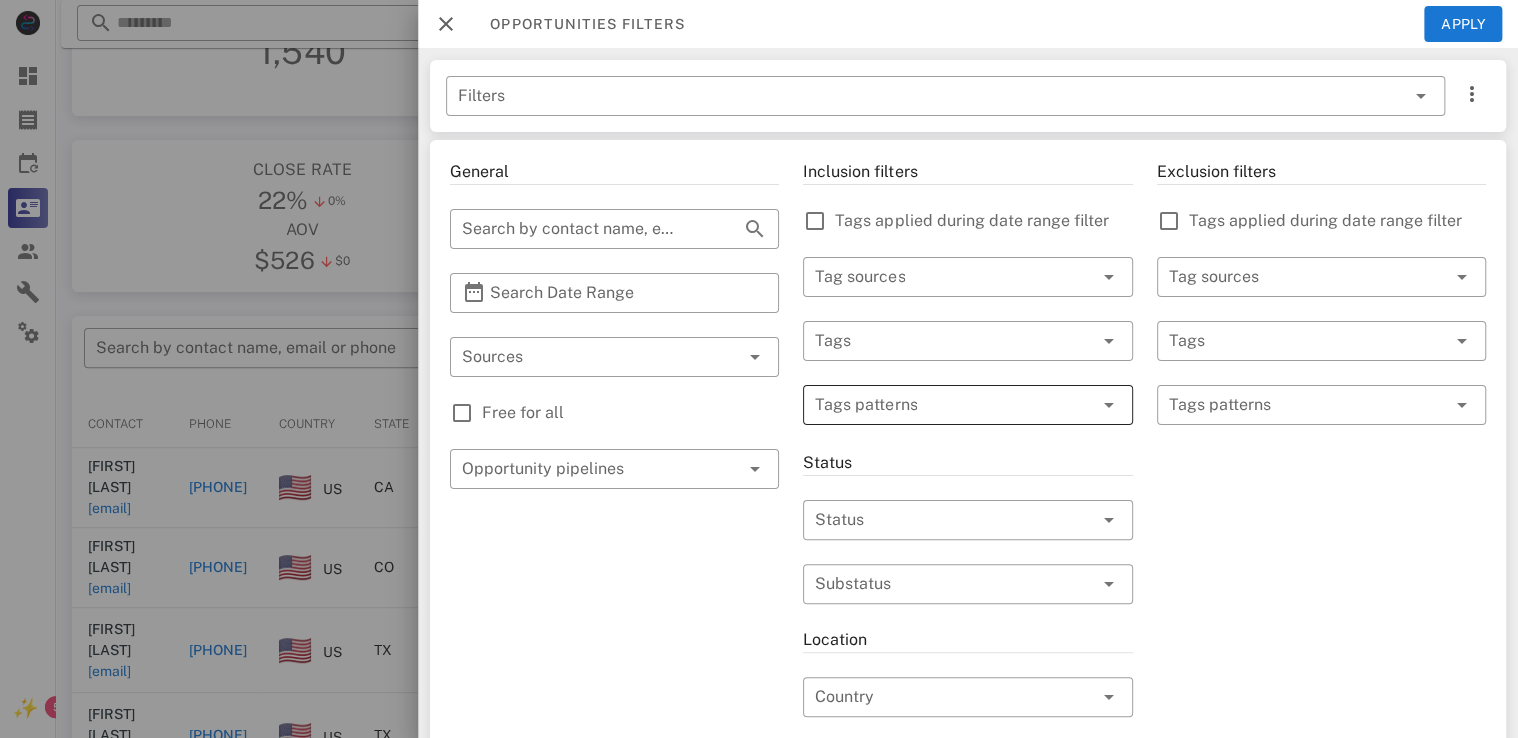 click at bounding box center (953, 405) 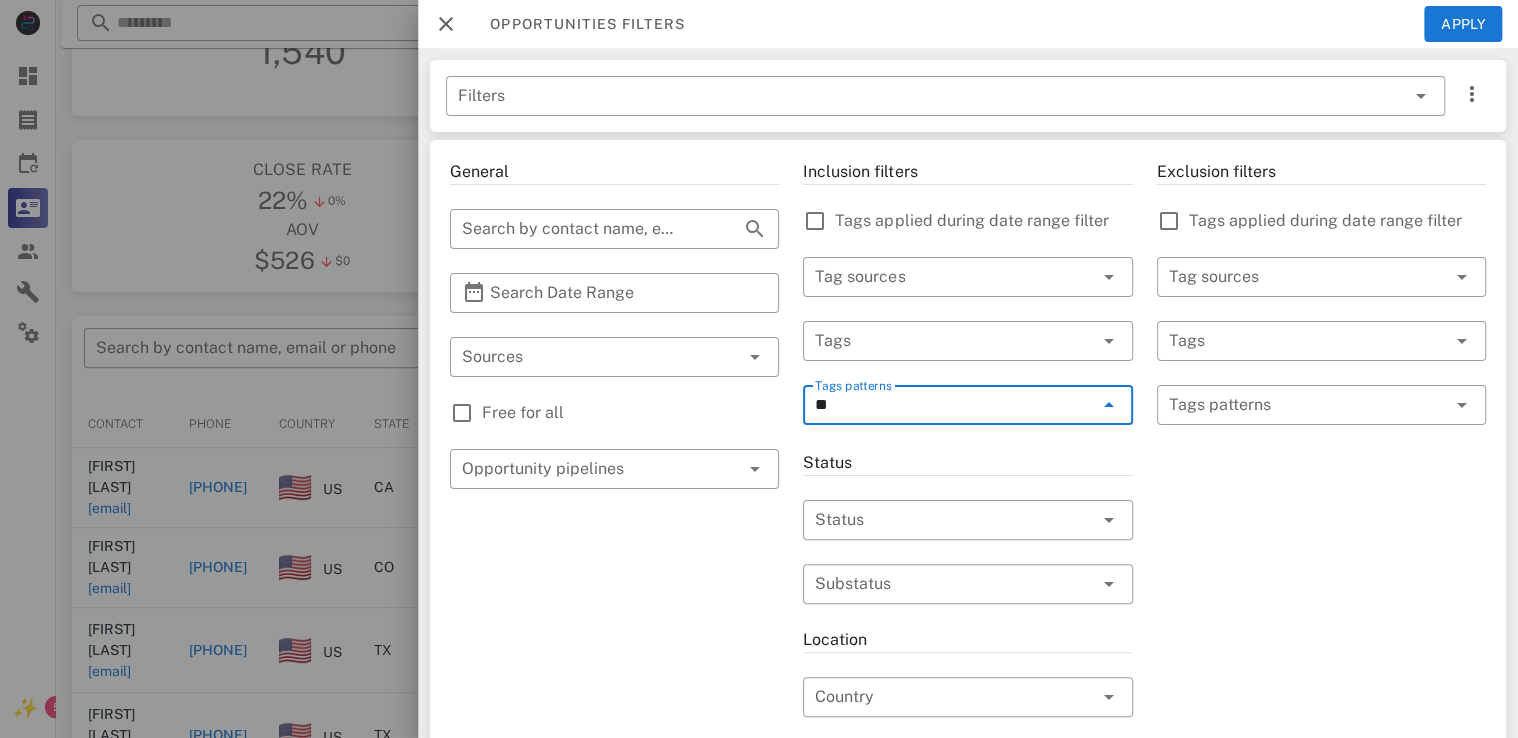 type on "*" 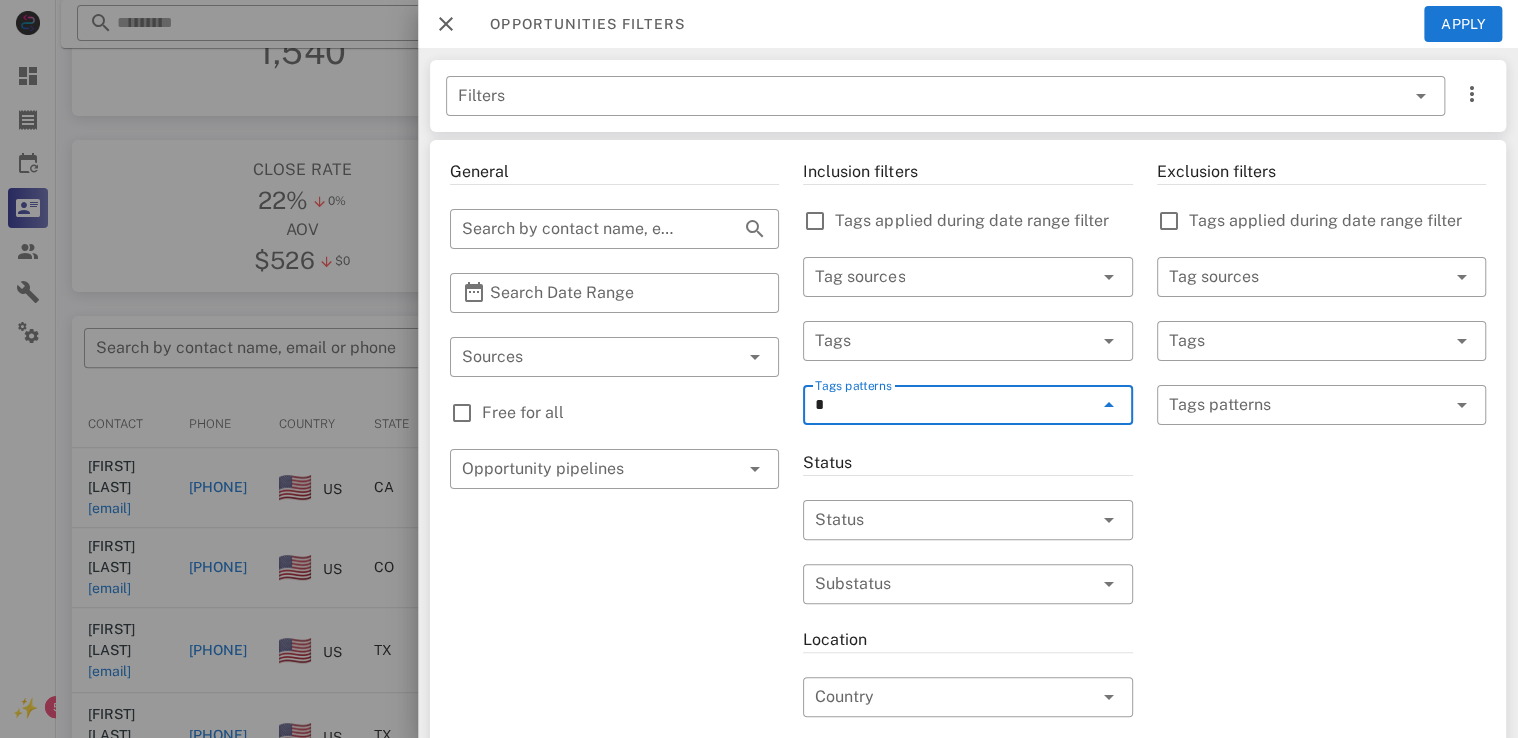 type 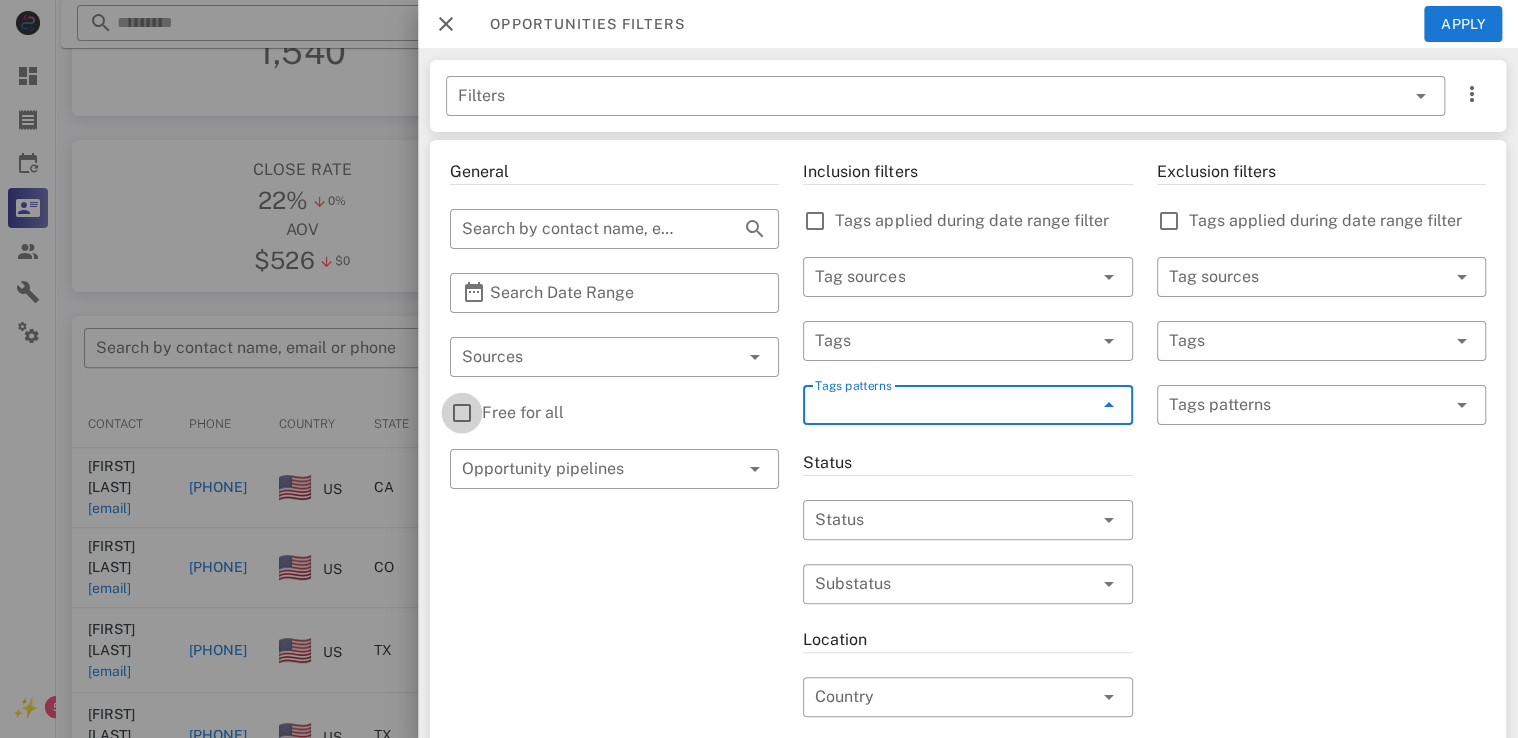 click at bounding box center [462, 413] 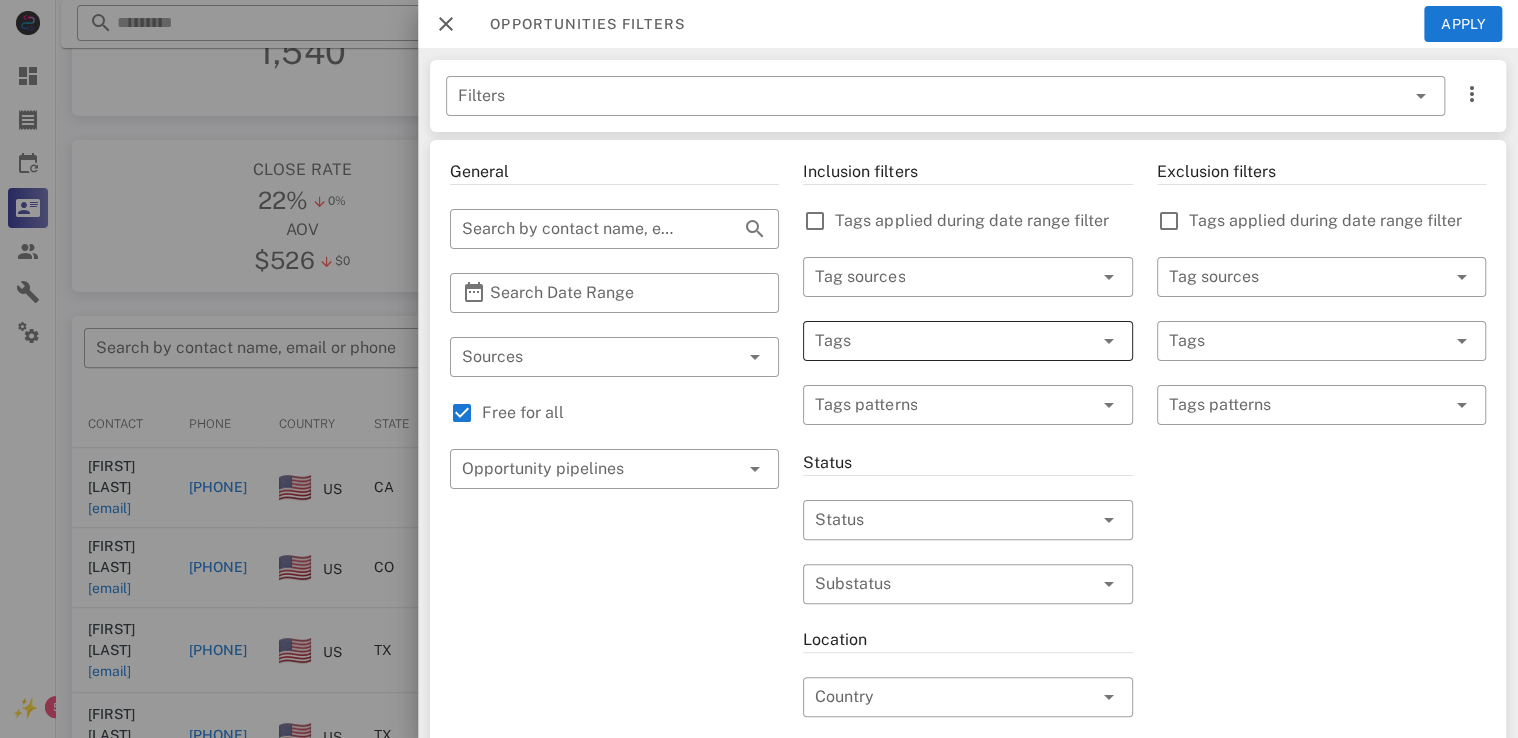 click at bounding box center (939, 341) 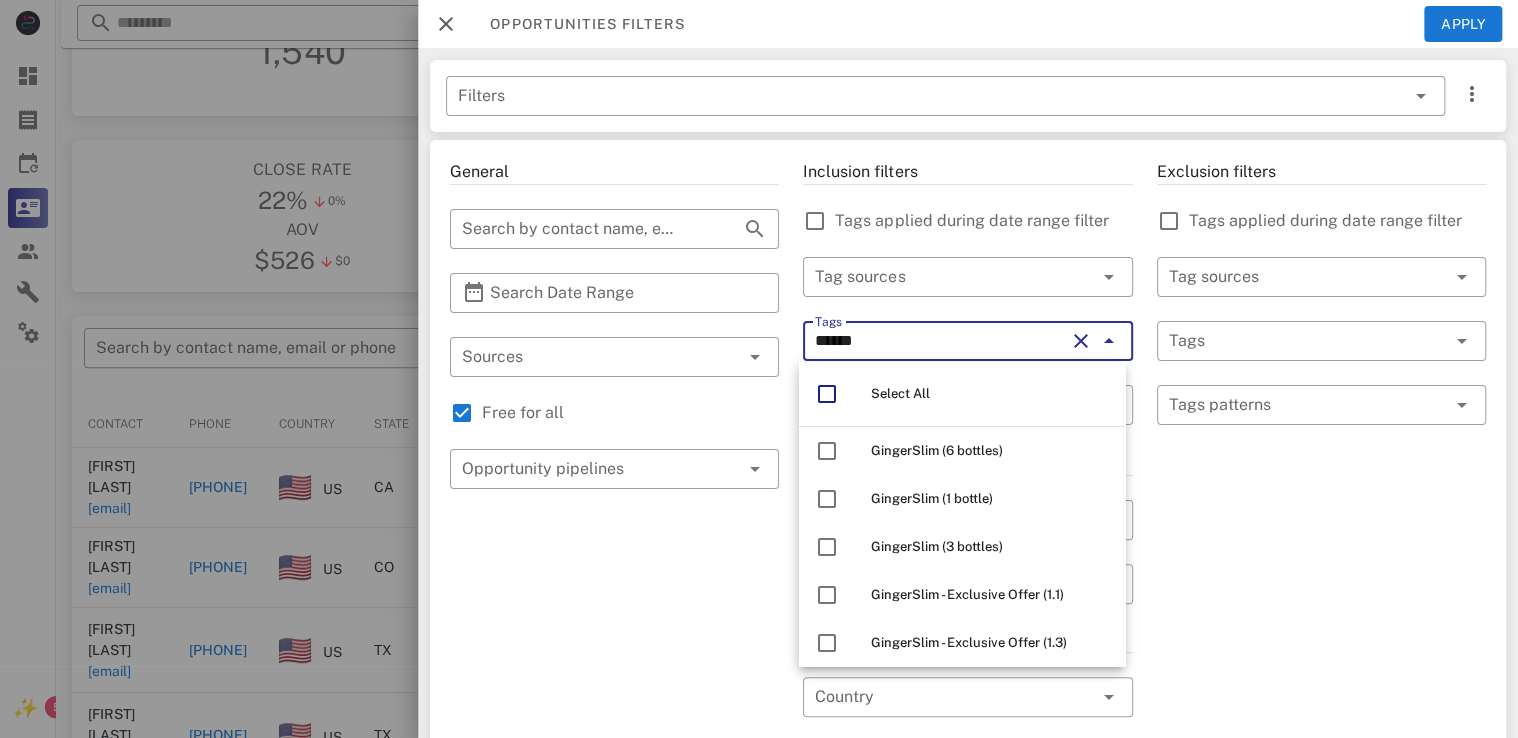 click on "GingerSlim (1 bottle)" at bounding box center [962, 499] 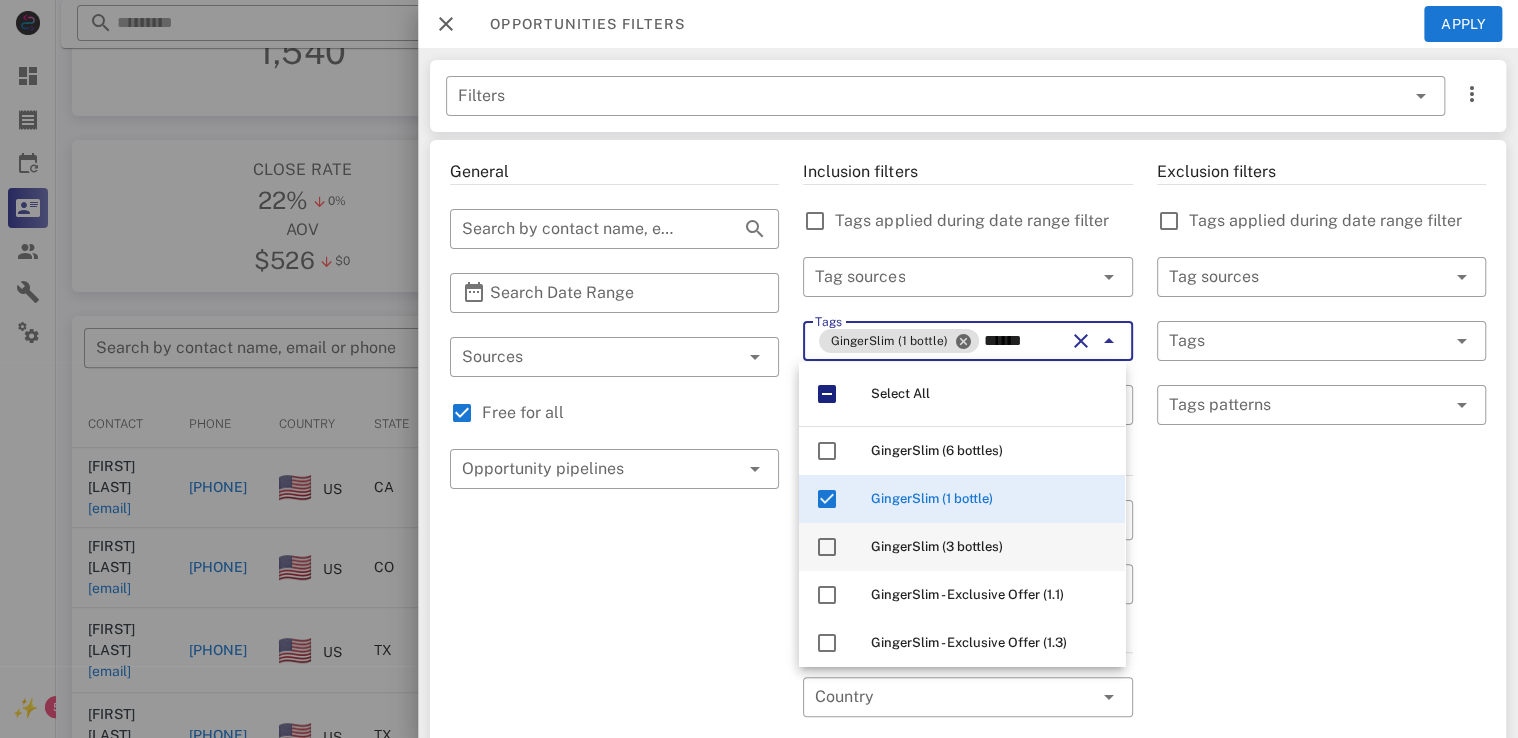 click on "GingerSlim (3 bottles)" at bounding box center (937, 546) 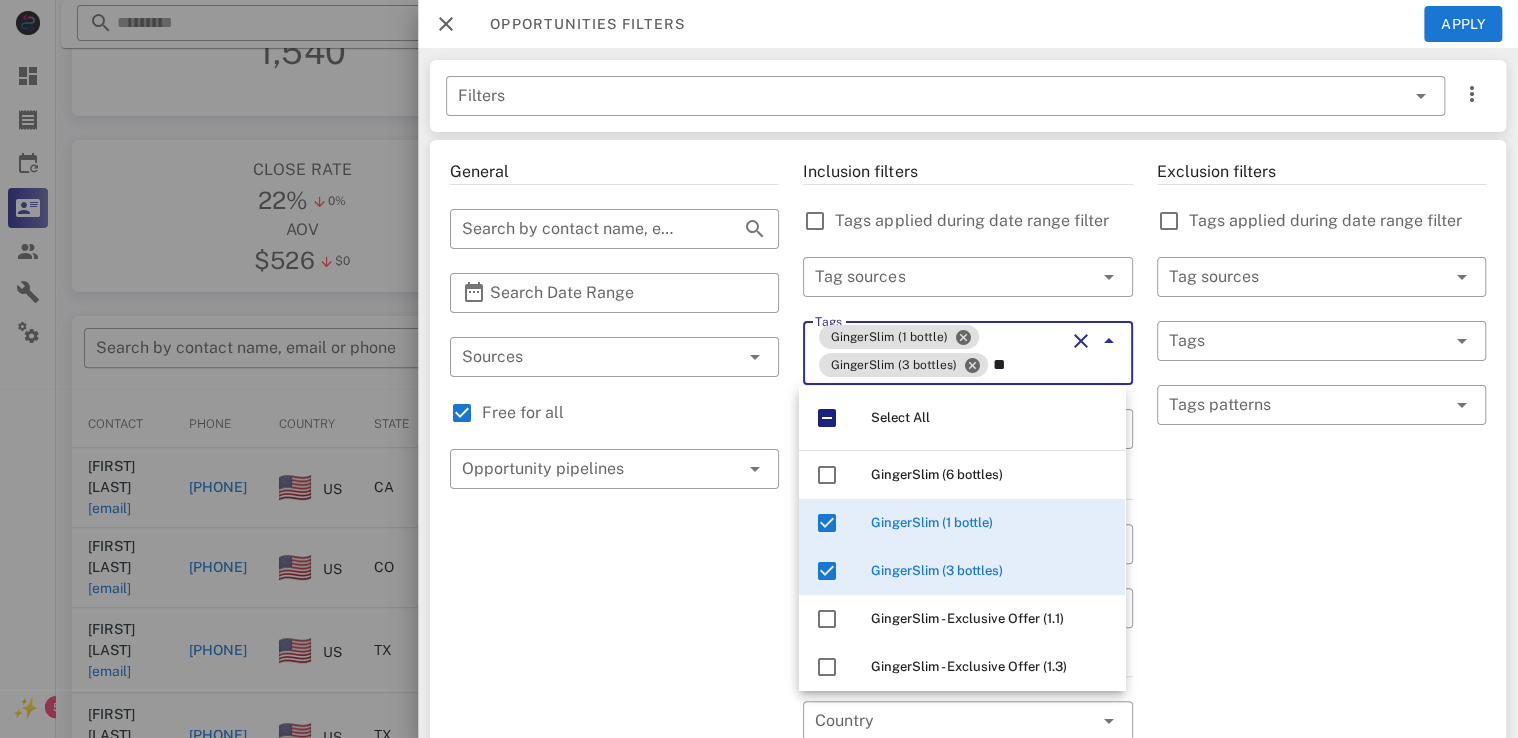 type on "*" 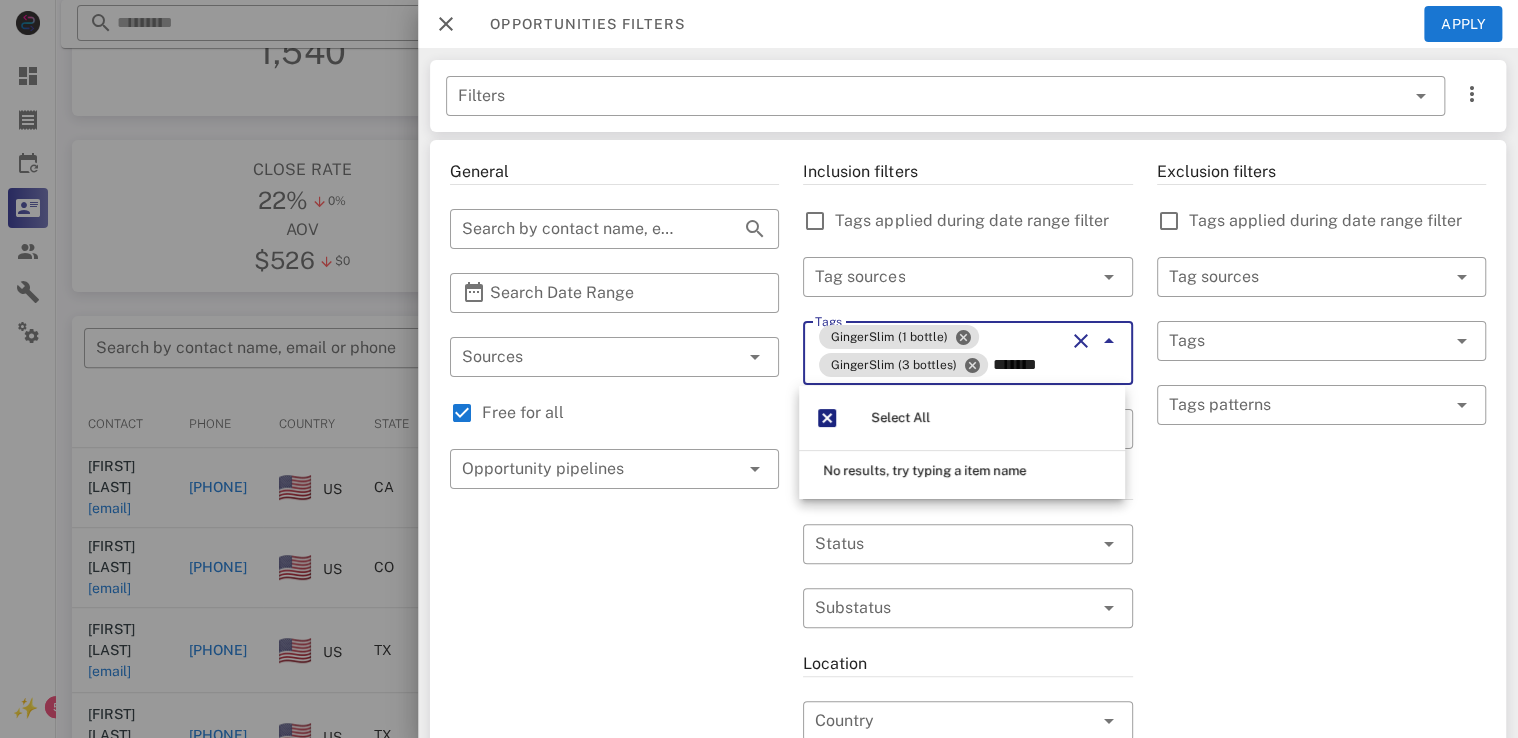 type on "********" 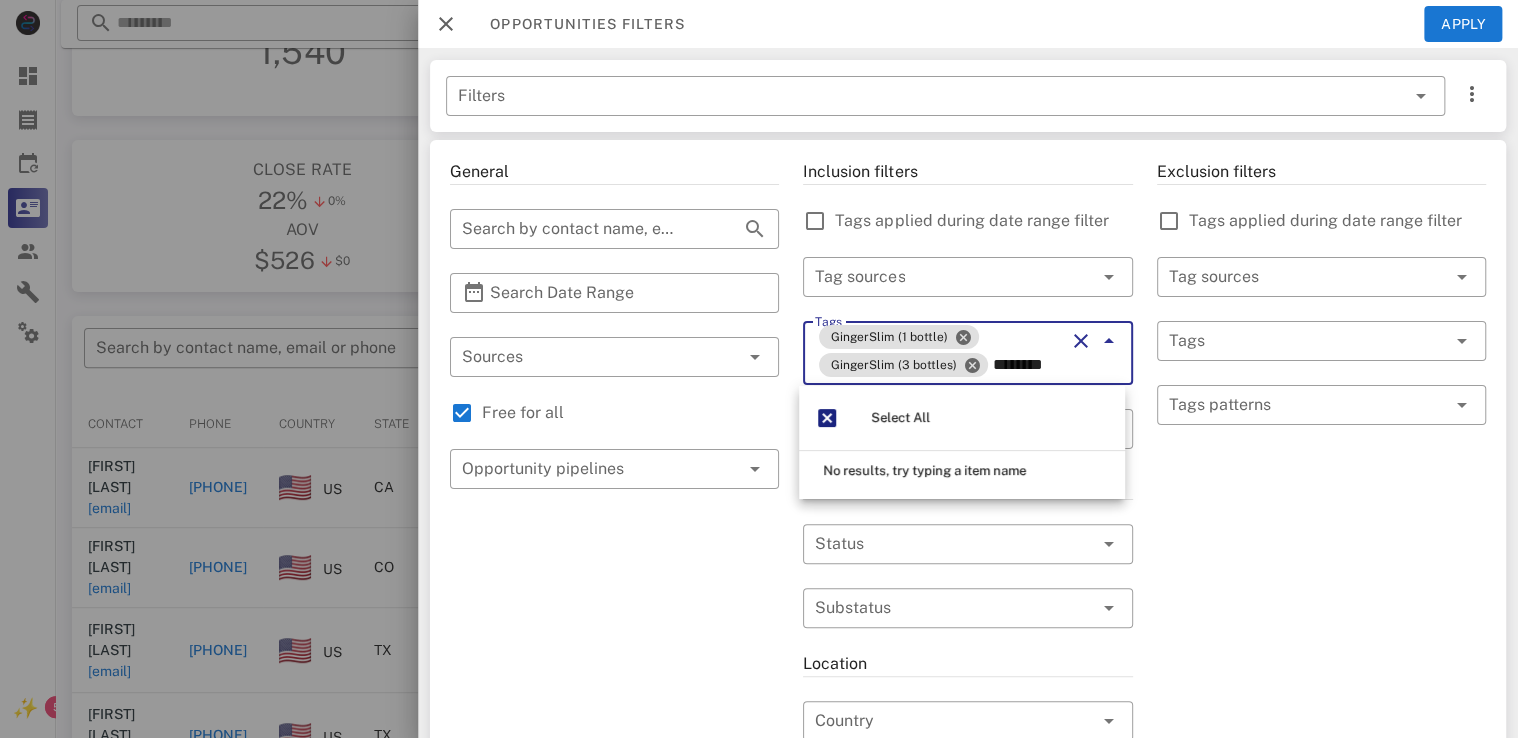 scroll, scrollTop: 0, scrollLeft: 3, axis: horizontal 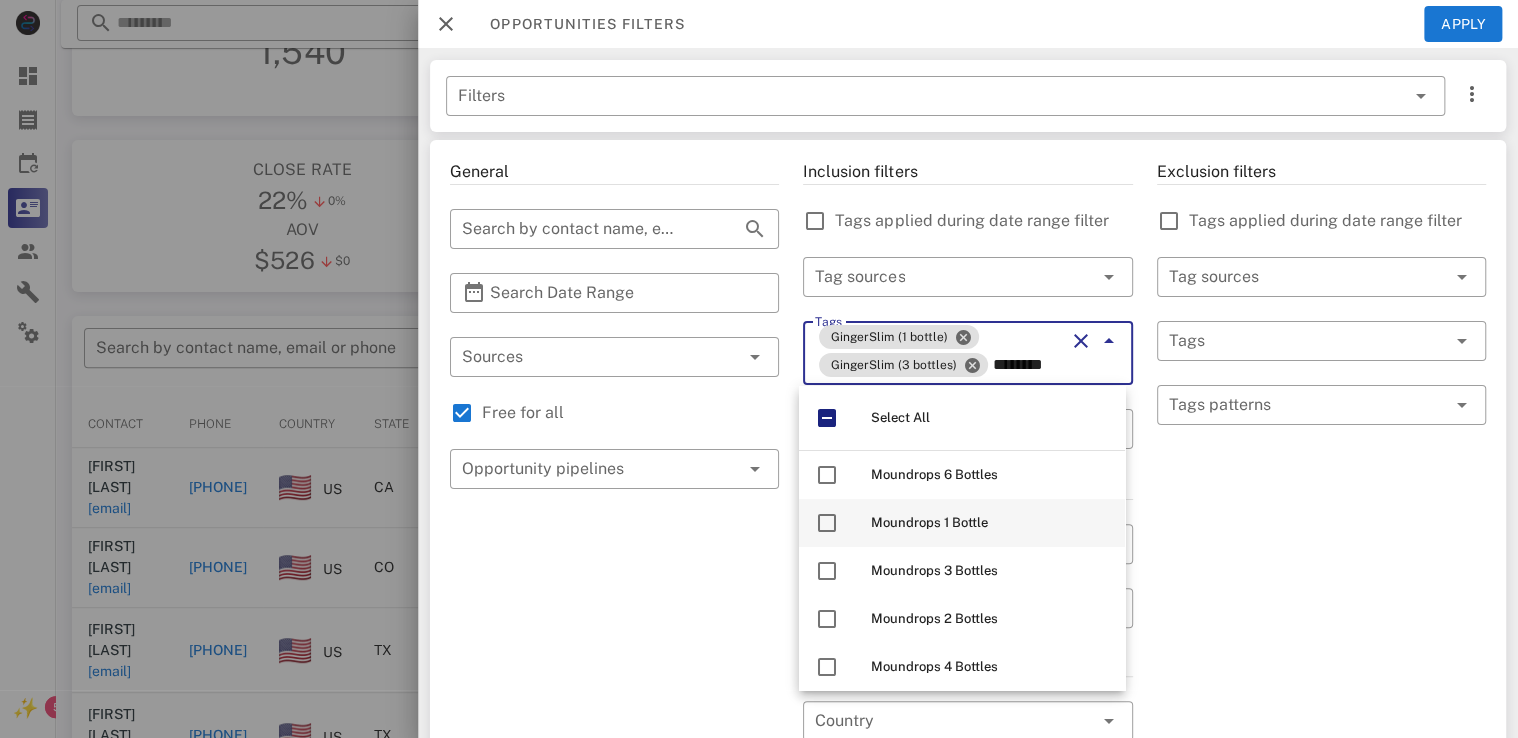 click on "Moundrops 1 Bottle" at bounding box center (929, 522) 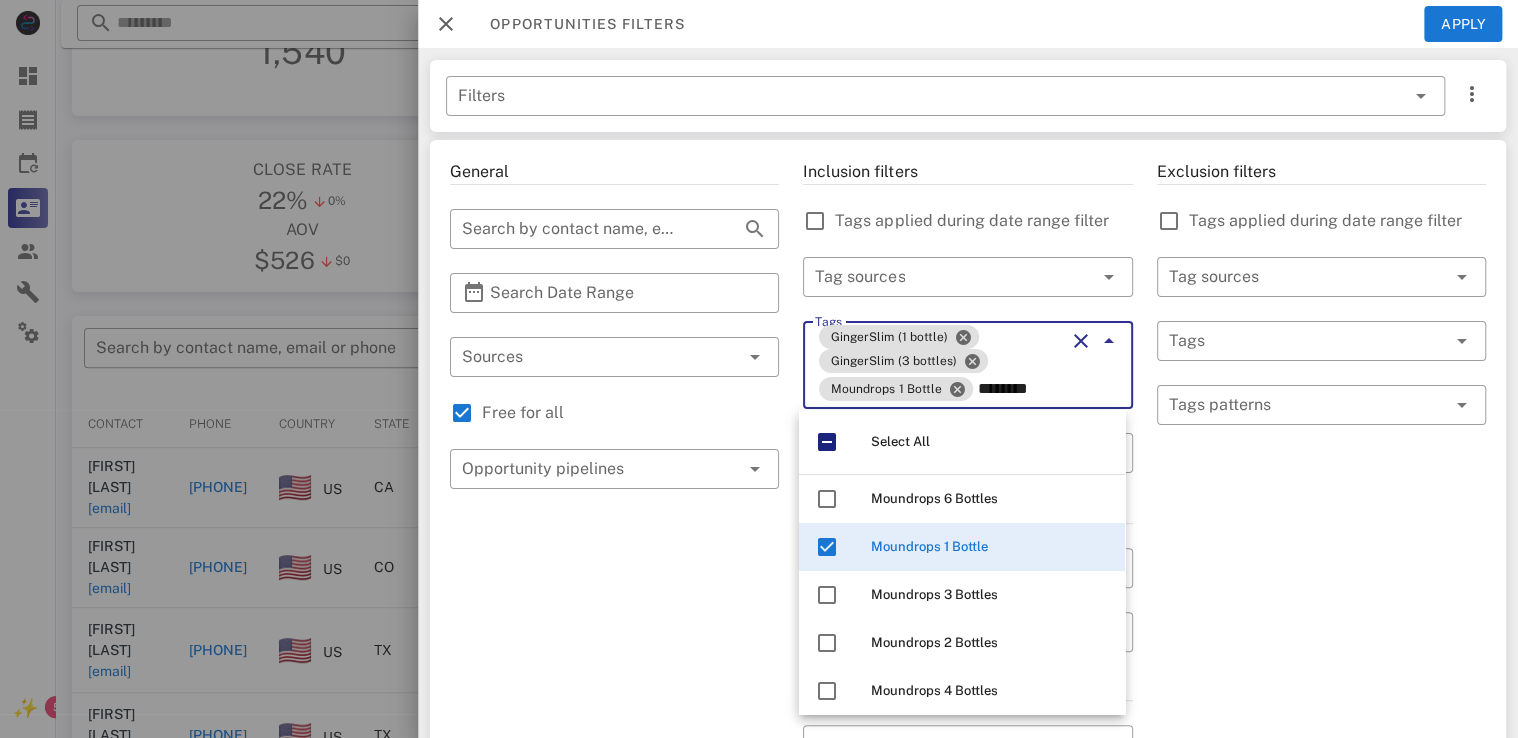 click on "Moundrops 3 Bottles" at bounding box center (990, 595) 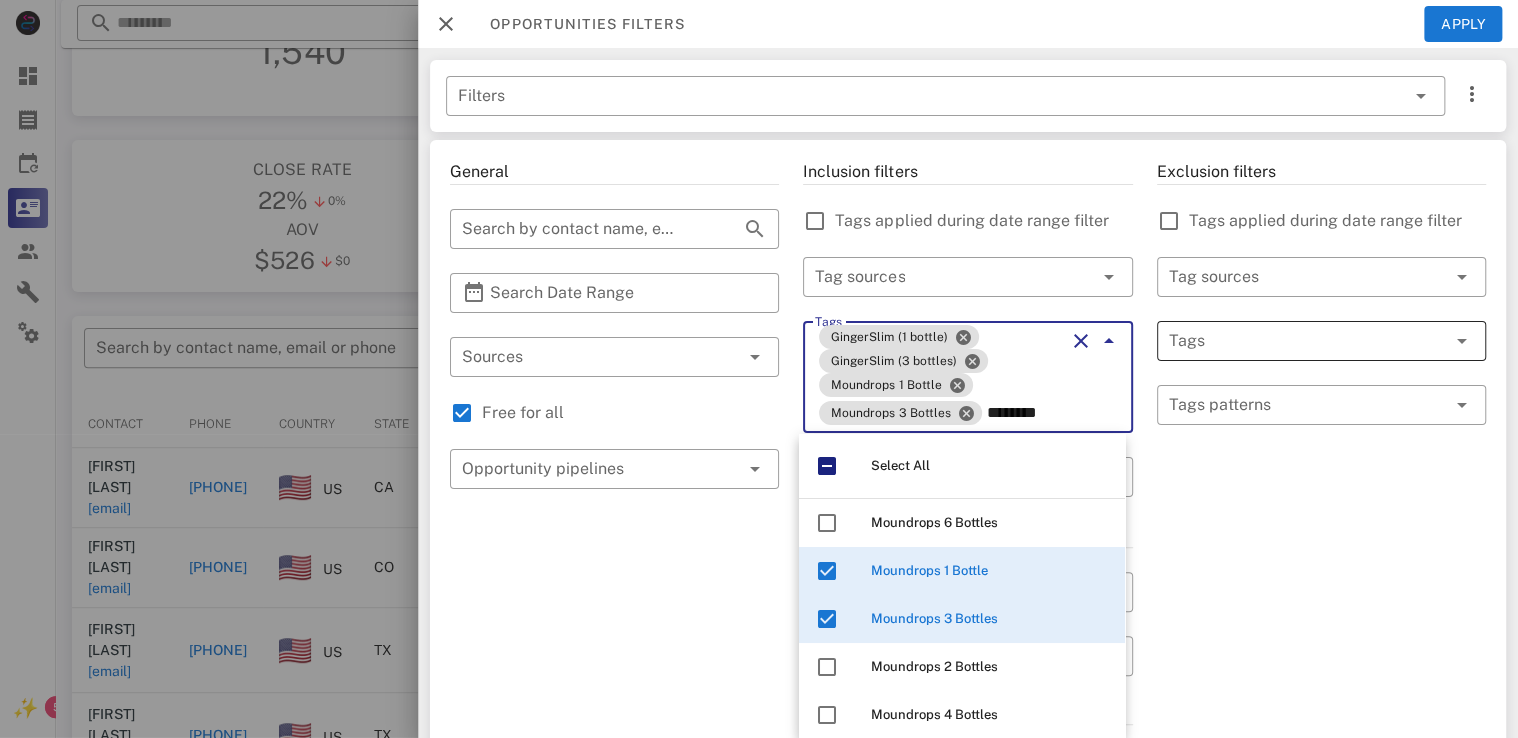 click at bounding box center [1293, 341] 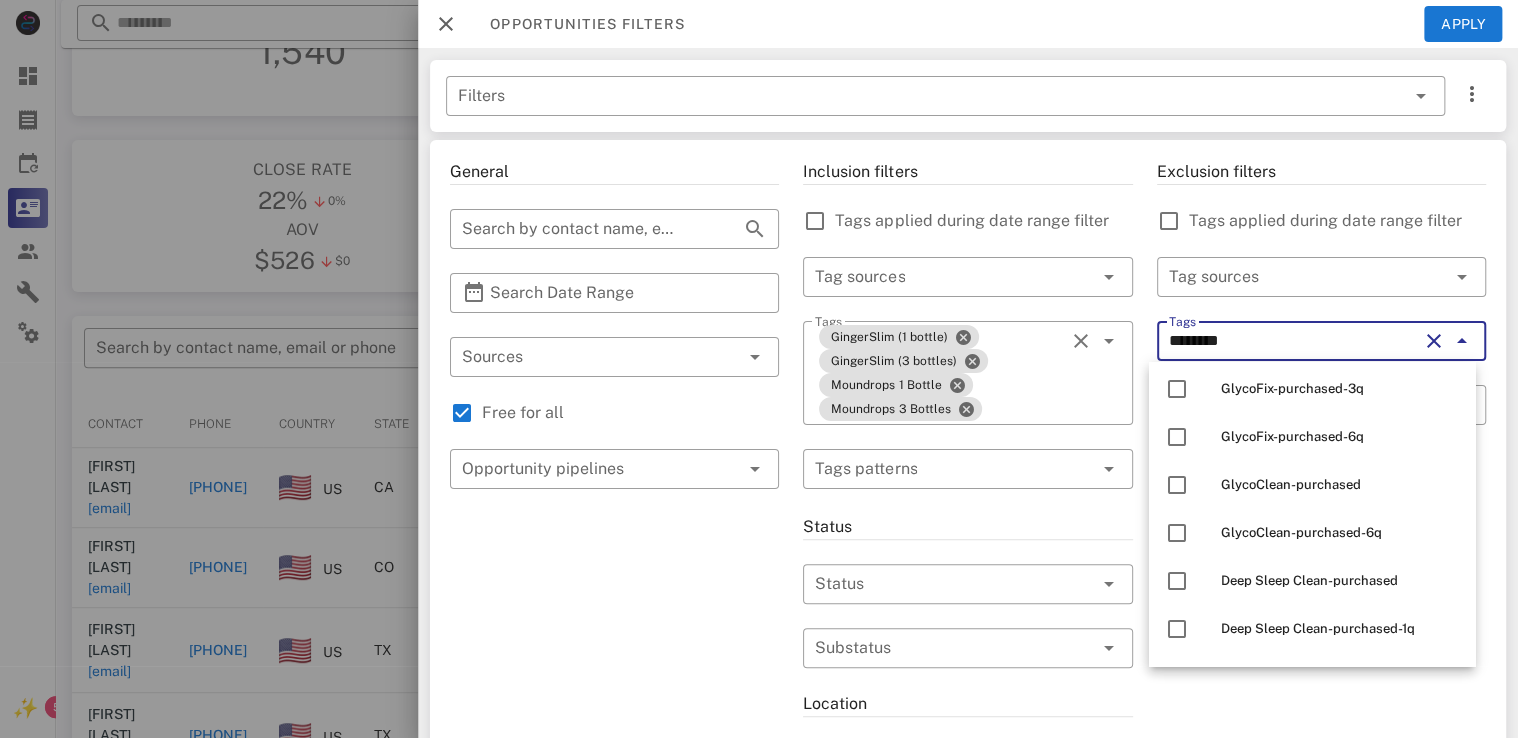 scroll, scrollTop: 172, scrollLeft: 0, axis: vertical 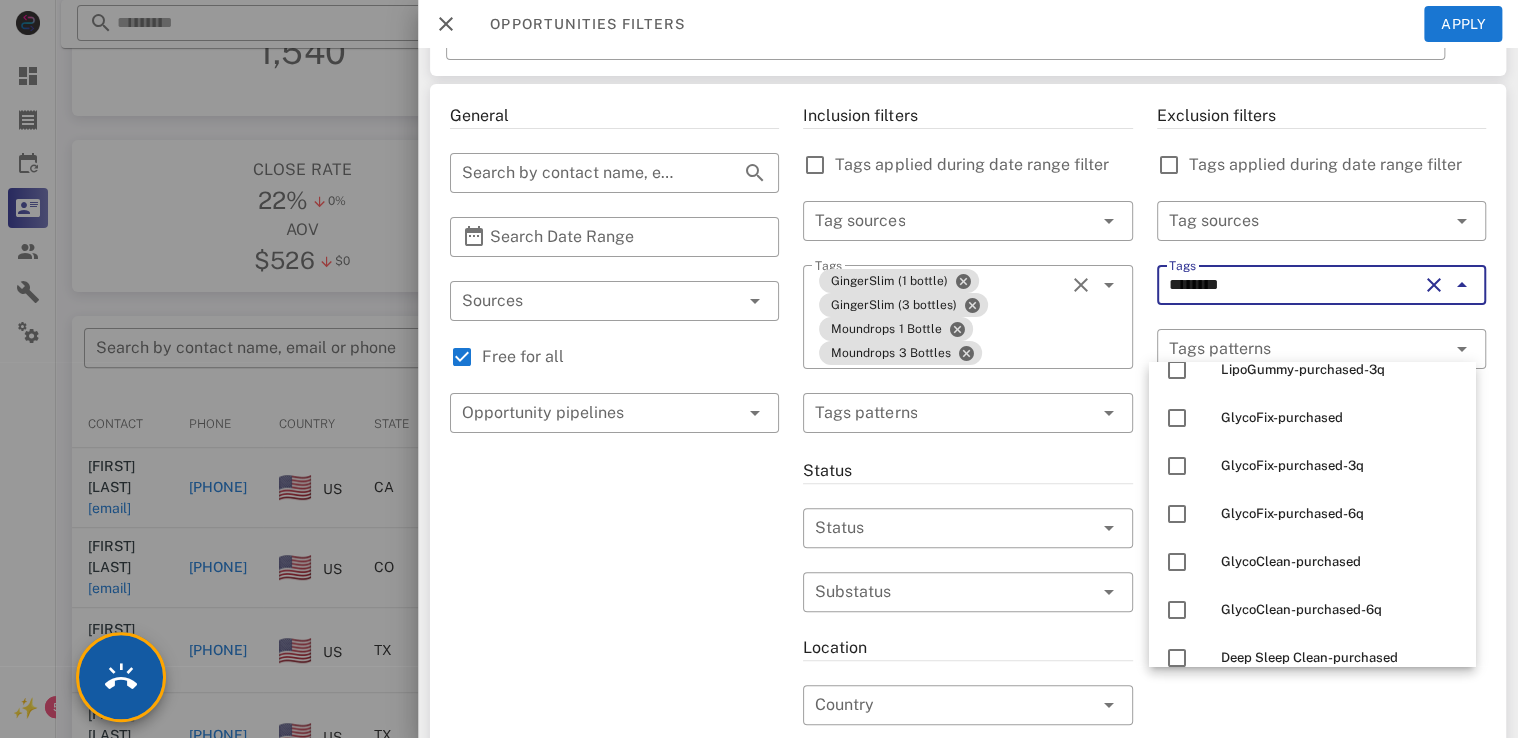 click at bounding box center (121, 677) 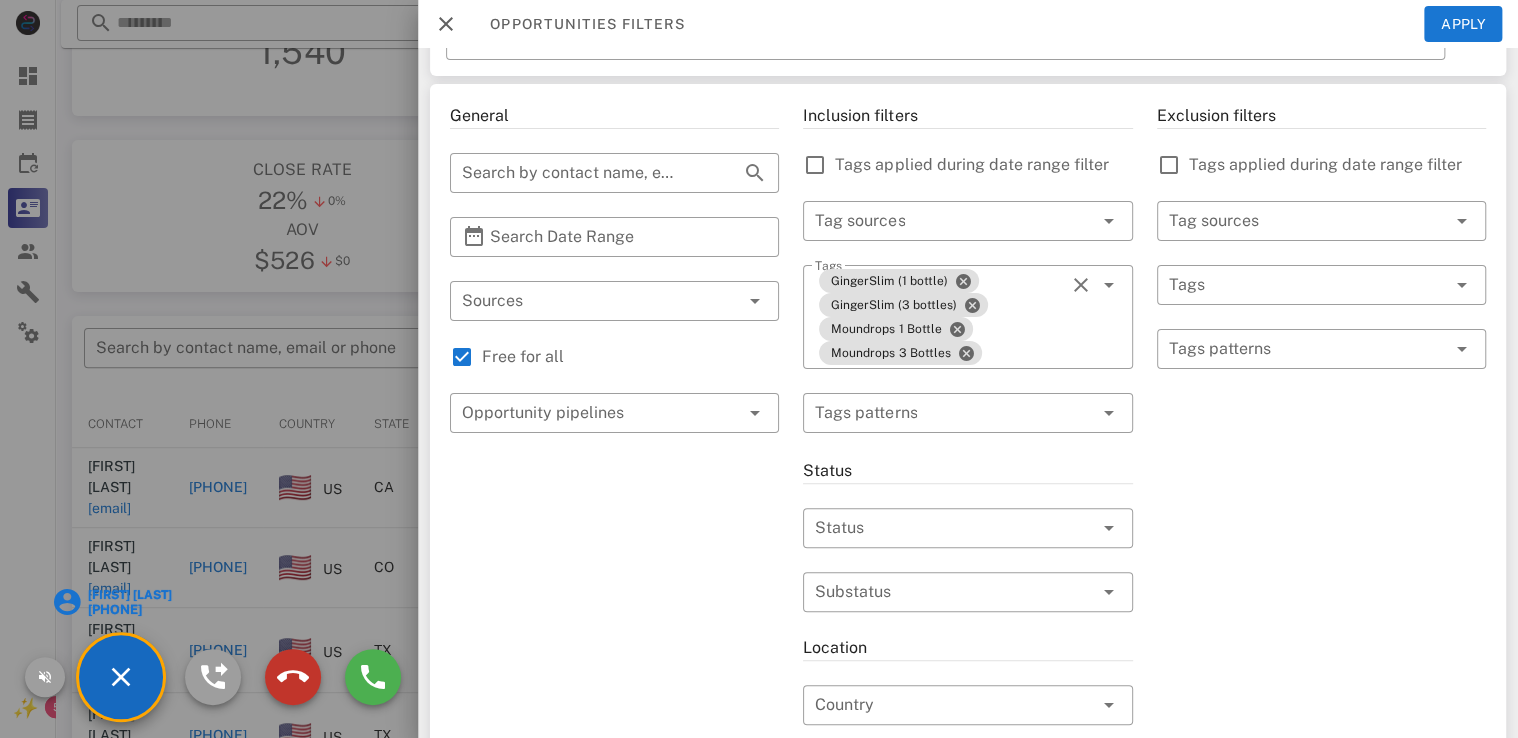 click at bounding box center [293, 677] 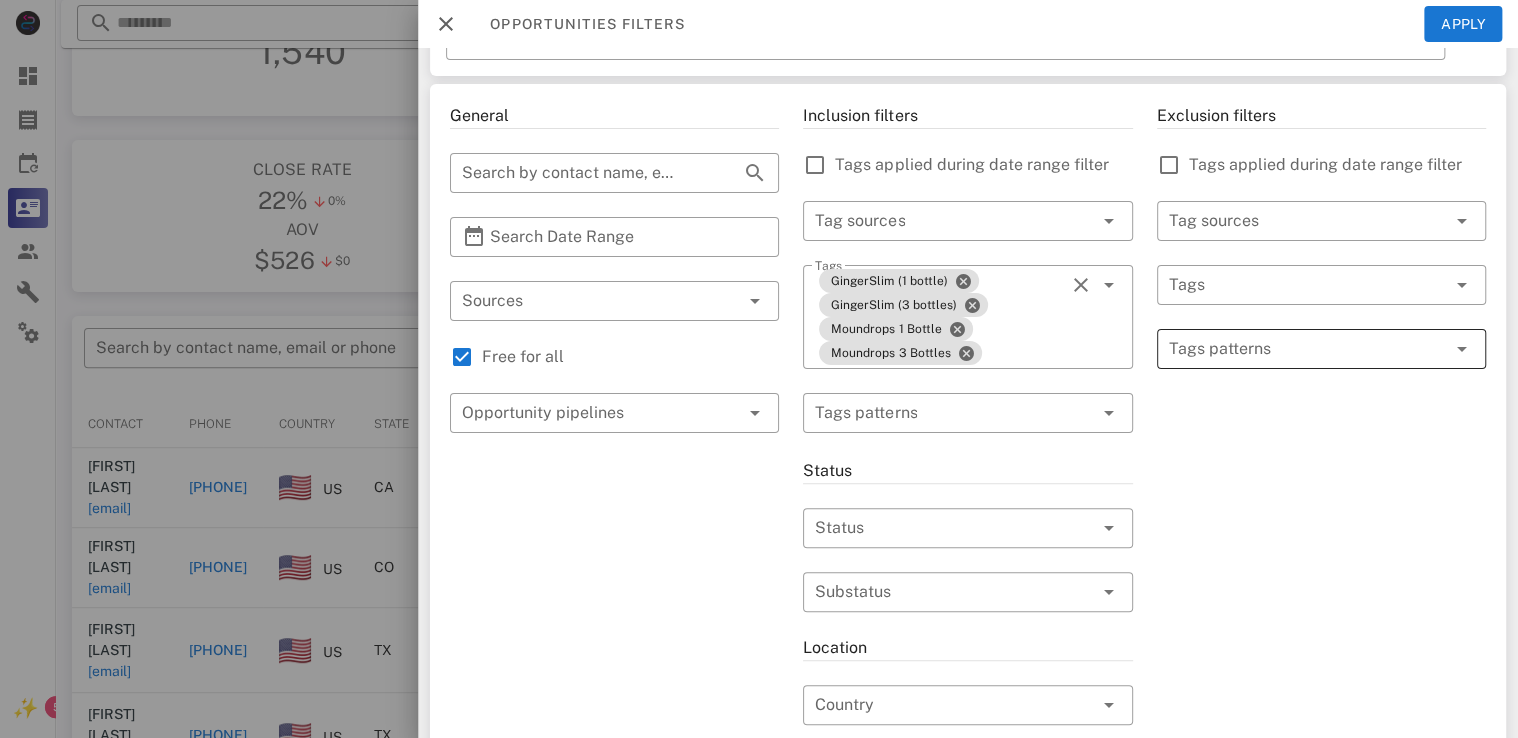 click at bounding box center [1307, 349] 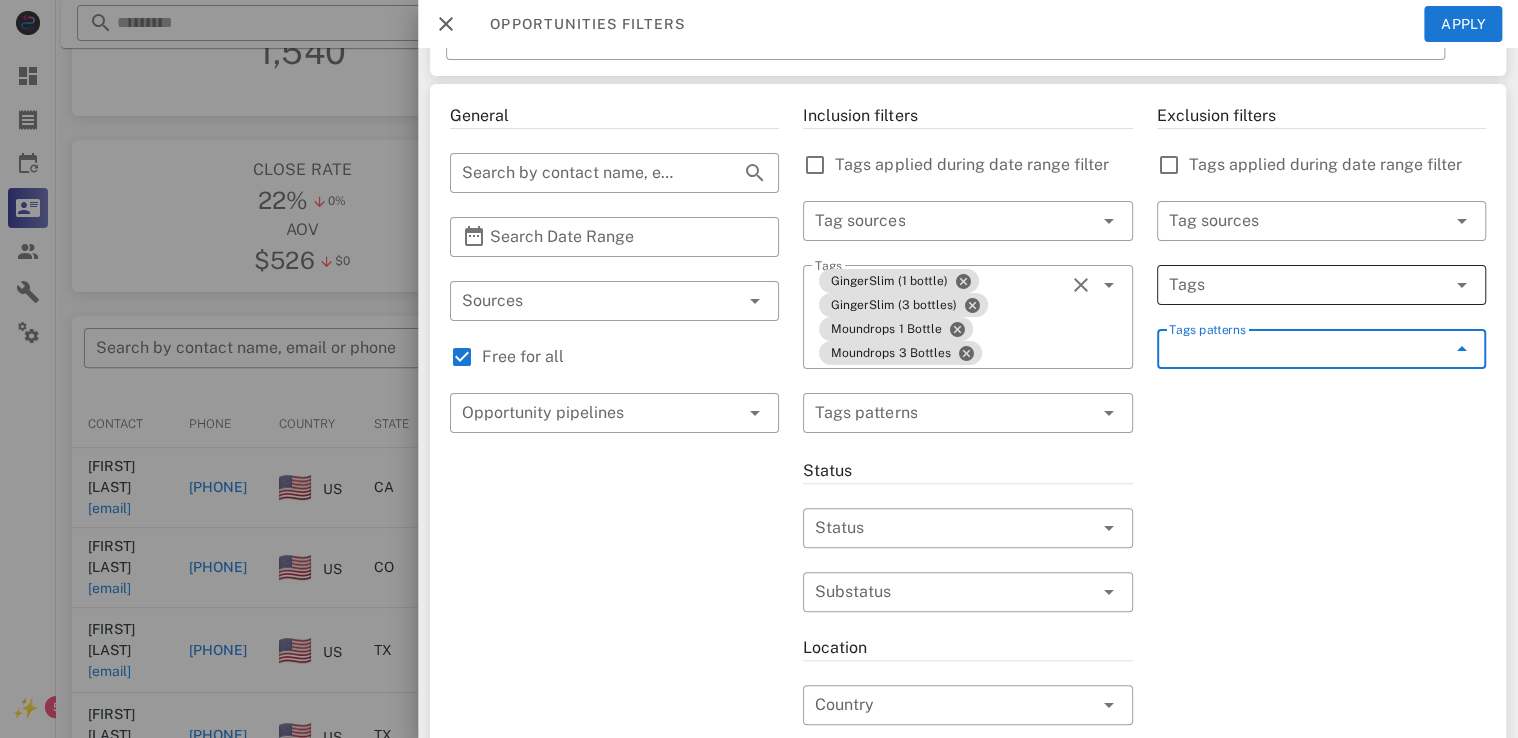 click at bounding box center (1293, 285) 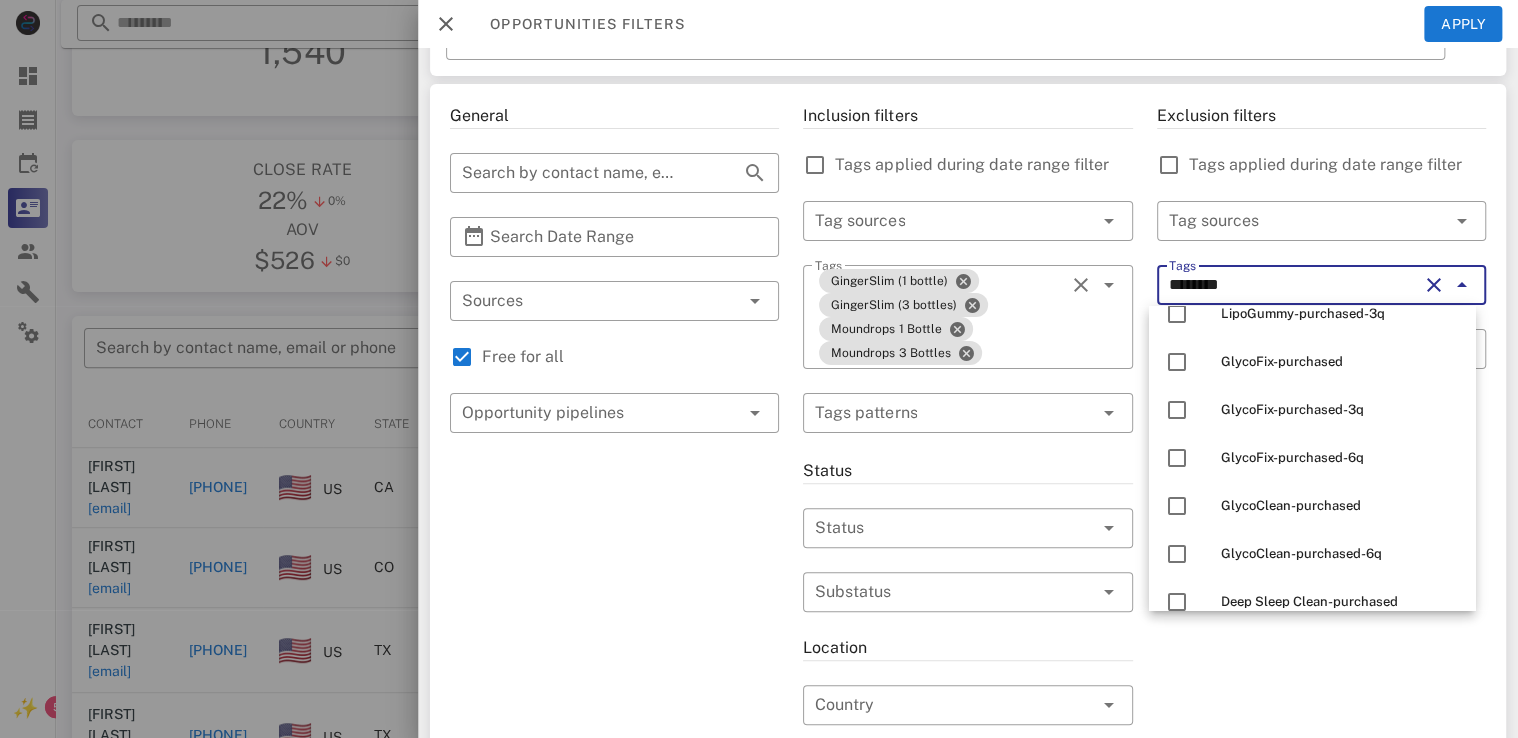 type on "********" 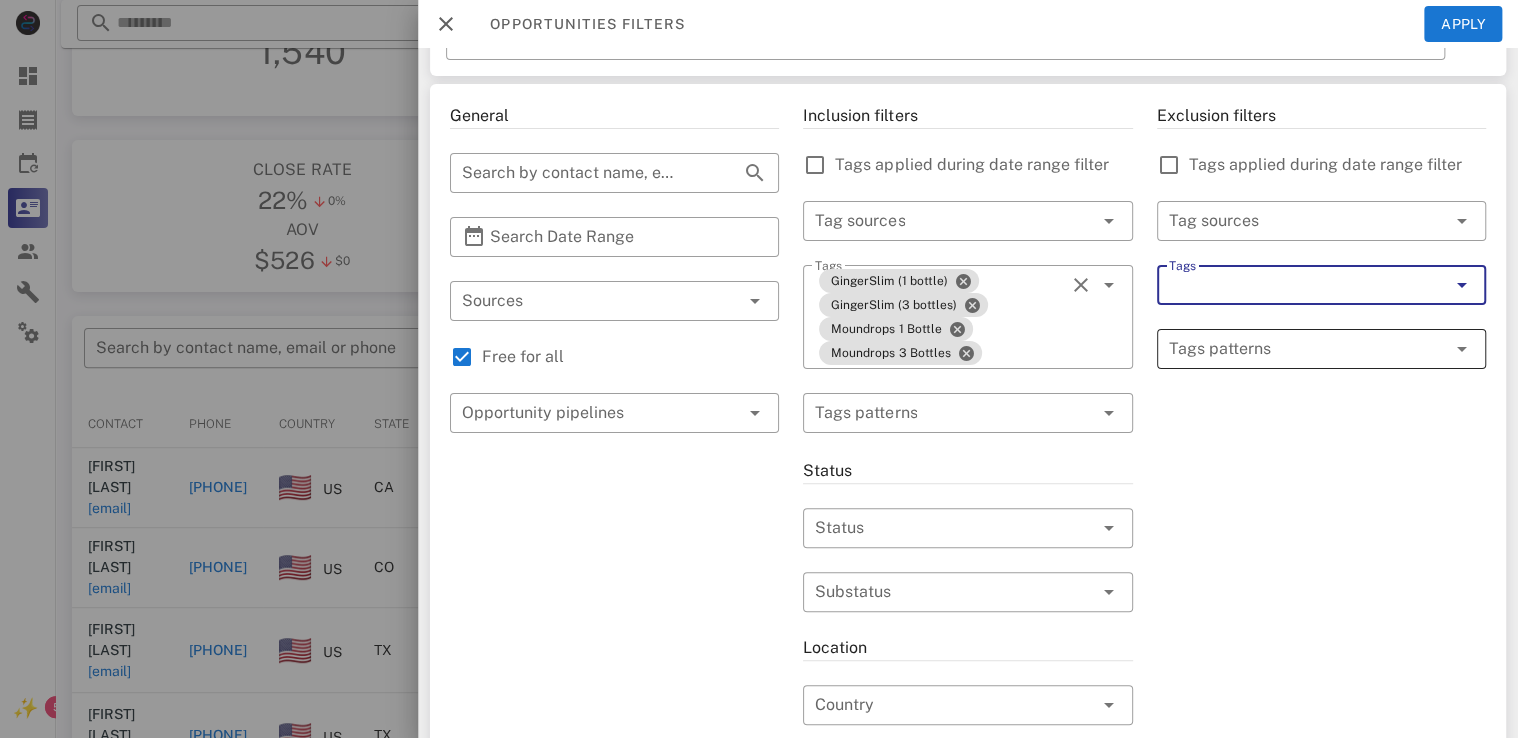 click at bounding box center [1307, 349] 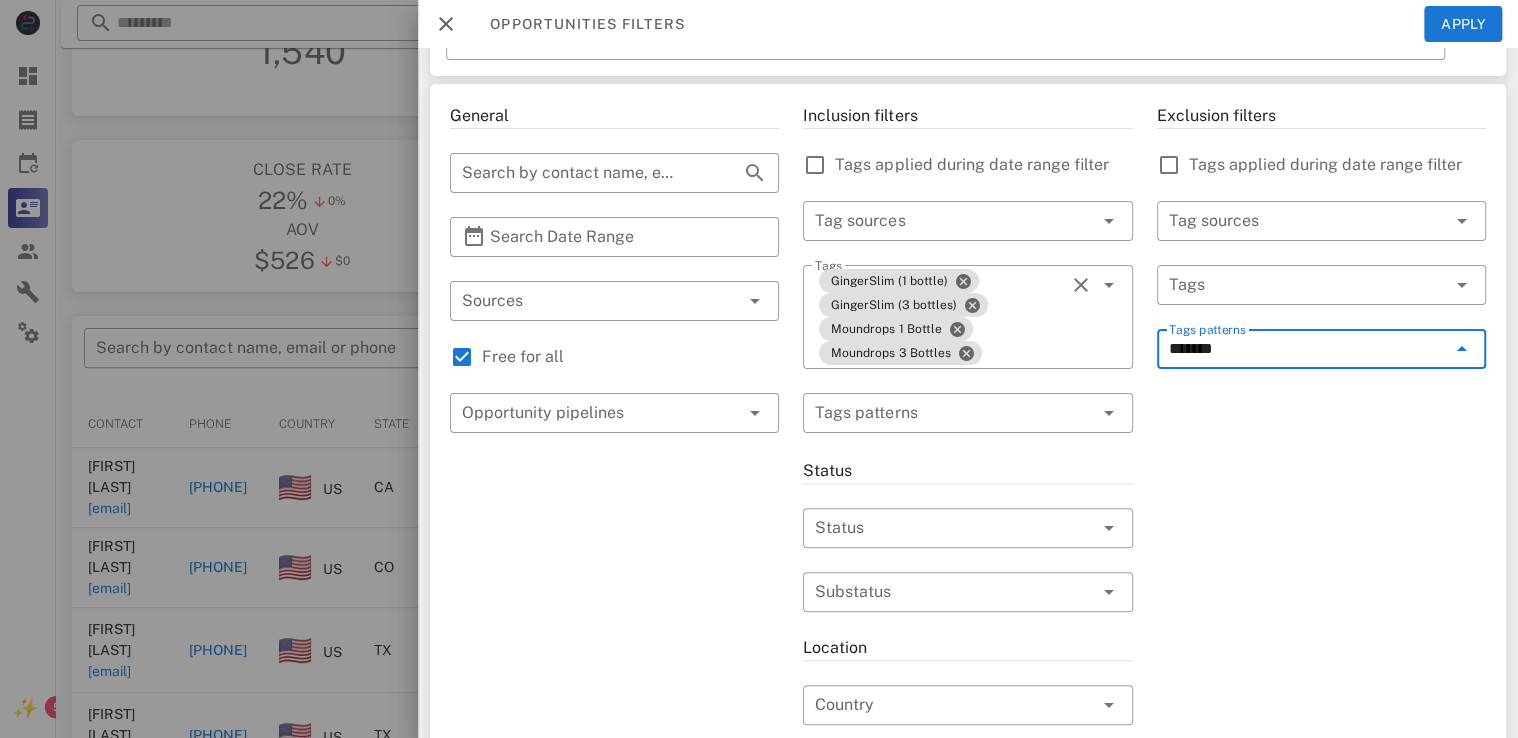 type on "********" 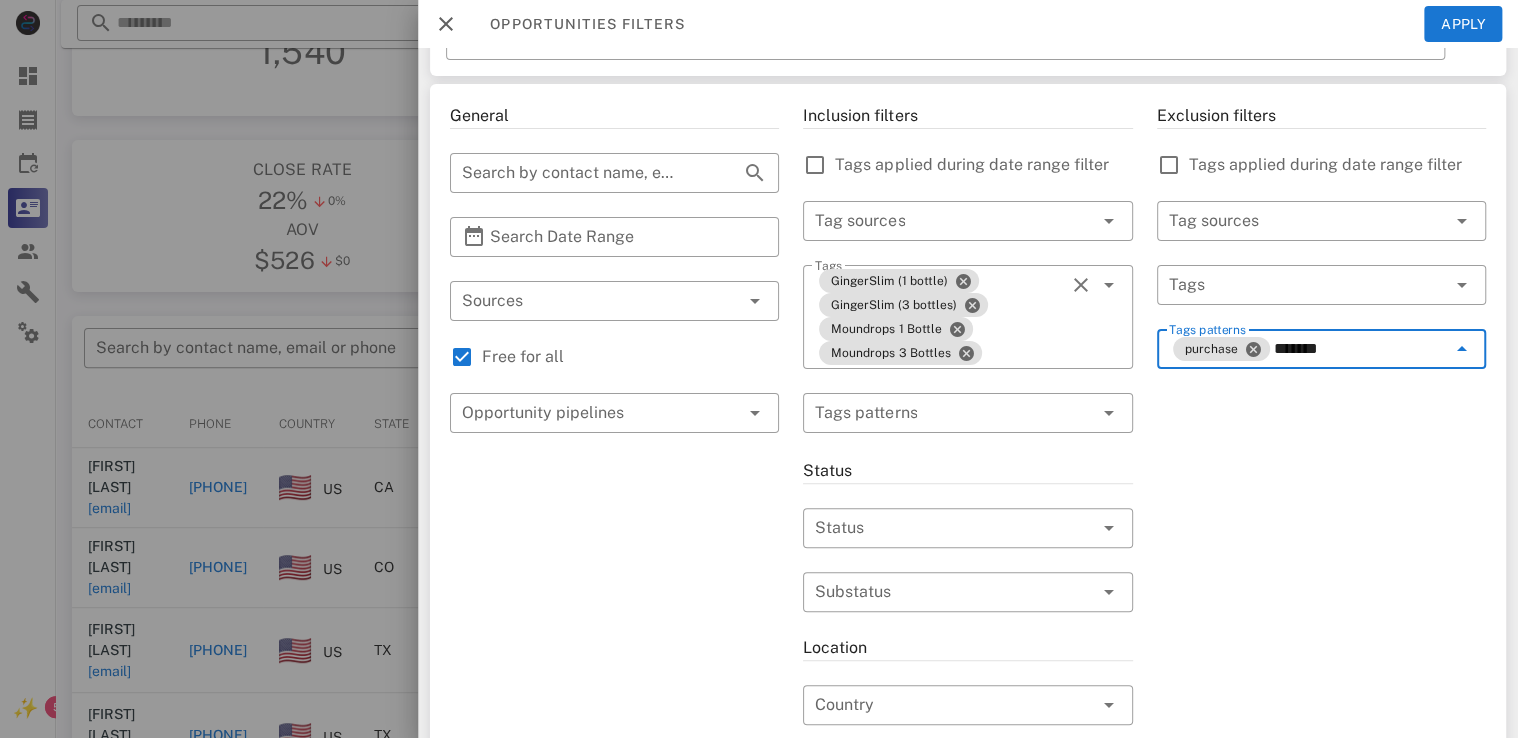 type on "*******" 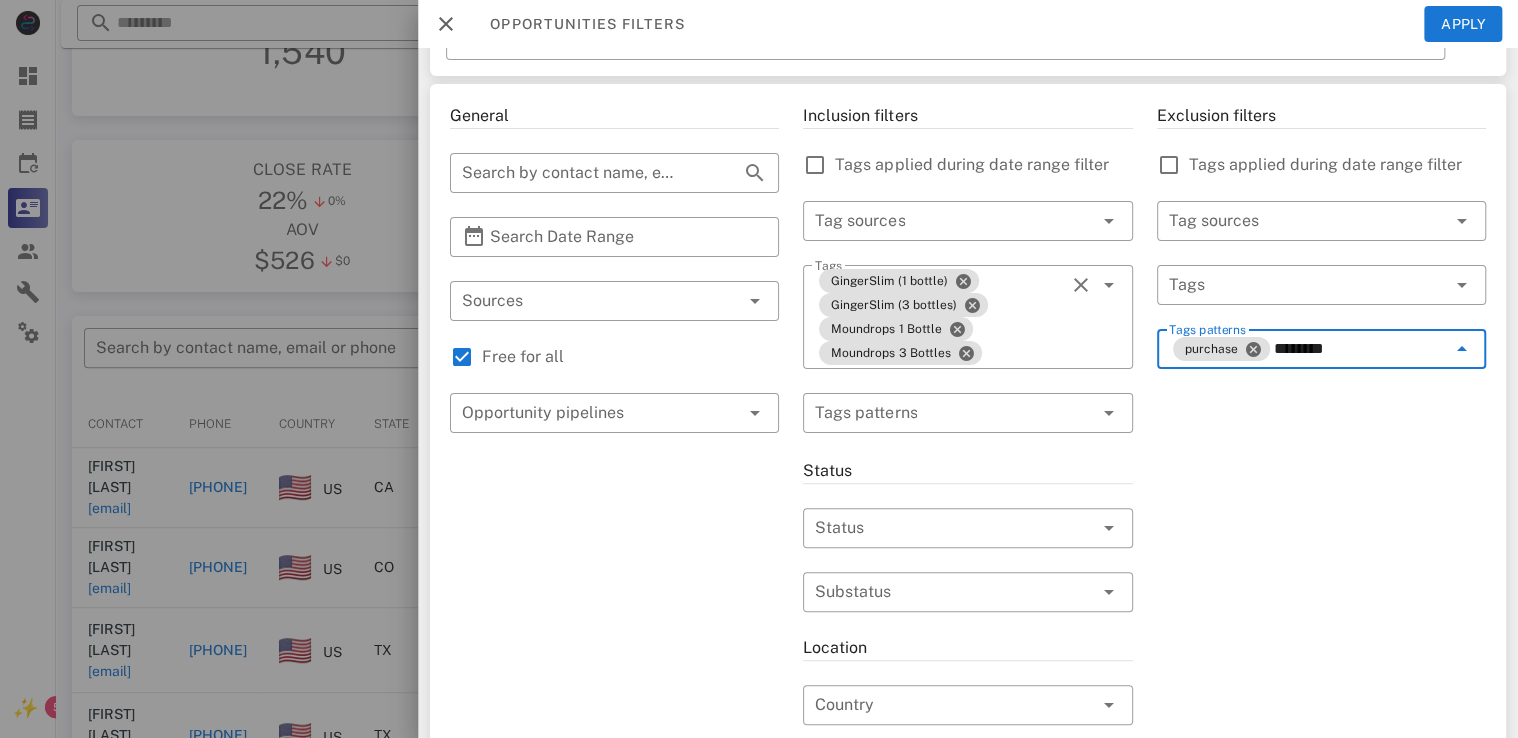 type 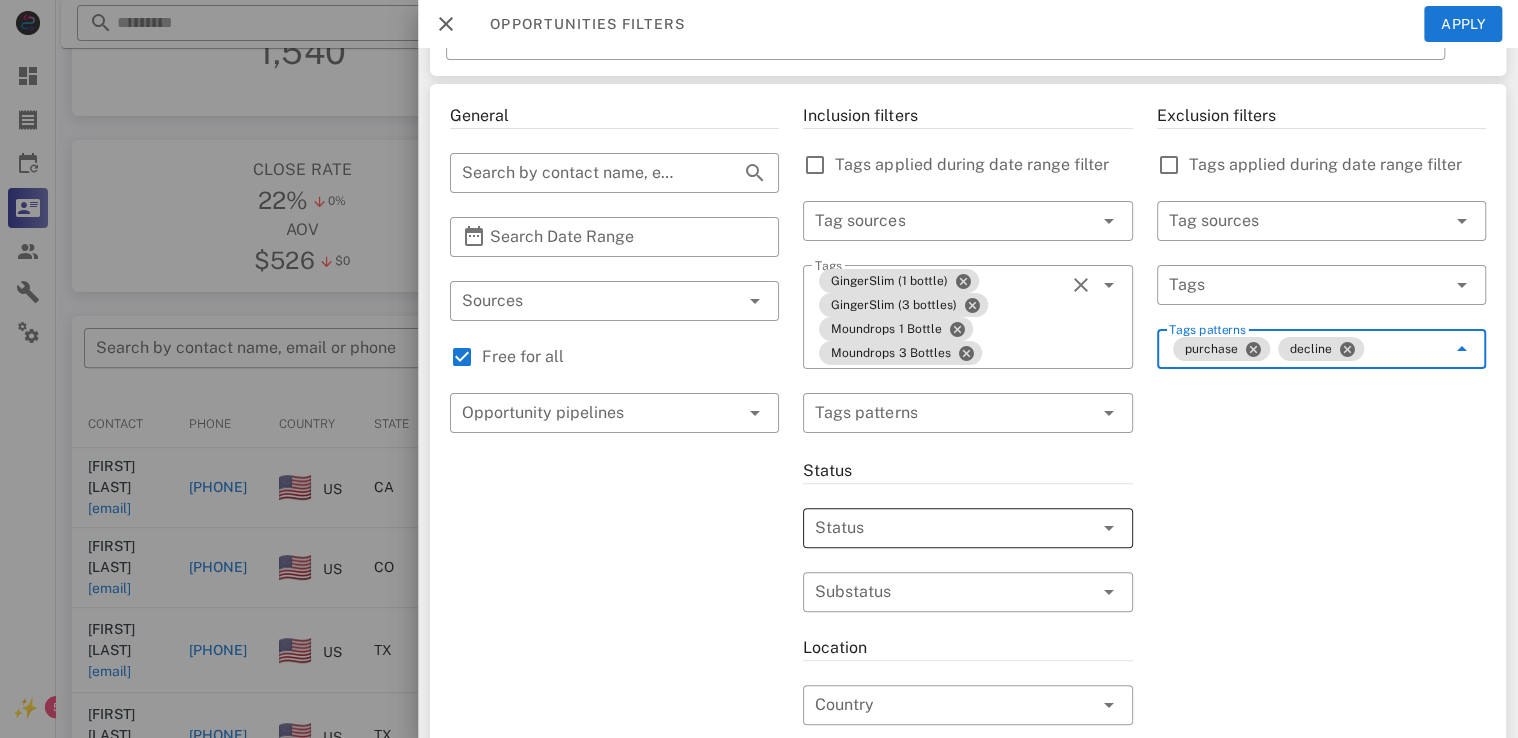 click at bounding box center [939, 528] 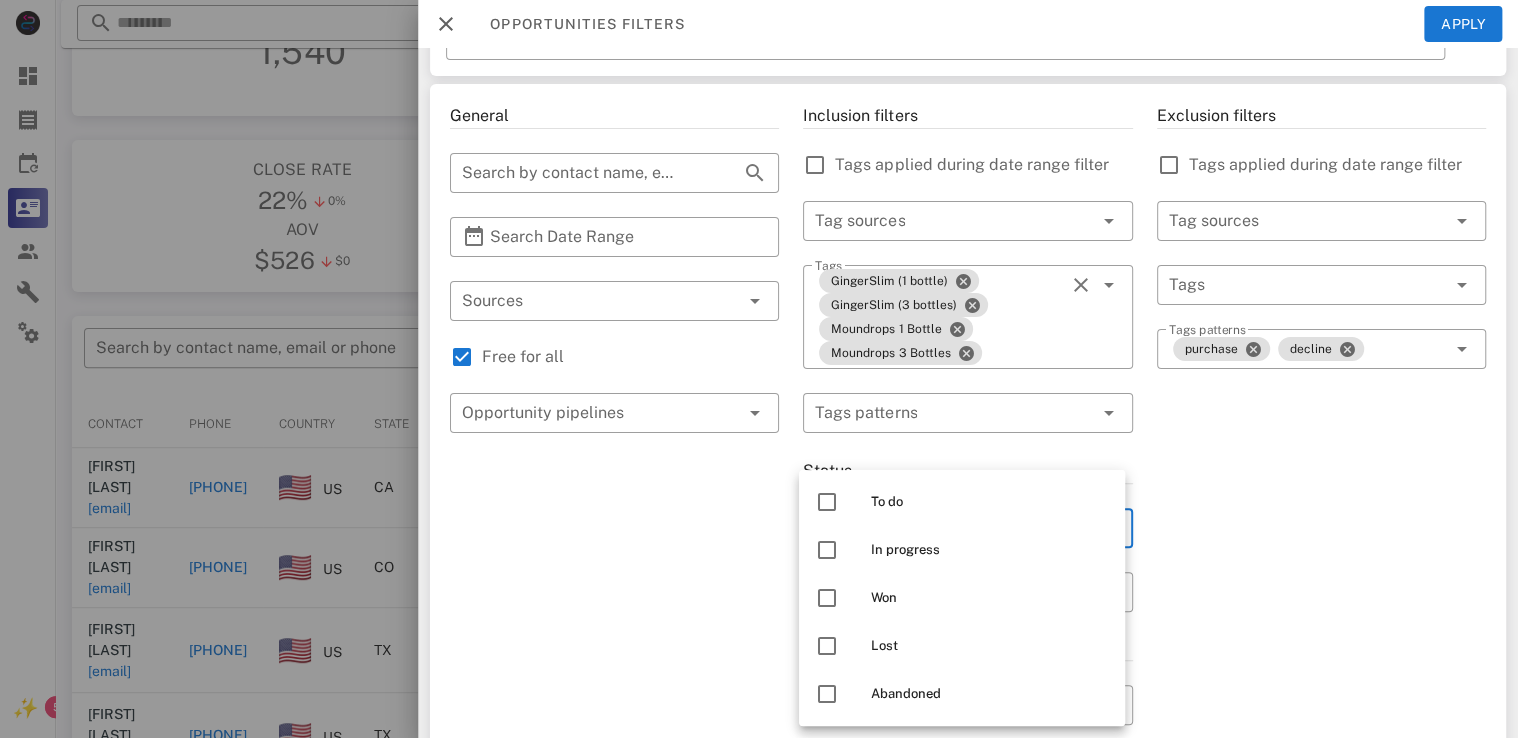 click on "To do" at bounding box center [962, 502] 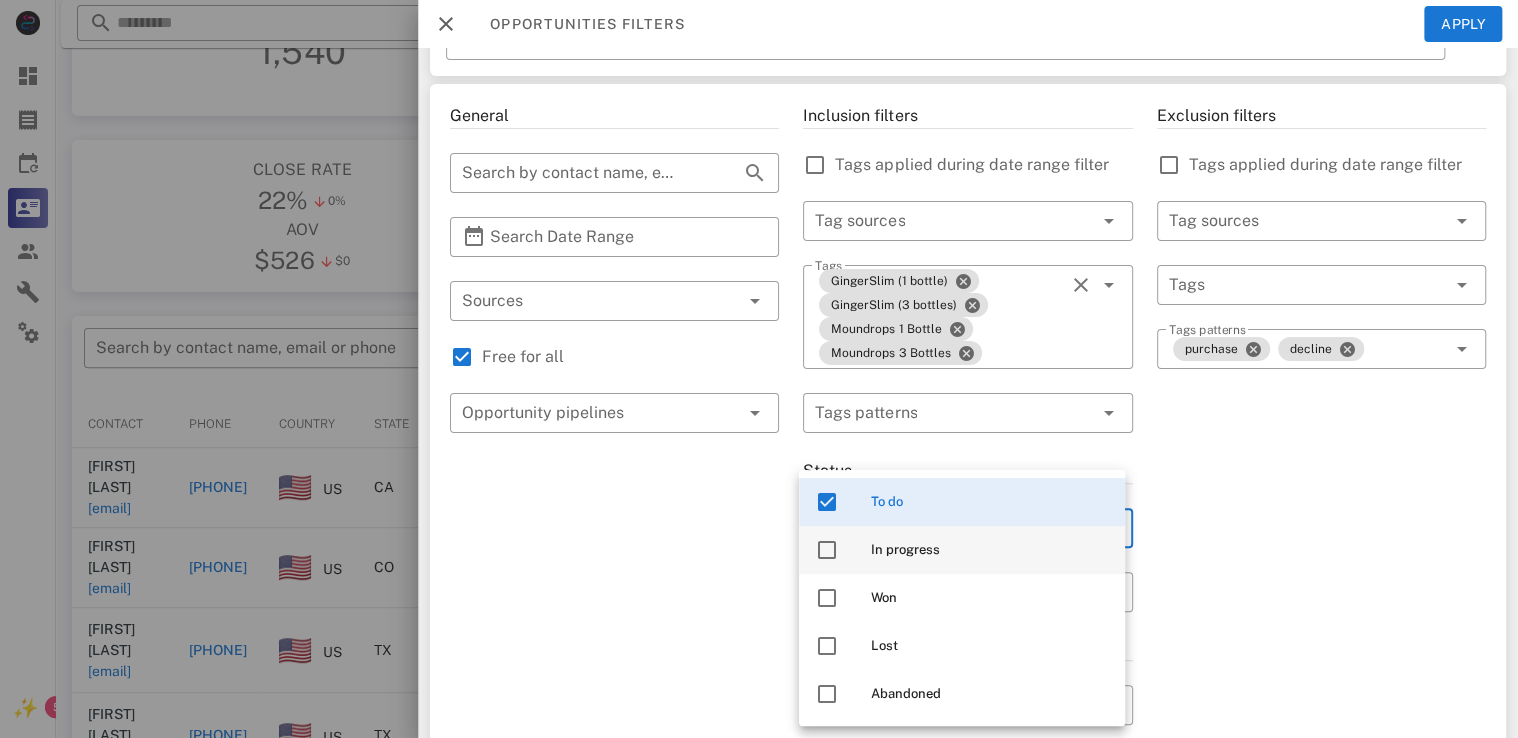 click on "In progress" at bounding box center [990, 550] 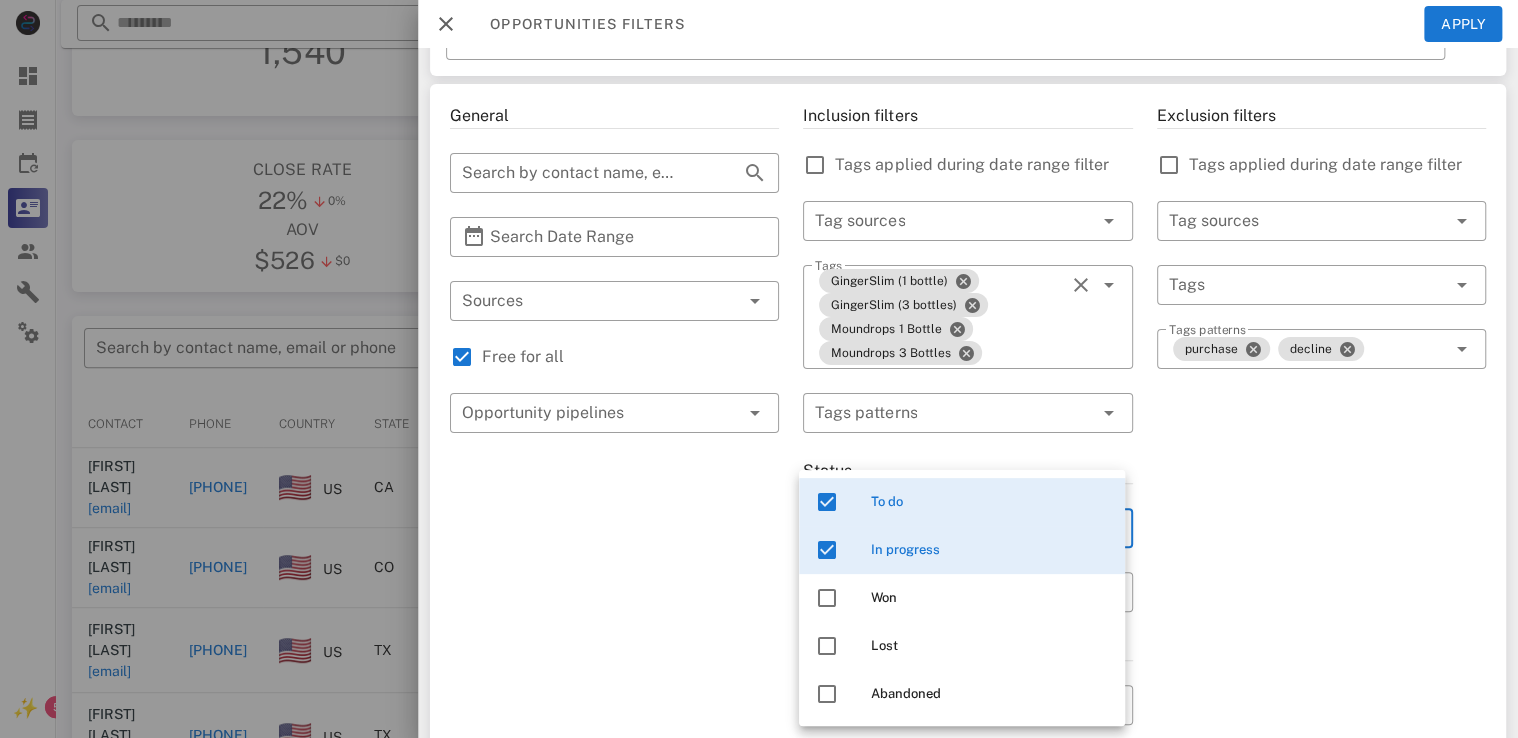 click on "General ​ Search by contact name, email or phone ​ Search Date Range ​ Sources Free for all ​ Opportunity pipelines" at bounding box center [614, 685] 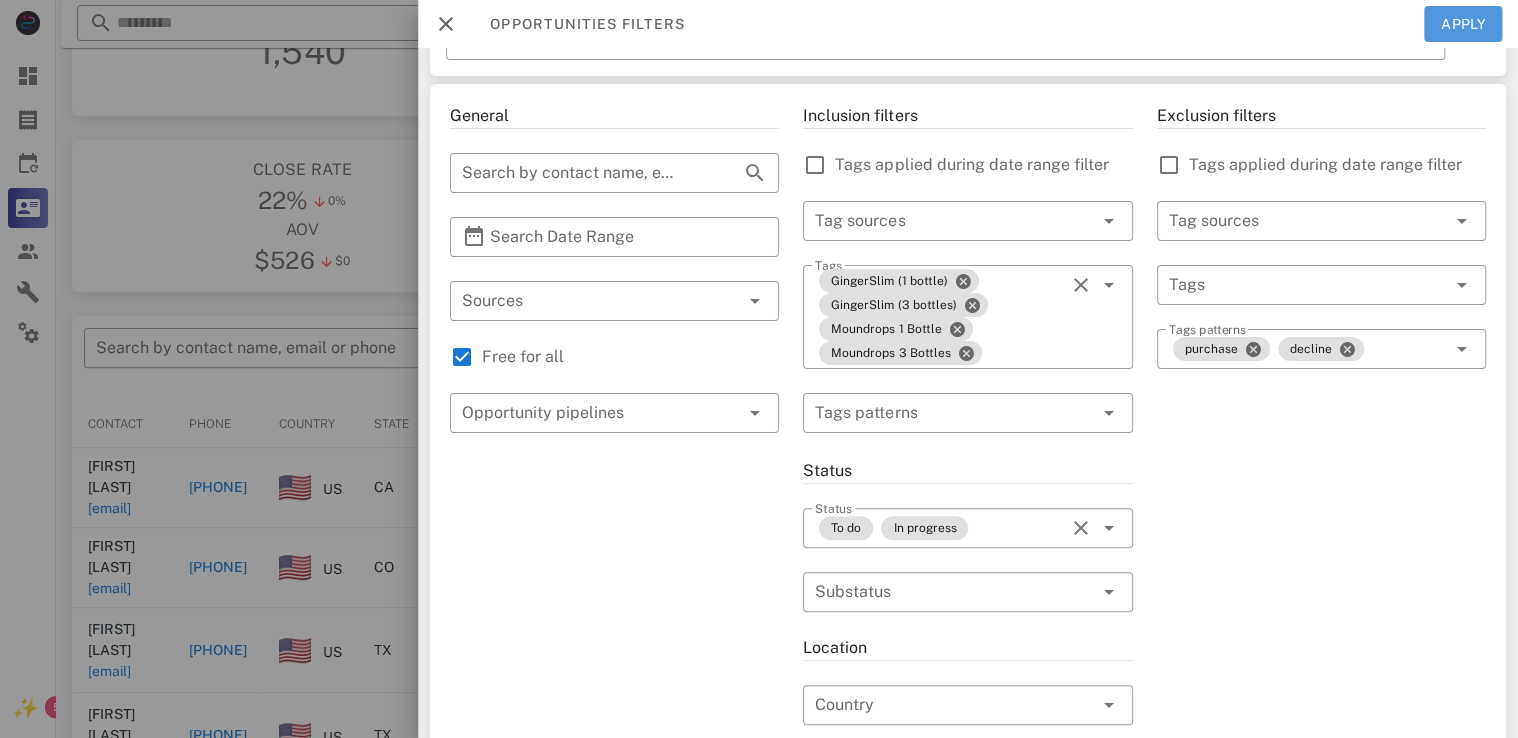 click on "Apply" at bounding box center [1463, 24] 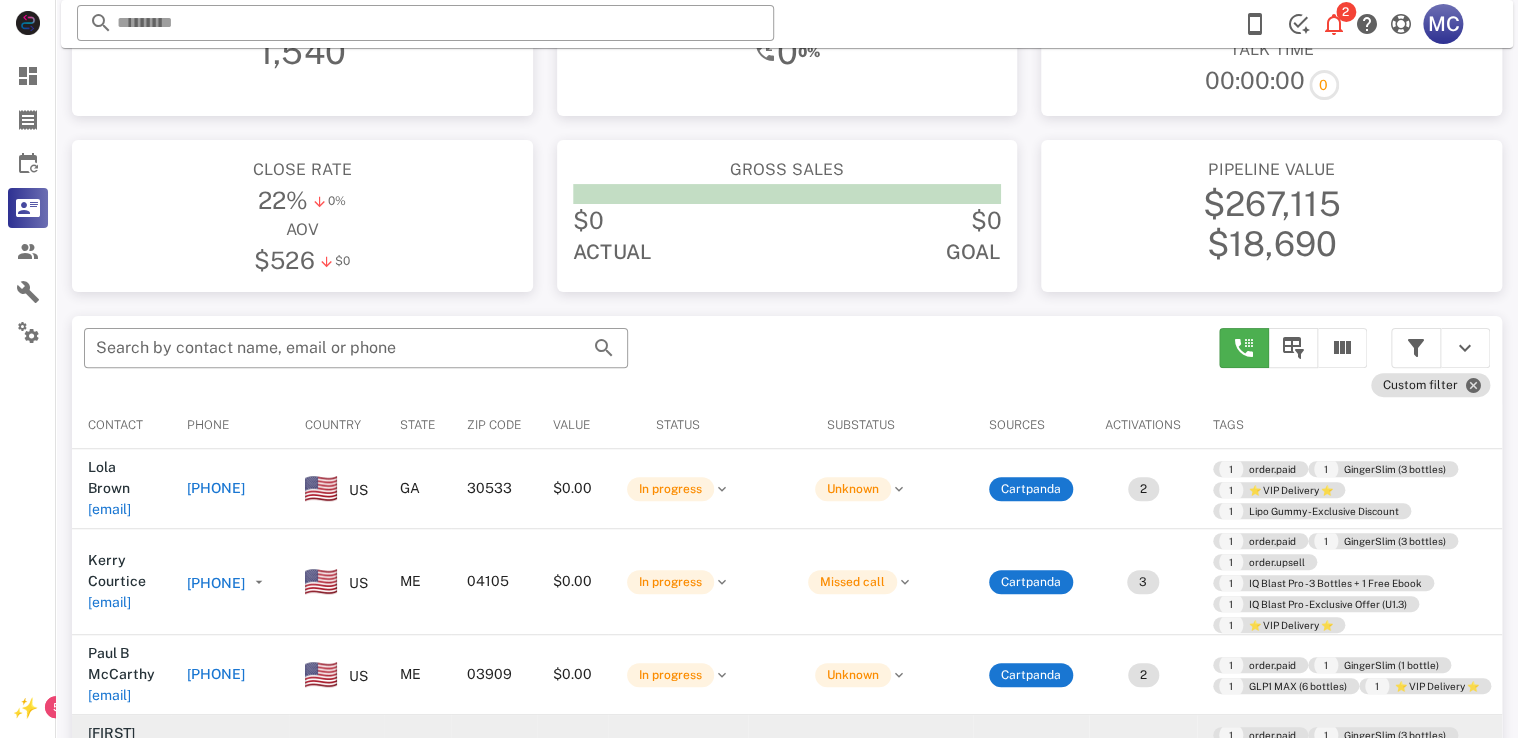 click on "+17143170953" at bounding box center (216, 754) 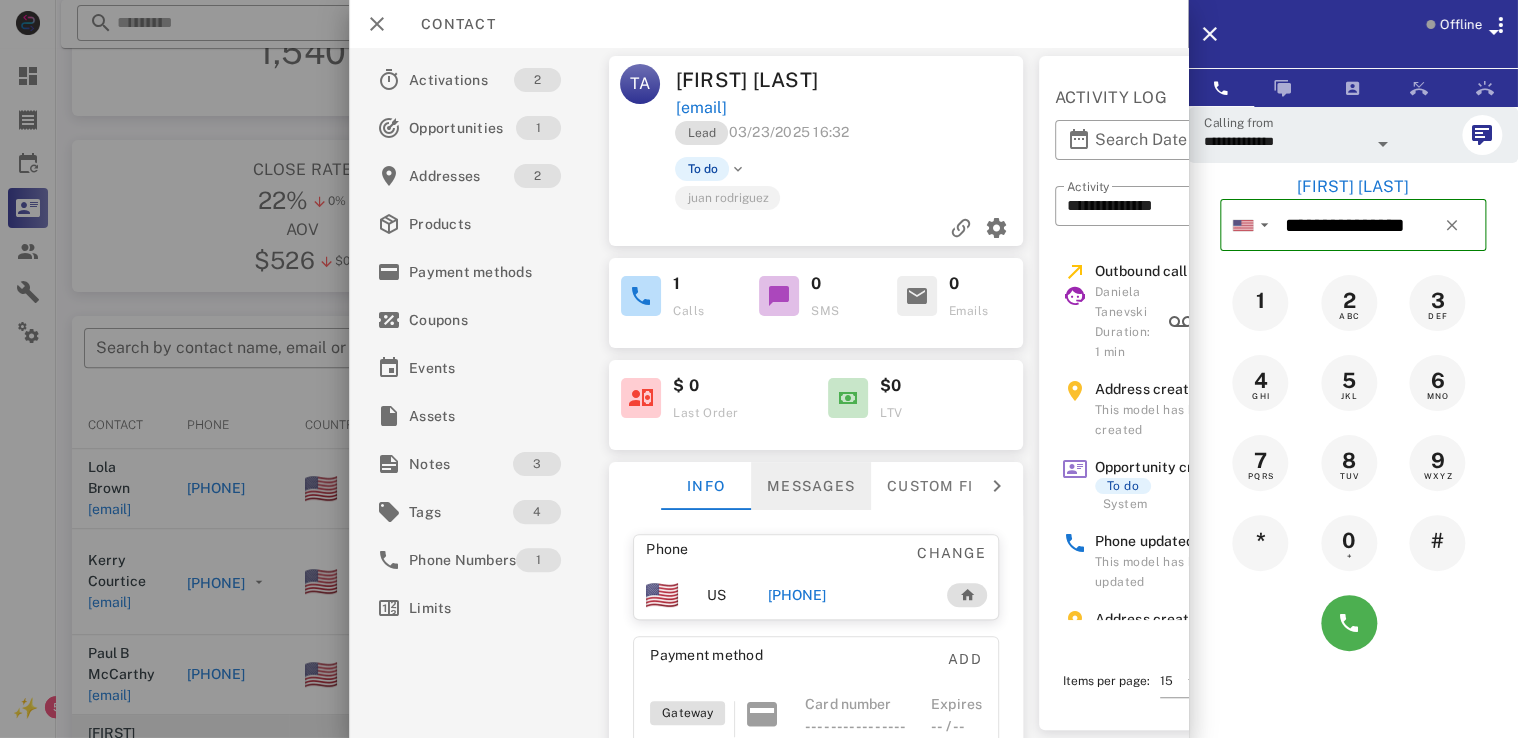 click on "Messages" at bounding box center (812, 486) 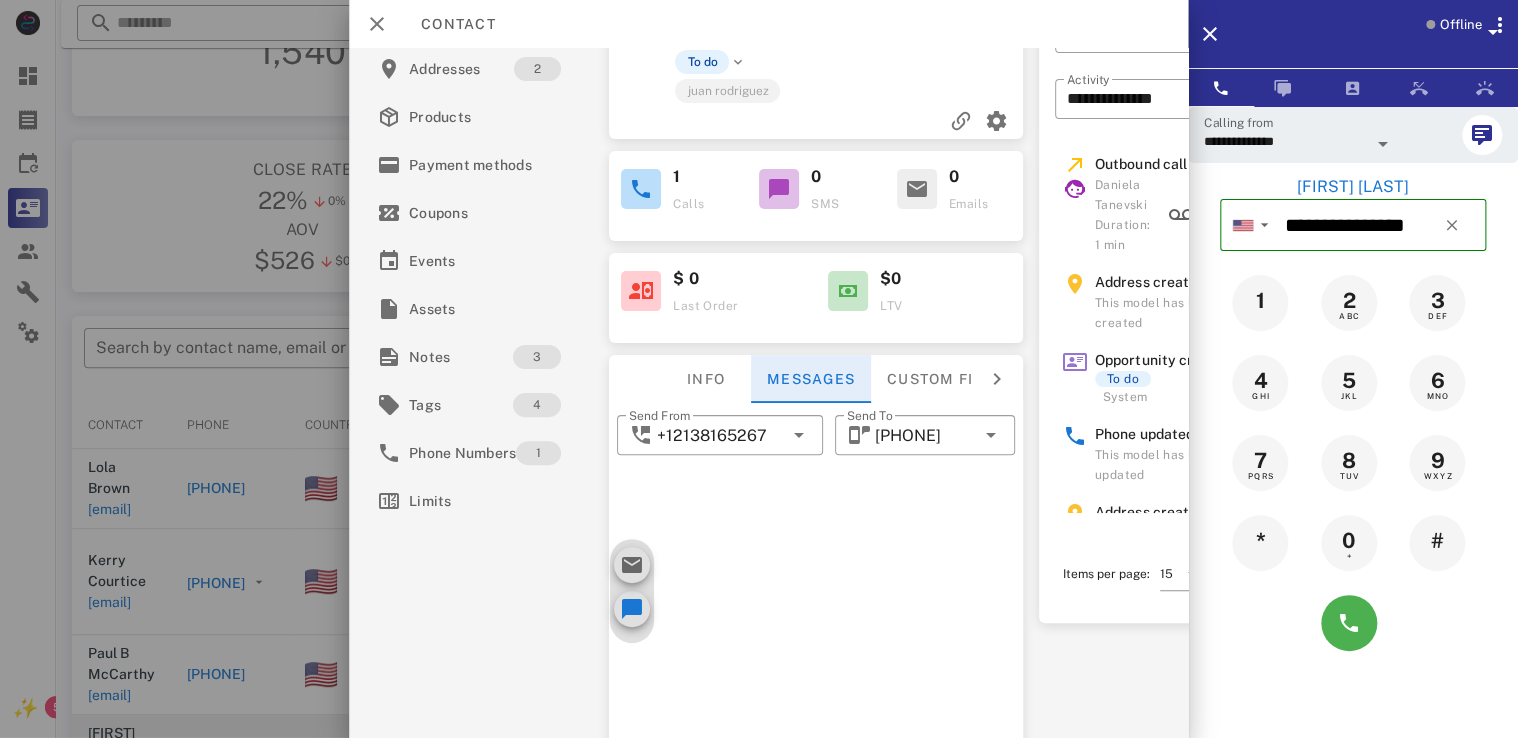 scroll, scrollTop: 63, scrollLeft: 0, axis: vertical 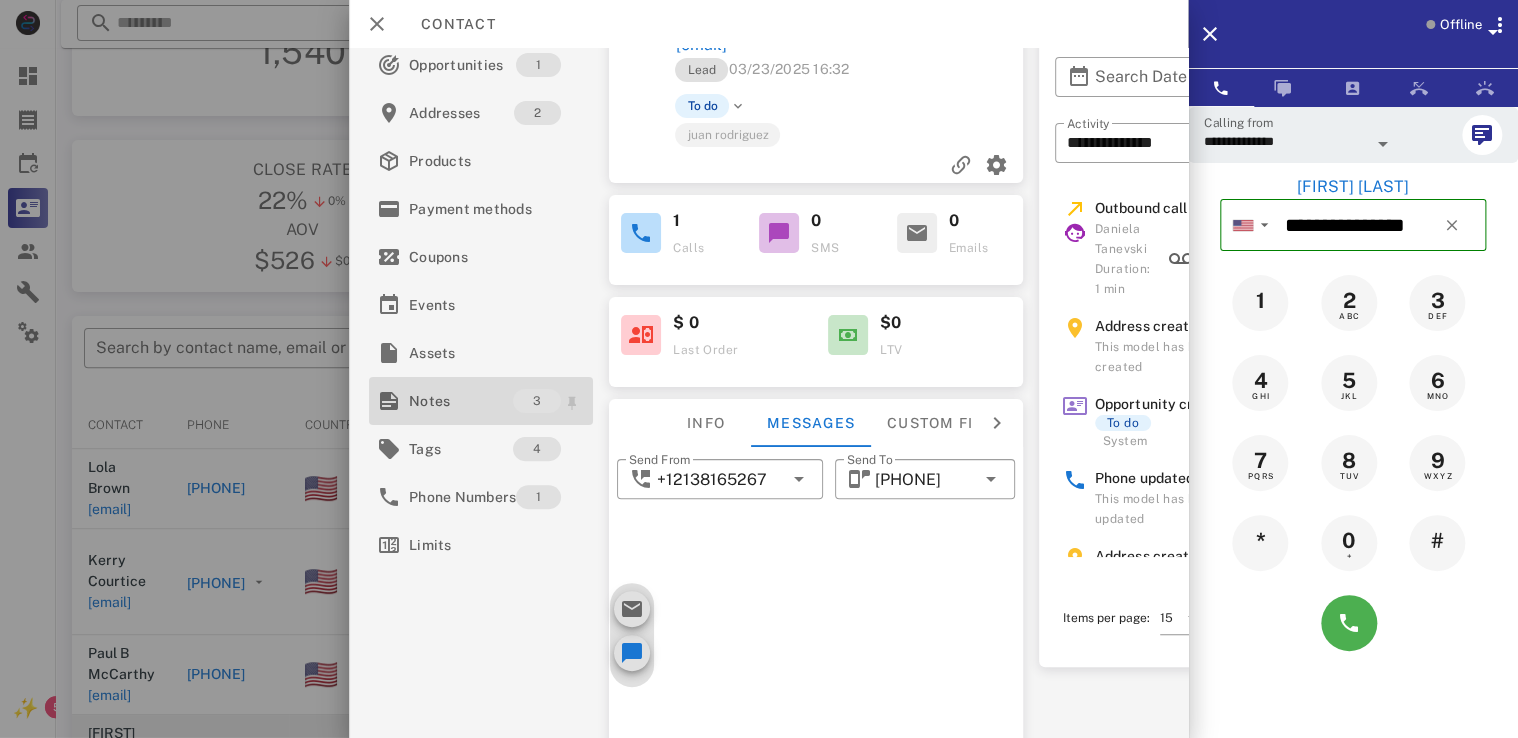 click on "Notes" at bounding box center [461, 401] 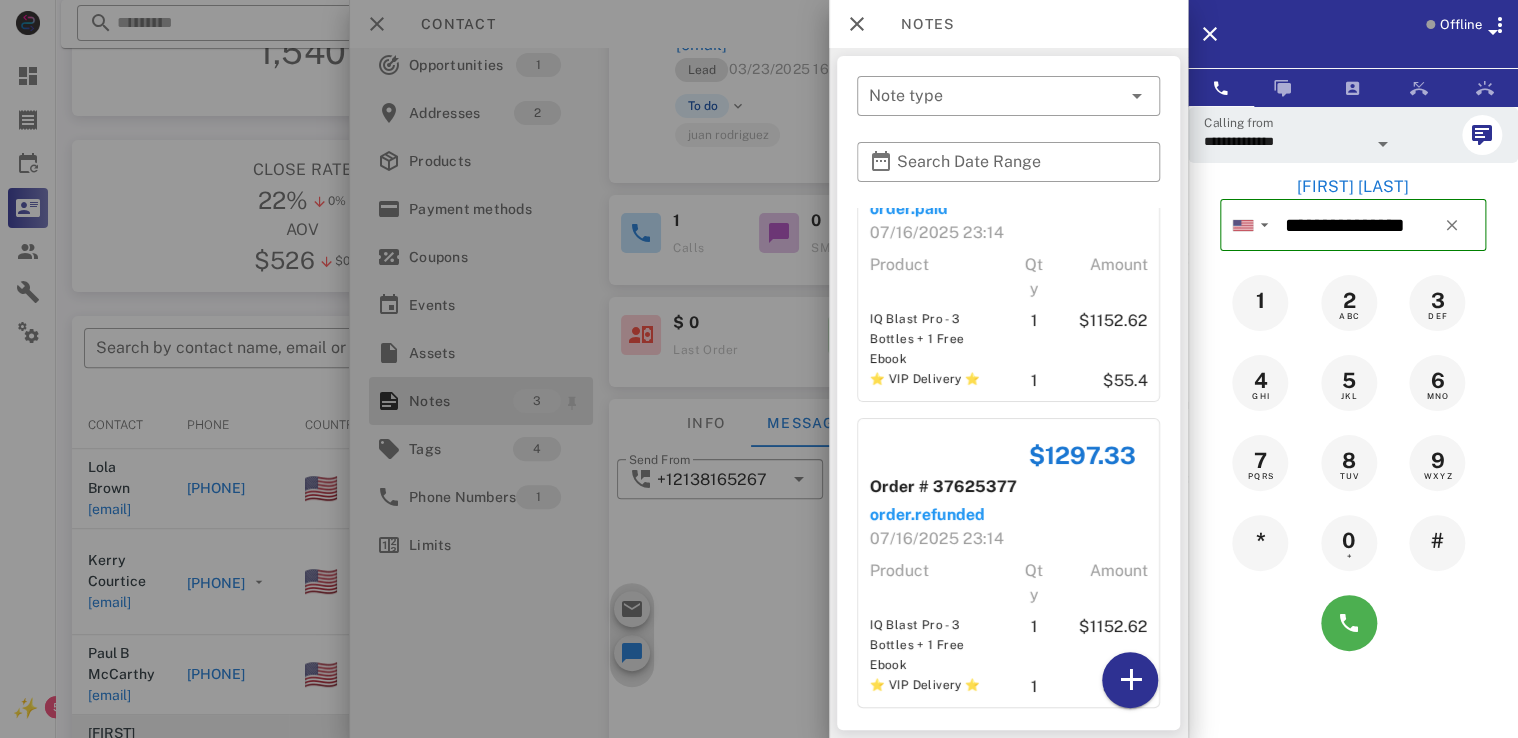 scroll, scrollTop: 371, scrollLeft: 0, axis: vertical 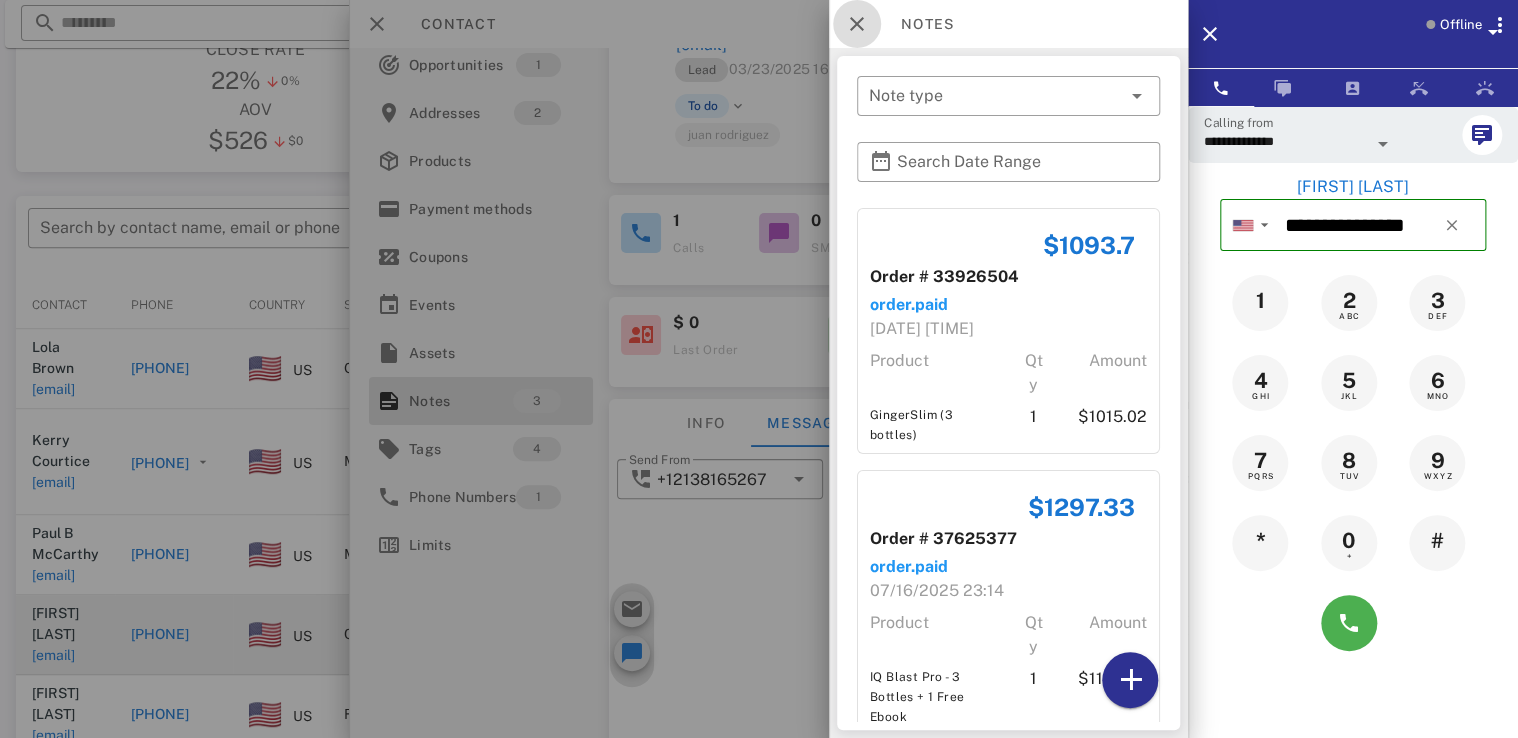 click at bounding box center (857, 24) 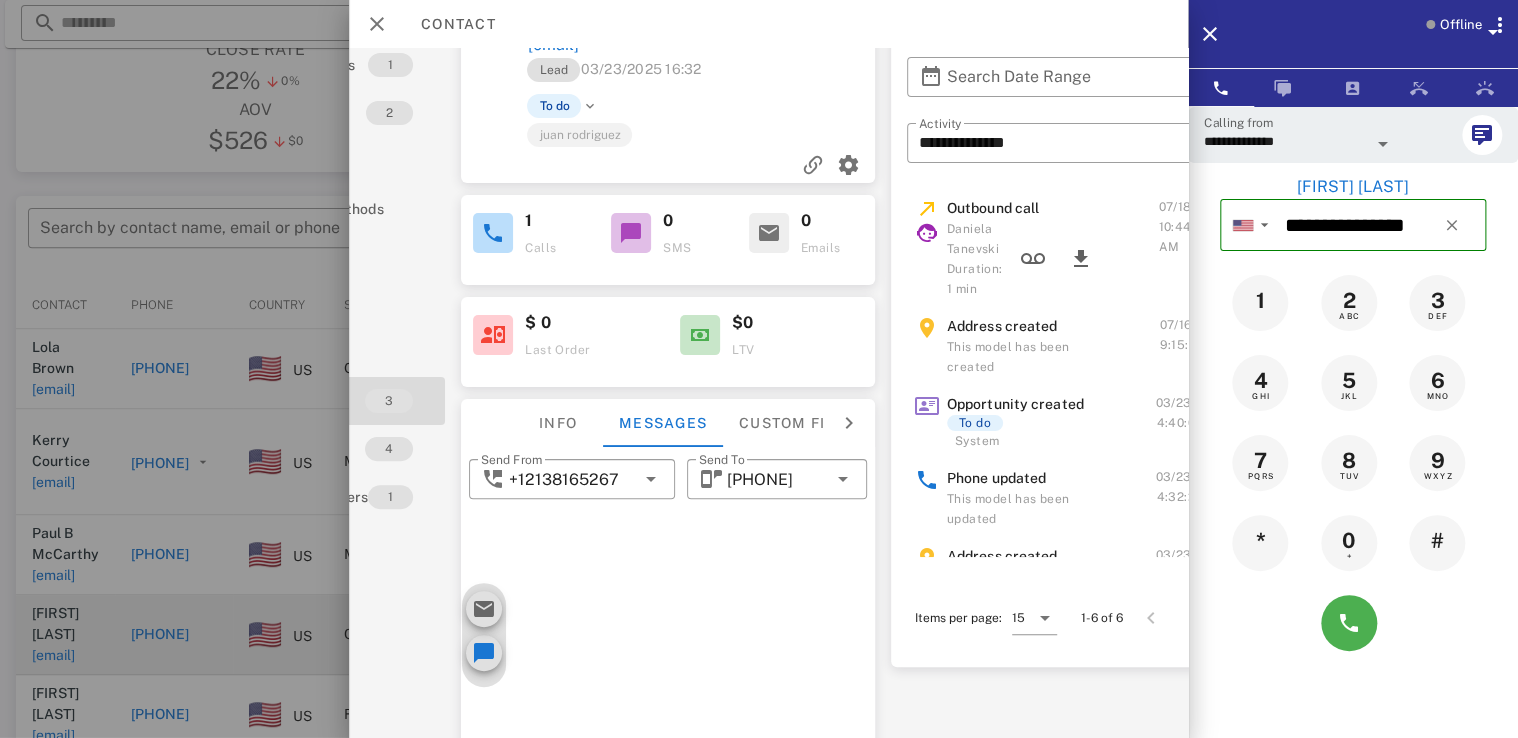 scroll, scrollTop: 63, scrollLeft: 20, axis: both 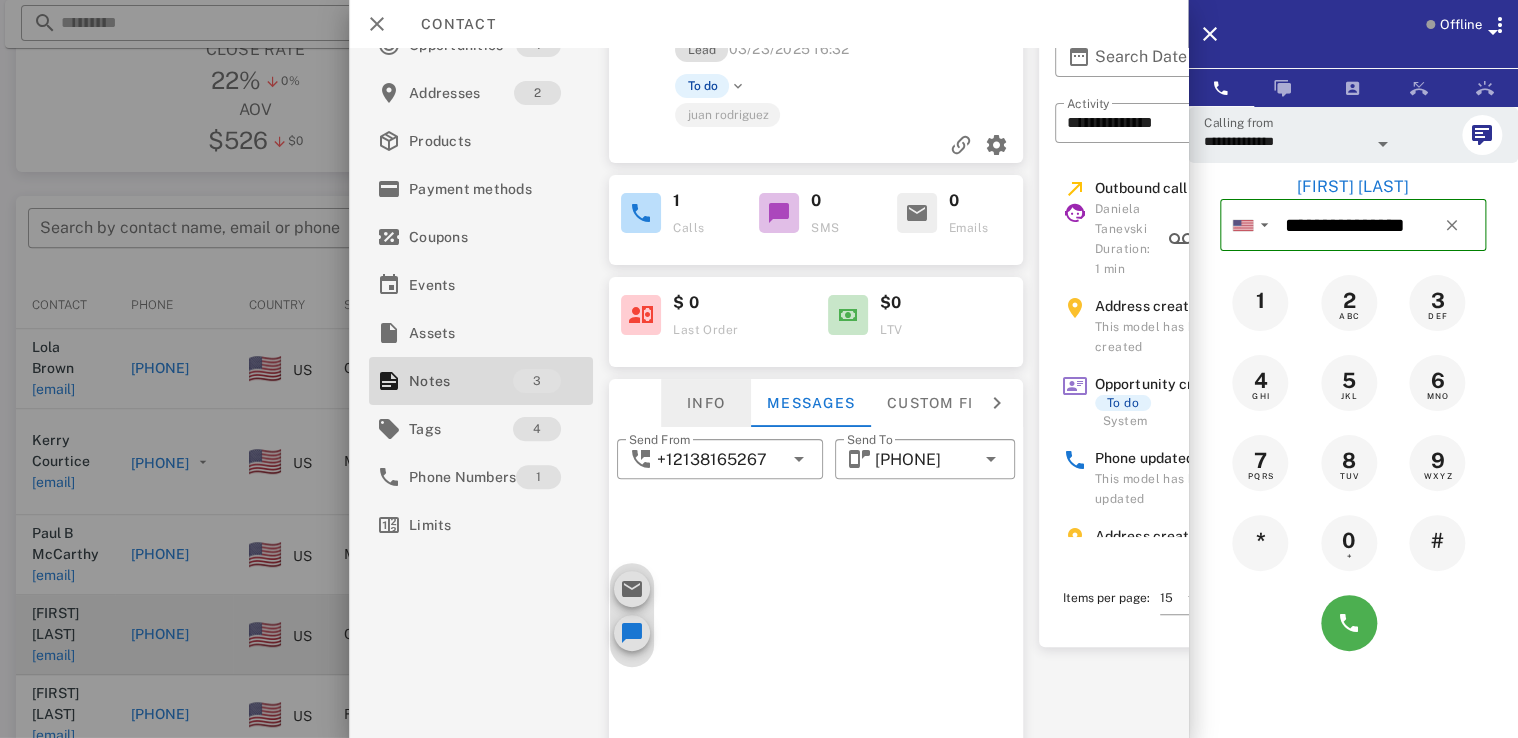 click on "Info" at bounding box center (707, 403) 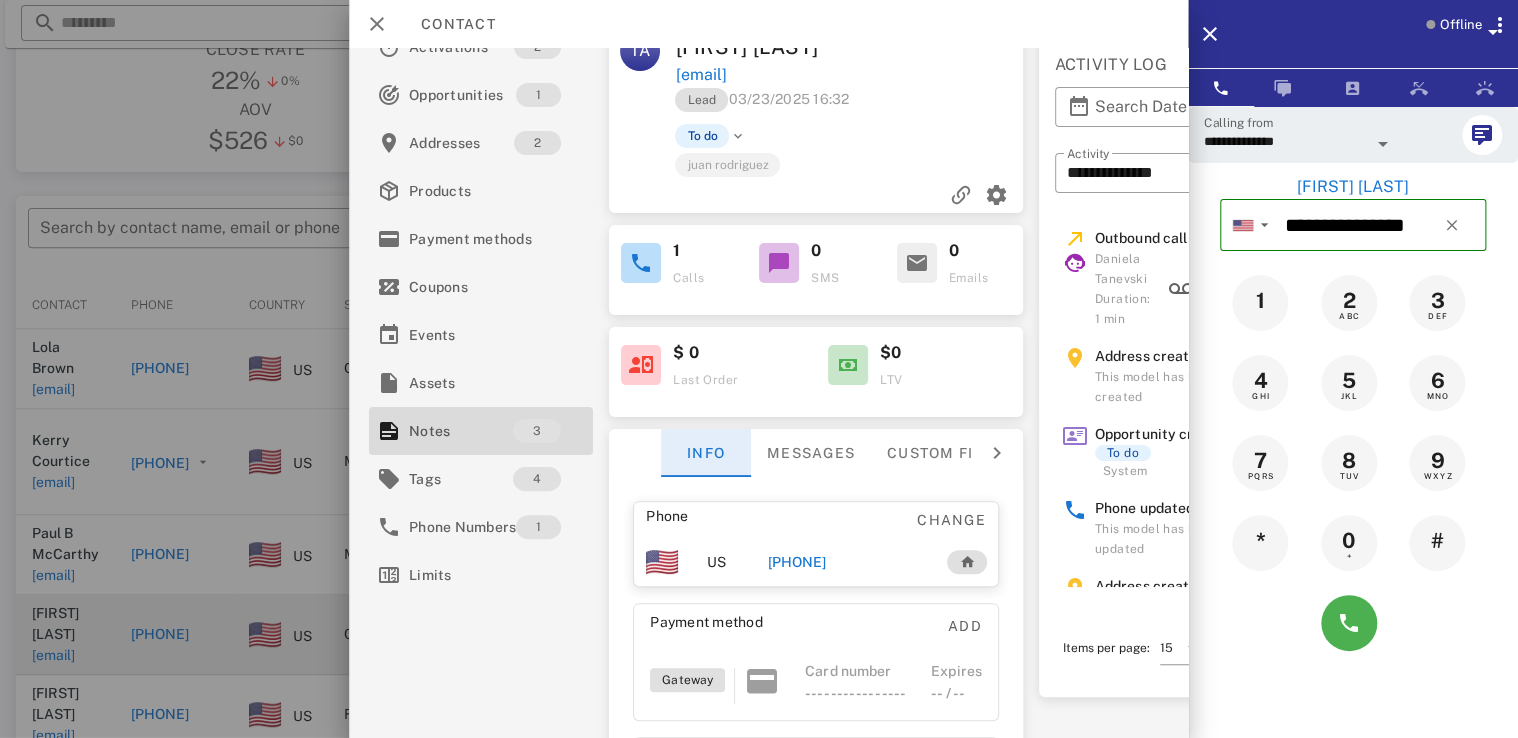 scroll, scrollTop: 0, scrollLeft: 0, axis: both 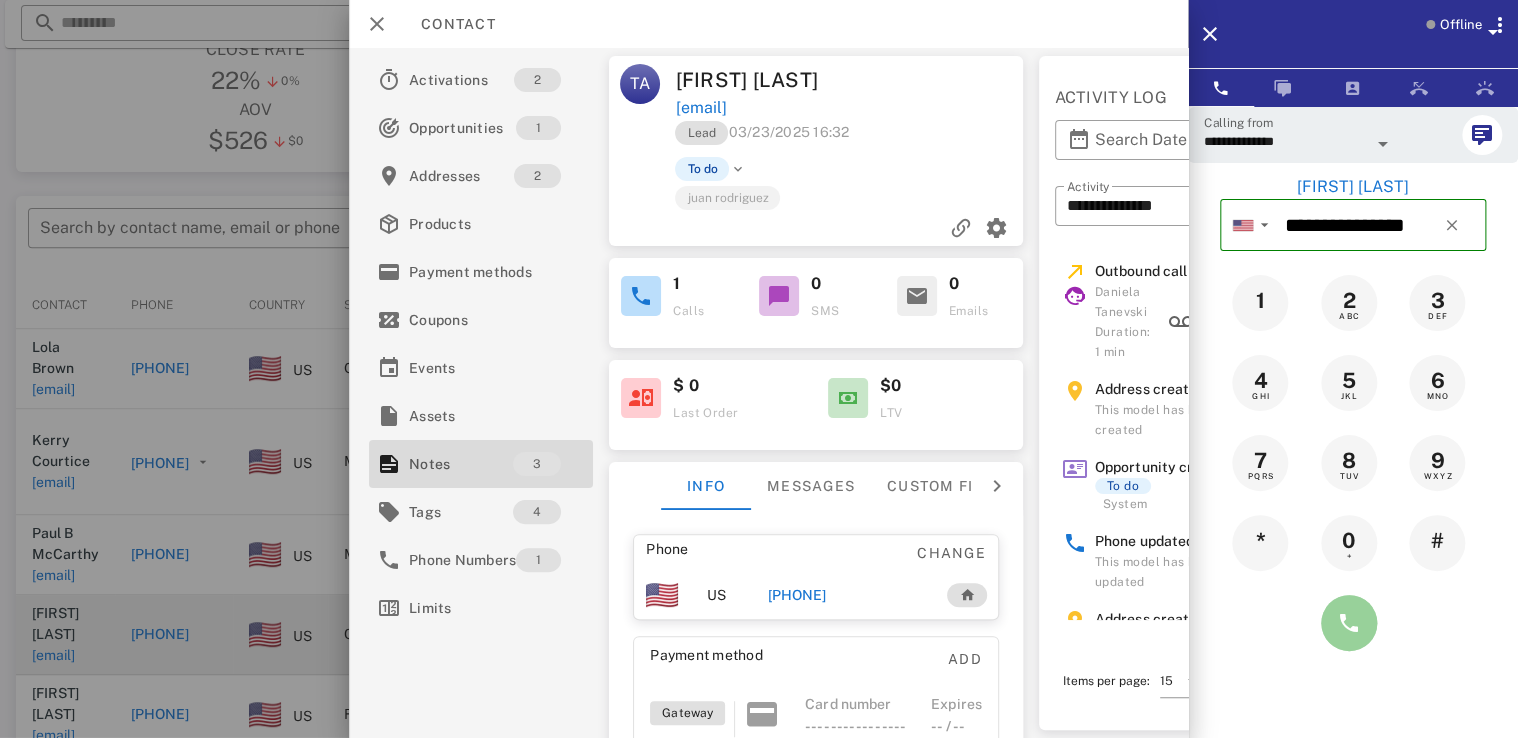 click at bounding box center [1349, 623] 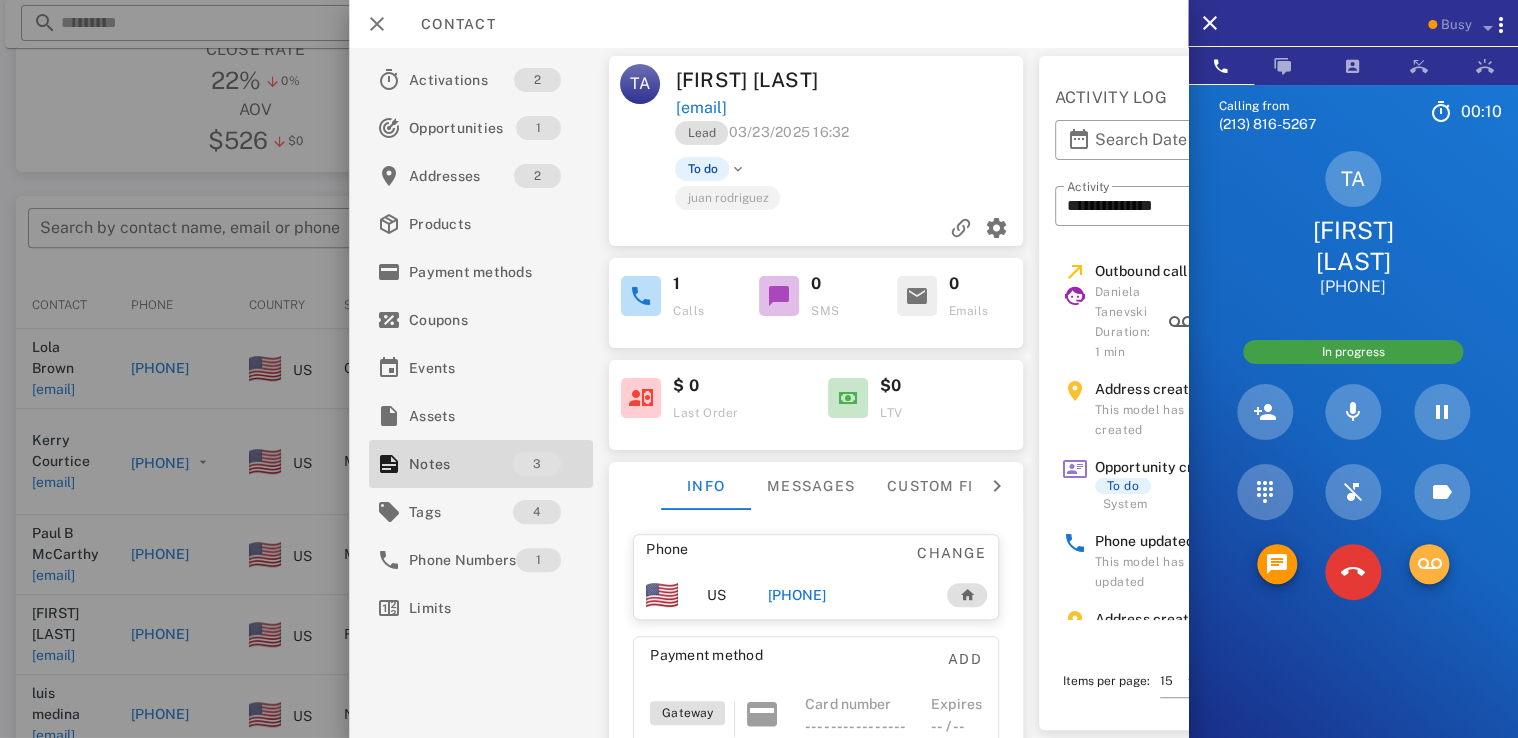 click at bounding box center (1429, 564) 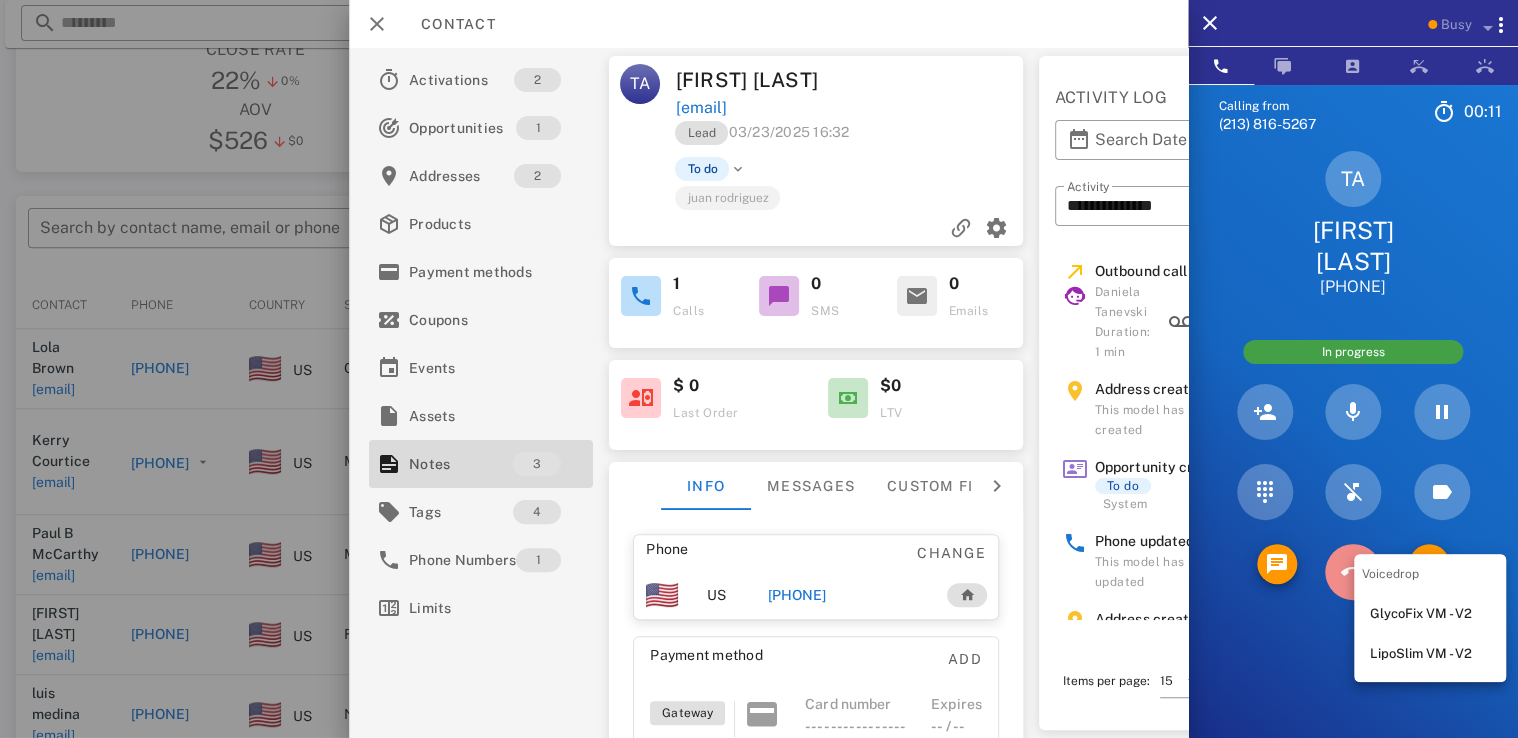 click at bounding box center (1353, 572) 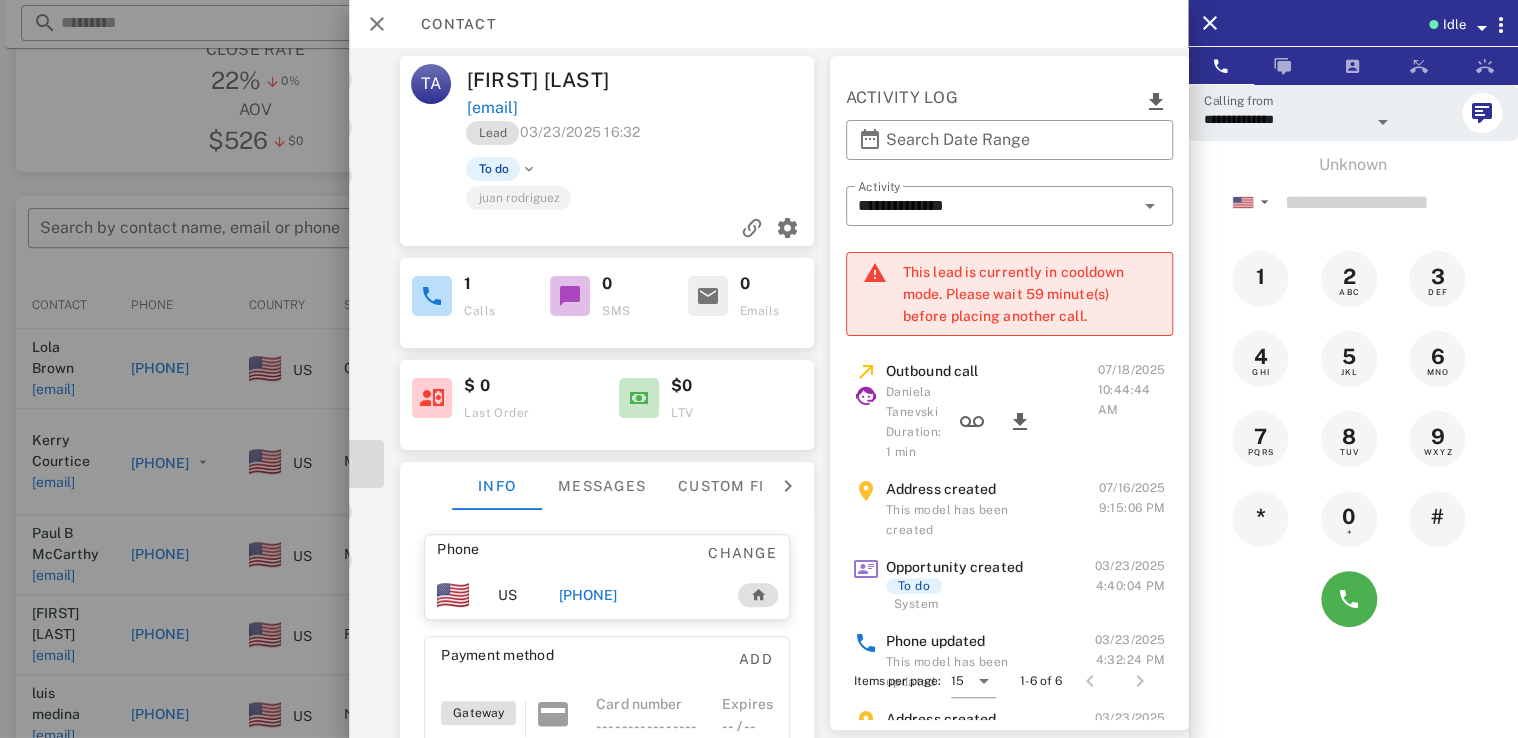 scroll, scrollTop: 0, scrollLeft: 232, axis: horizontal 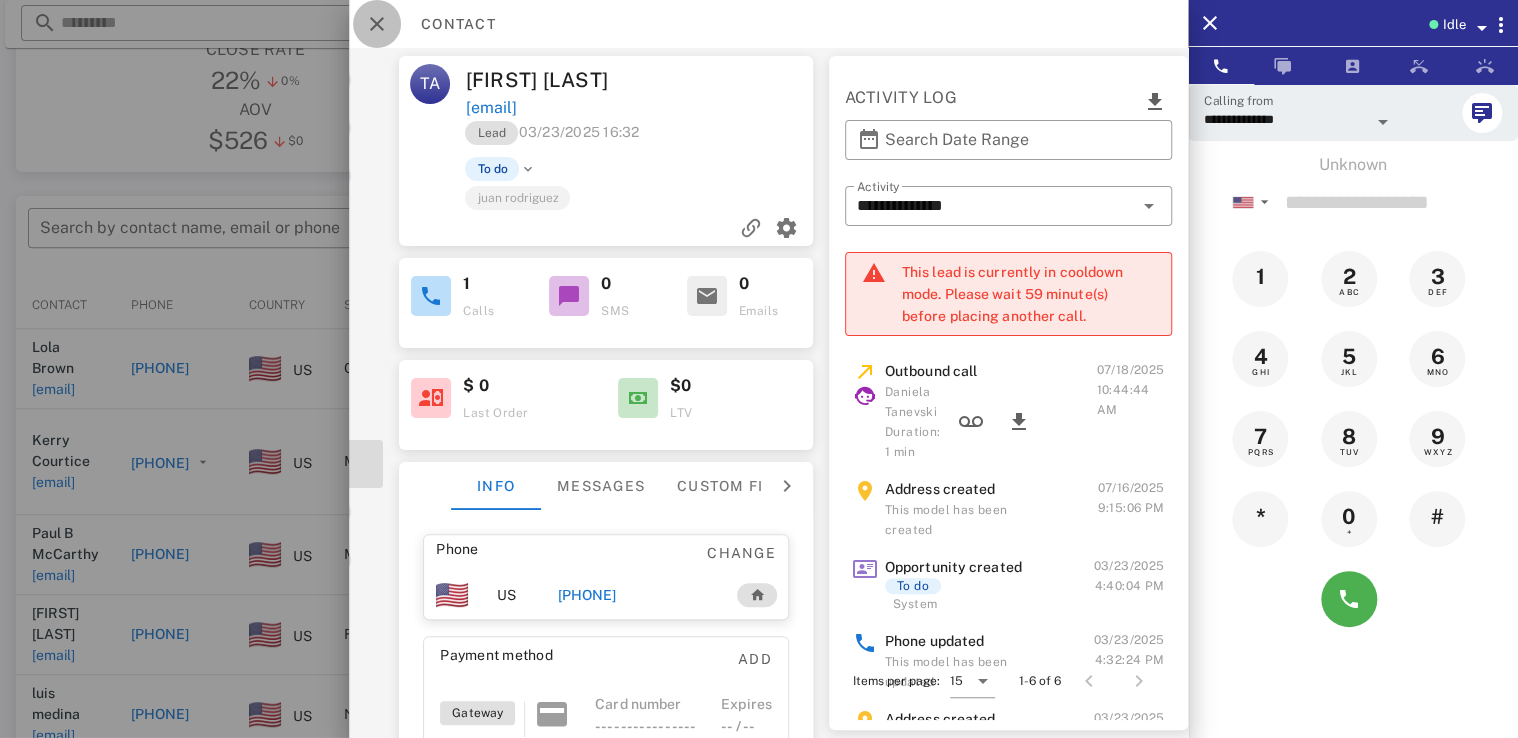 click at bounding box center [377, 24] 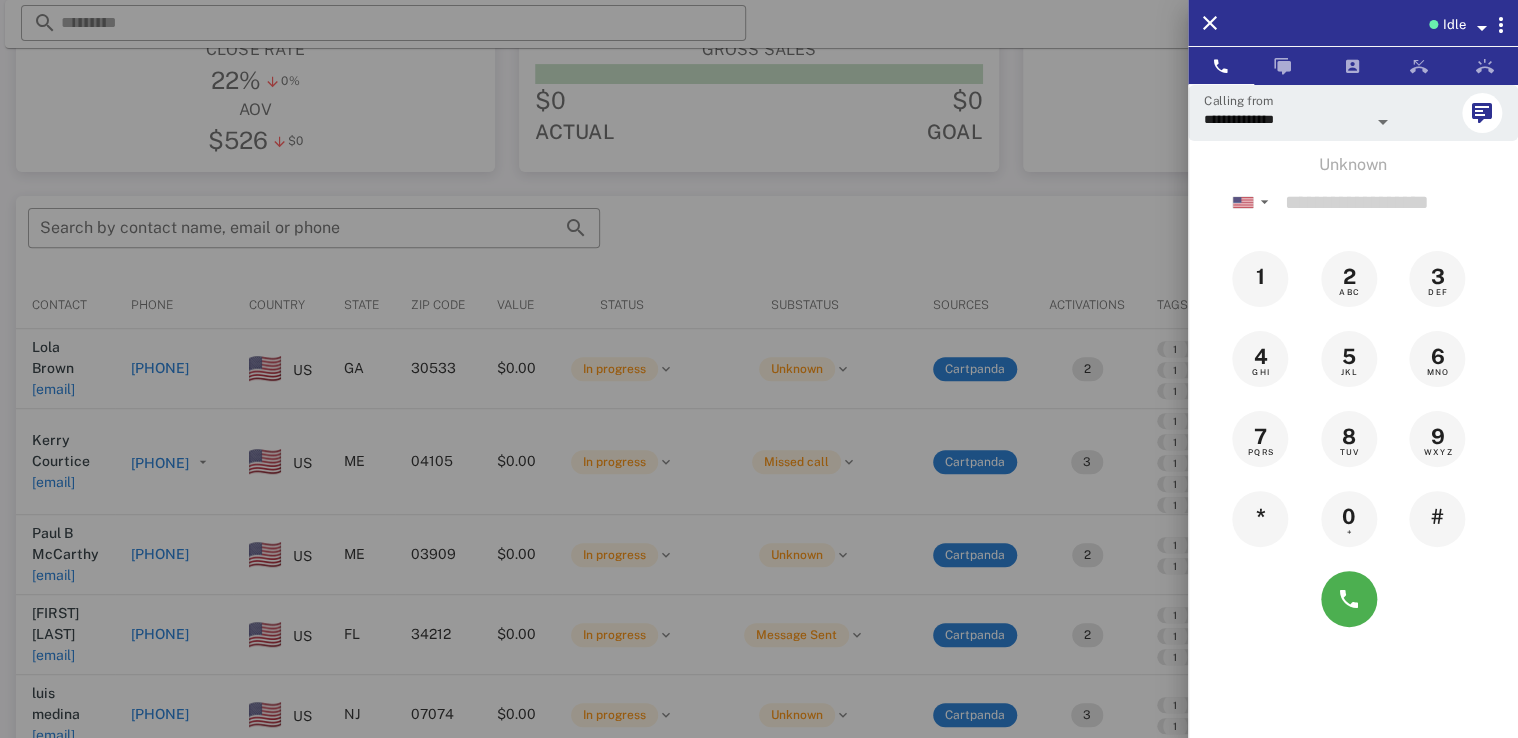 click at bounding box center (759, 369) 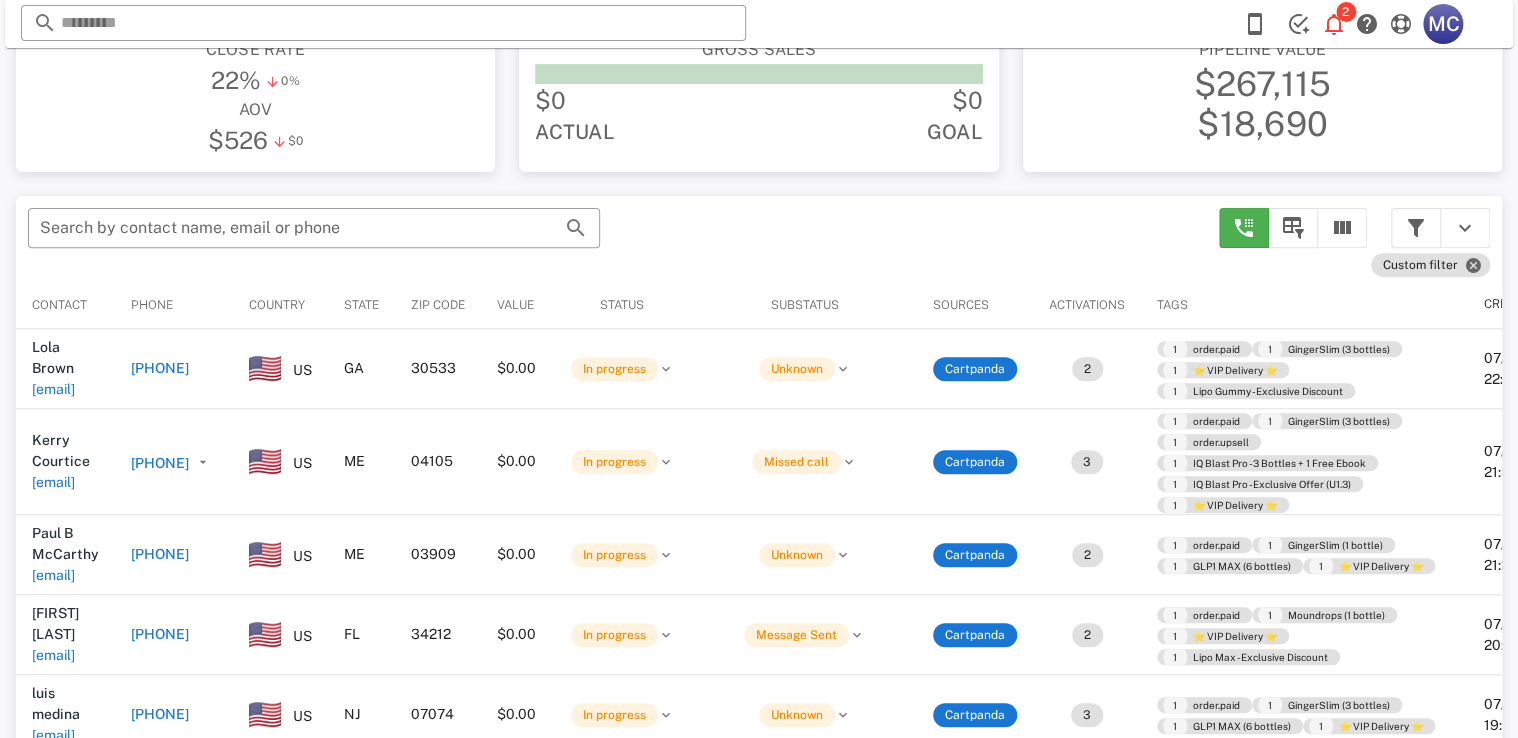 click on "​ Search by contact name, email or phone" at bounding box center (314, 238) 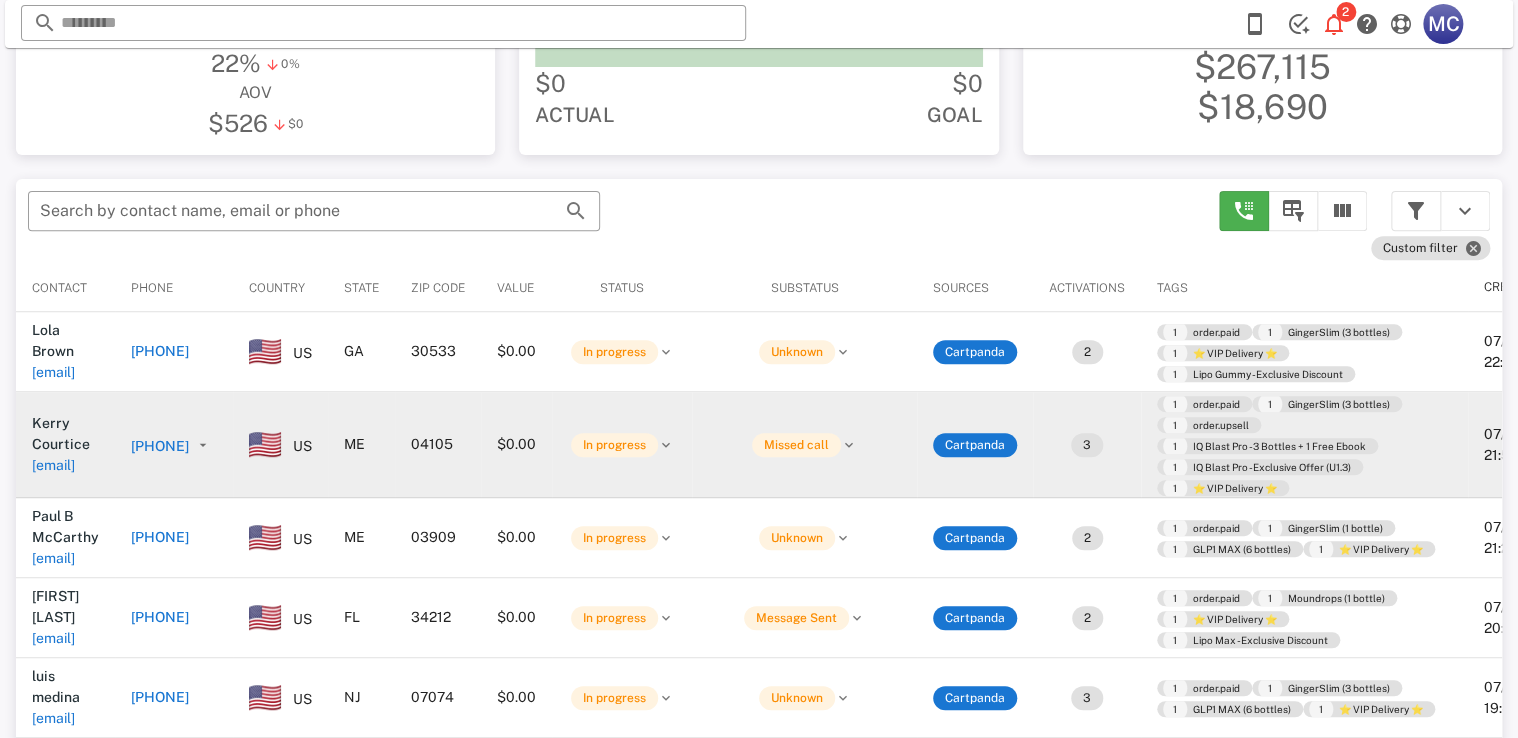 scroll, scrollTop: 269, scrollLeft: 0, axis: vertical 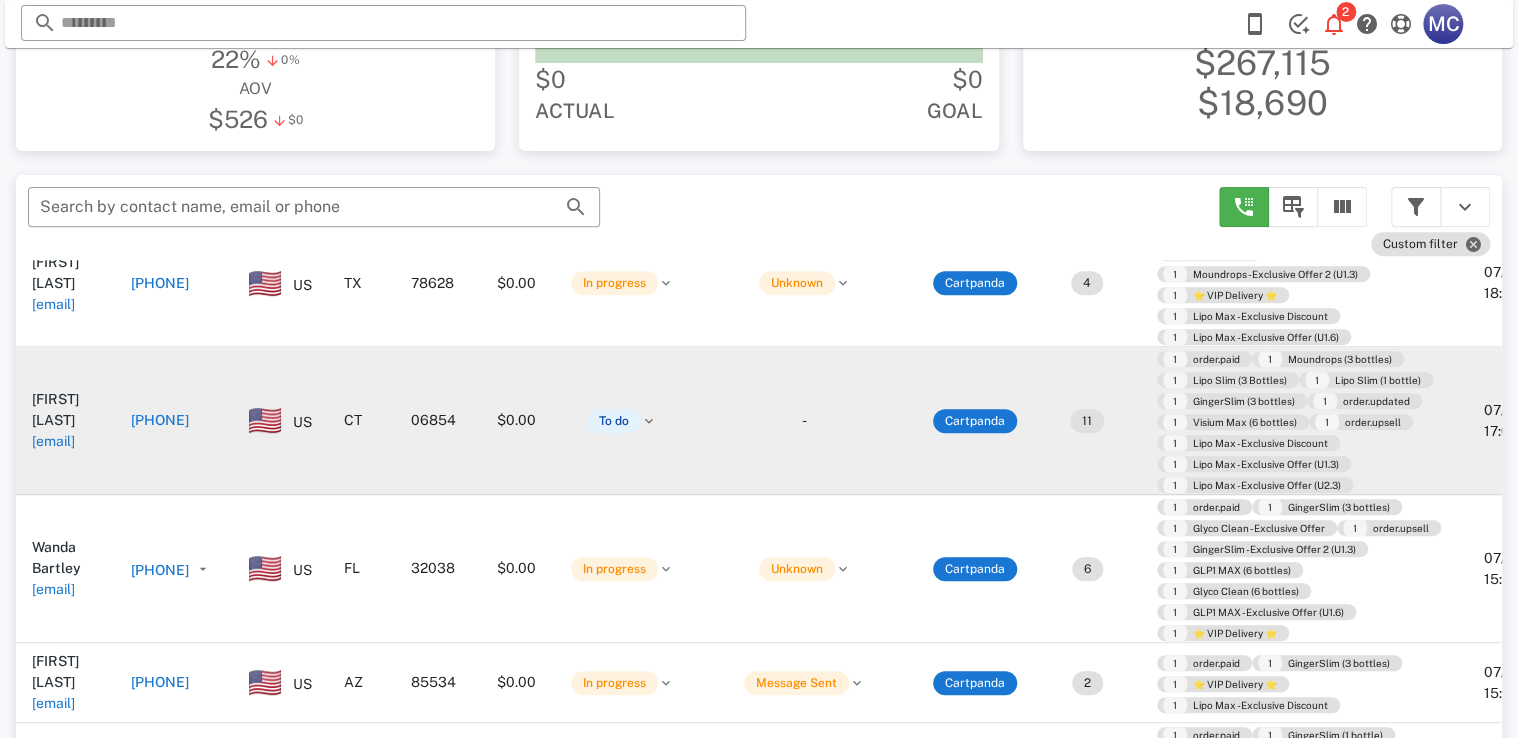 click on "[PHONE]" at bounding box center (160, 420) 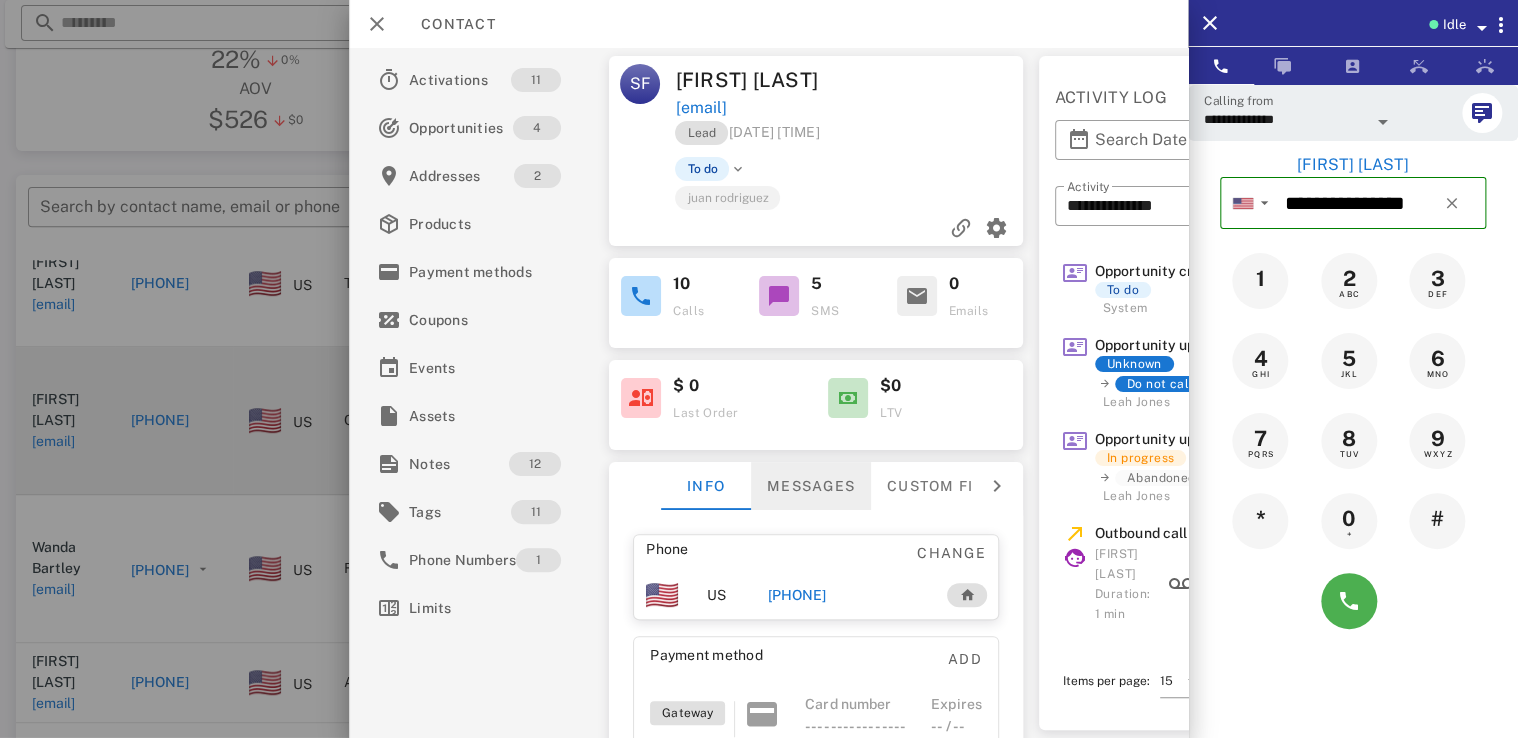click on "Messages" at bounding box center (812, 486) 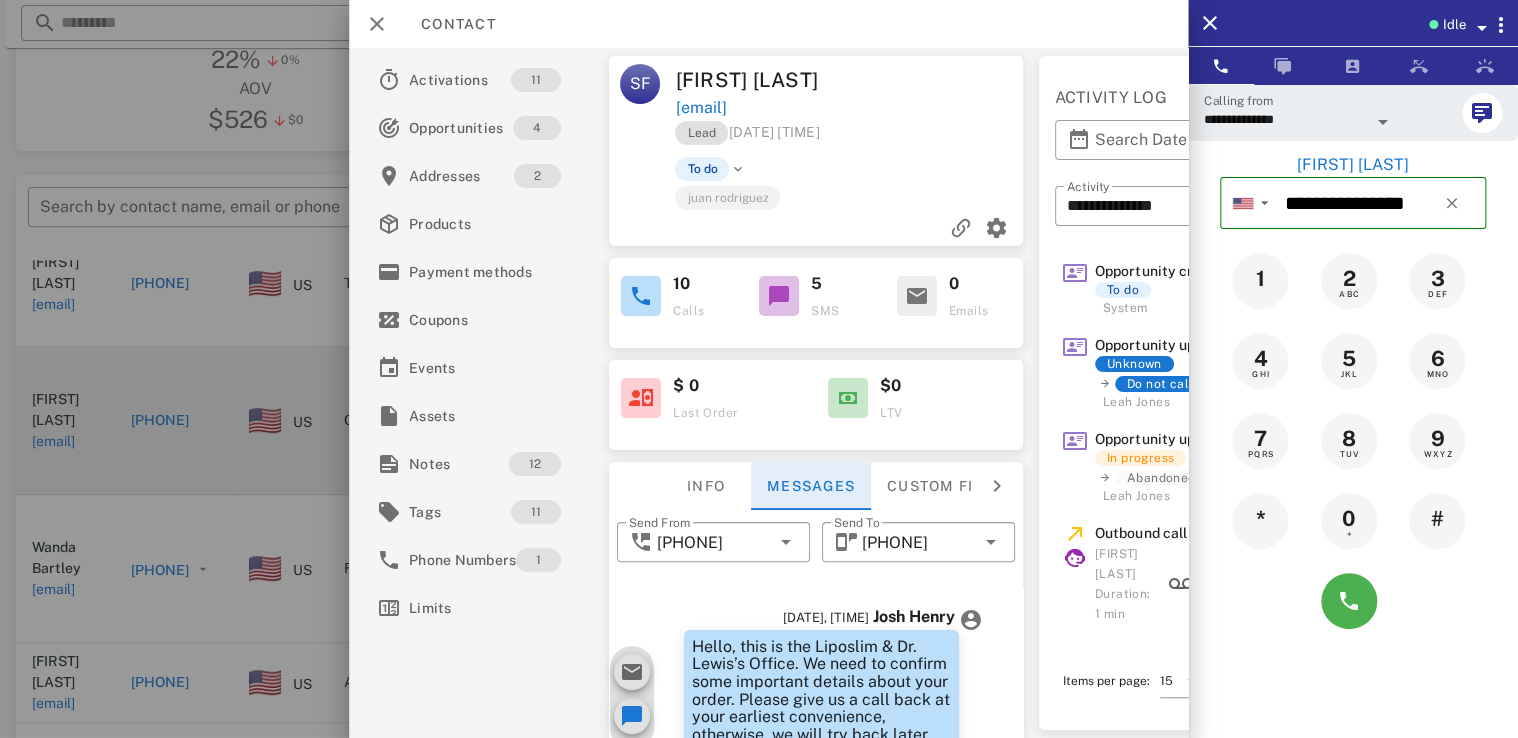 scroll, scrollTop: 1132, scrollLeft: 0, axis: vertical 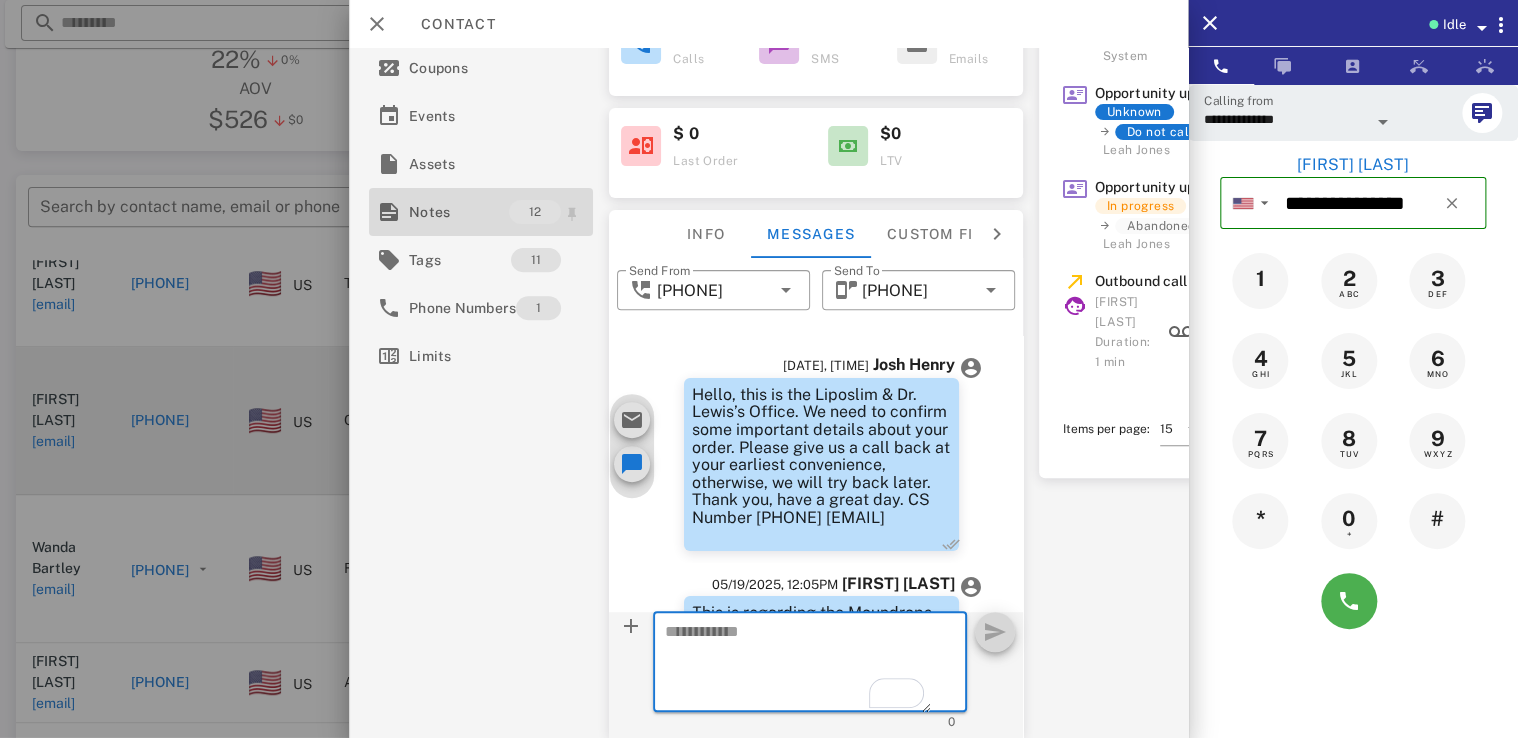click on "Notes" at bounding box center (459, 212) 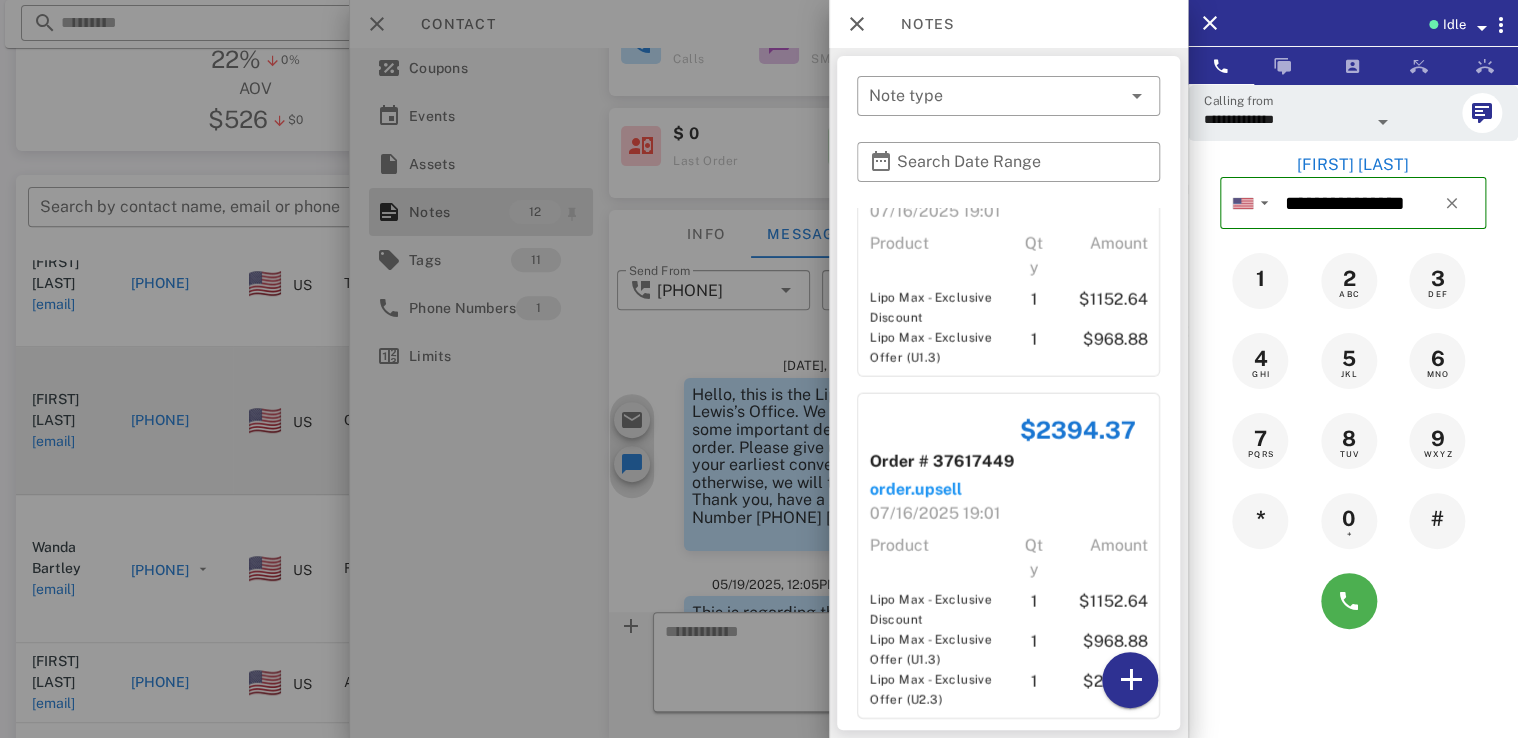 scroll, scrollTop: 2617, scrollLeft: 0, axis: vertical 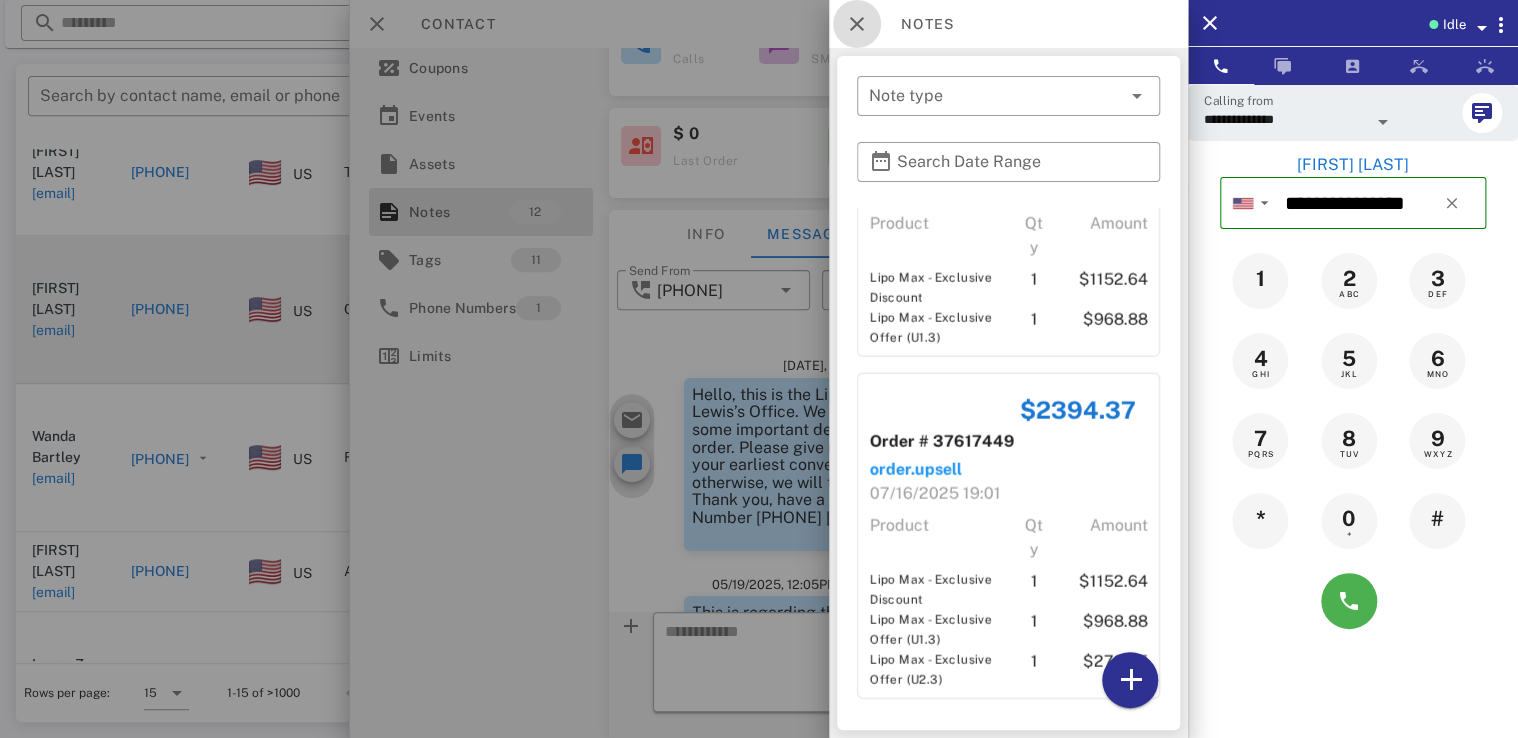 click at bounding box center (857, 24) 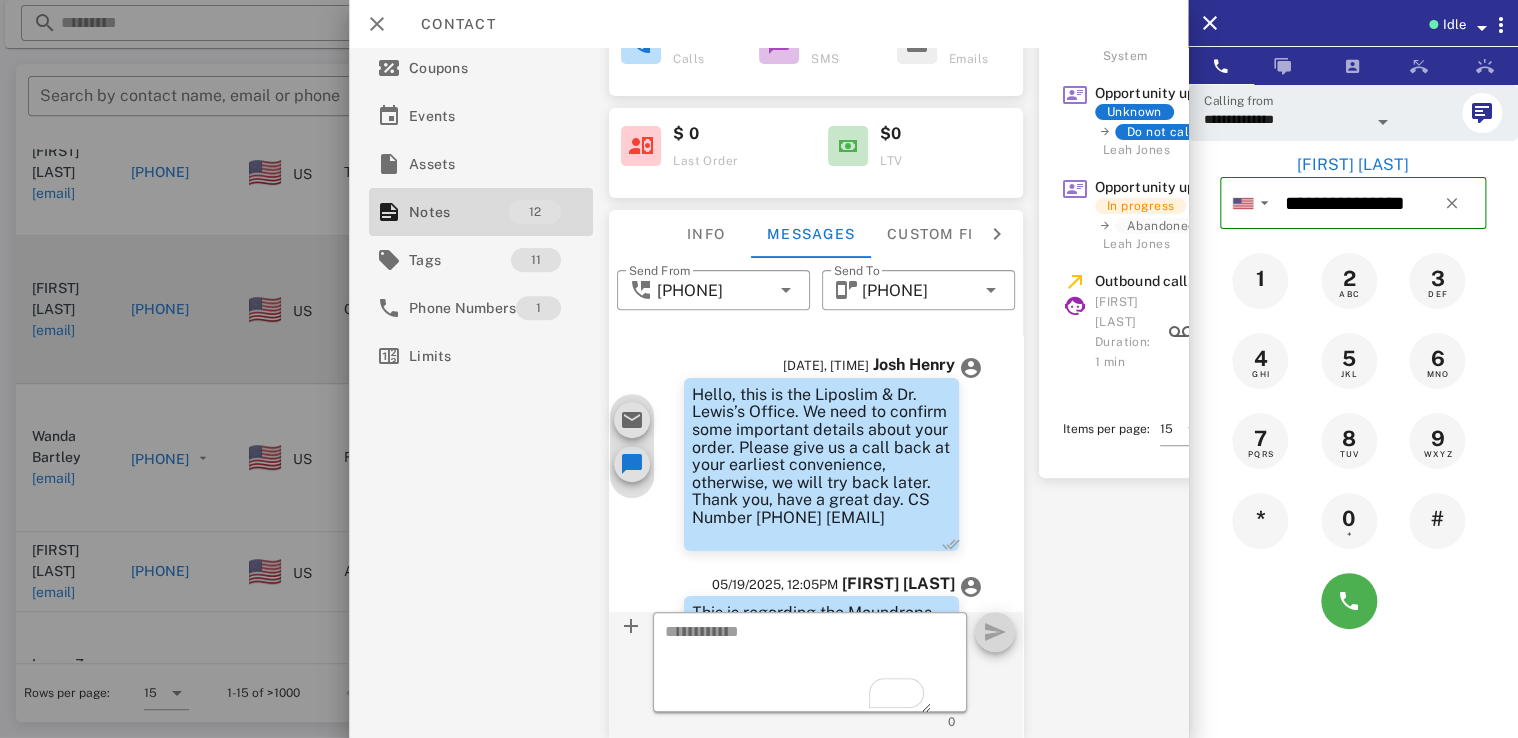 click on "Contact" at bounding box center (768, 24) 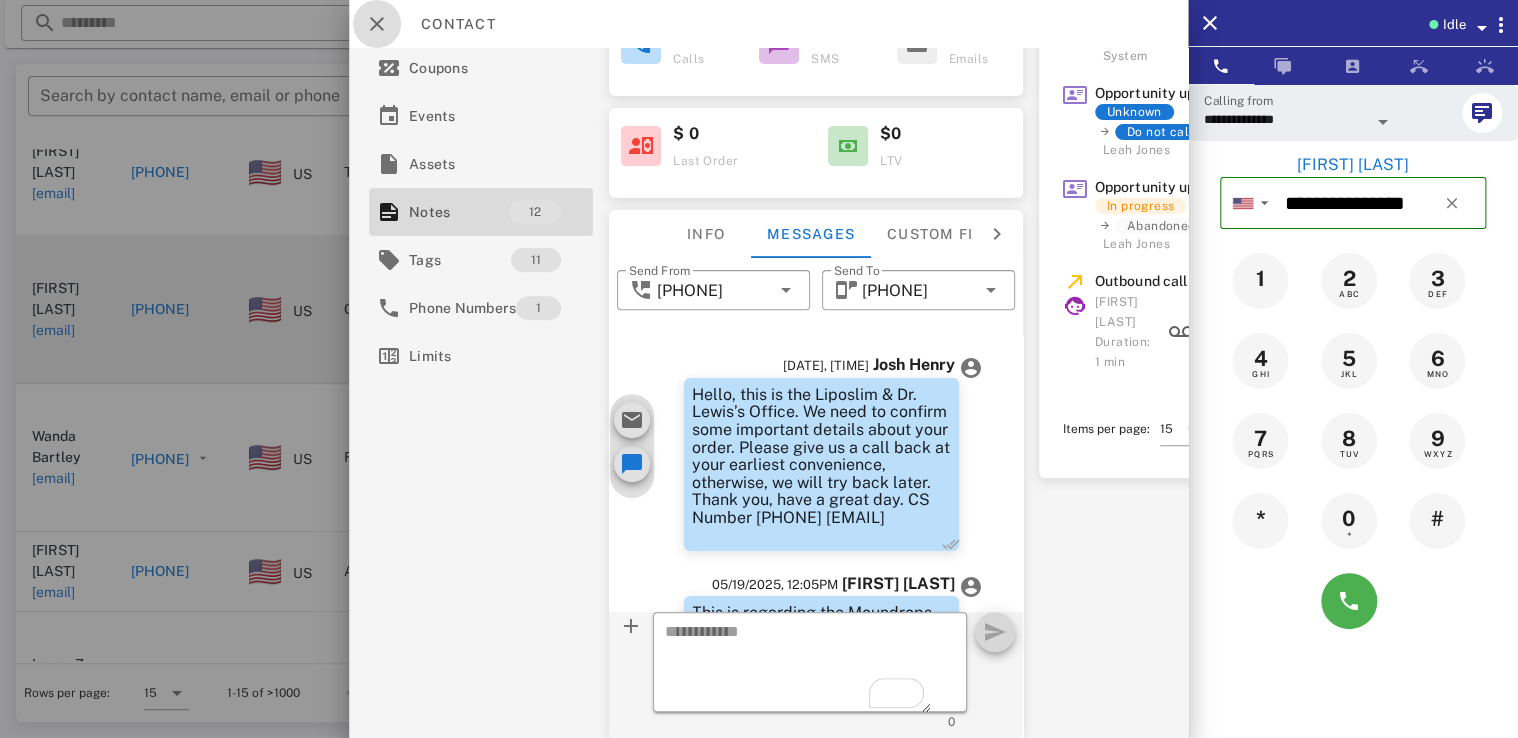 click at bounding box center [377, 24] 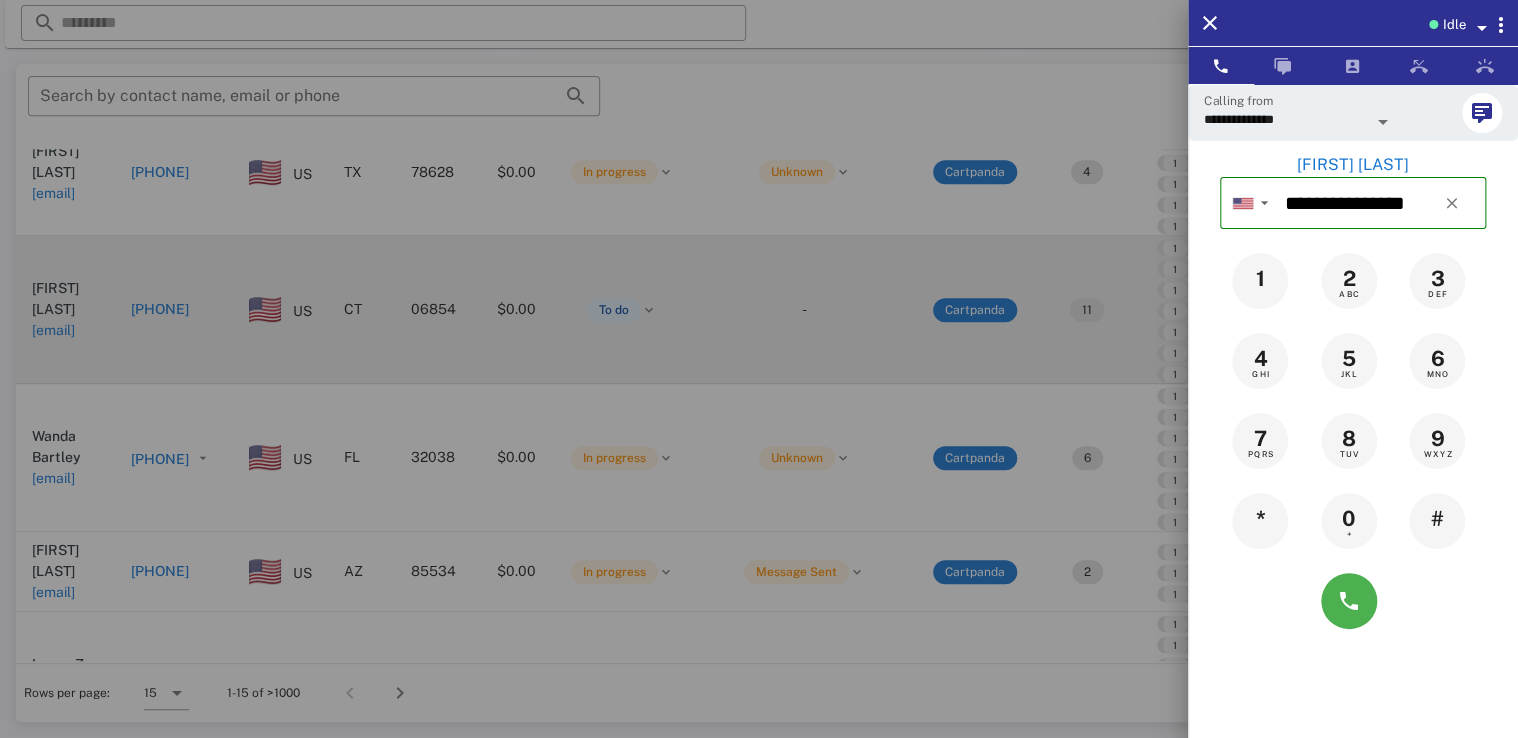 click at bounding box center [759, 369] 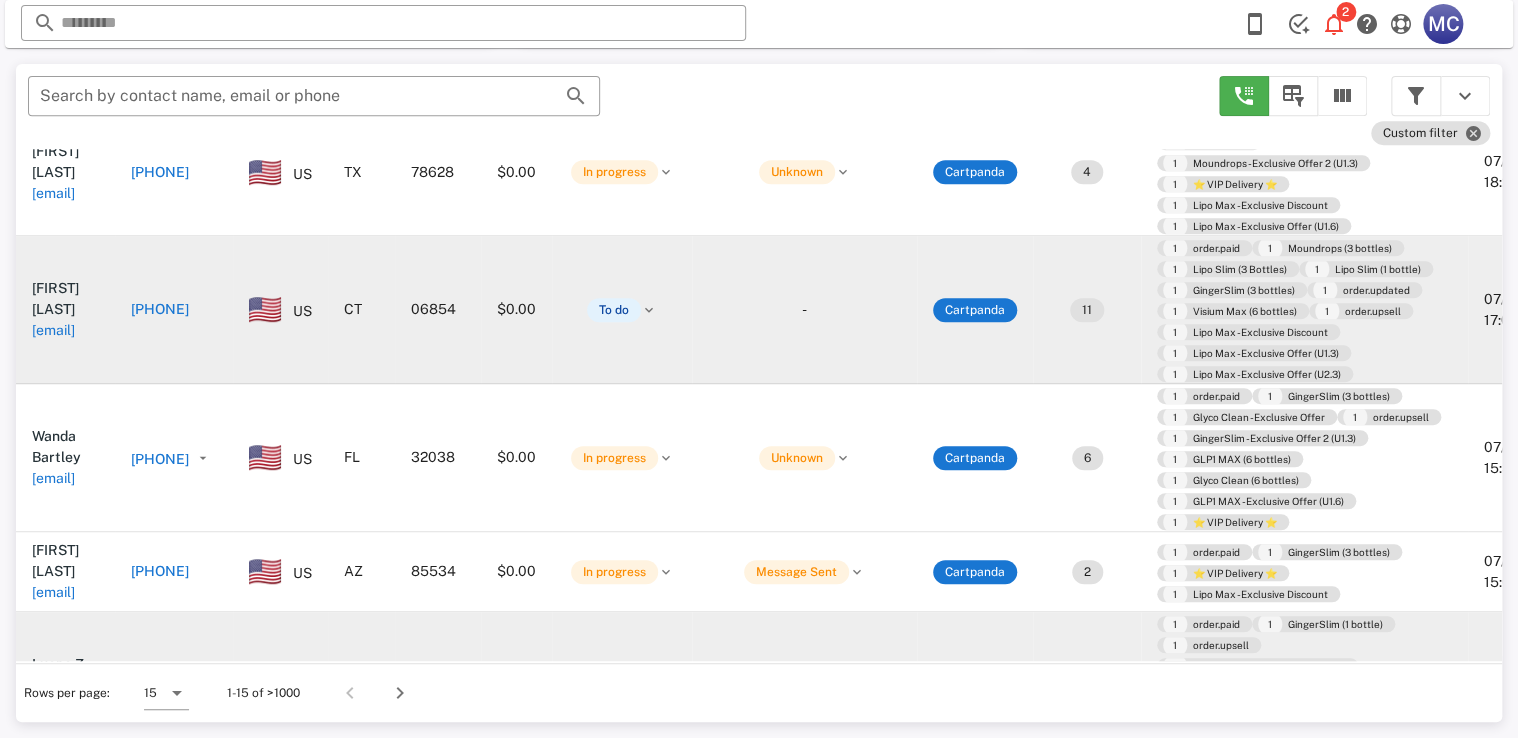 click on "+19032418325" at bounding box center [174, 685] 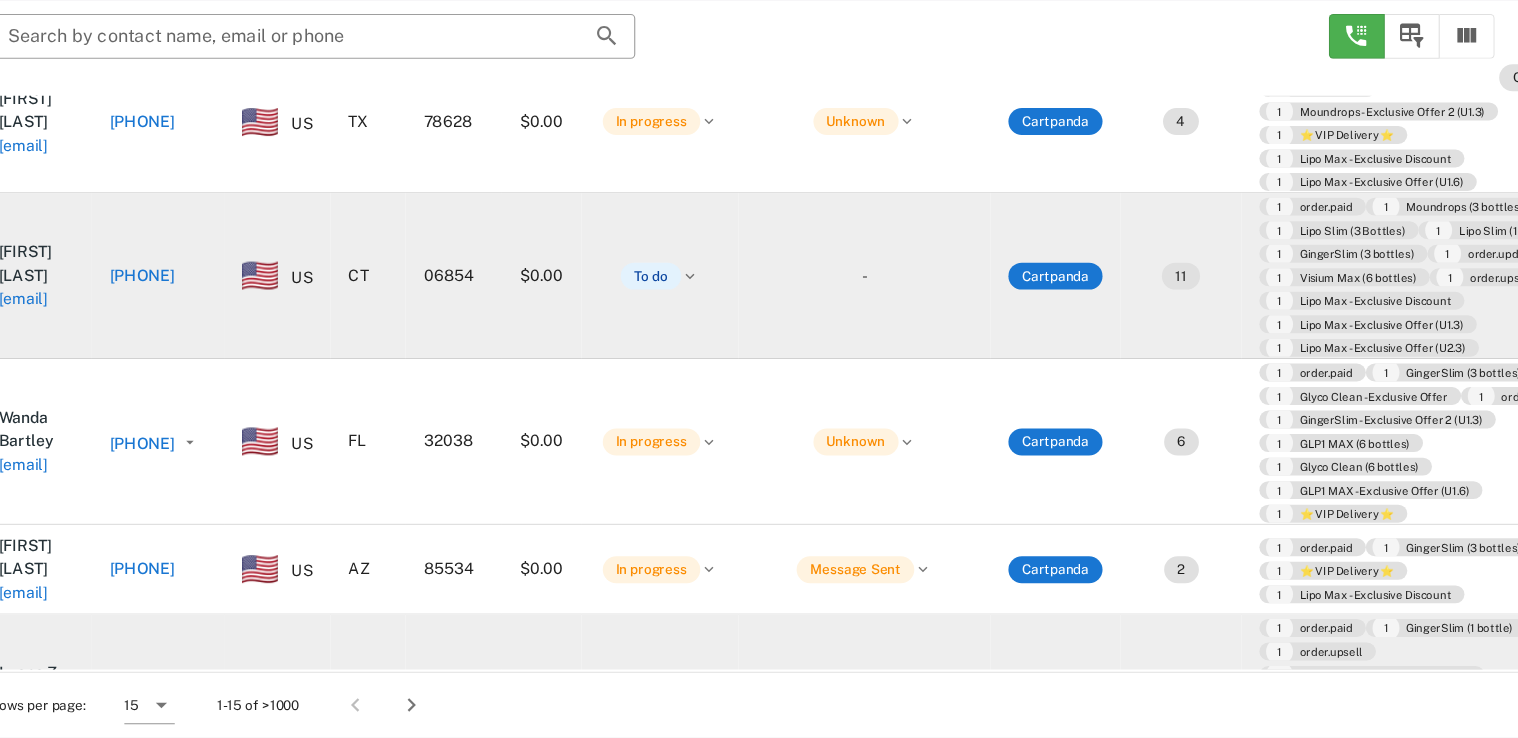 scroll, scrollTop: 379, scrollLeft: 0, axis: vertical 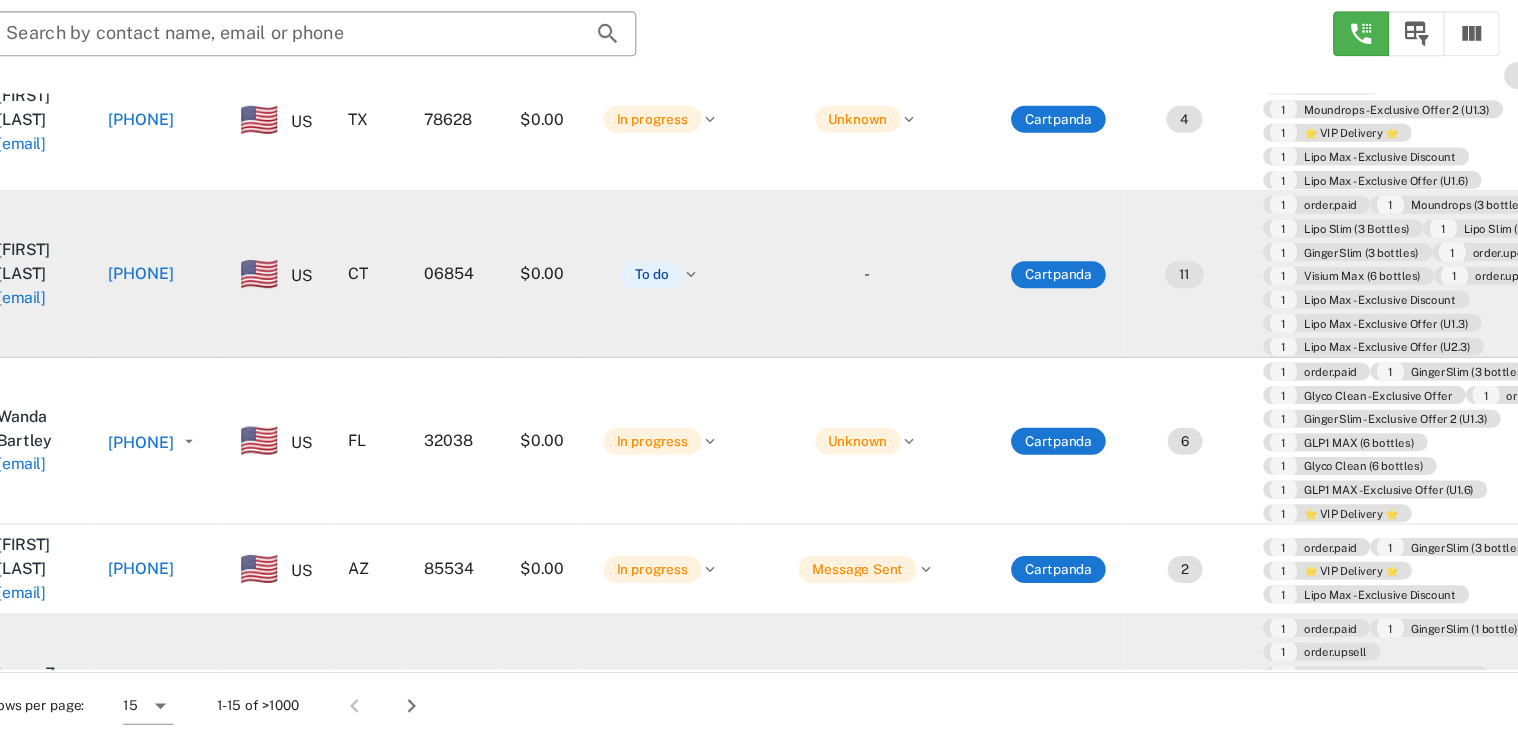 click on "+19032418325" at bounding box center (174, 685) 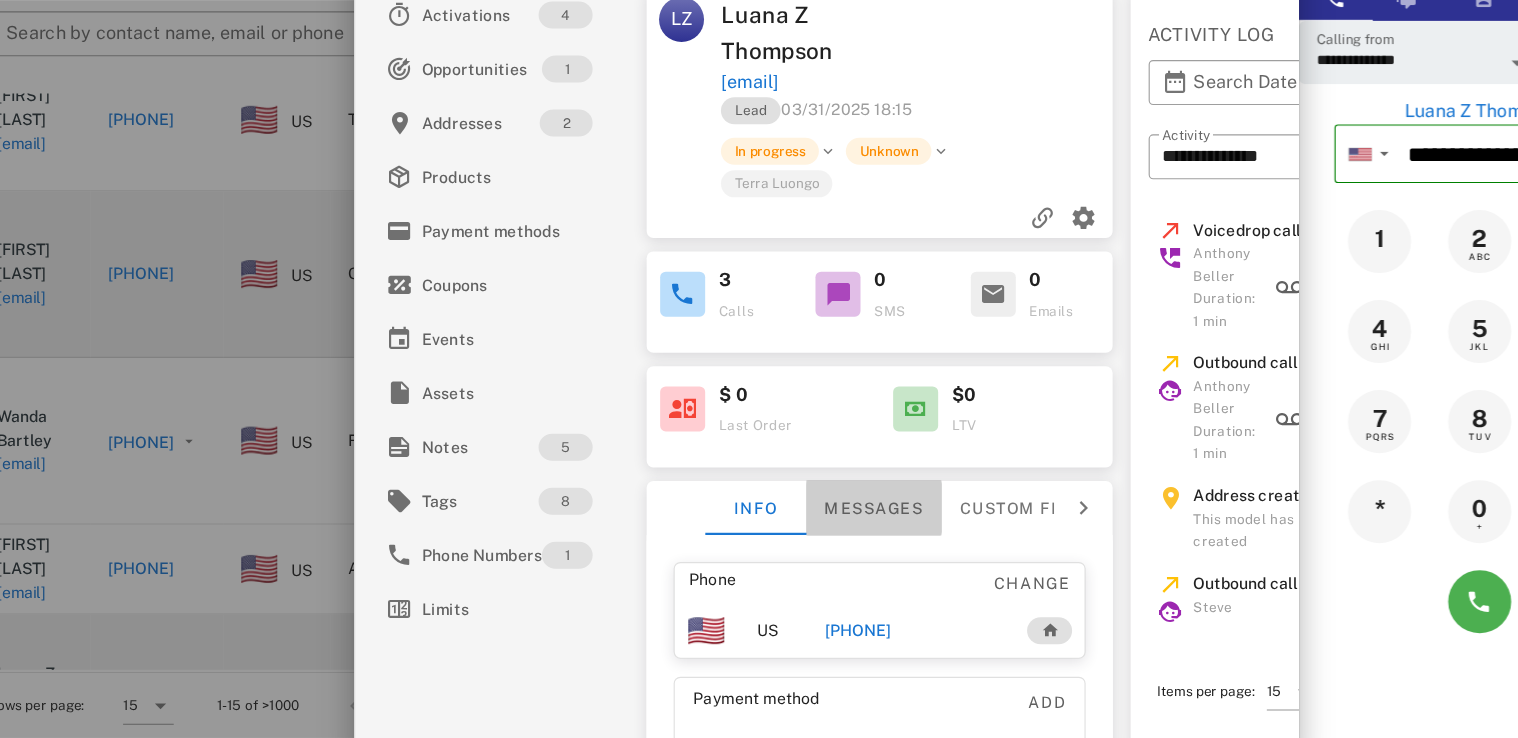 click on "Messages" at bounding box center (812, 518) 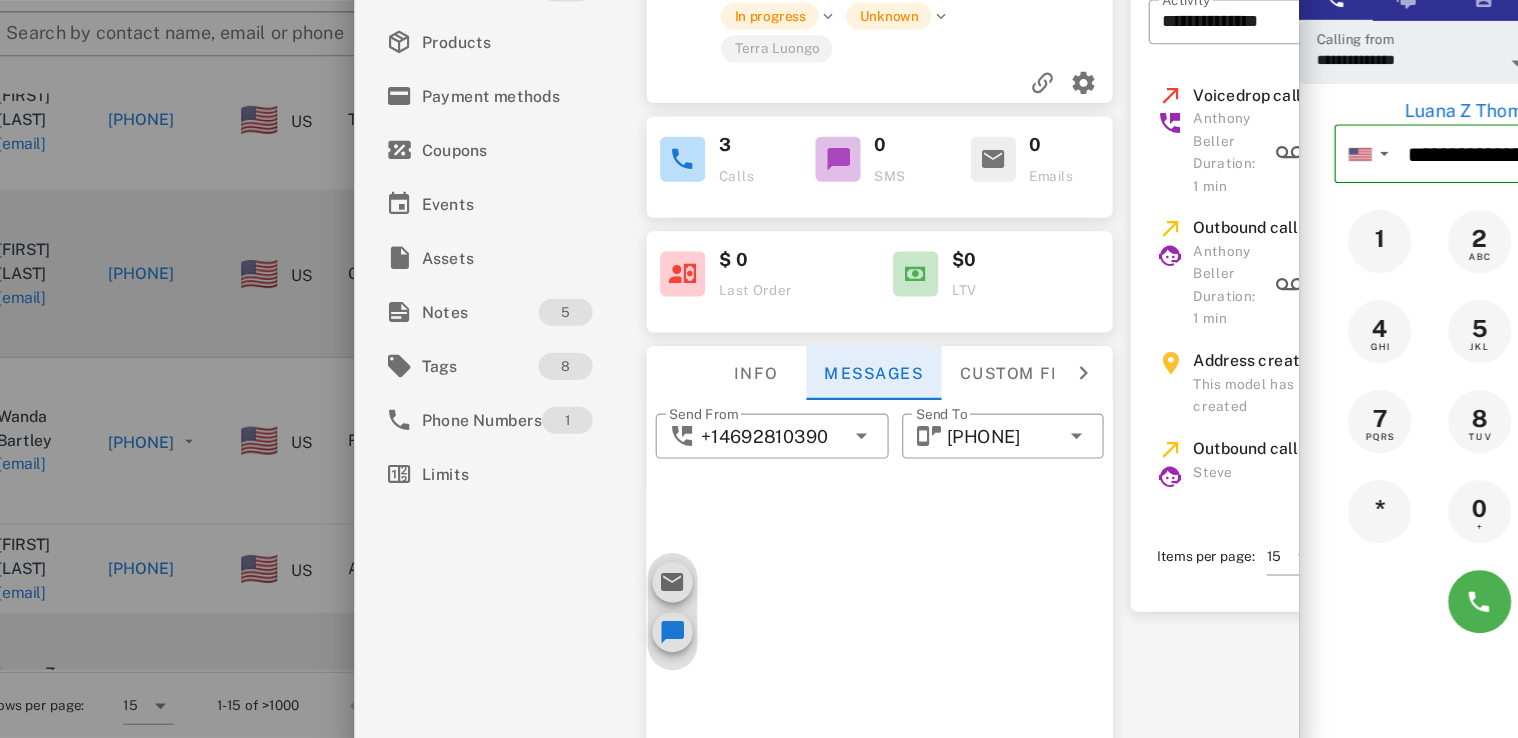 scroll, scrollTop: 80, scrollLeft: 0, axis: vertical 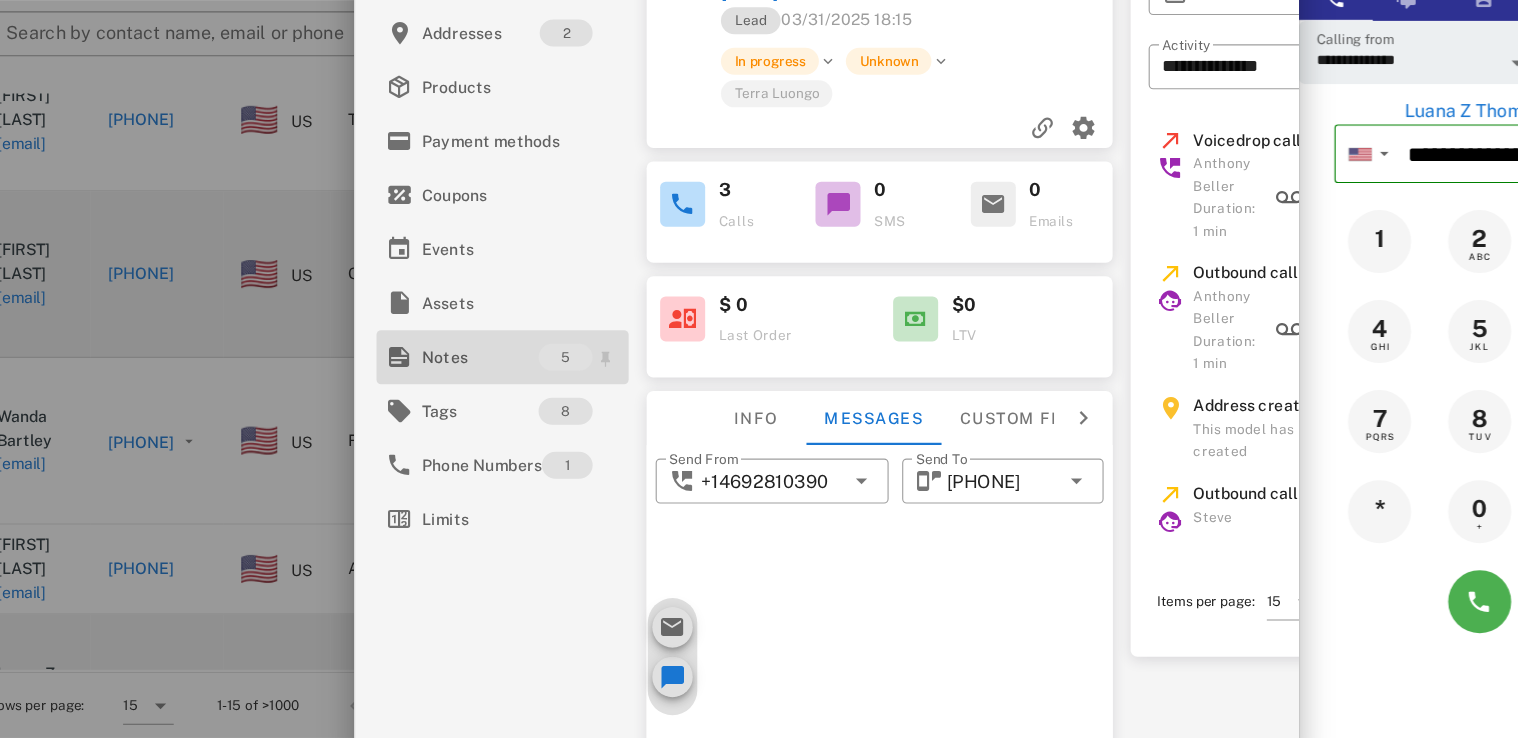 click on "Notes  5" at bounding box center (481, 384) 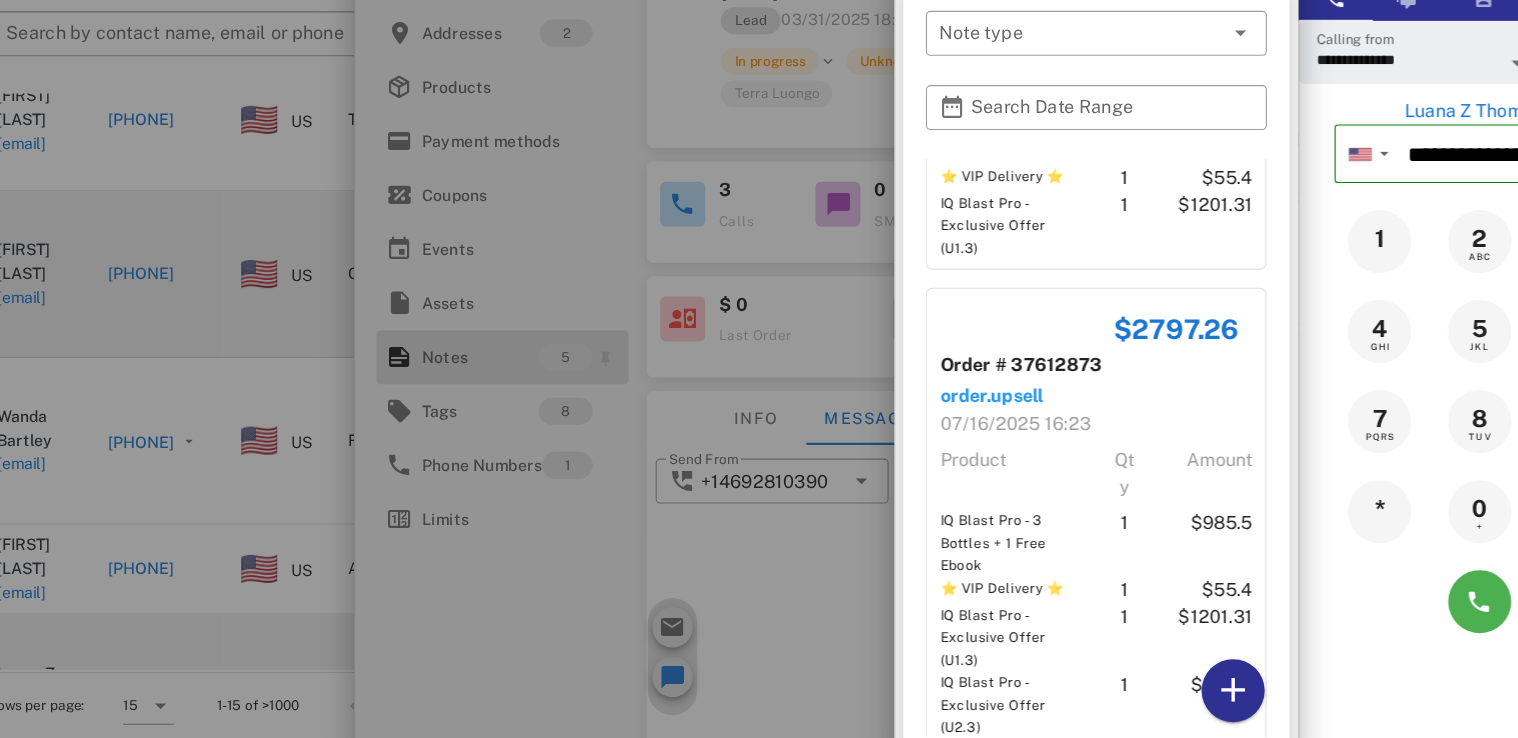 scroll, scrollTop: 1146, scrollLeft: 0, axis: vertical 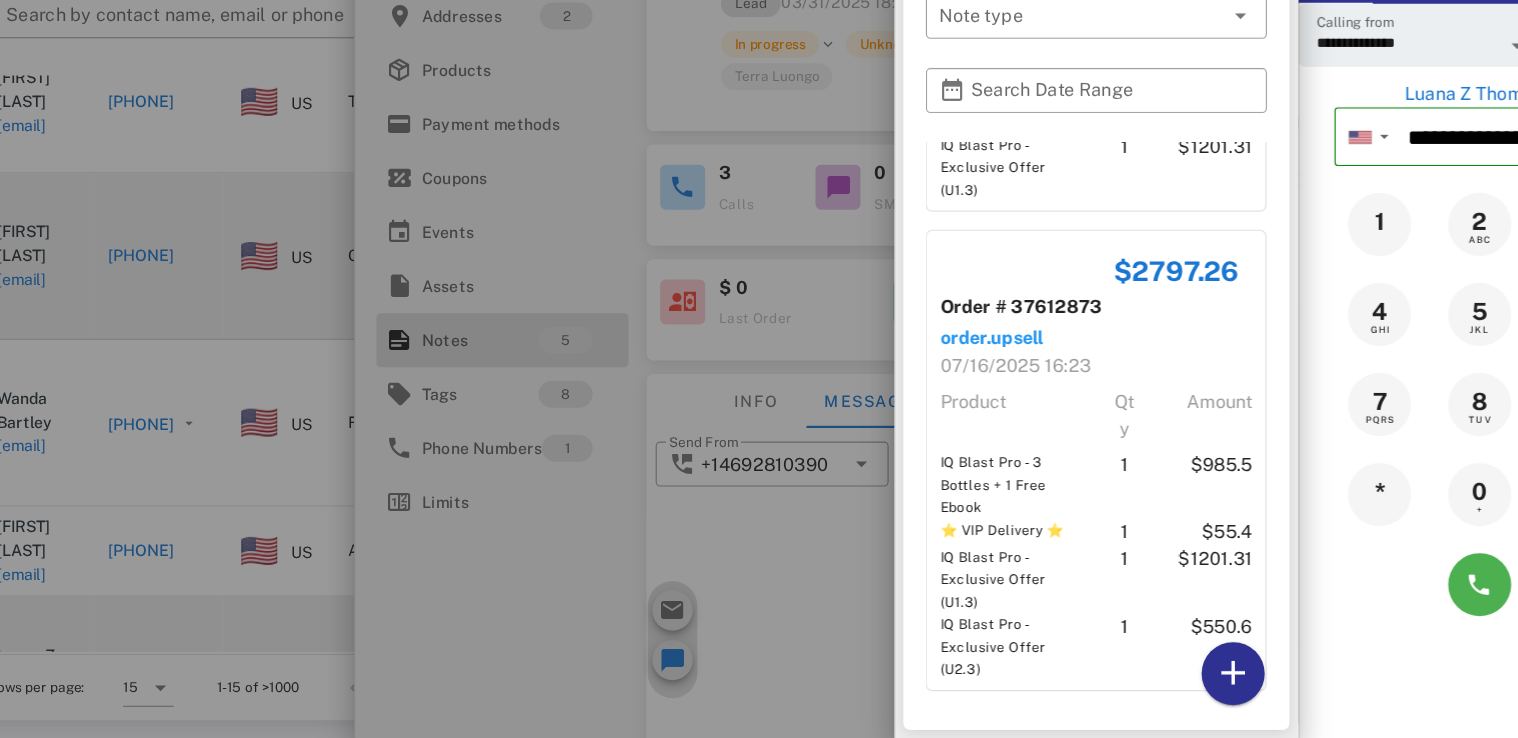 click on "​ Search Date Range" at bounding box center (1008, 175) 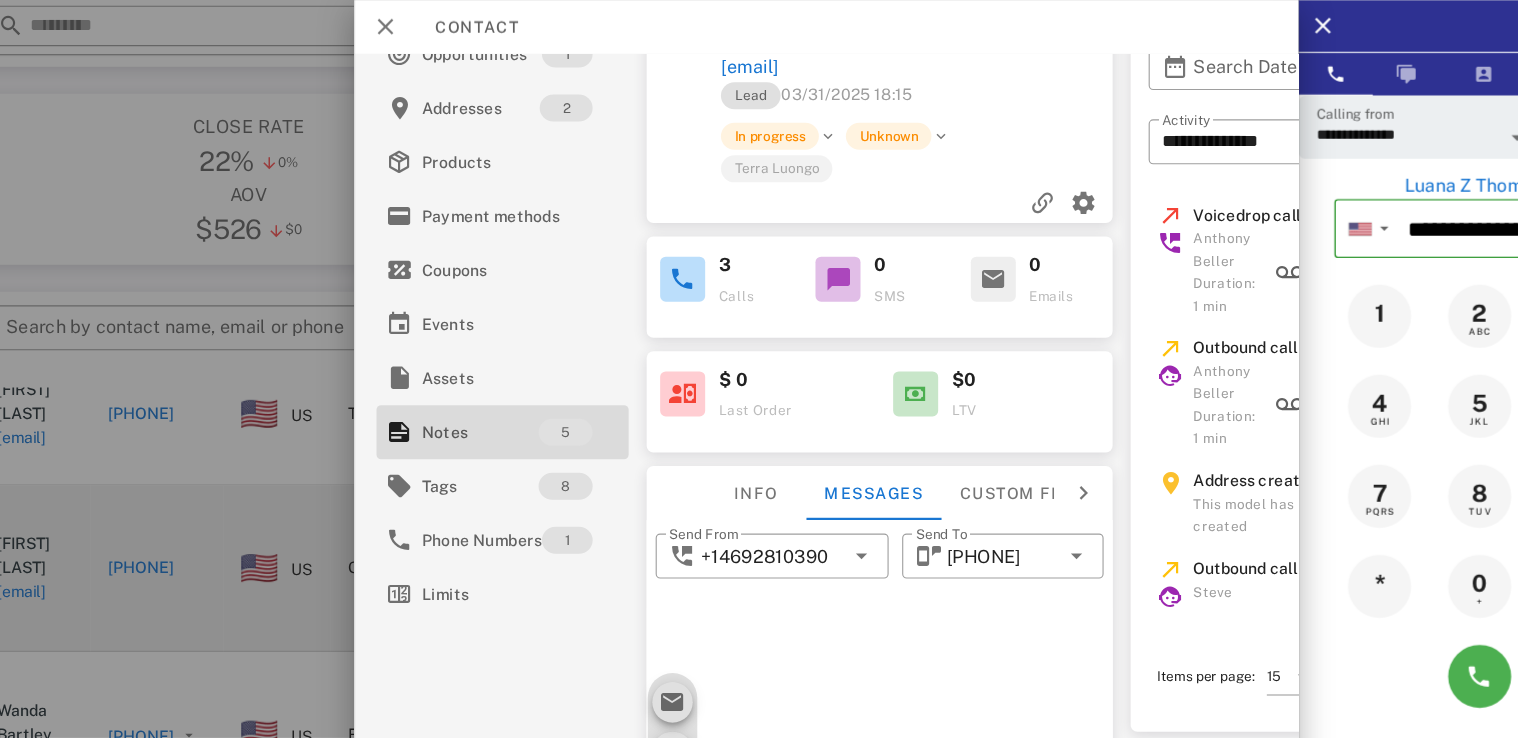 scroll, scrollTop: 0, scrollLeft: 0, axis: both 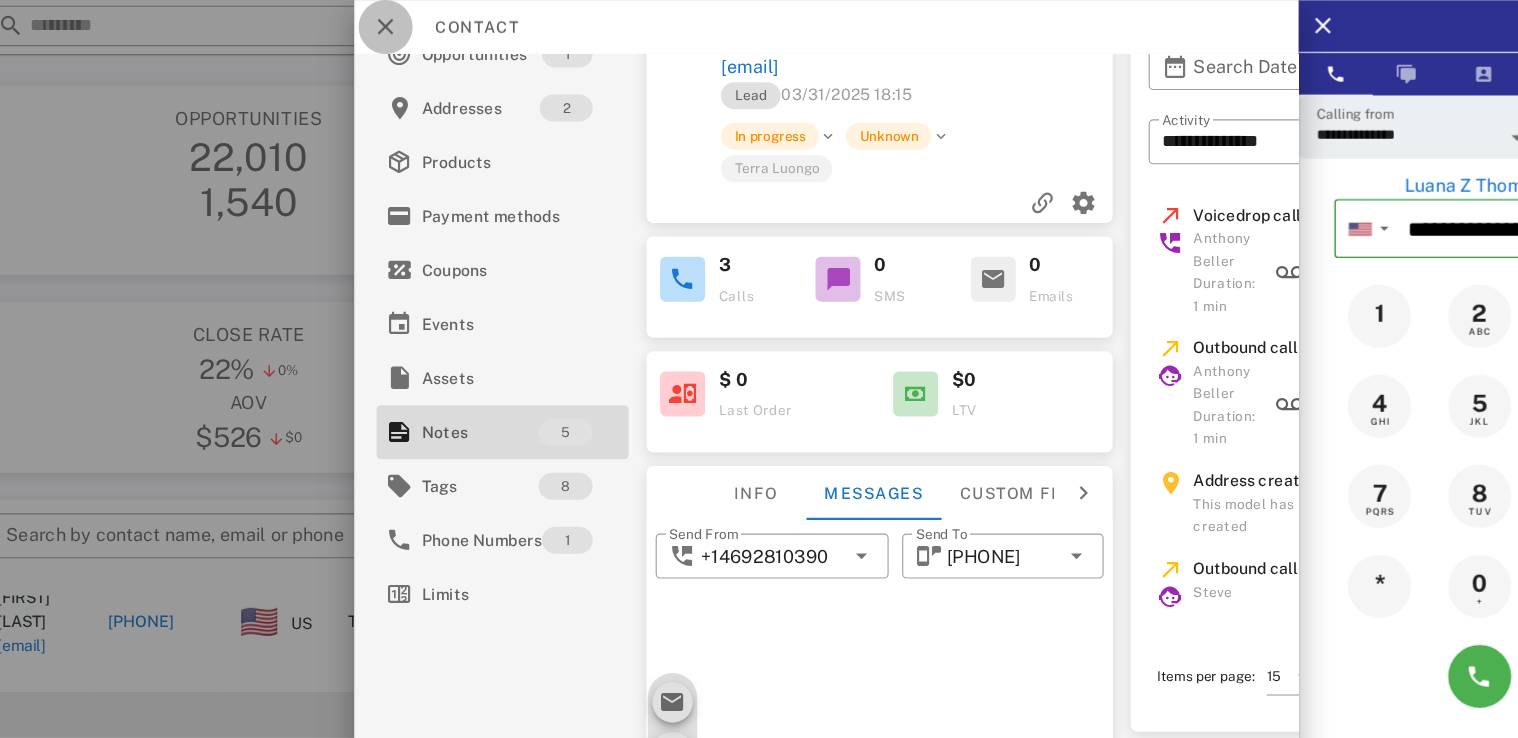 click at bounding box center [377, 24] 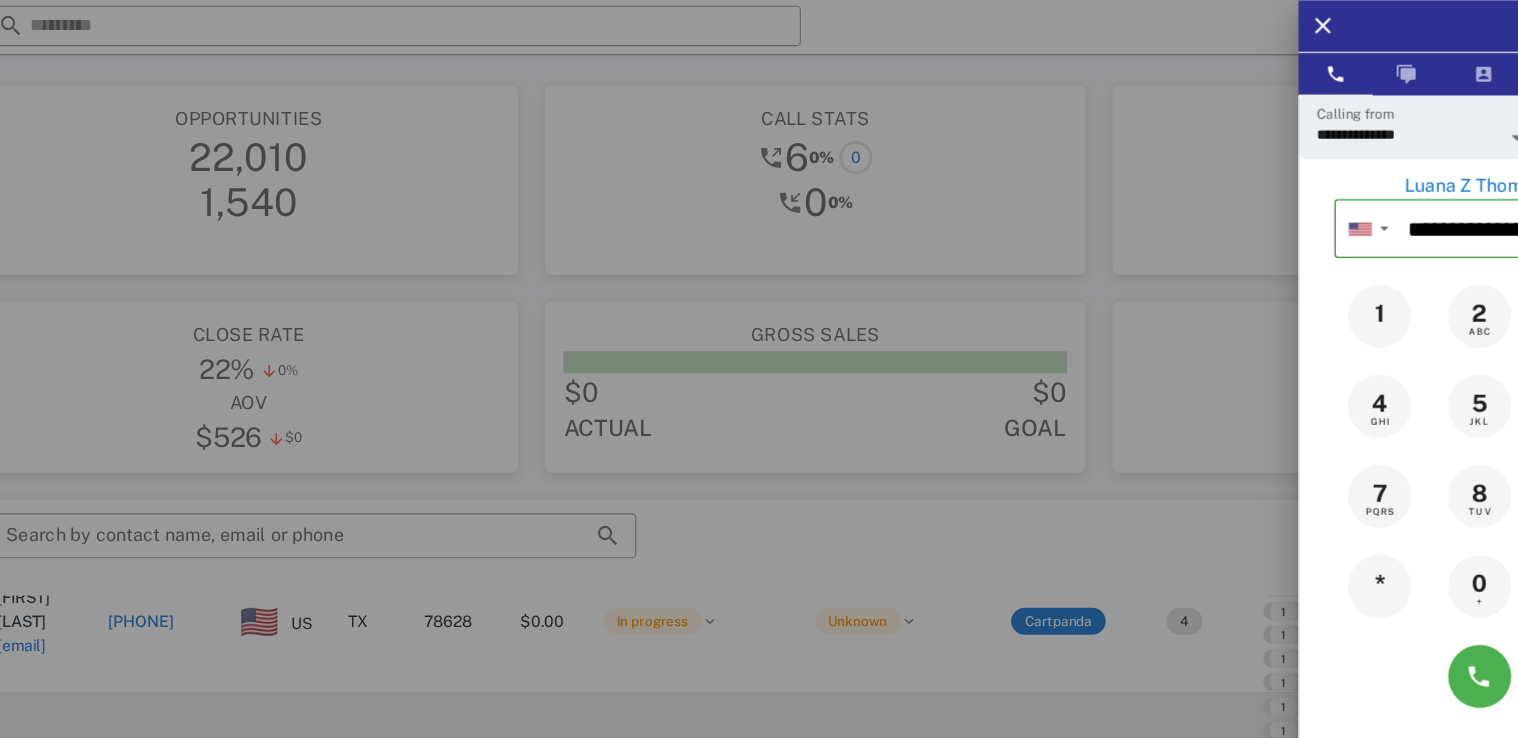 click at bounding box center [759, 369] 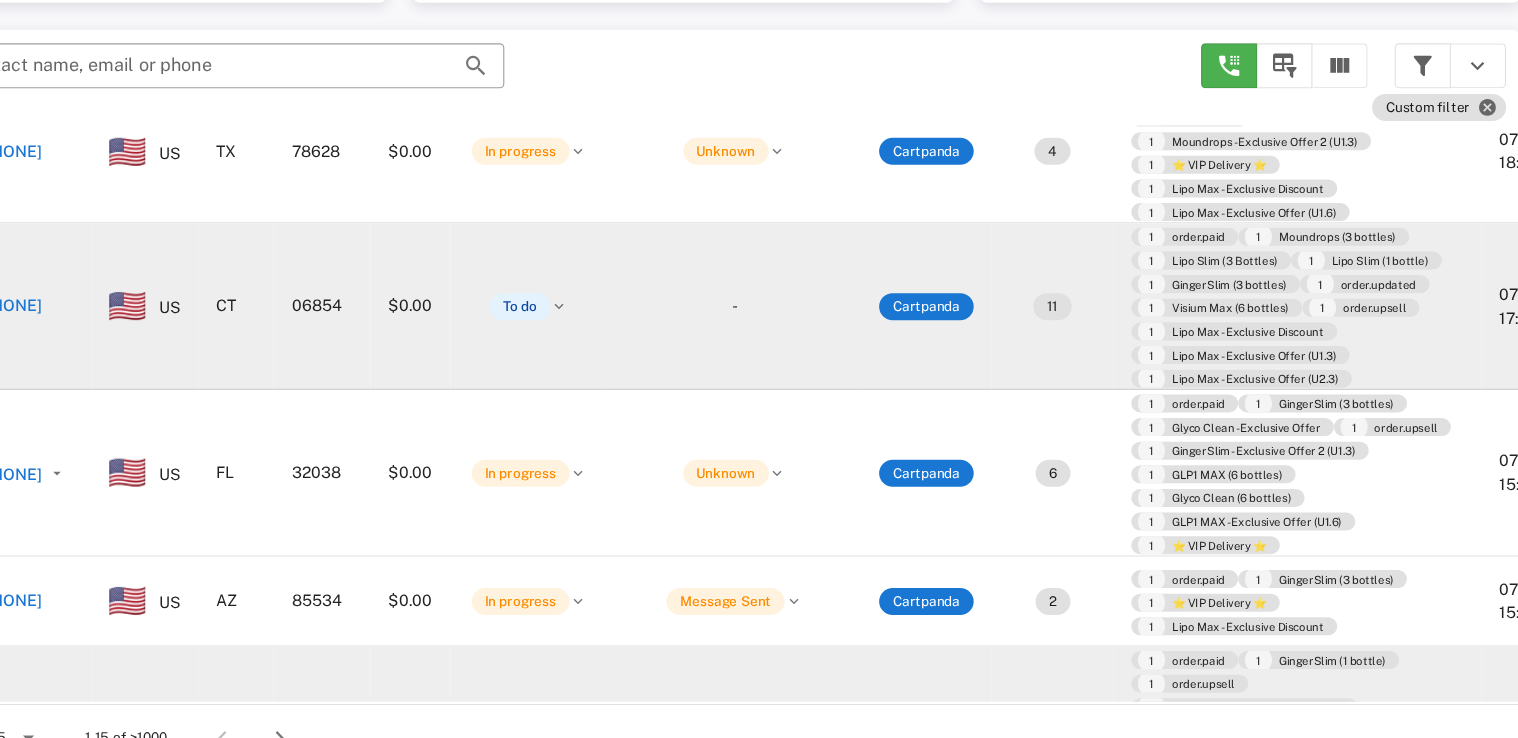scroll, scrollTop: 380, scrollLeft: 0, axis: vertical 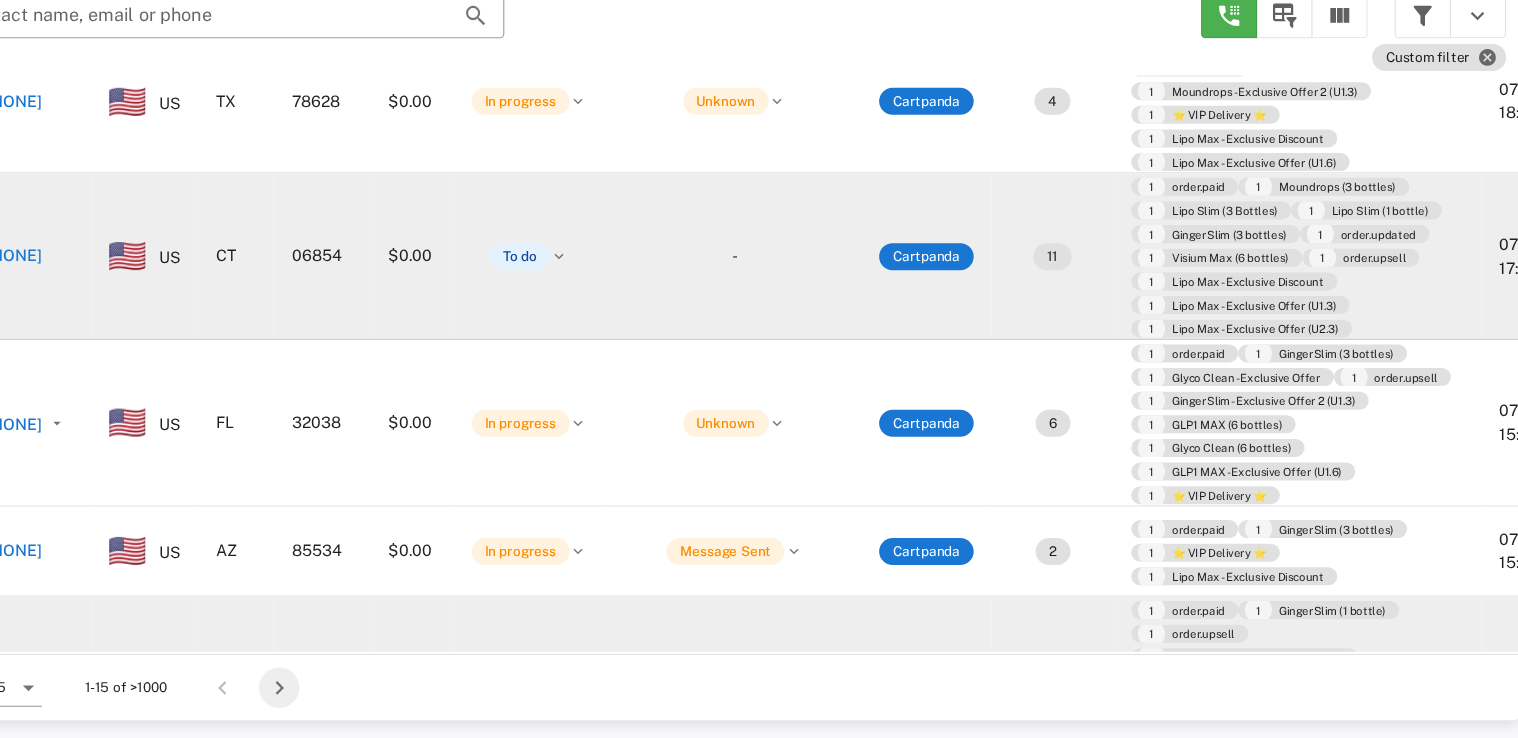 click at bounding box center (400, 693) 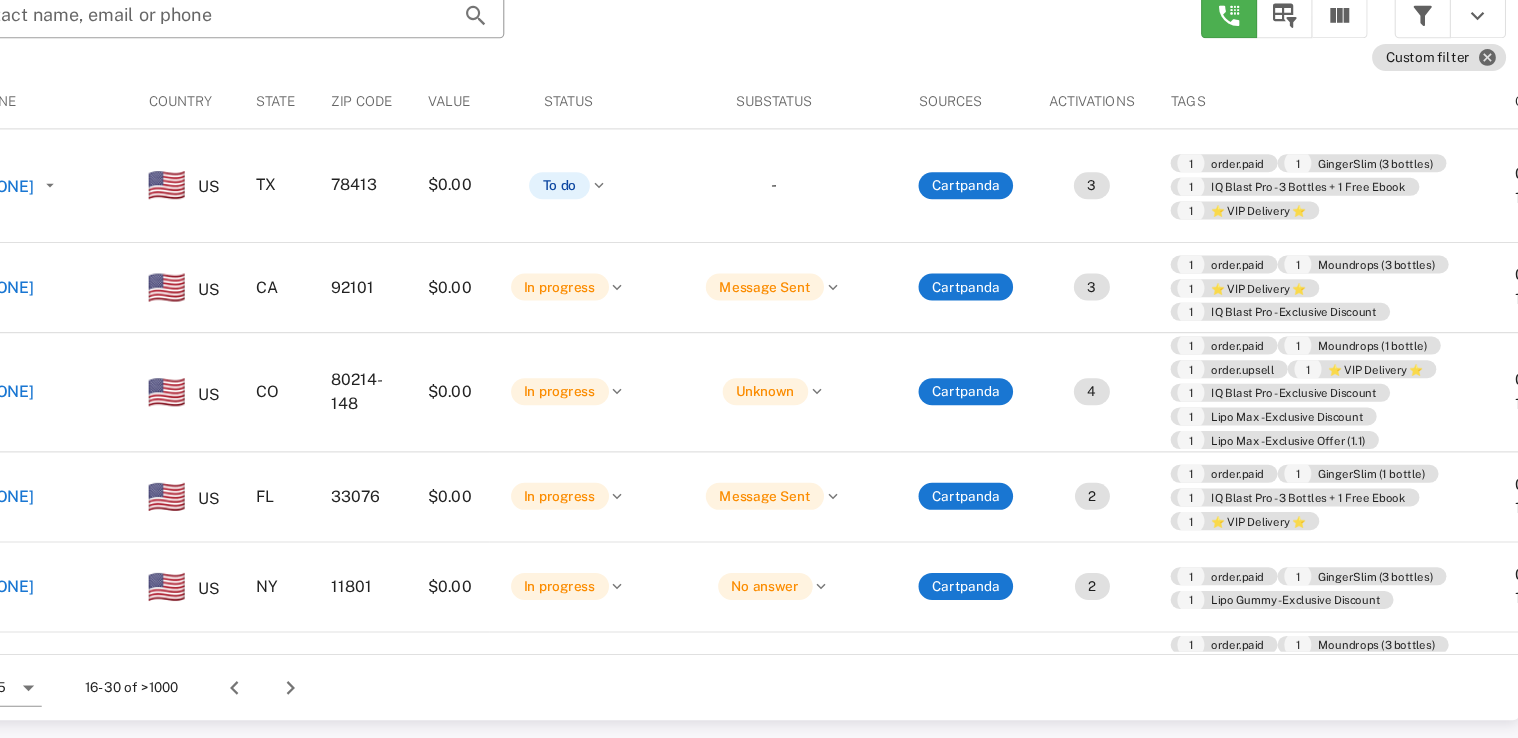 scroll, scrollTop: 380, scrollLeft: 0, axis: vertical 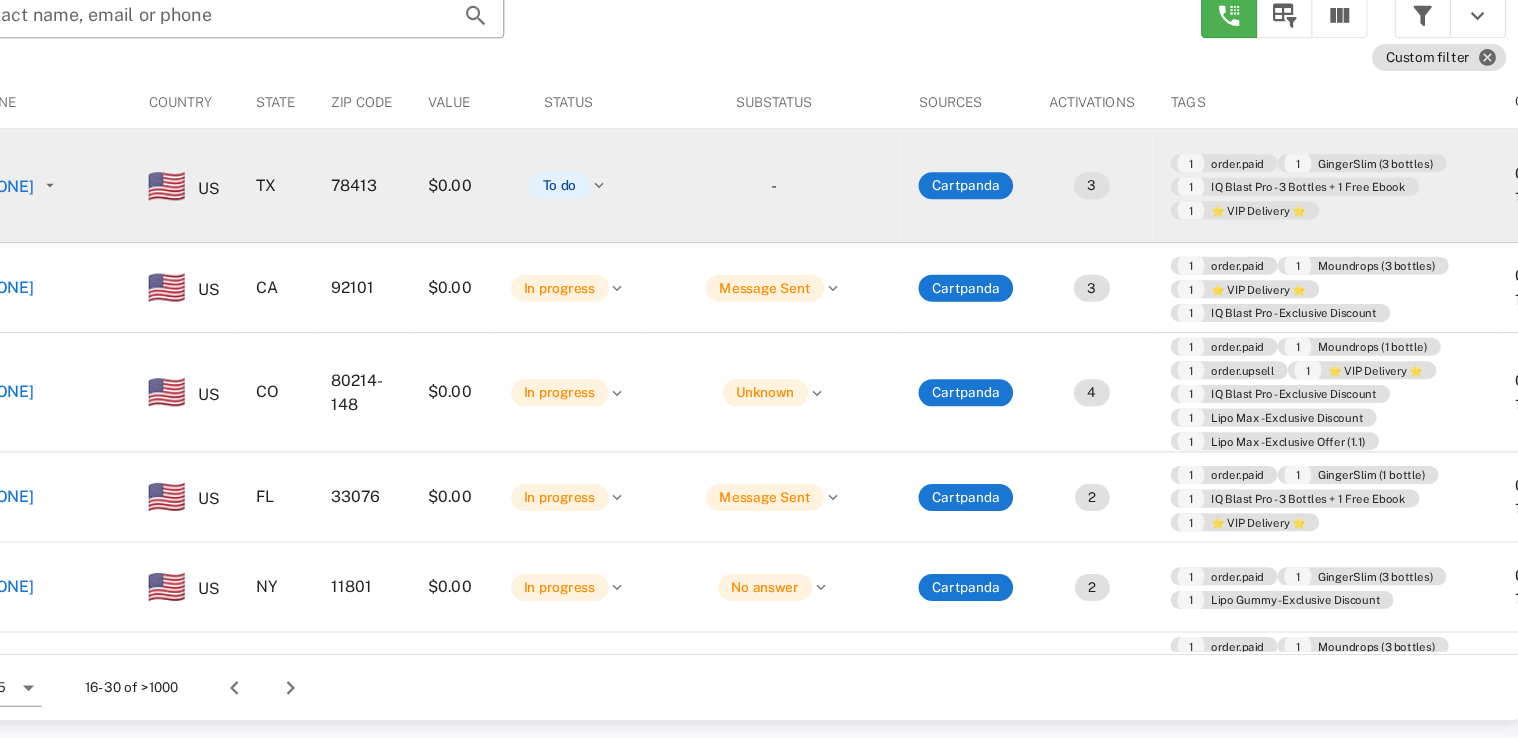 click on "+13615371282" at bounding box center (153, 248) 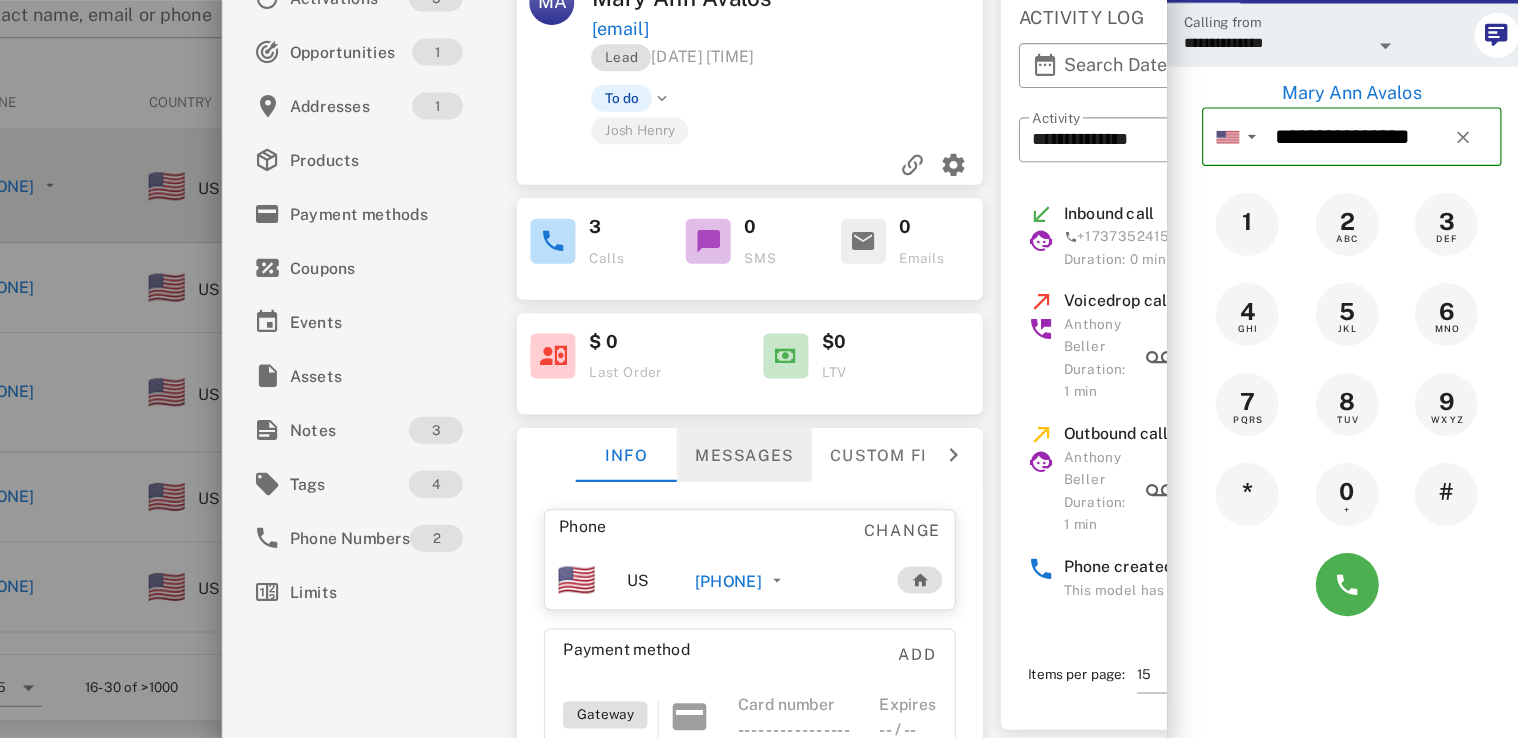 click on "Messages" at bounding box center (814, 486) 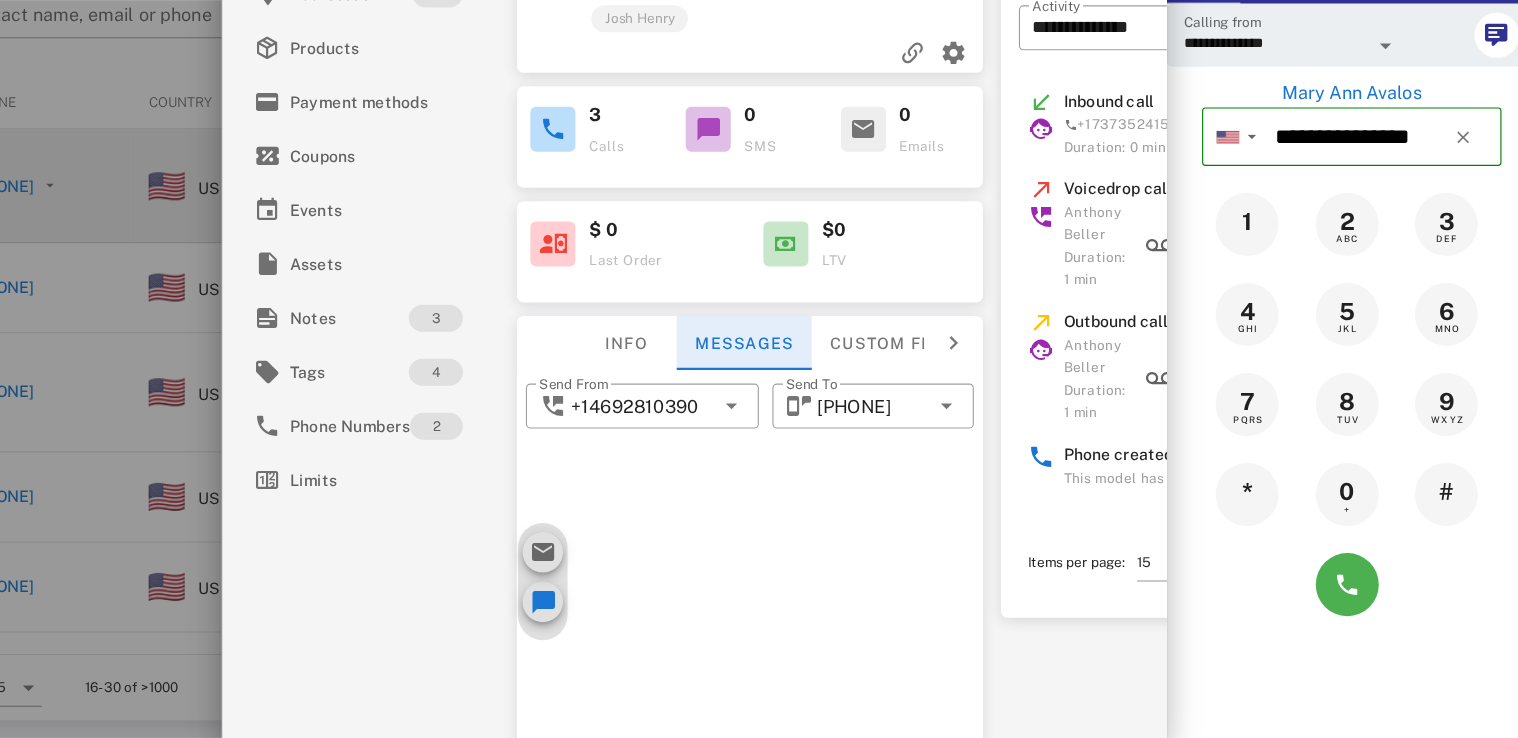 scroll, scrollTop: 263, scrollLeft: 0, axis: vertical 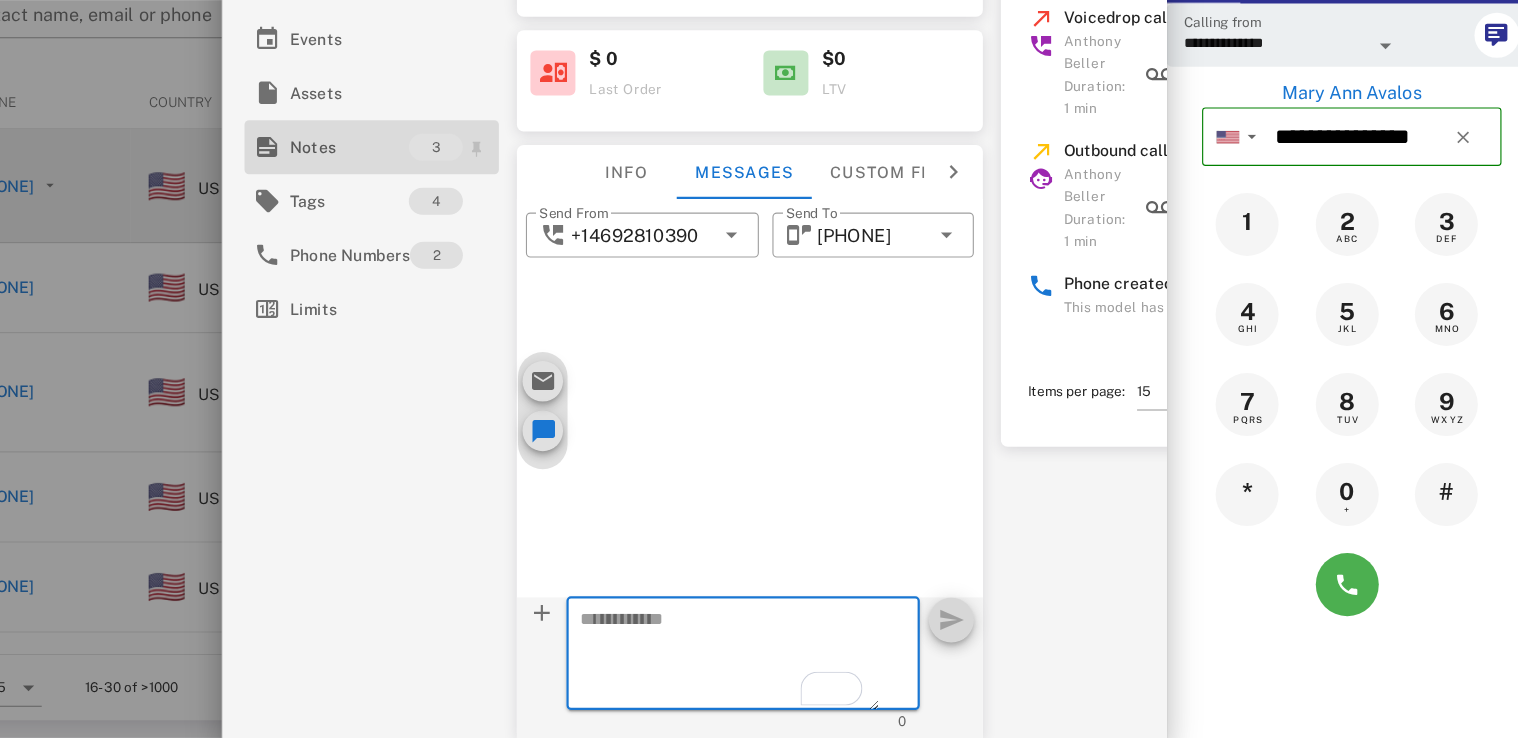 click on "Notes" at bounding box center (462, 212) 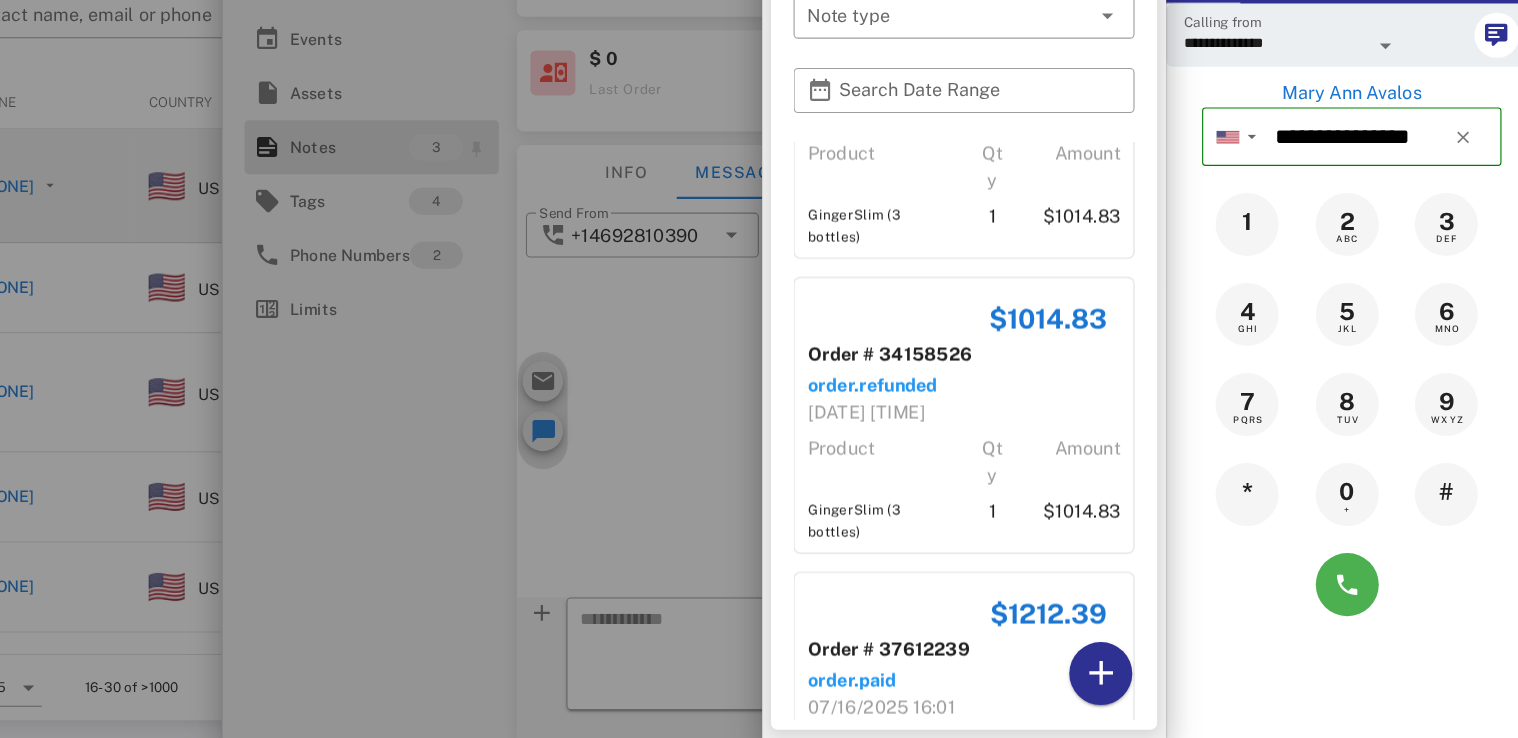 scroll, scrollTop: 327, scrollLeft: 0, axis: vertical 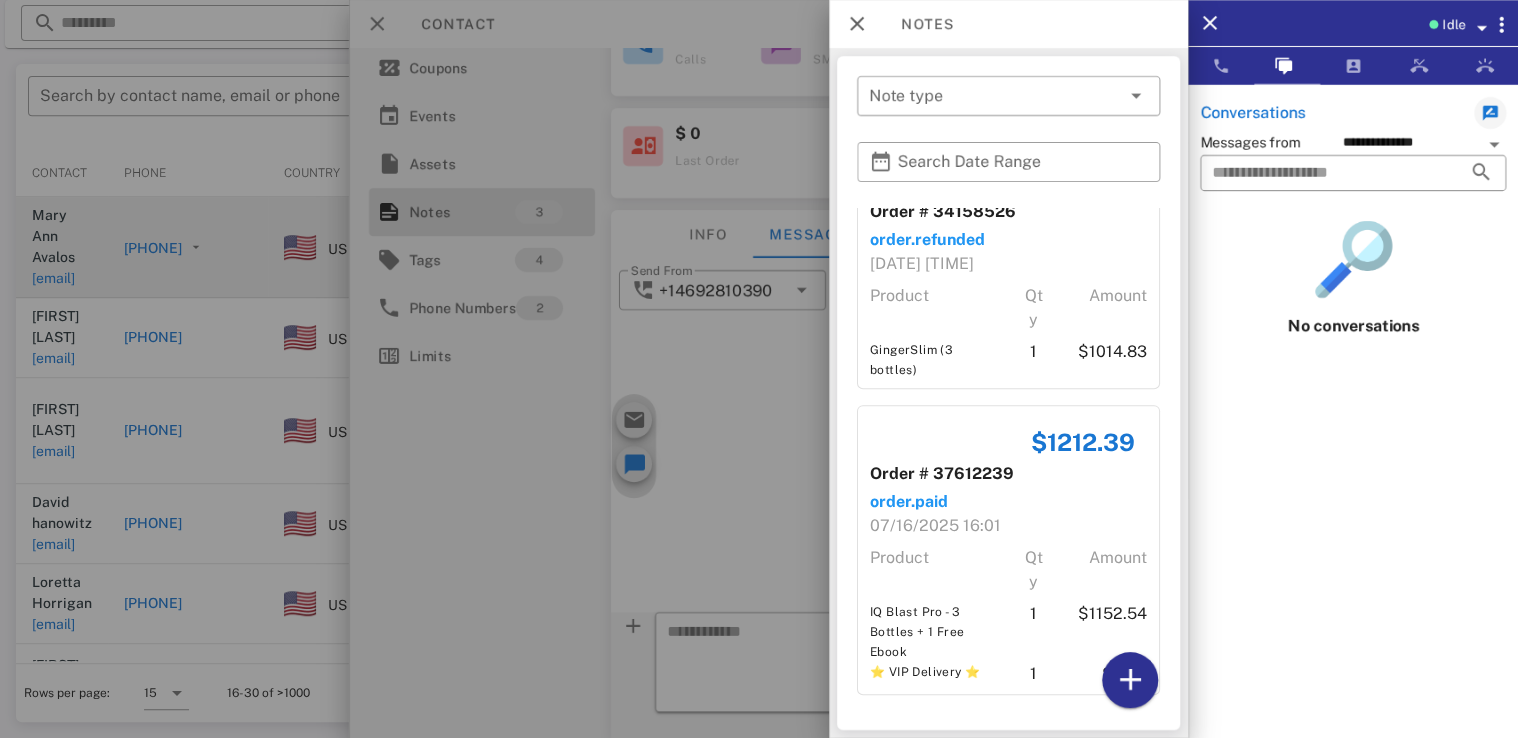 click at bounding box center (759, 369) 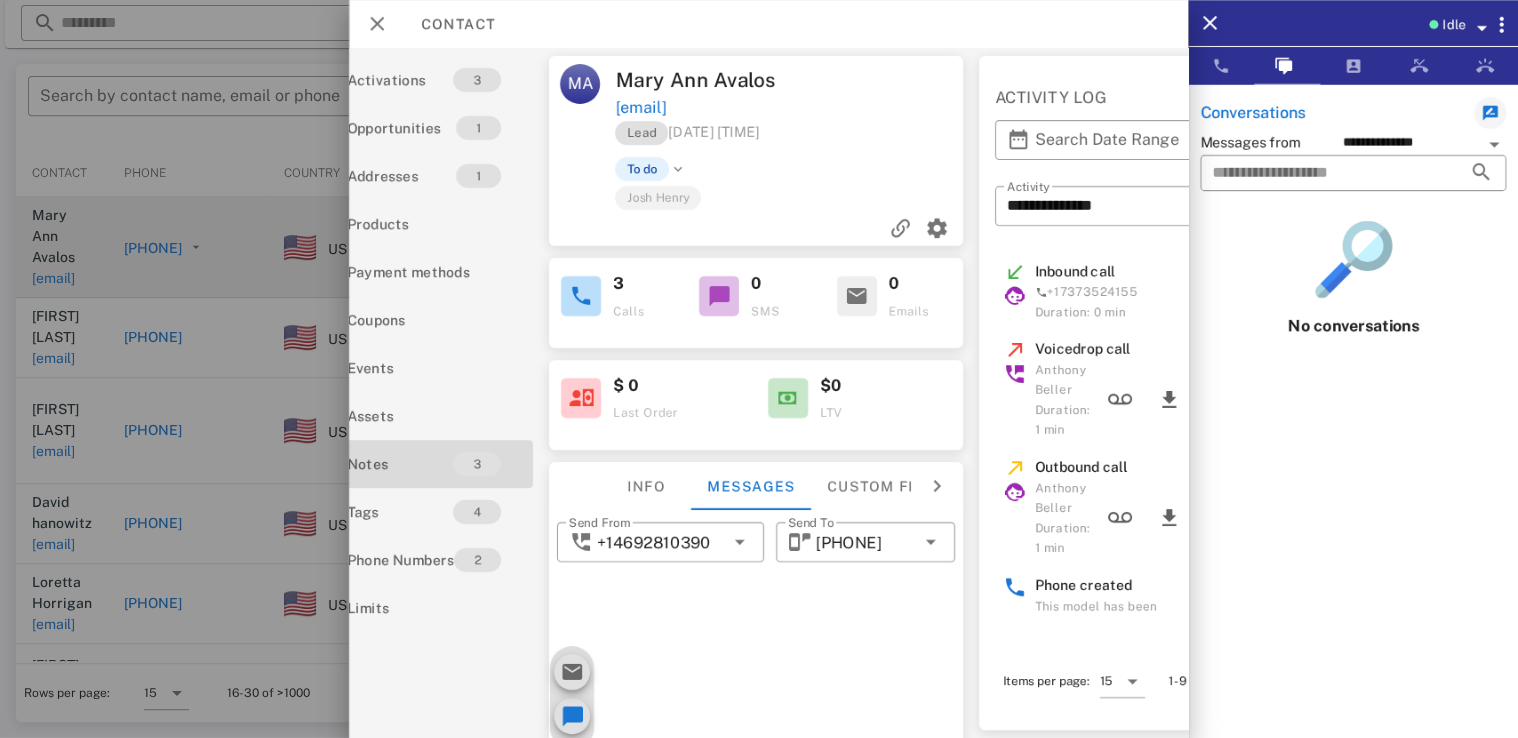 scroll, scrollTop: 0, scrollLeft: 0, axis: both 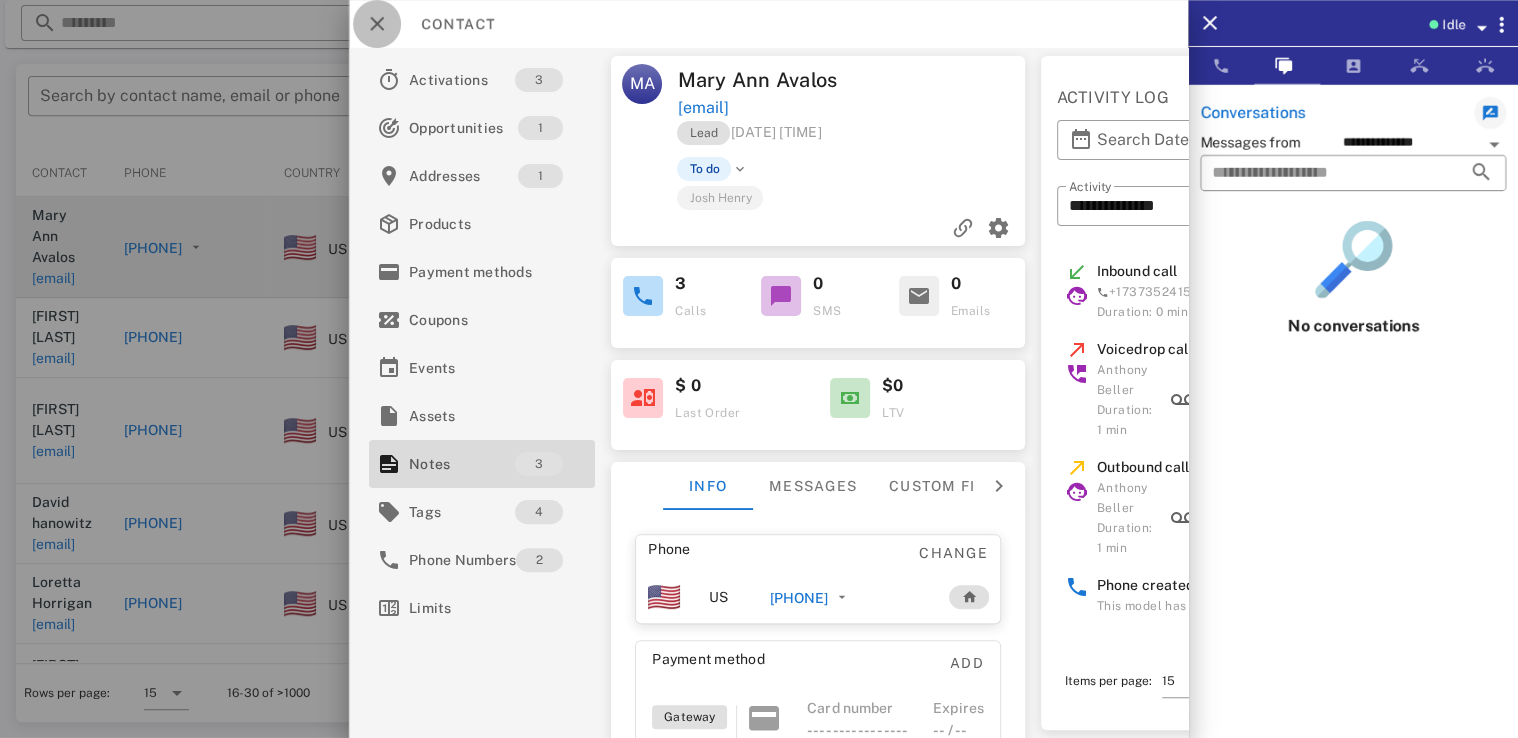 click at bounding box center (377, 24) 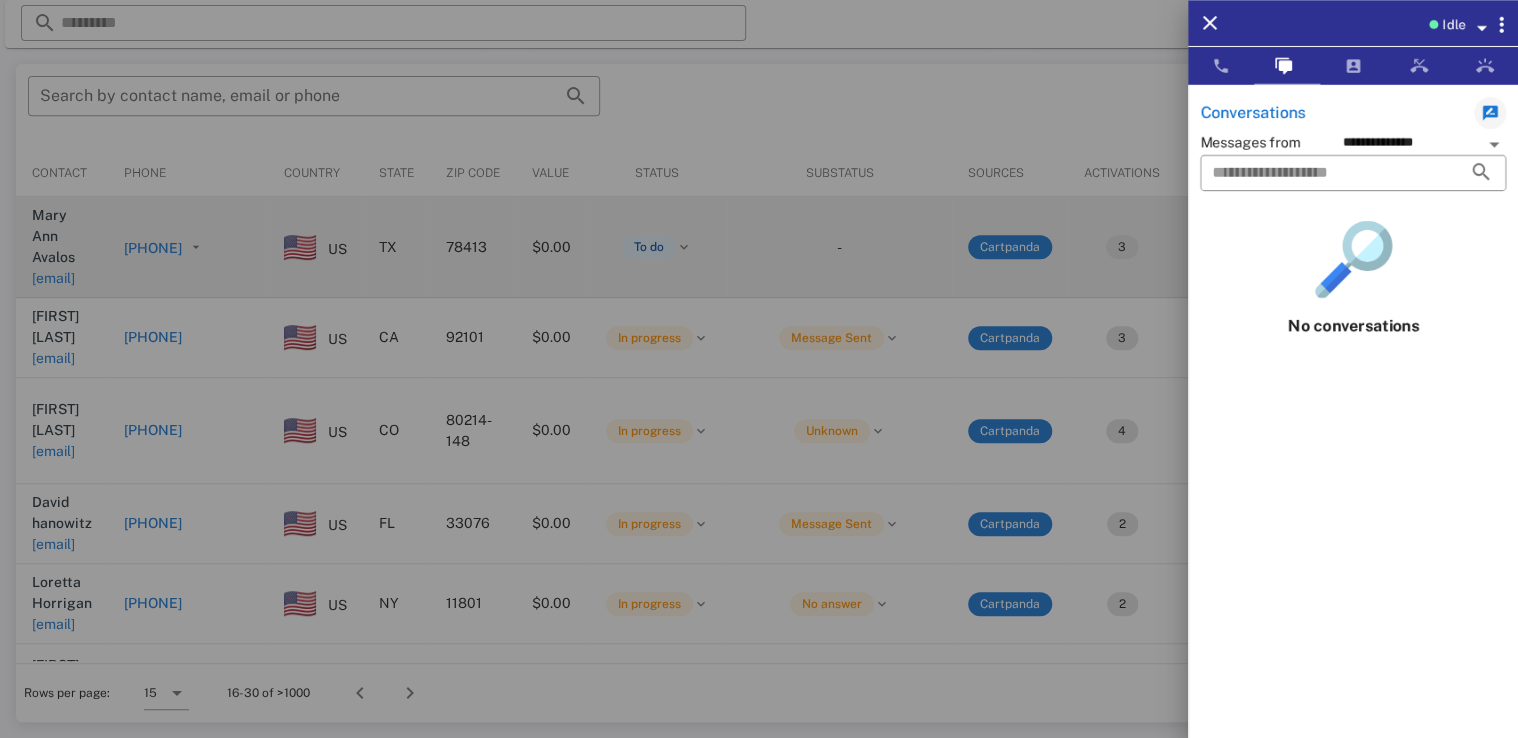 click at bounding box center [759, 369] 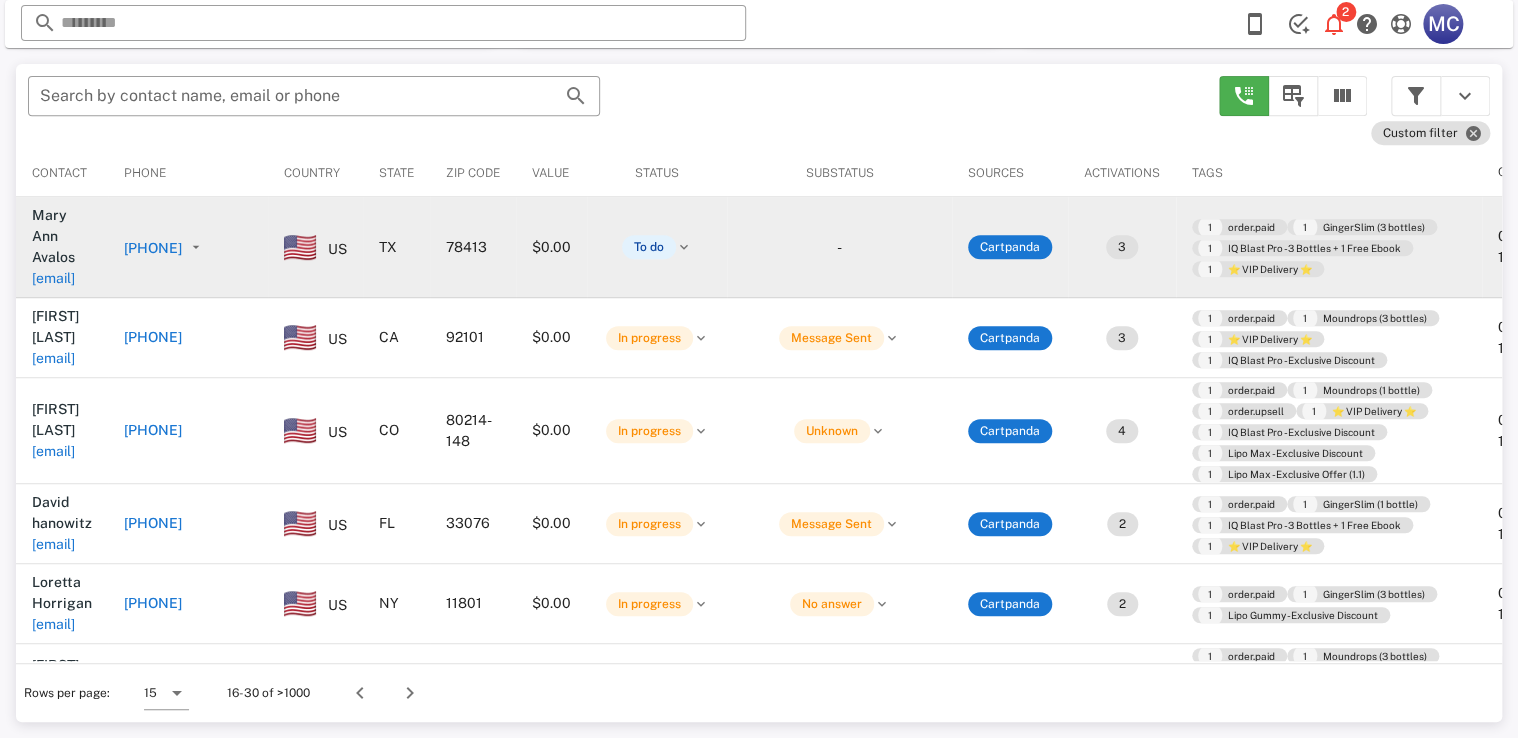 click on "​ Search by contact name, email or phone" at bounding box center (611, 106) 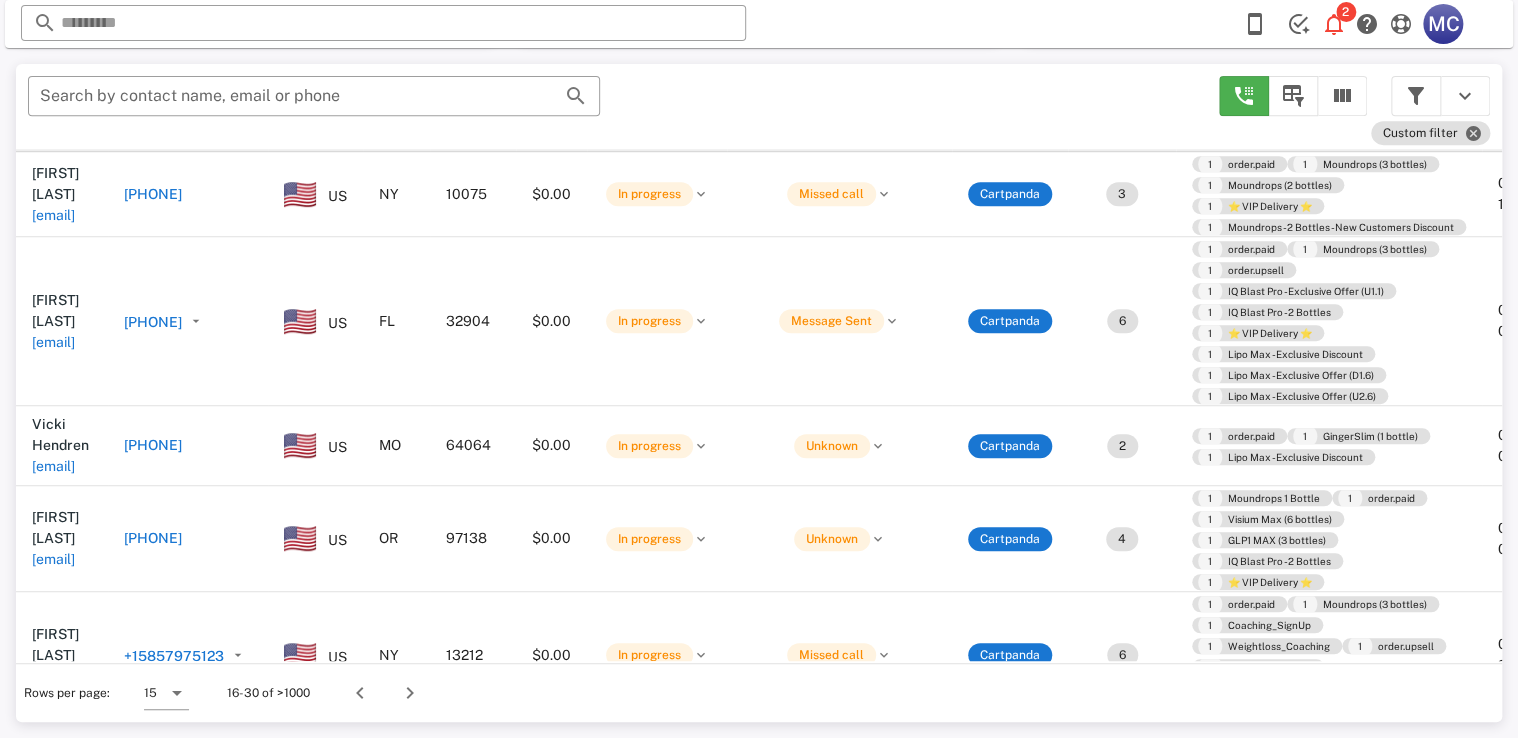 scroll, scrollTop: 828, scrollLeft: 0, axis: vertical 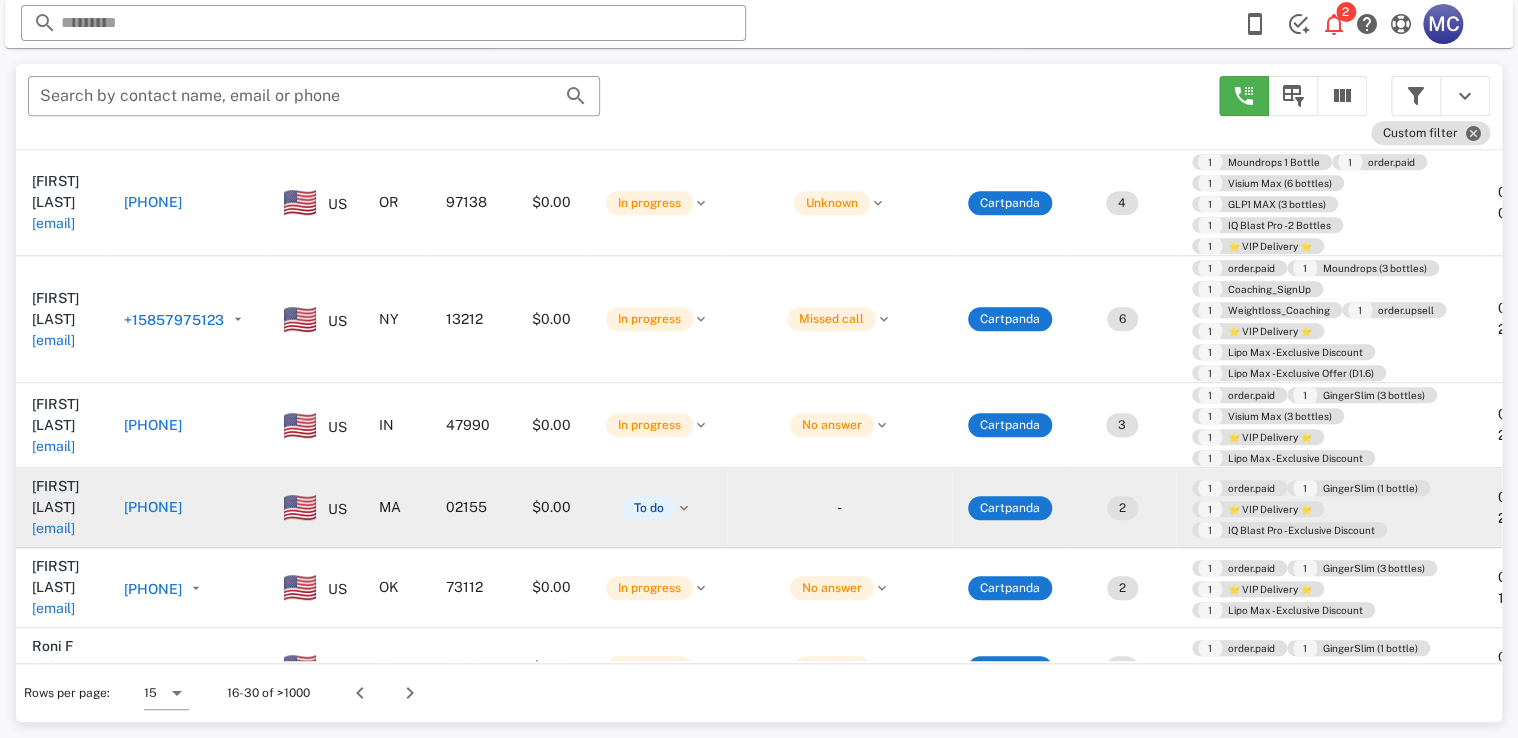 click on "+17815260596" at bounding box center (153, 507) 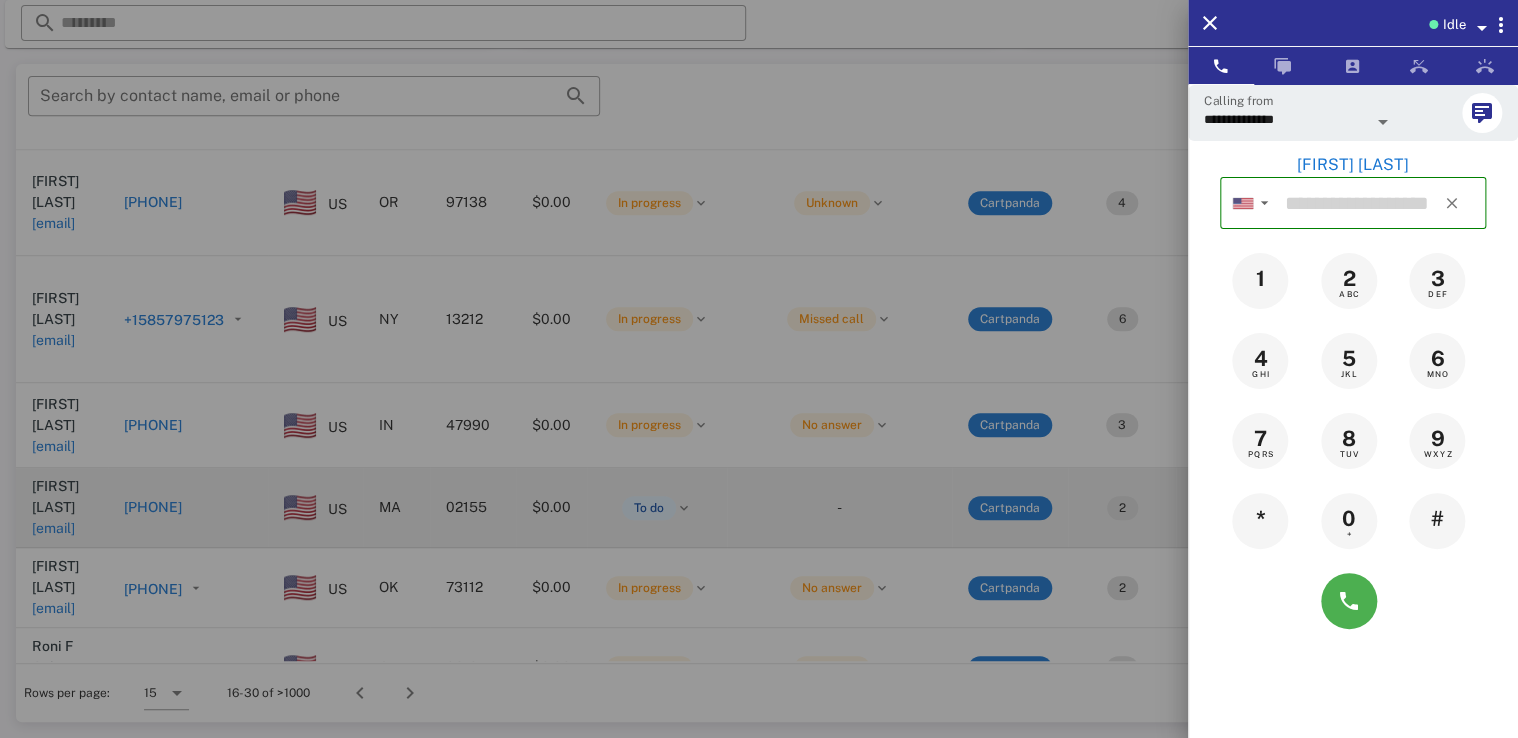 type on "**********" 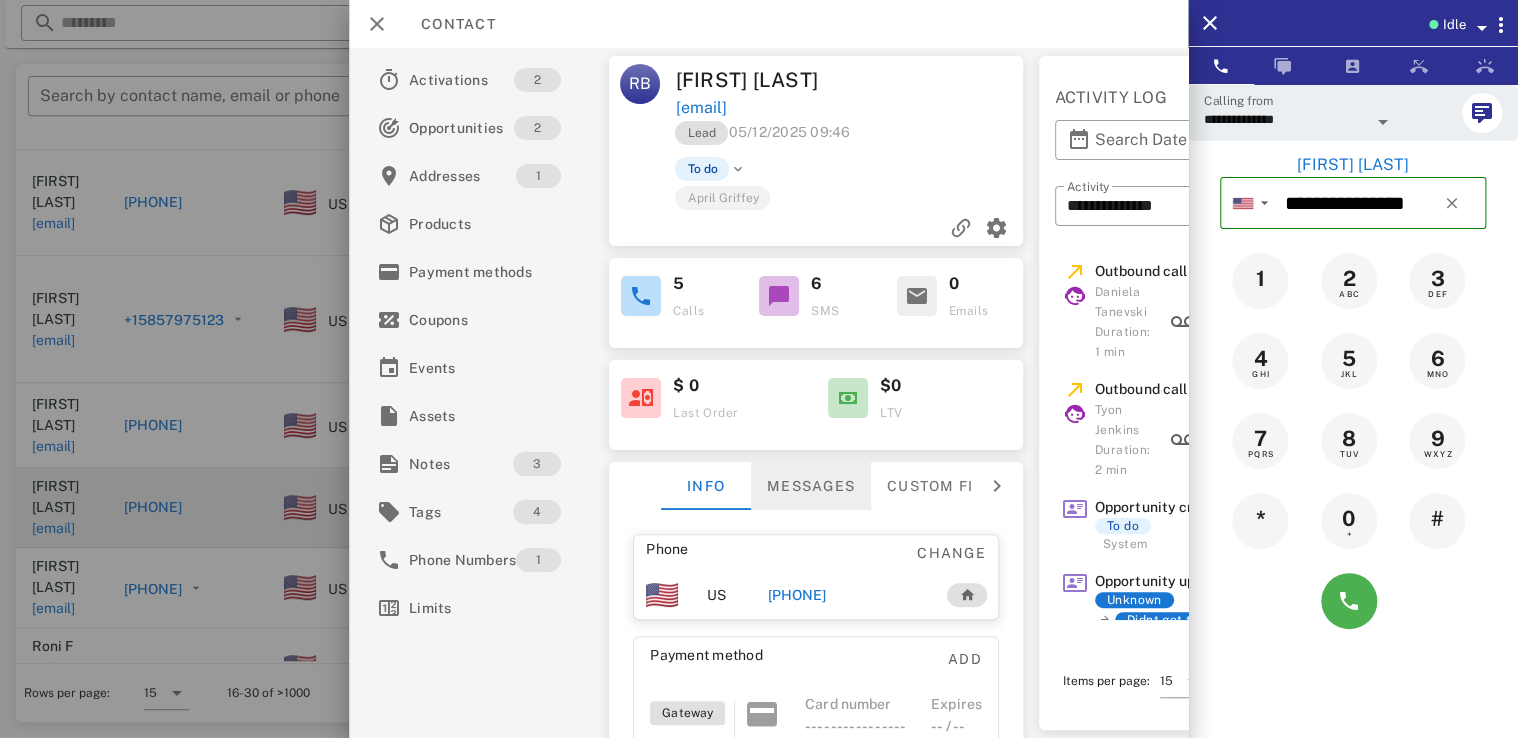 click on "Messages" at bounding box center (812, 486) 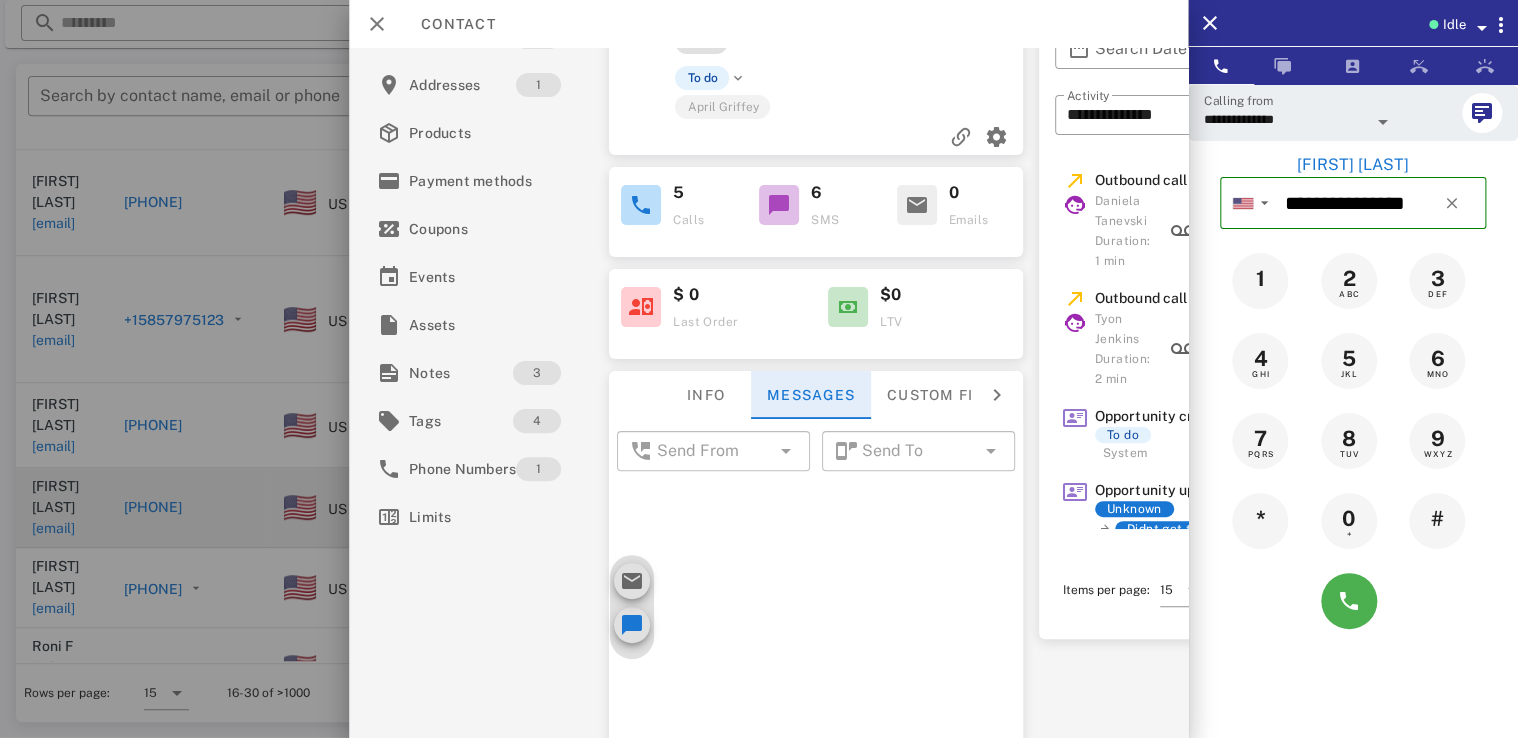 scroll, scrollTop: 263, scrollLeft: 0, axis: vertical 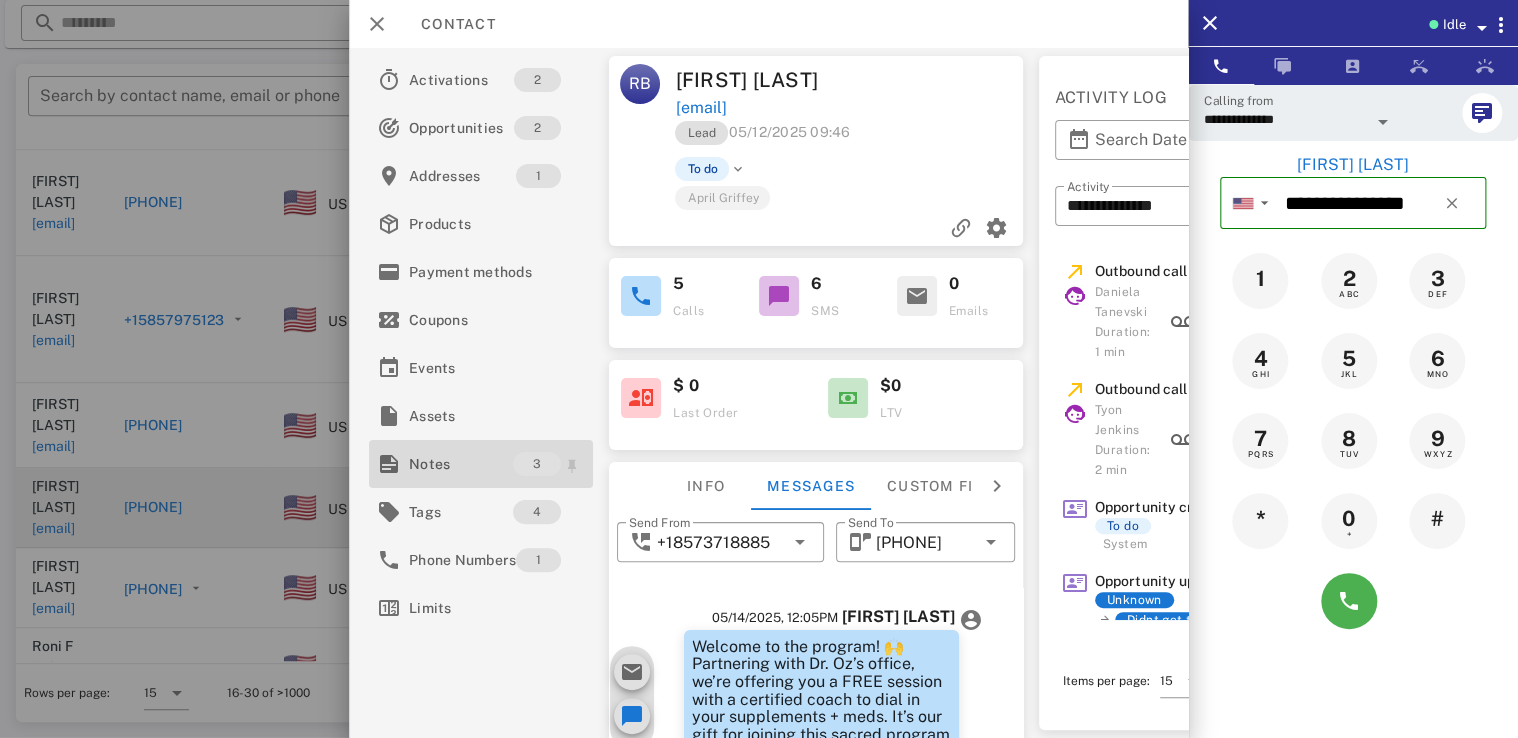 click on "Notes" at bounding box center [461, 464] 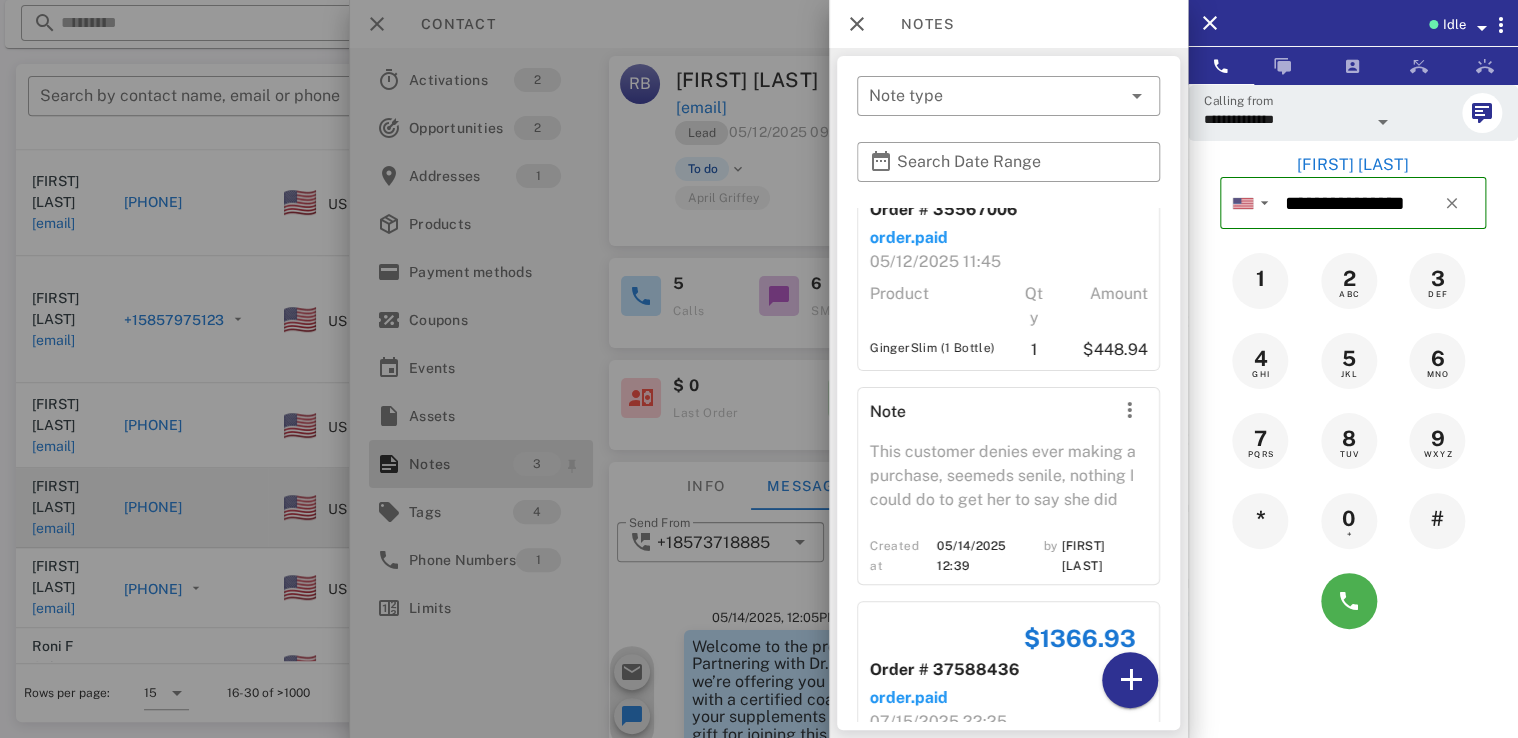 scroll, scrollTop: 239, scrollLeft: 0, axis: vertical 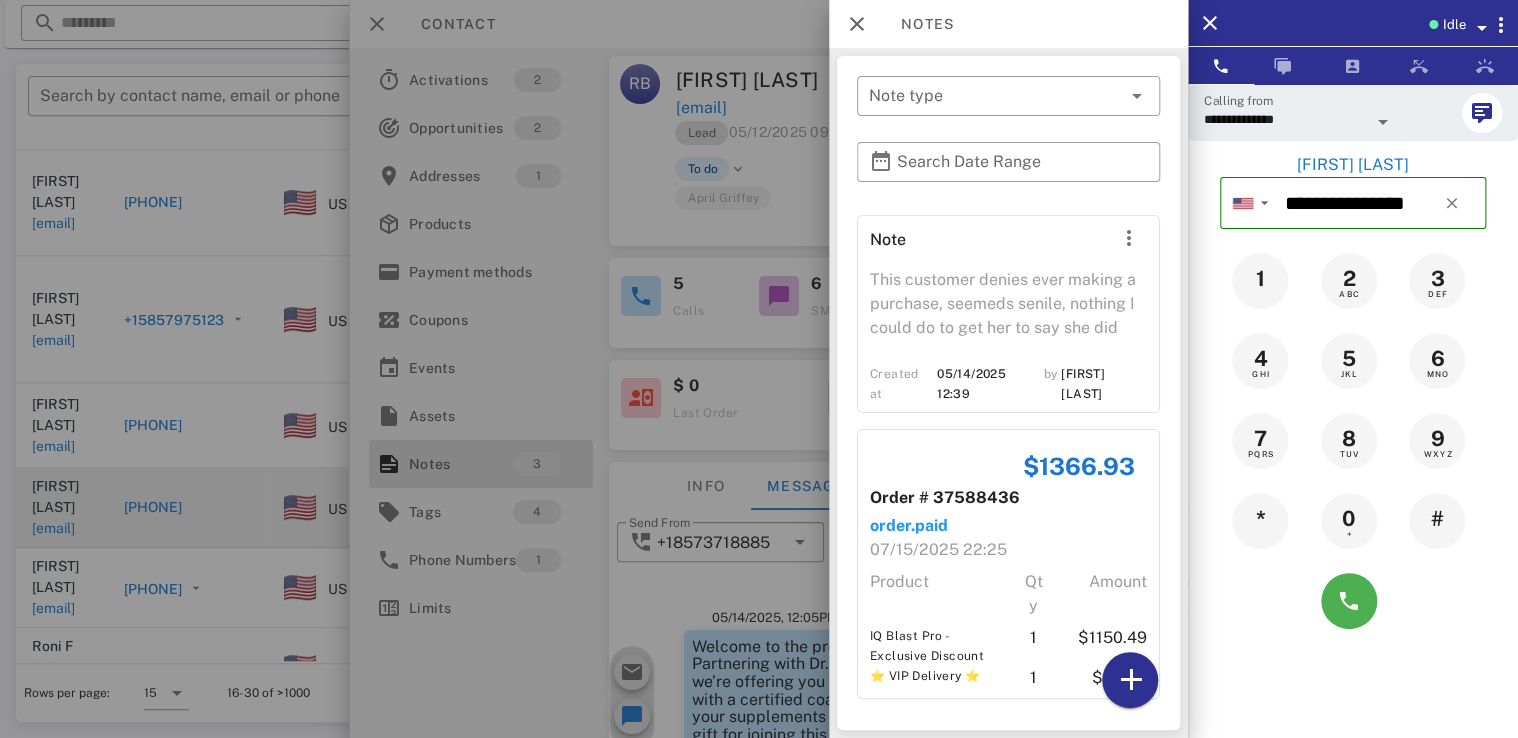 click at bounding box center [759, 369] 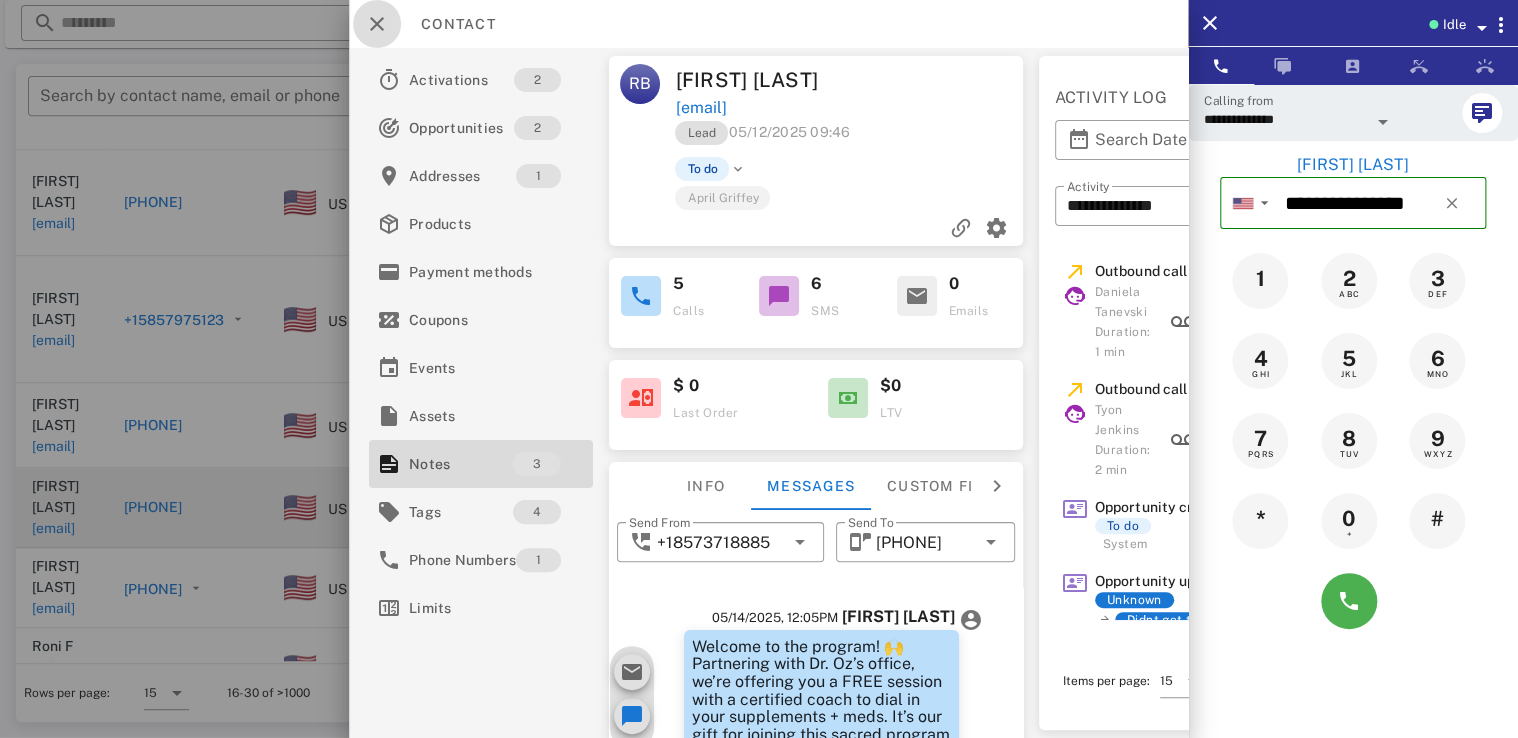 click at bounding box center [377, 24] 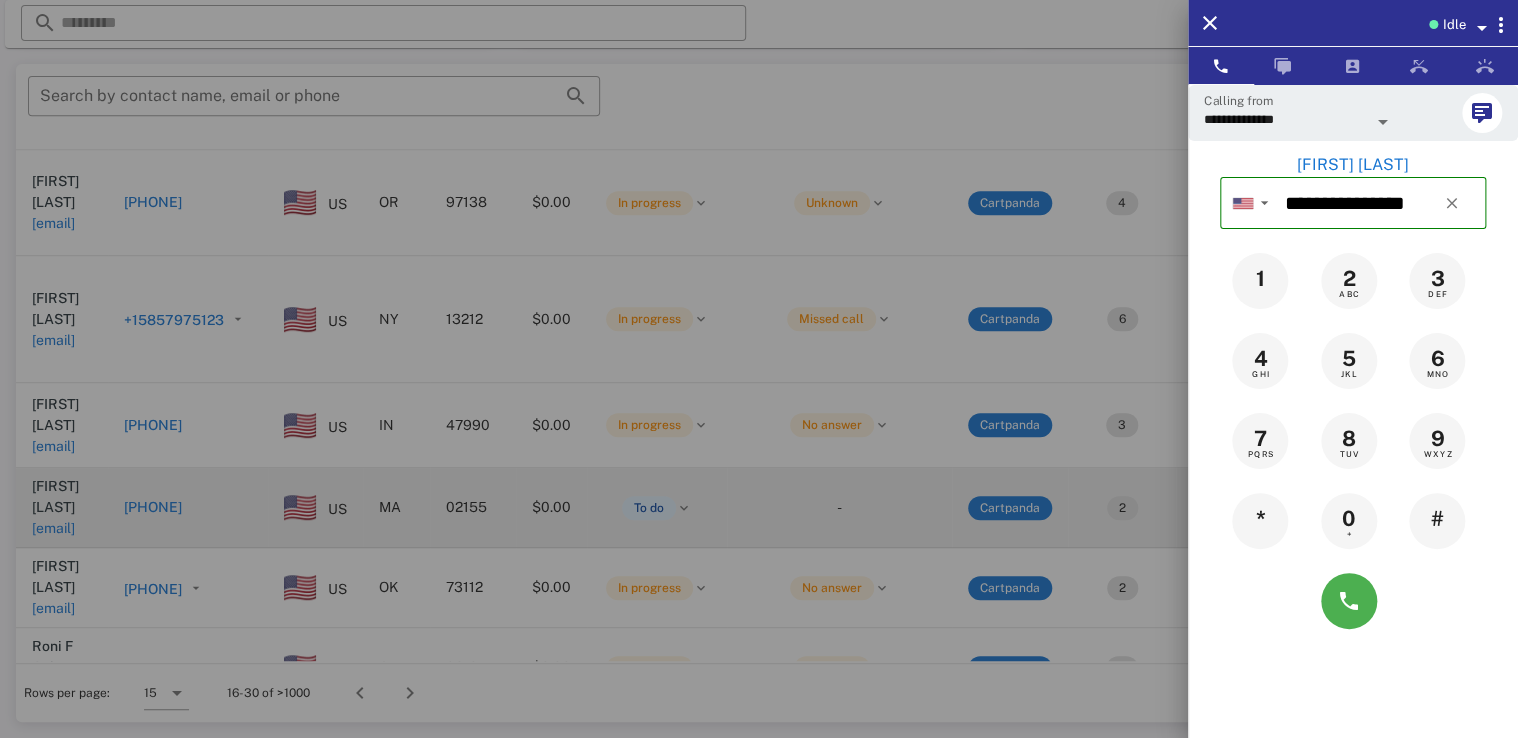 click at bounding box center (759, 369) 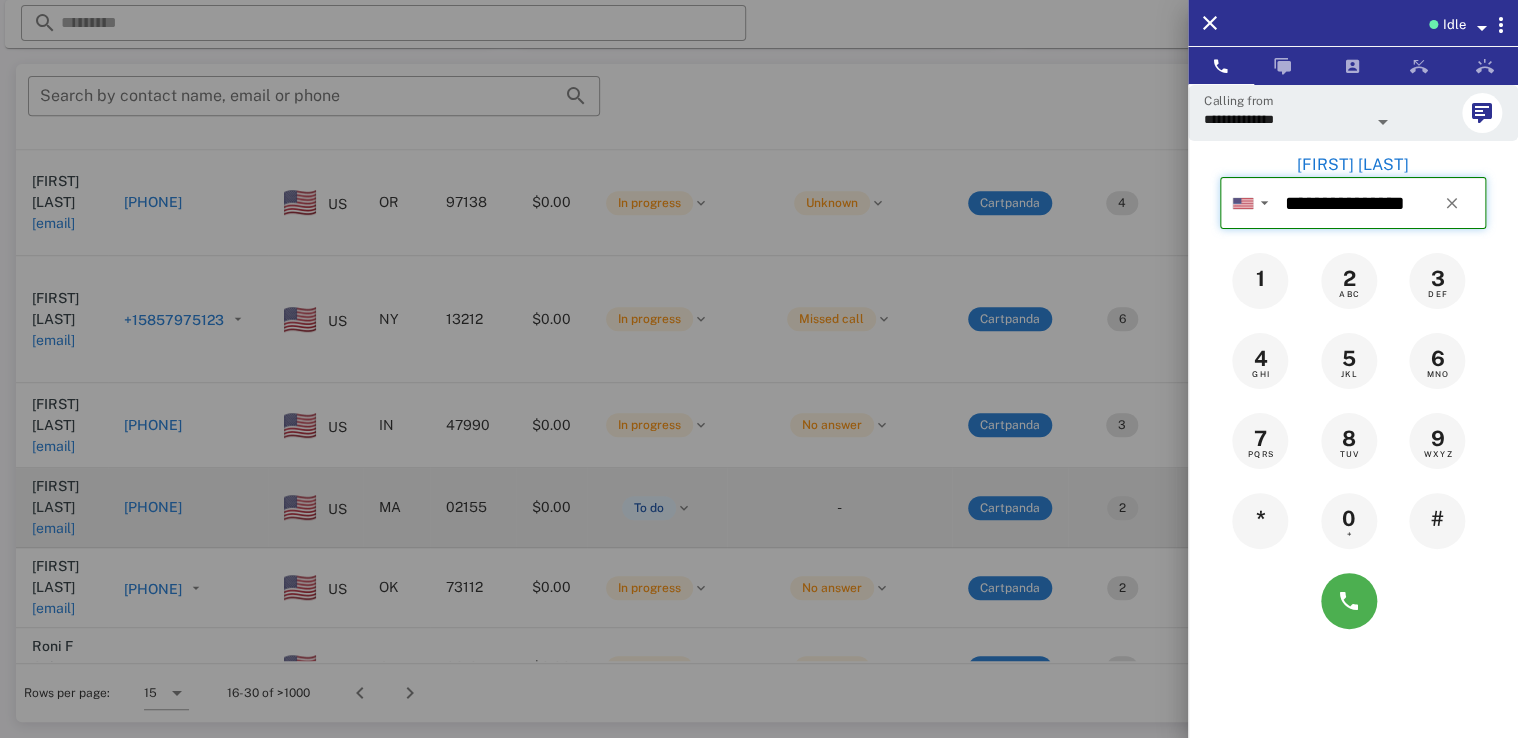 type 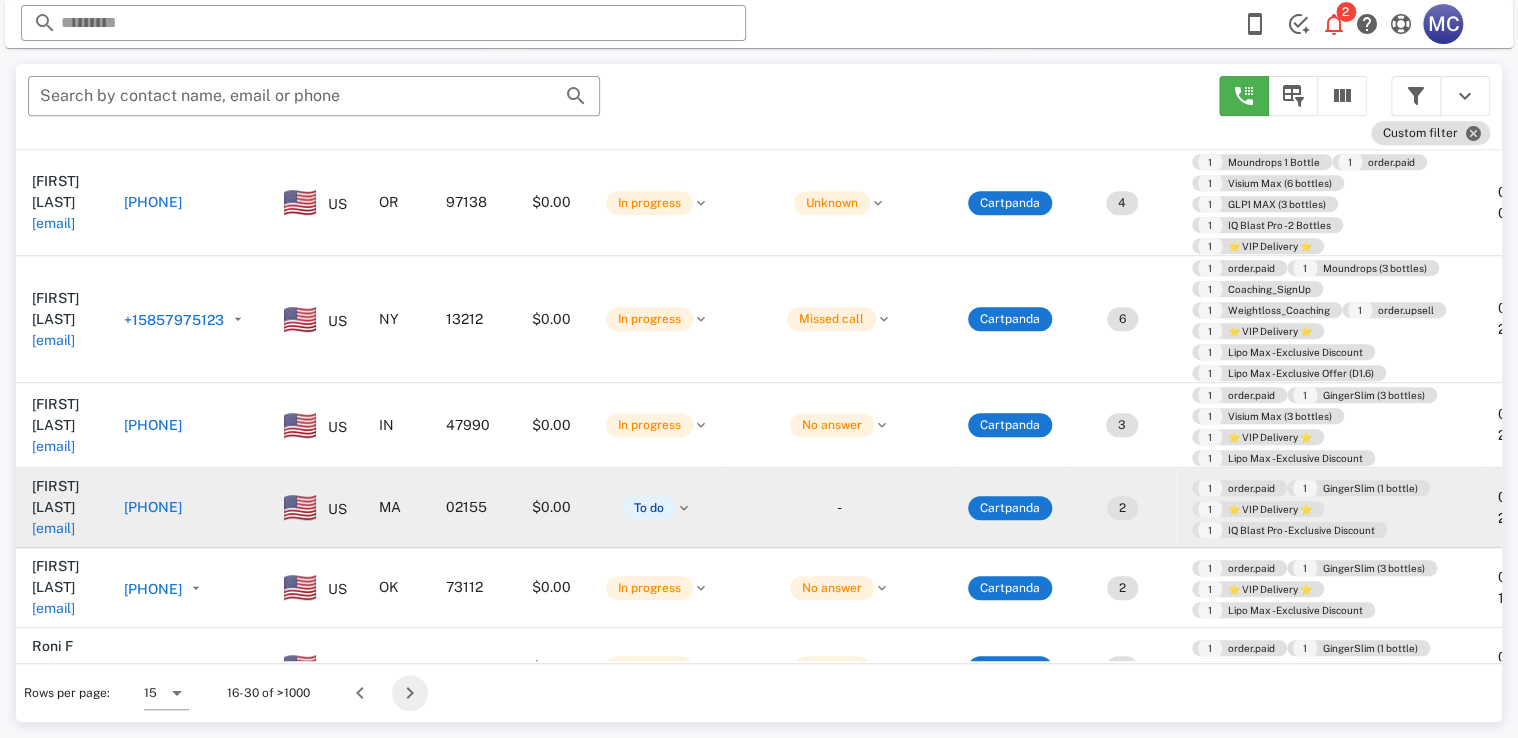 click at bounding box center (410, 693) 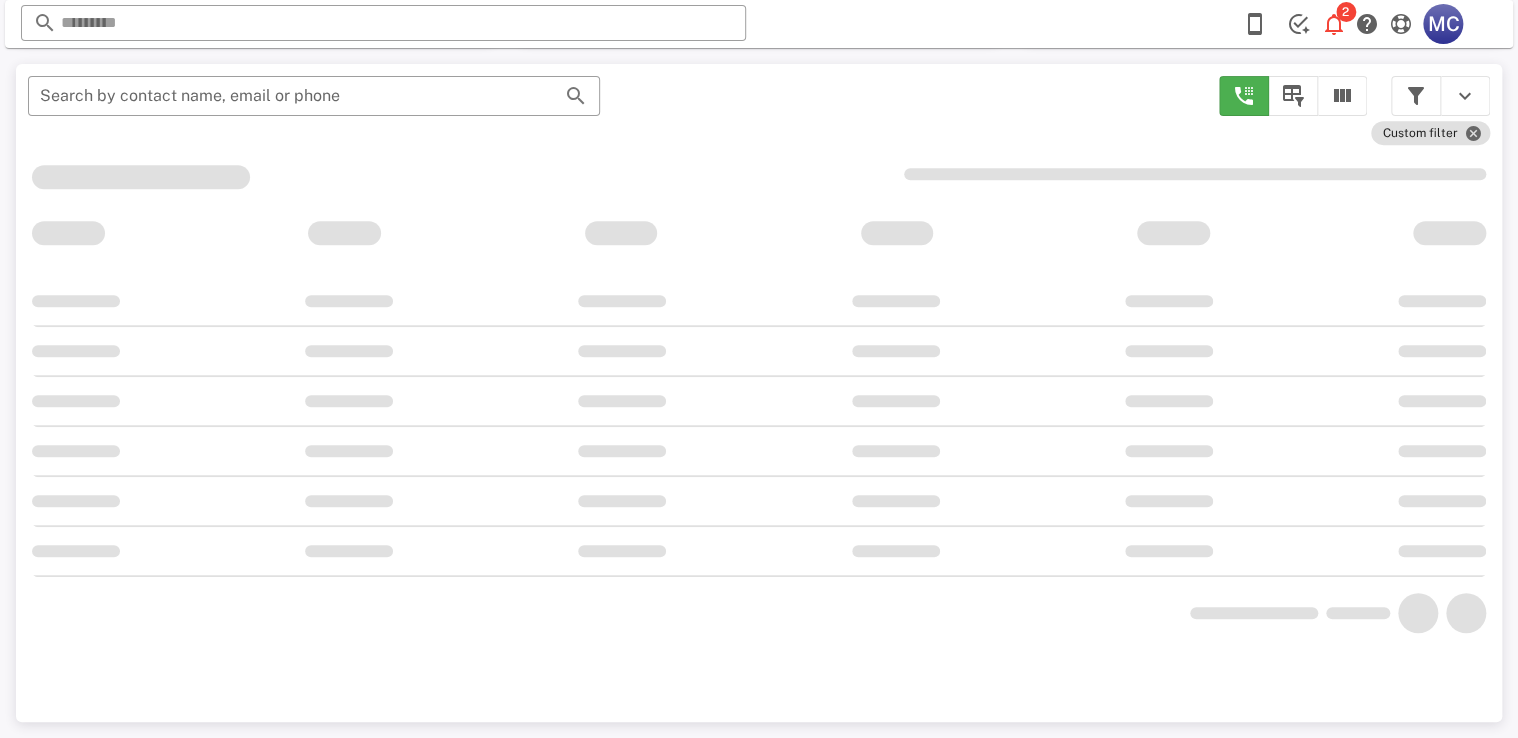 scroll, scrollTop: 380, scrollLeft: 0, axis: vertical 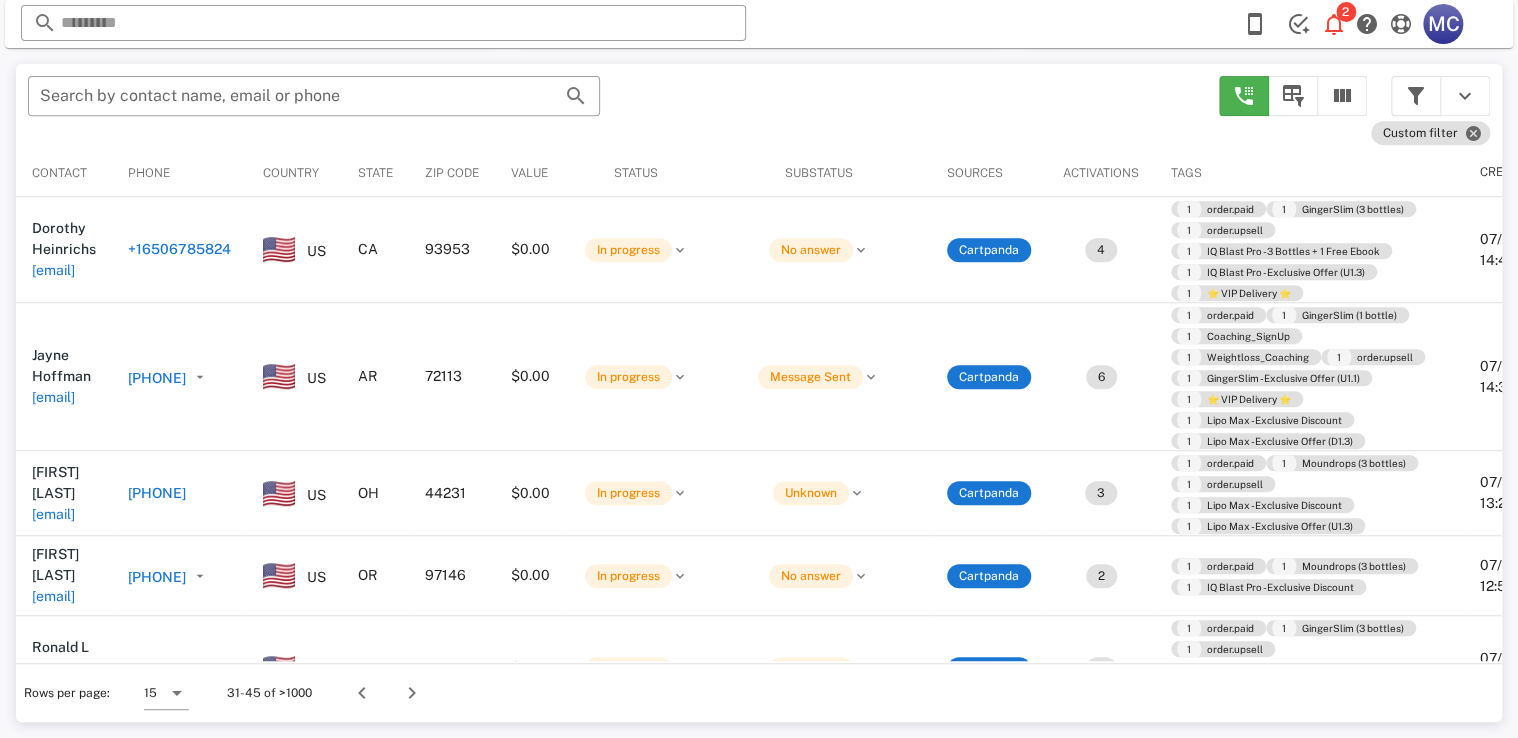 click on "​ Search by contact name, email or phone" at bounding box center [611, 106] 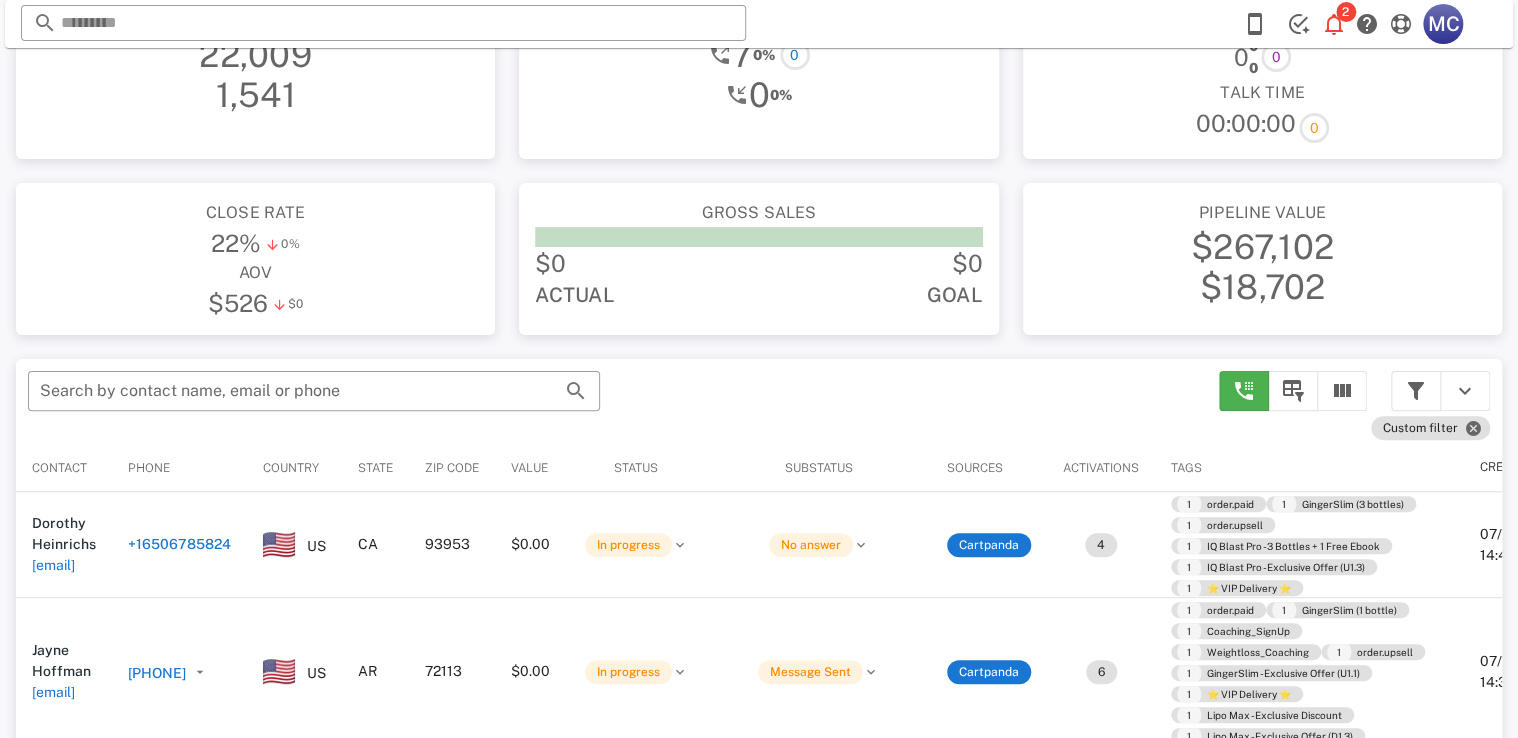 scroll, scrollTop: 0, scrollLeft: 0, axis: both 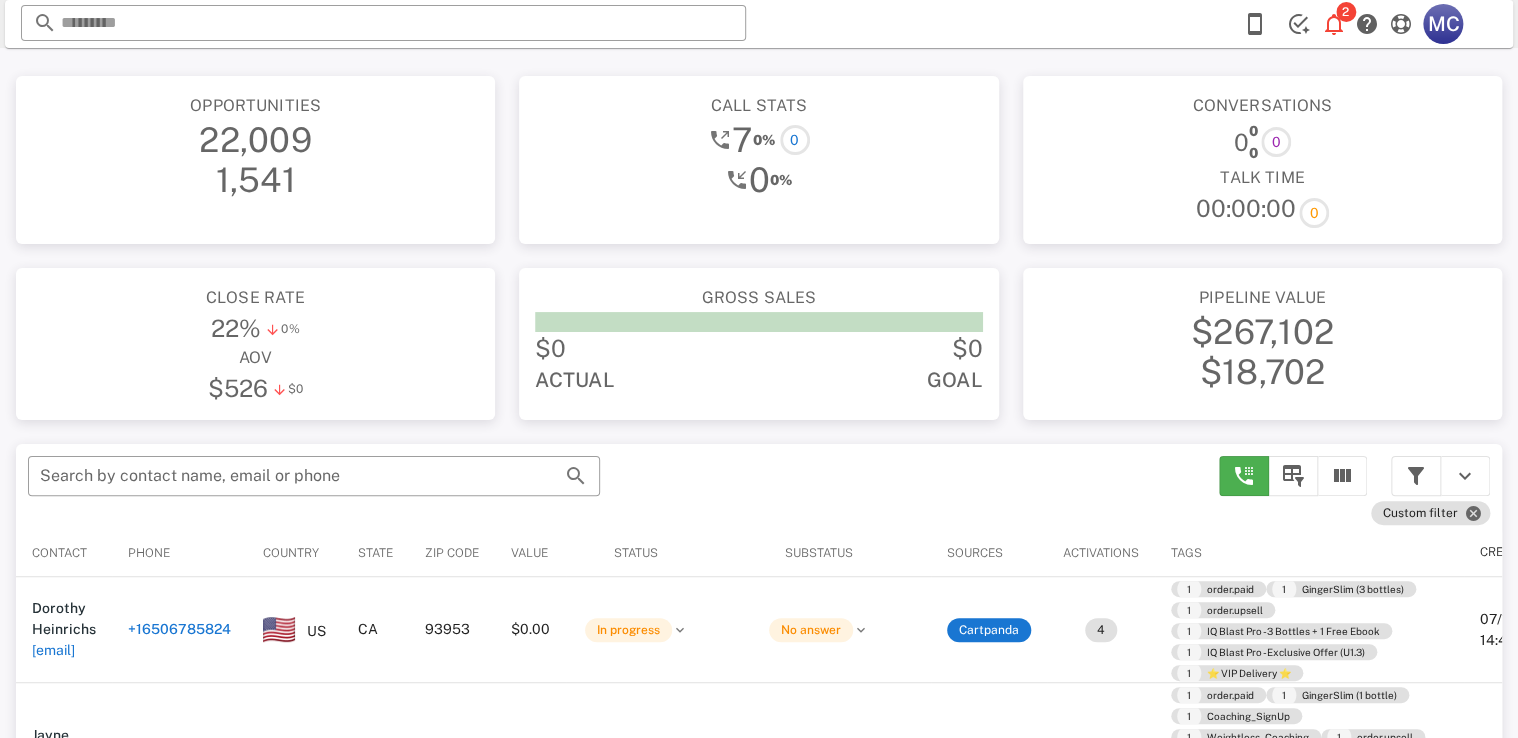 click on "2 MC" at bounding box center (1356, 24) 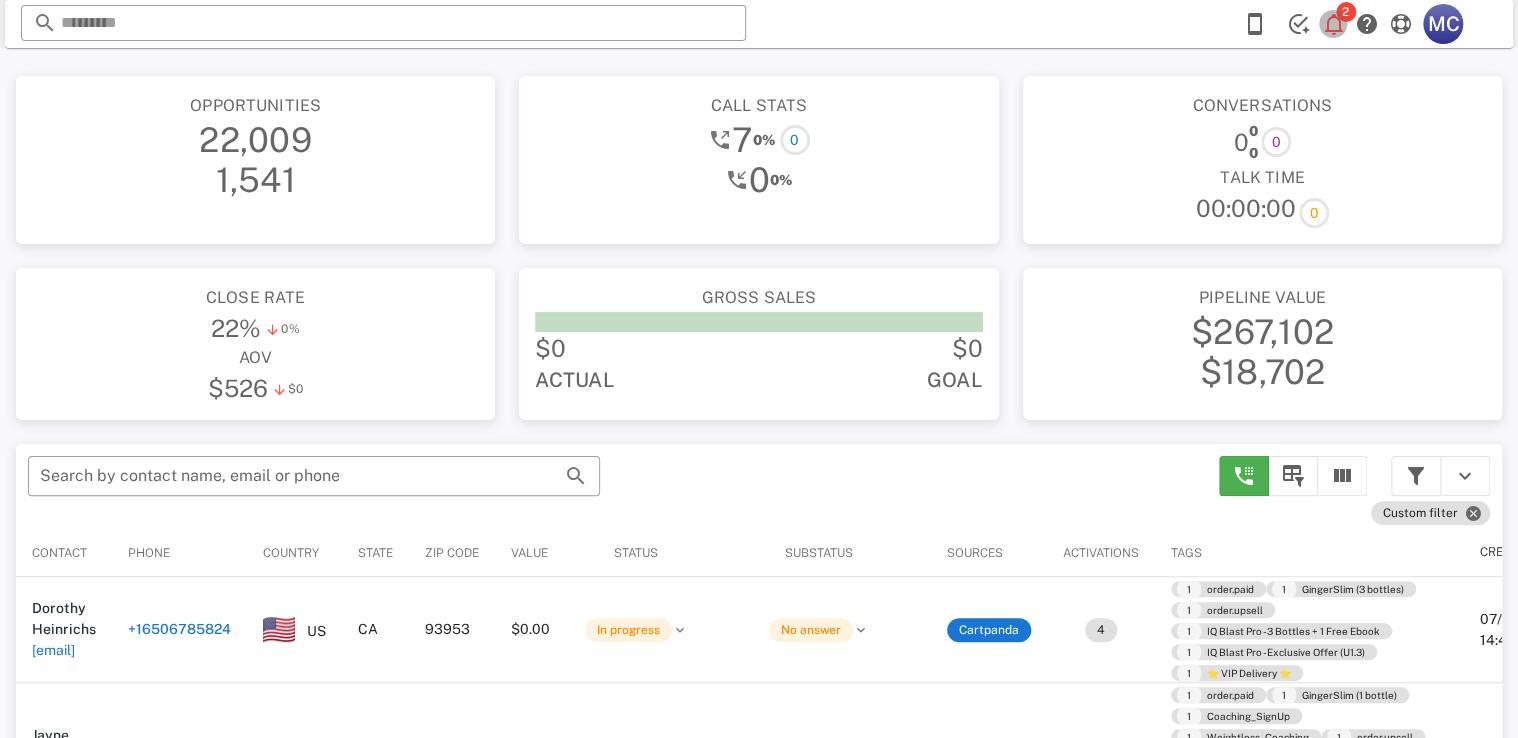 click at bounding box center (1334, 24) 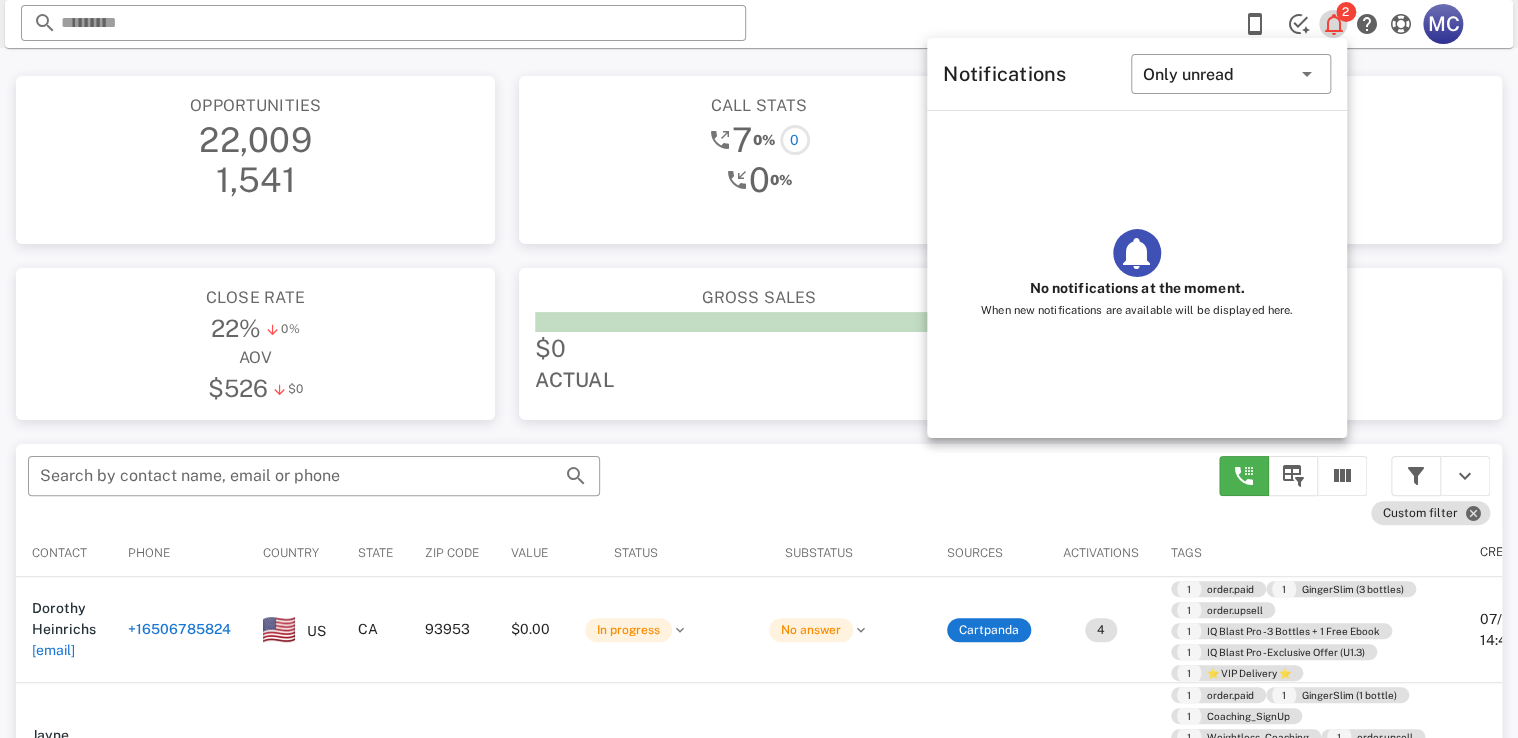 click at bounding box center [1334, 24] 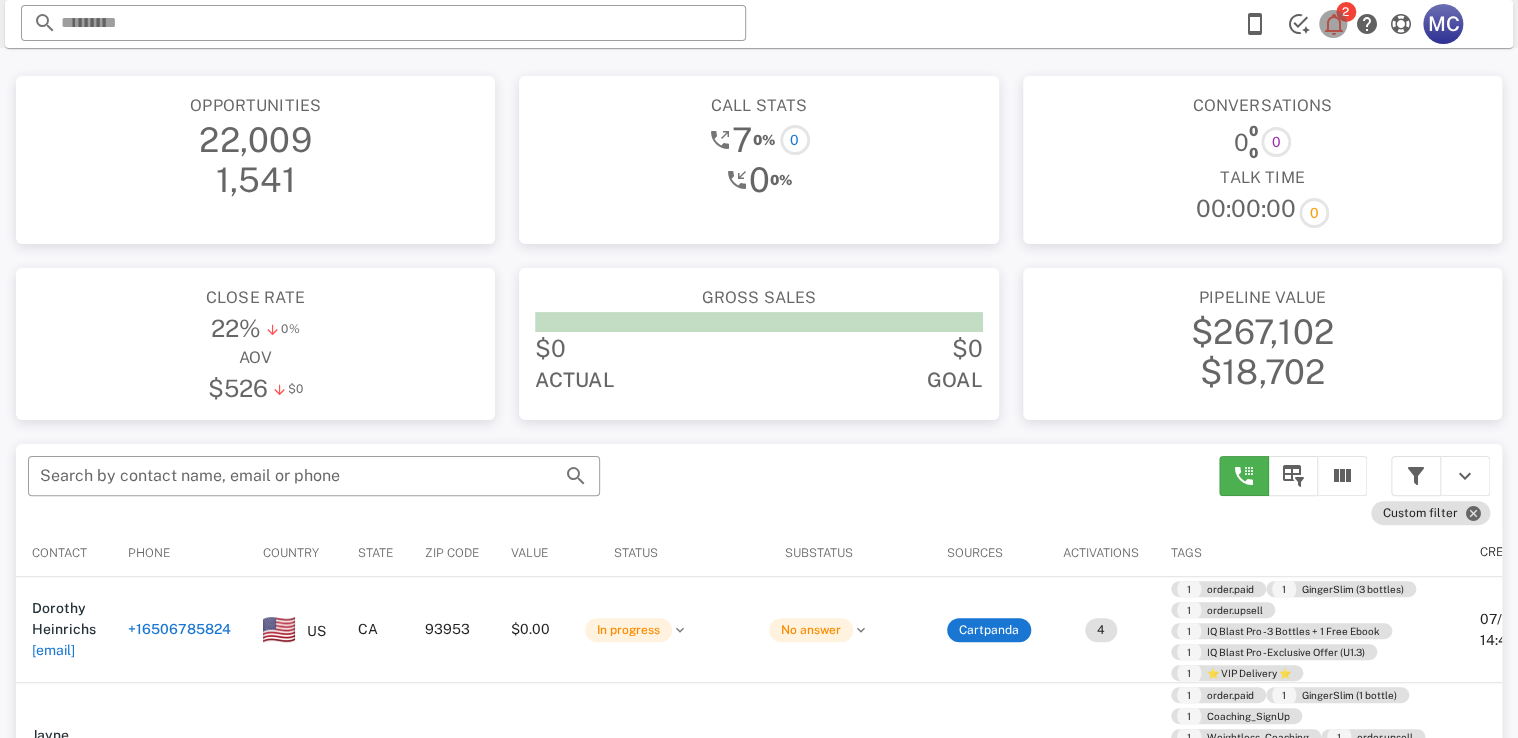click at bounding box center (1334, 24) 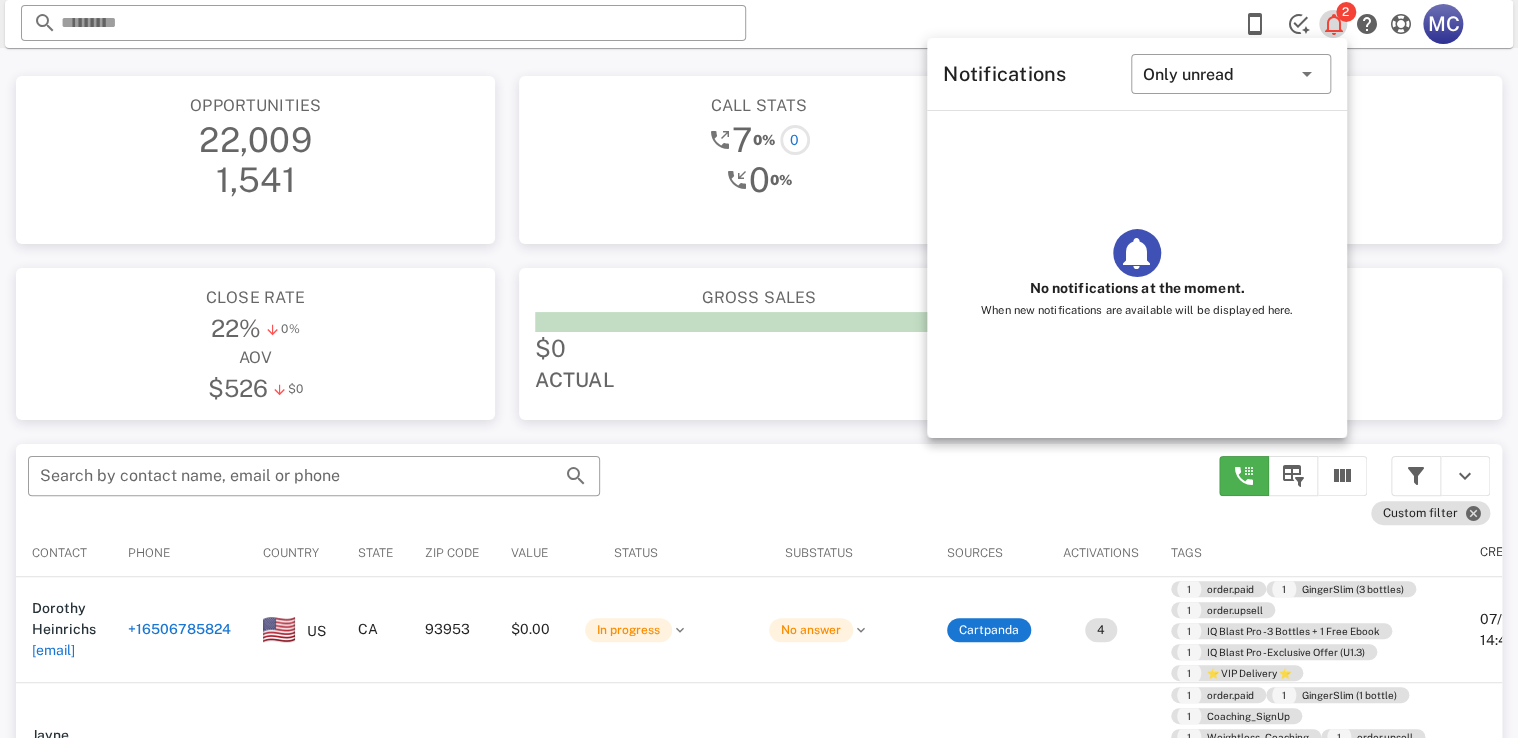 click at bounding box center [1334, 24] 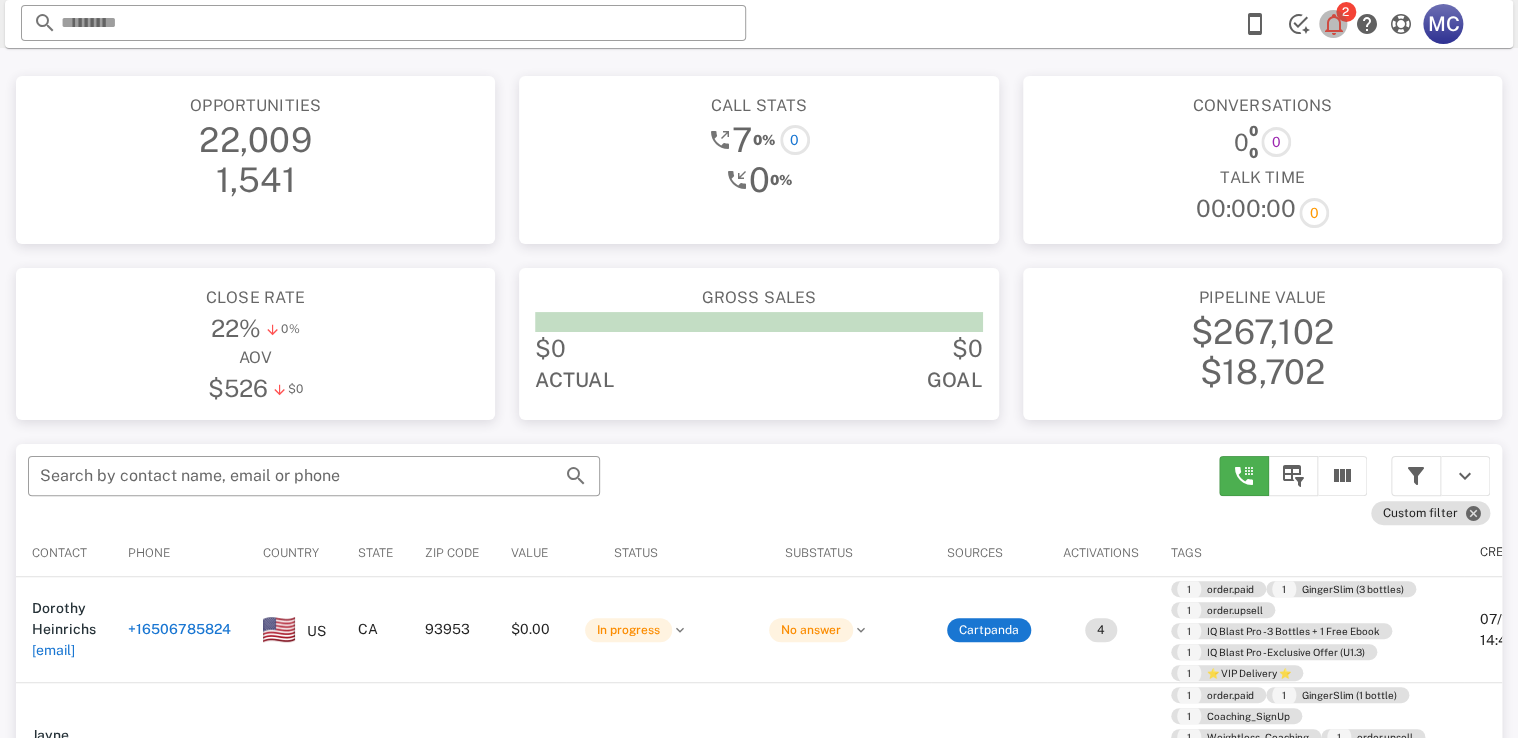 click at bounding box center (1334, 24) 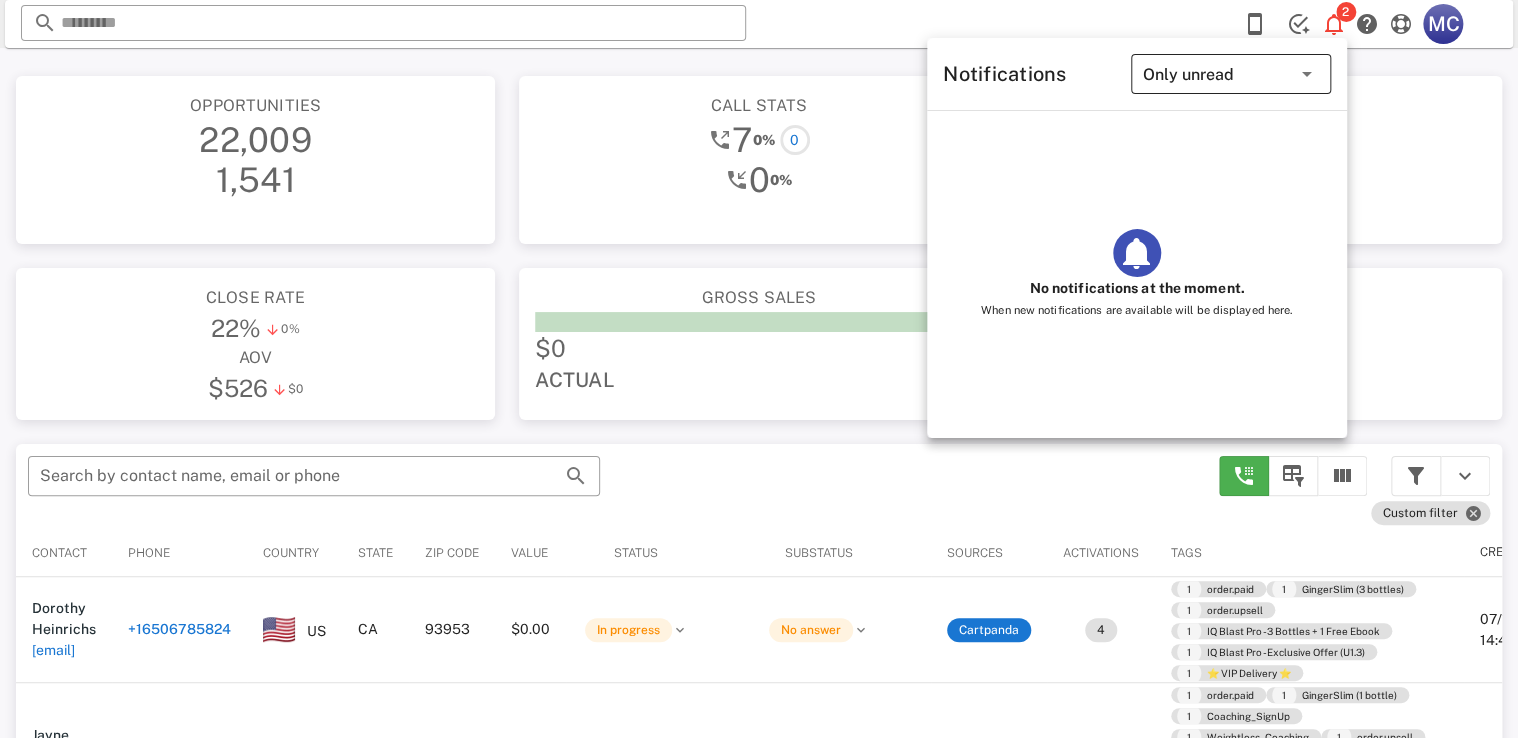 click on "Only unread" at bounding box center (1217, 74) 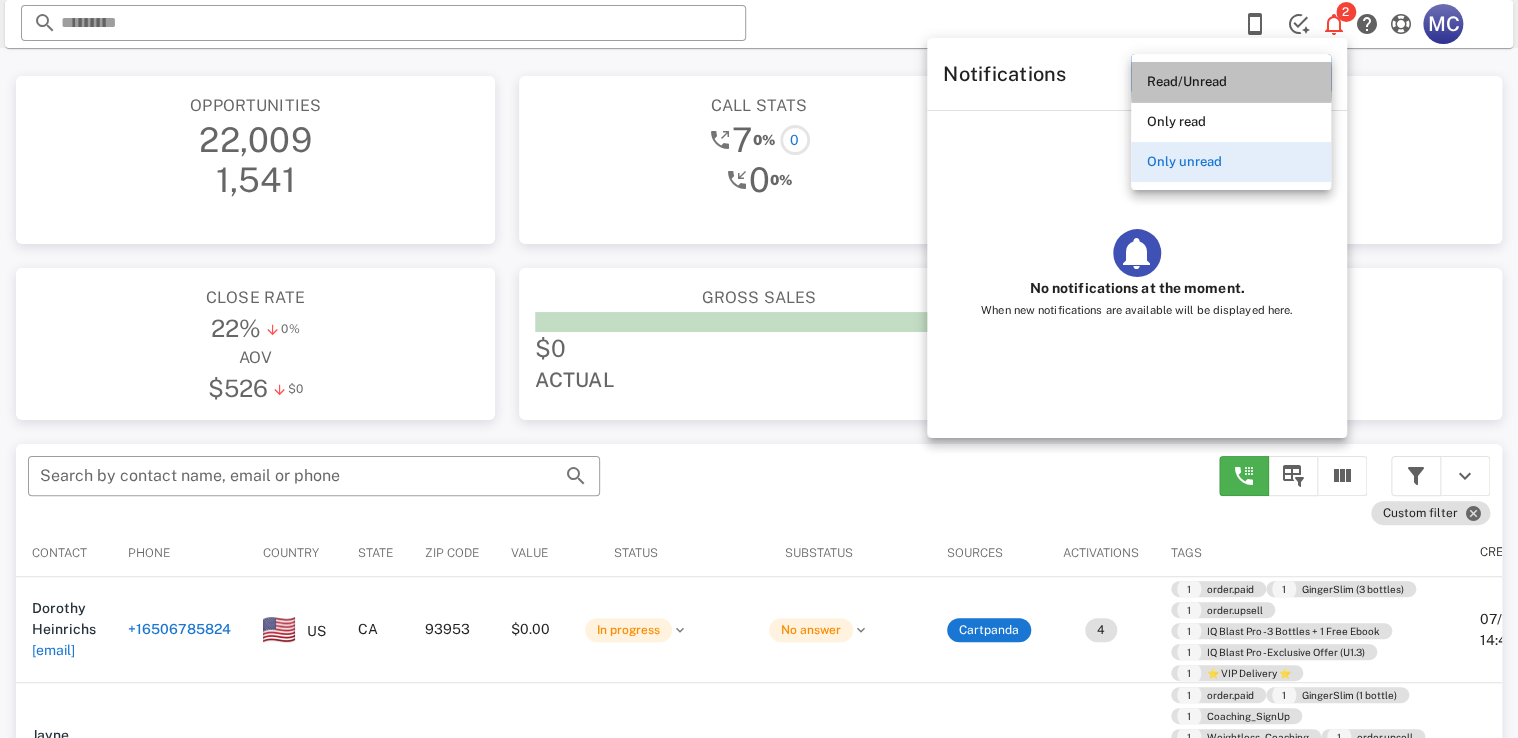 click on "Read/Unread" at bounding box center [1231, 82] 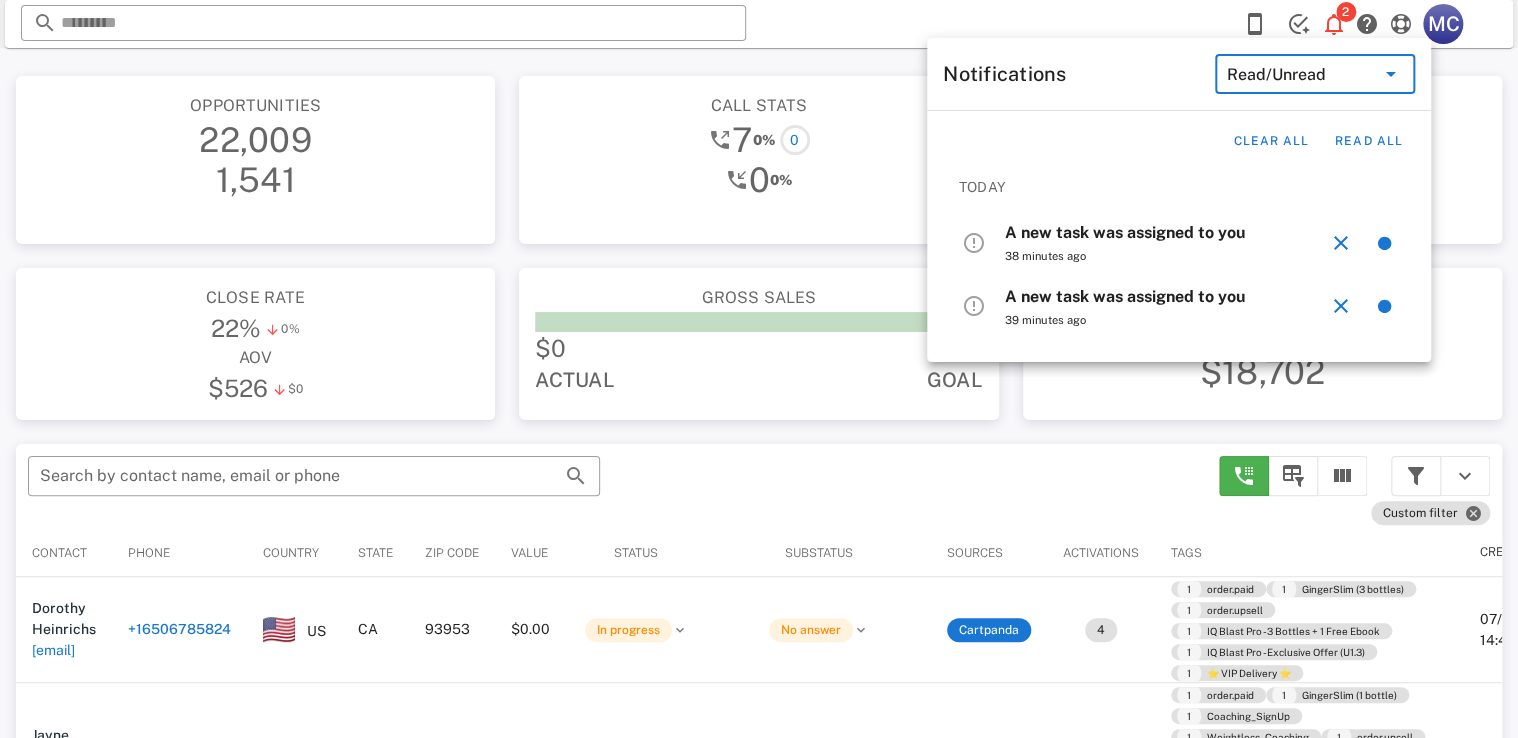 click on "A new task was assigned to you 38 minutes ago" at bounding box center (1166, 243) 